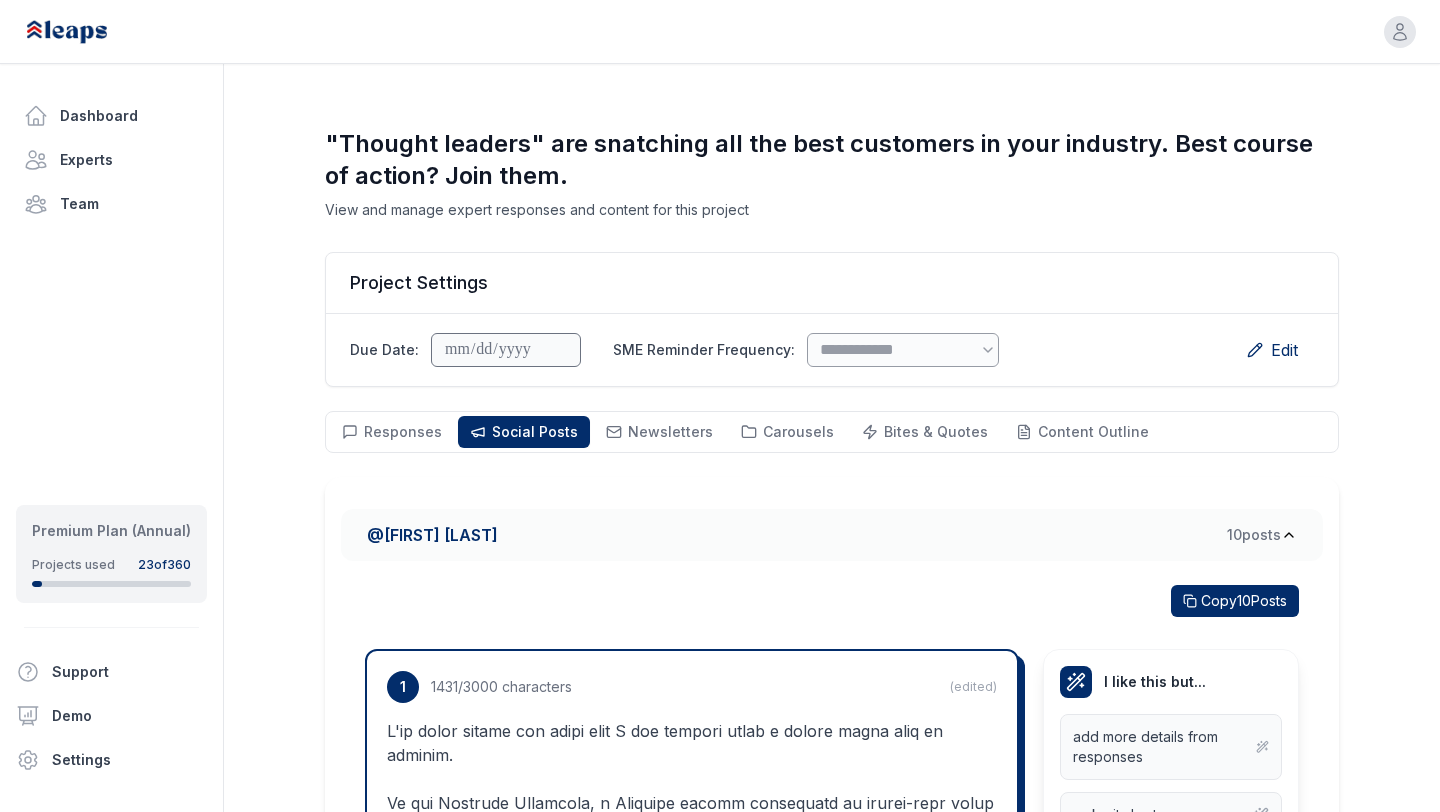 scroll, scrollTop: 528, scrollLeft: 0, axis: vertical 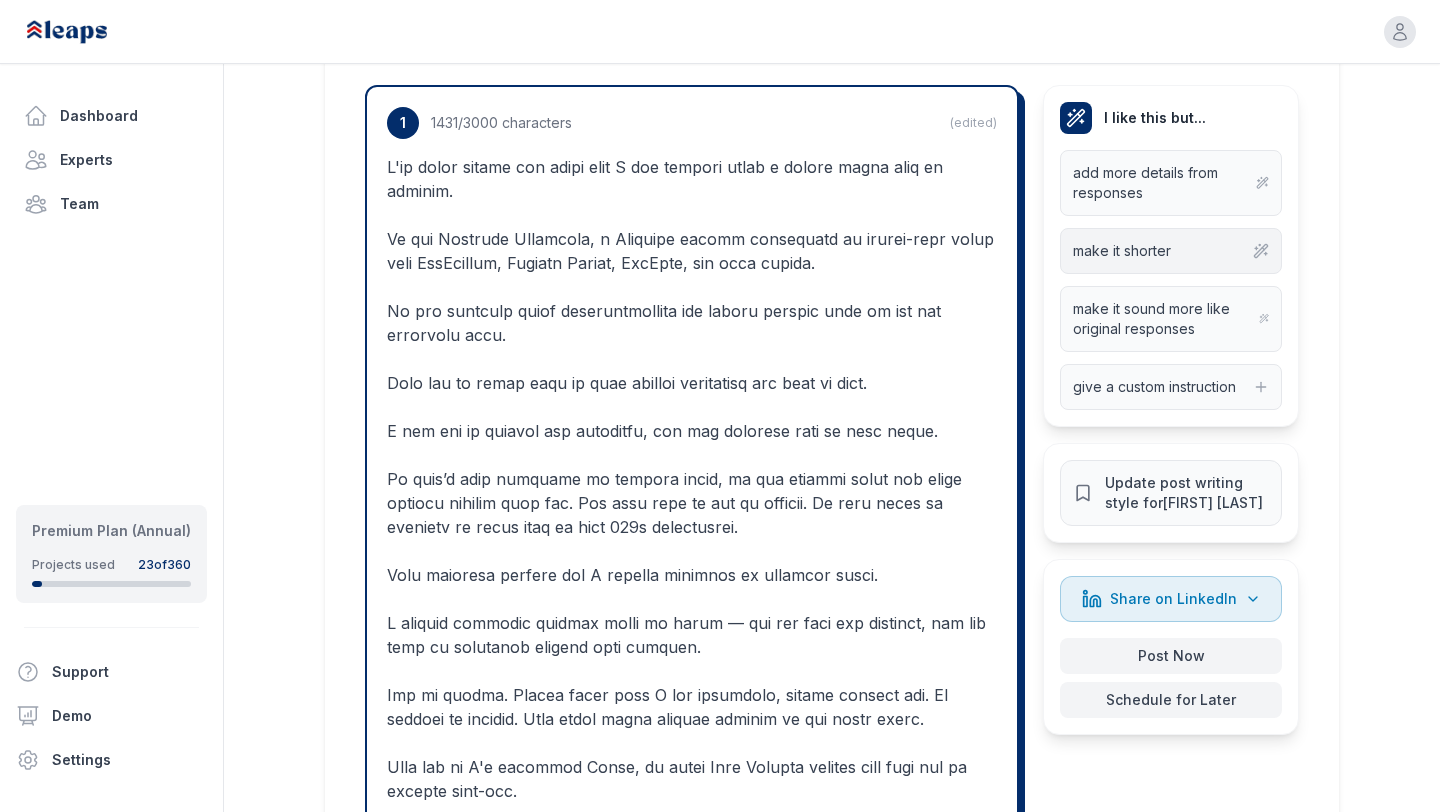 click on "make it shorter" at bounding box center (1122, 251) 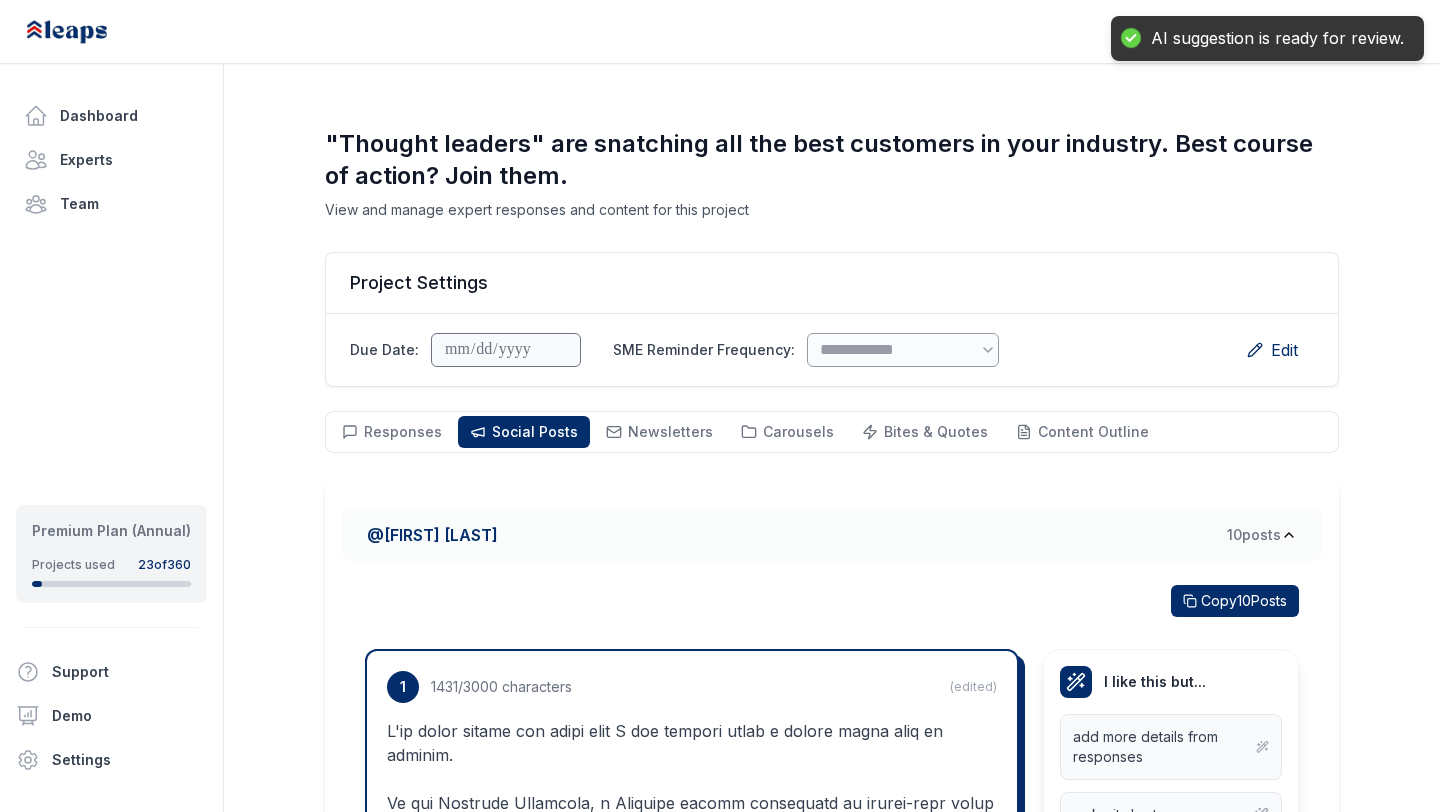 scroll, scrollTop: 0, scrollLeft: 0, axis: both 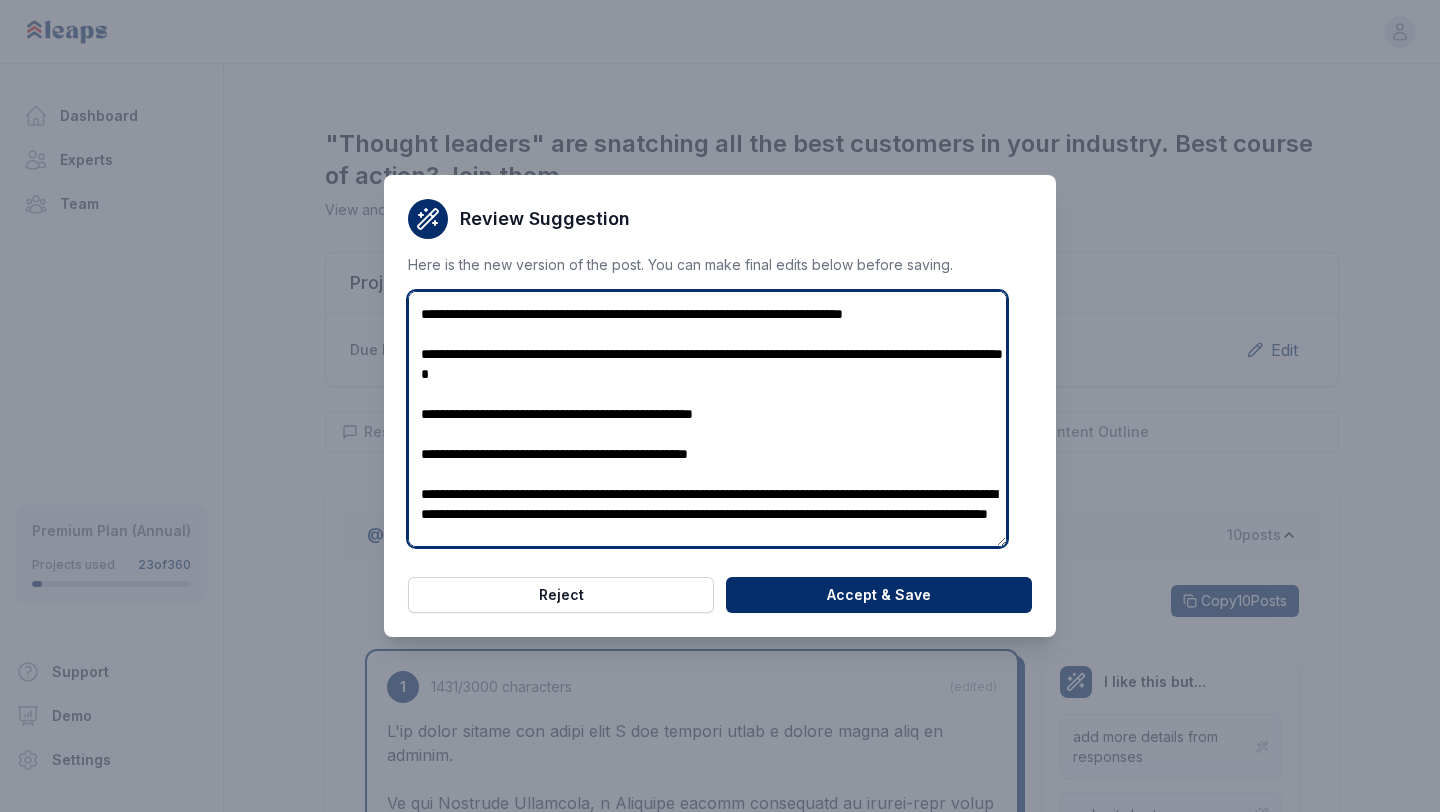 click at bounding box center (707, 418) 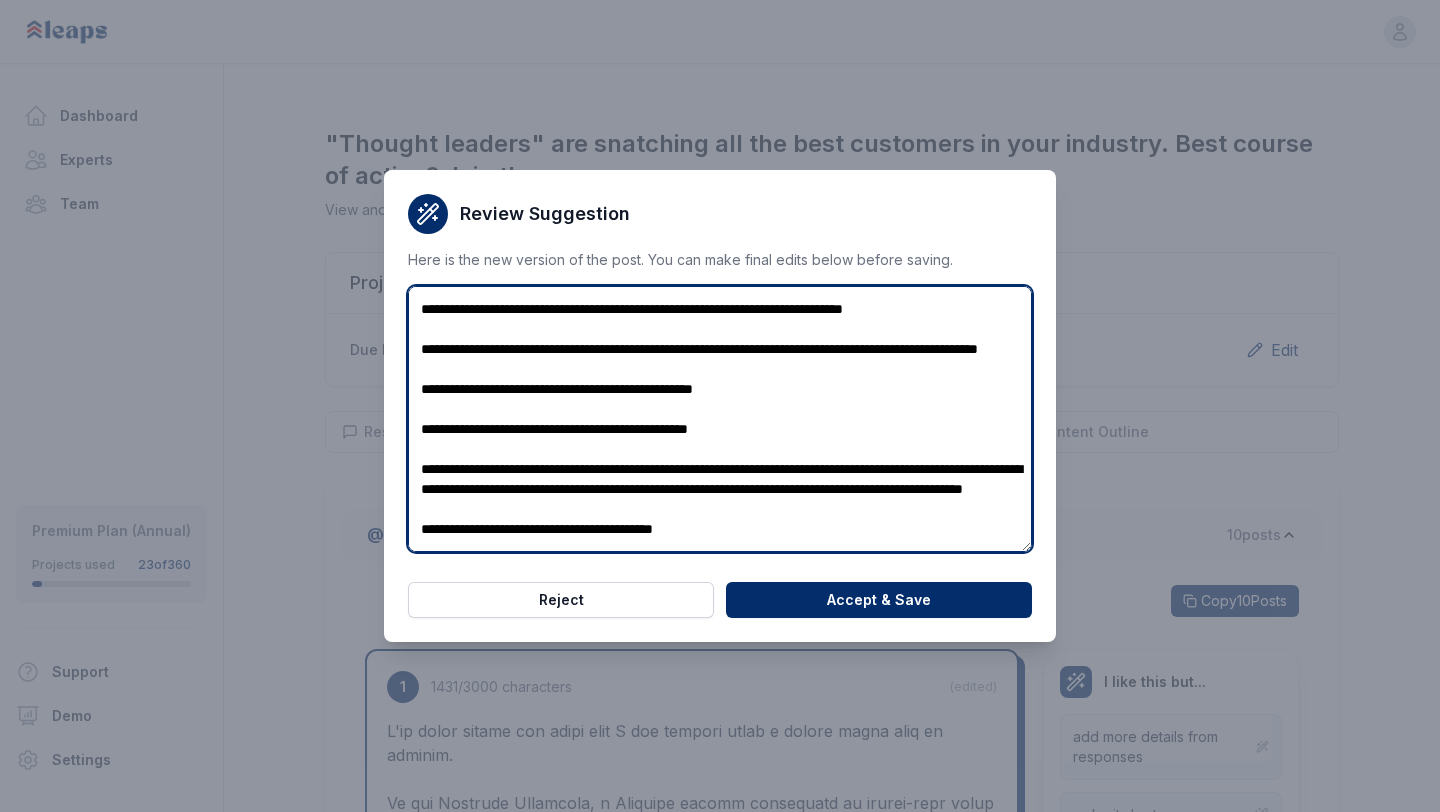 click at bounding box center [720, 419] 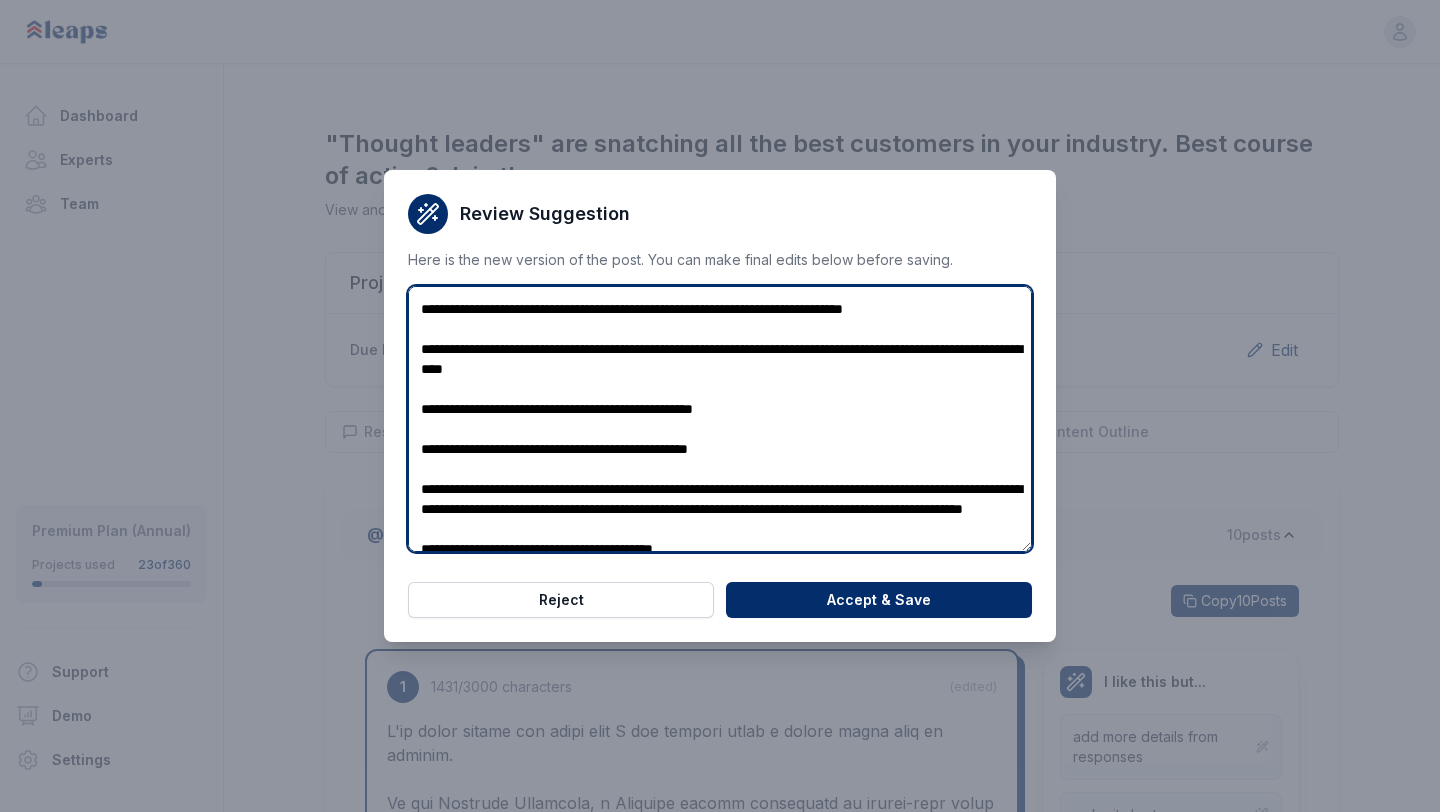 click at bounding box center [720, 419] 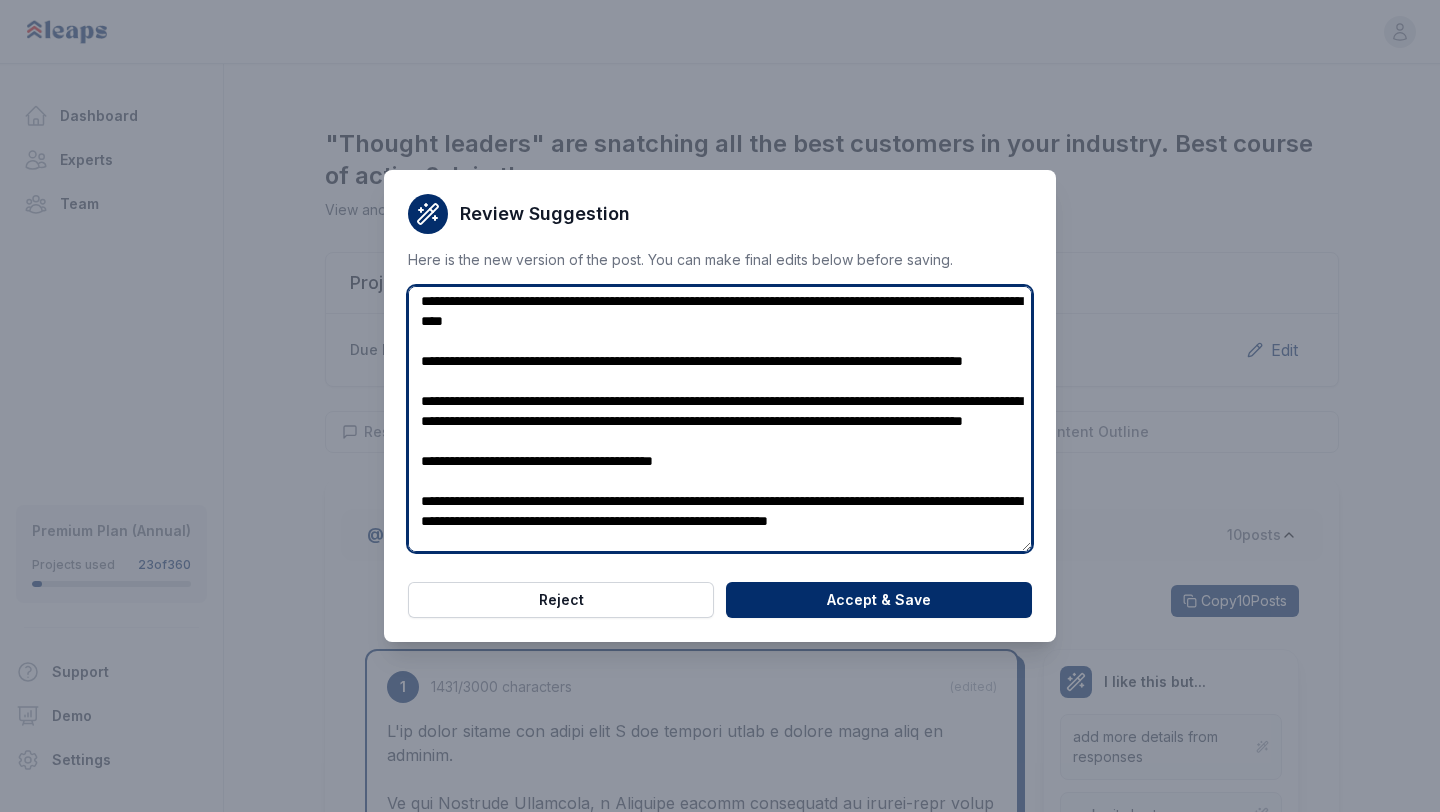 scroll, scrollTop: 49, scrollLeft: 0, axis: vertical 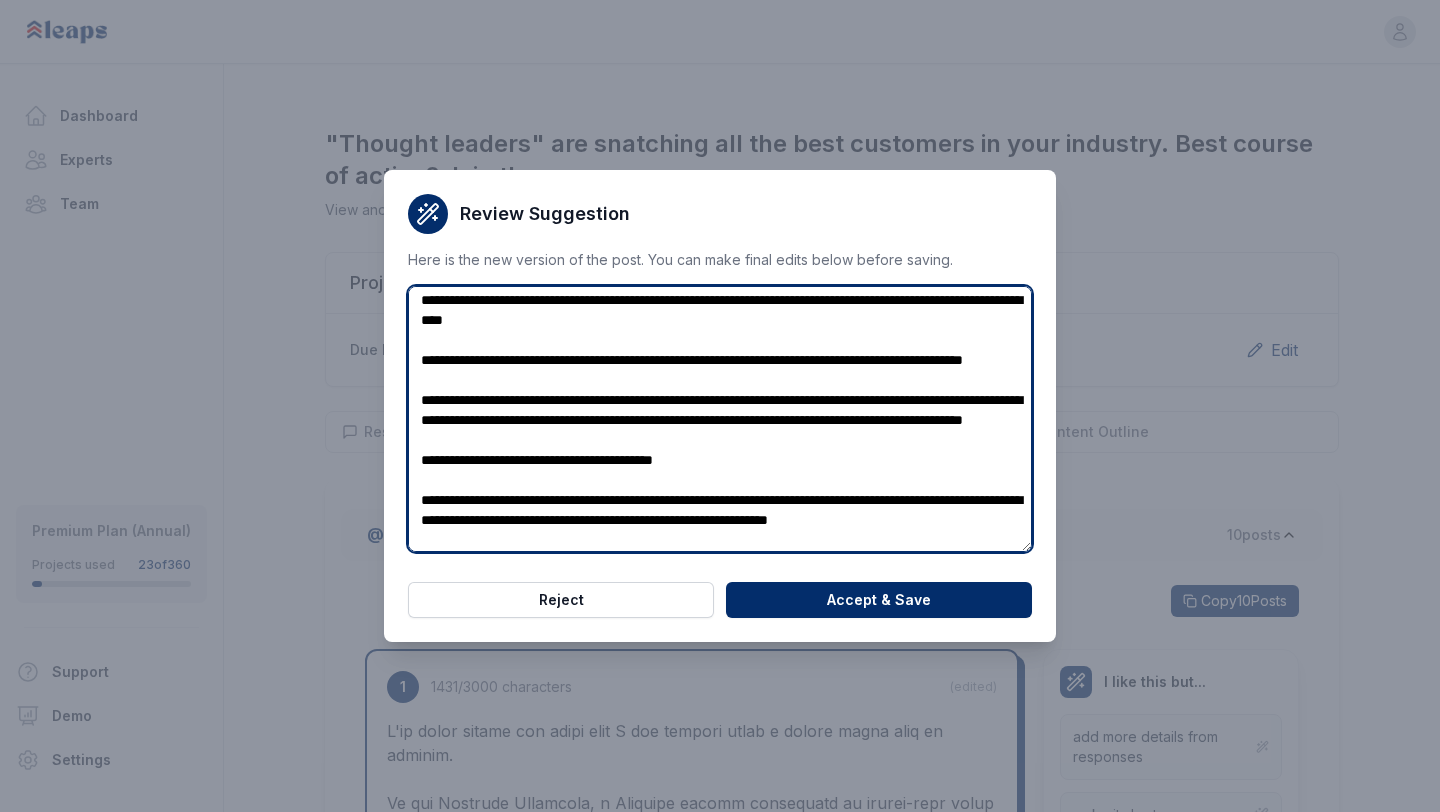 click at bounding box center [720, 419] 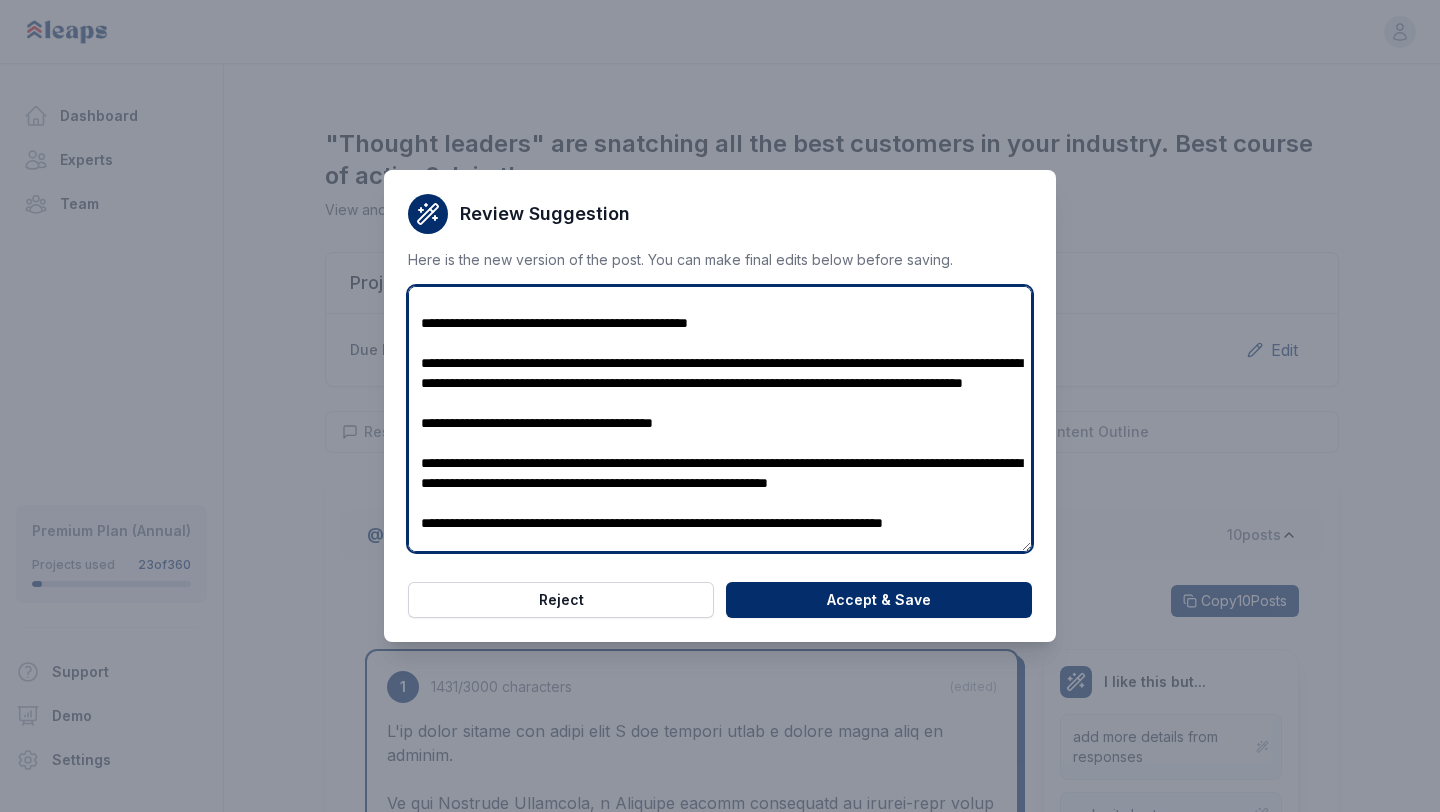 scroll, scrollTop: 141, scrollLeft: 0, axis: vertical 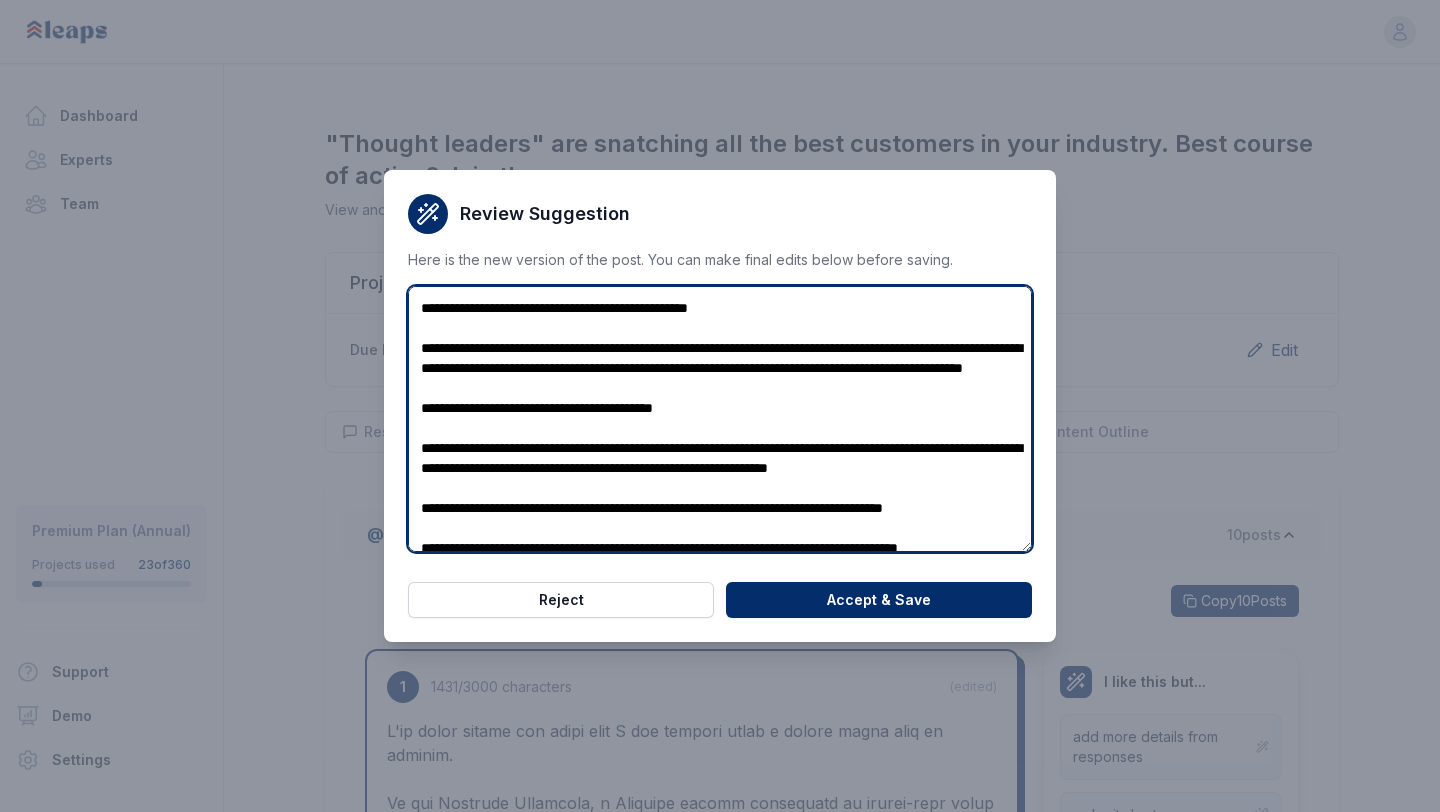 click at bounding box center (720, 419) 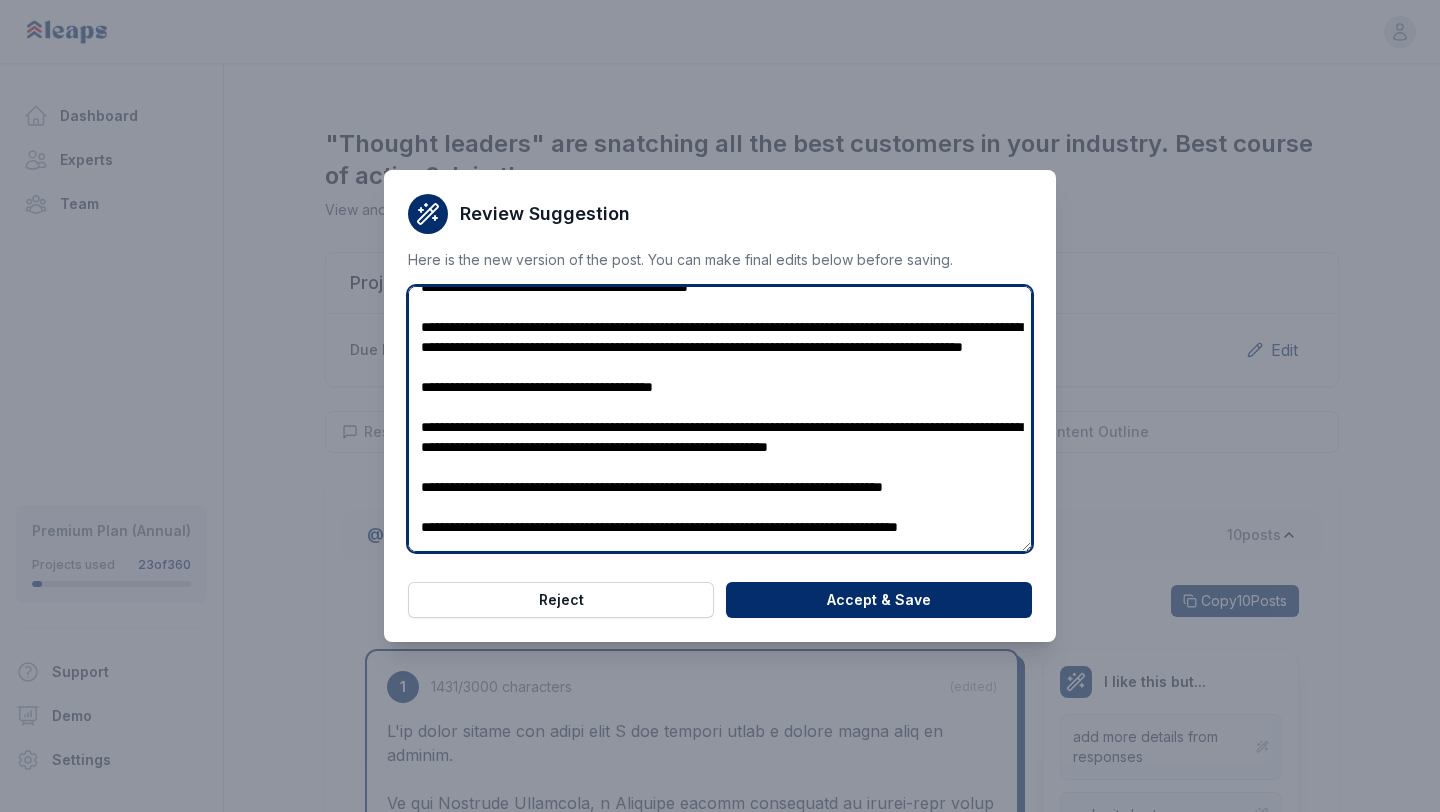 scroll, scrollTop: 176, scrollLeft: 0, axis: vertical 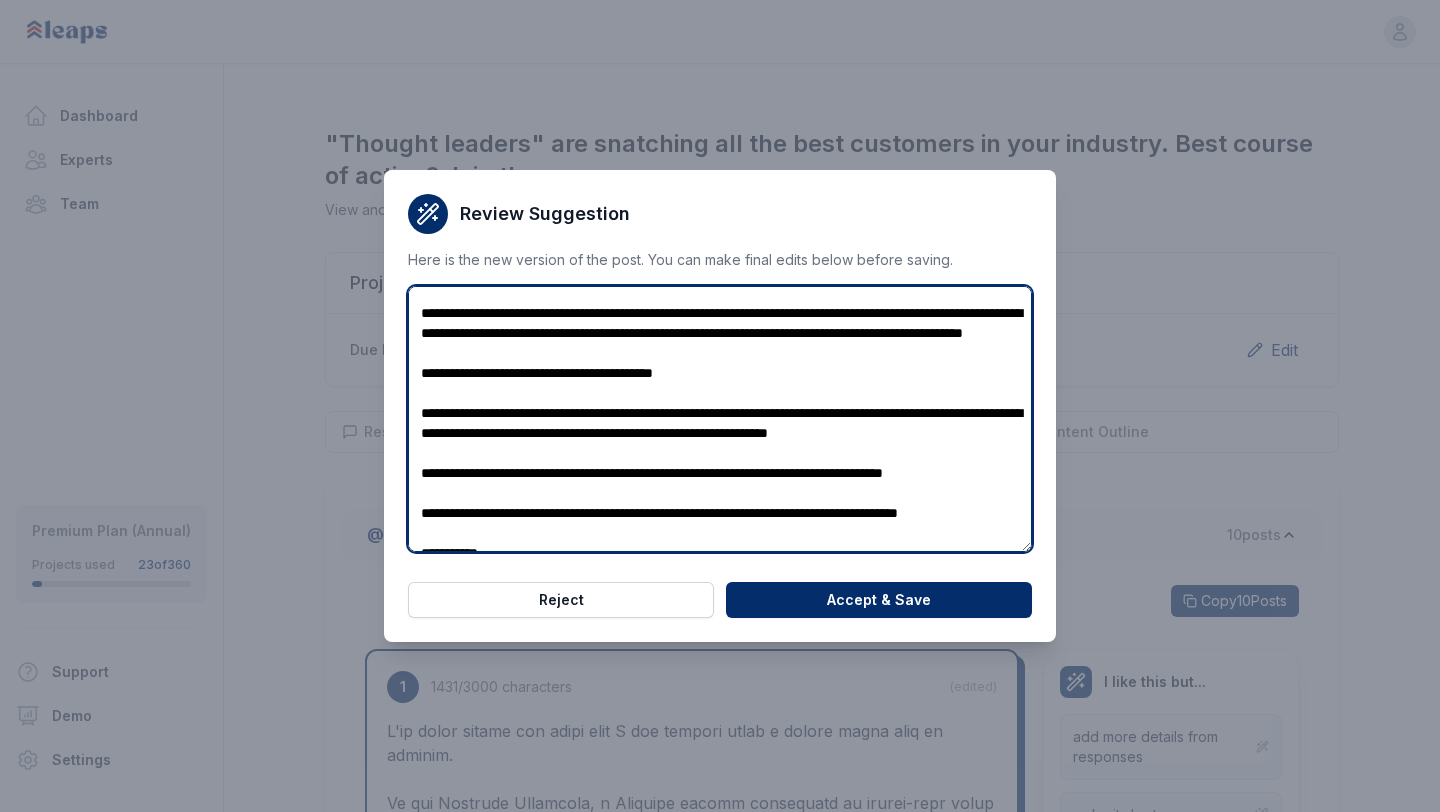 click at bounding box center (720, 419) 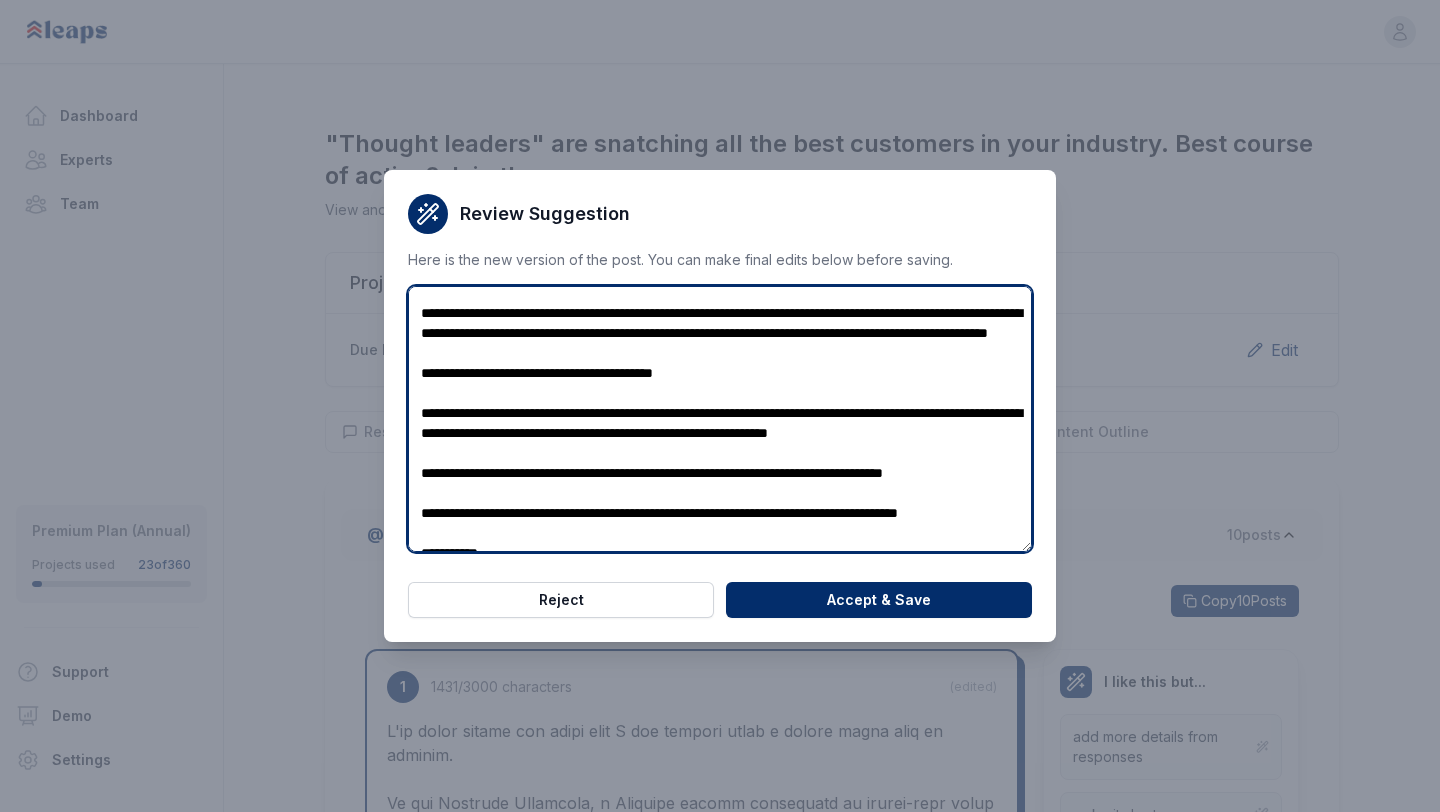 click at bounding box center [720, 419] 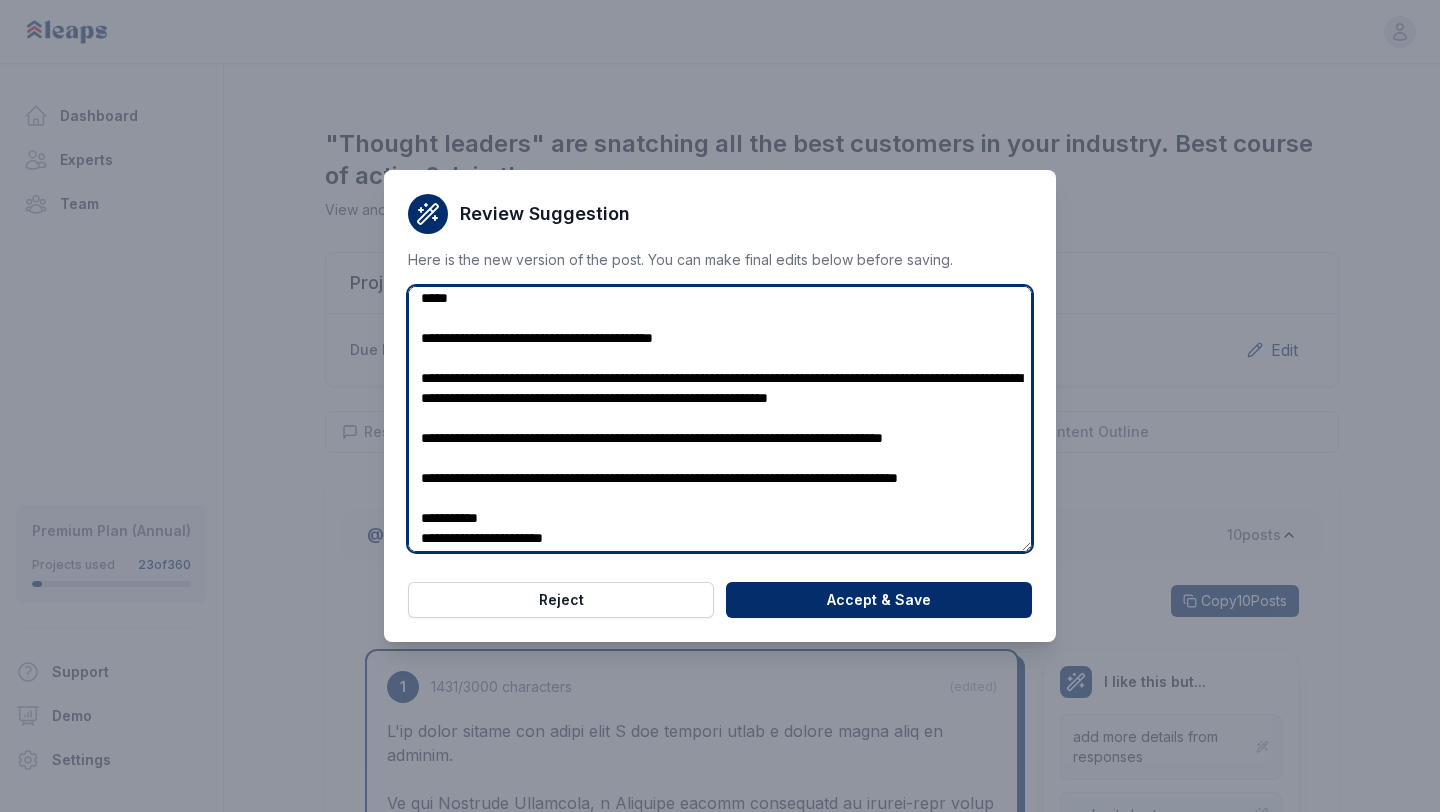 scroll, scrollTop: 268, scrollLeft: 0, axis: vertical 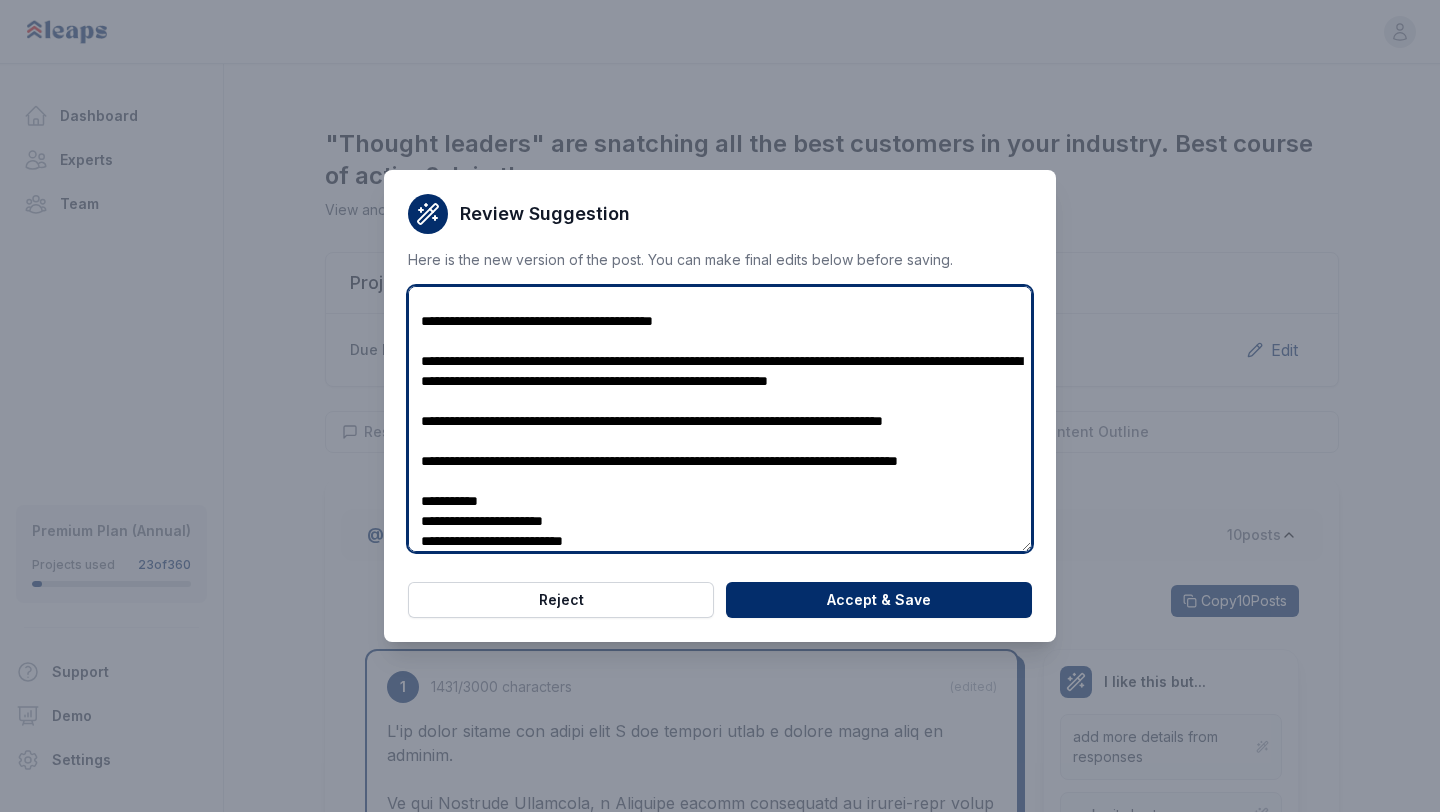 click at bounding box center [720, 419] 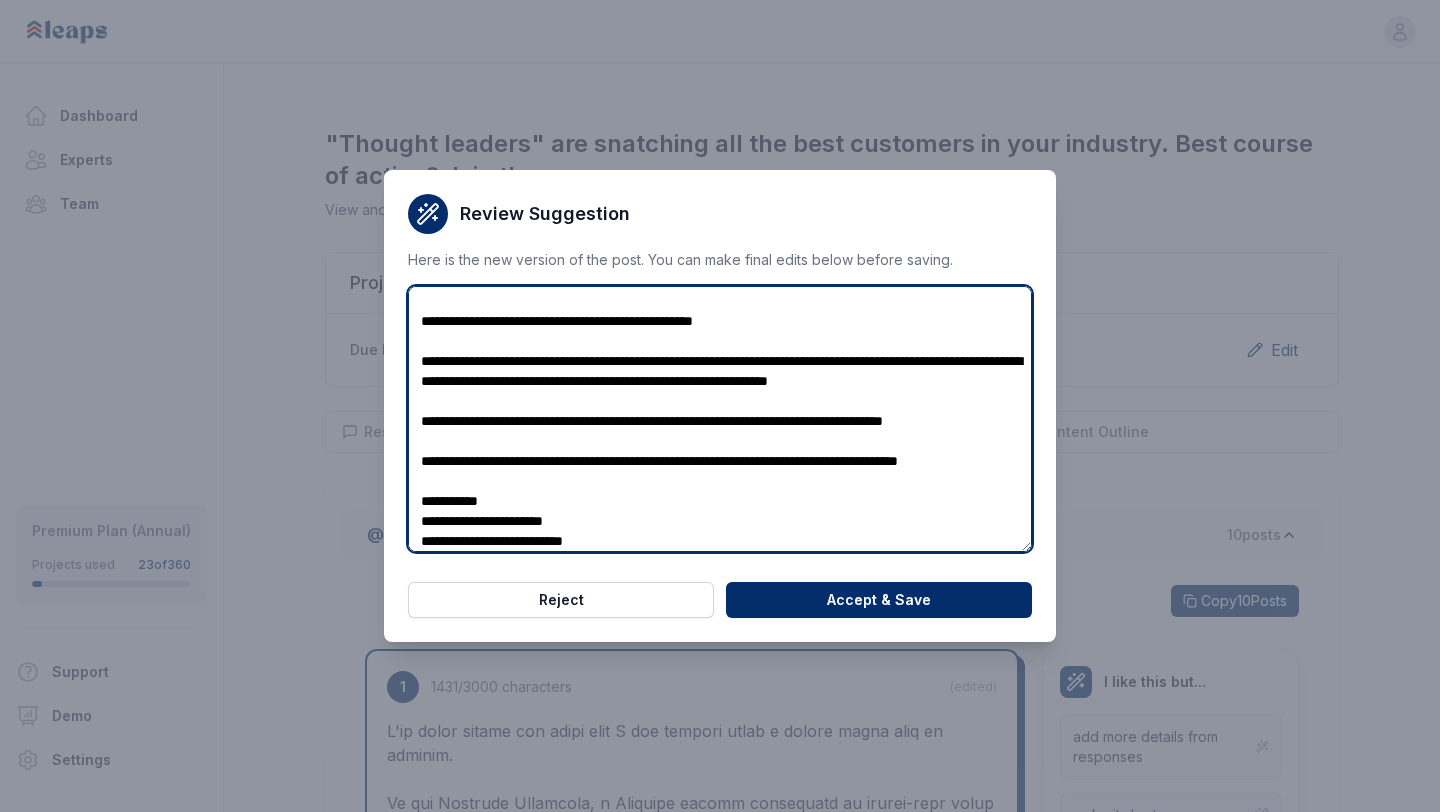 click at bounding box center [720, 419] 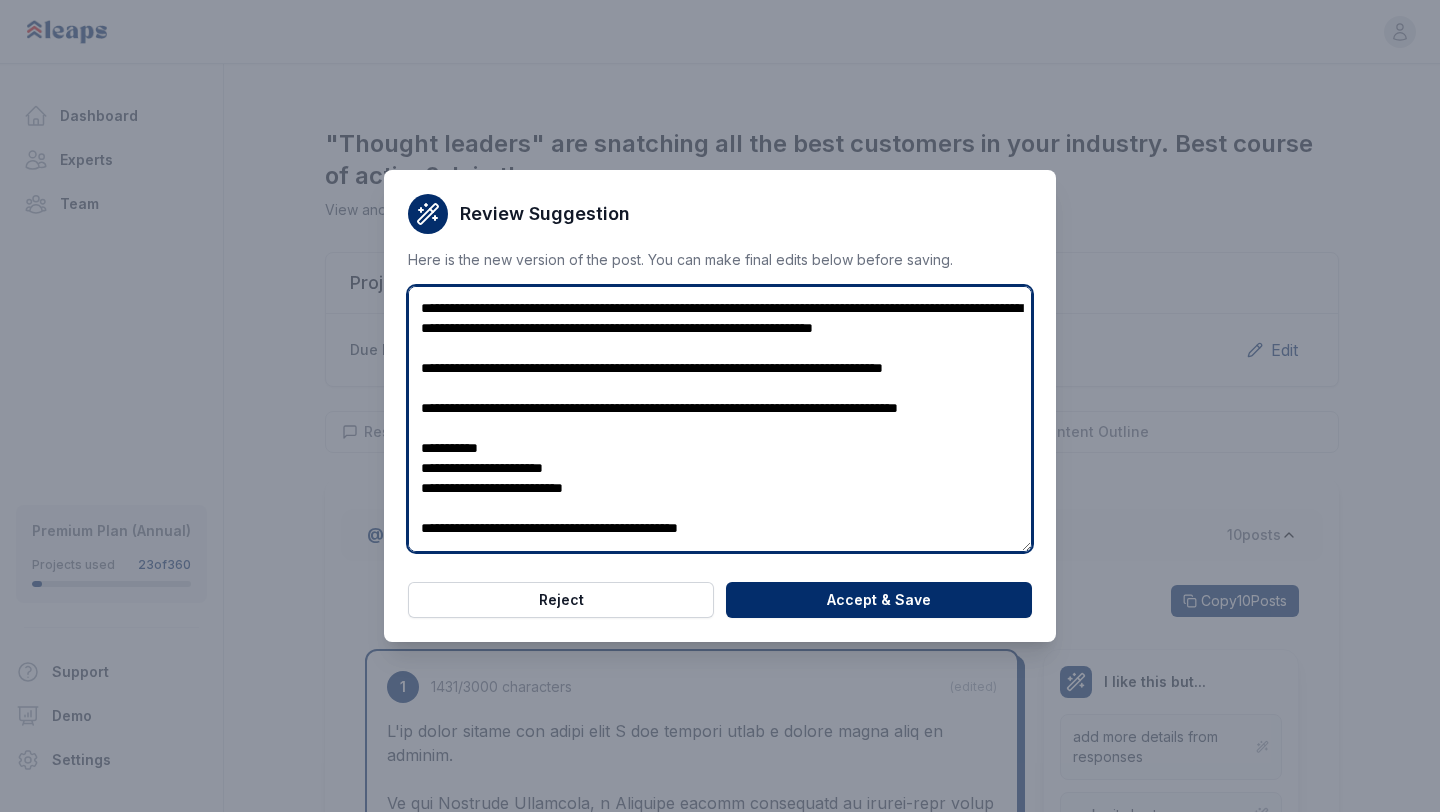 scroll, scrollTop: 322, scrollLeft: 0, axis: vertical 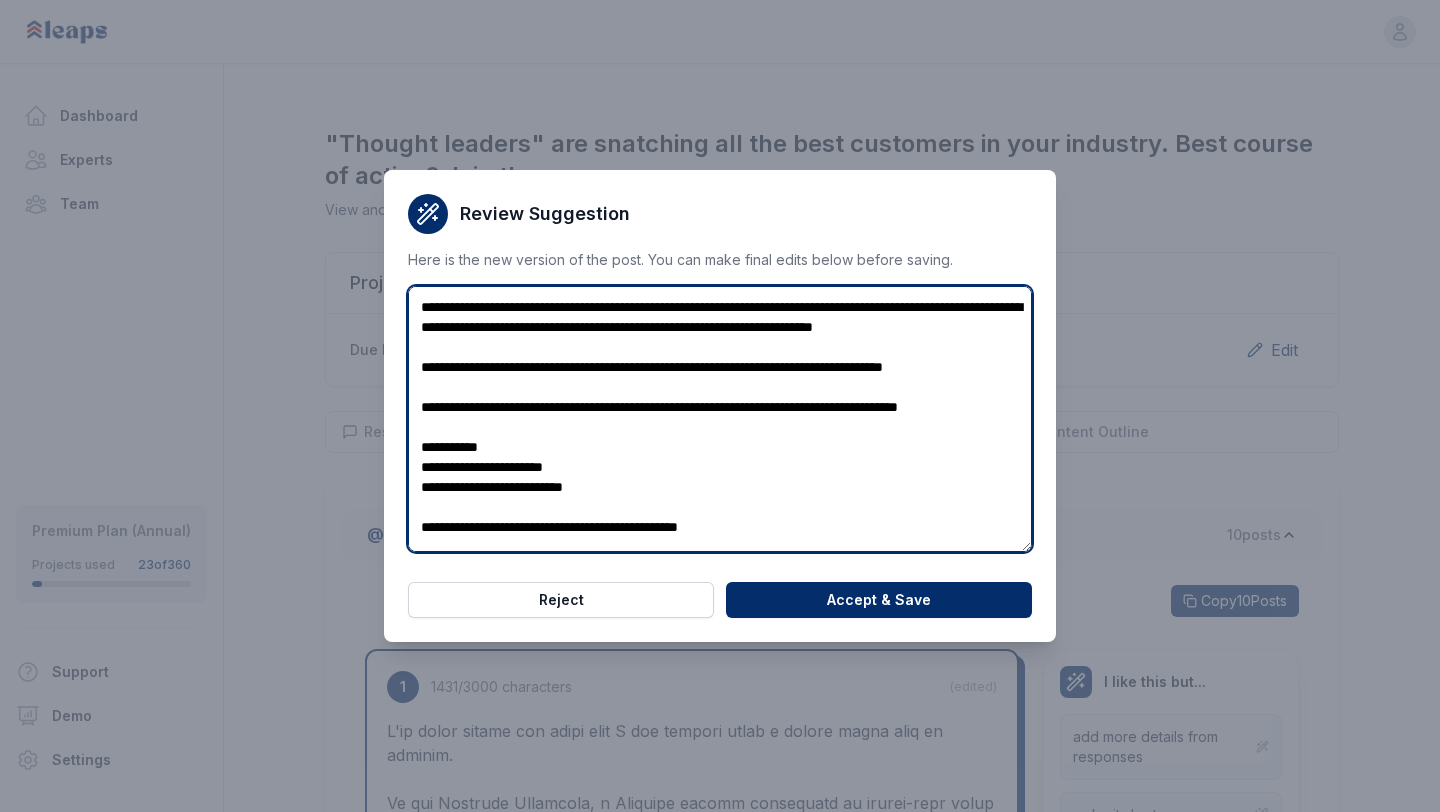 click at bounding box center (720, 419) 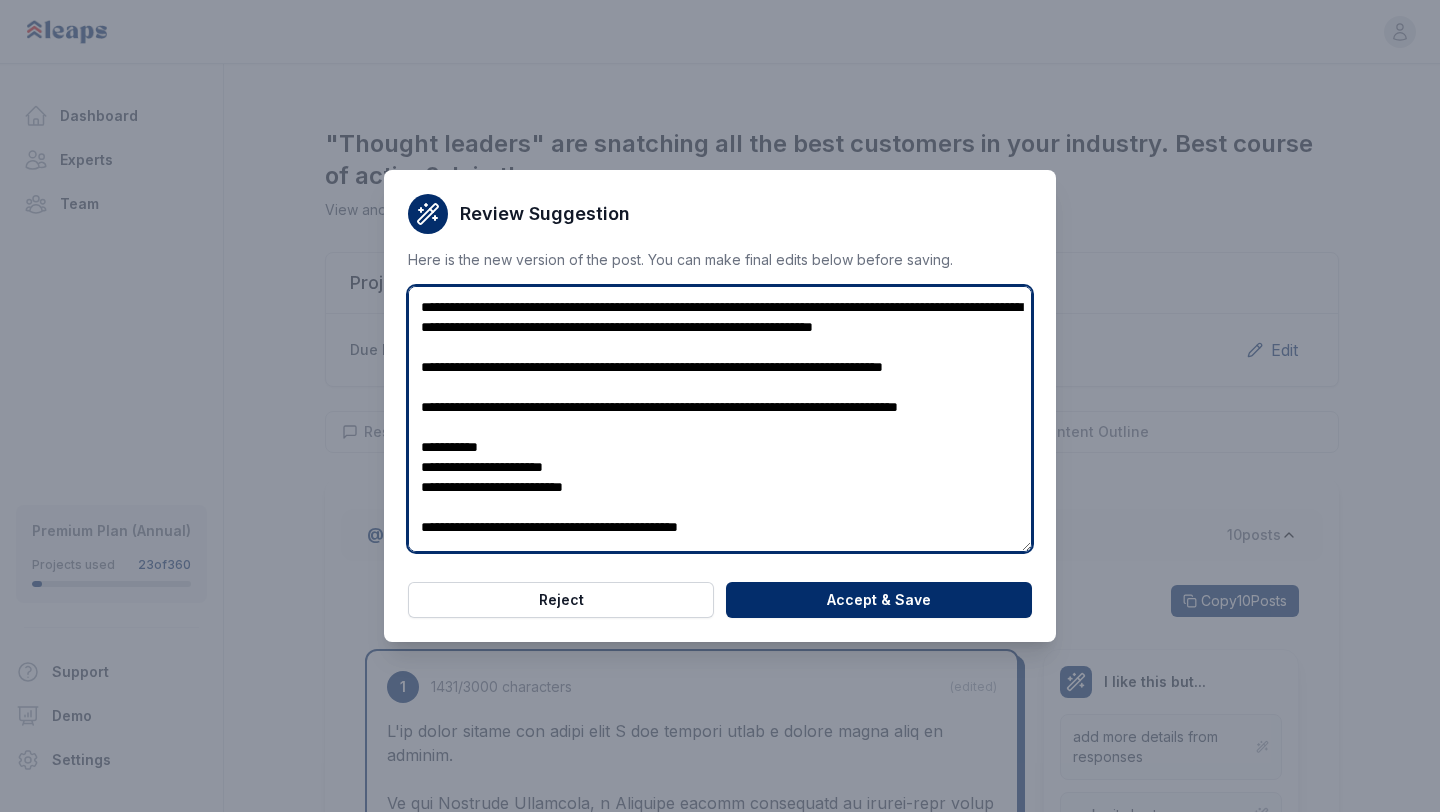 scroll, scrollTop: 345, scrollLeft: 0, axis: vertical 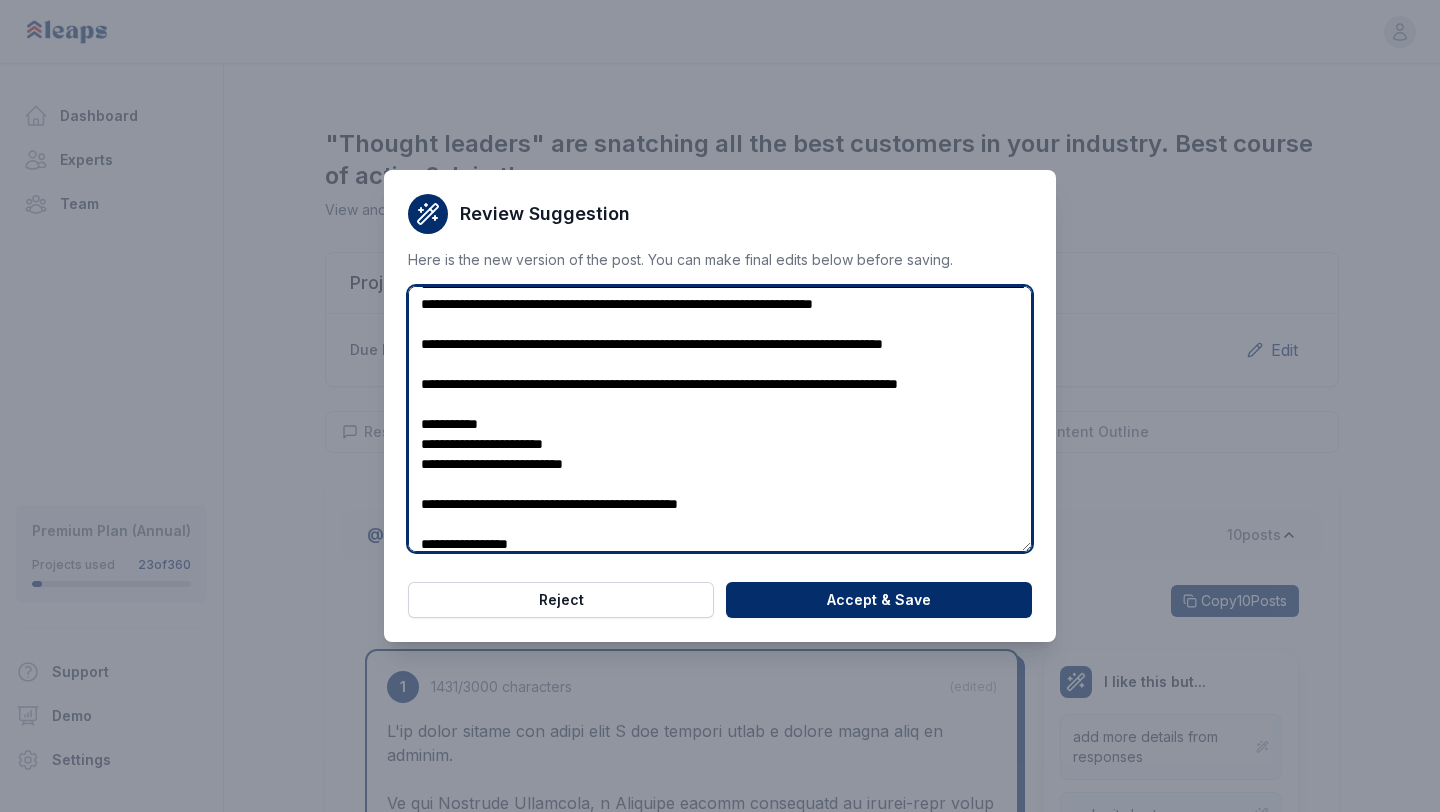 click at bounding box center (720, 419) 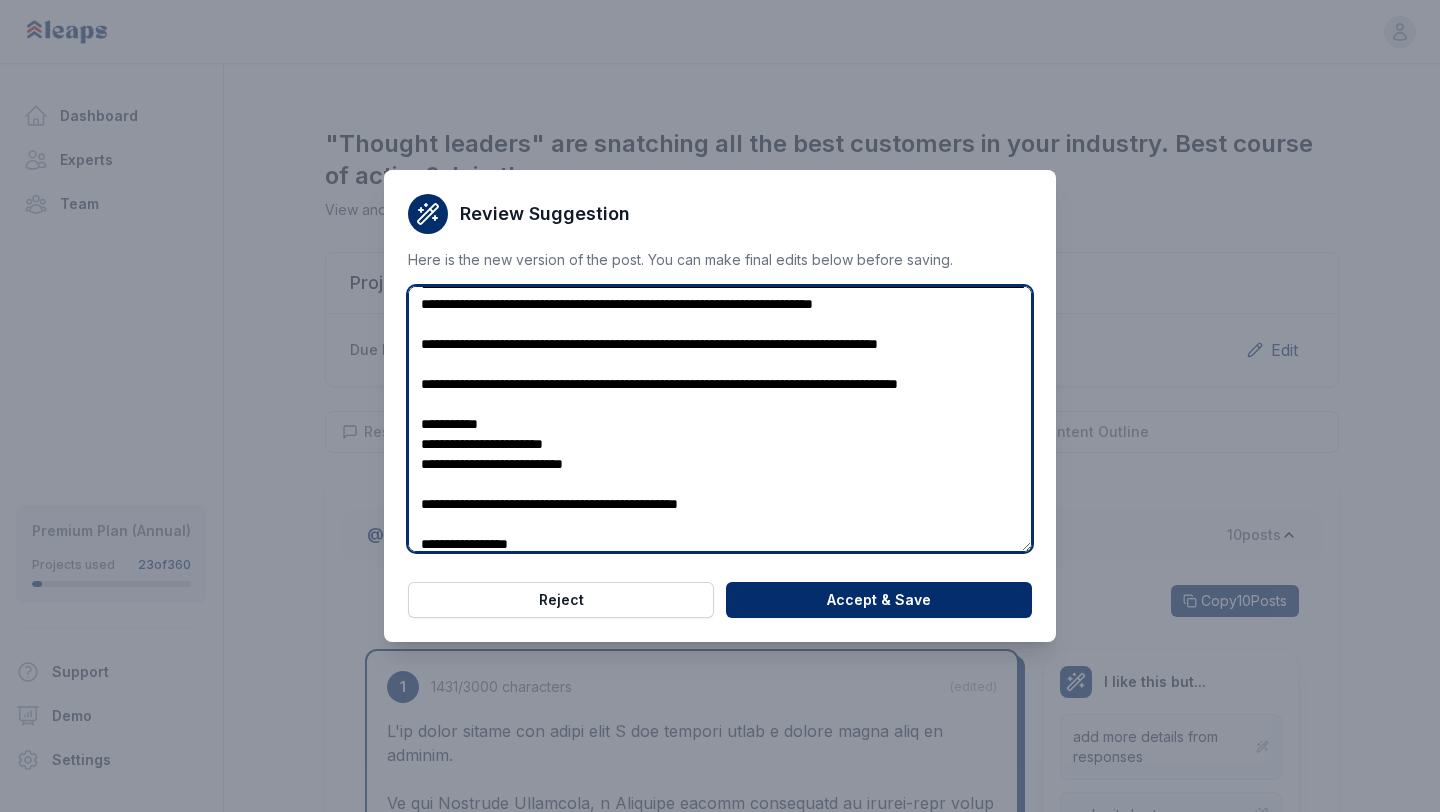 click at bounding box center (720, 419) 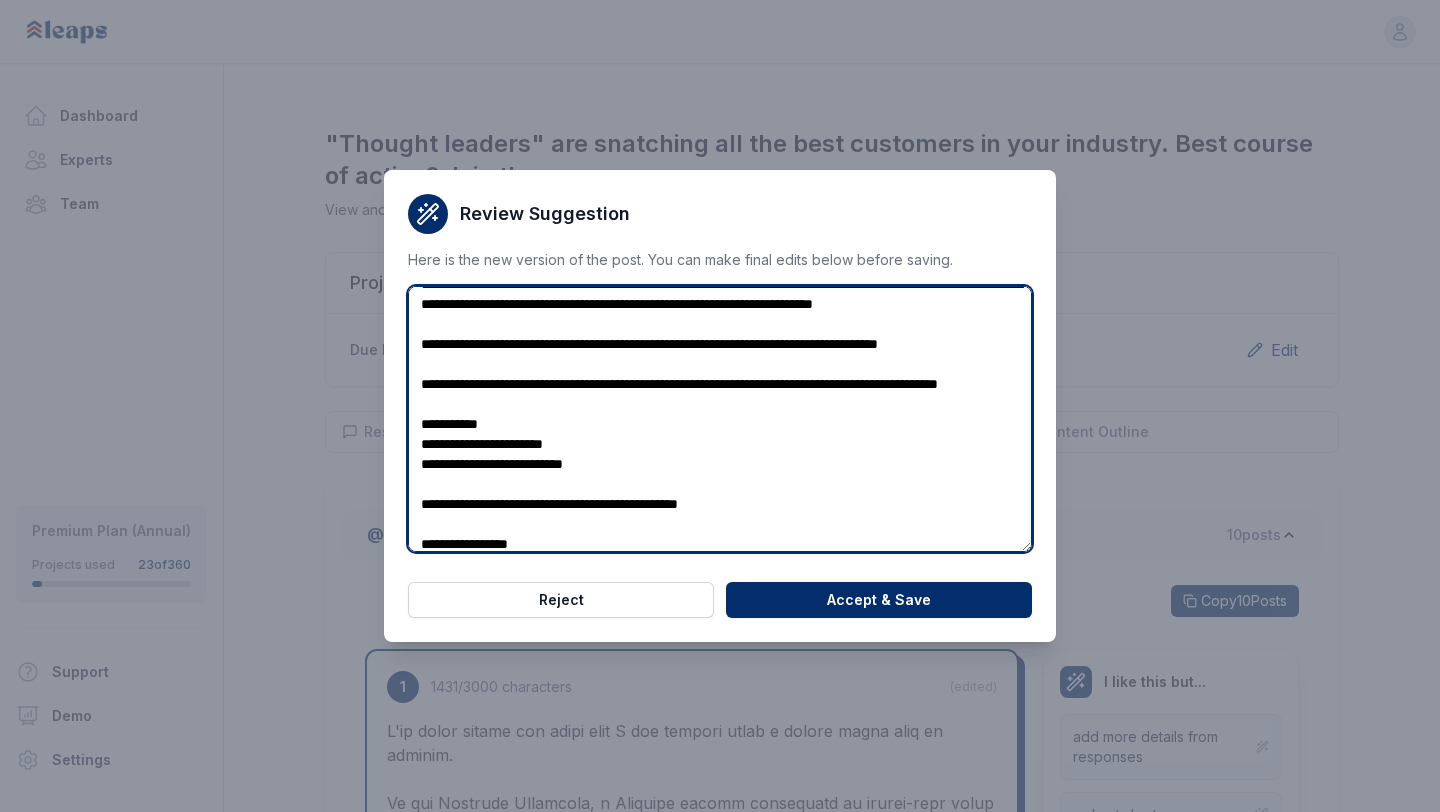 click at bounding box center (720, 419) 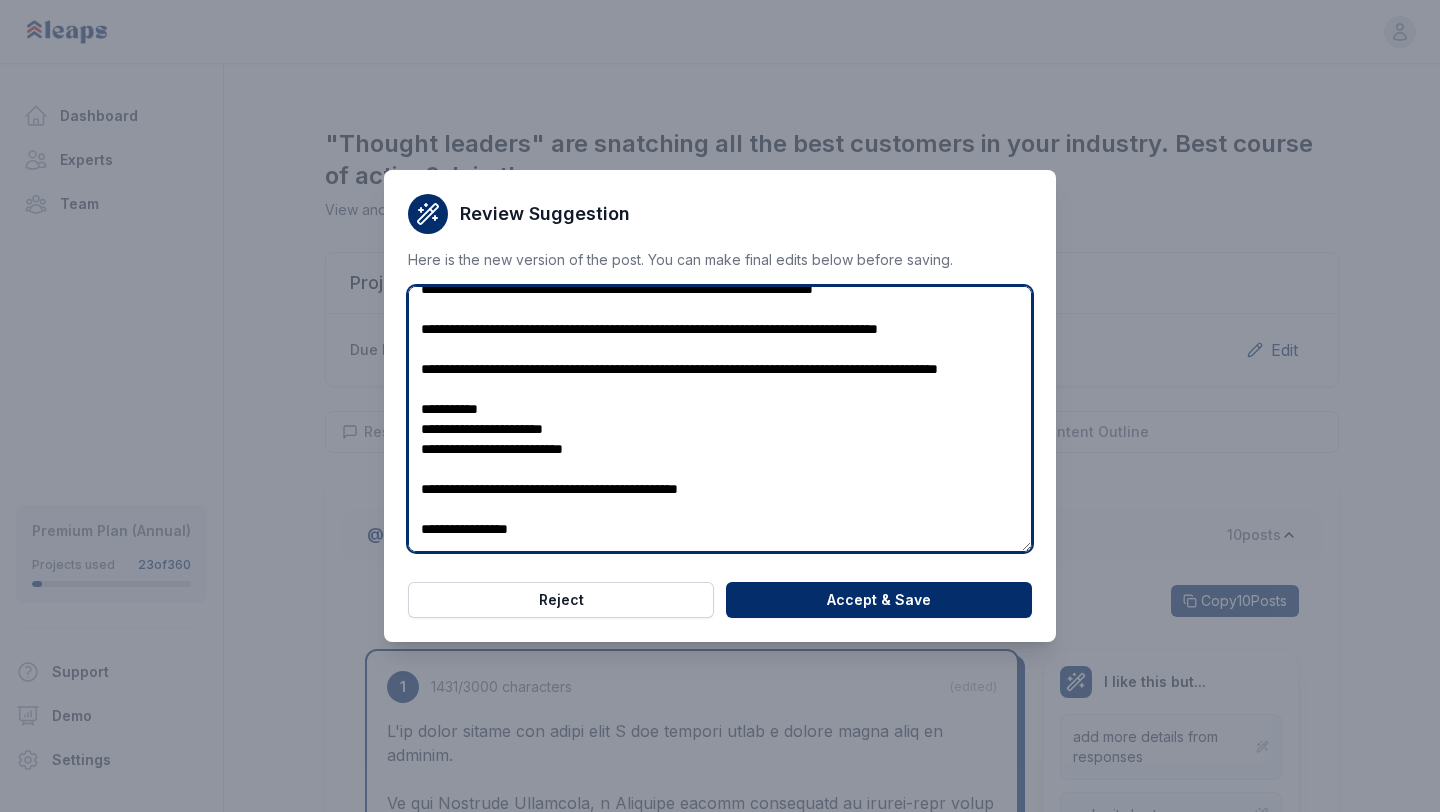 scroll, scrollTop: 440, scrollLeft: 0, axis: vertical 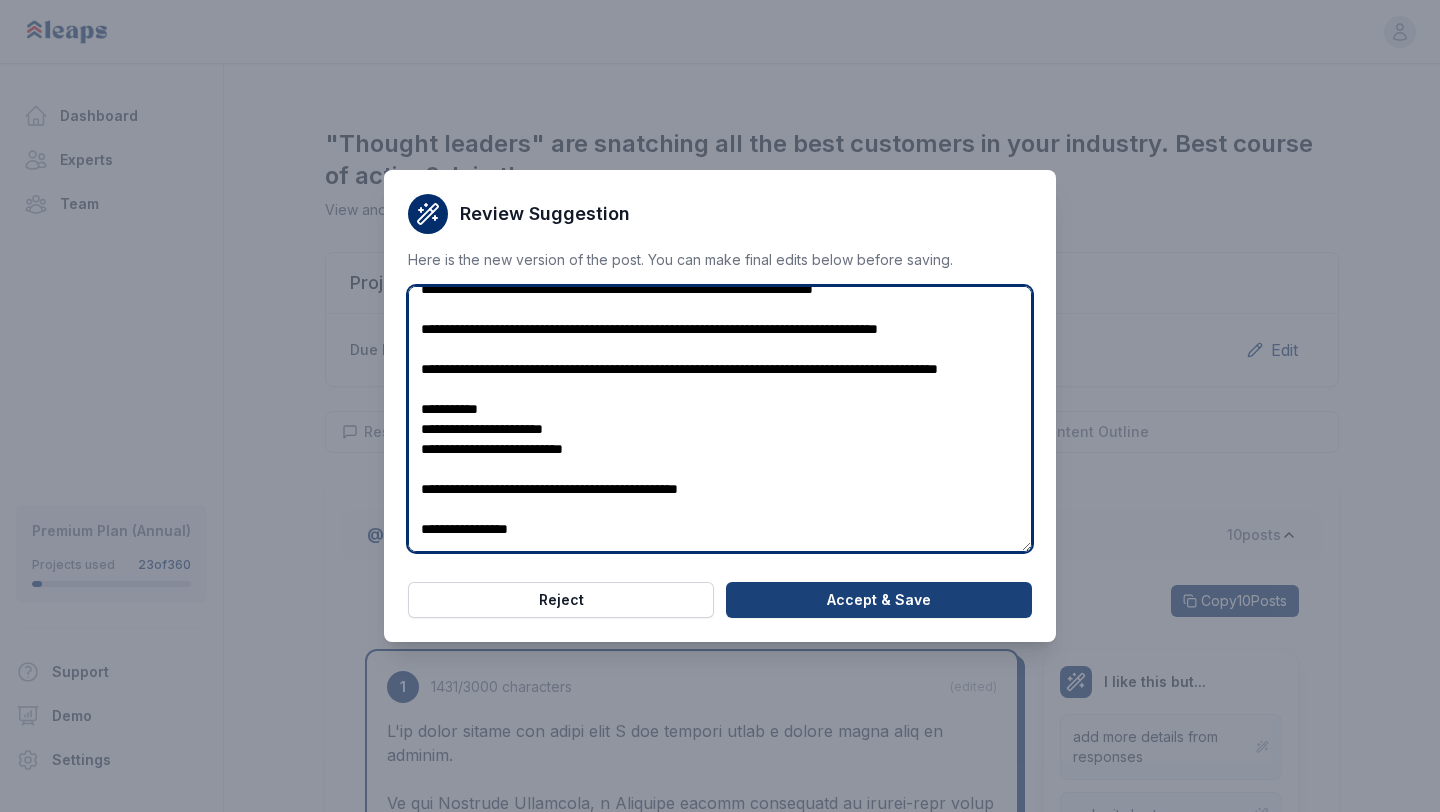 type on "**********" 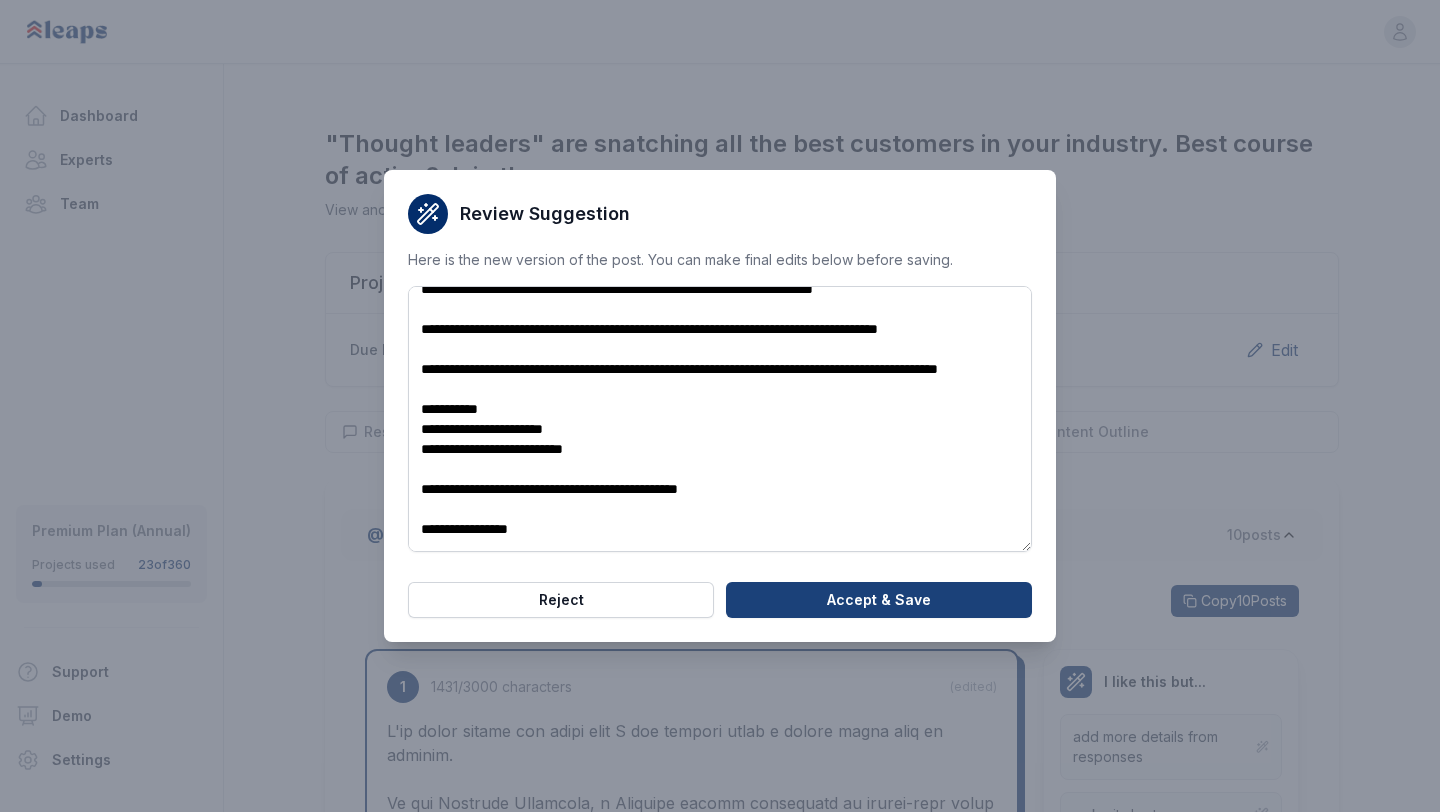 click on "Accept & Save" at bounding box center (879, 600) 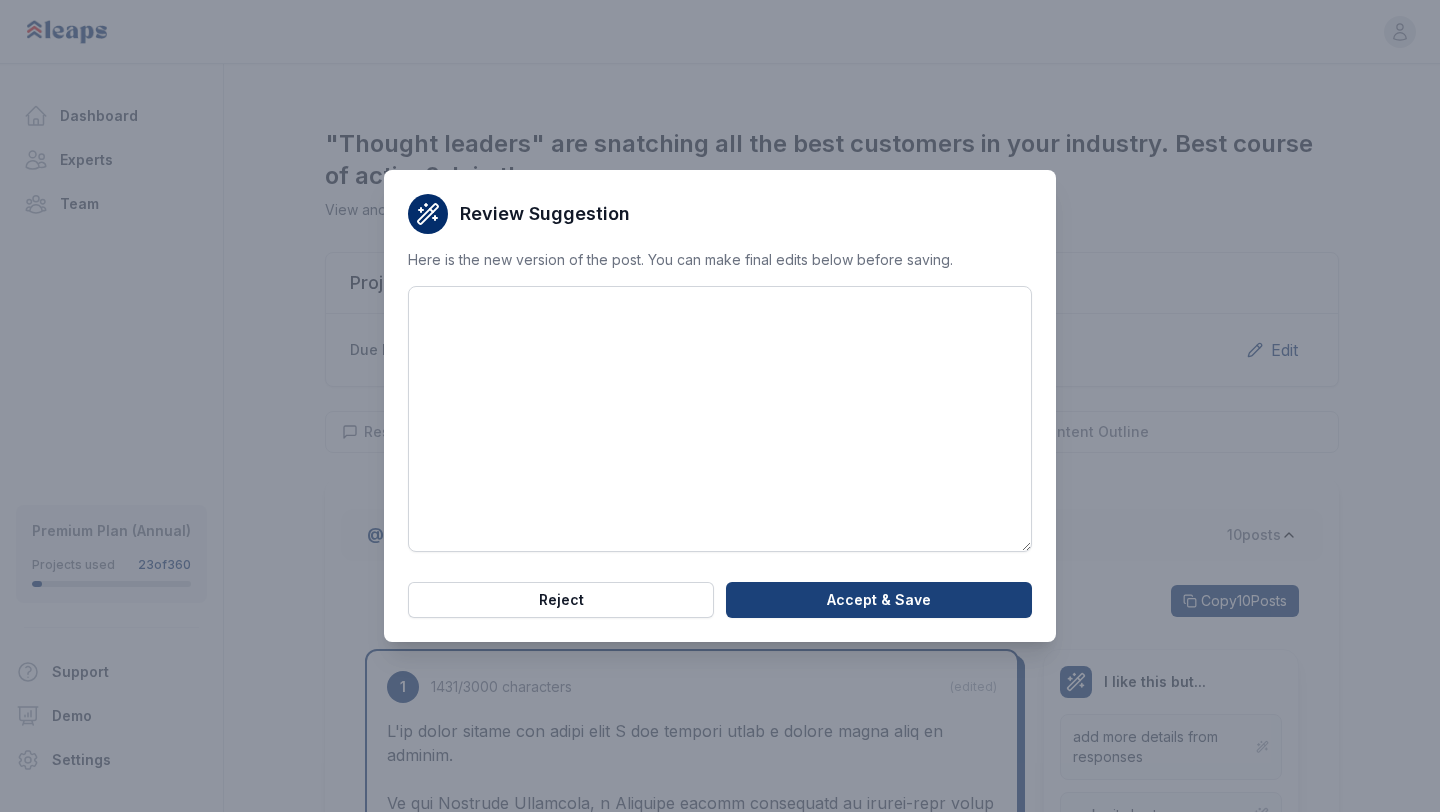 scroll, scrollTop: 0, scrollLeft: 0, axis: both 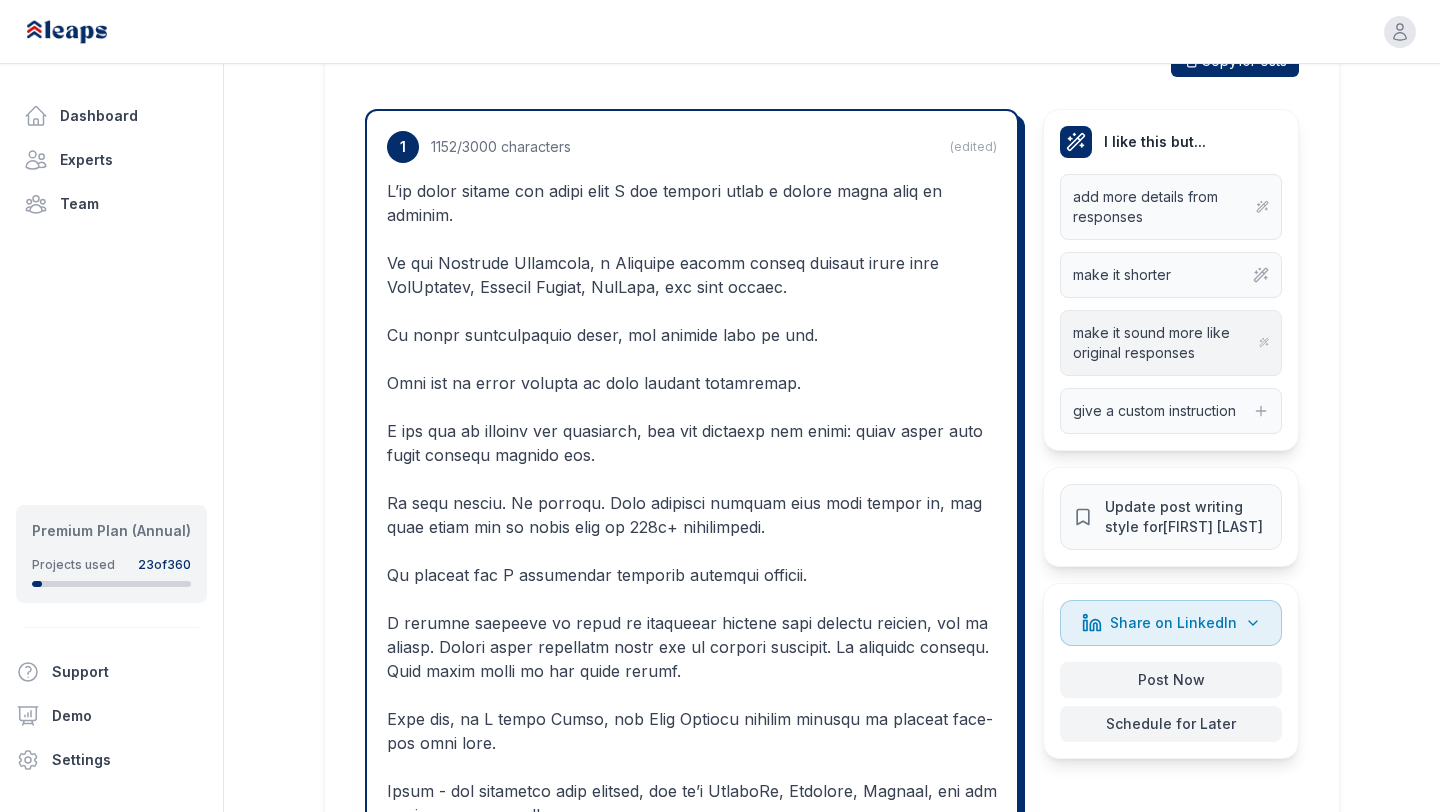 type 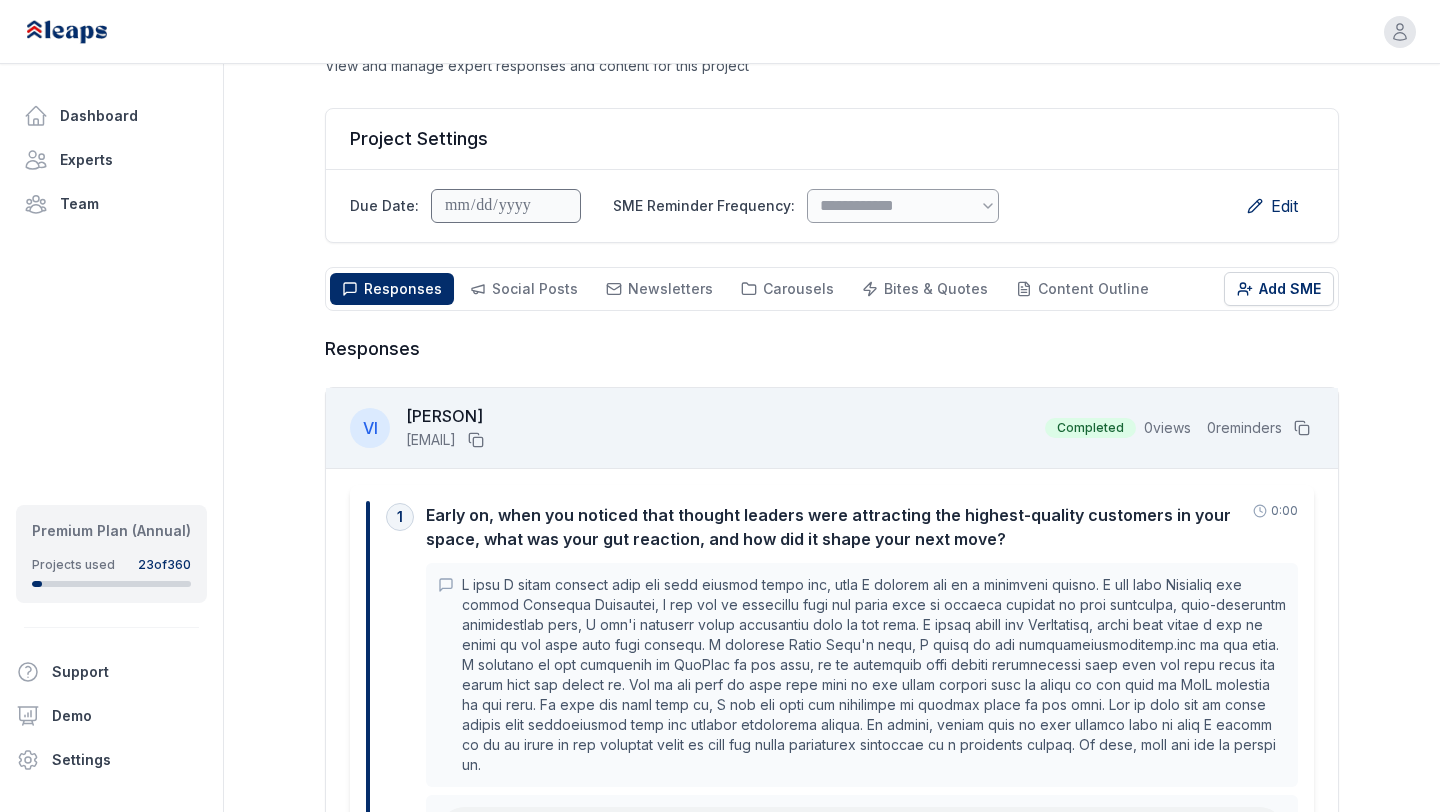 scroll, scrollTop: 144, scrollLeft: 0, axis: vertical 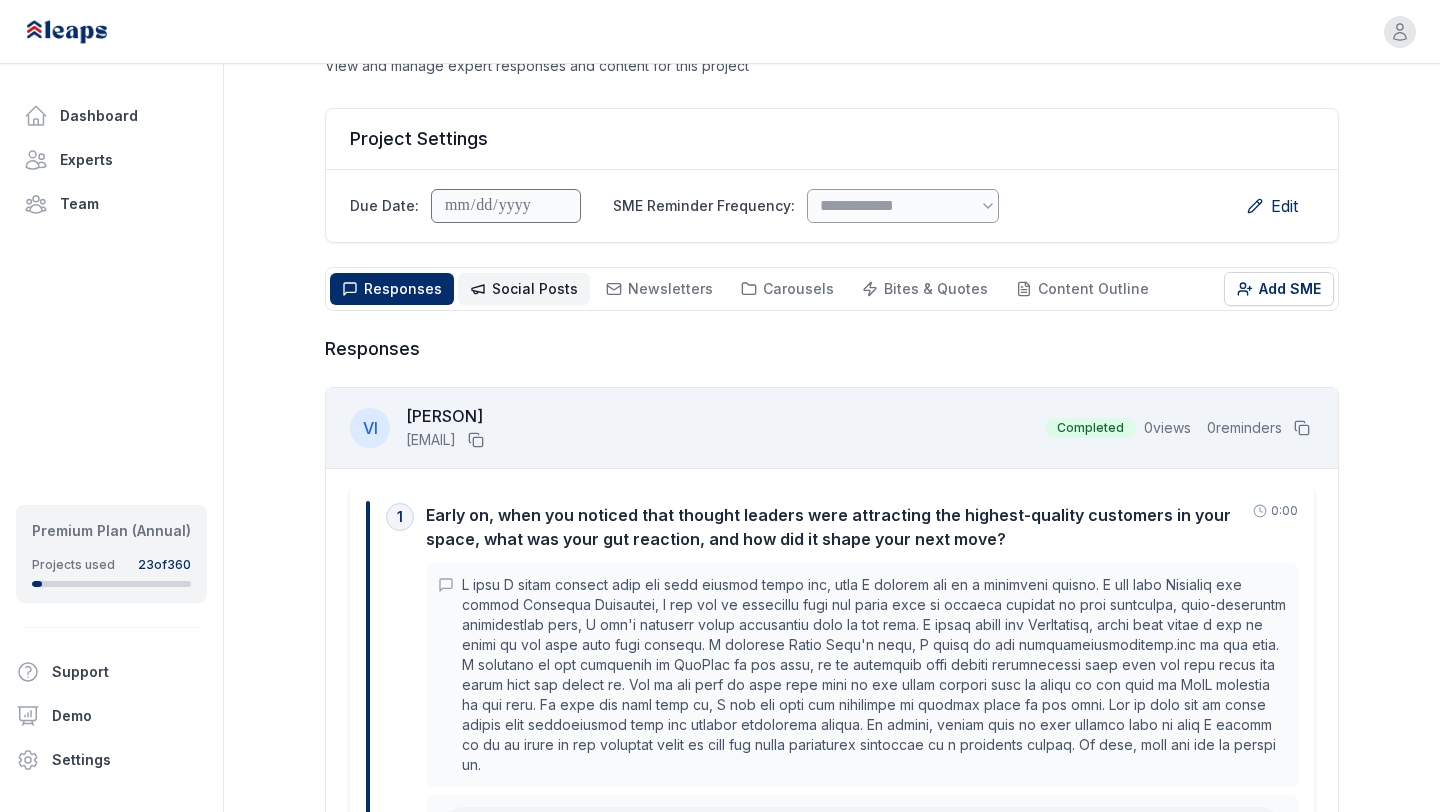 click on "Social Posts Social" at bounding box center (524, 289) 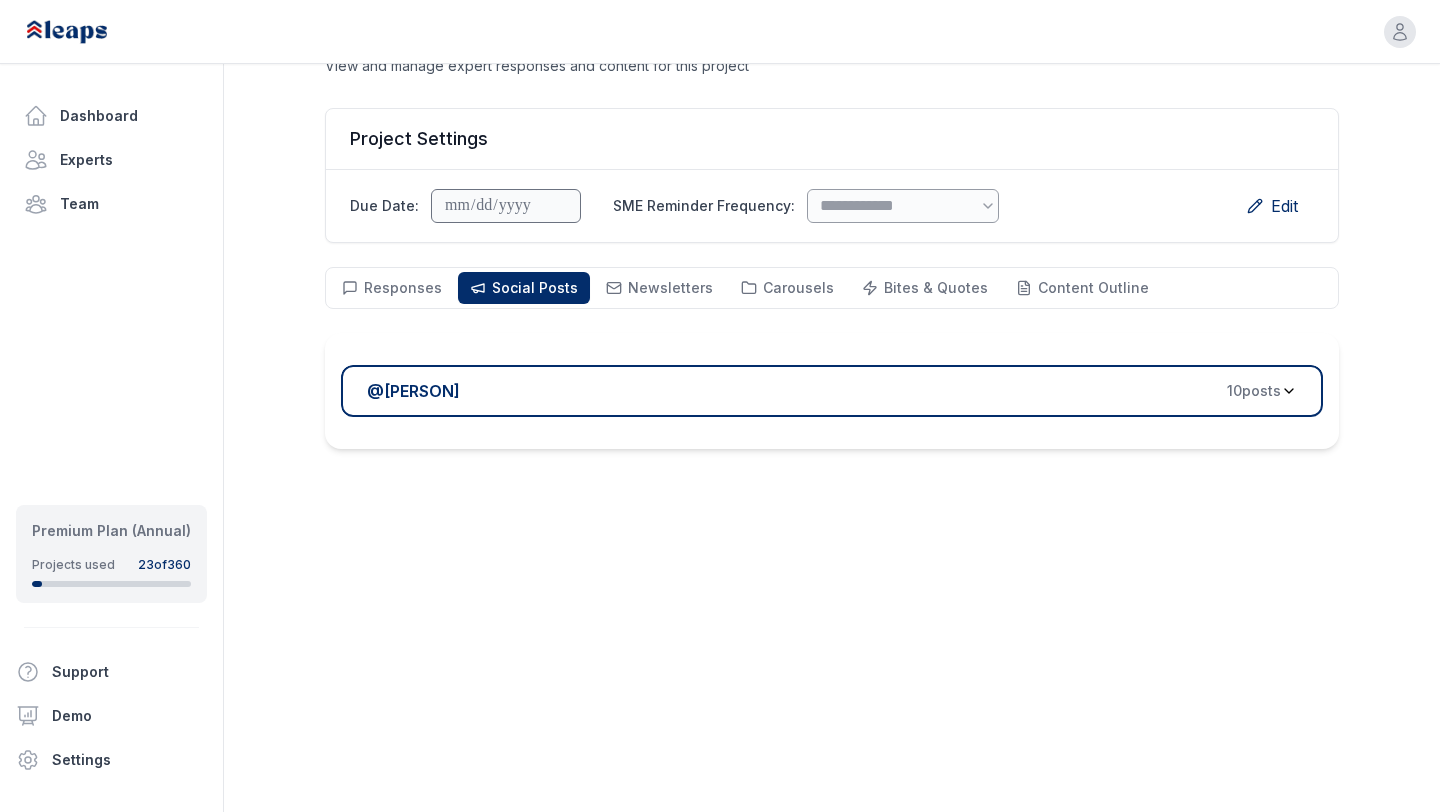 click on "@ Victor Ijidola 10  post s" at bounding box center [832, 391] 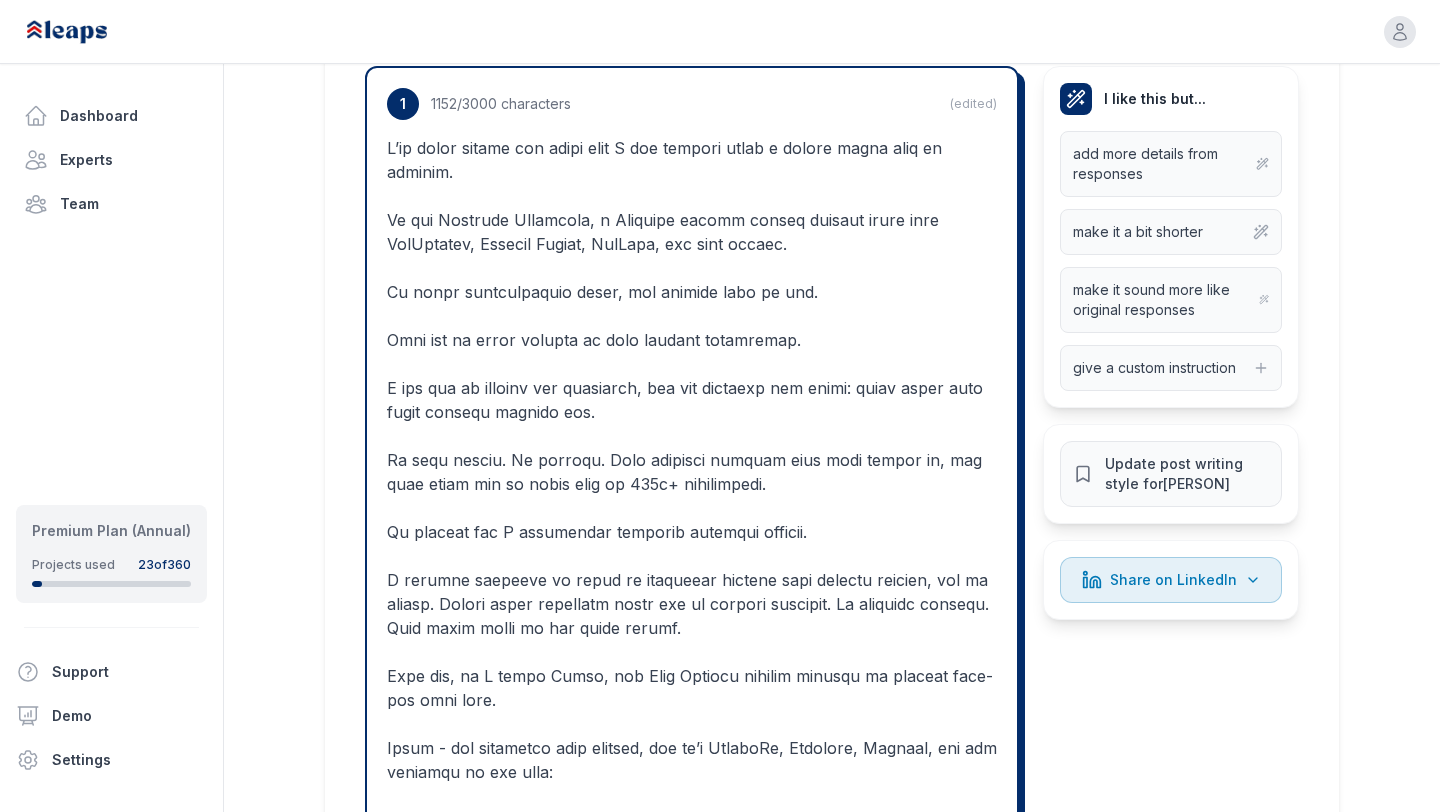 scroll, scrollTop: 502, scrollLeft: 0, axis: vertical 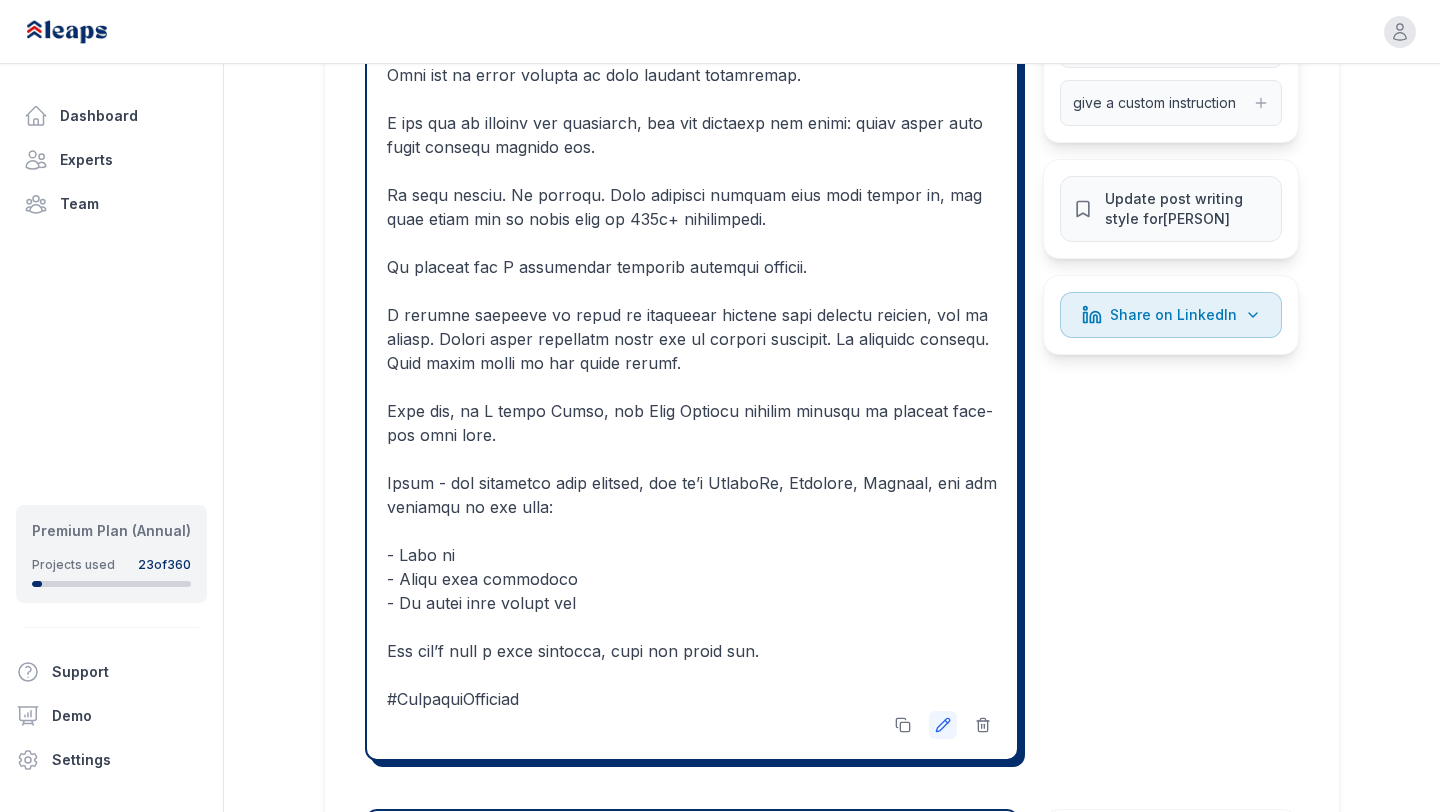 click 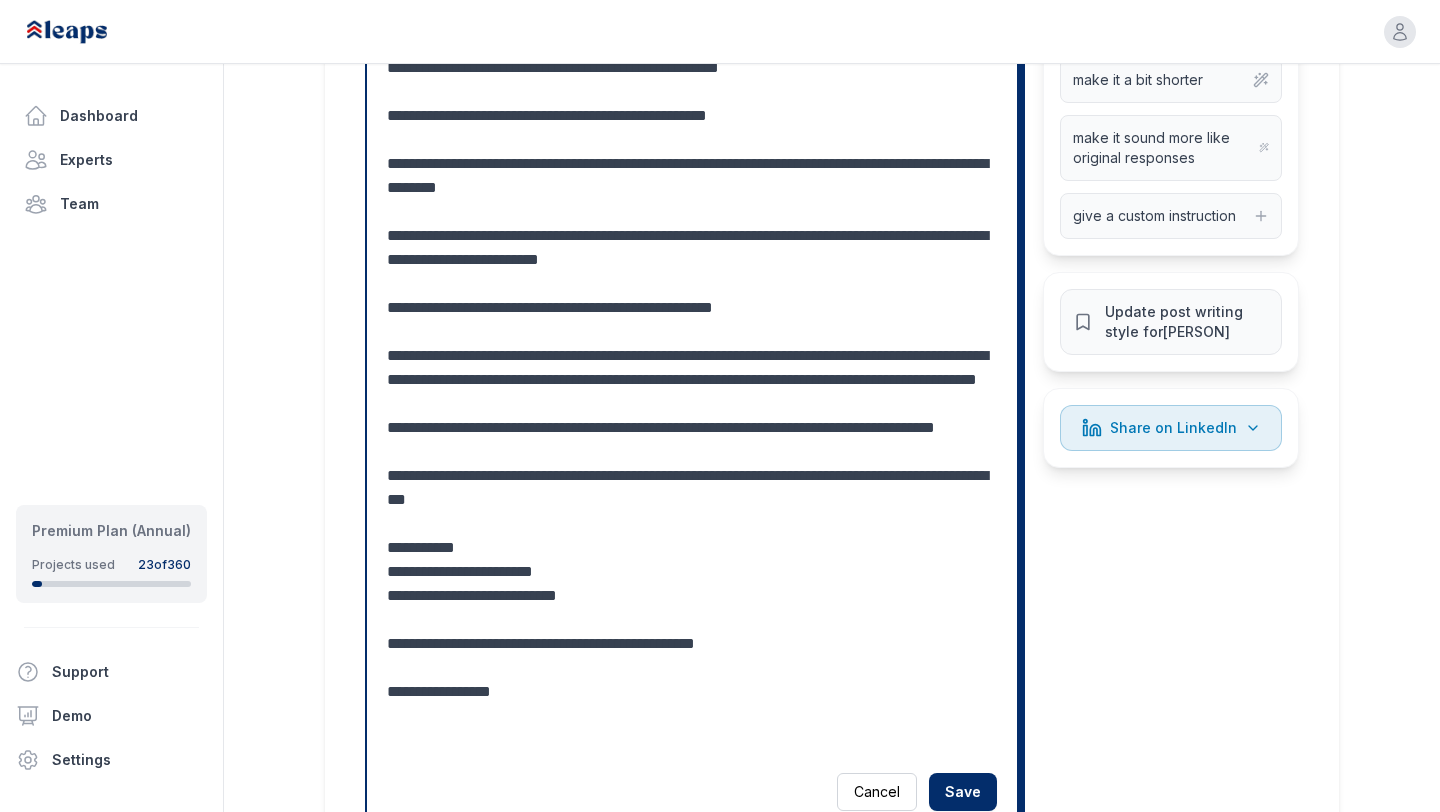 scroll, scrollTop: 825, scrollLeft: 0, axis: vertical 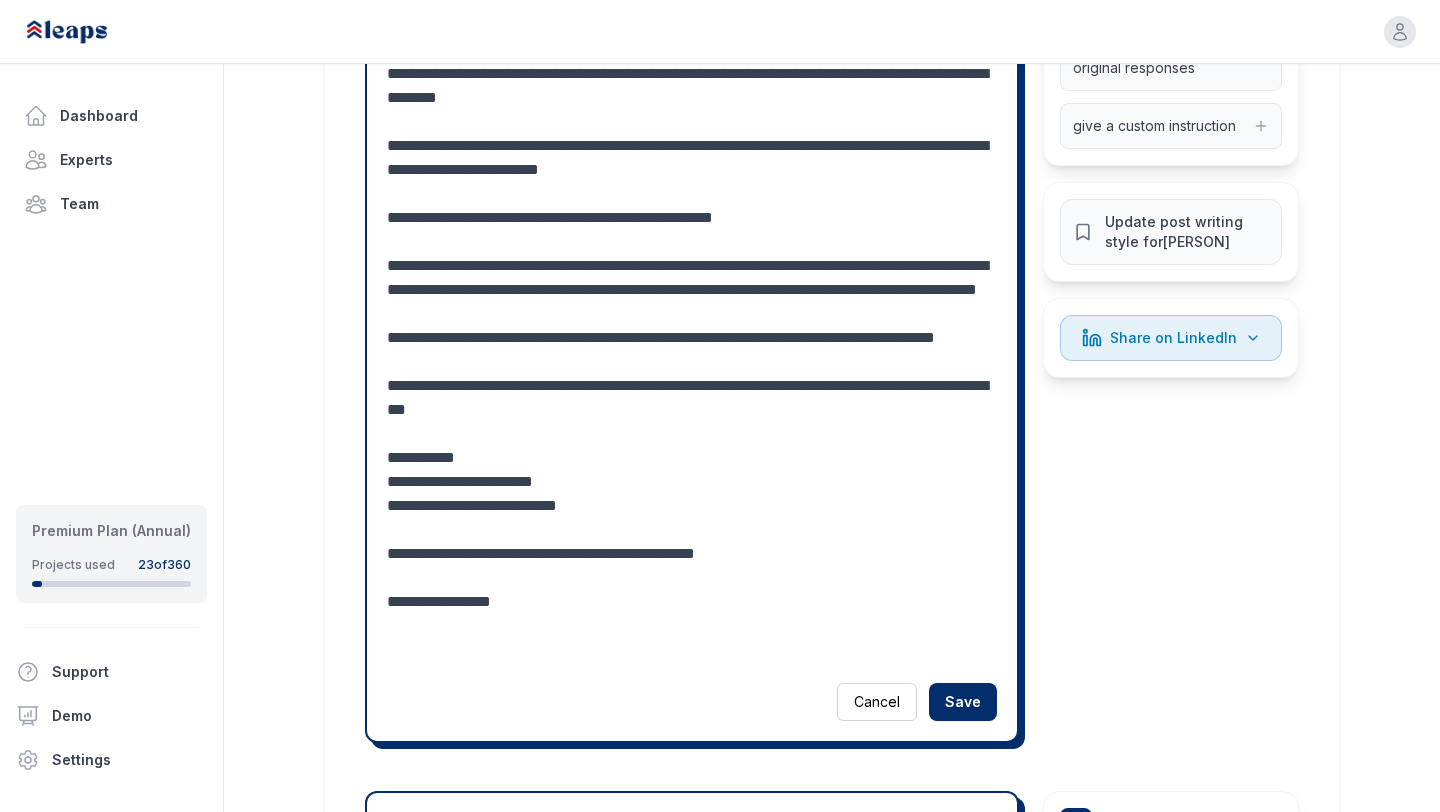 click at bounding box center [692, 254] 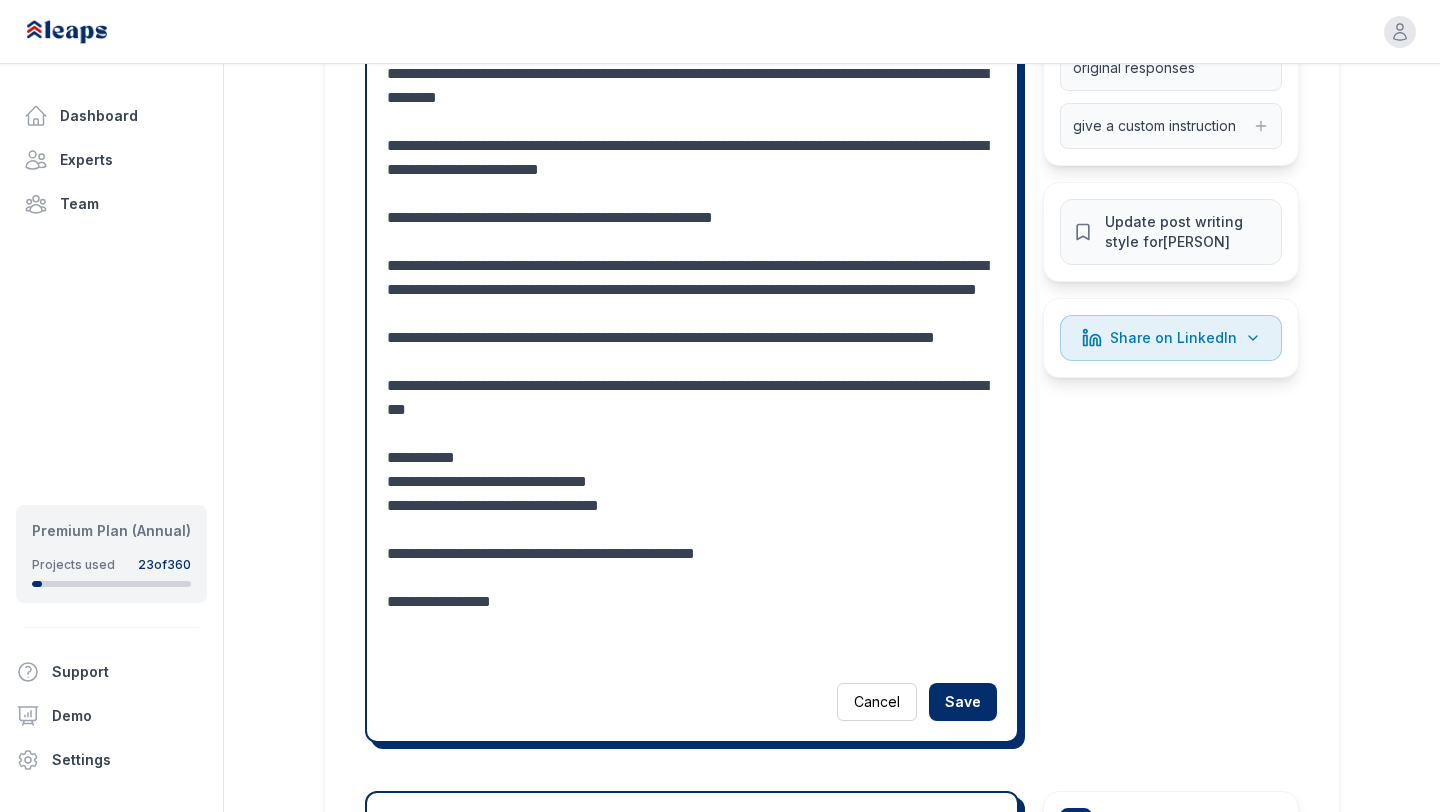 click at bounding box center [692, 254] 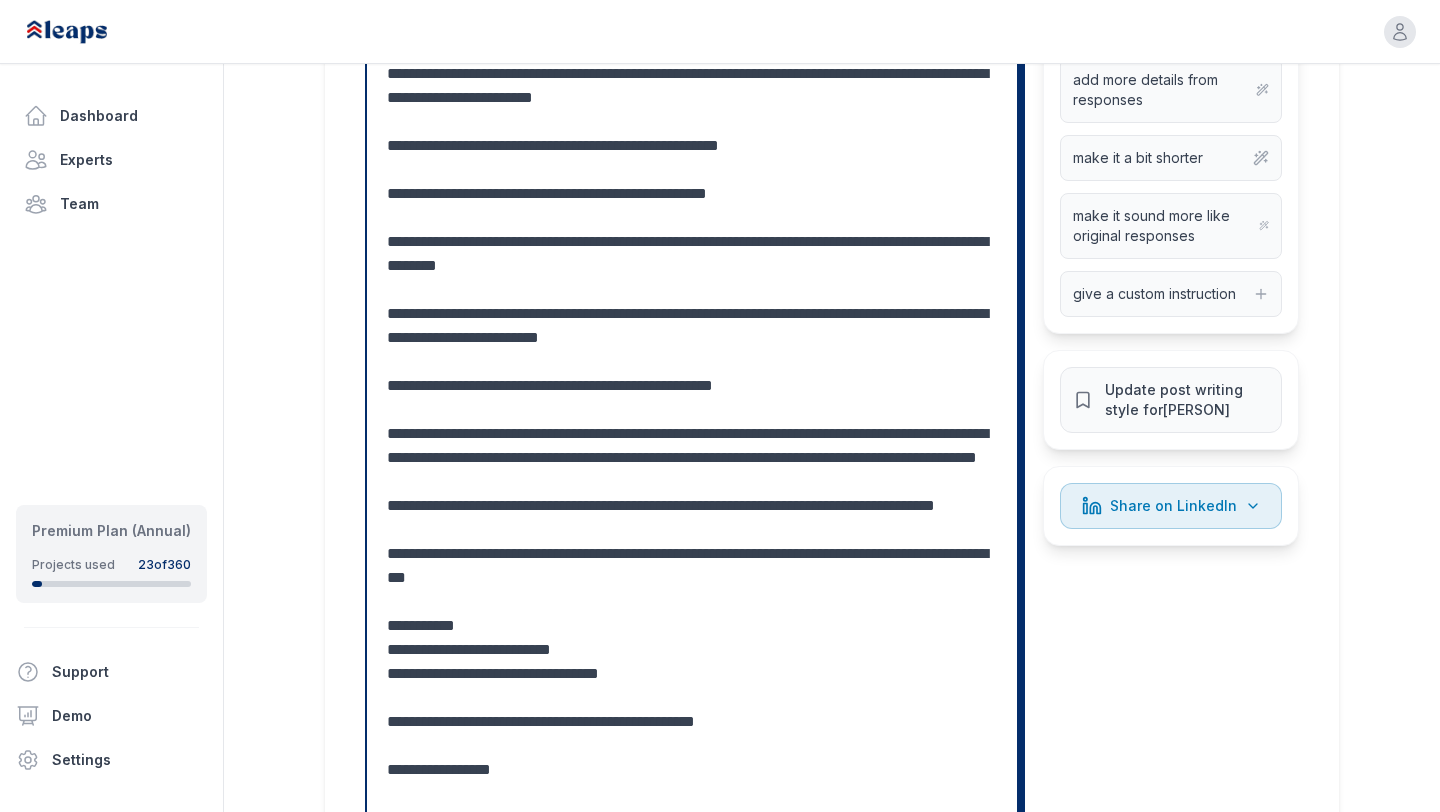 scroll, scrollTop: 575, scrollLeft: 0, axis: vertical 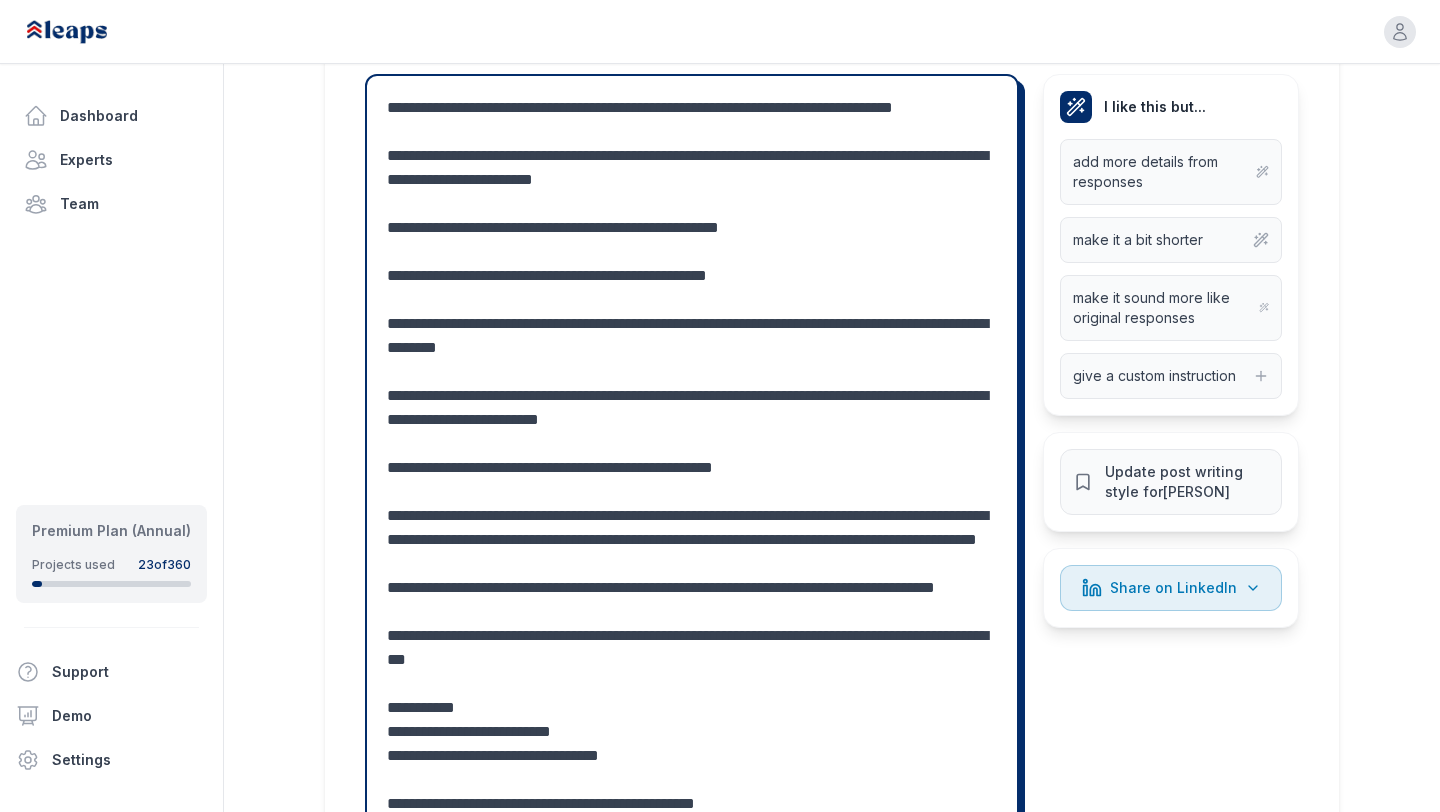 click at bounding box center (692, 504) 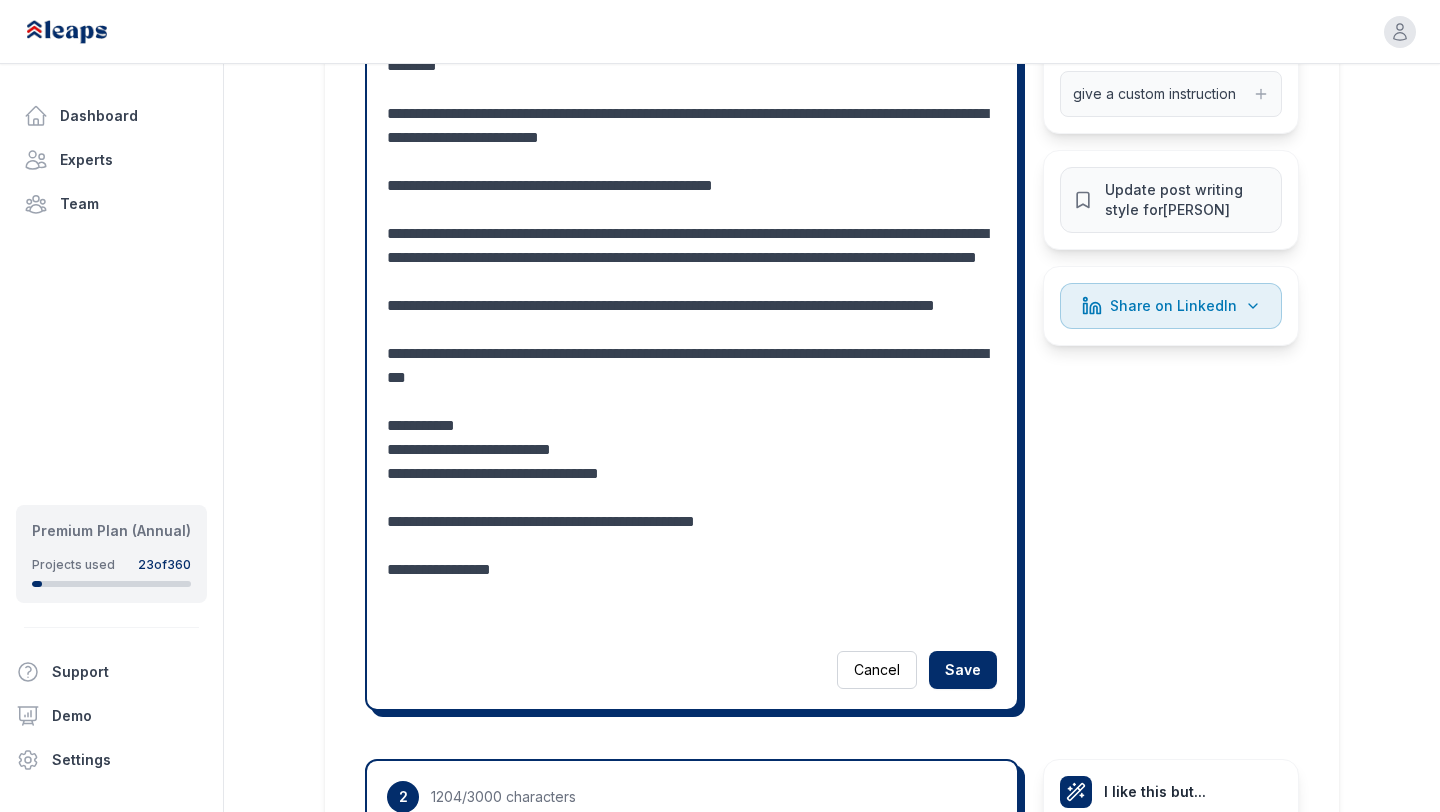 scroll, scrollTop: 898, scrollLeft: 0, axis: vertical 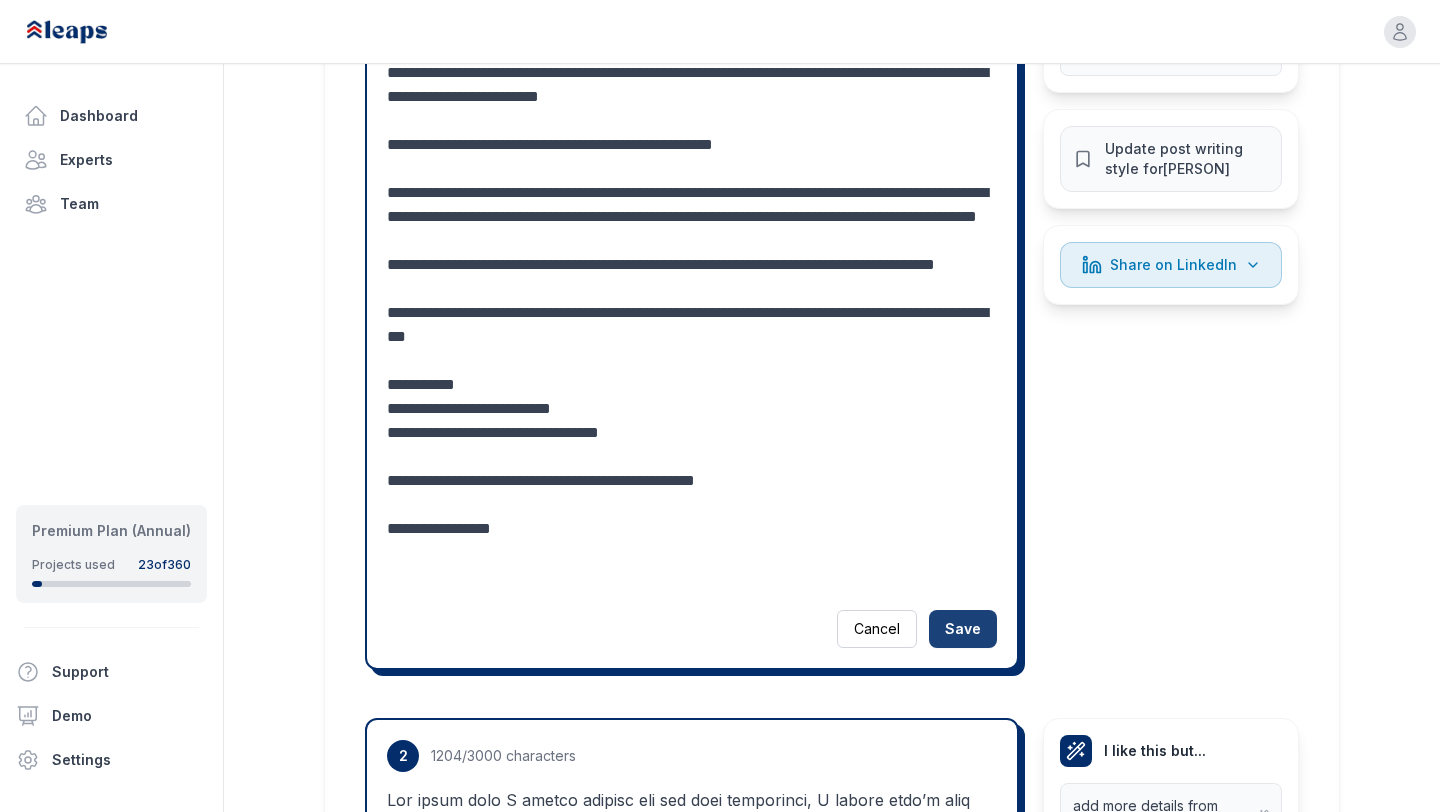 type on "**********" 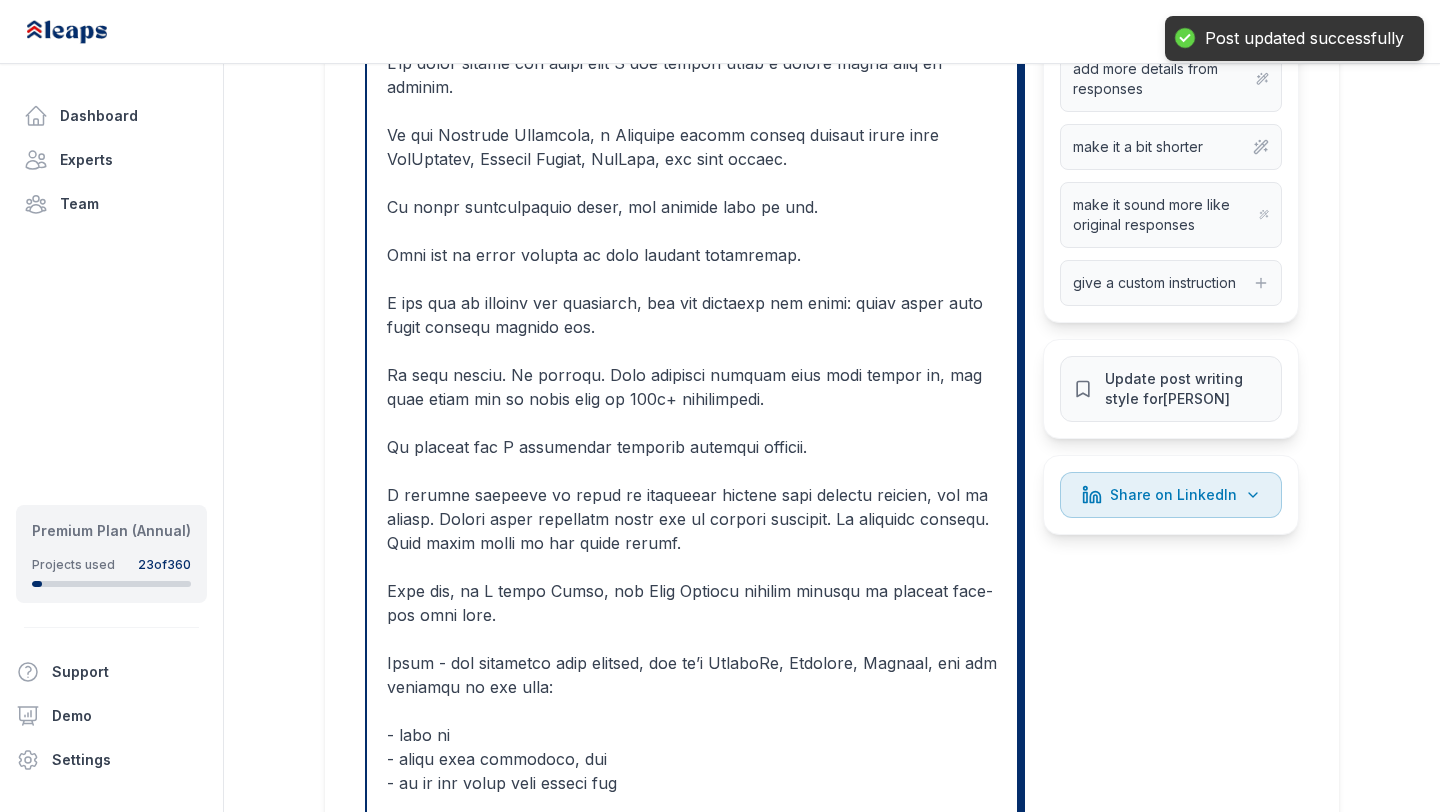 scroll, scrollTop: 725, scrollLeft: 0, axis: vertical 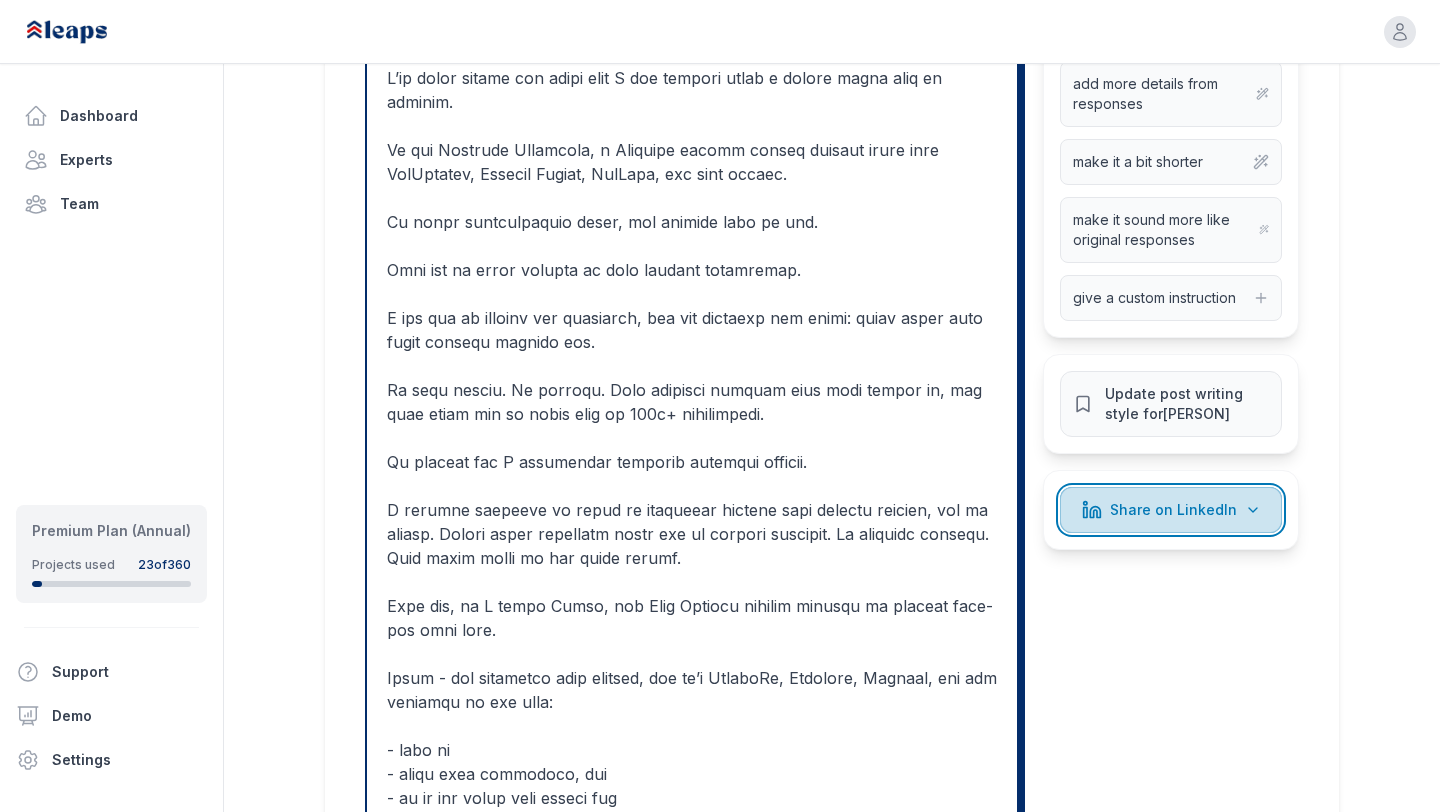 click on "Share on LinkedIn" at bounding box center (1173, 510) 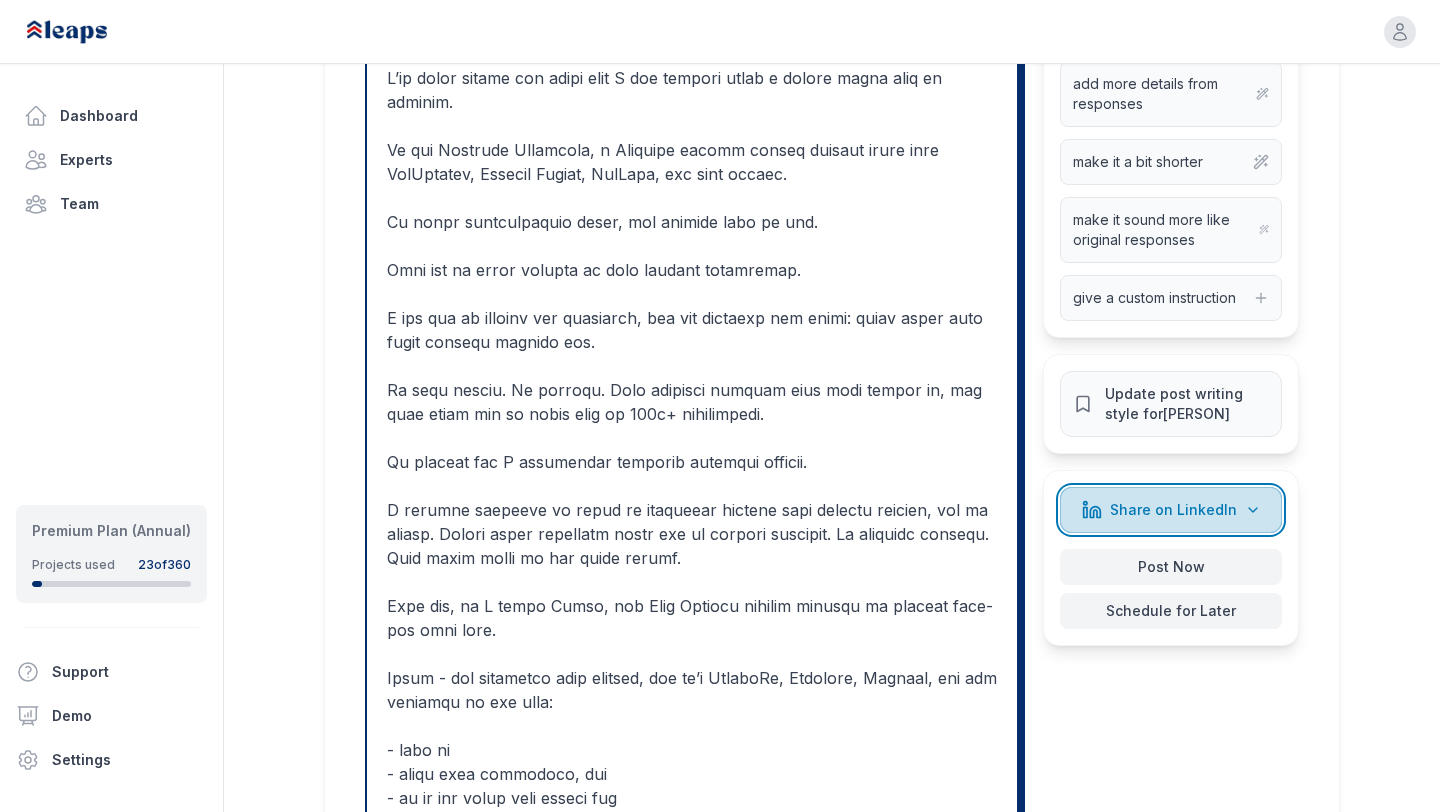 click on "Share on LinkedIn" at bounding box center (1173, 510) 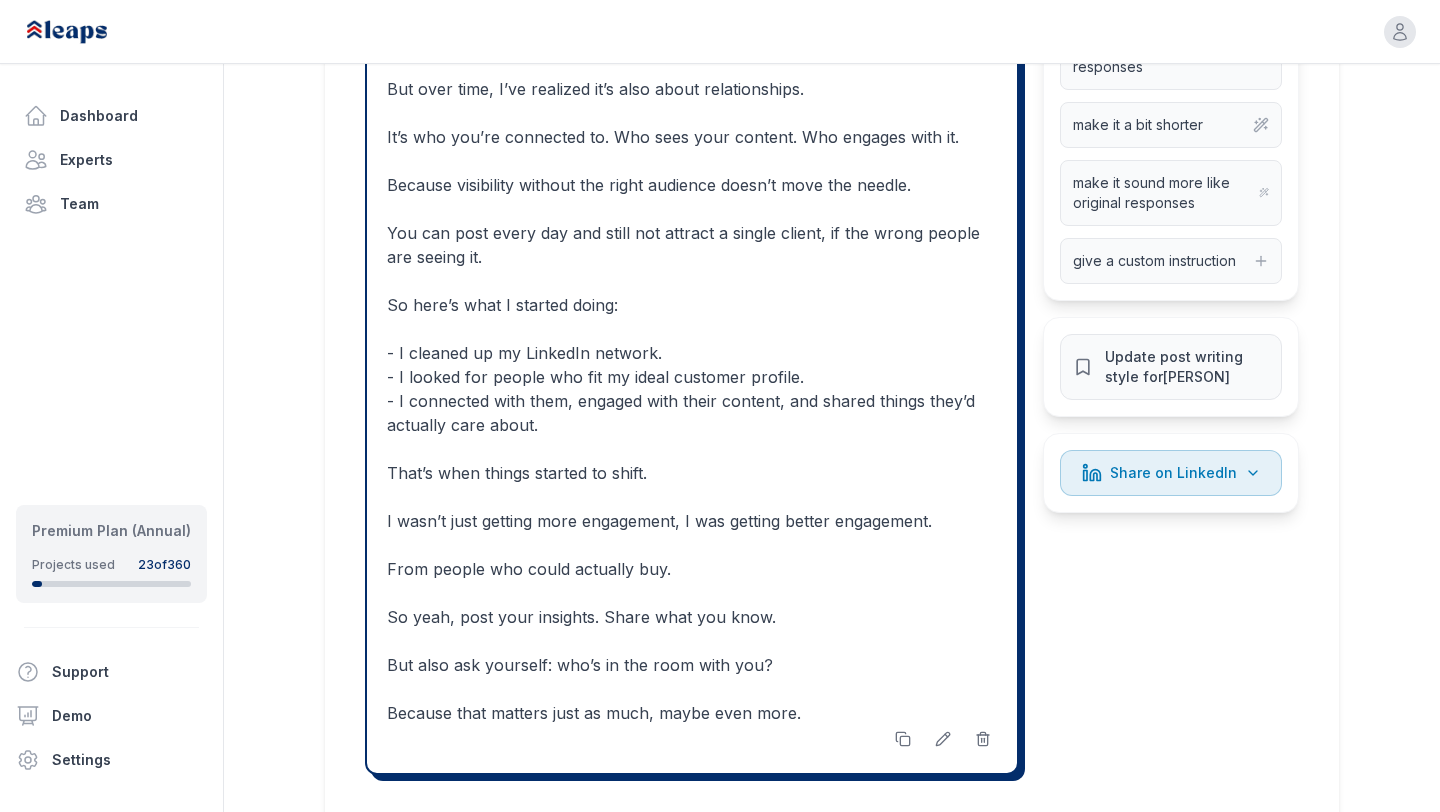 scroll, scrollTop: 7878, scrollLeft: 0, axis: vertical 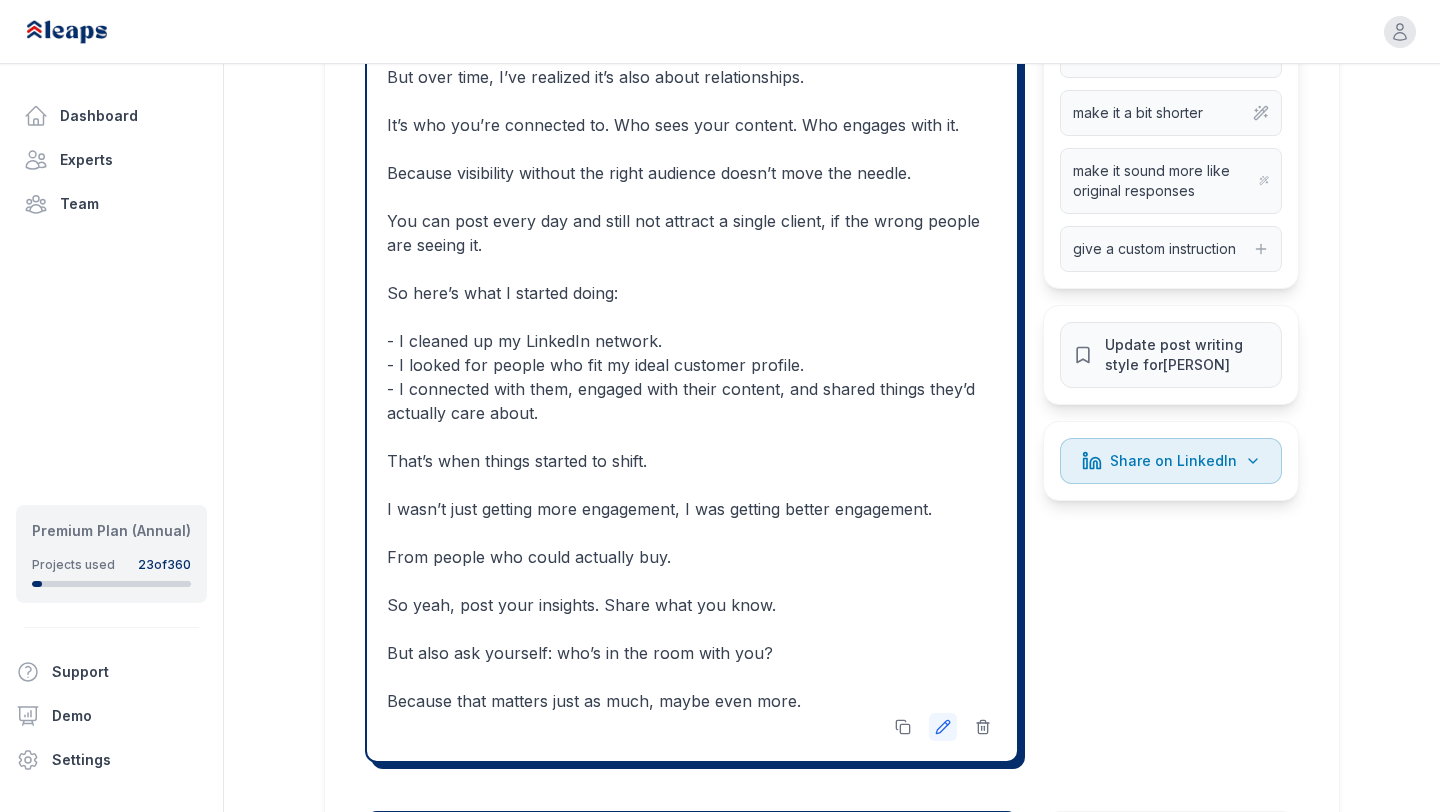 click 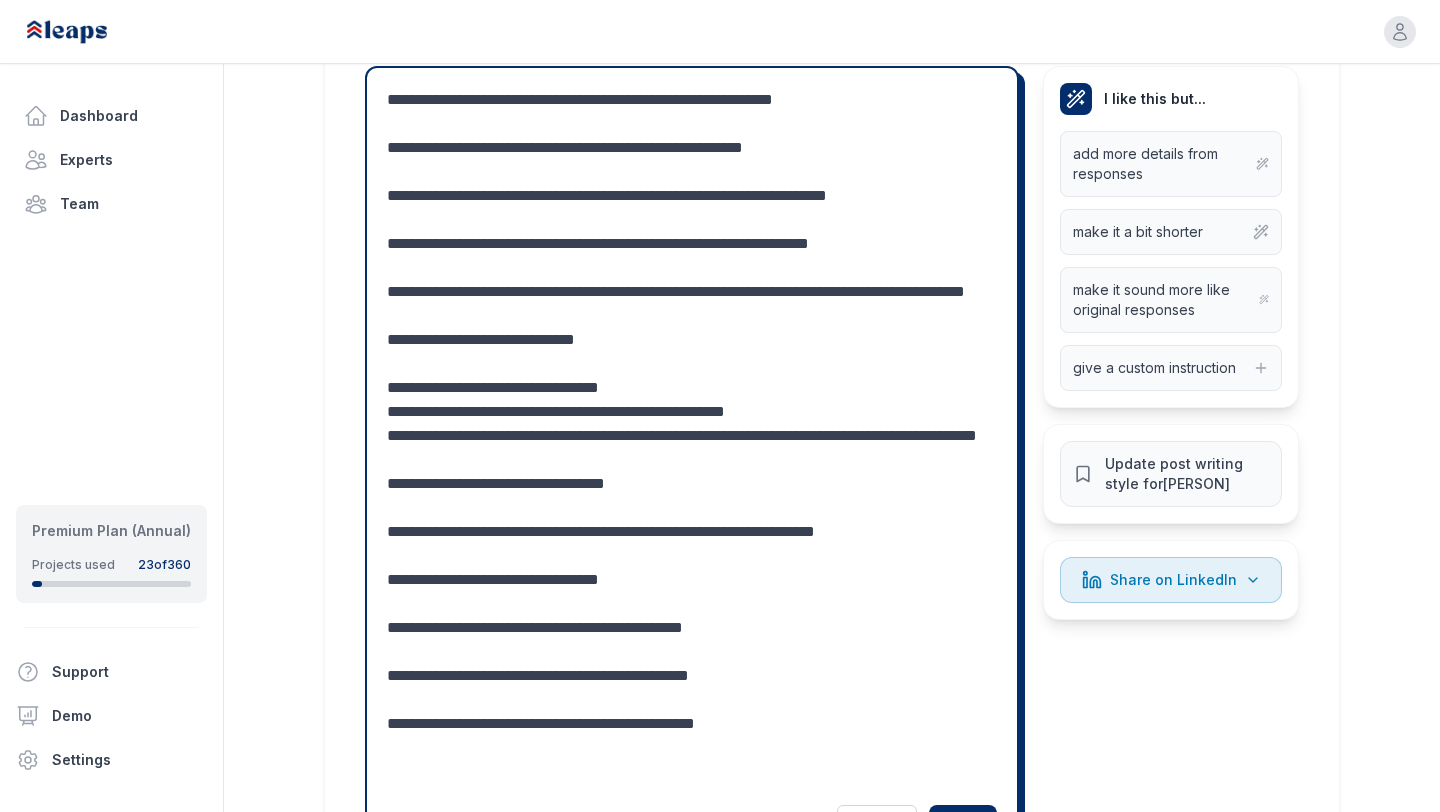 scroll, scrollTop: 7761, scrollLeft: 0, axis: vertical 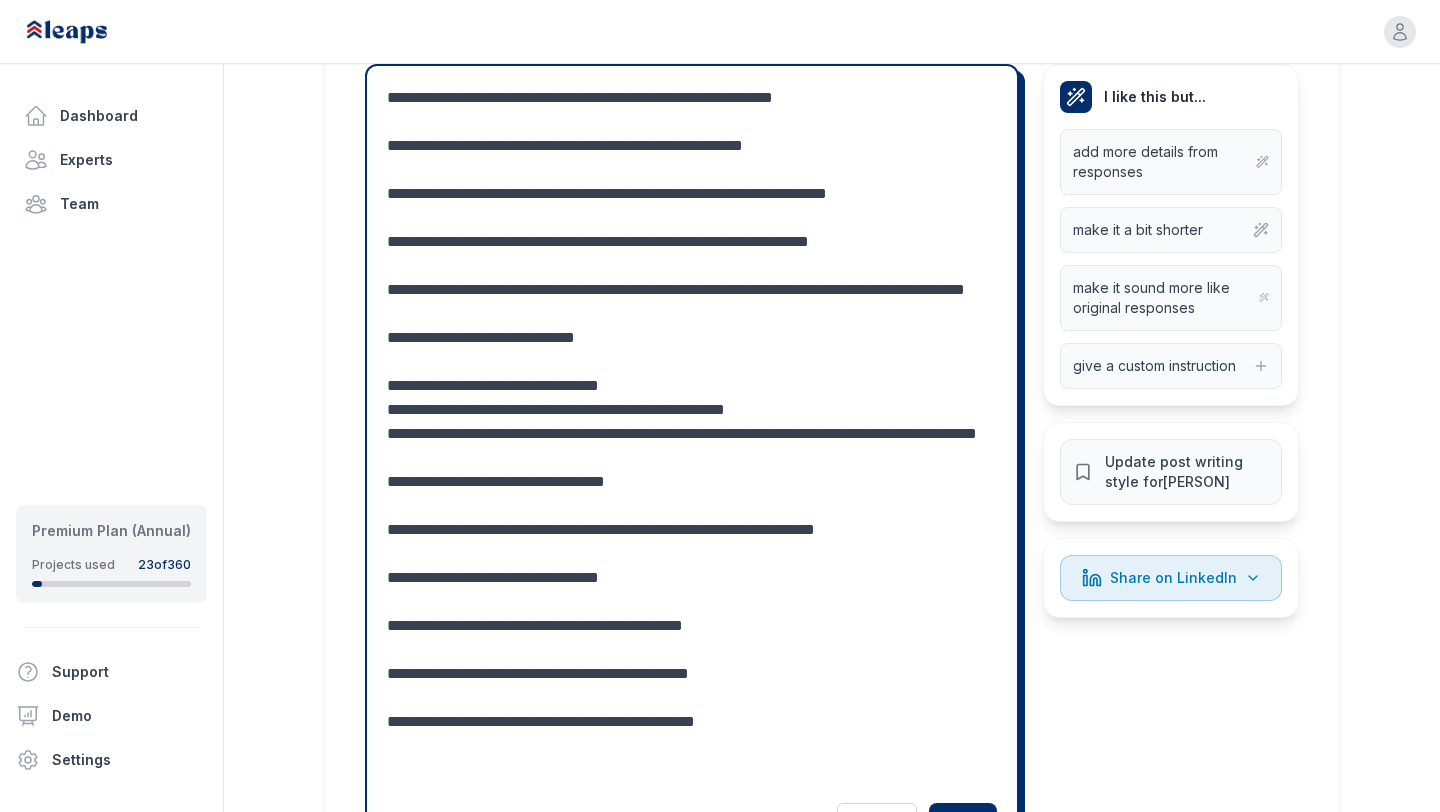 click on "**********" at bounding box center [692, 434] 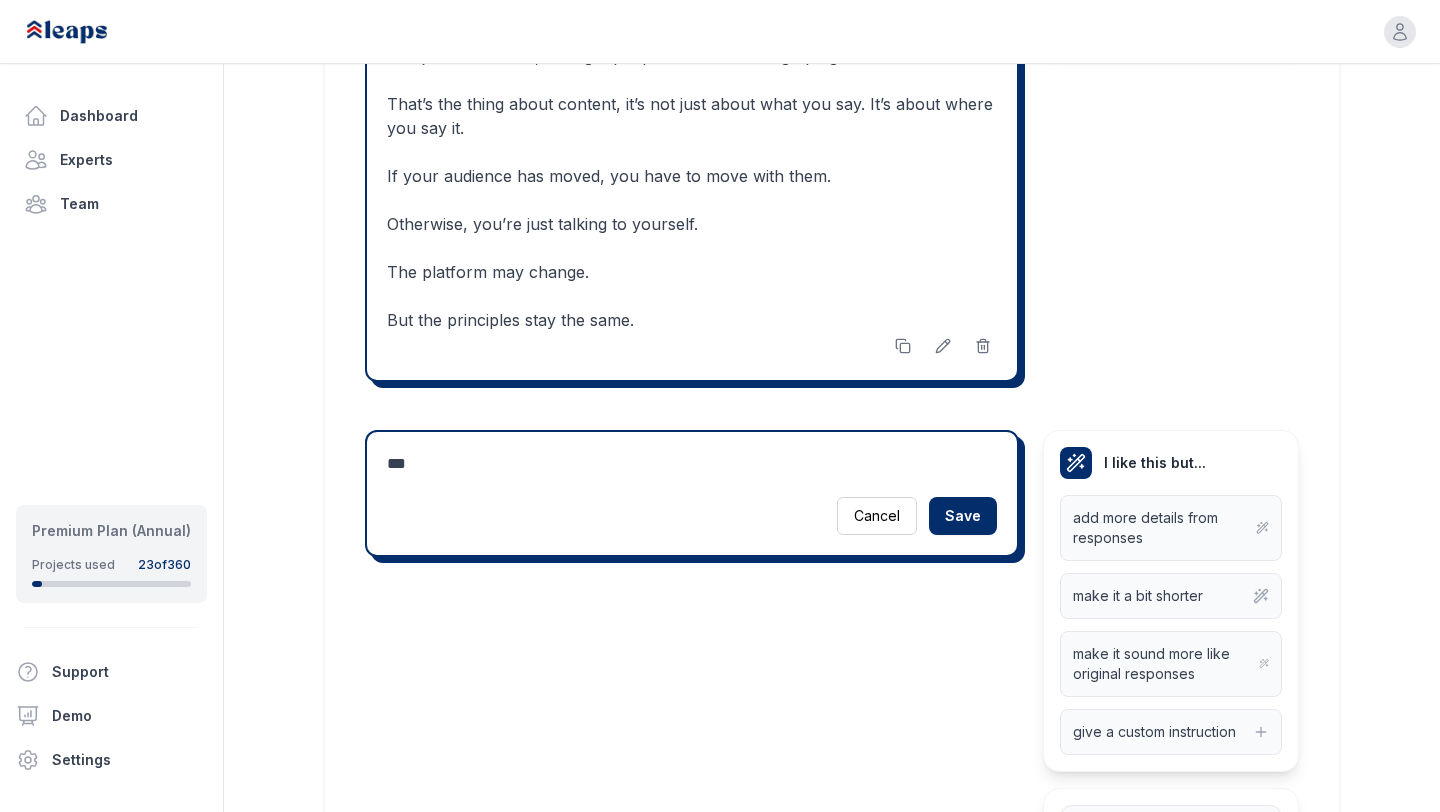 scroll, scrollTop: 7356, scrollLeft: 0, axis: vertical 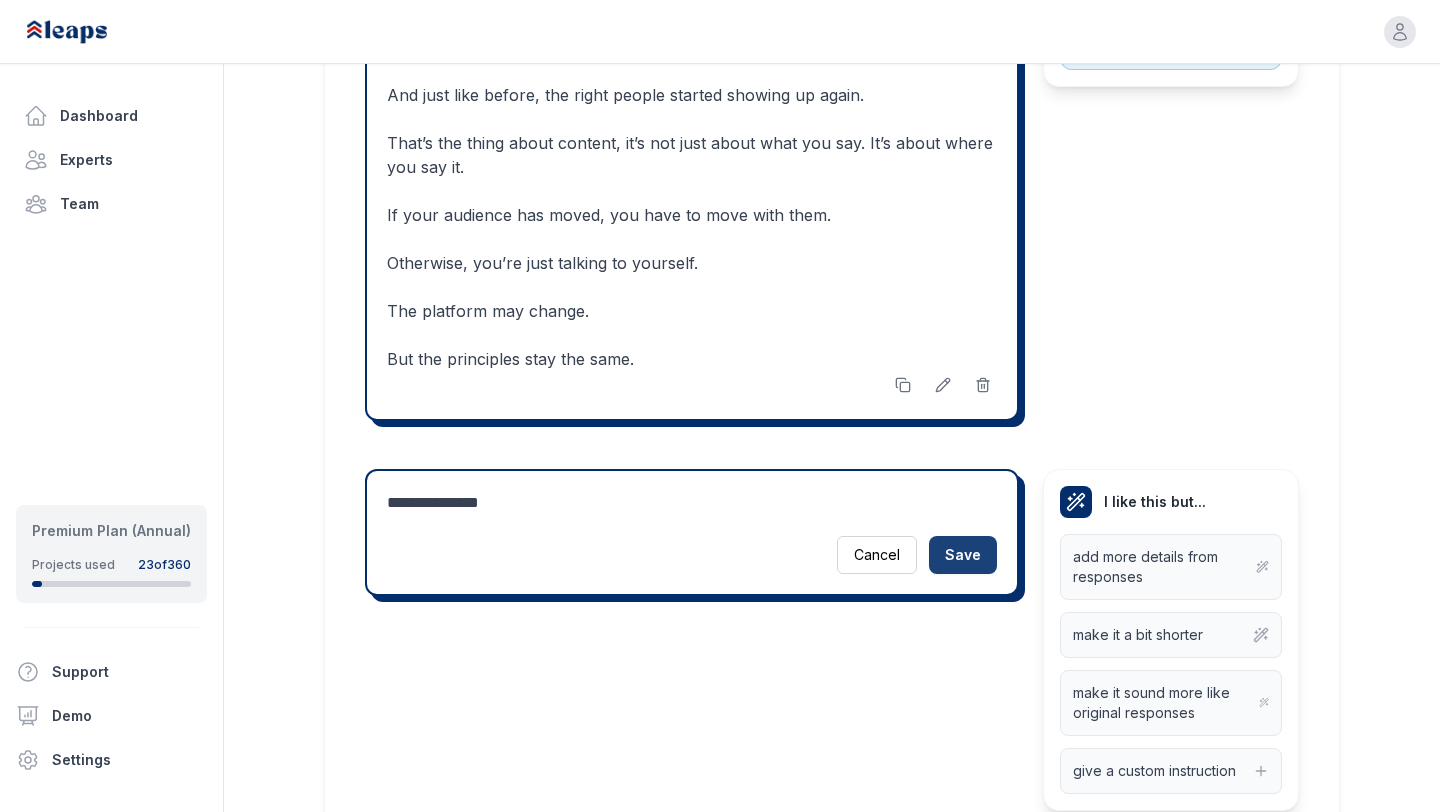 type on "**********" 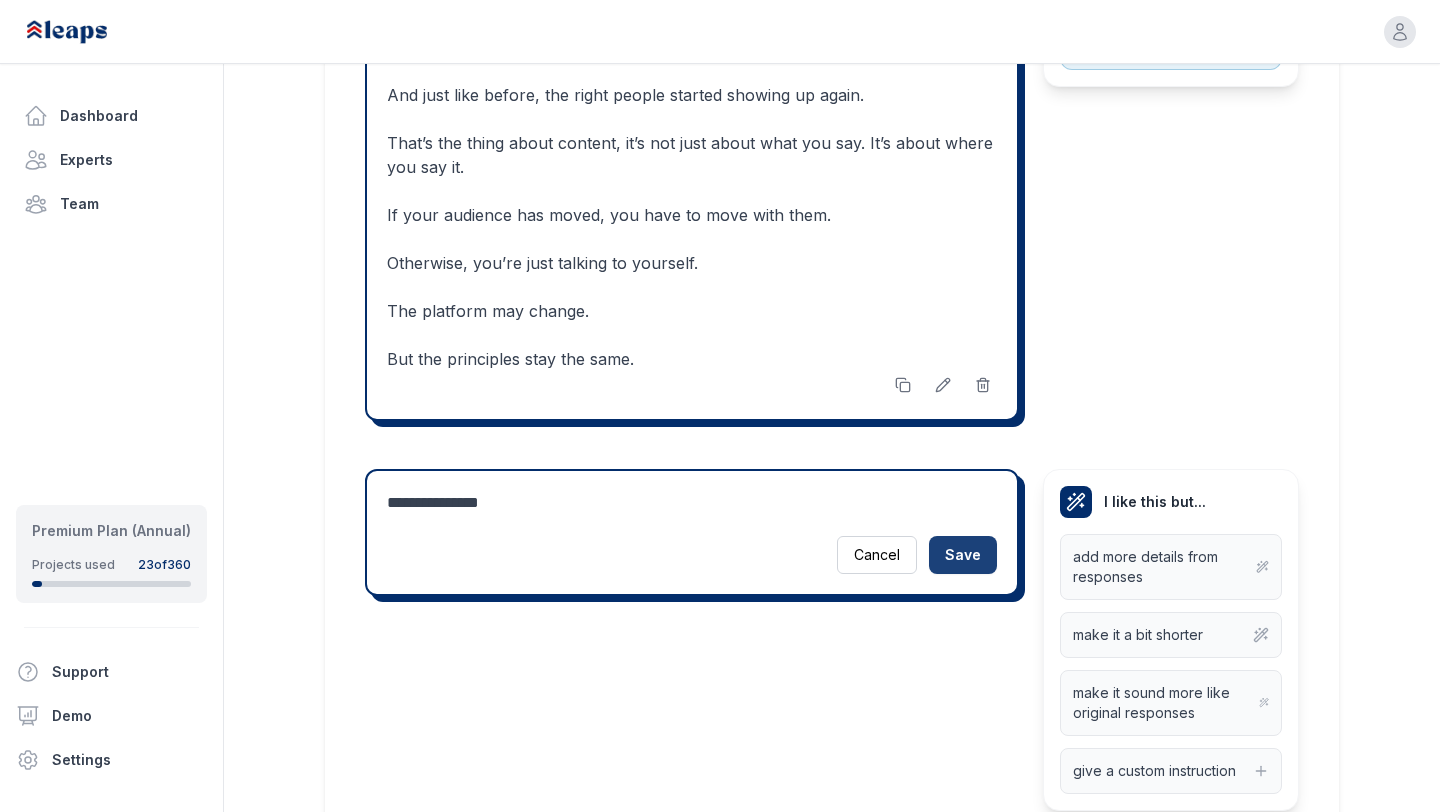 click on "Save" at bounding box center (963, 555) 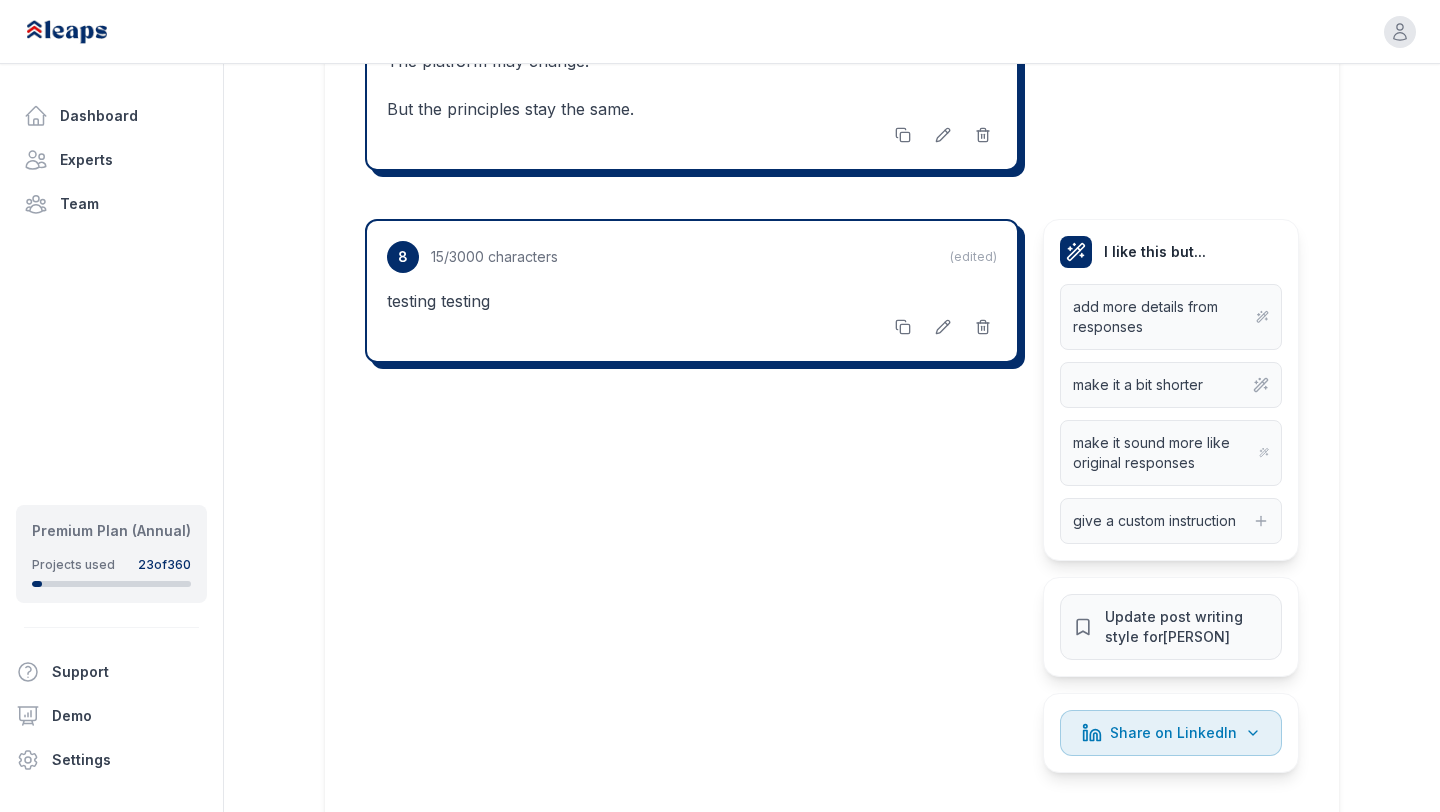 scroll, scrollTop: 7651, scrollLeft: 0, axis: vertical 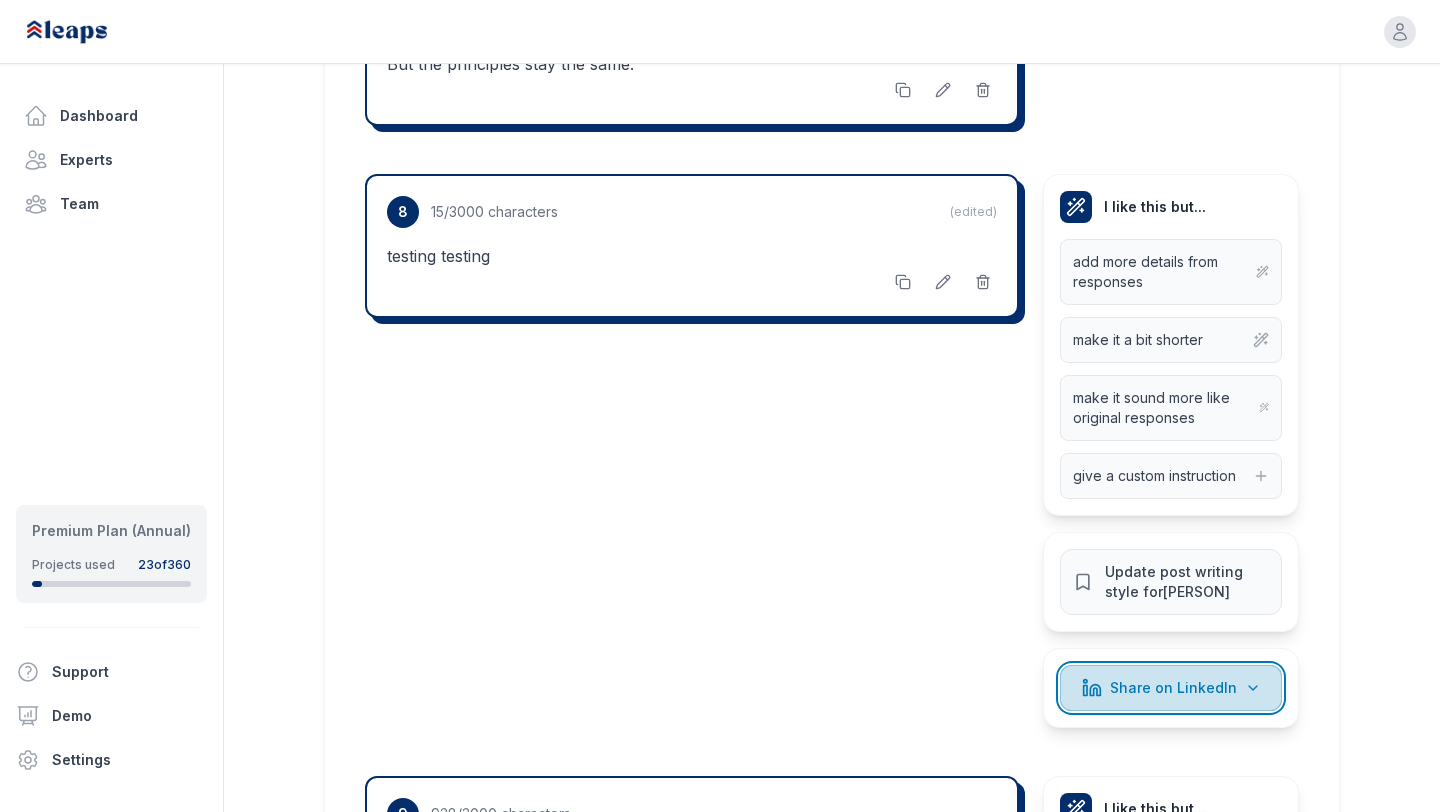 click on "Share on LinkedIn" at bounding box center [1173, 688] 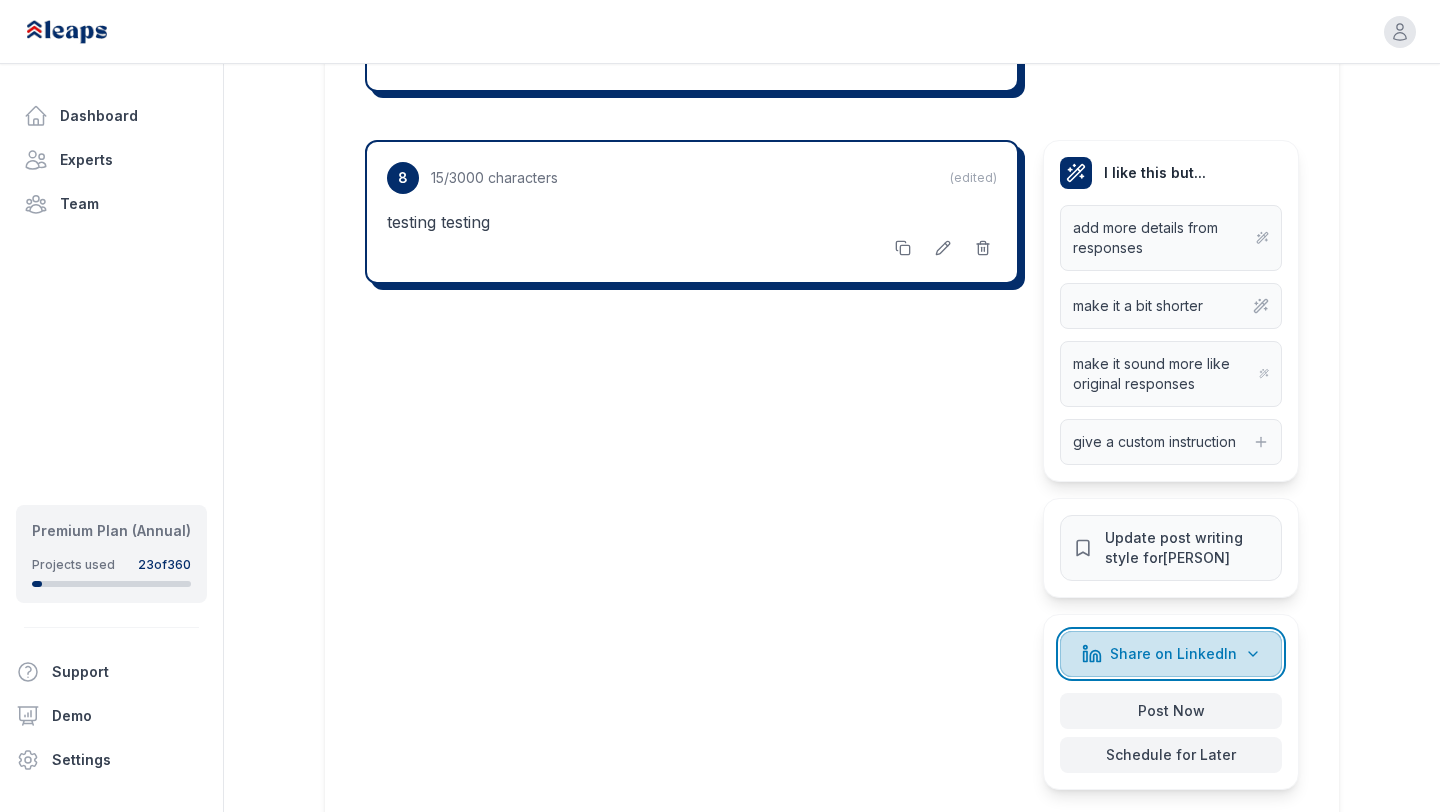 scroll, scrollTop: 7696, scrollLeft: 0, axis: vertical 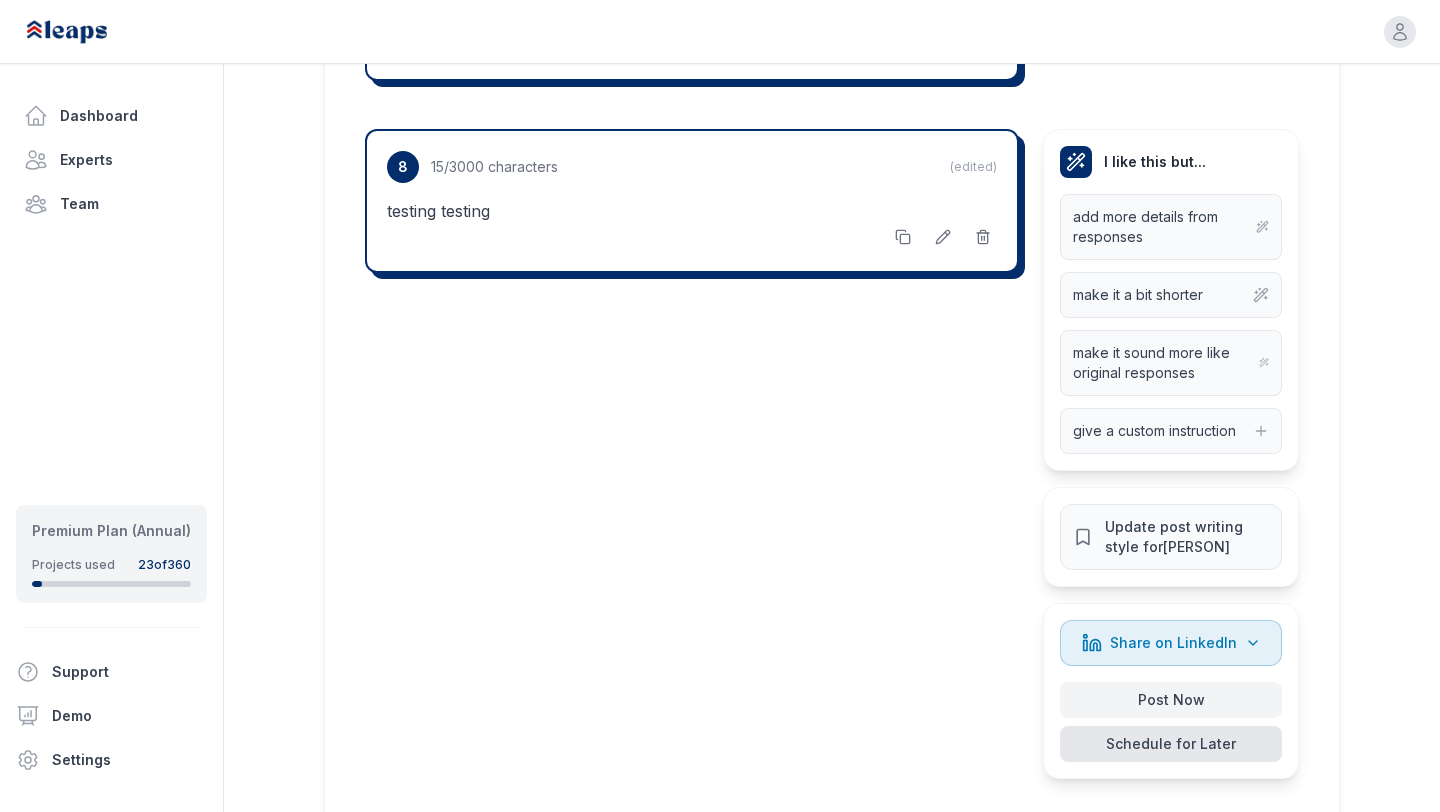click on "Schedule for Later" at bounding box center [1171, 744] 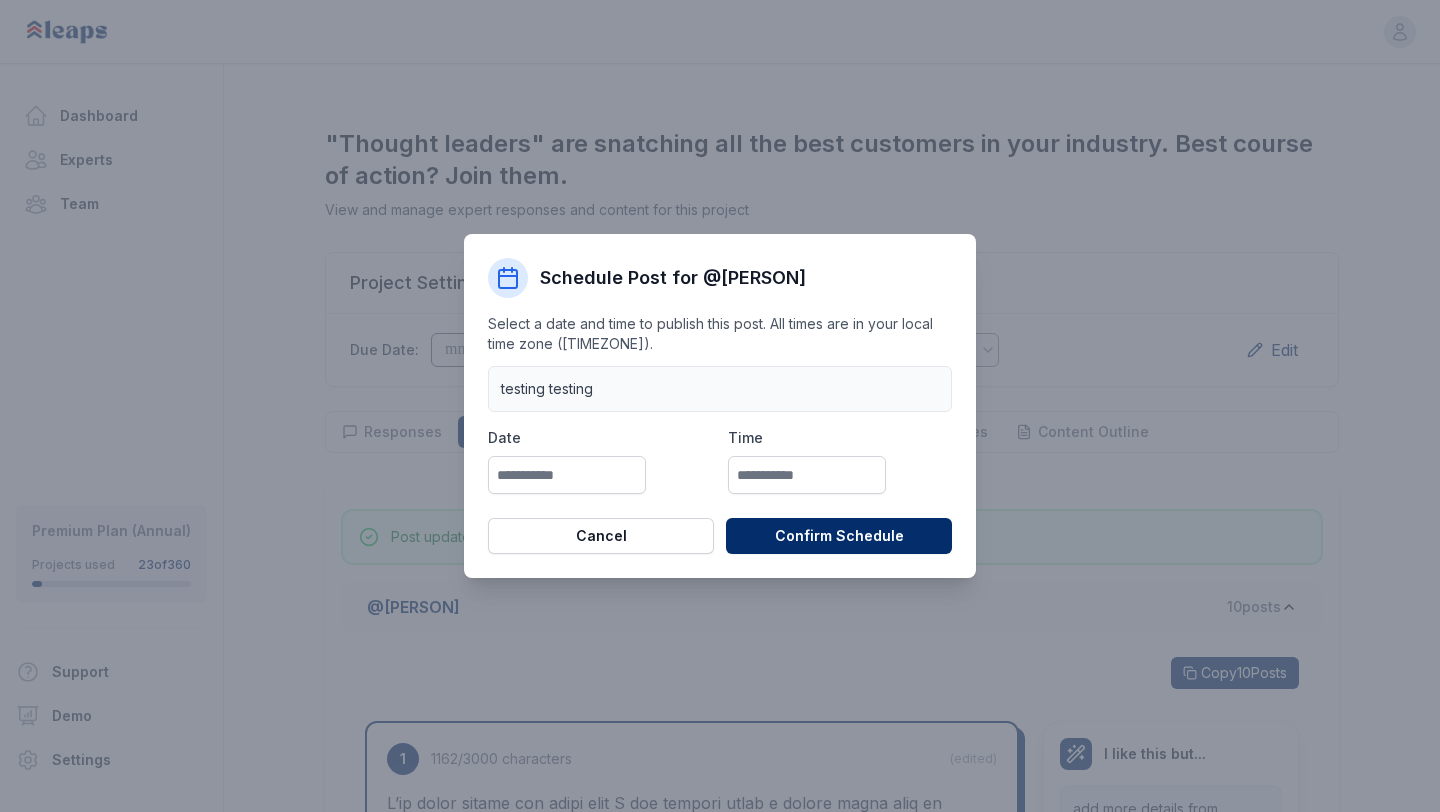 scroll, scrollTop: 0, scrollLeft: 0, axis: both 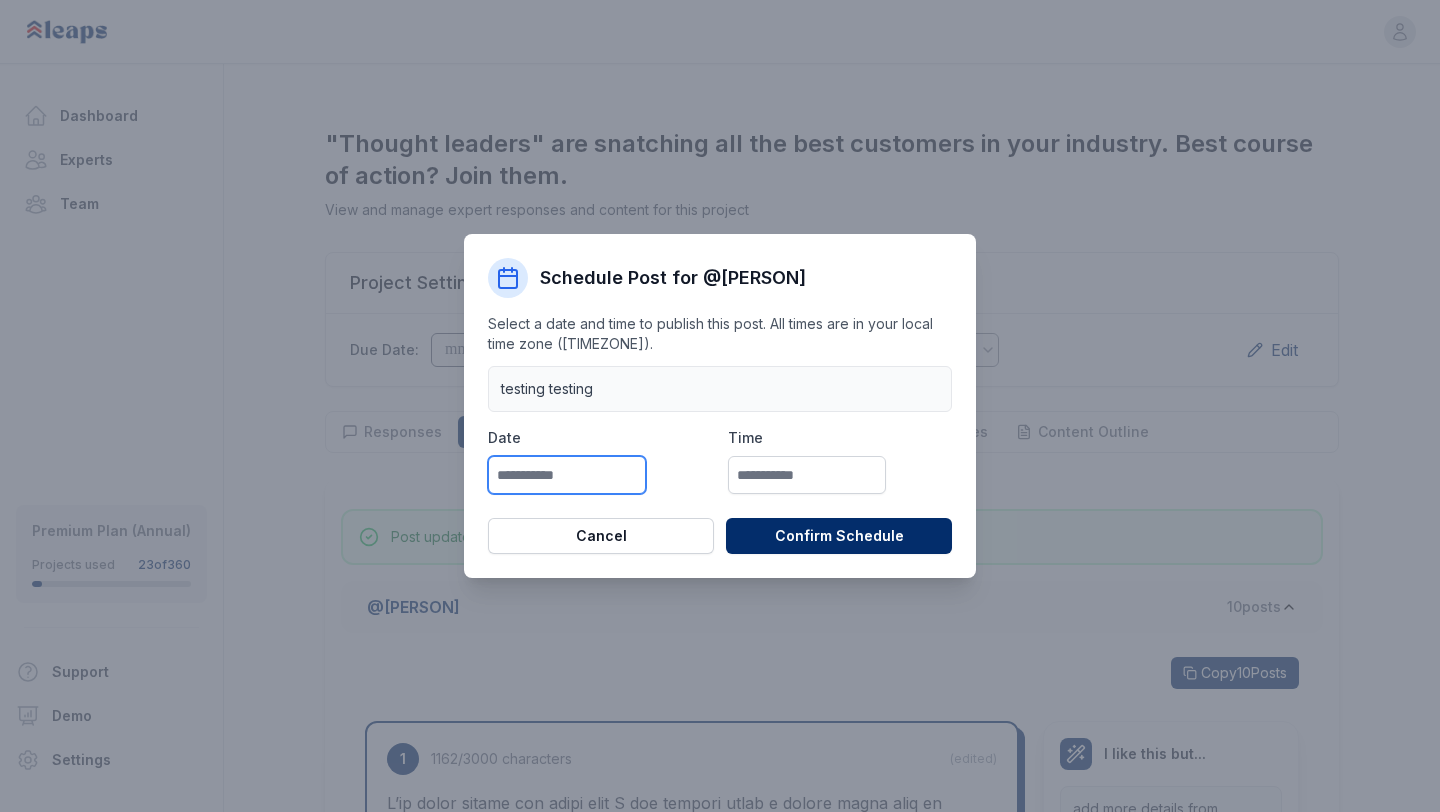 click at bounding box center [567, 475] 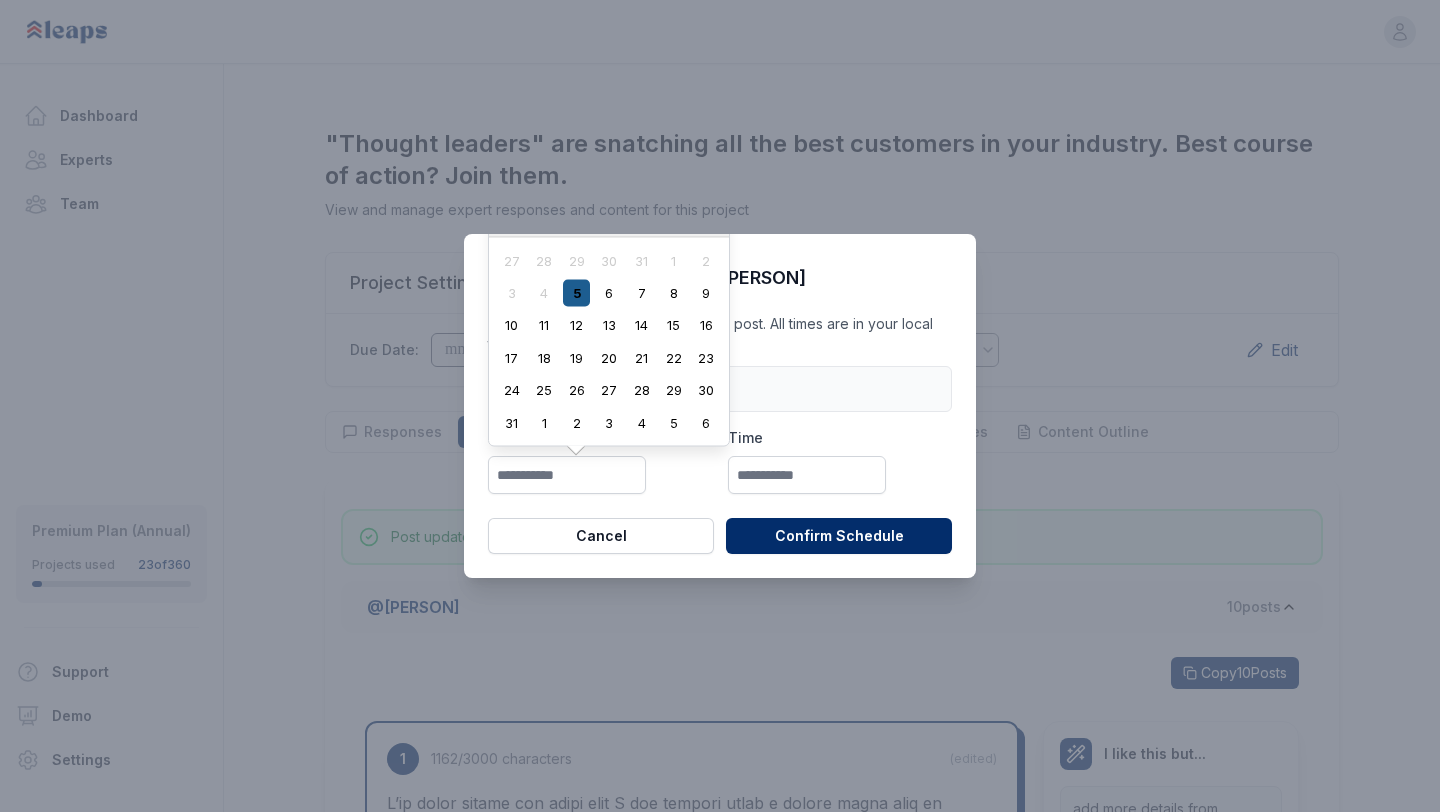 click on "5" at bounding box center [576, 293] 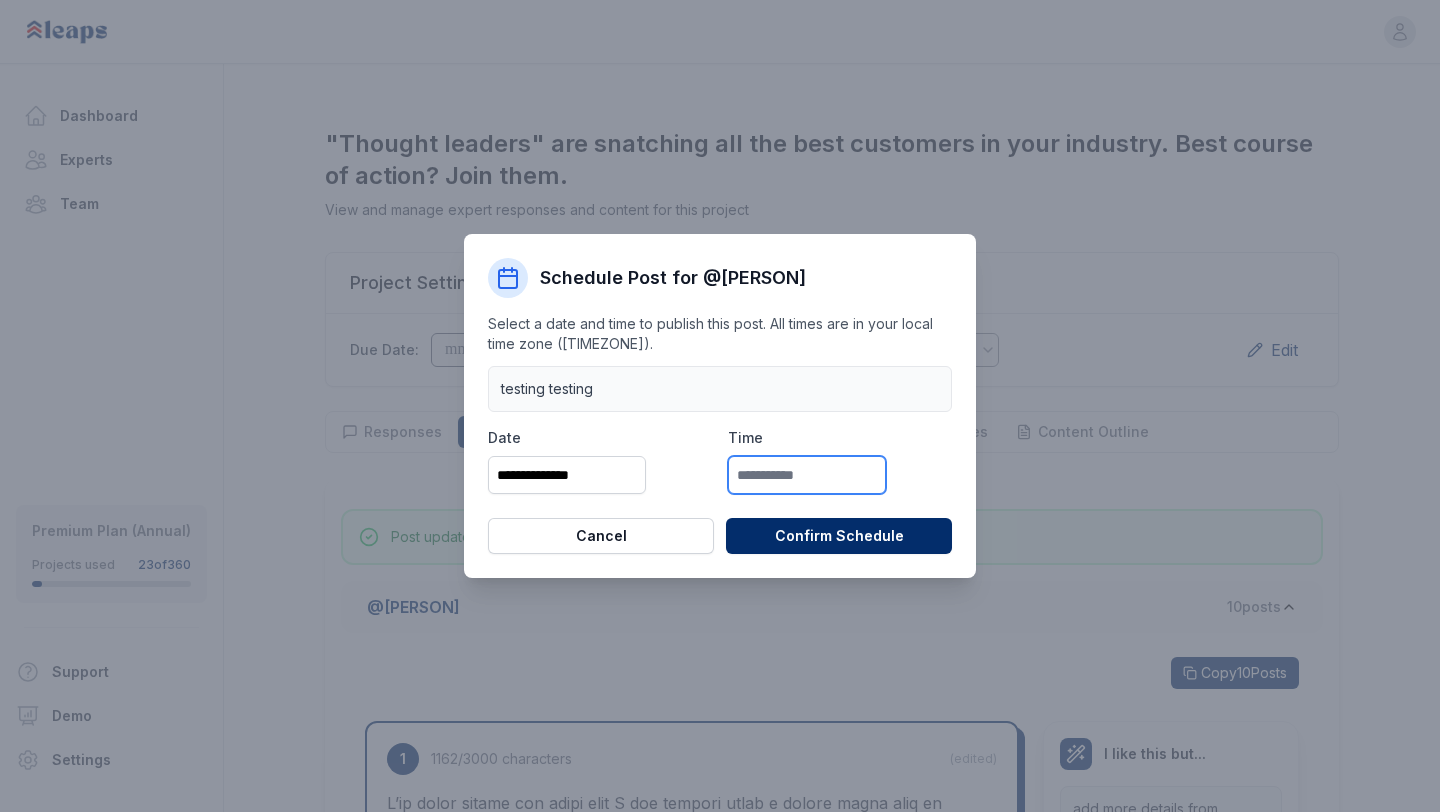 click at bounding box center [807, 475] 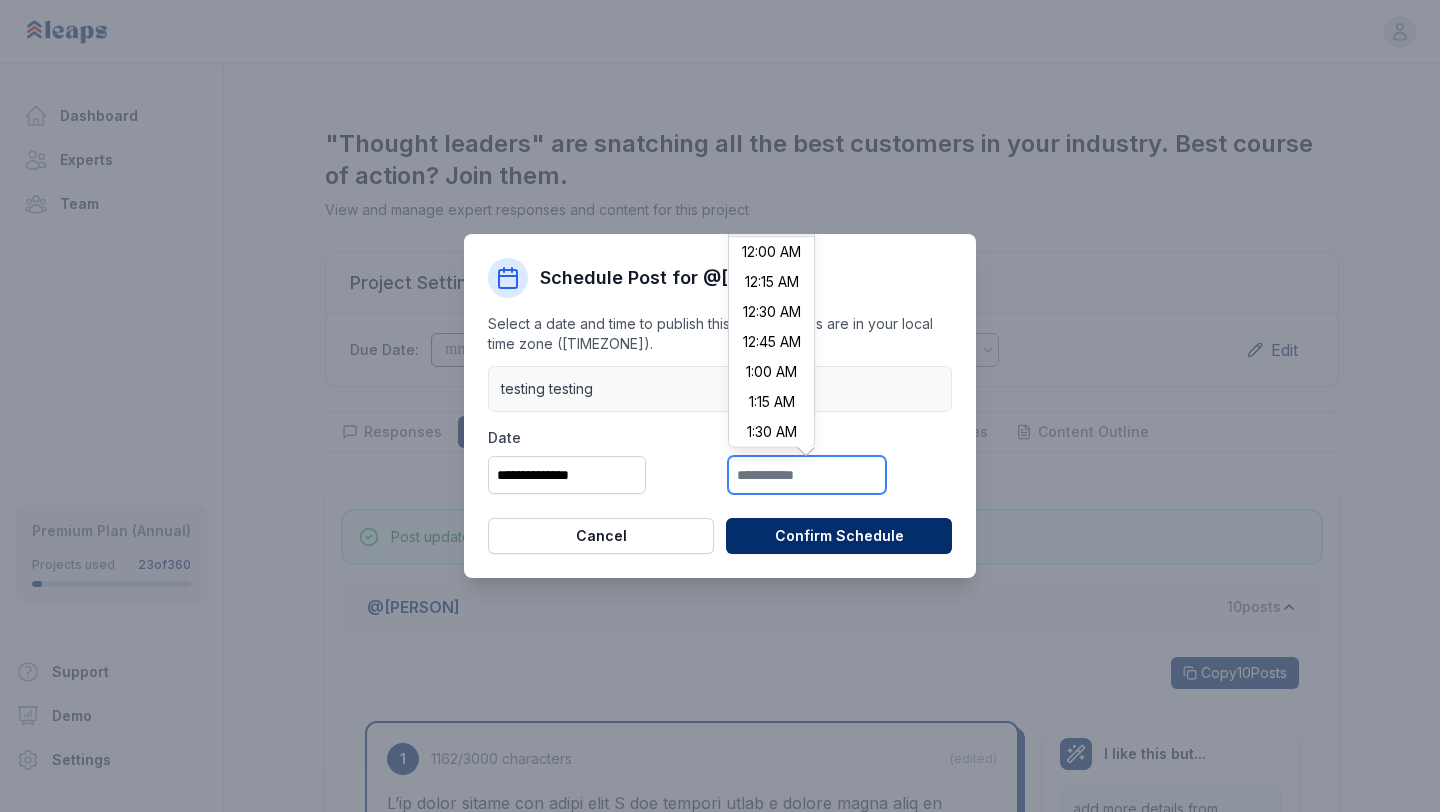 scroll, scrollTop: 1350, scrollLeft: 0, axis: vertical 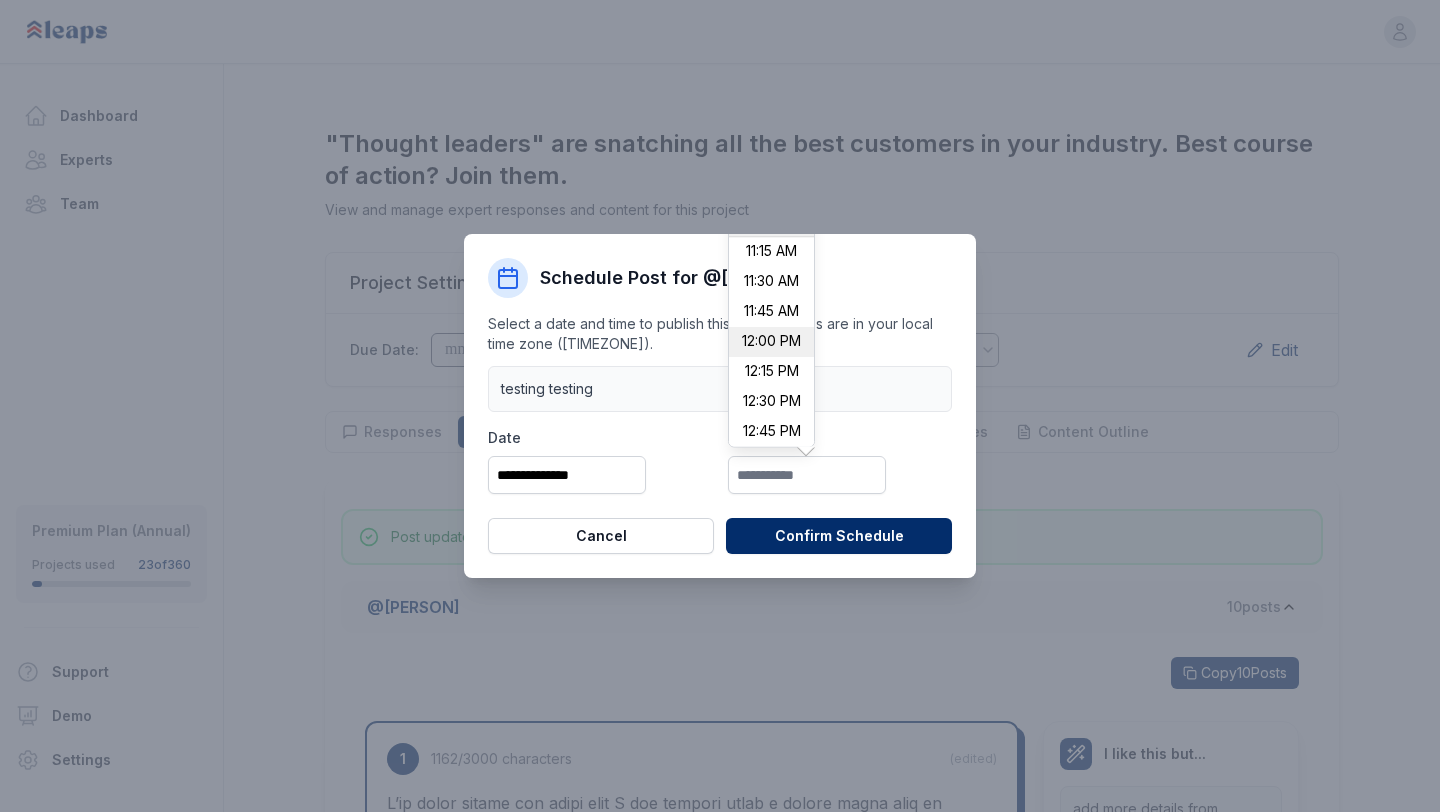 click on "12:00 PM" at bounding box center (771, 343) 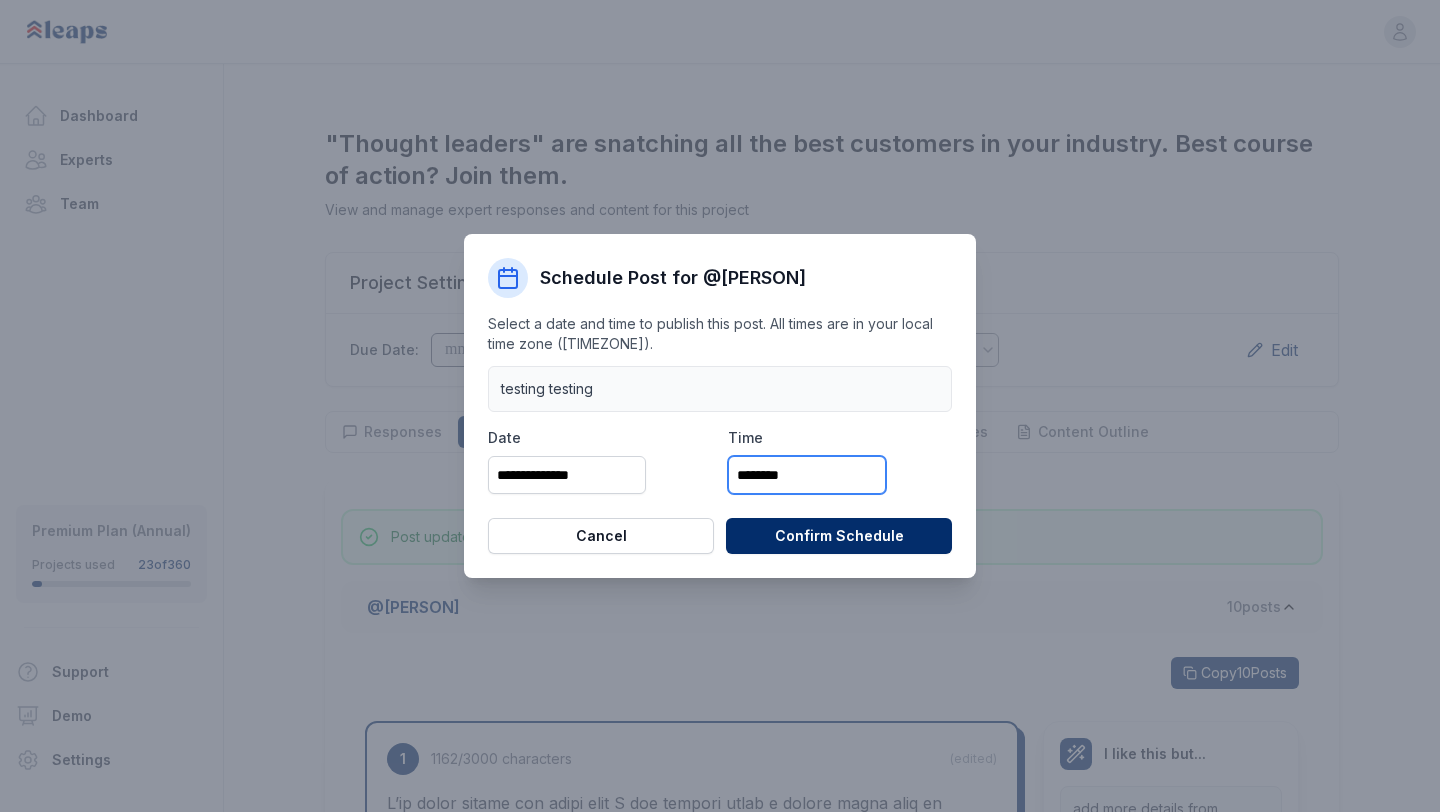 click on "********" at bounding box center (807, 475) 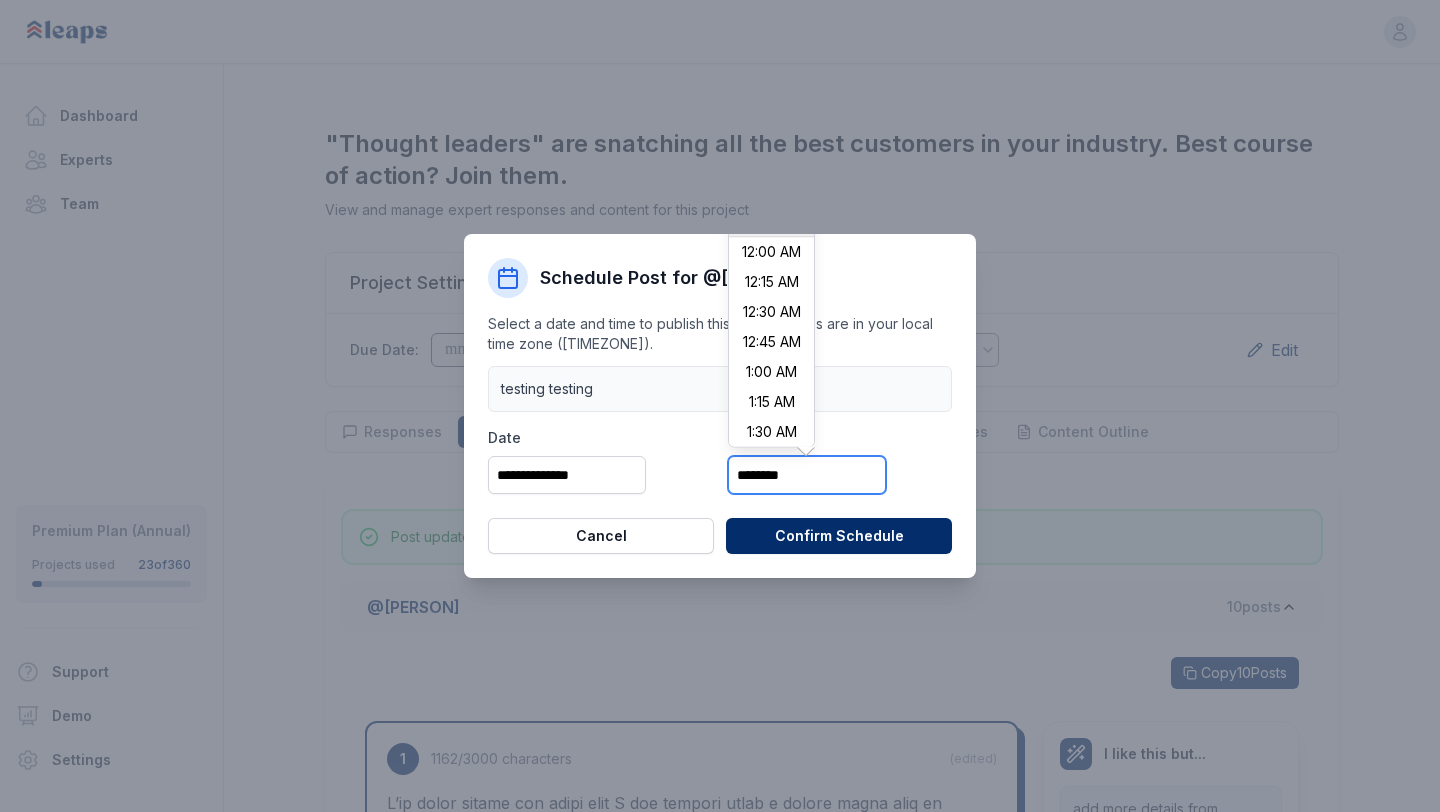 scroll, scrollTop: 1350, scrollLeft: 0, axis: vertical 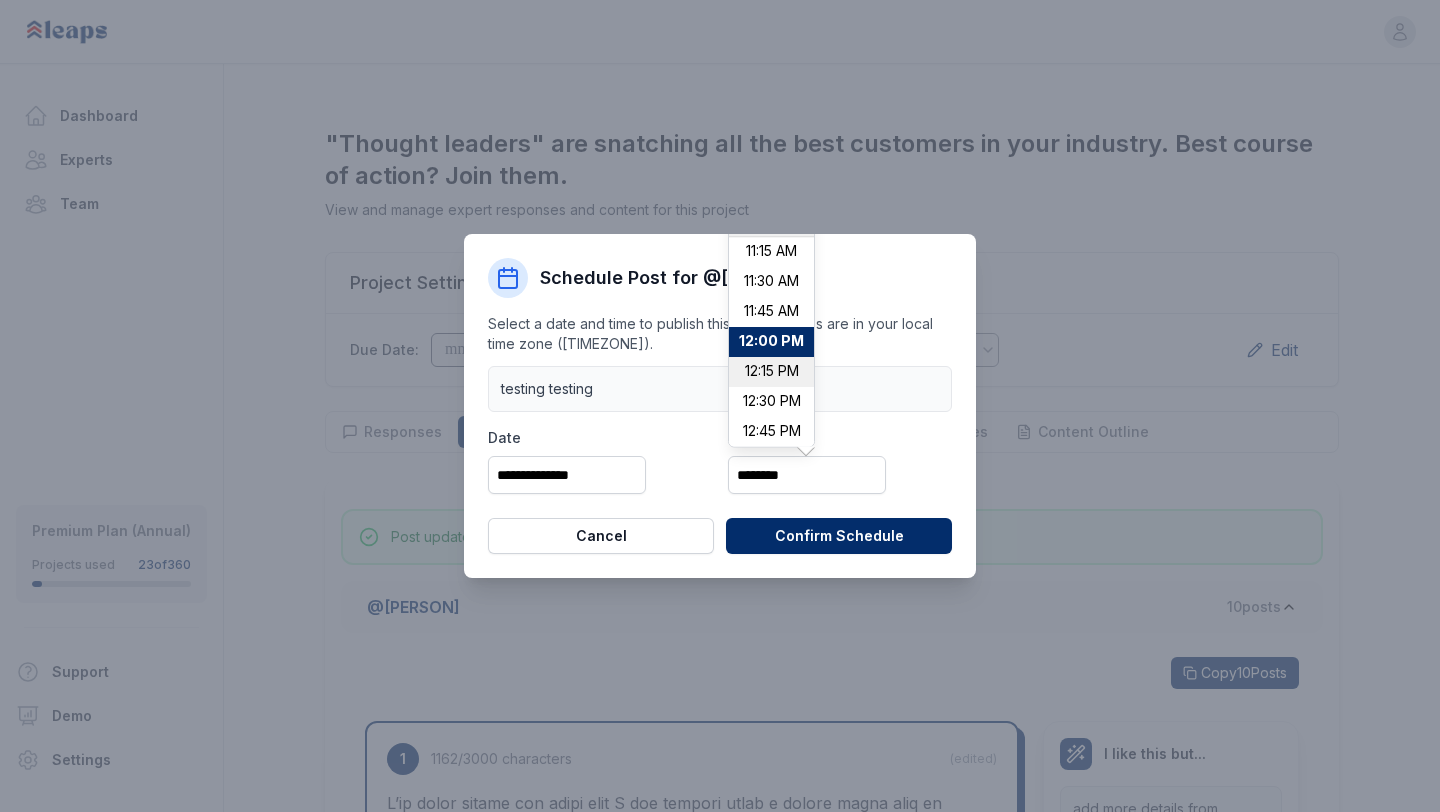 click on "12:15 PM" at bounding box center (771, 373) 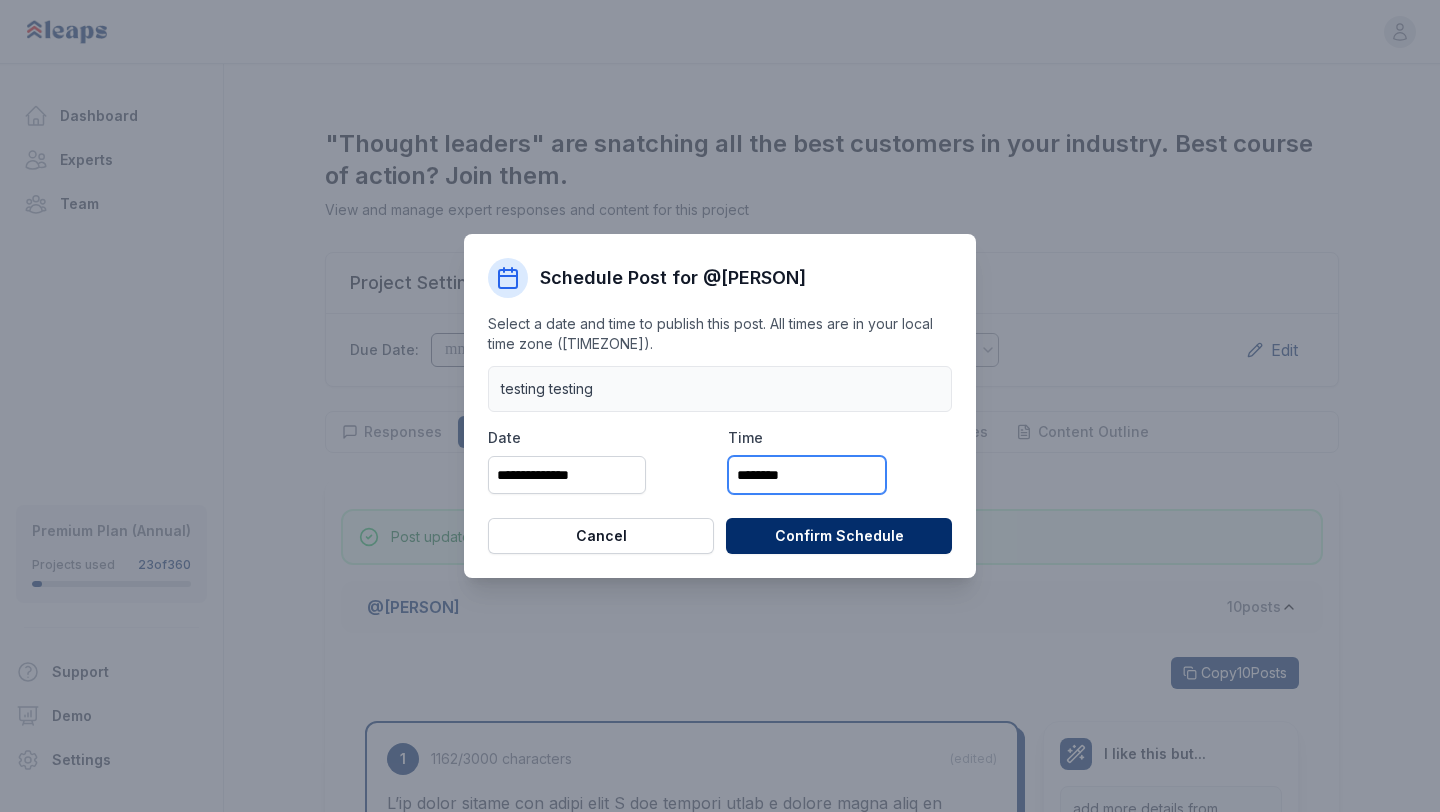 click on "********" at bounding box center (807, 475) 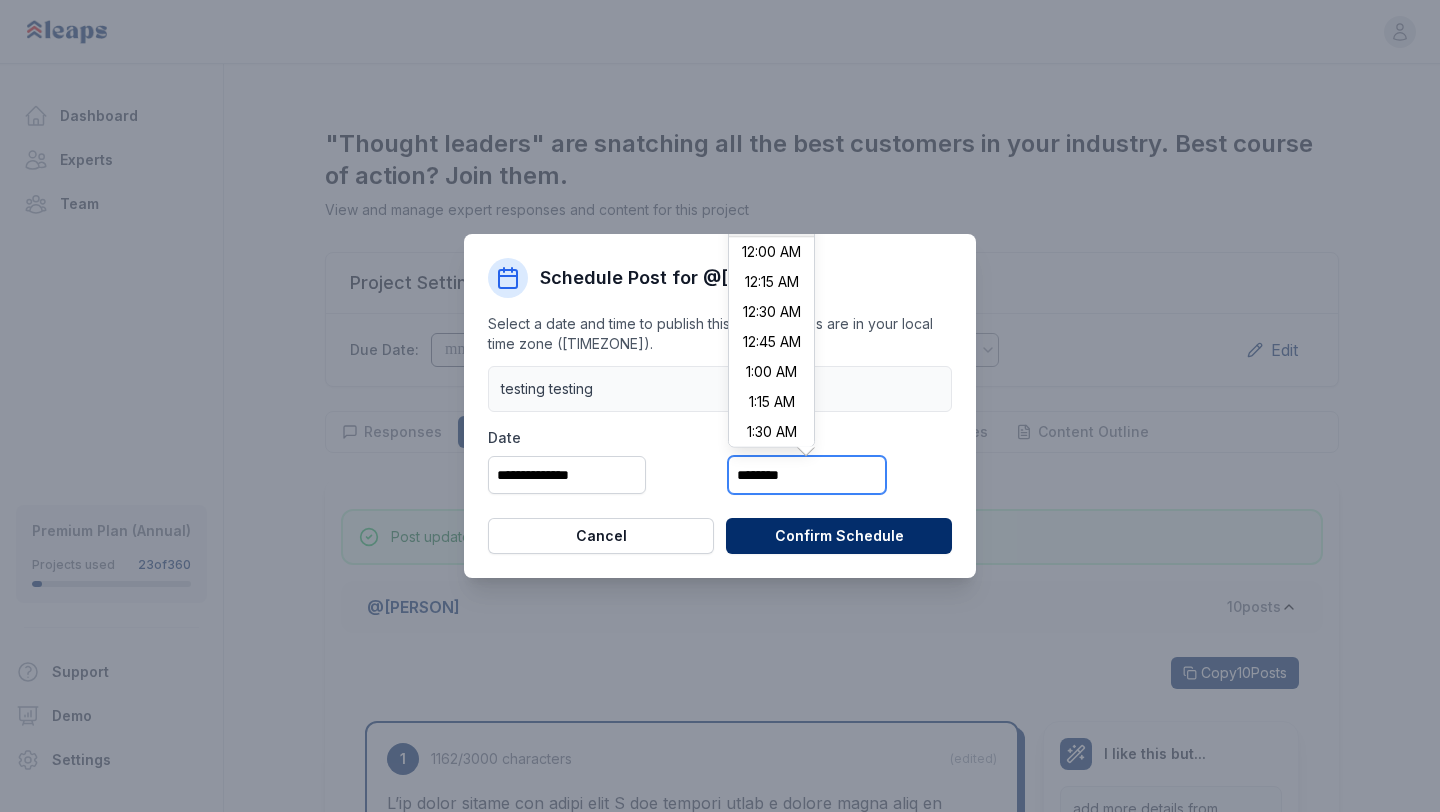 scroll, scrollTop: 1380, scrollLeft: 0, axis: vertical 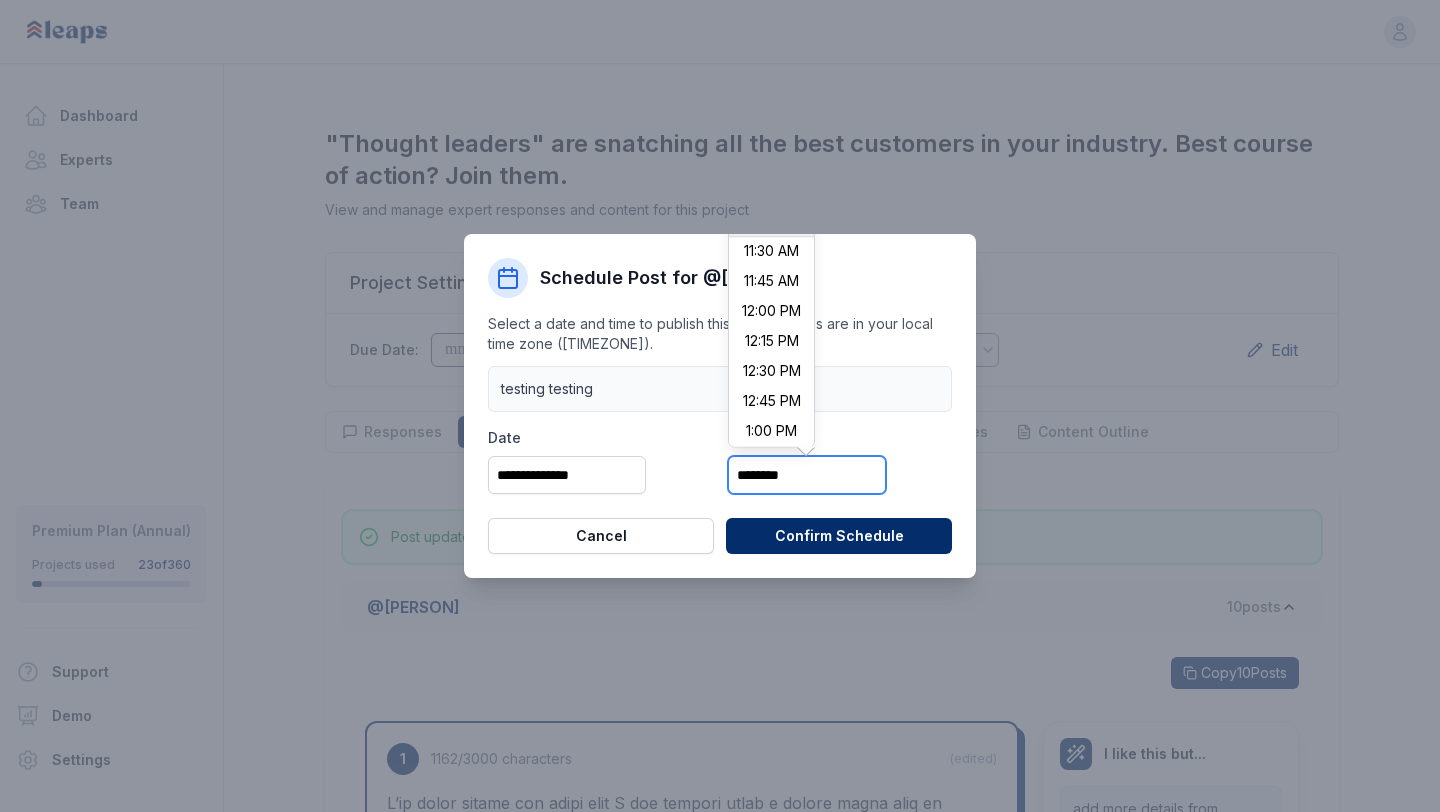 type on "********" 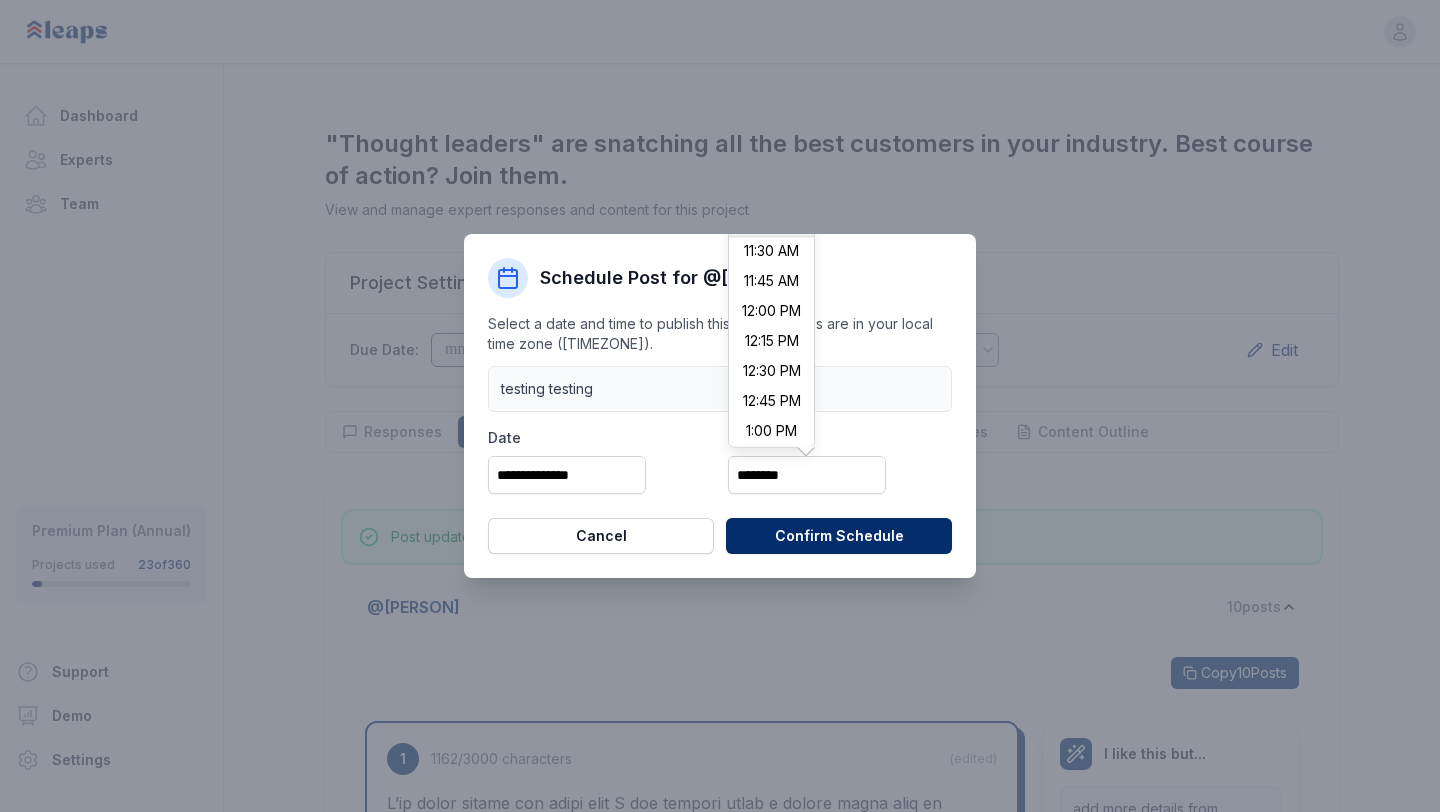 click on "Time" at bounding box center [840, 438] 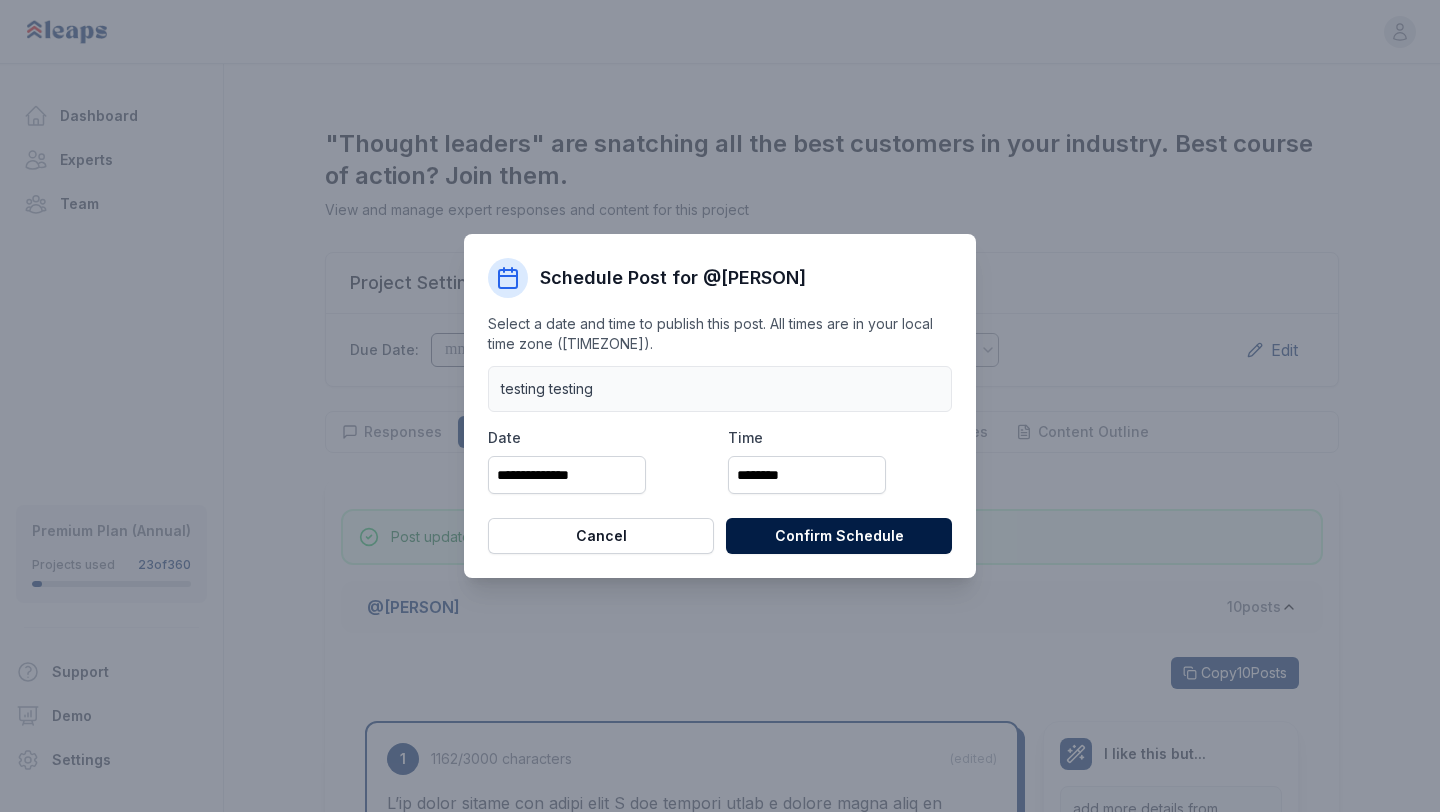 click on "Confirm Schedule" at bounding box center [839, 536] 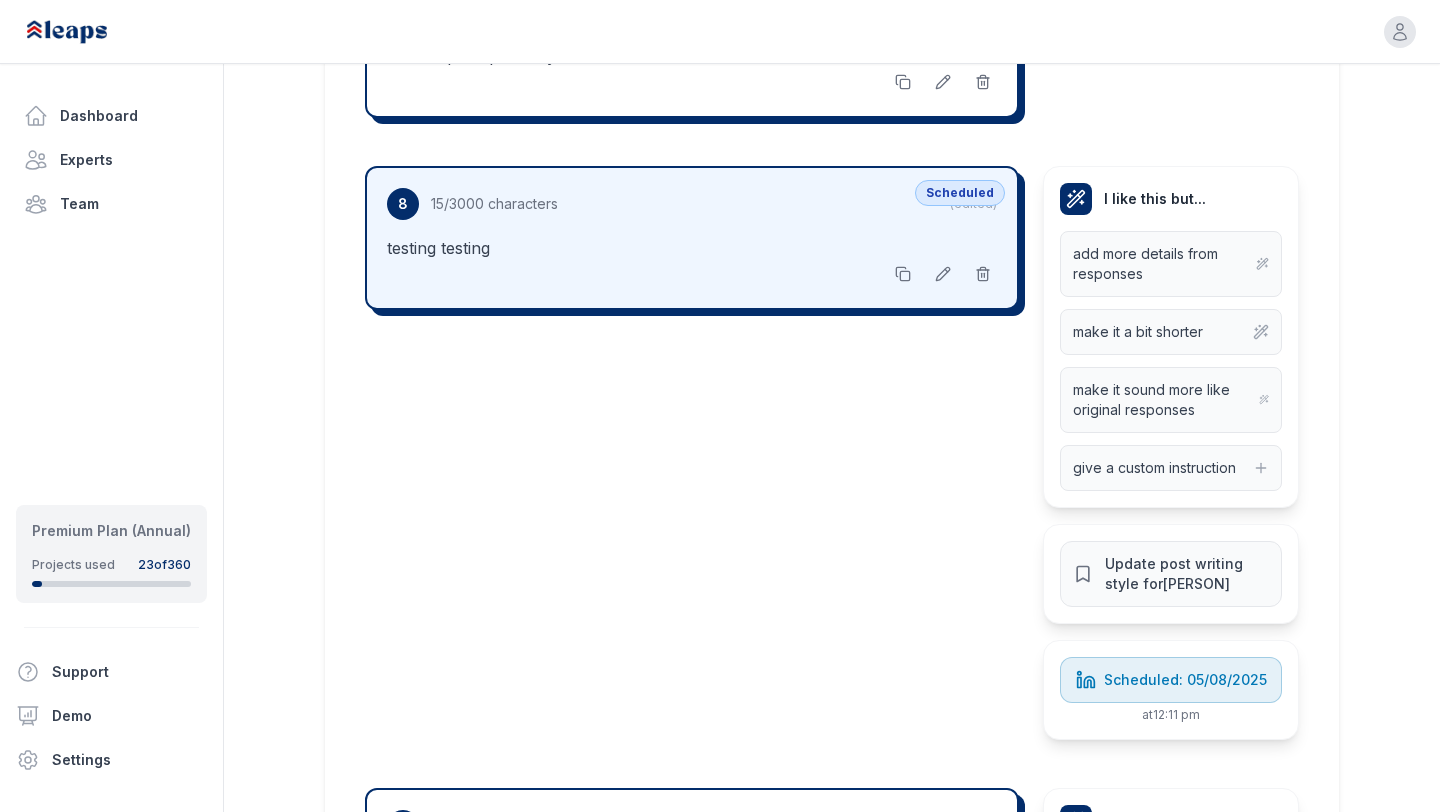 scroll, scrollTop: 7680, scrollLeft: 0, axis: vertical 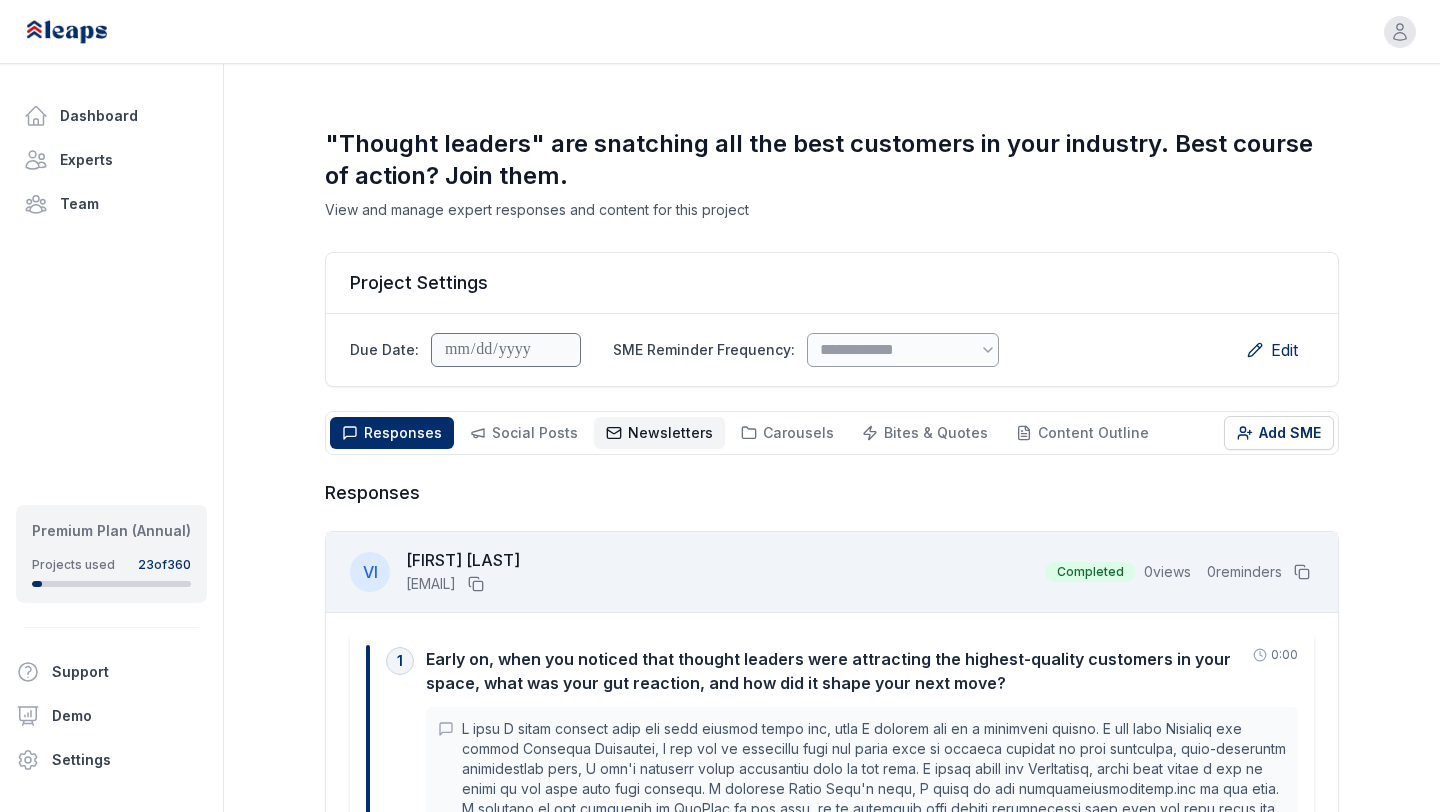 click on "Newsletters" at bounding box center [670, 432] 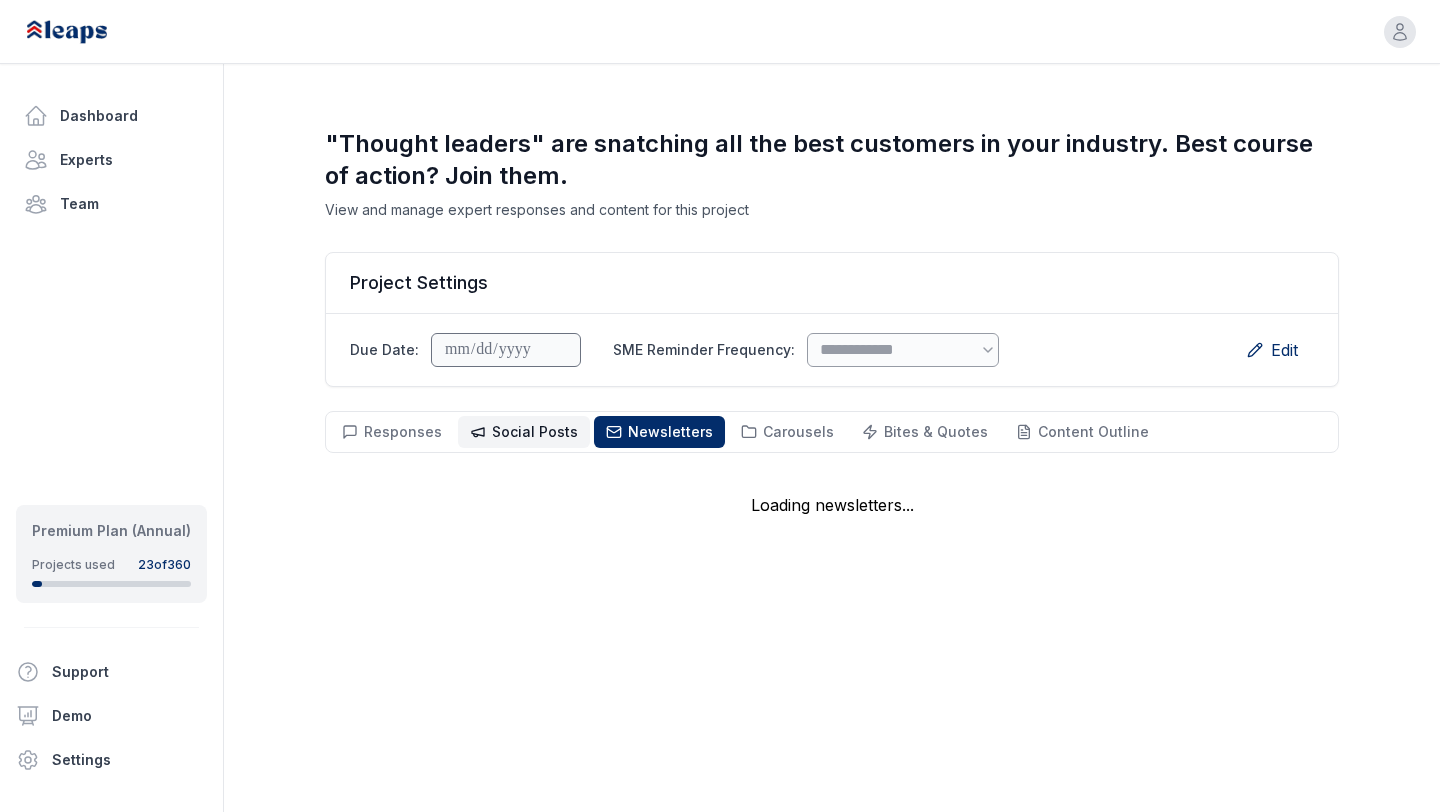 click on "Social Posts Social" at bounding box center [524, 432] 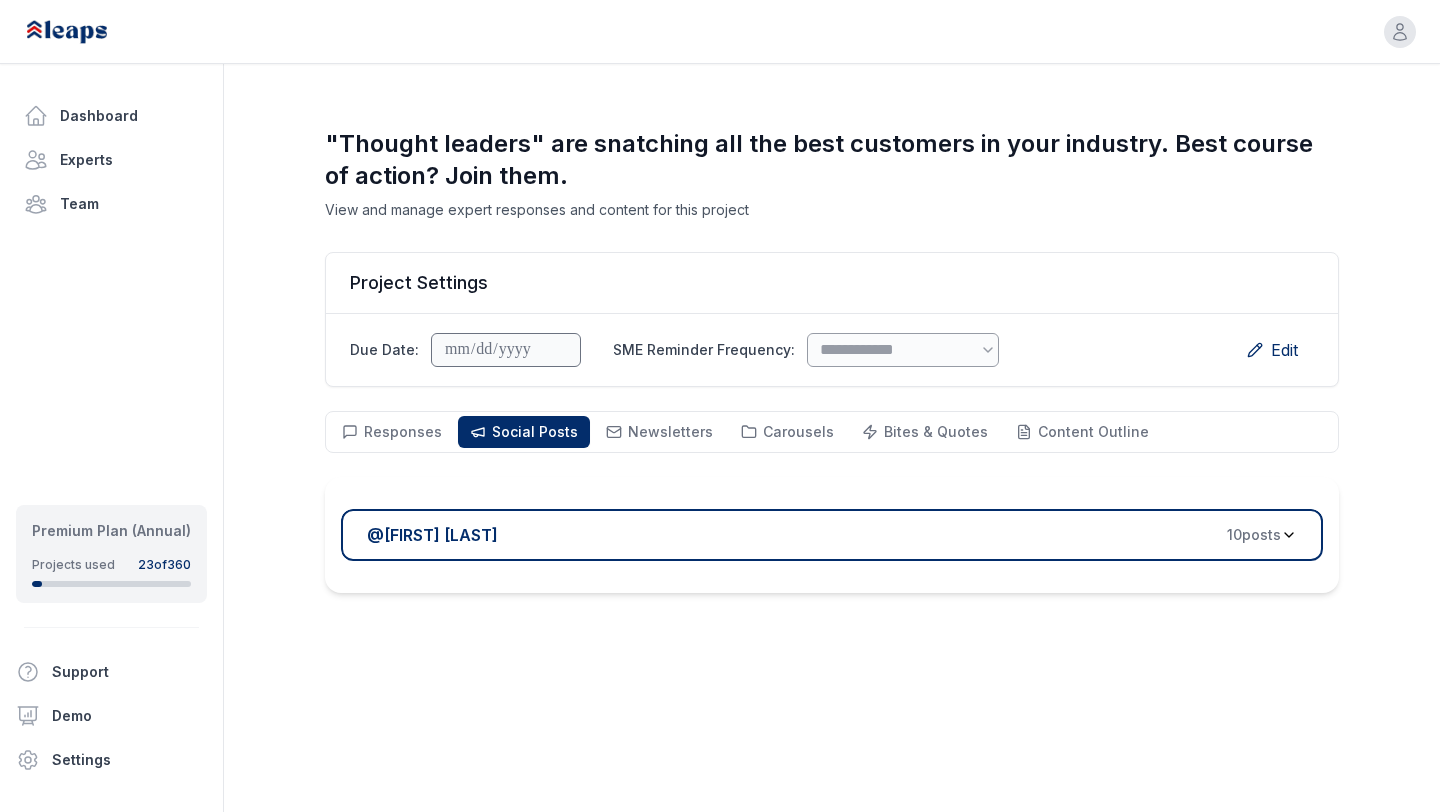 click on "@ Victor Ijidola 10  post s" at bounding box center [824, 535] 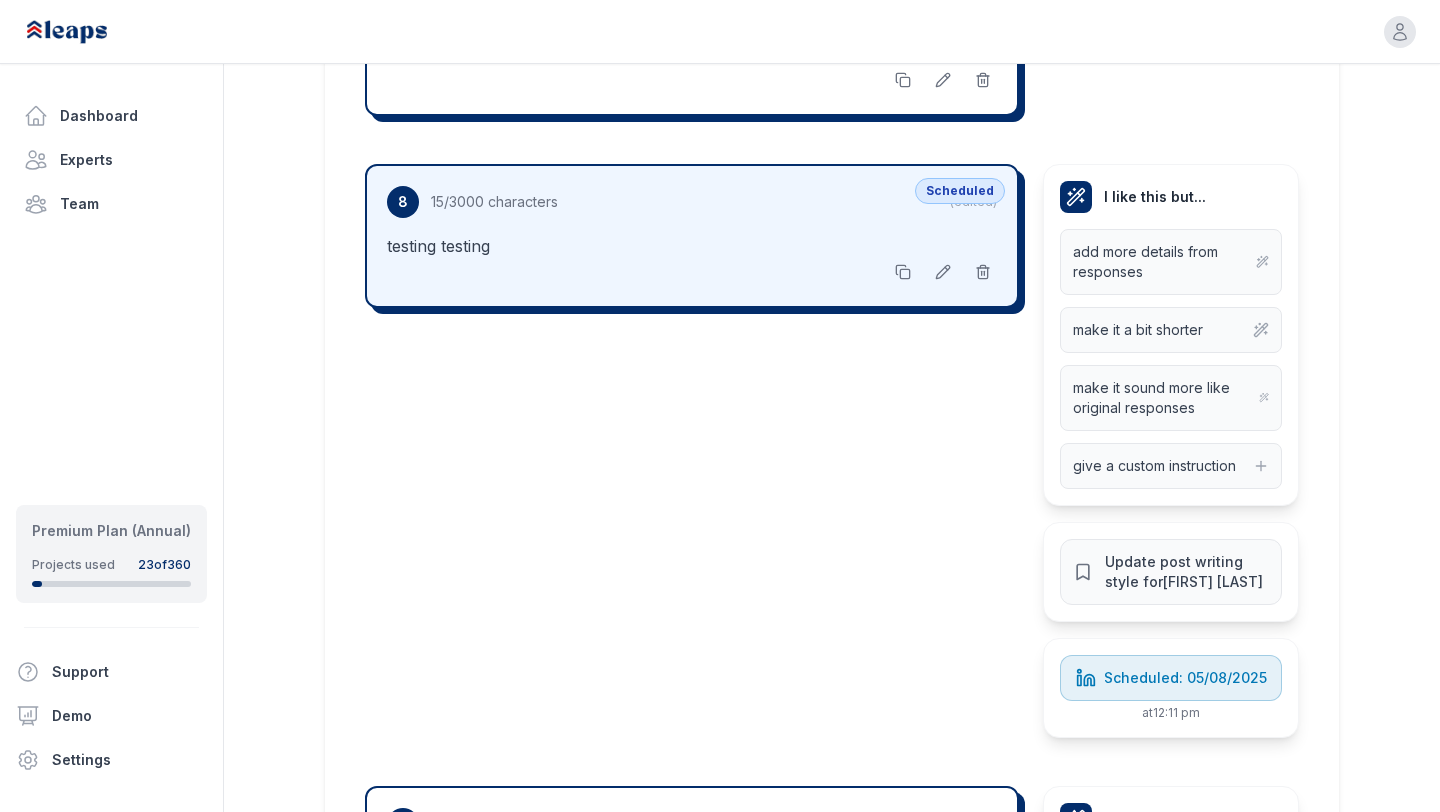 scroll, scrollTop: 7571, scrollLeft: 0, axis: vertical 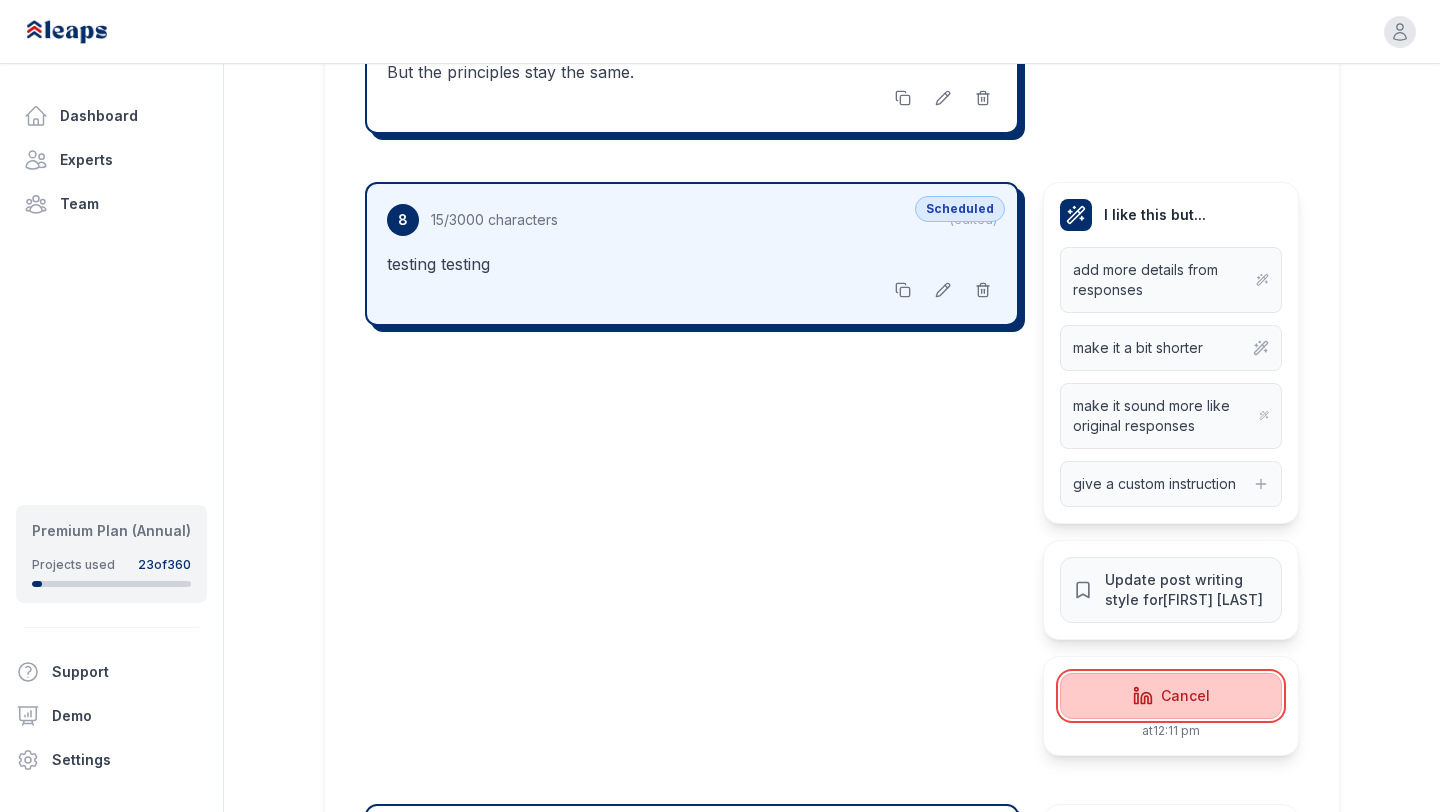 click on "Cancel" at bounding box center [1171, 696] 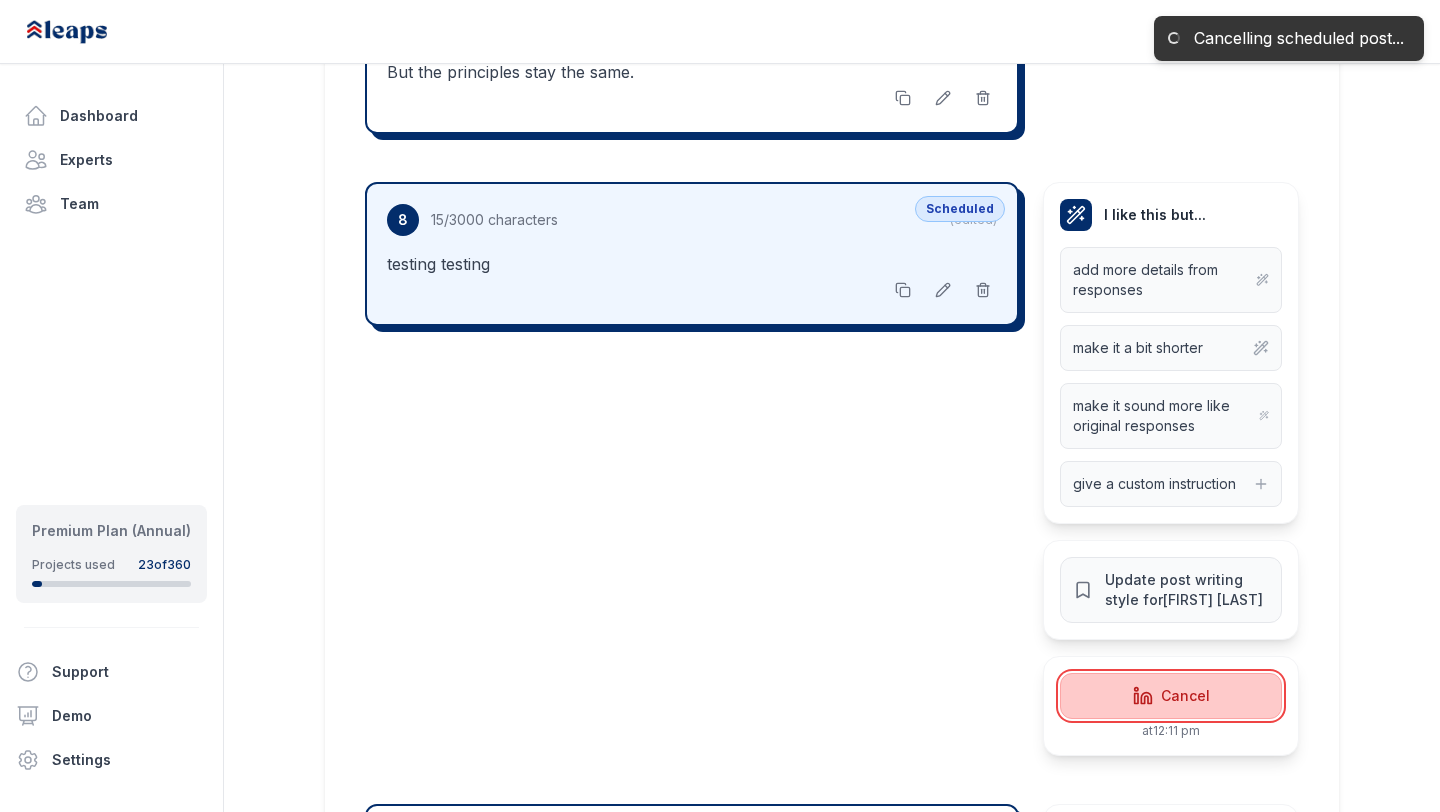 click on "Cancel" at bounding box center (1171, 696) 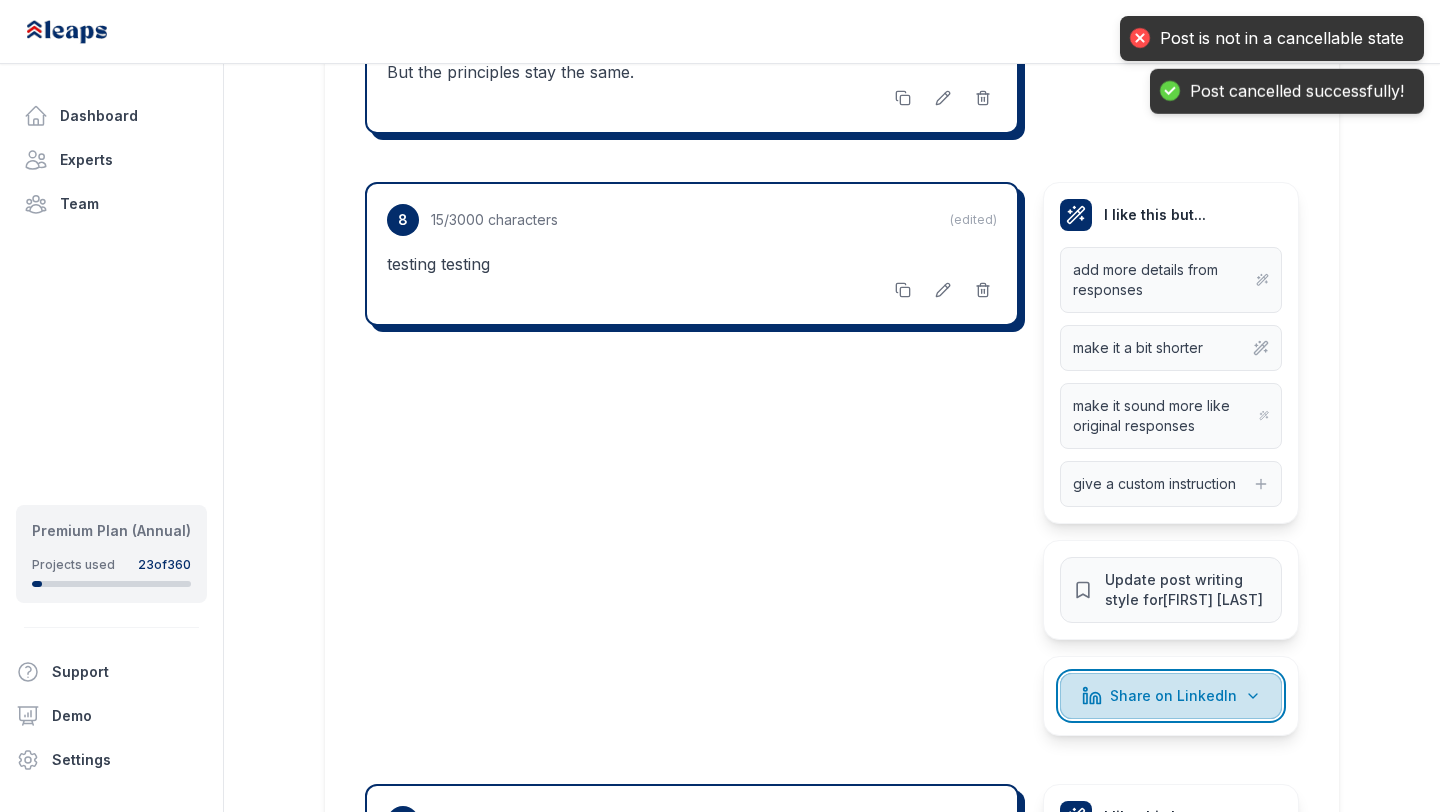 click on "Share on LinkedIn" at bounding box center [1173, 696] 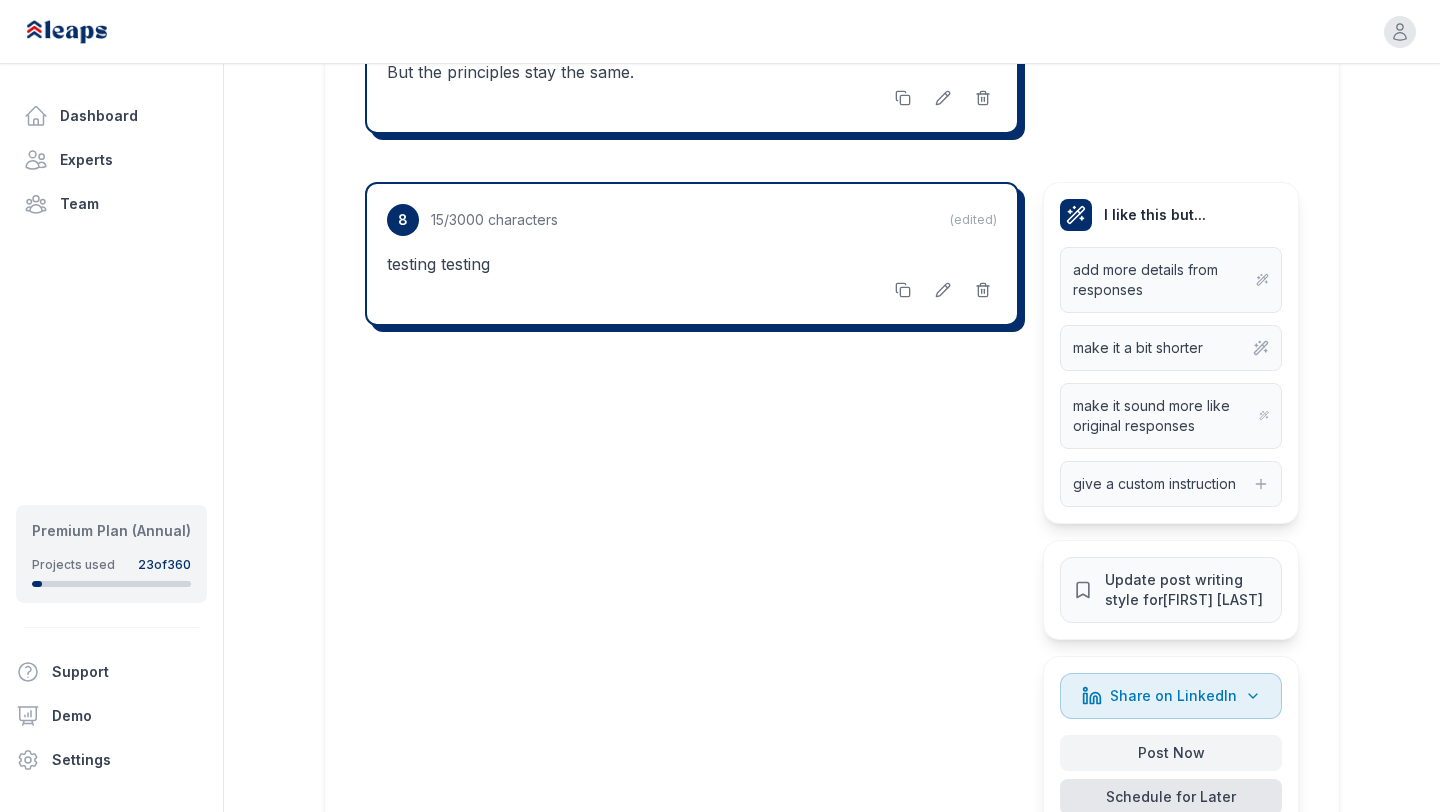 click on "Schedule for Later" at bounding box center (1171, 797) 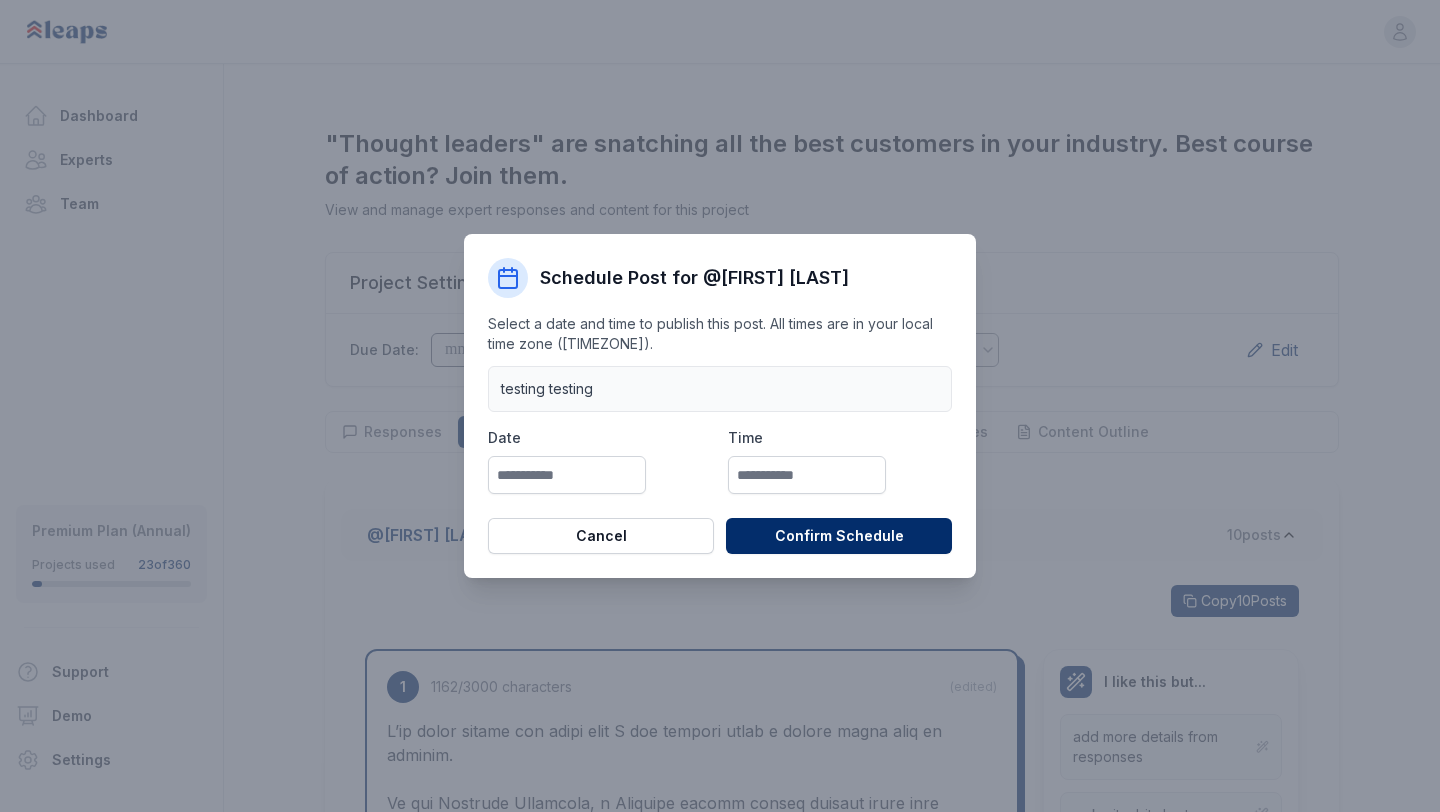 click on "Schedule Post for @ Victor Ijidola Select a date and time to publish this post. All times are in your local time zone ( Africa/Lagos ). testing testing Date Time Confirm Schedule Cancel" at bounding box center [720, 406] 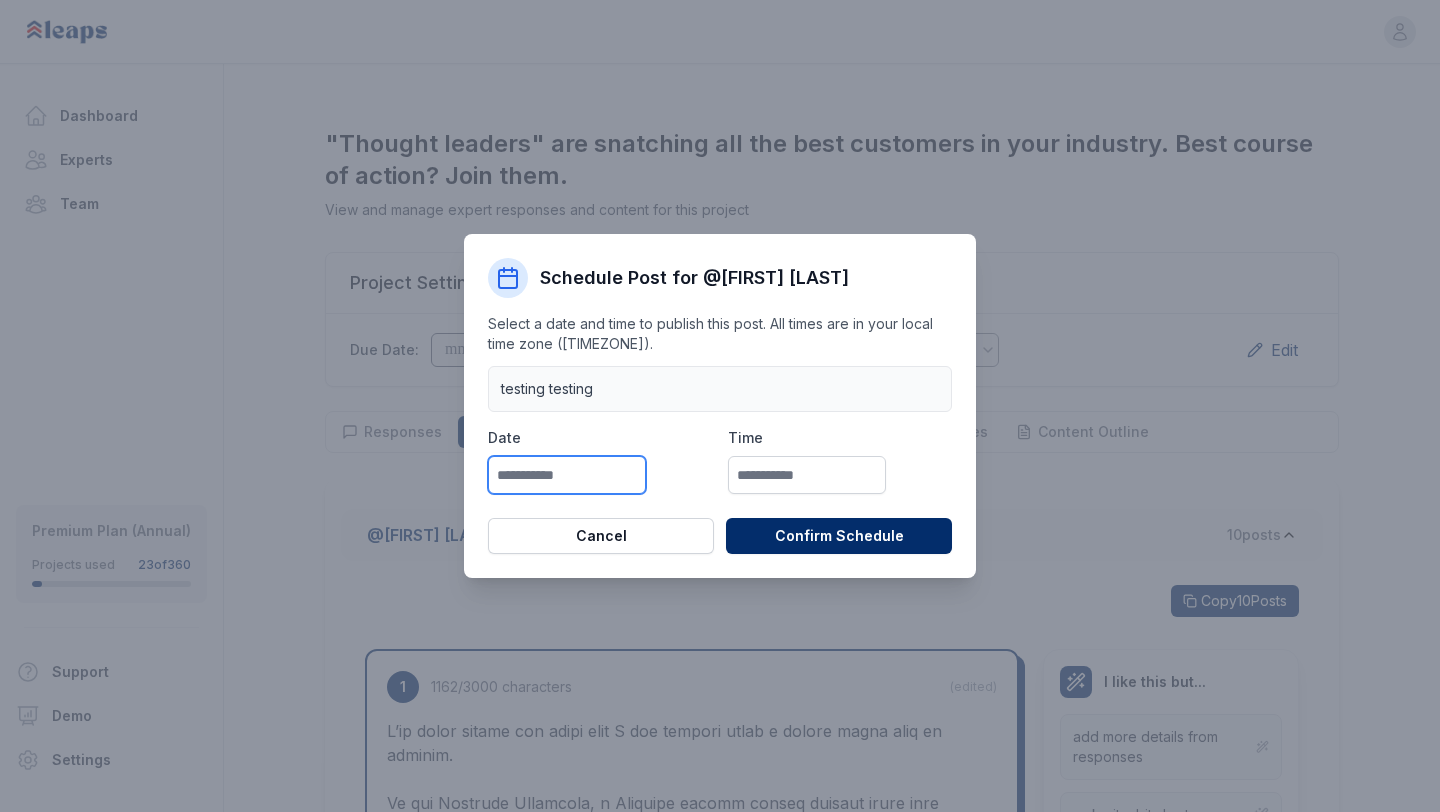 click at bounding box center (567, 475) 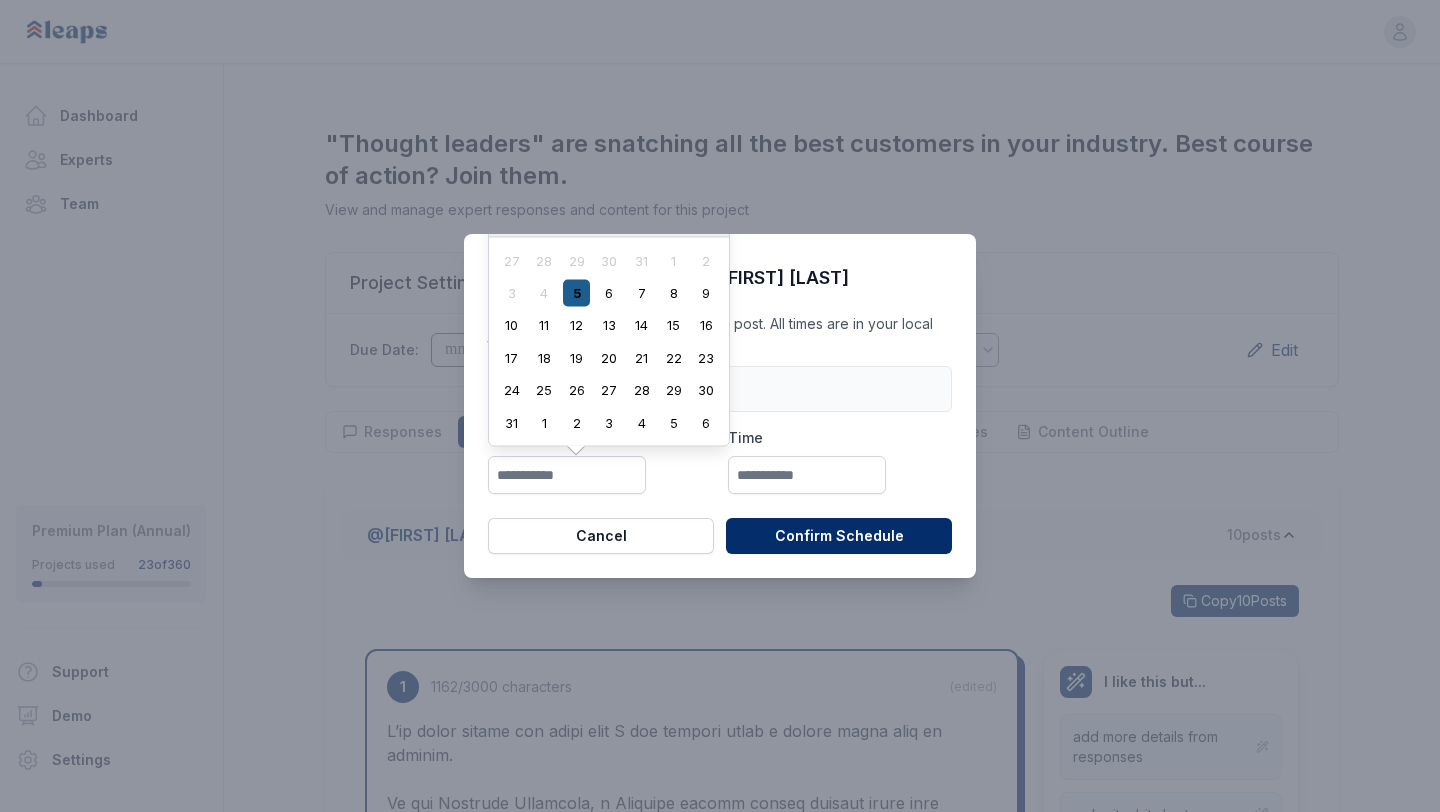 click on "5" at bounding box center (576, 293) 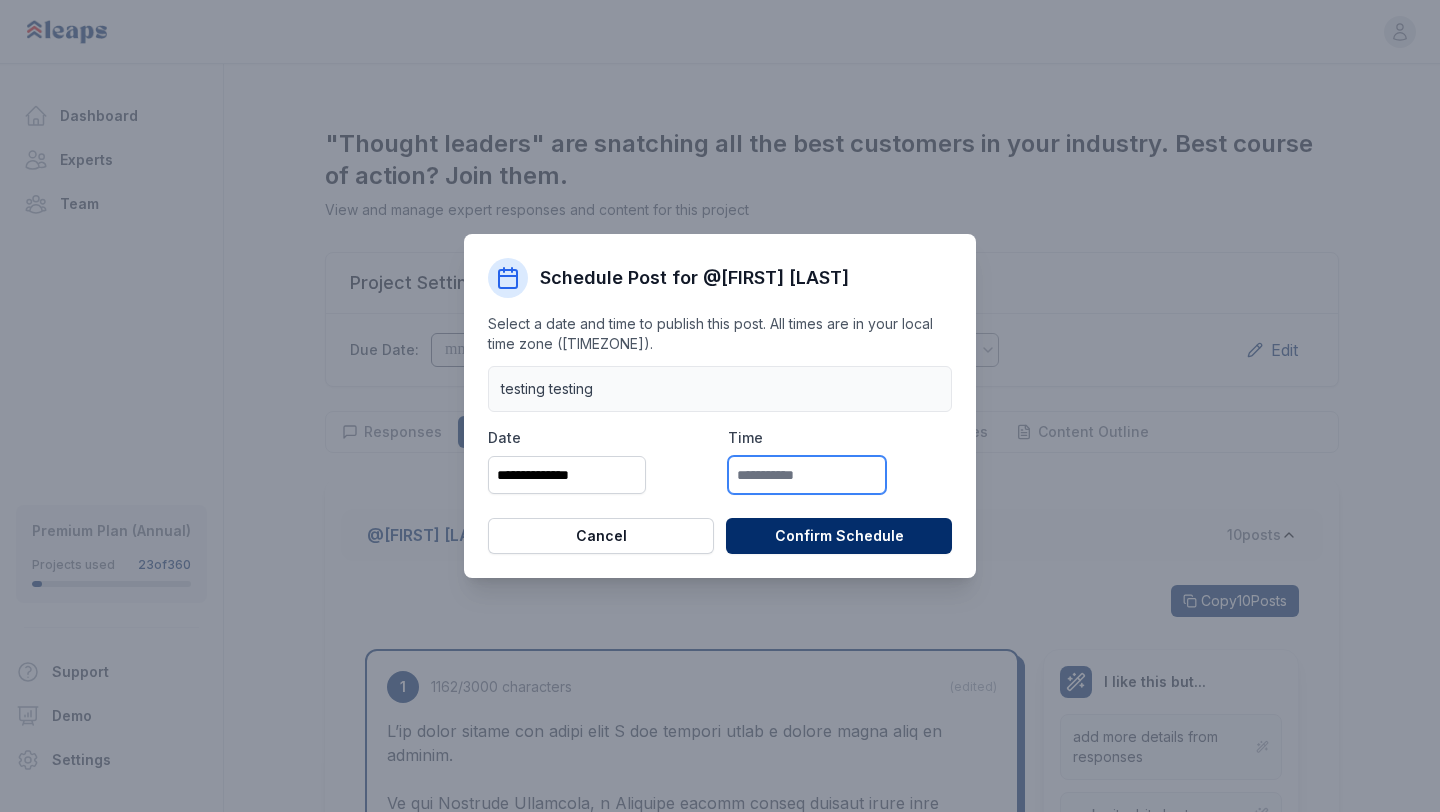 click at bounding box center (807, 475) 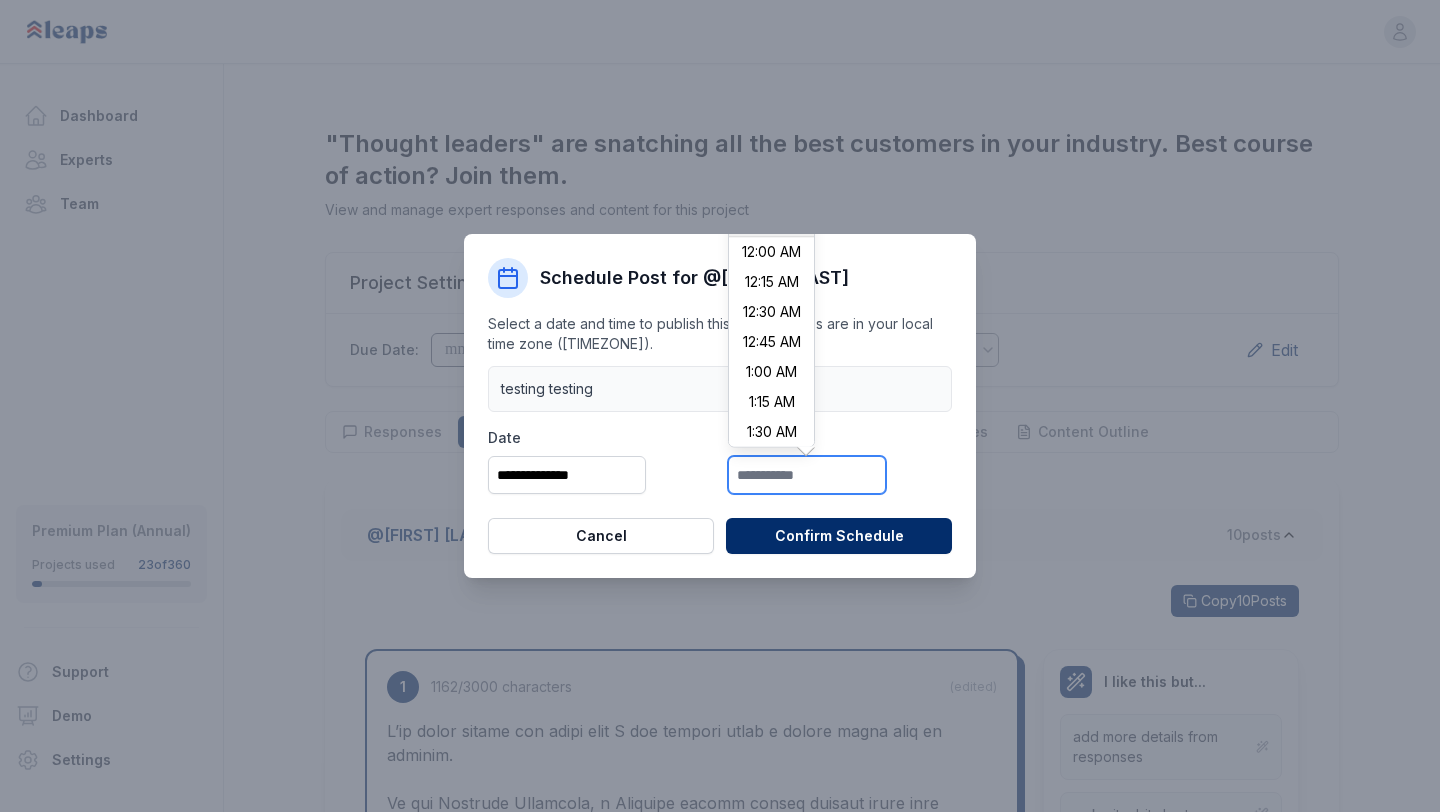 scroll, scrollTop: 1350, scrollLeft: 0, axis: vertical 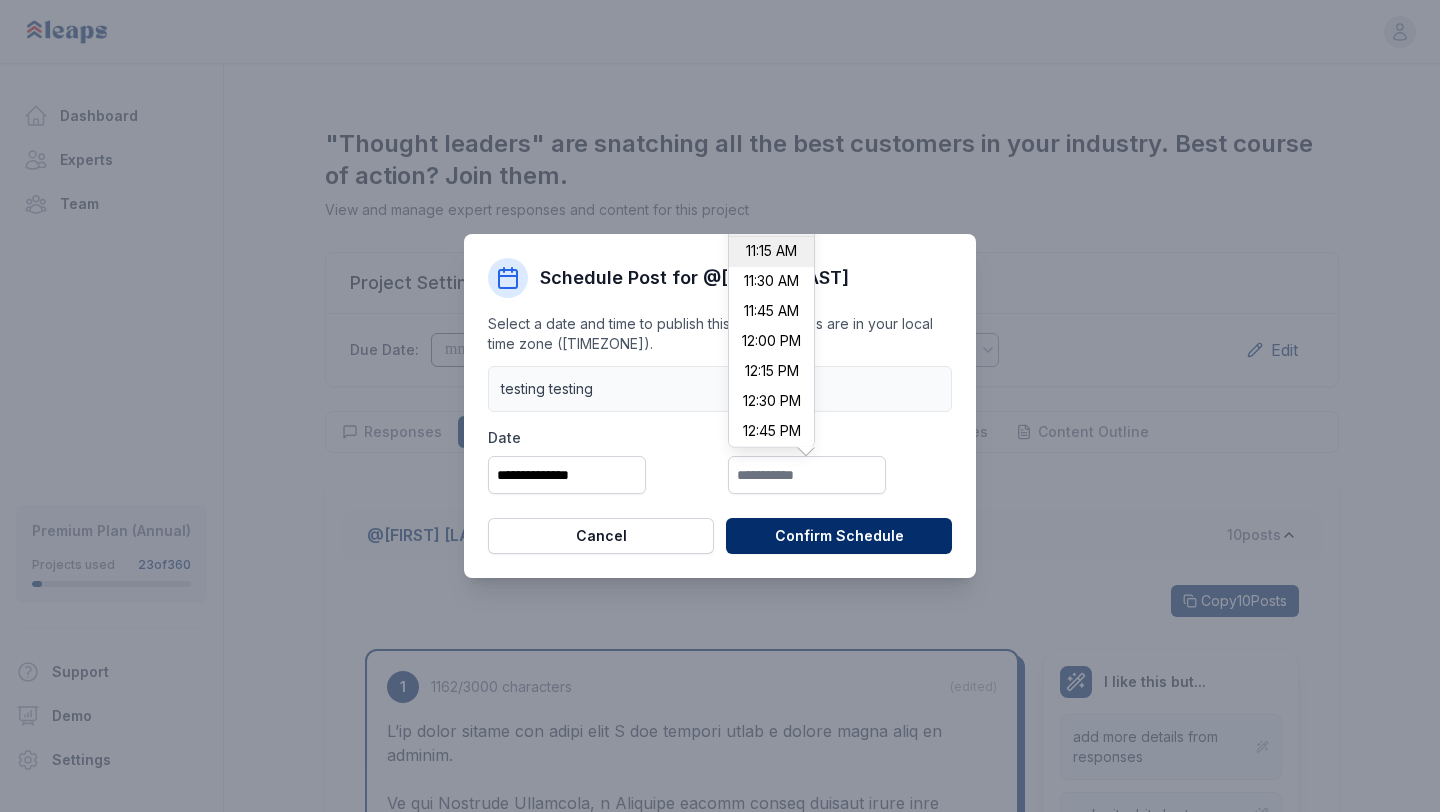 click on "11:15 AM" at bounding box center [771, 253] 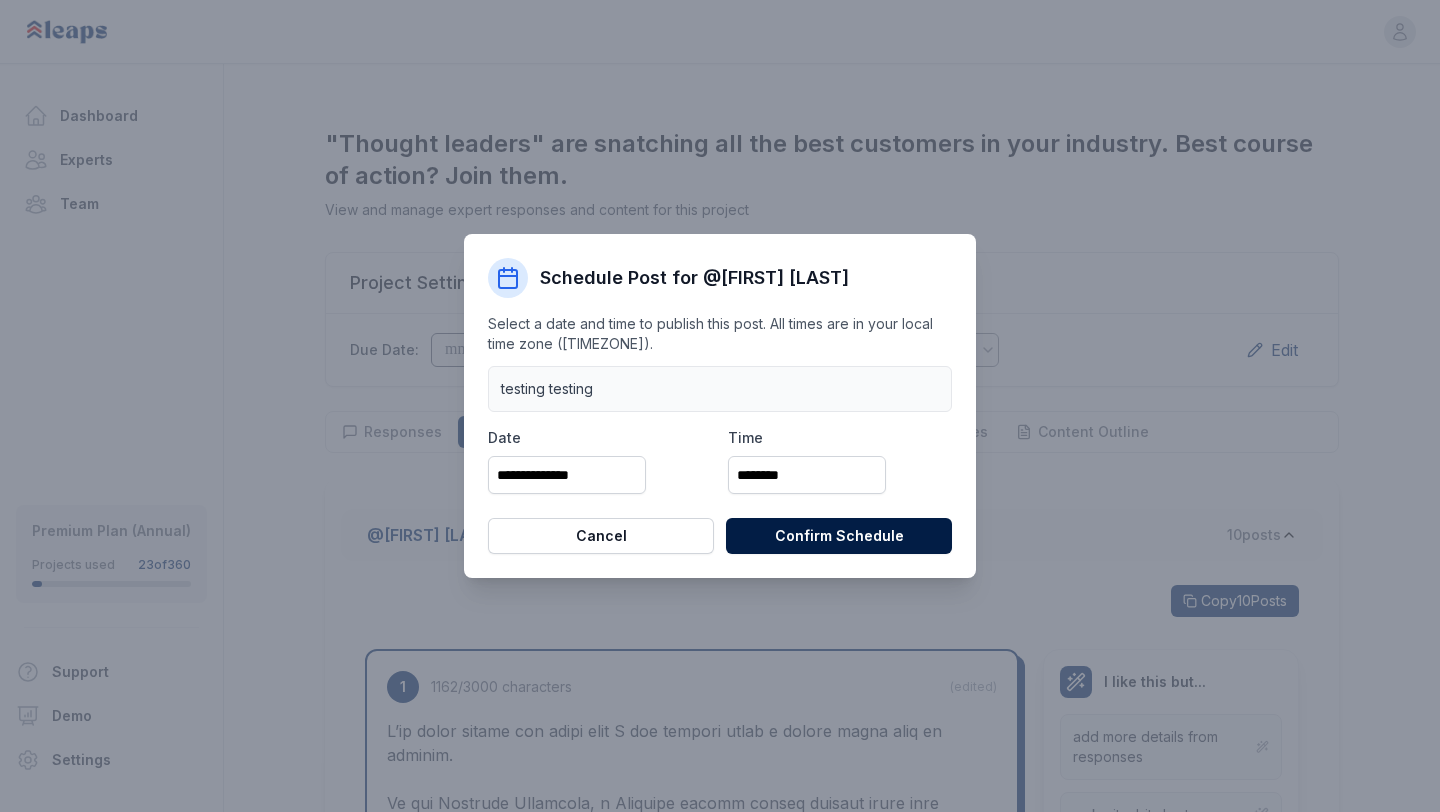 click on "Confirm Schedule" at bounding box center (839, 536) 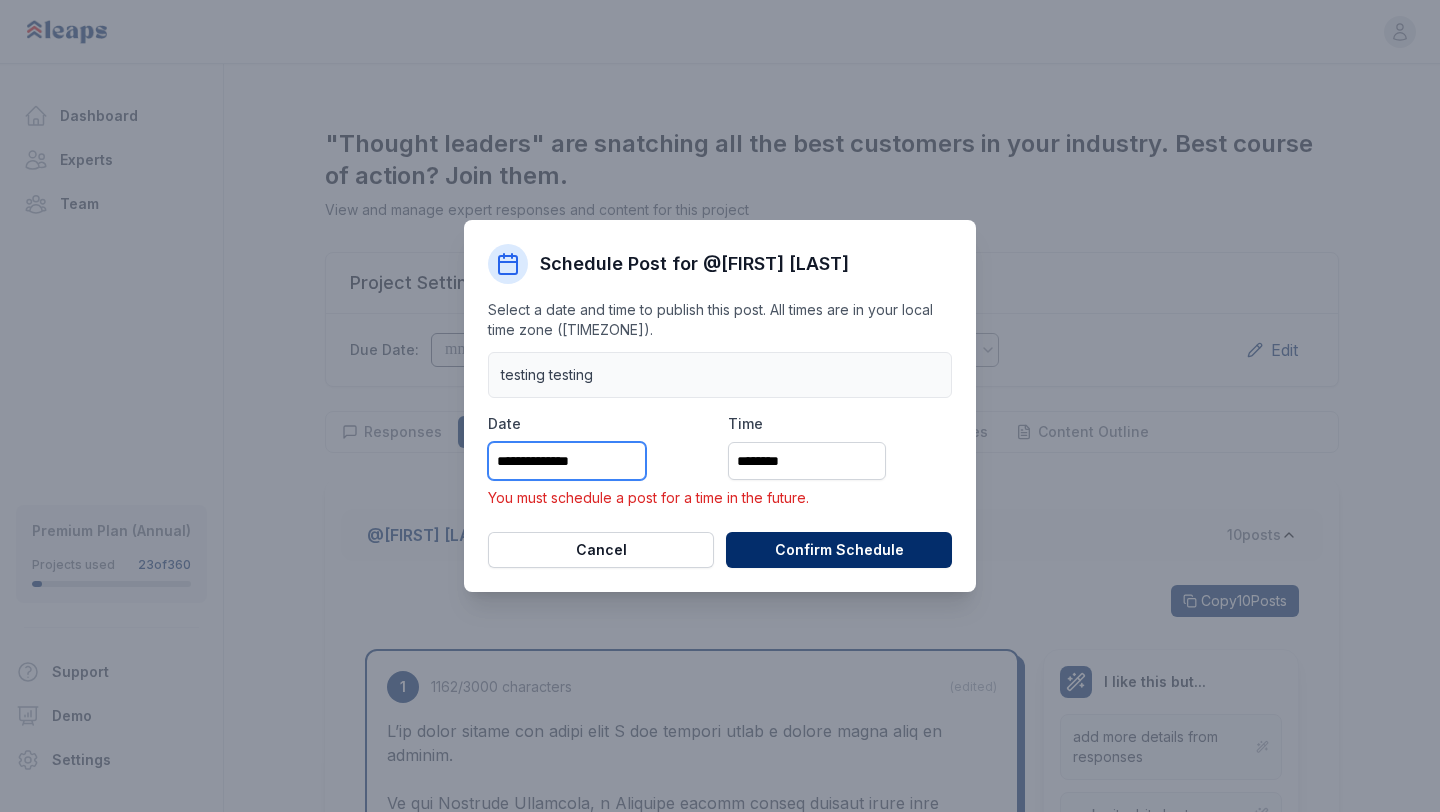 click on "**********" at bounding box center (567, 461) 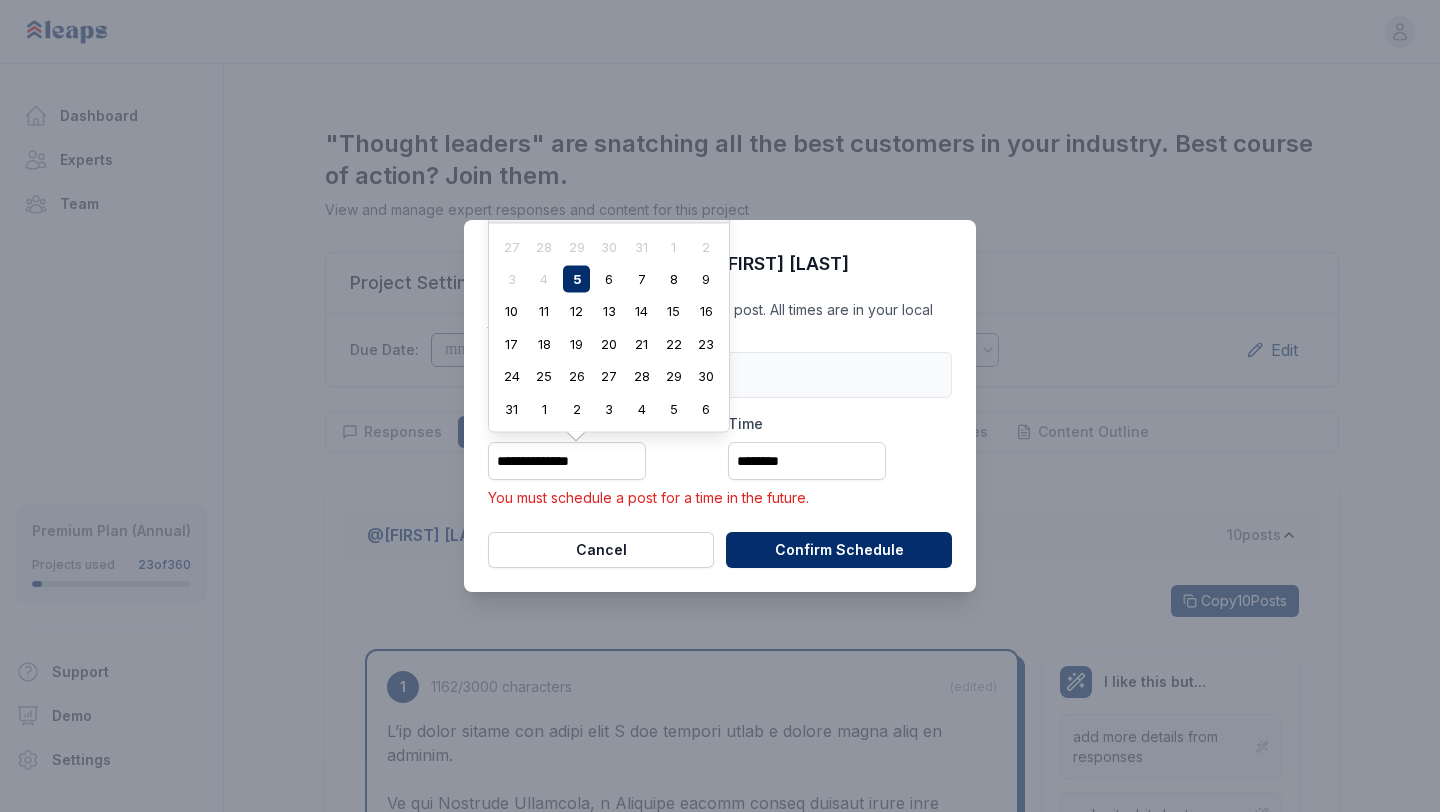 click on "3 4 5 6 7 8 9" at bounding box center [608, 279] 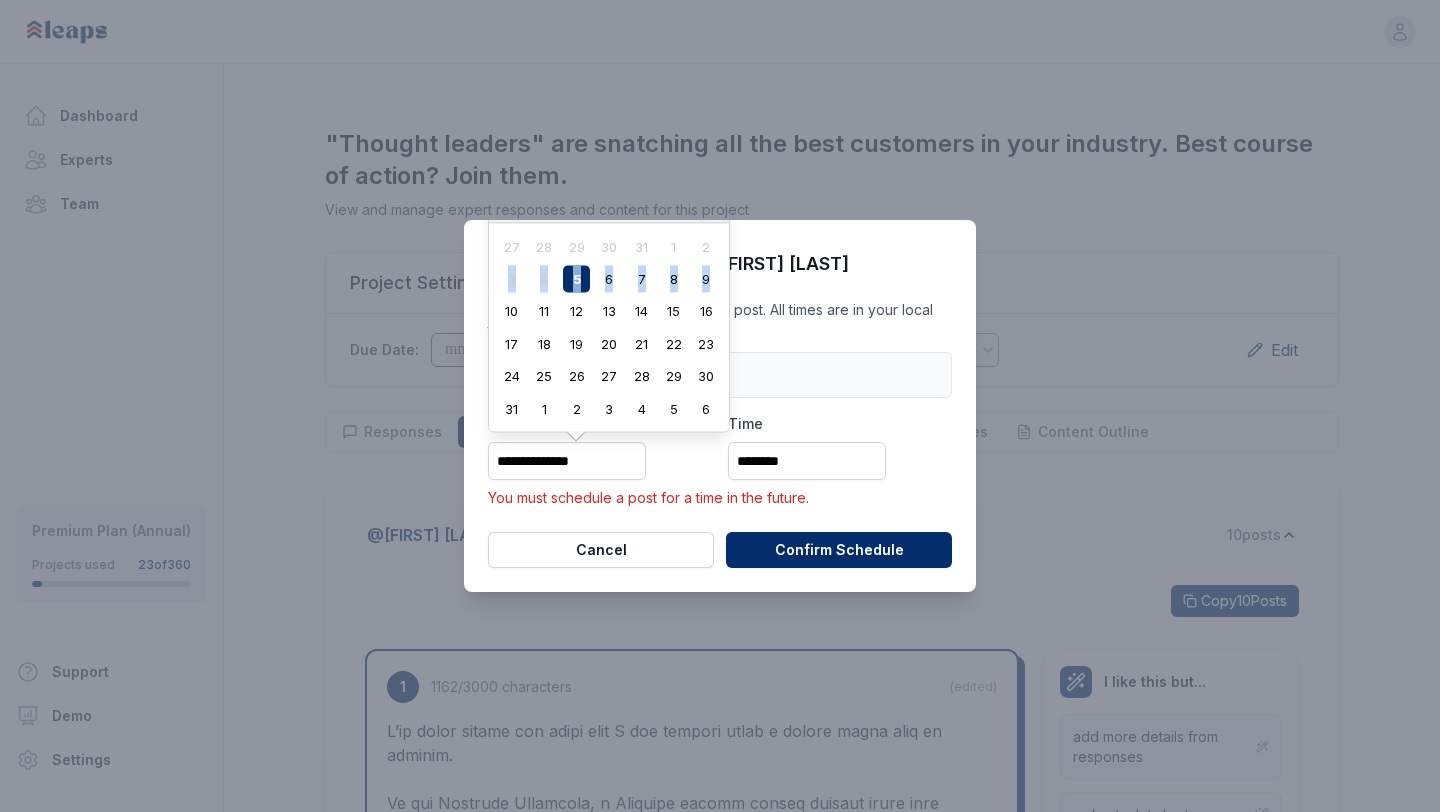 click on "5" at bounding box center [576, 279] 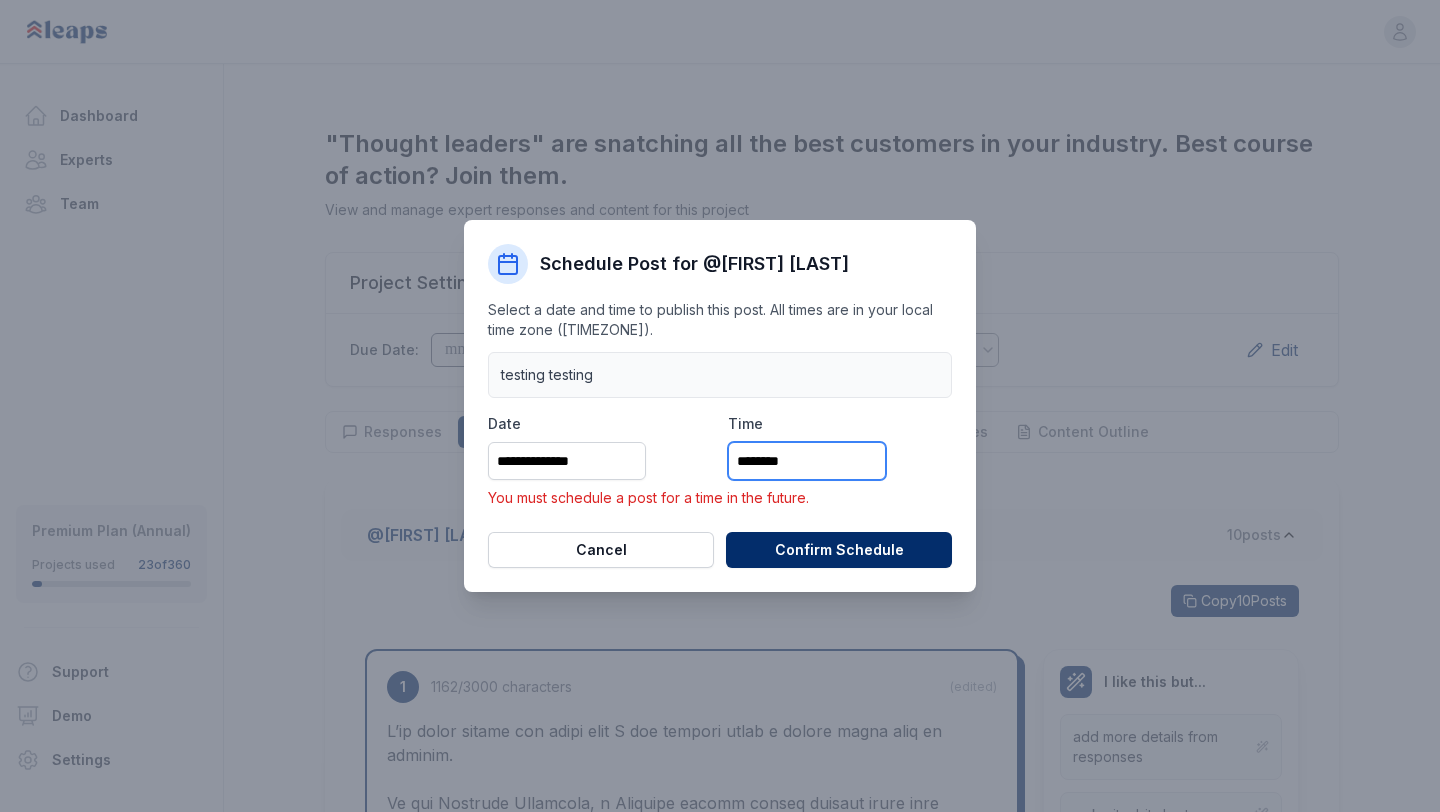 click on "********" at bounding box center [807, 461] 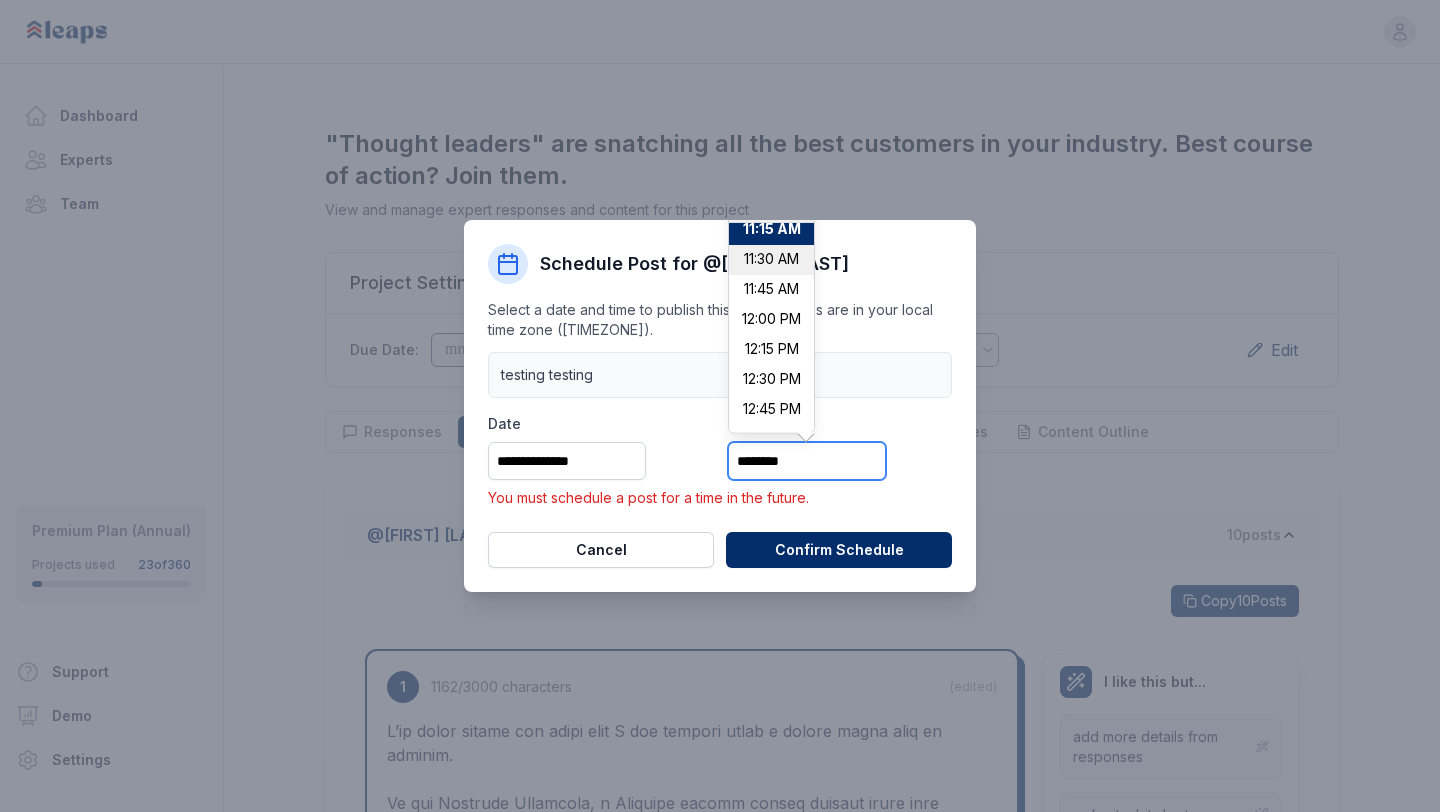 scroll, scrollTop: 1361, scrollLeft: 0, axis: vertical 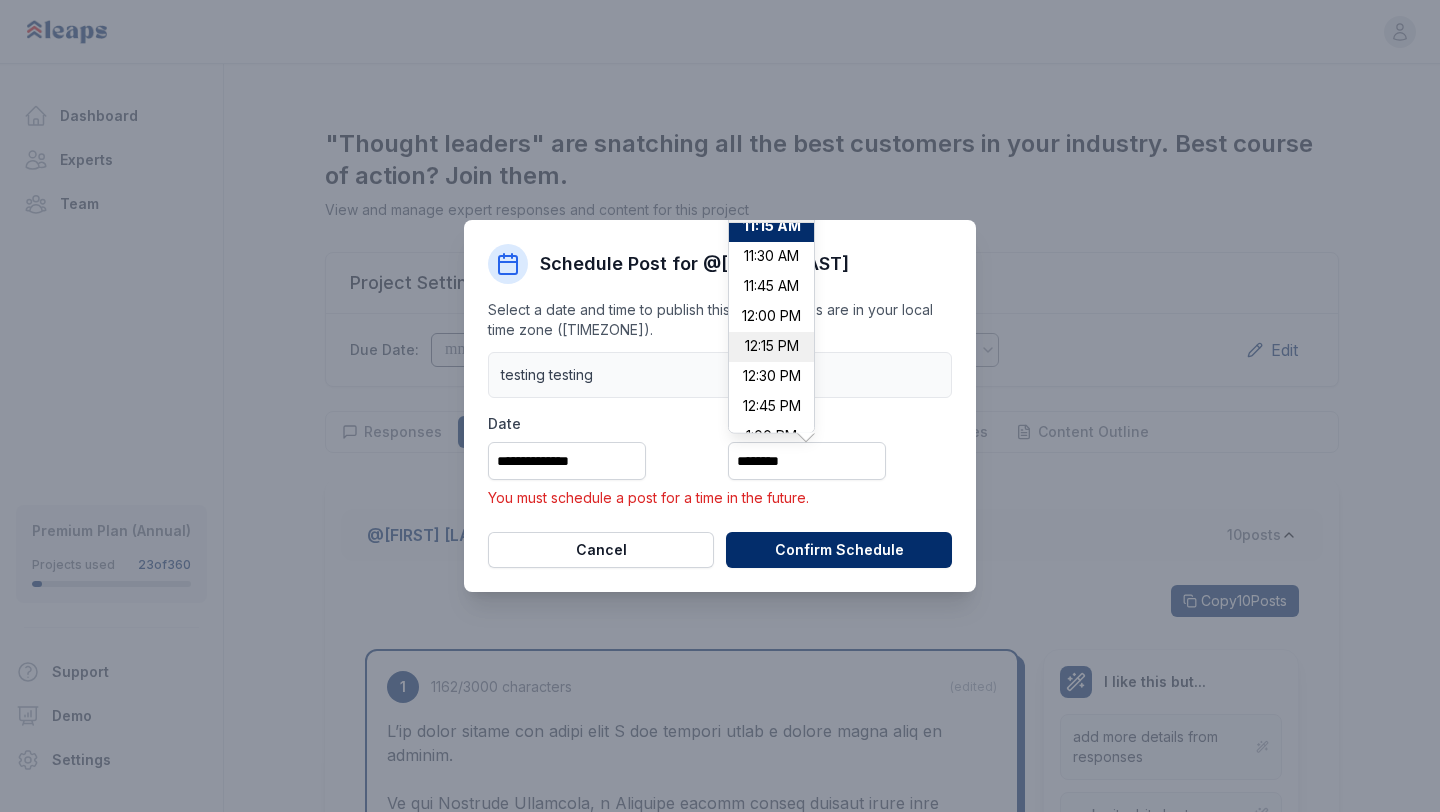 click on "12:15 PM" at bounding box center (771, 348) 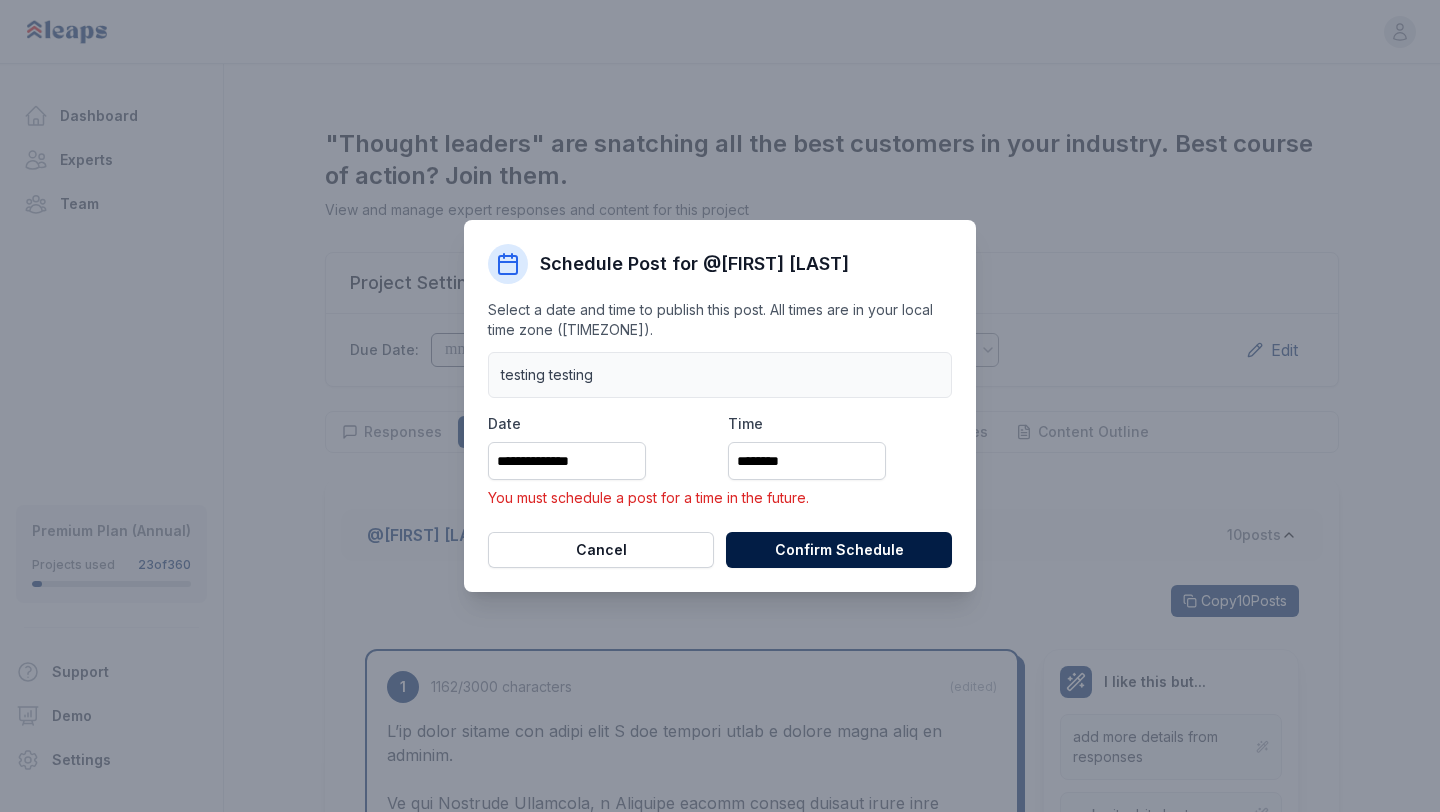 click on "Confirm Schedule" at bounding box center [839, 550] 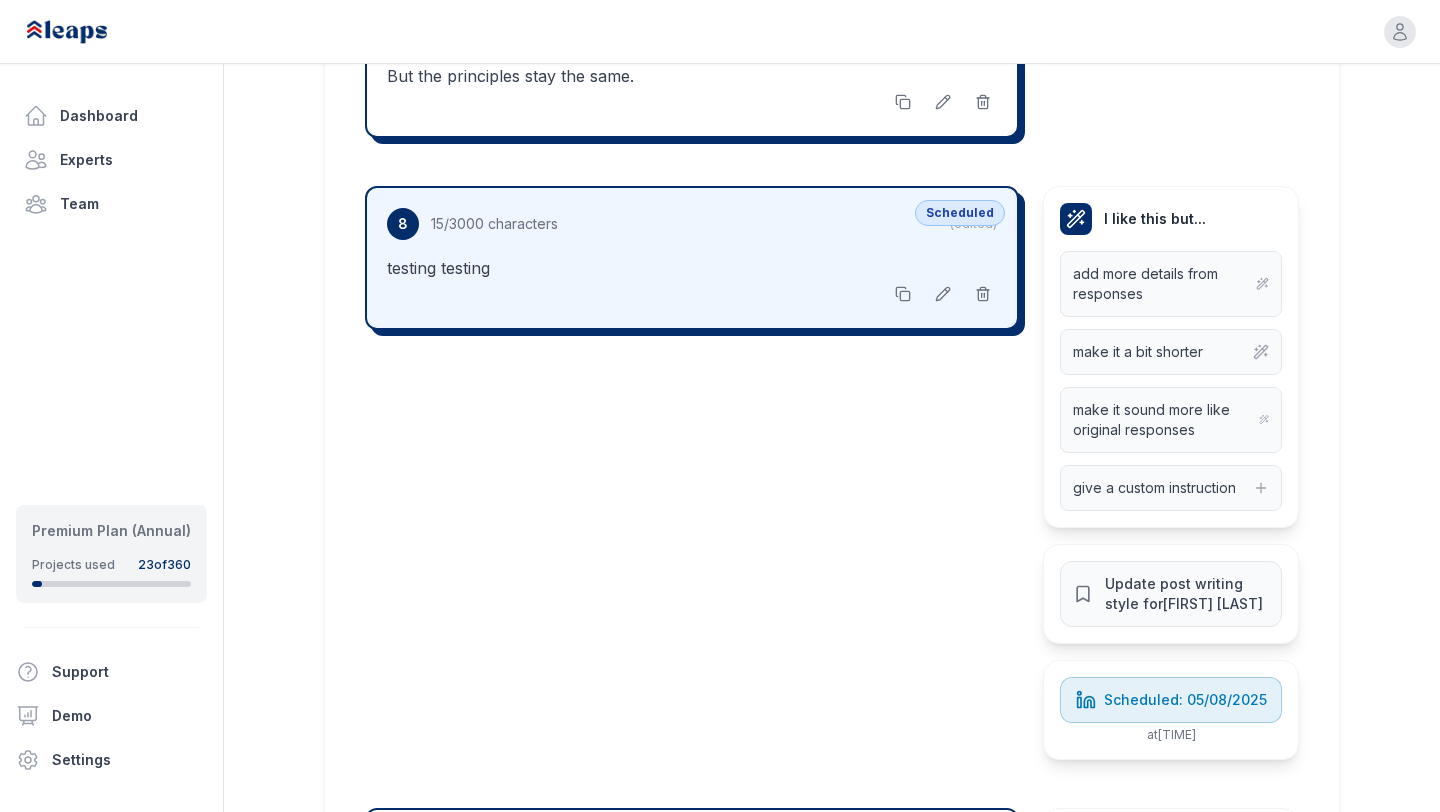 scroll, scrollTop: 7531, scrollLeft: 0, axis: vertical 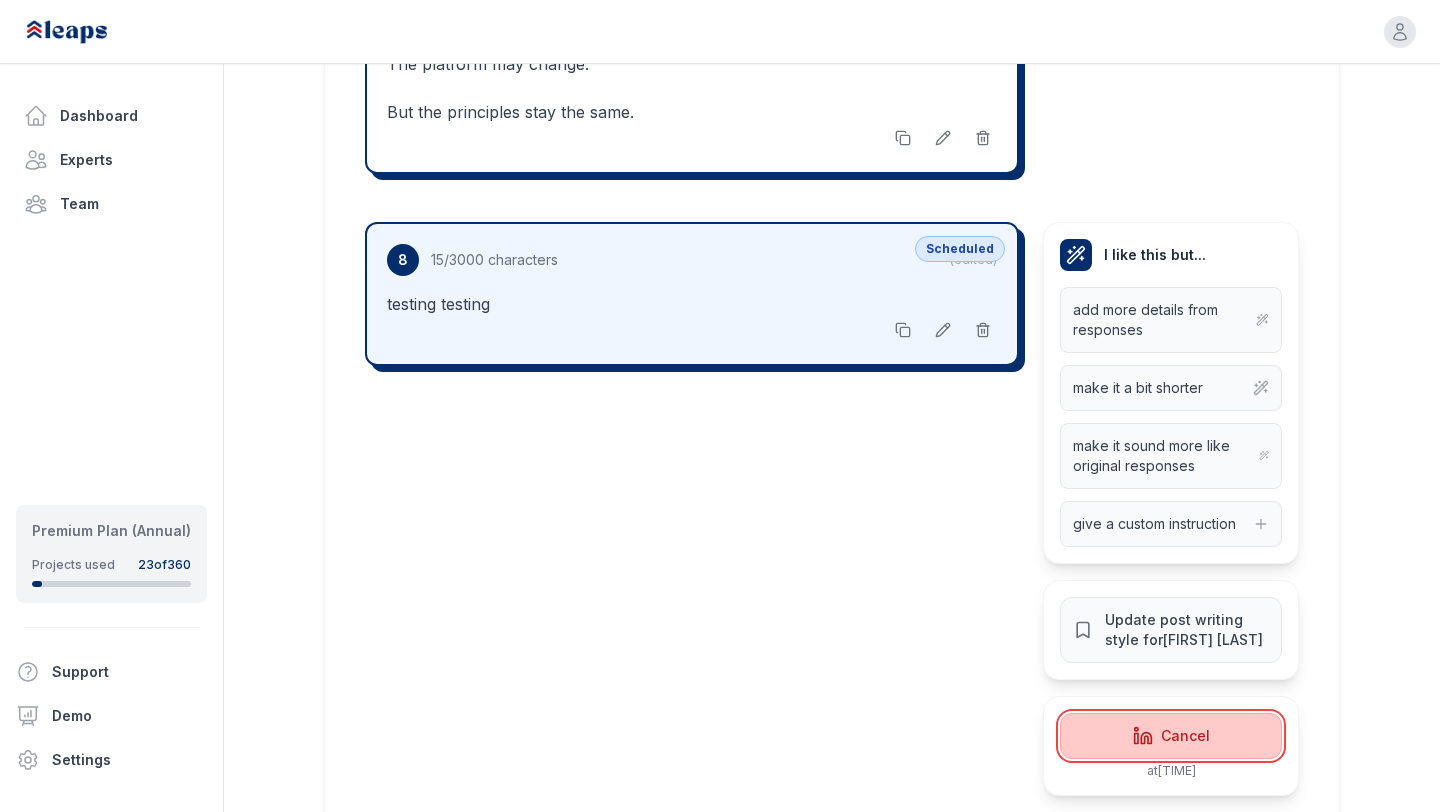 click on "Cancel" at bounding box center [1171, 736] 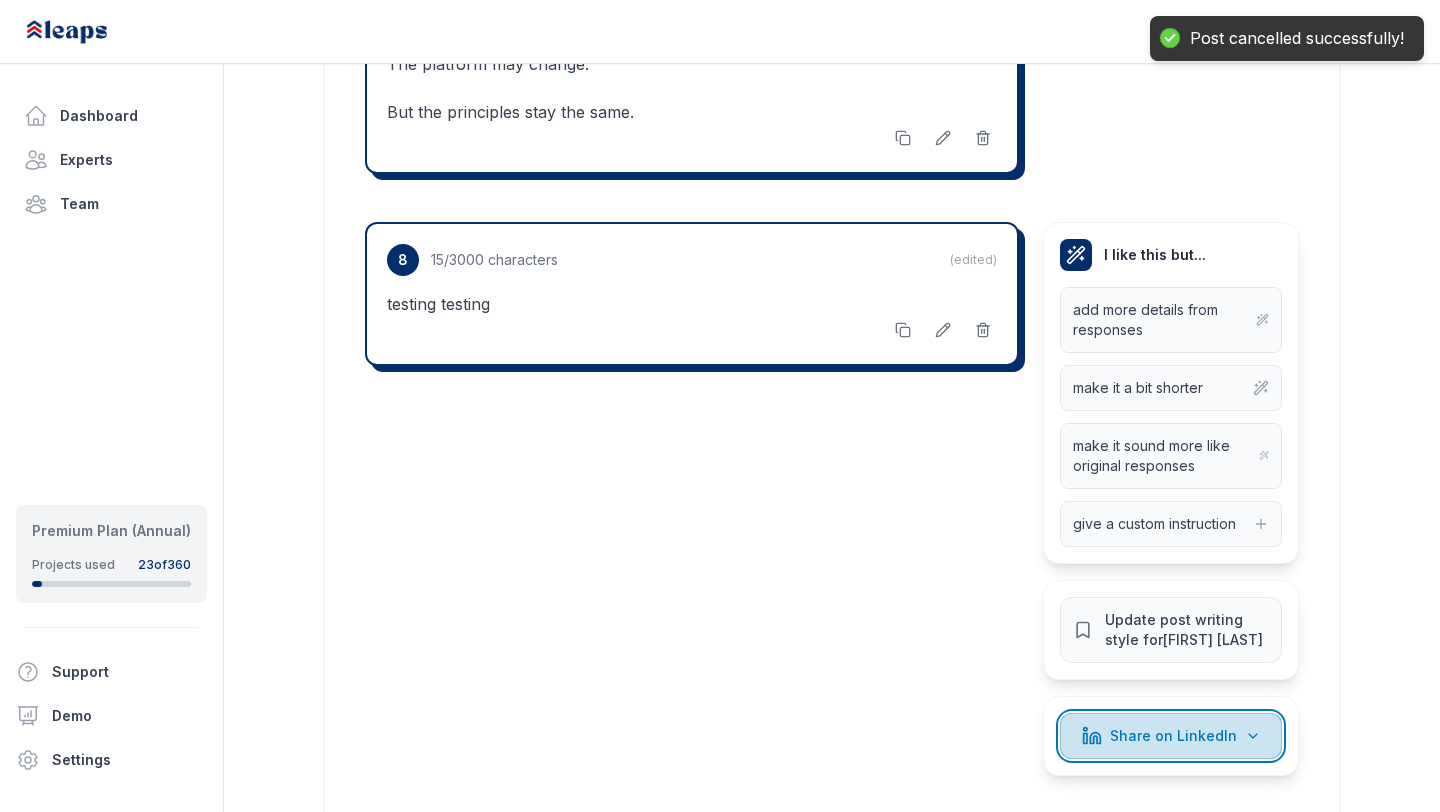 click on "Share on LinkedIn" at bounding box center (1173, 736) 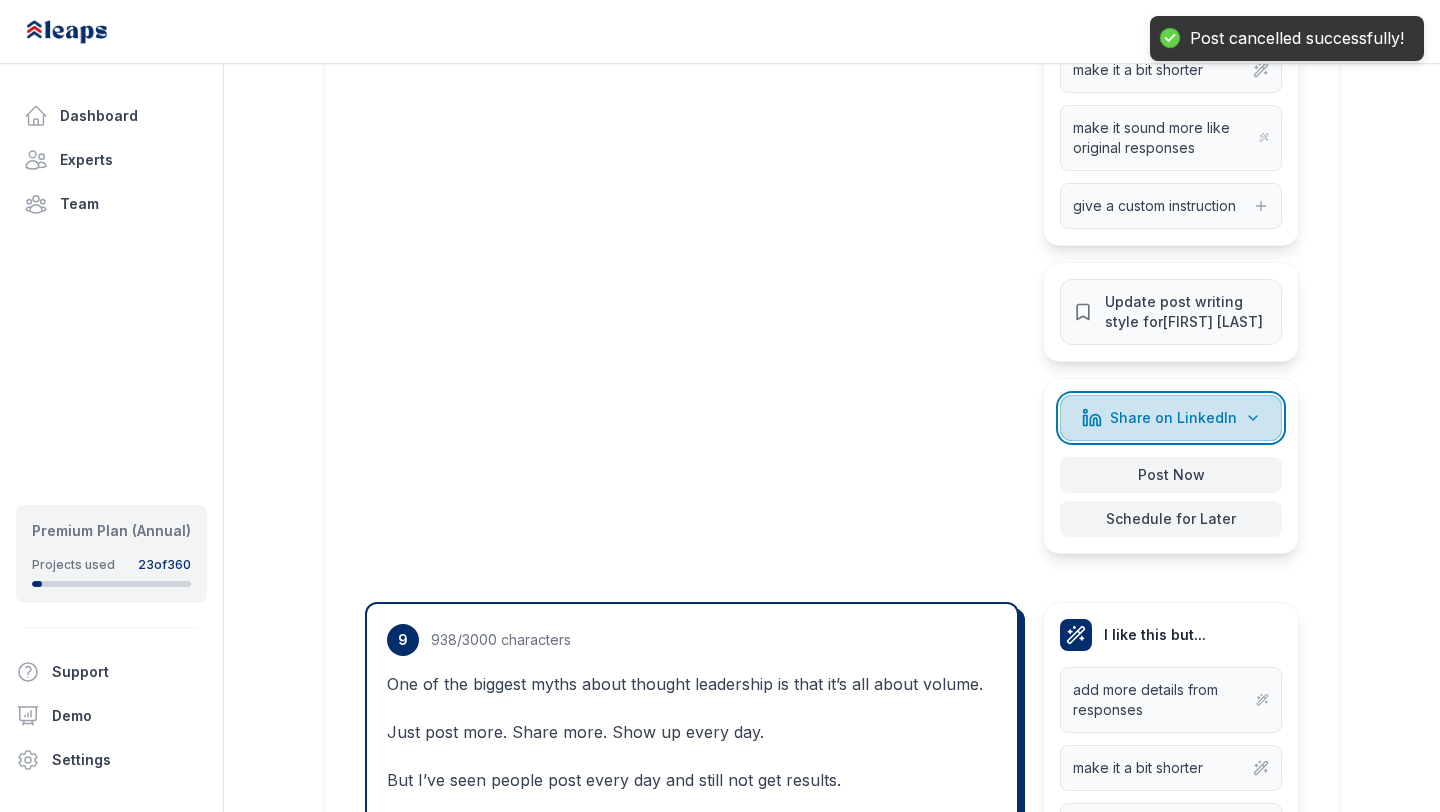 scroll, scrollTop: 7904, scrollLeft: 0, axis: vertical 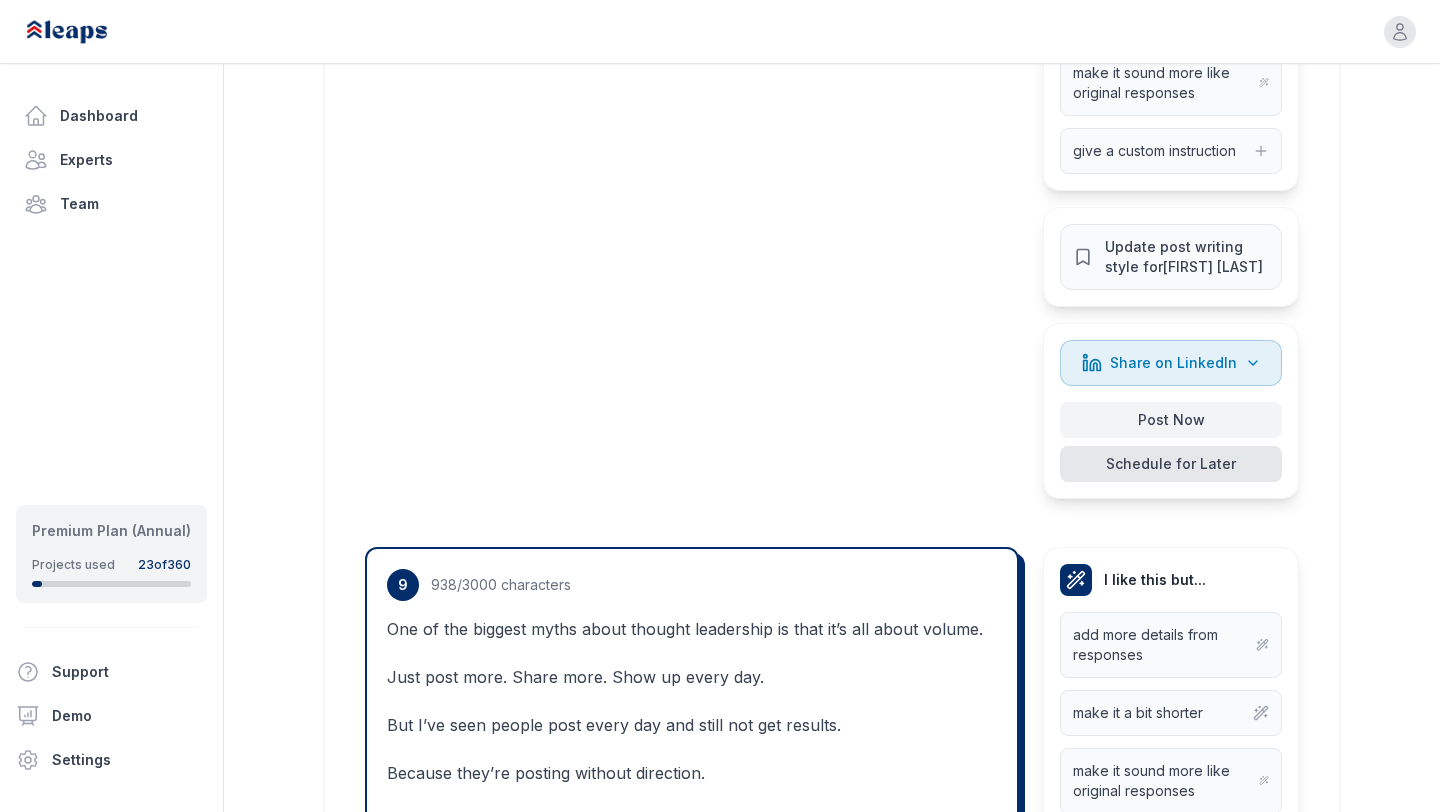 click on "Schedule for Later" at bounding box center [1171, 464] 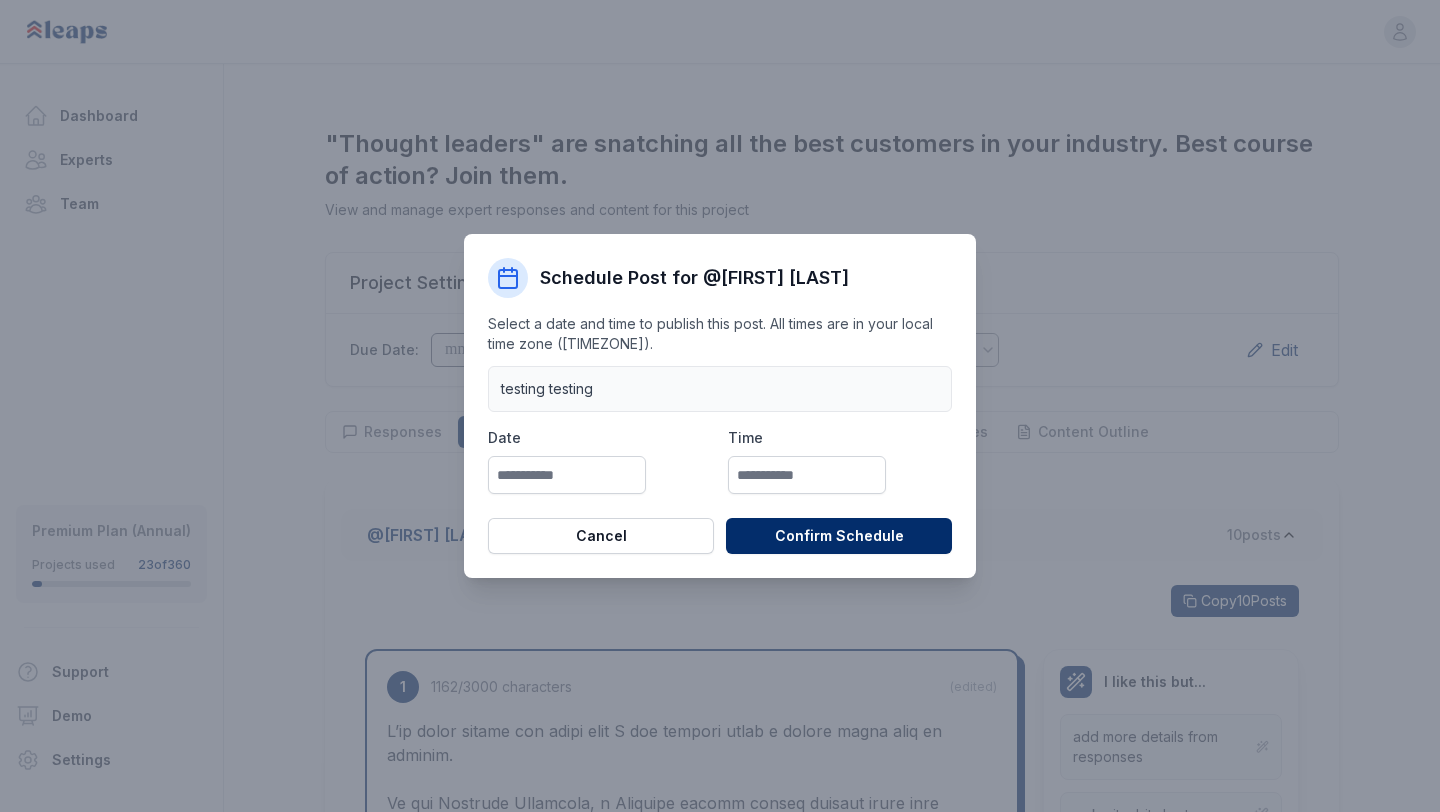 scroll, scrollTop: 0, scrollLeft: 0, axis: both 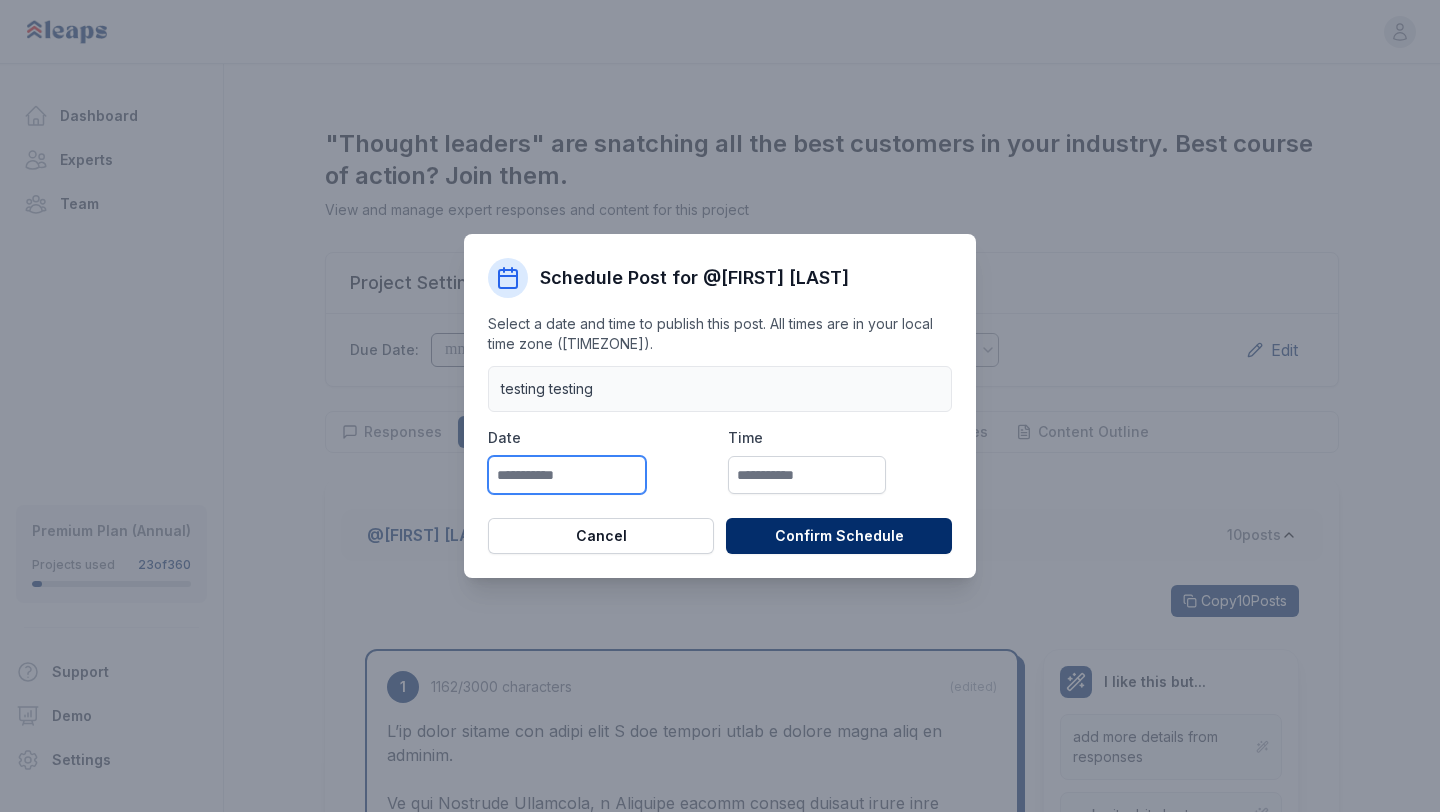 click at bounding box center (567, 475) 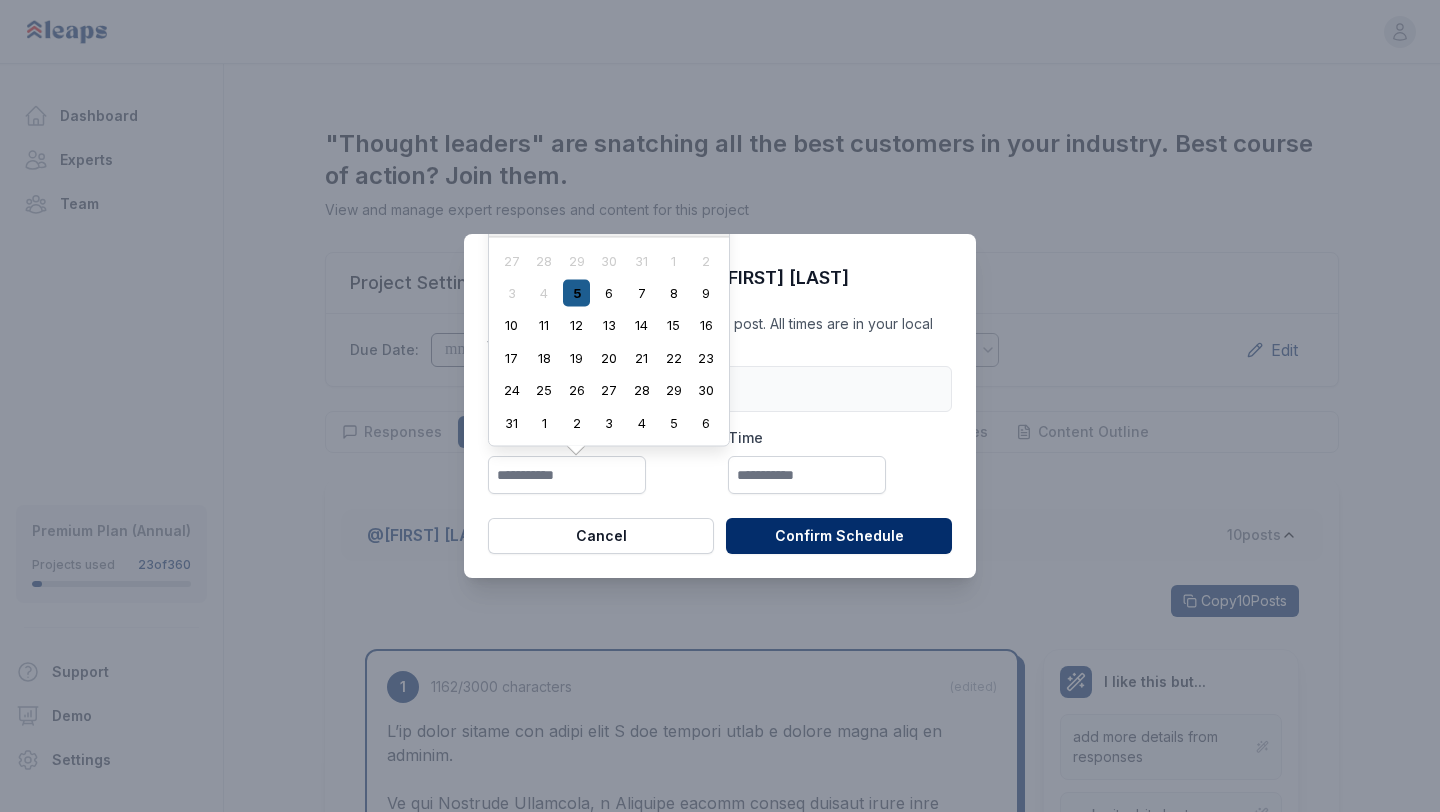 click on "5" at bounding box center [576, 293] 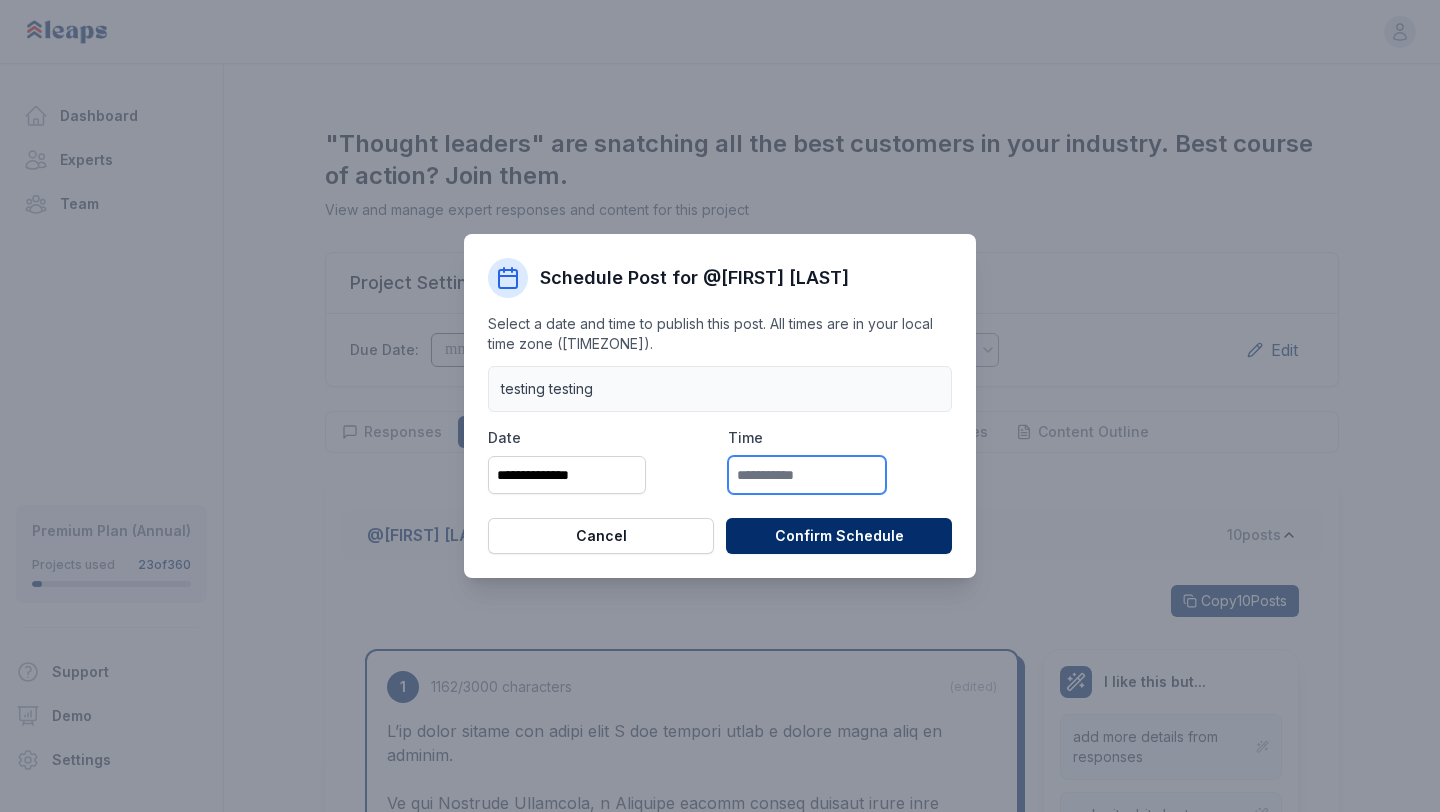 click at bounding box center [807, 475] 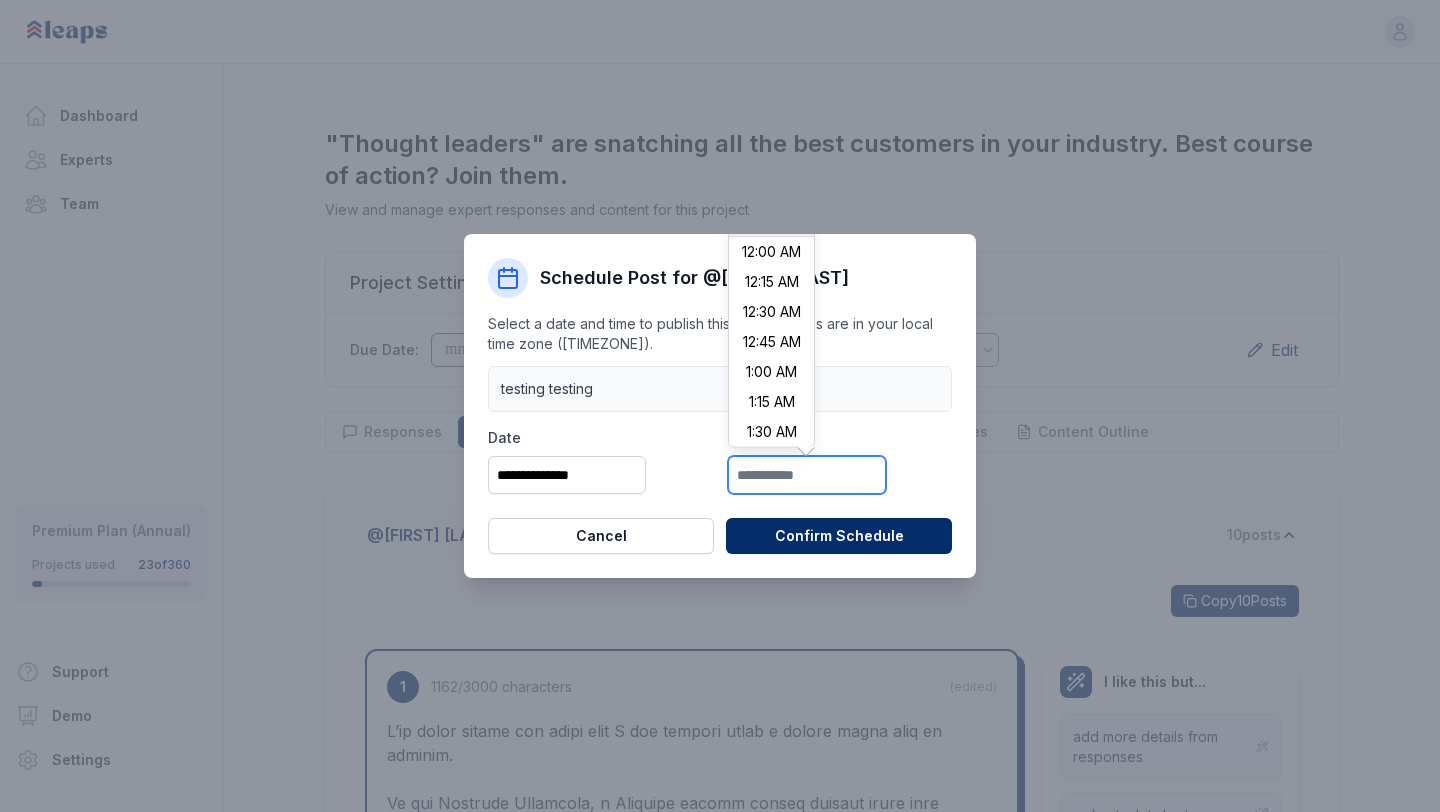 scroll, scrollTop: 1380, scrollLeft: 0, axis: vertical 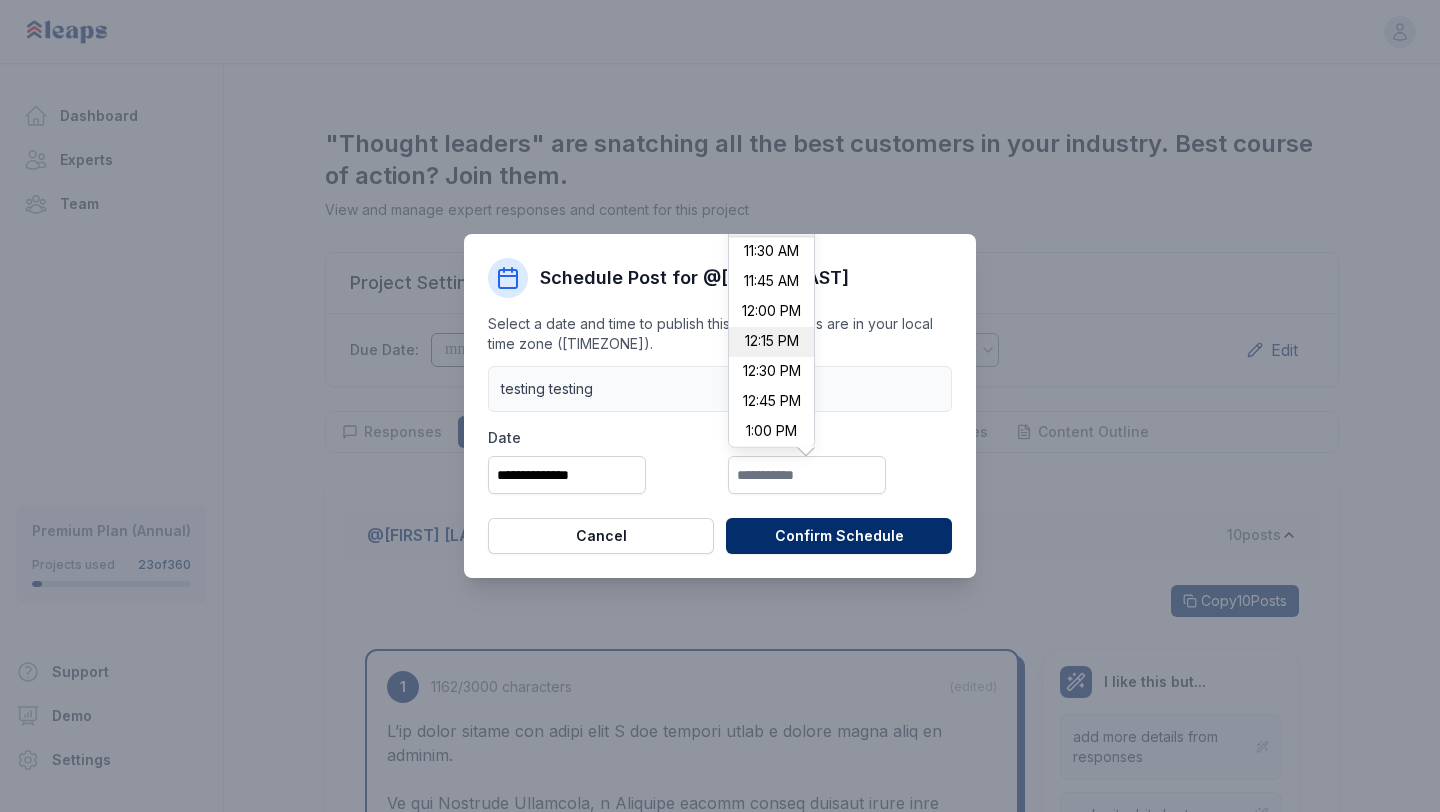 click on "12:15 PM" at bounding box center [771, 343] 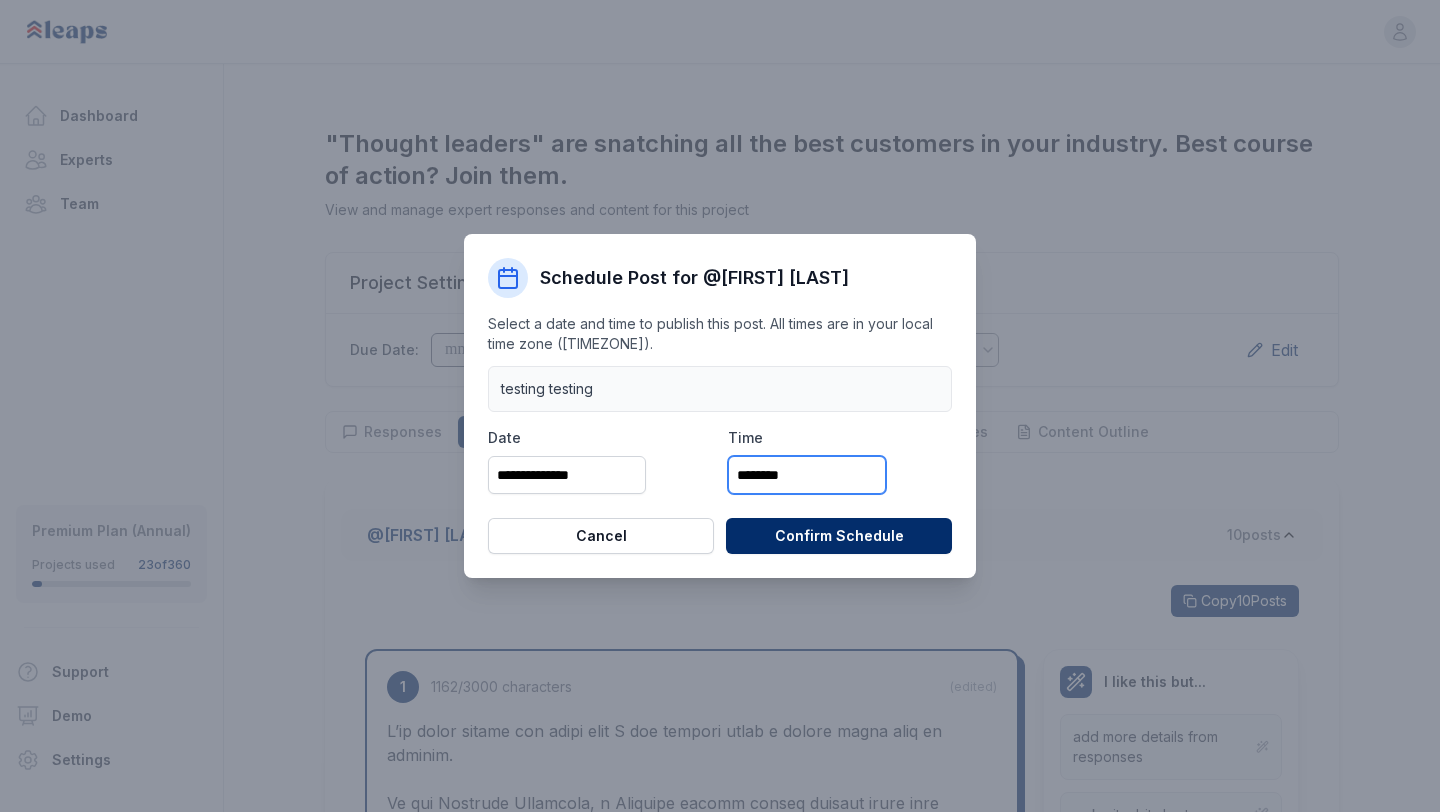 click on "********" at bounding box center [807, 475] 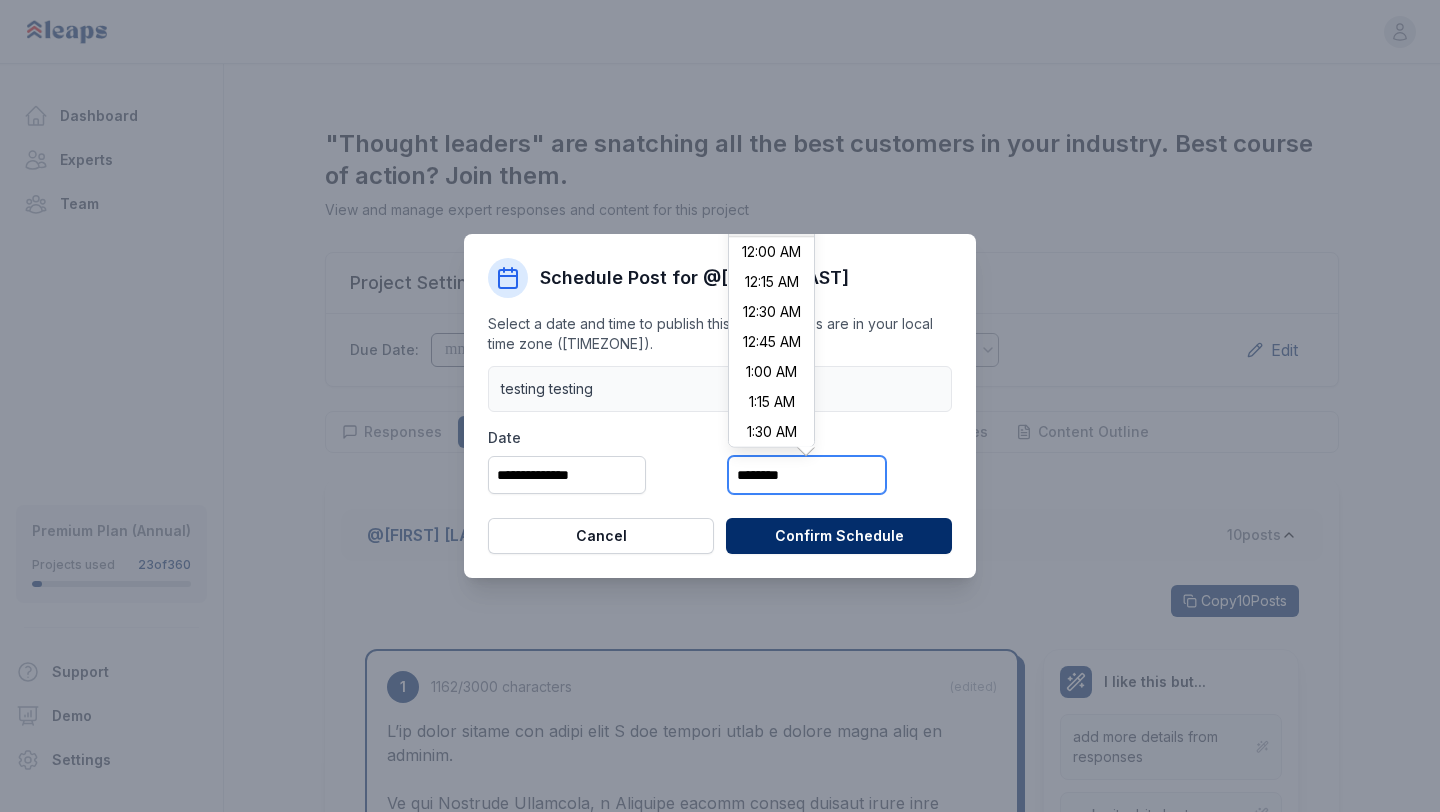 scroll, scrollTop: 1380, scrollLeft: 0, axis: vertical 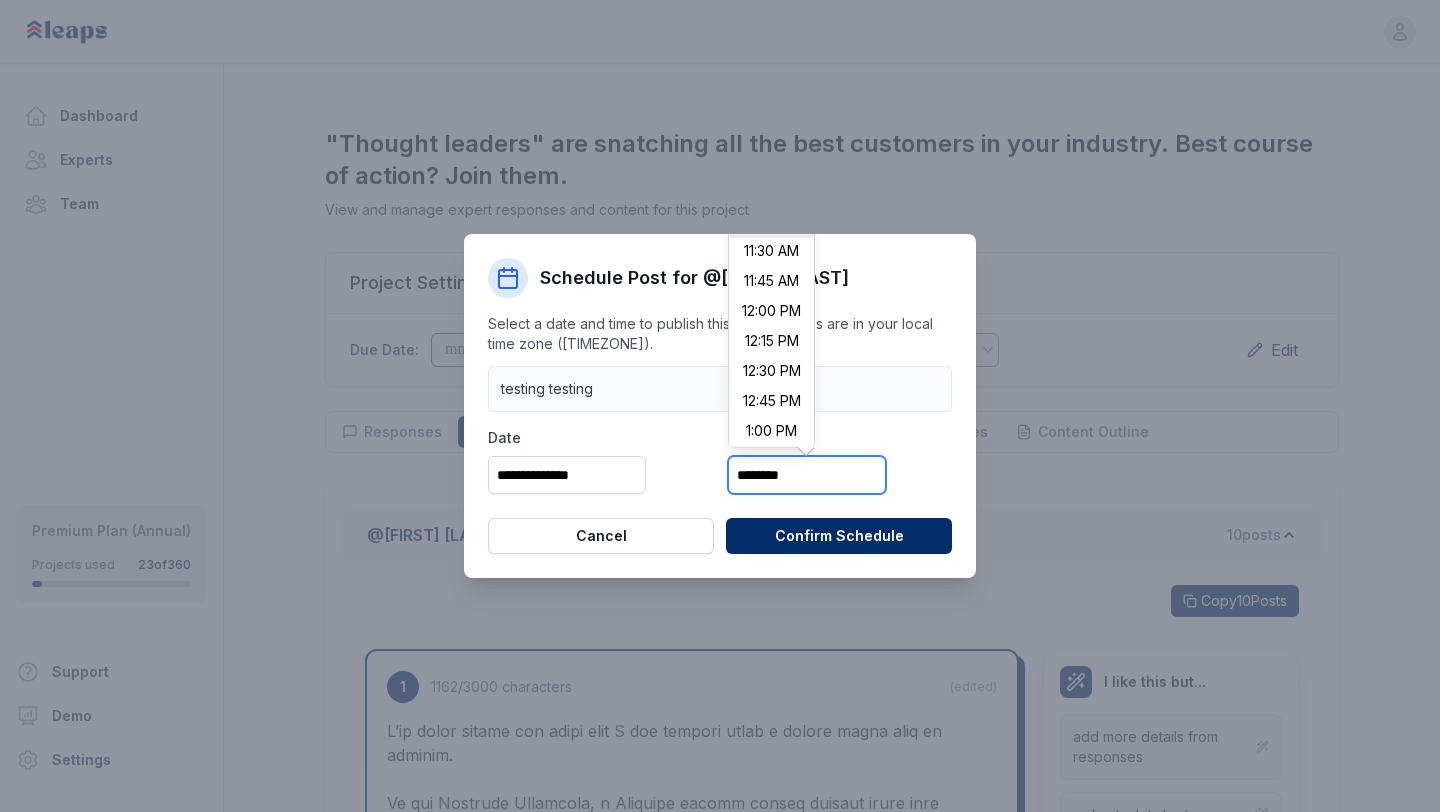 type on "********" 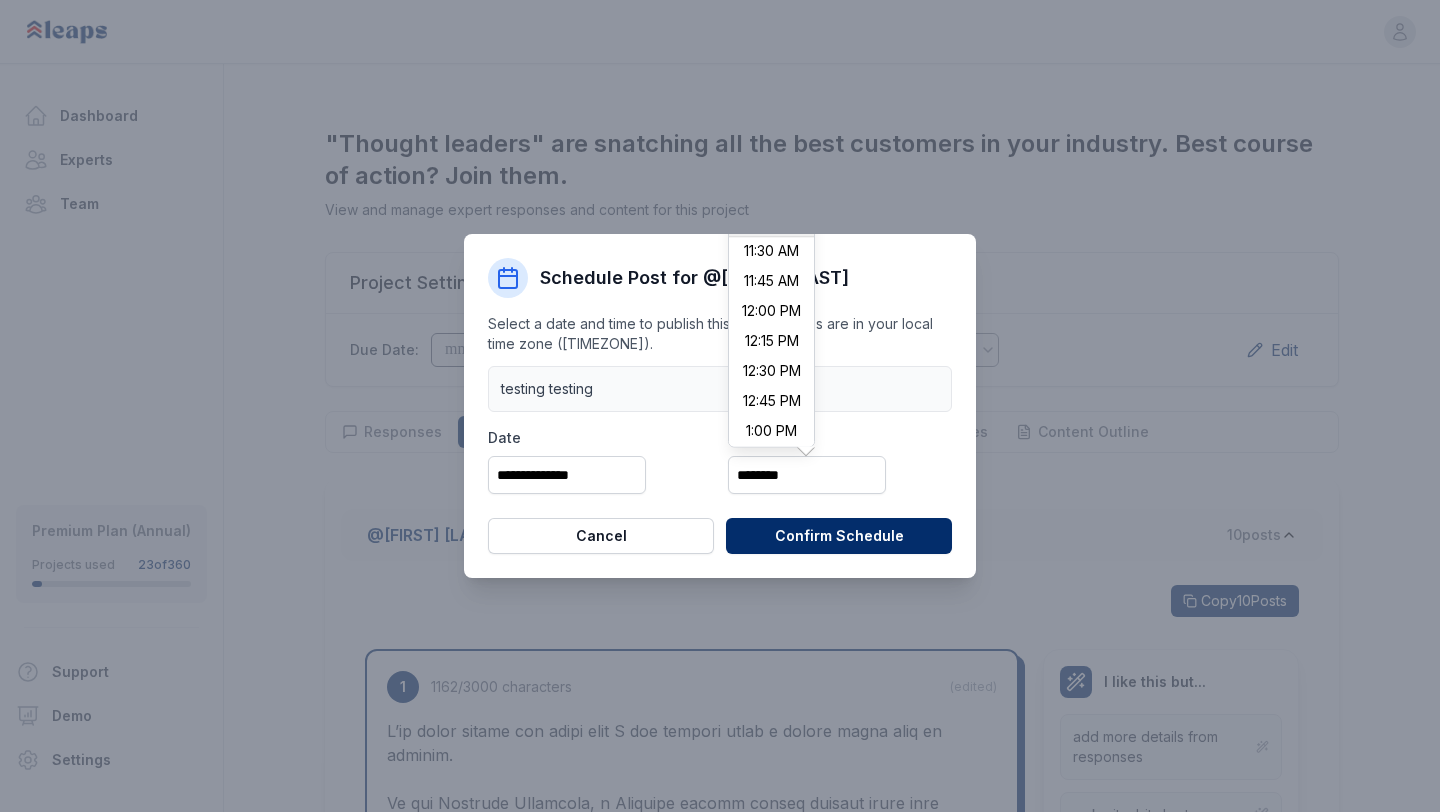 click on "Time" at bounding box center (840, 438) 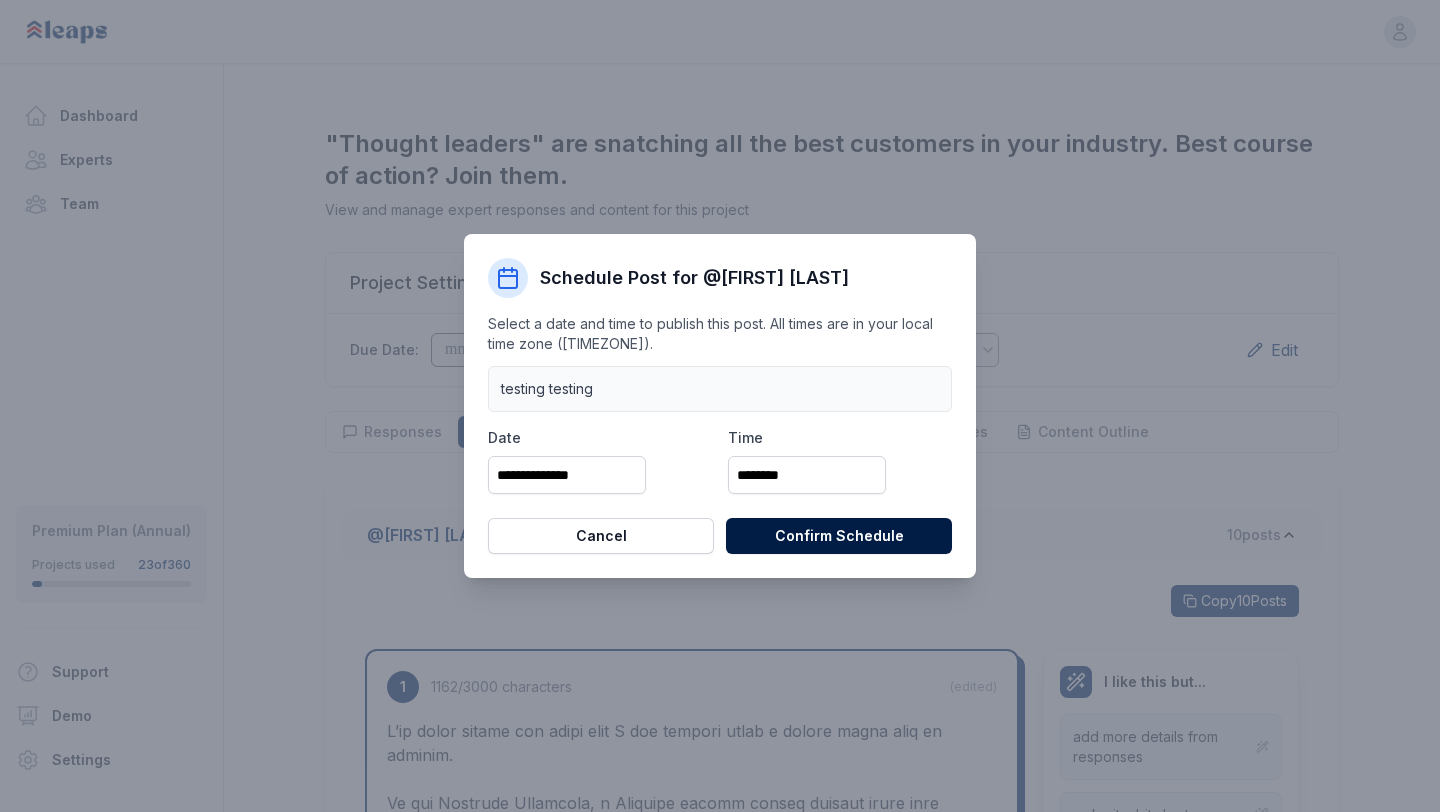 click on "Confirm Schedule" at bounding box center [839, 536] 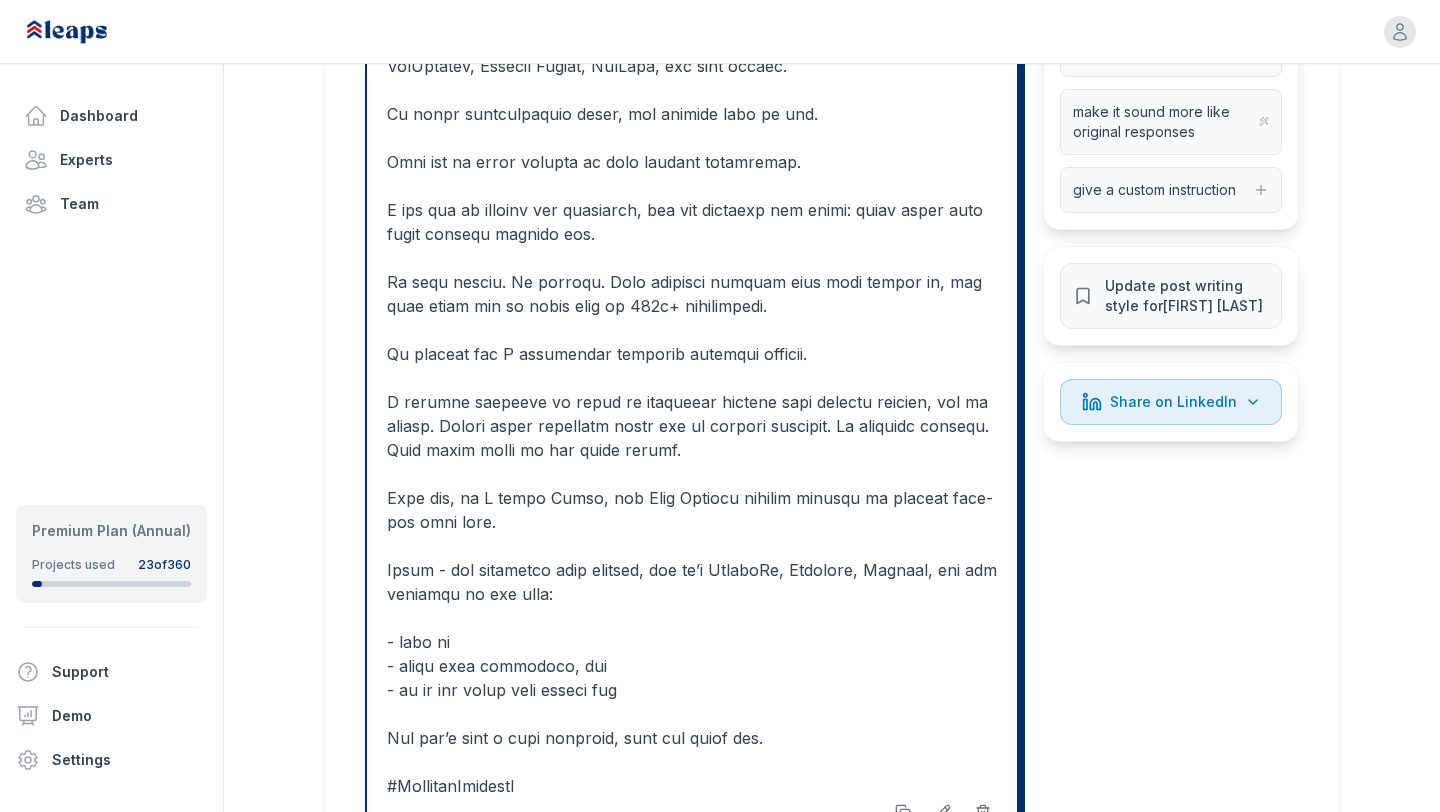 scroll, scrollTop: 766, scrollLeft: 0, axis: vertical 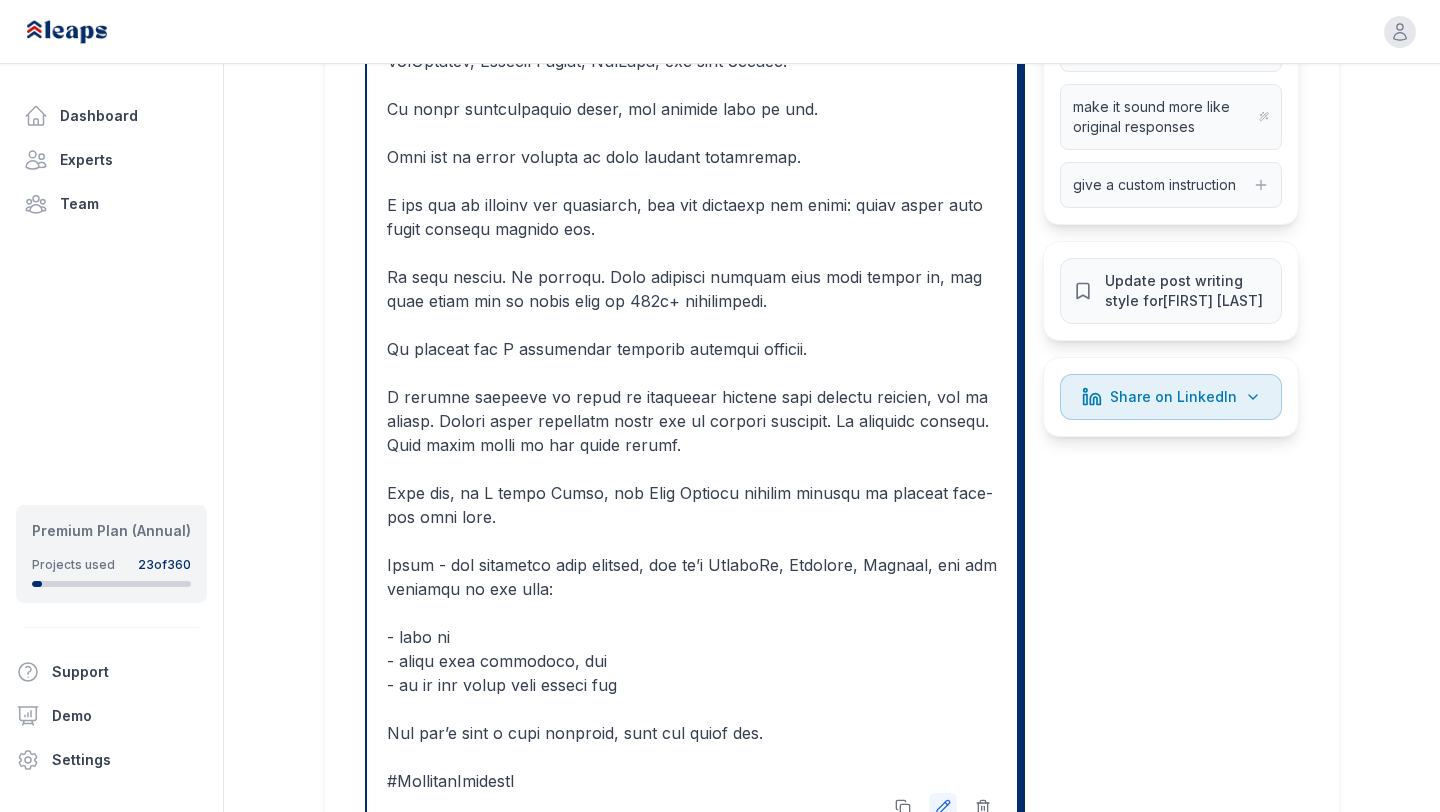 click 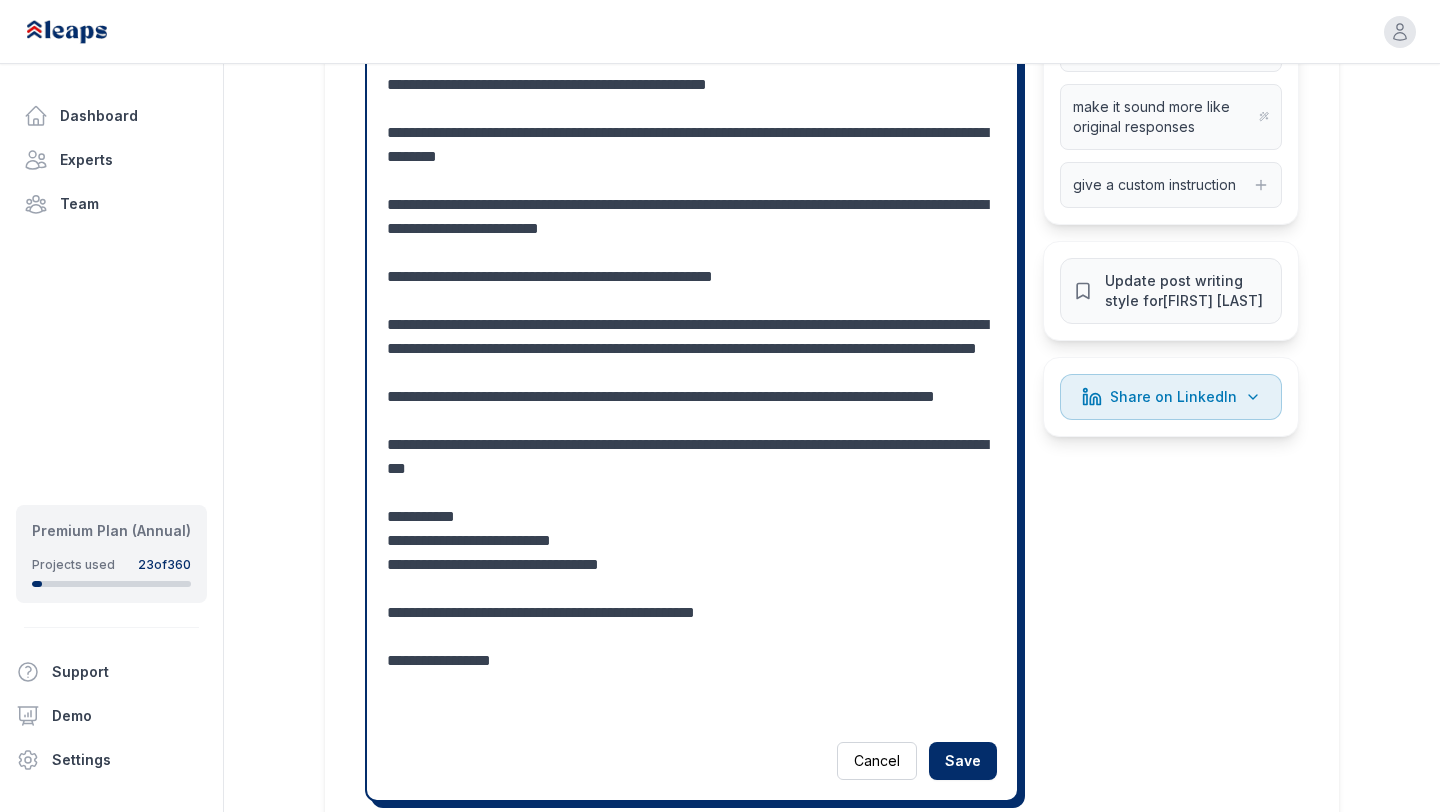 click at bounding box center [692, 313] 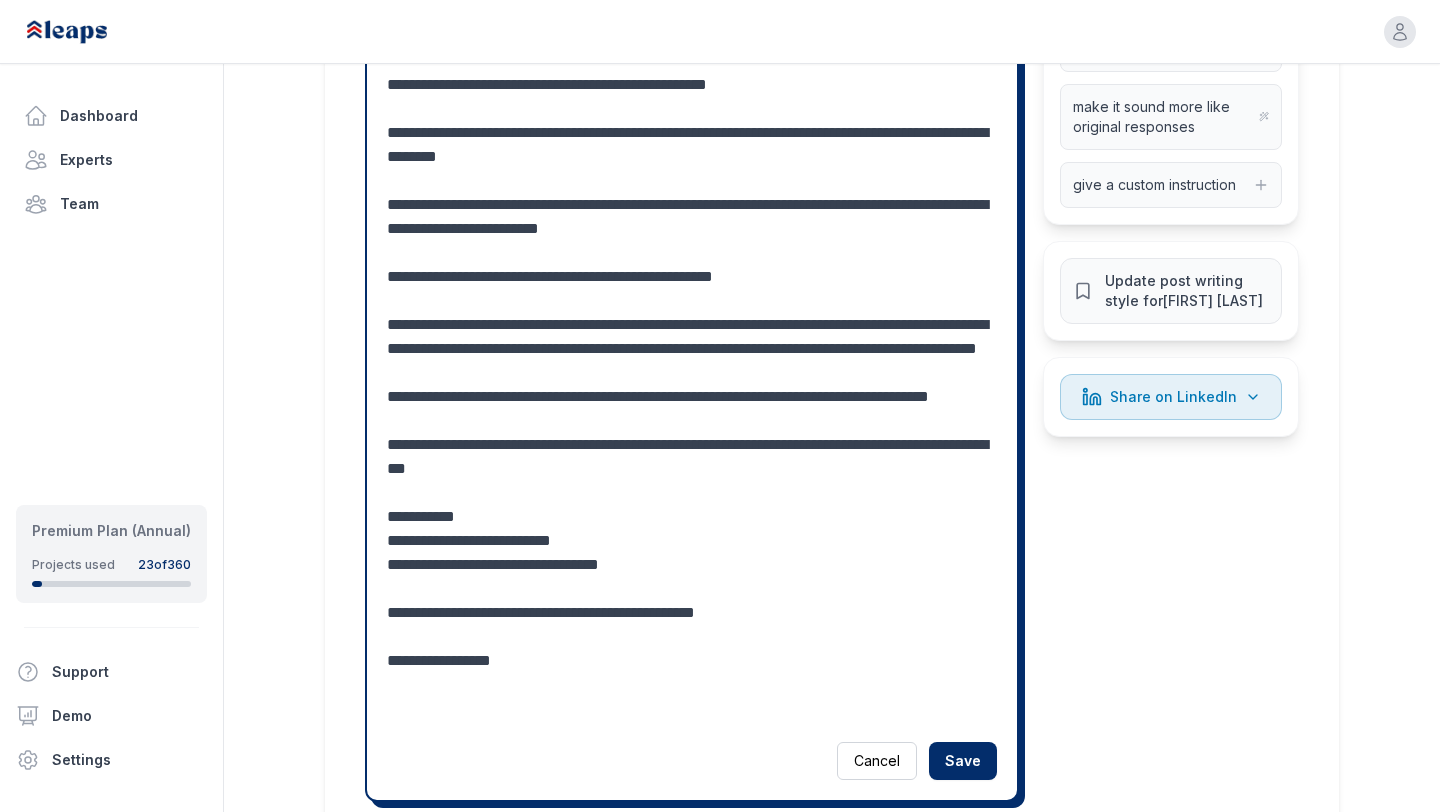 click at bounding box center [692, 313] 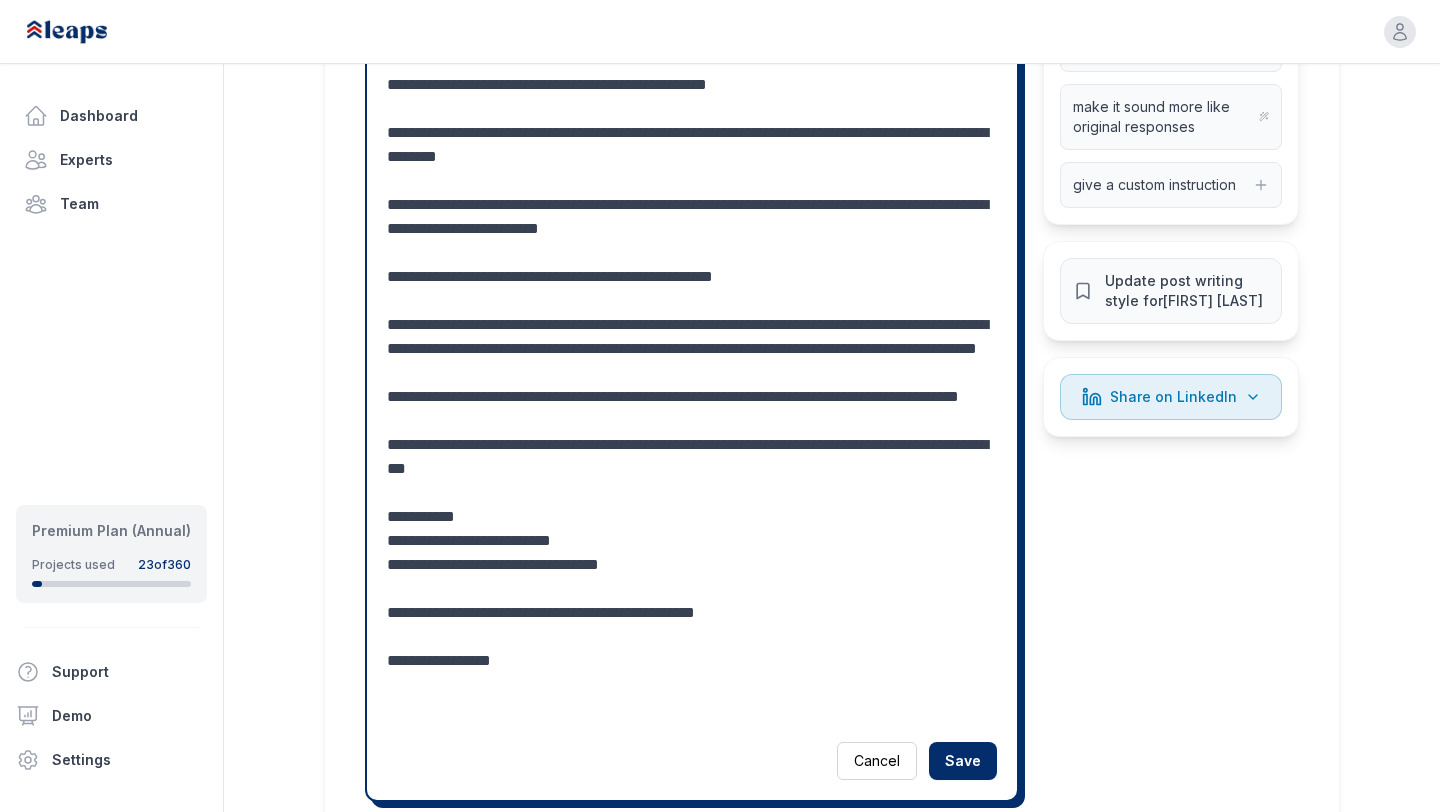 click at bounding box center (692, 313) 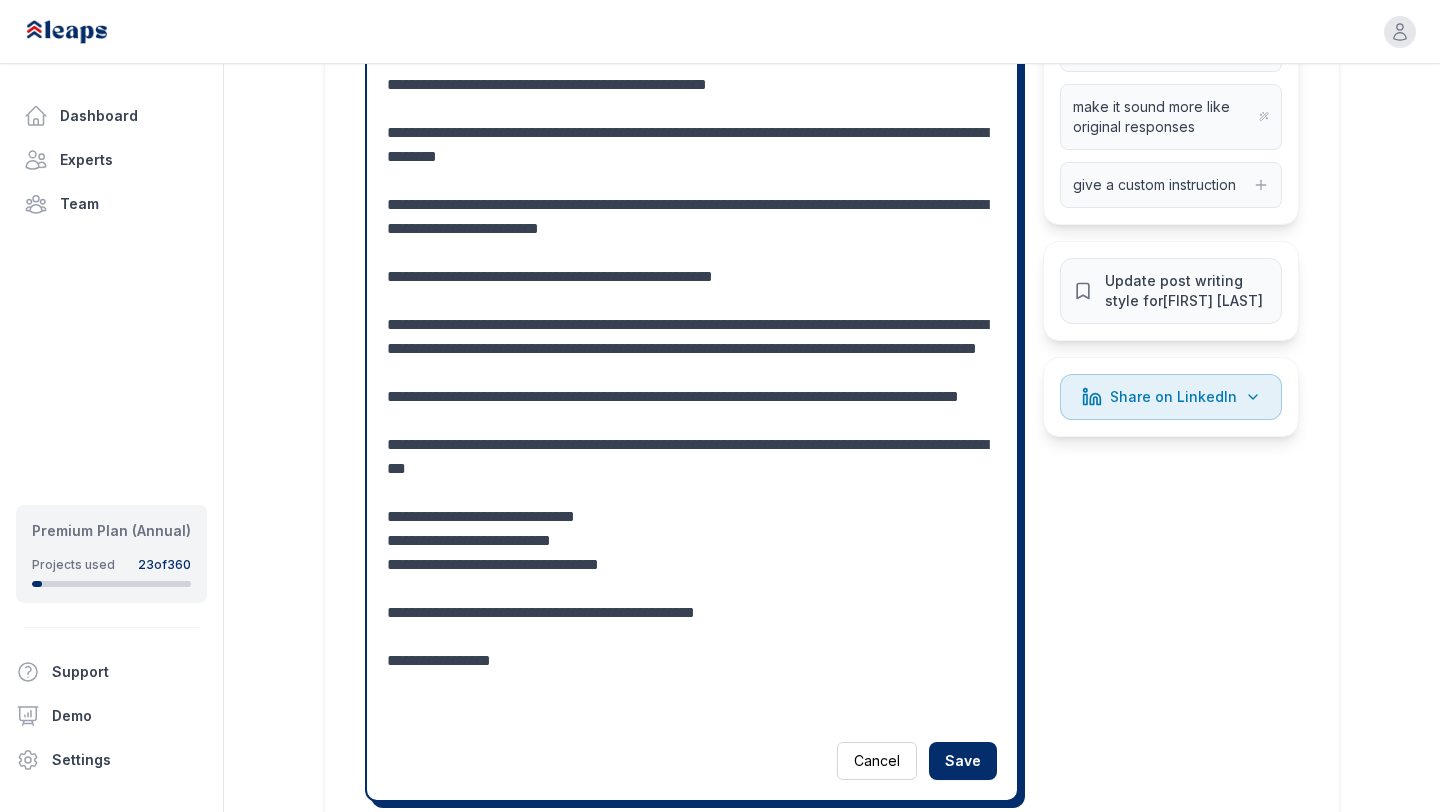 click at bounding box center [692, 313] 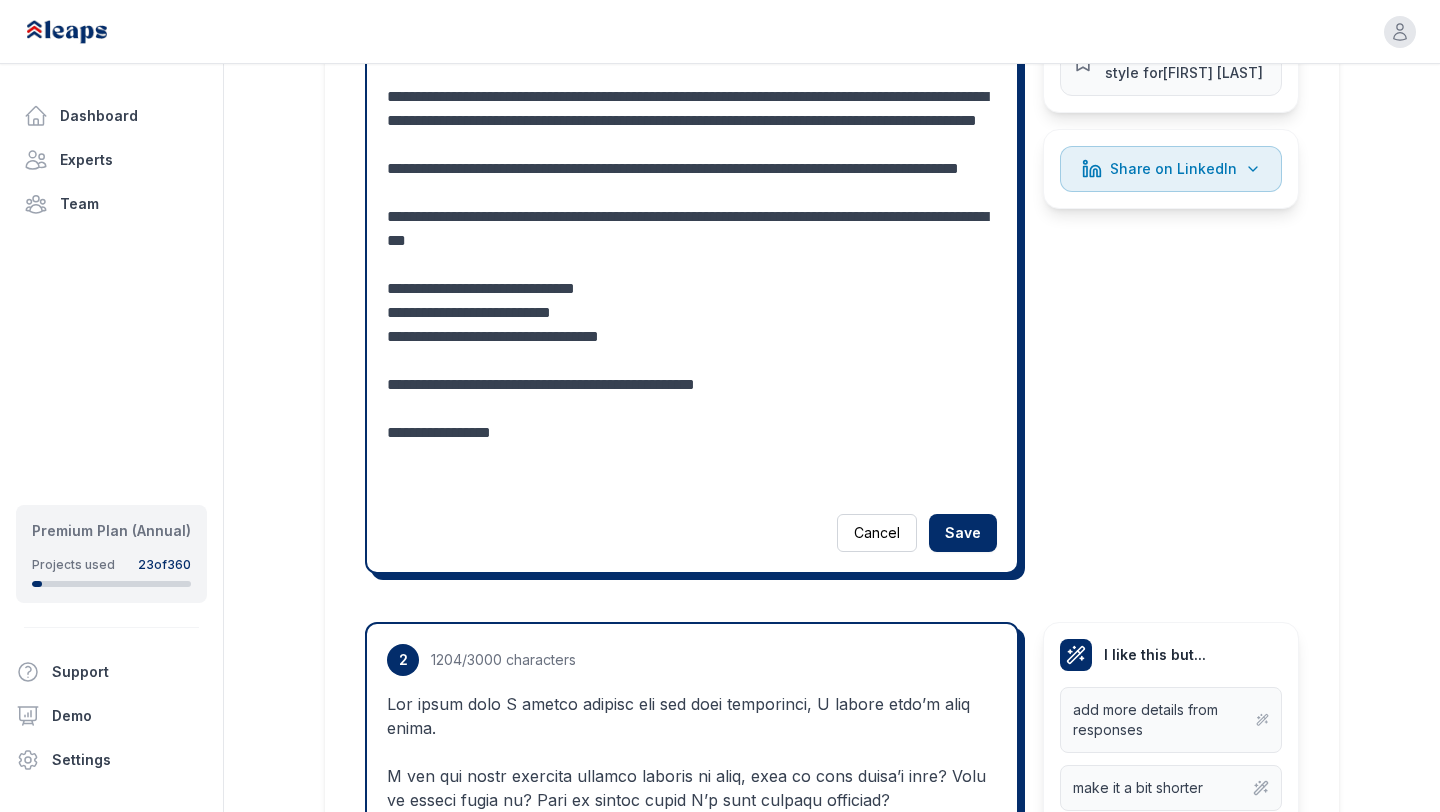 scroll, scrollTop: 992, scrollLeft: 0, axis: vertical 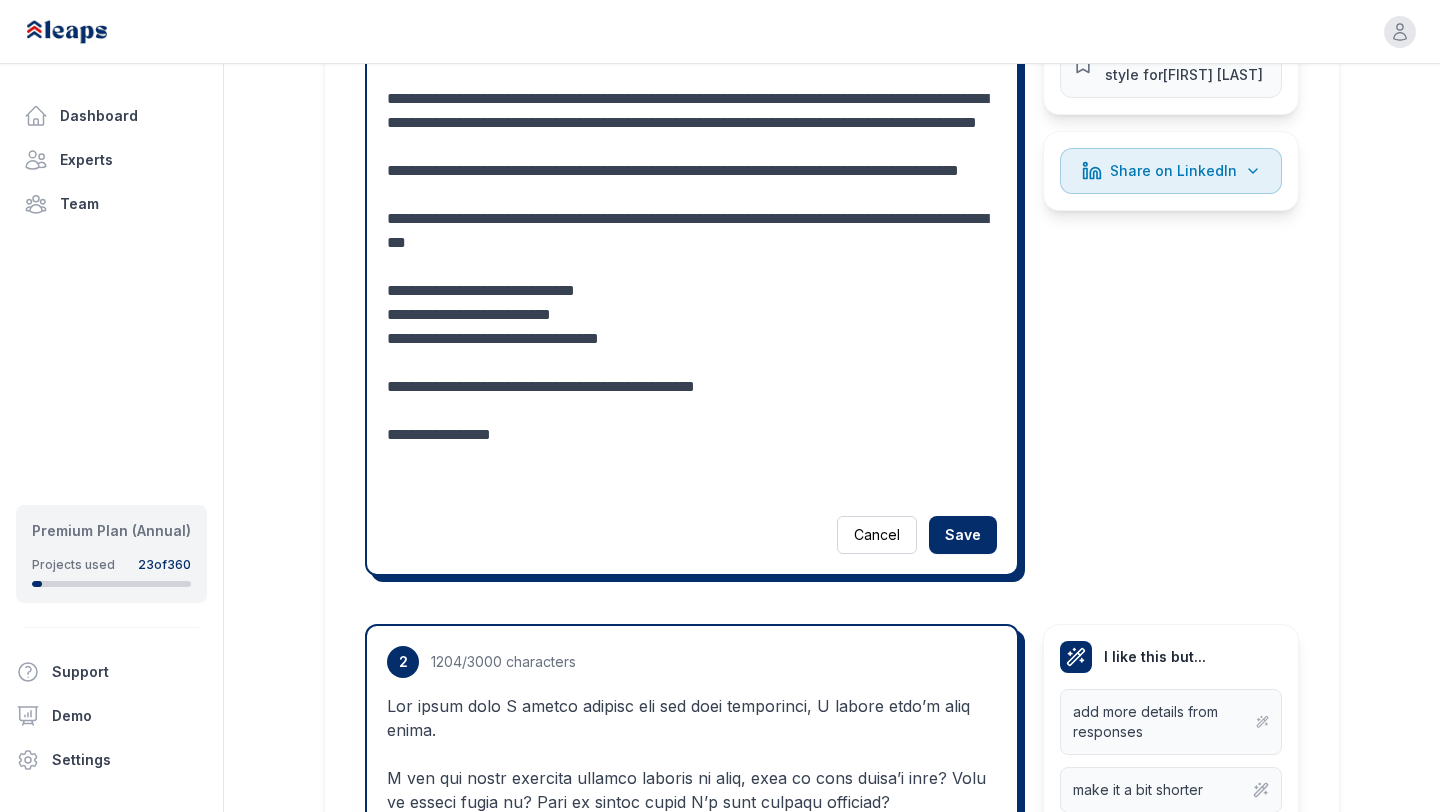 click at bounding box center (692, 87) 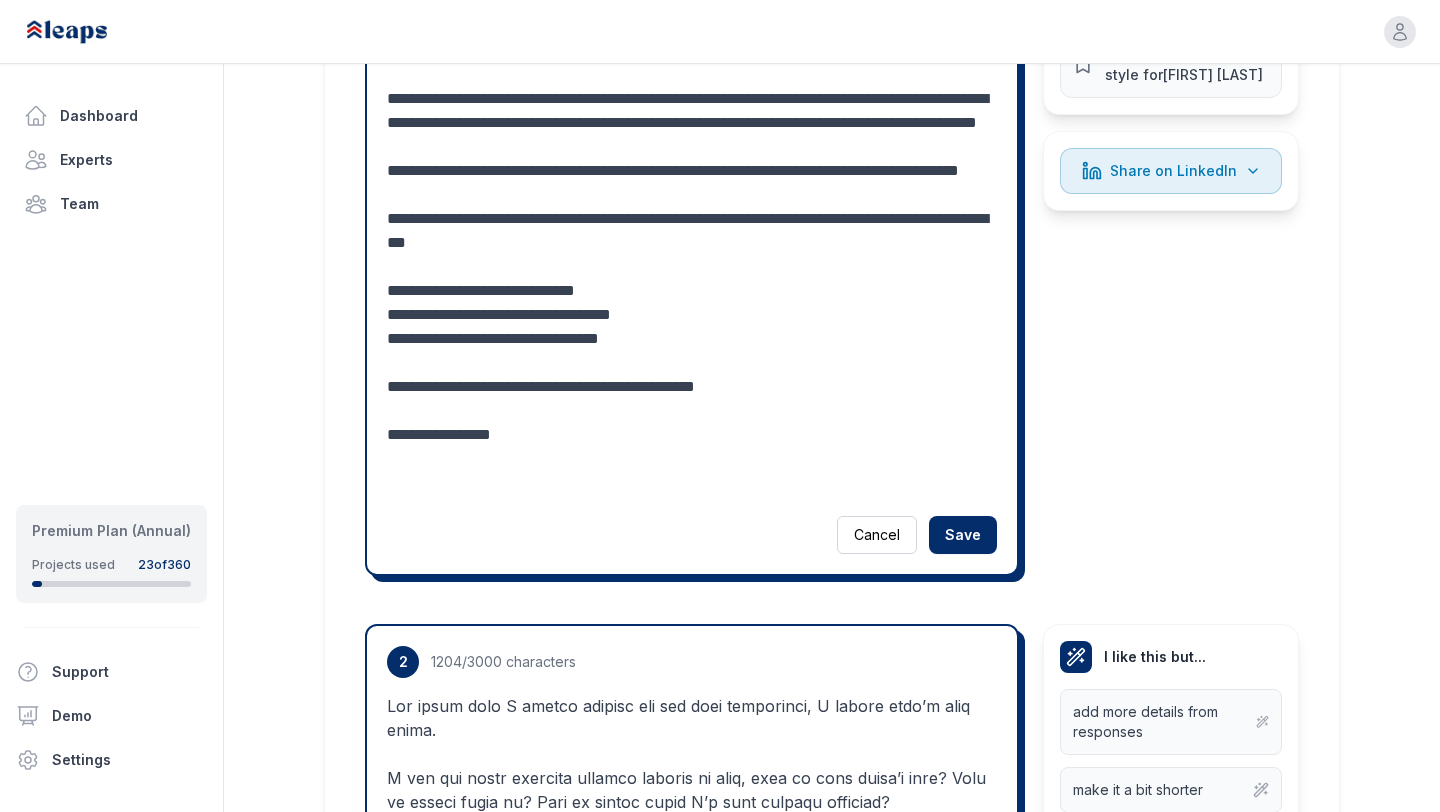 click at bounding box center [692, 87] 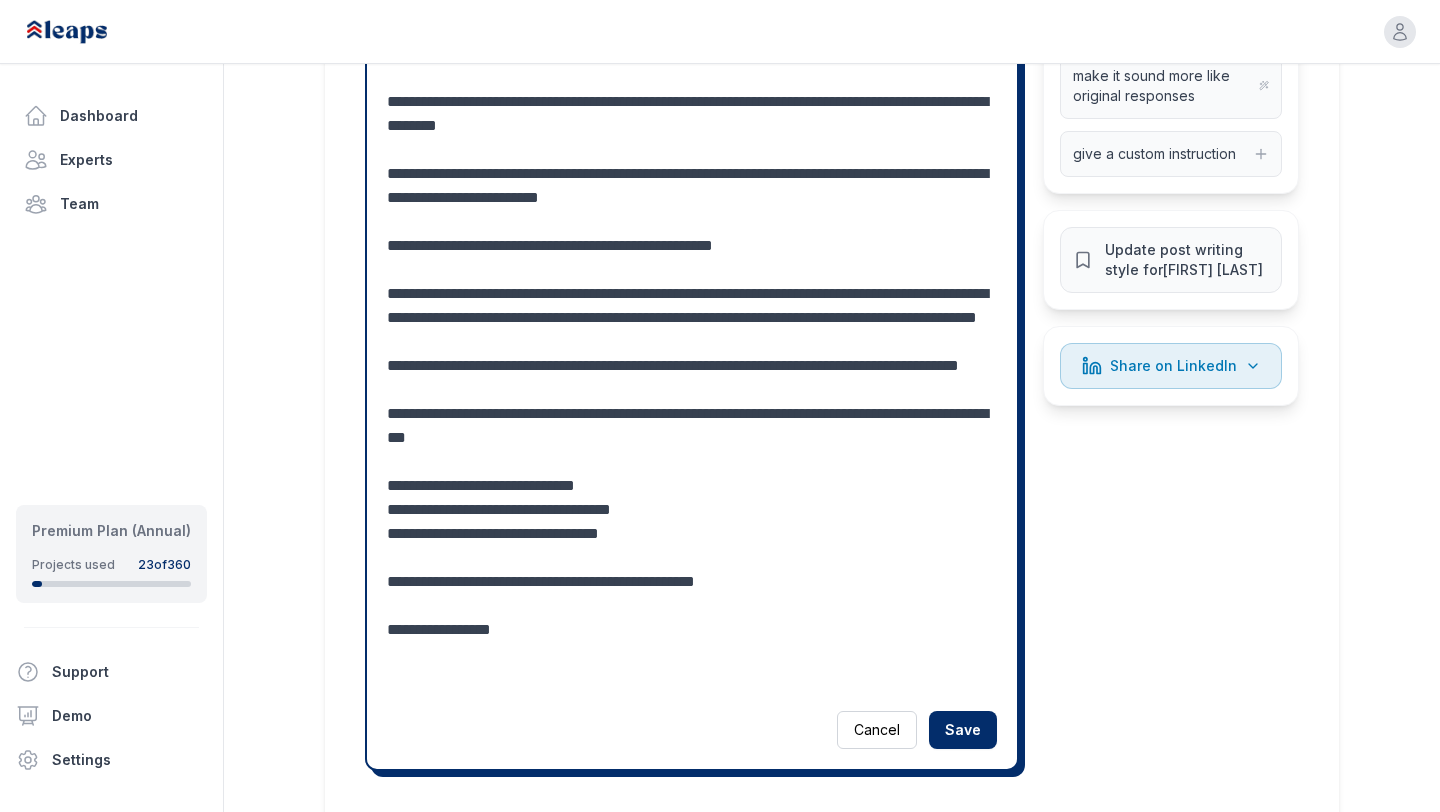 scroll, scrollTop: 1102, scrollLeft: 0, axis: vertical 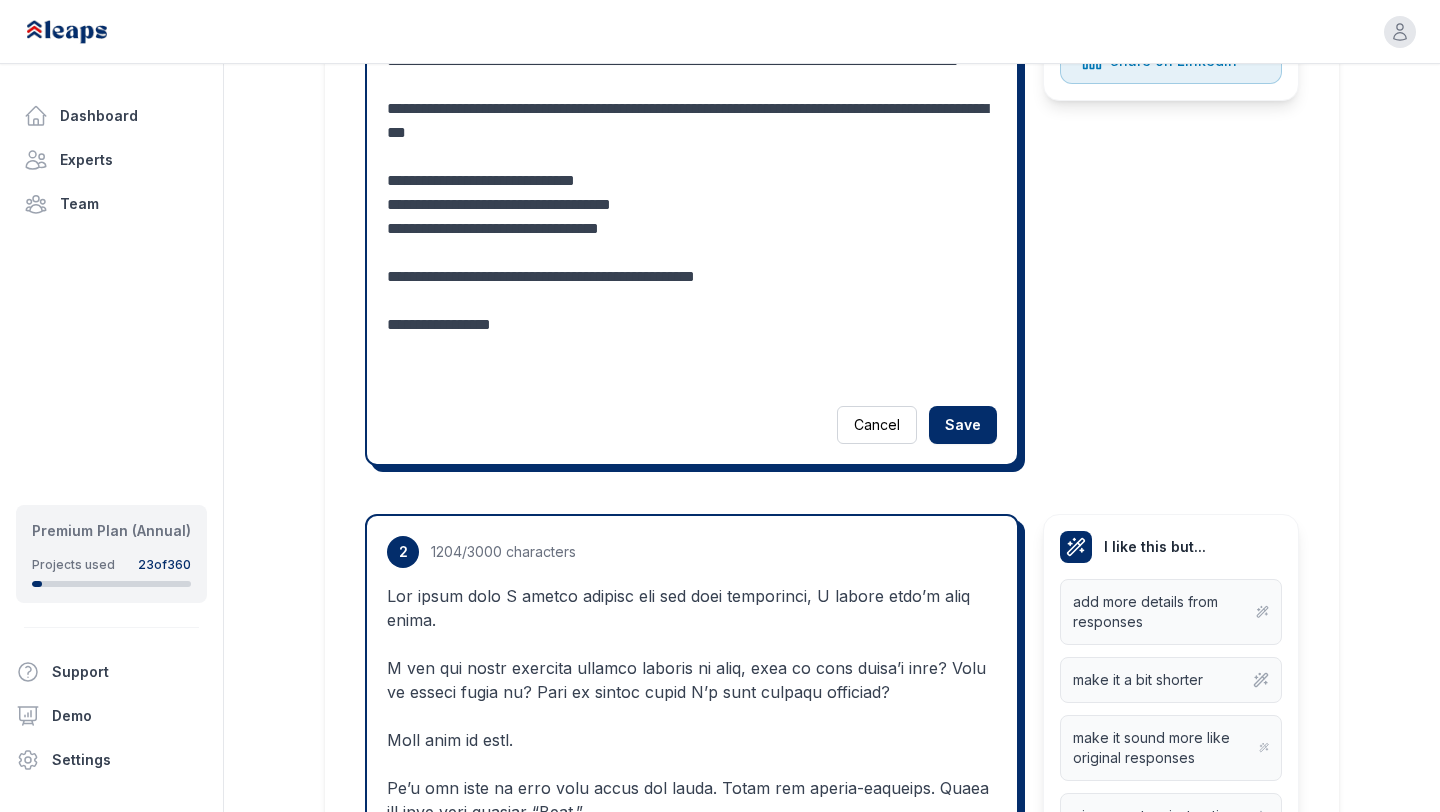 click at bounding box center (692, -23) 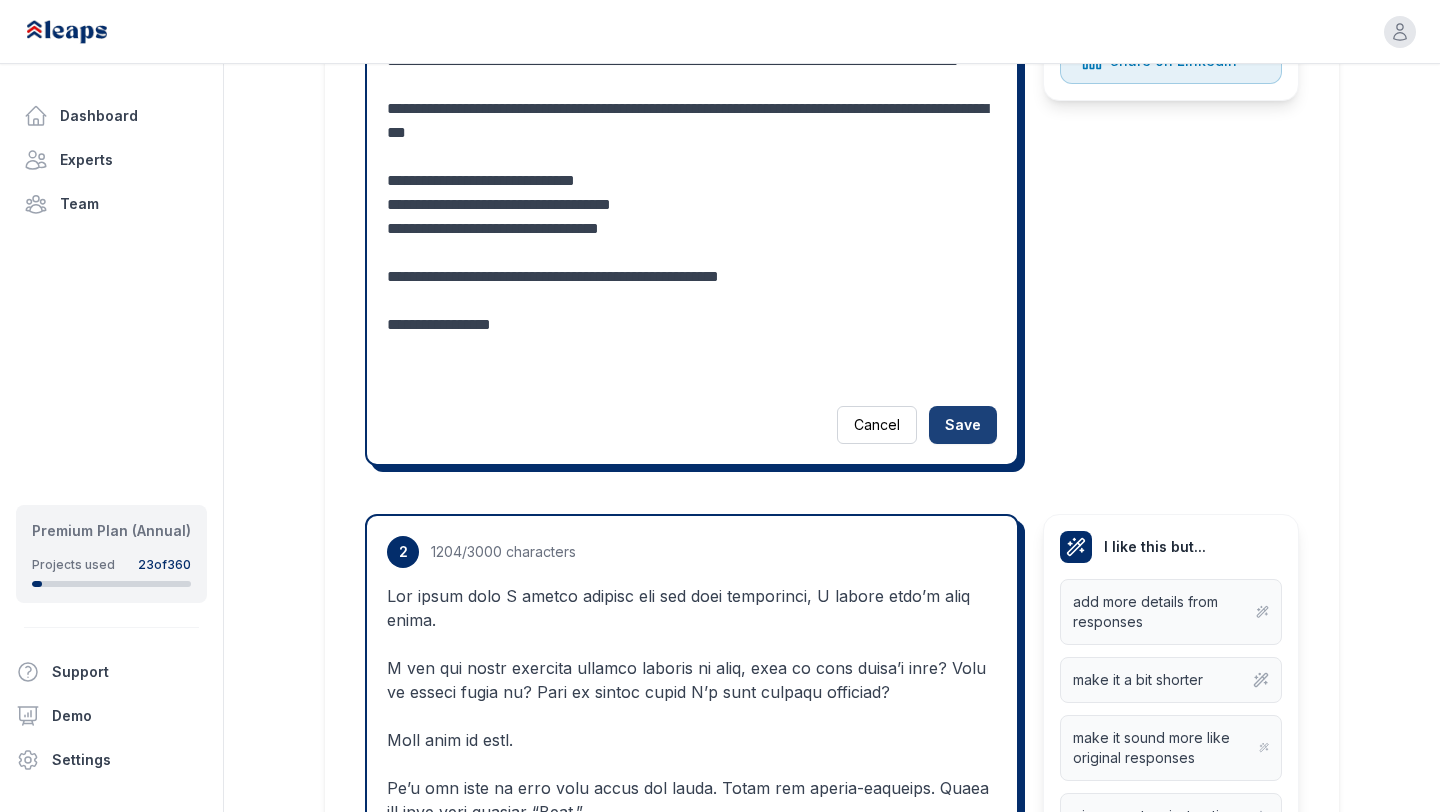 type on "**********" 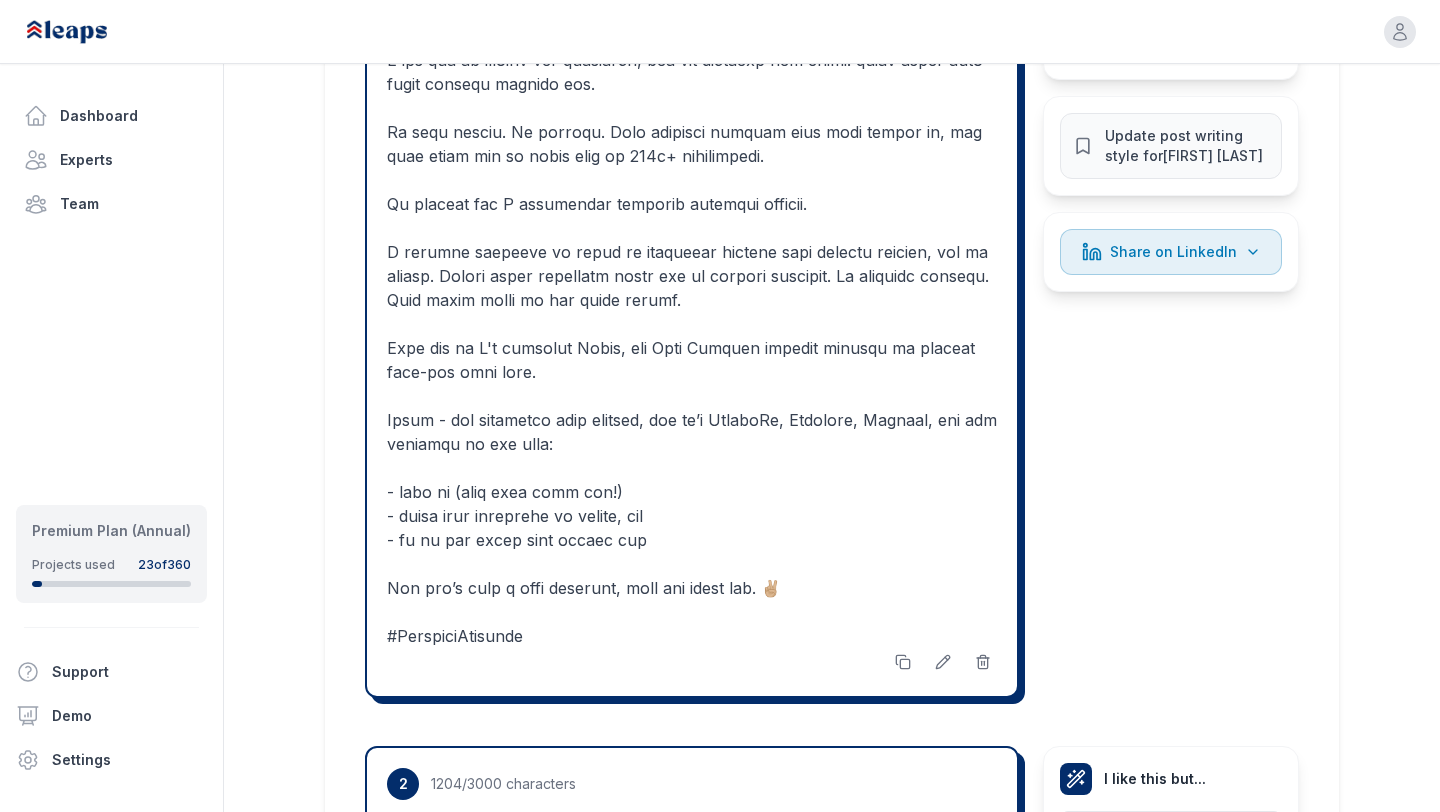 scroll, scrollTop: 997, scrollLeft: 0, axis: vertical 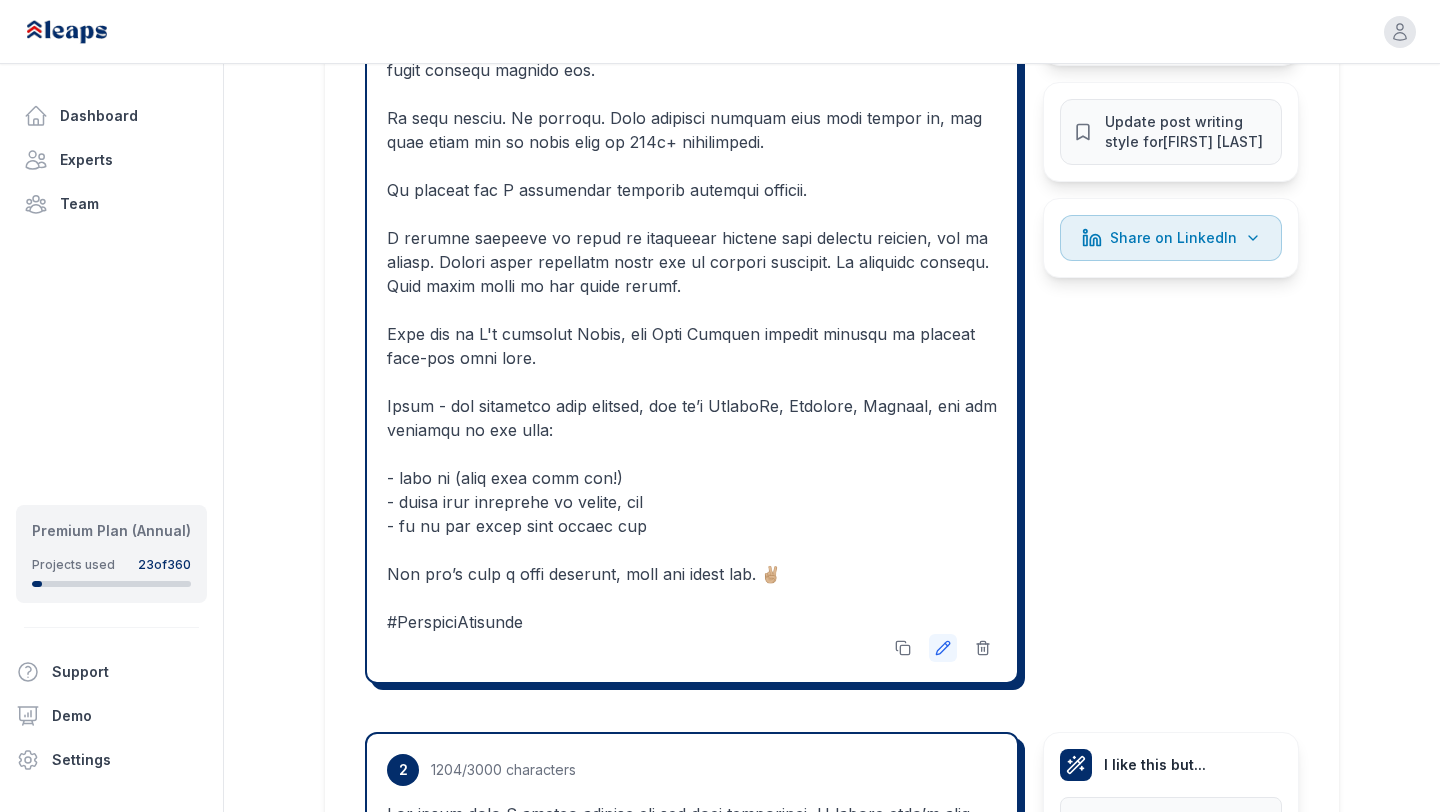 click 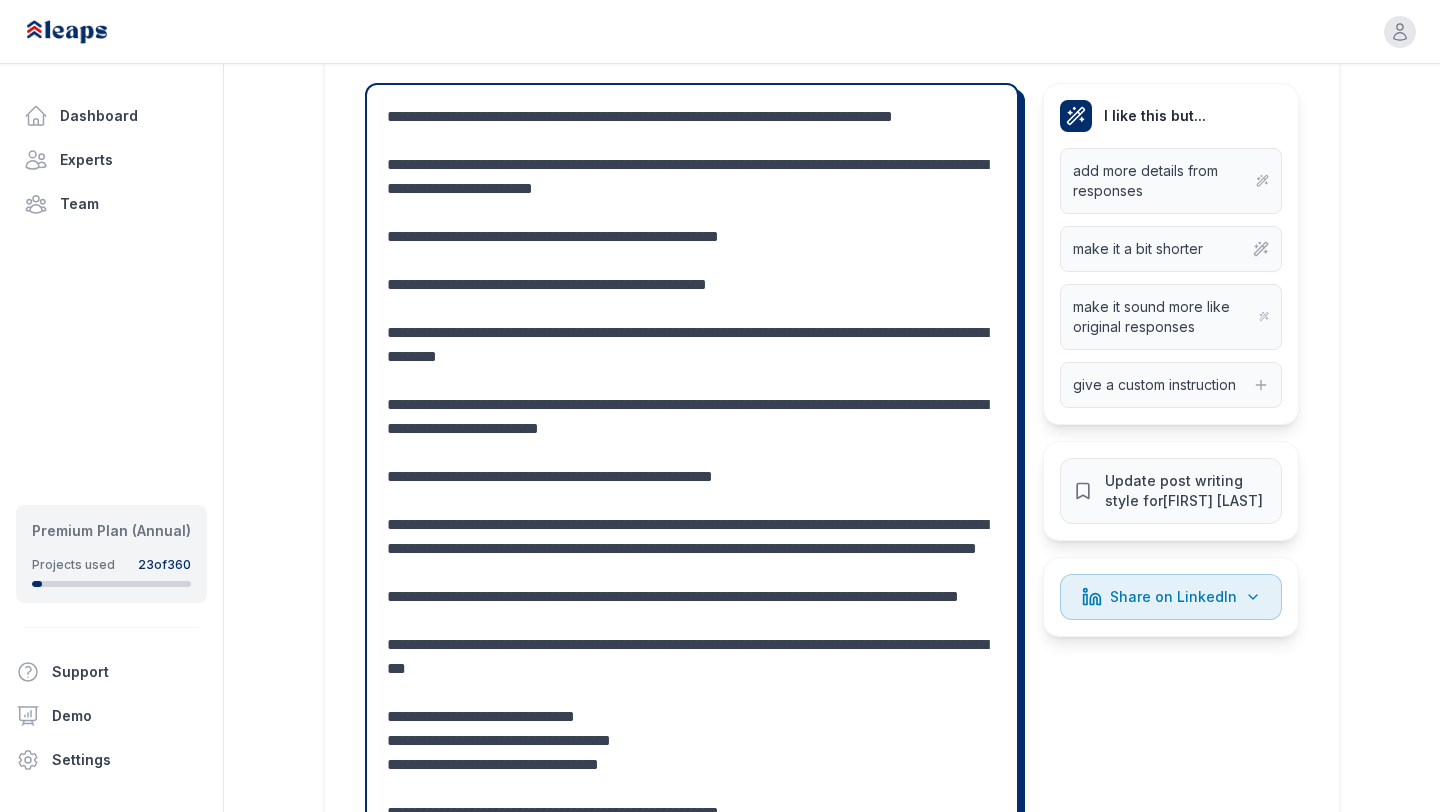 scroll, scrollTop: 633, scrollLeft: 0, axis: vertical 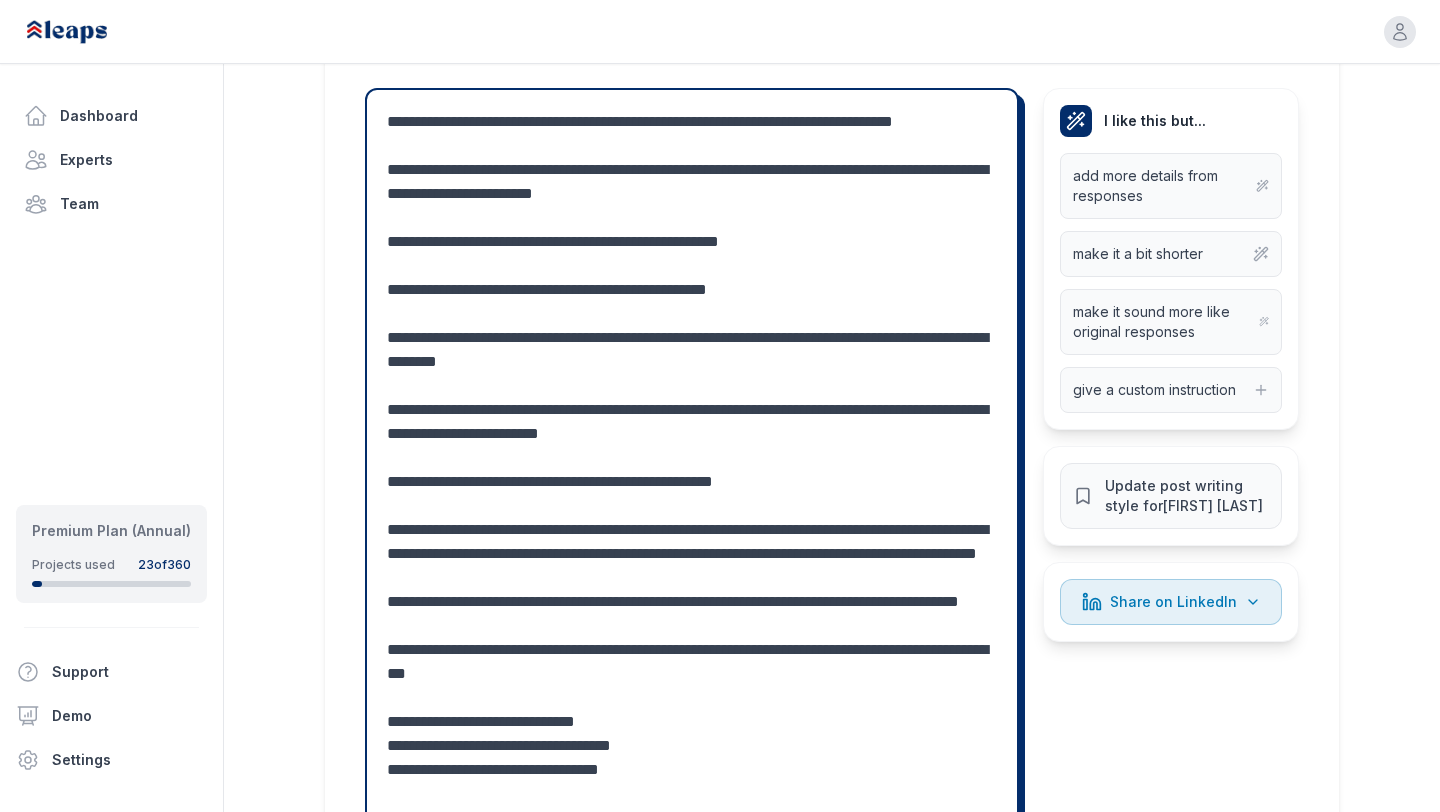 click at bounding box center [692, 518] 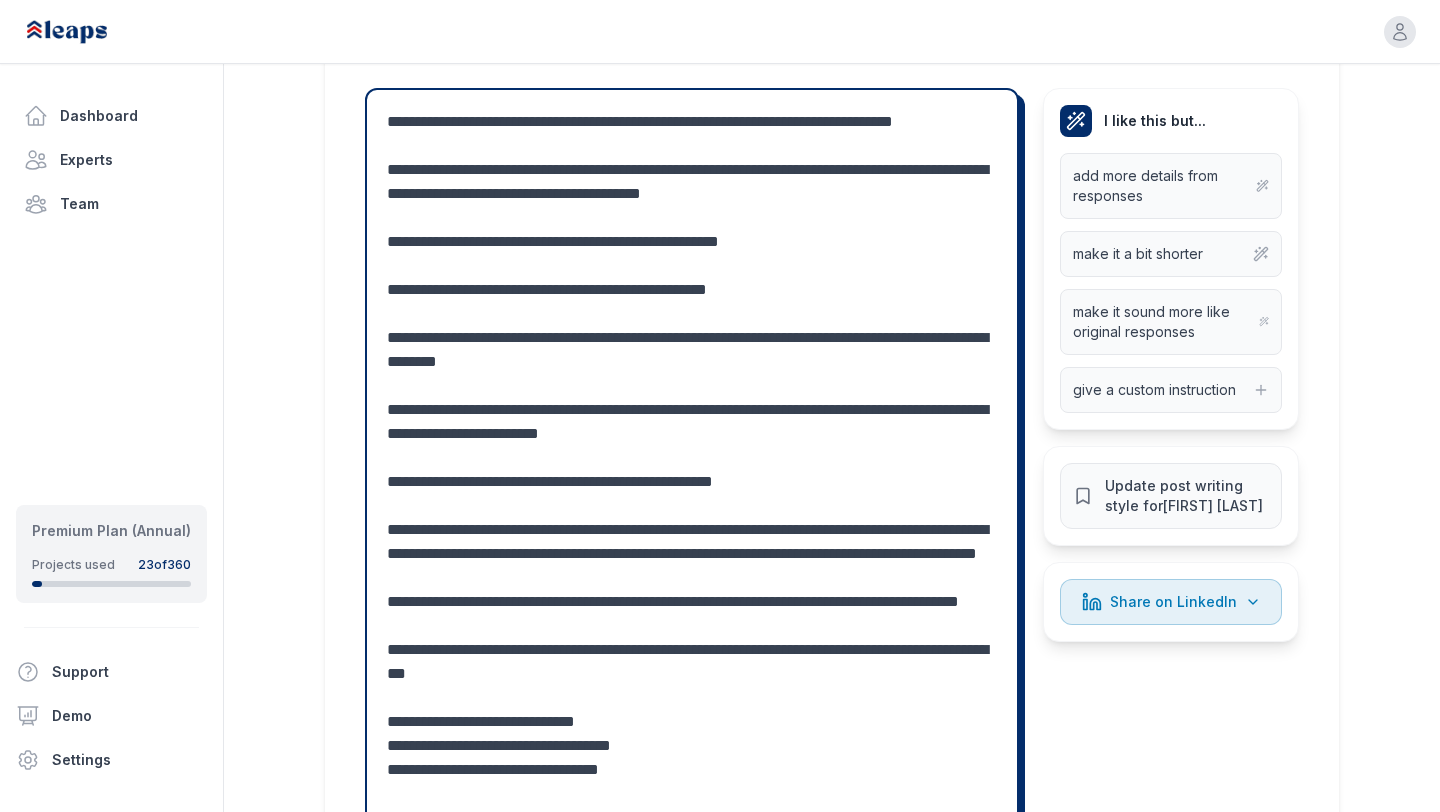 drag, startPoint x: 660, startPoint y: 194, endPoint x: 549, endPoint y: 194, distance: 111 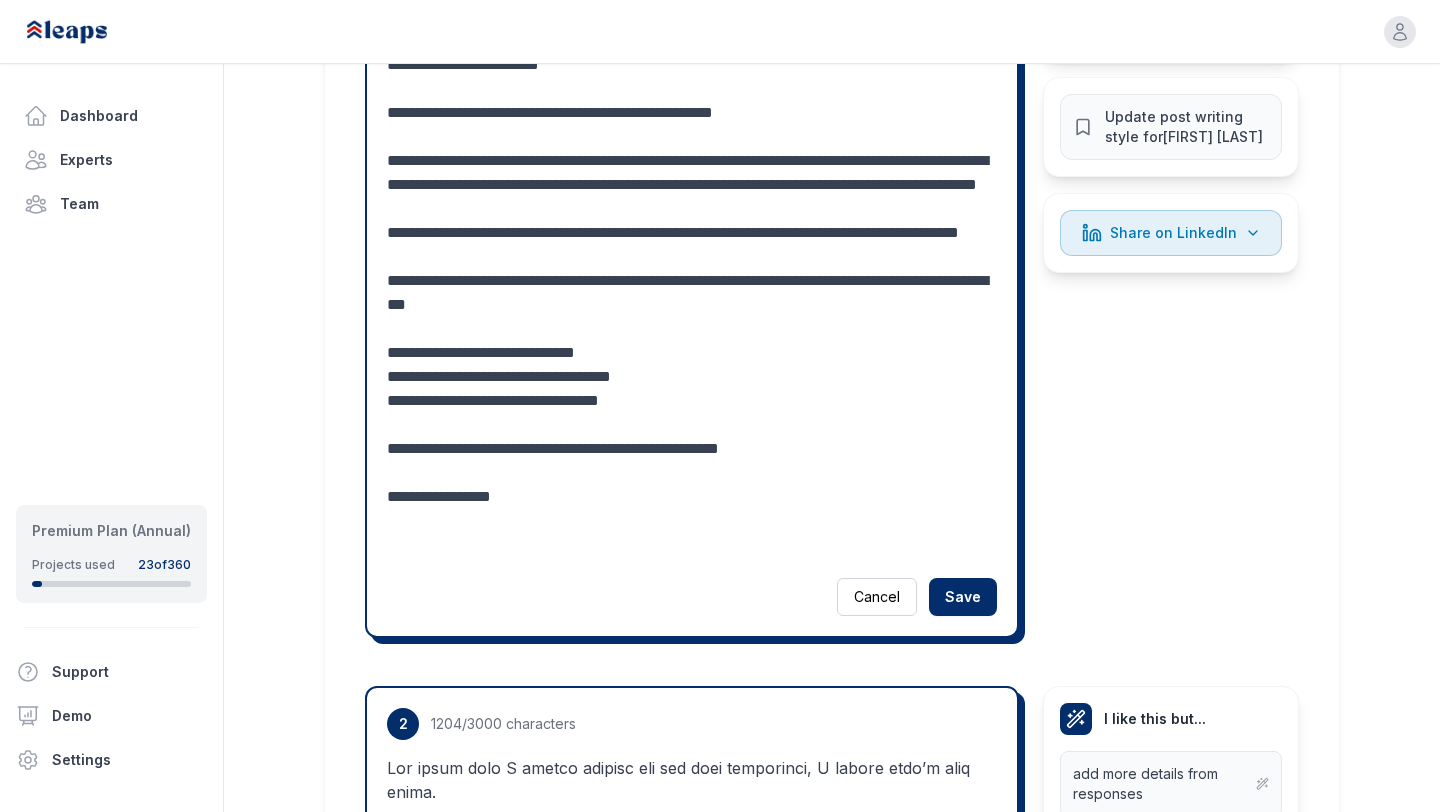 scroll, scrollTop: 1021, scrollLeft: 0, axis: vertical 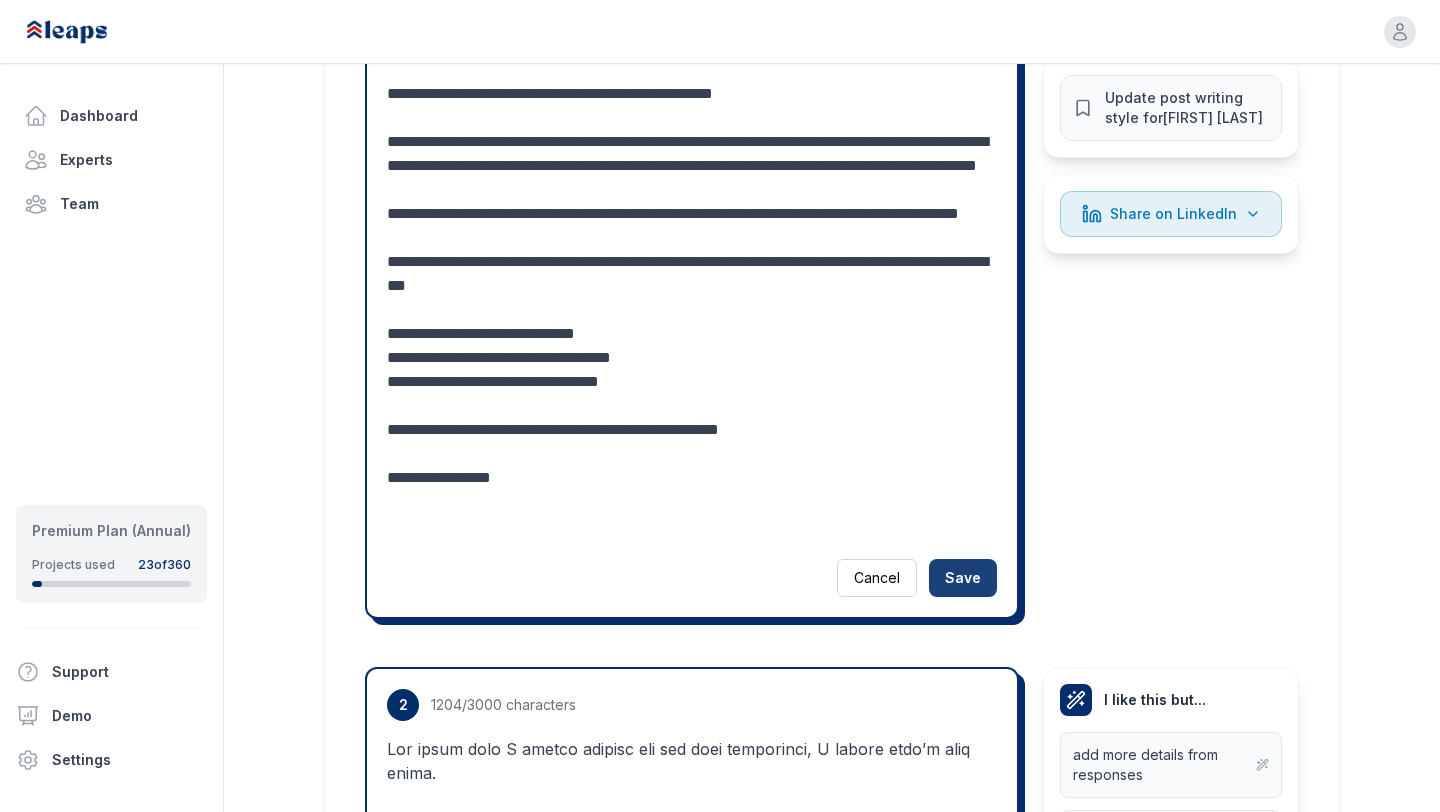 type on "**********" 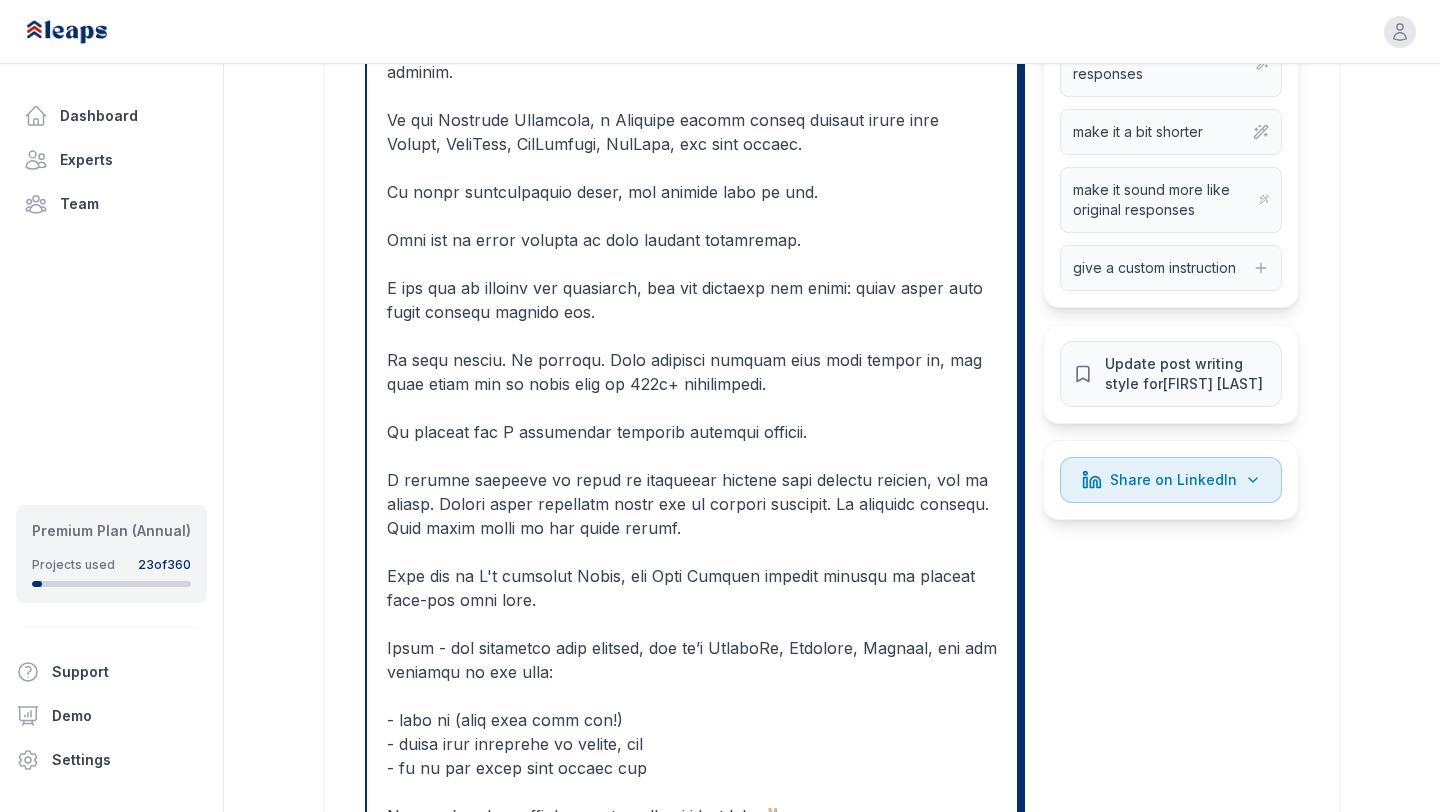 scroll, scrollTop: 786, scrollLeft: 0, axis: vertical 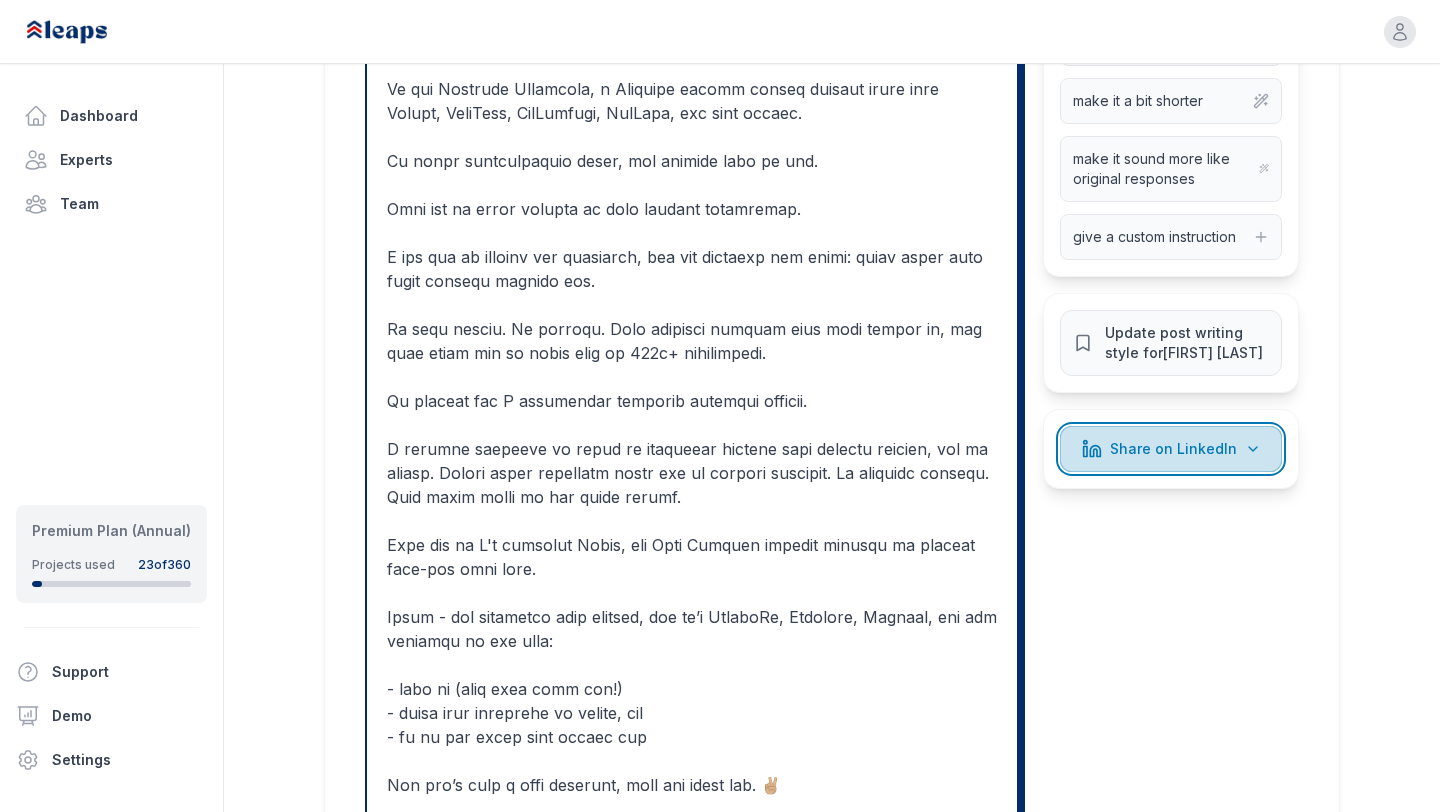 click 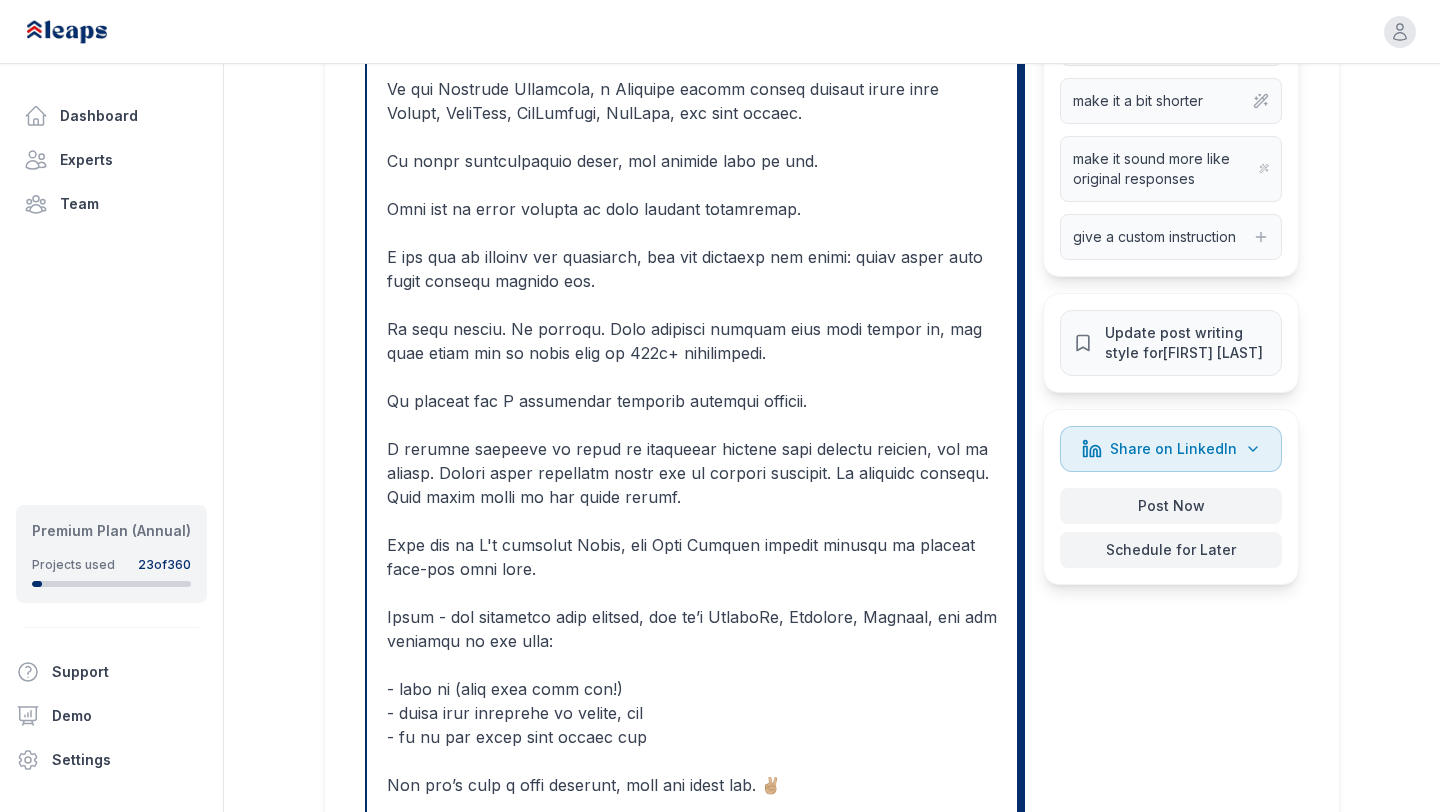 click at bounding box center (692, 425) 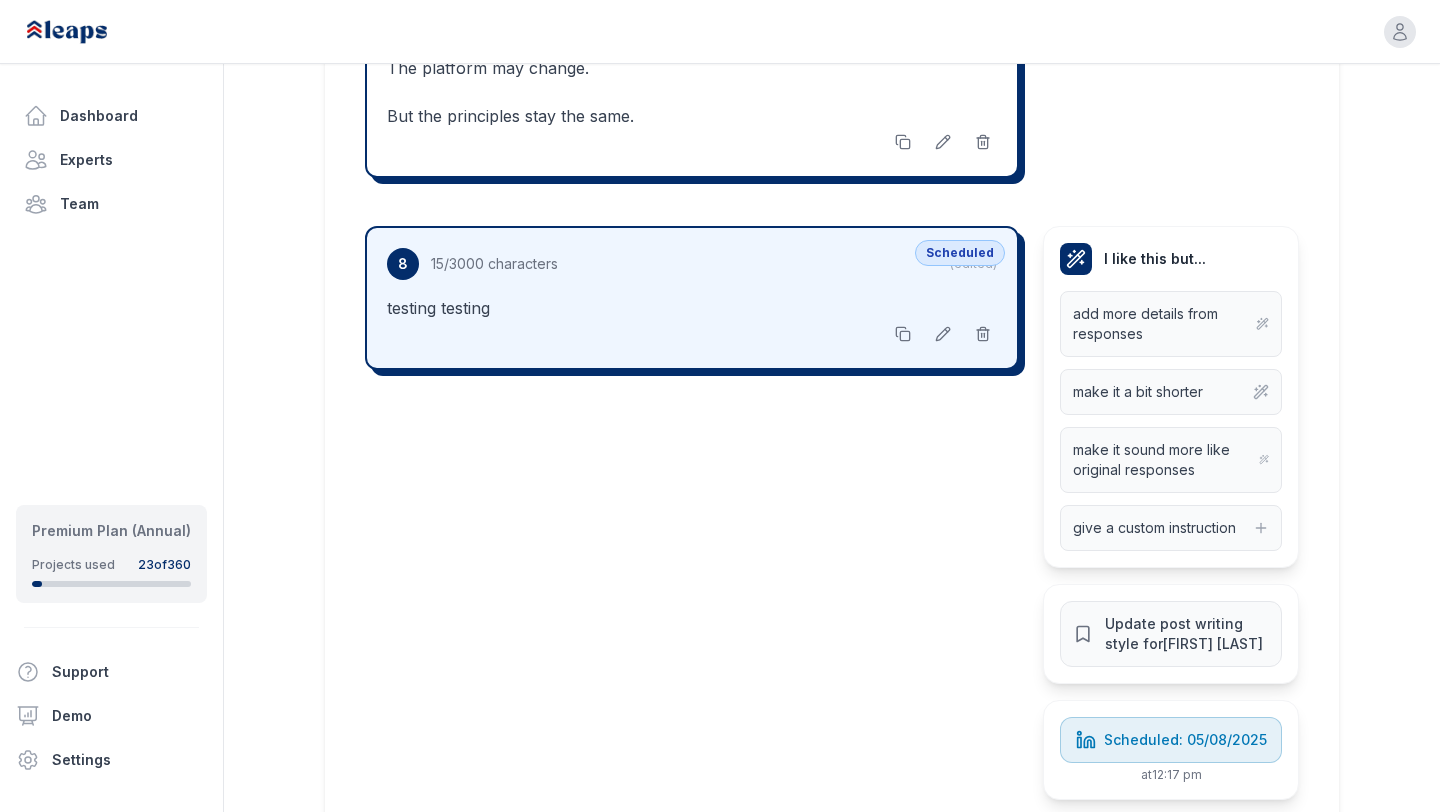 scroll, scrollTop: 7702, scrollLeft: 0, axis: vertical 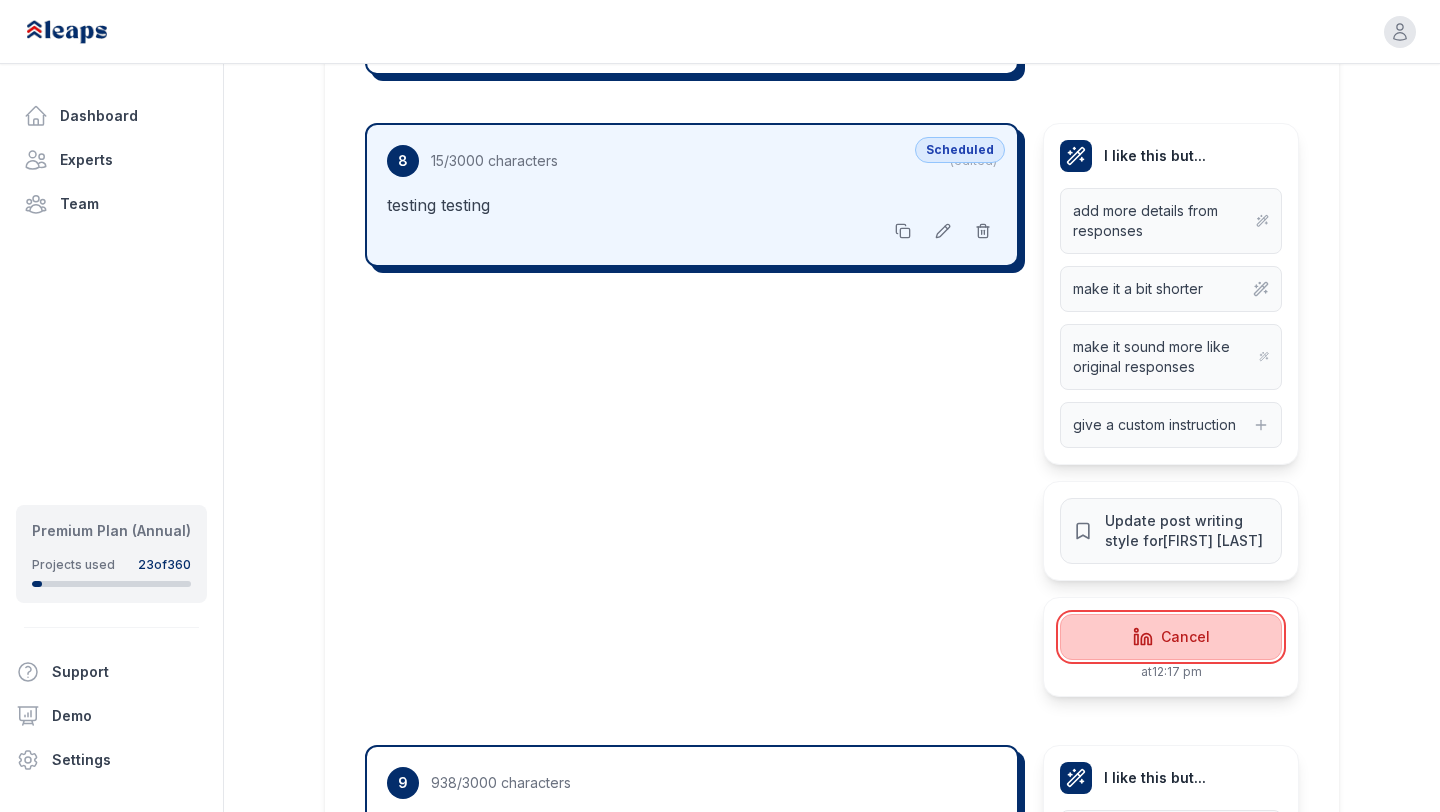 click on "Cancel" at bounding box center (1185, 637) 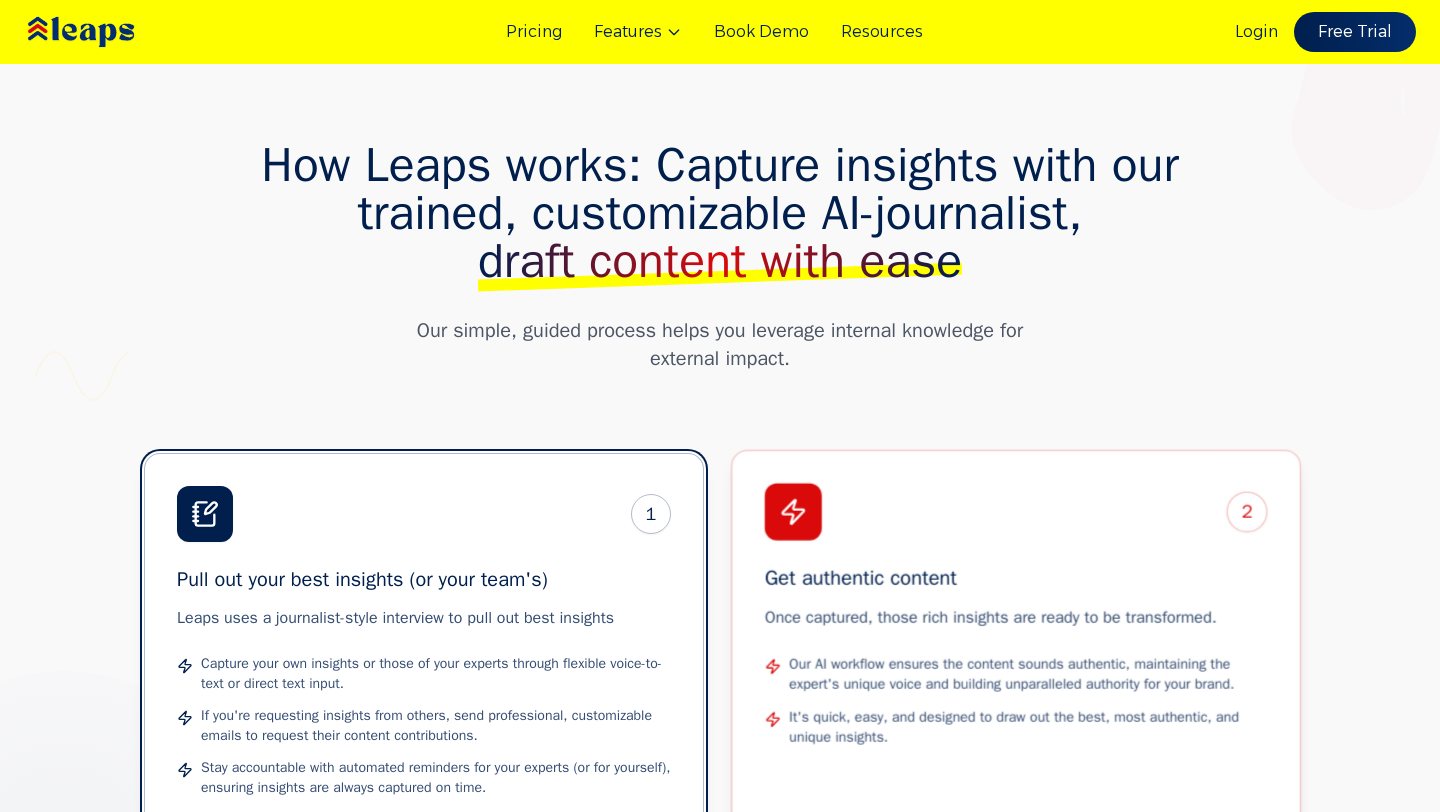 scroll, scrollTop: 2466, scrollLeft: 0, axis: vertical 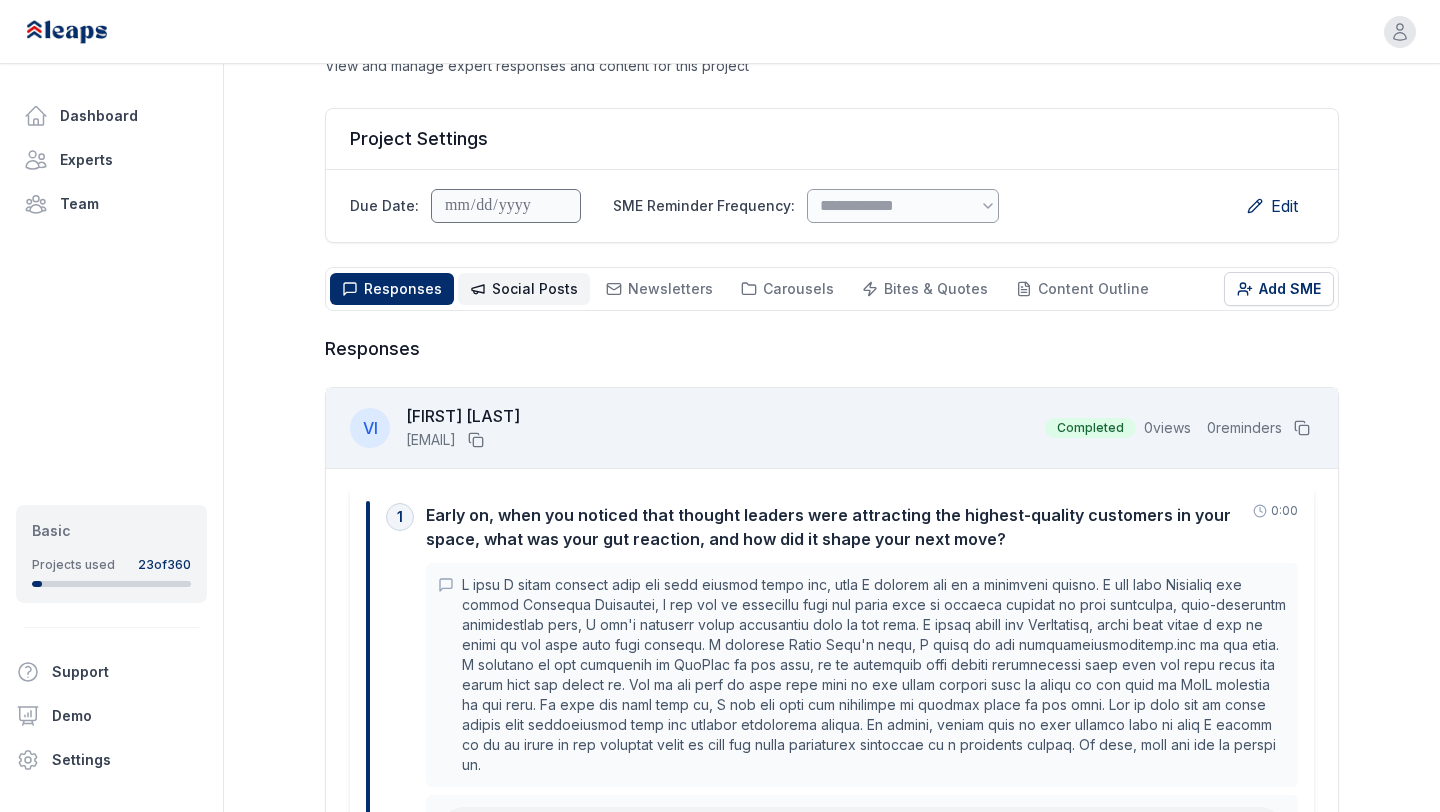 click 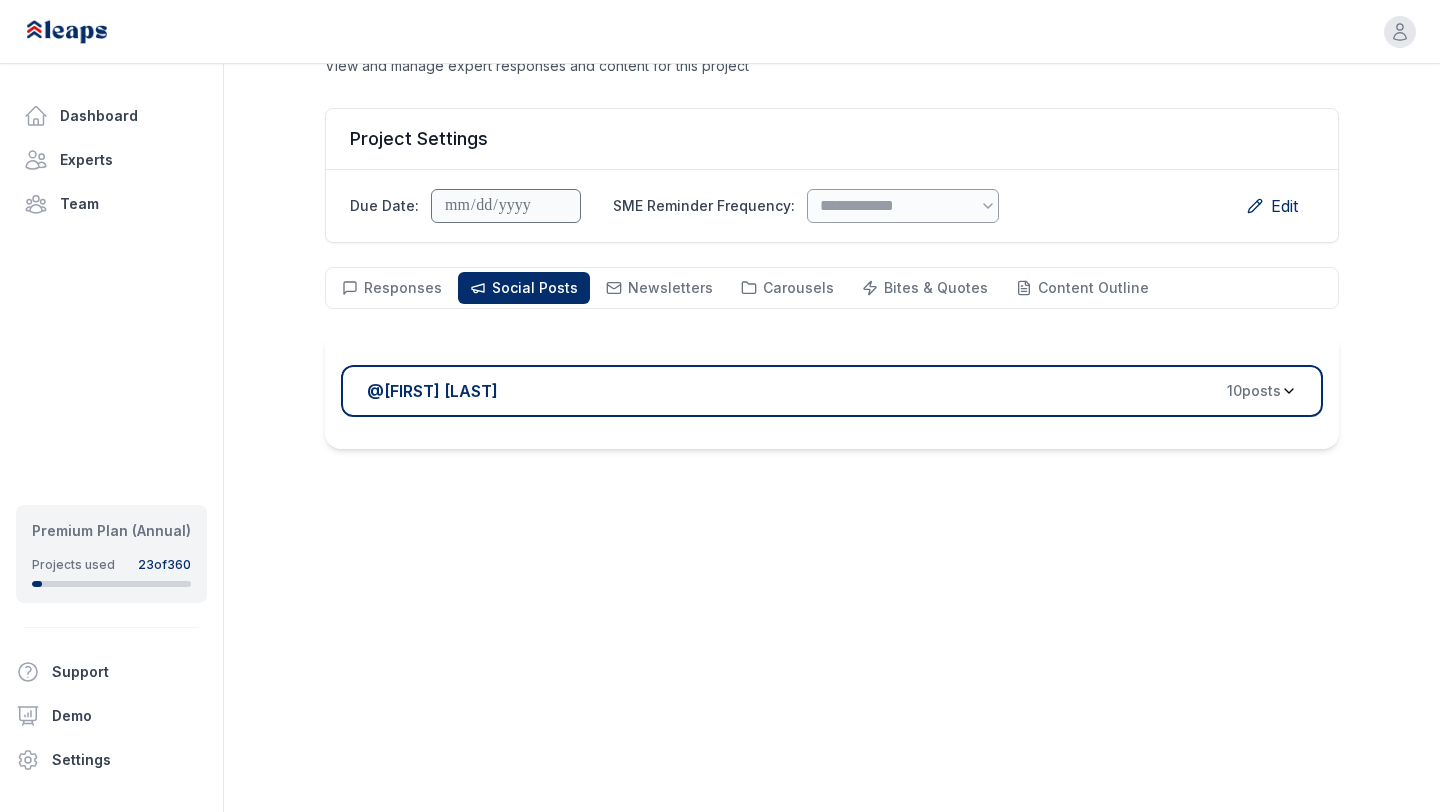 click on "@ [FIRST] [LAST] 10  post s" at bounding box center (832, 391) 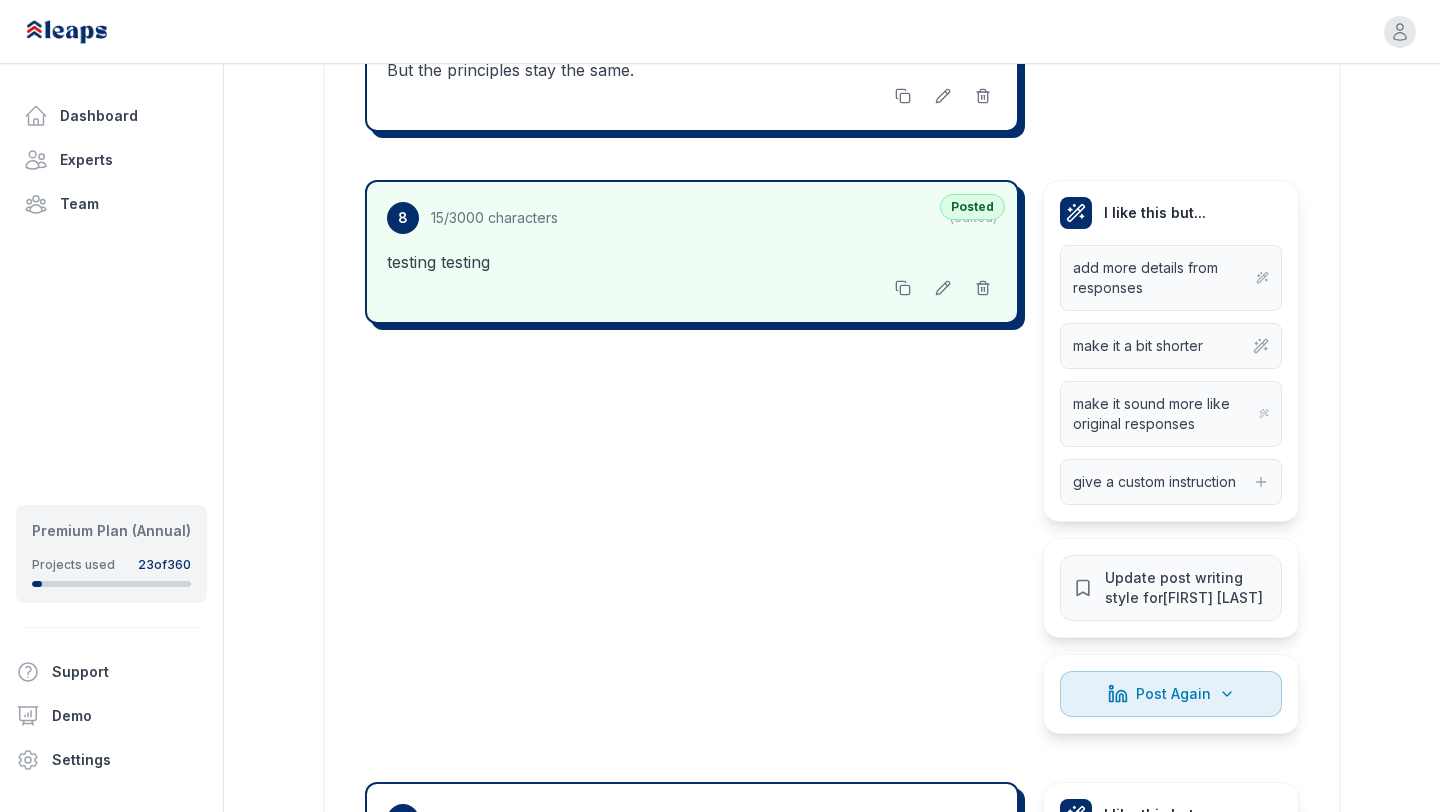 scroll, scrollTop: 7595, scrollLeft: 0, axis: vertical 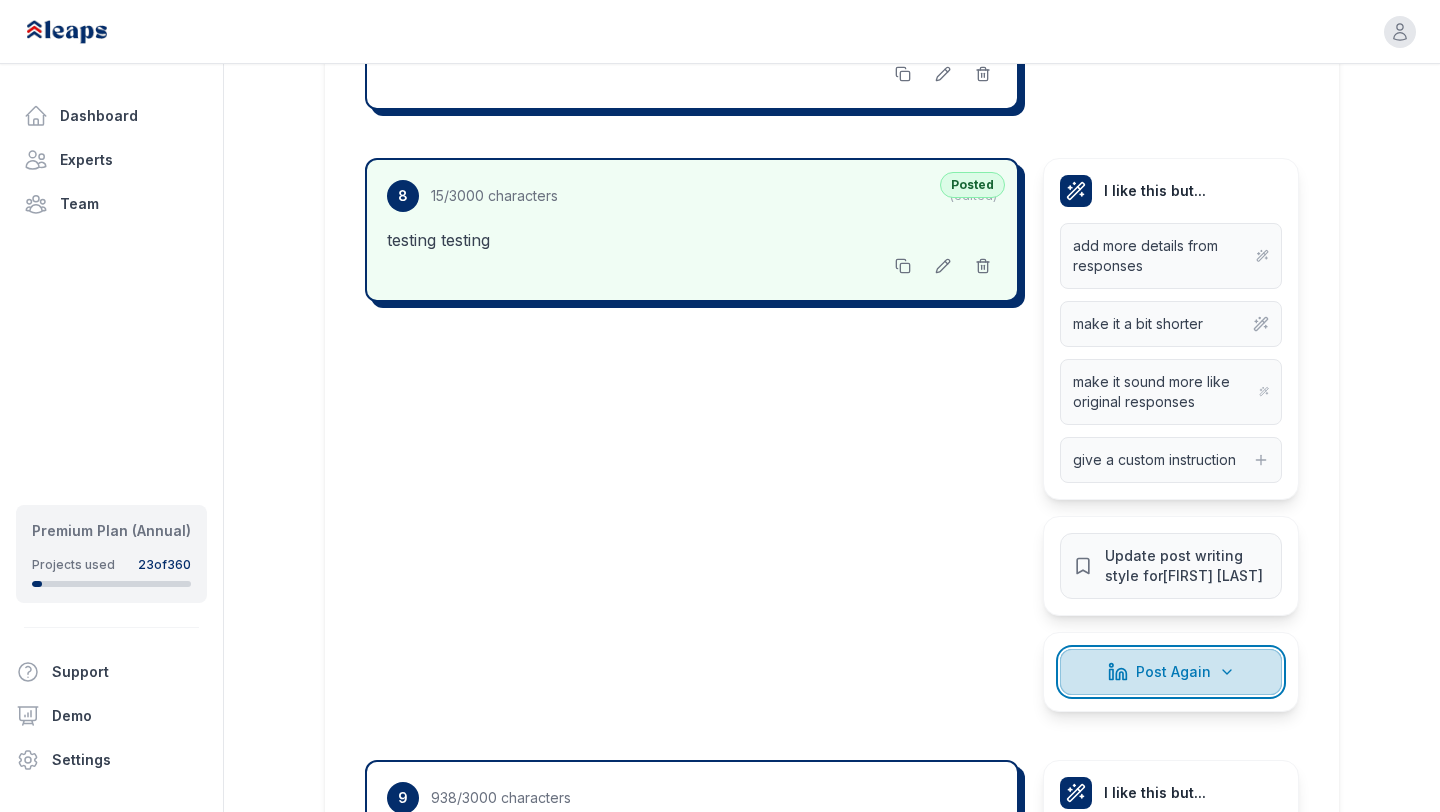 click on "Post Again" at bounding box center (1173, 672) 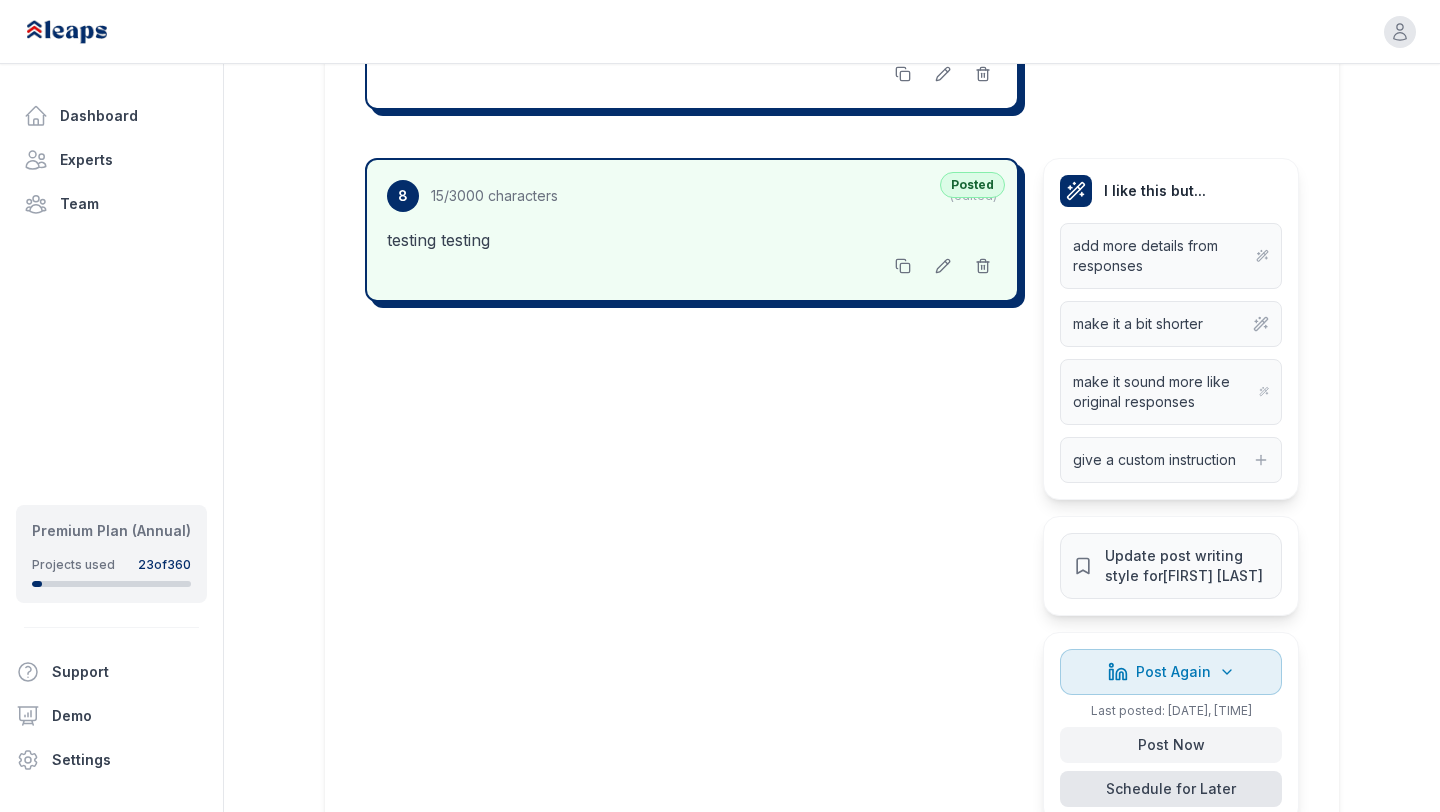 click on "Schedule for Later" at bounding box center [1171, 789] 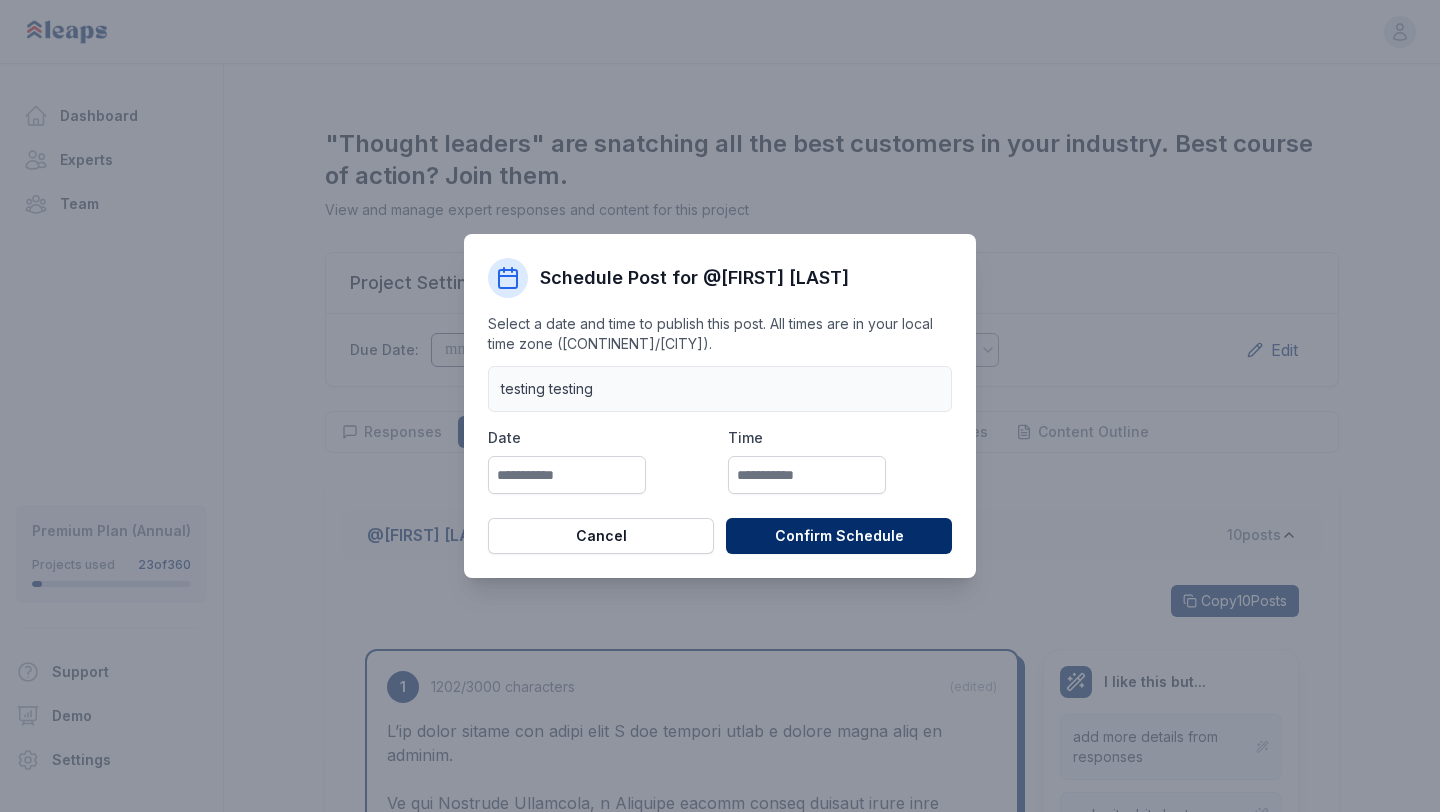 scroll, scrollTop: 0, scrollLeft: 0, axis: both 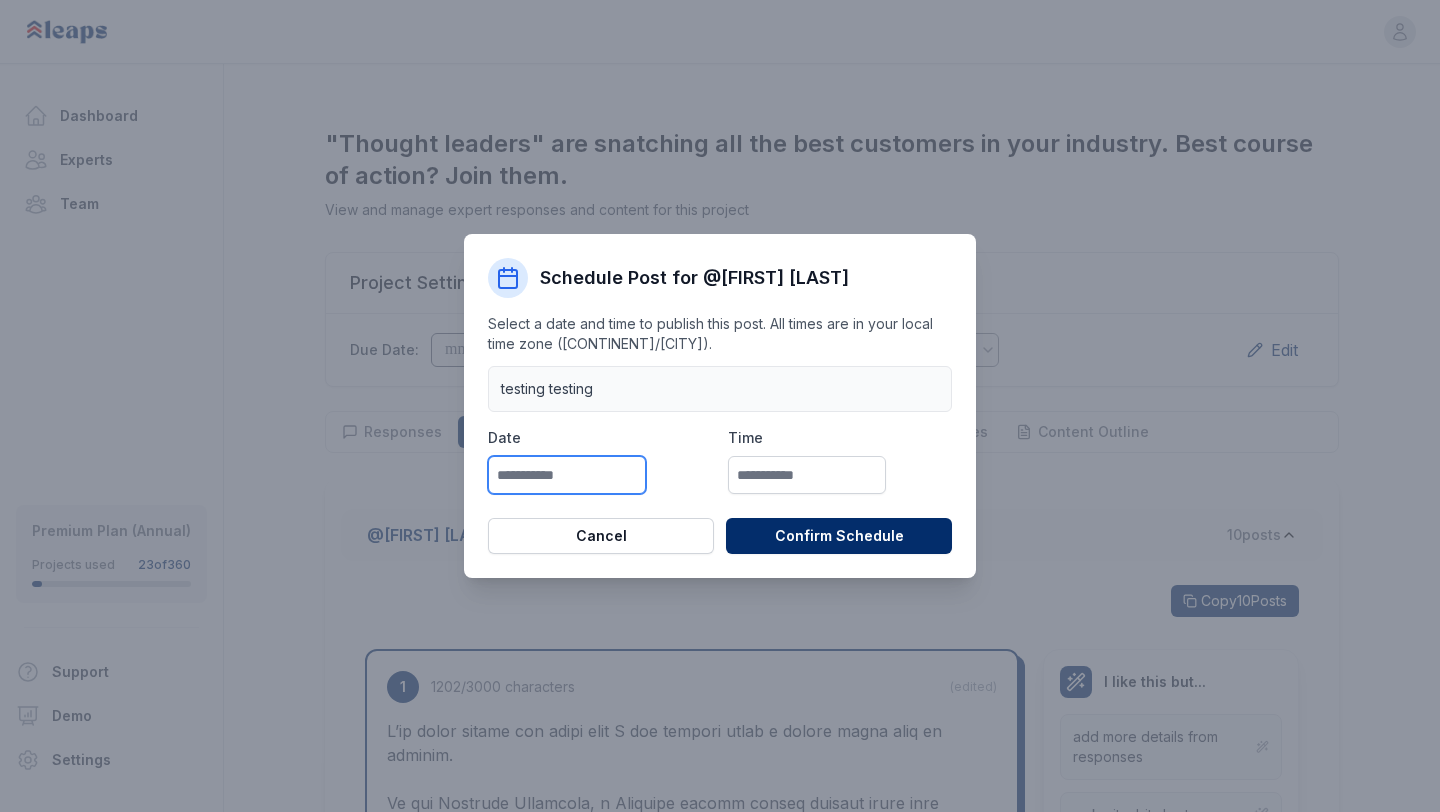 click at bounding box center [567, 475] 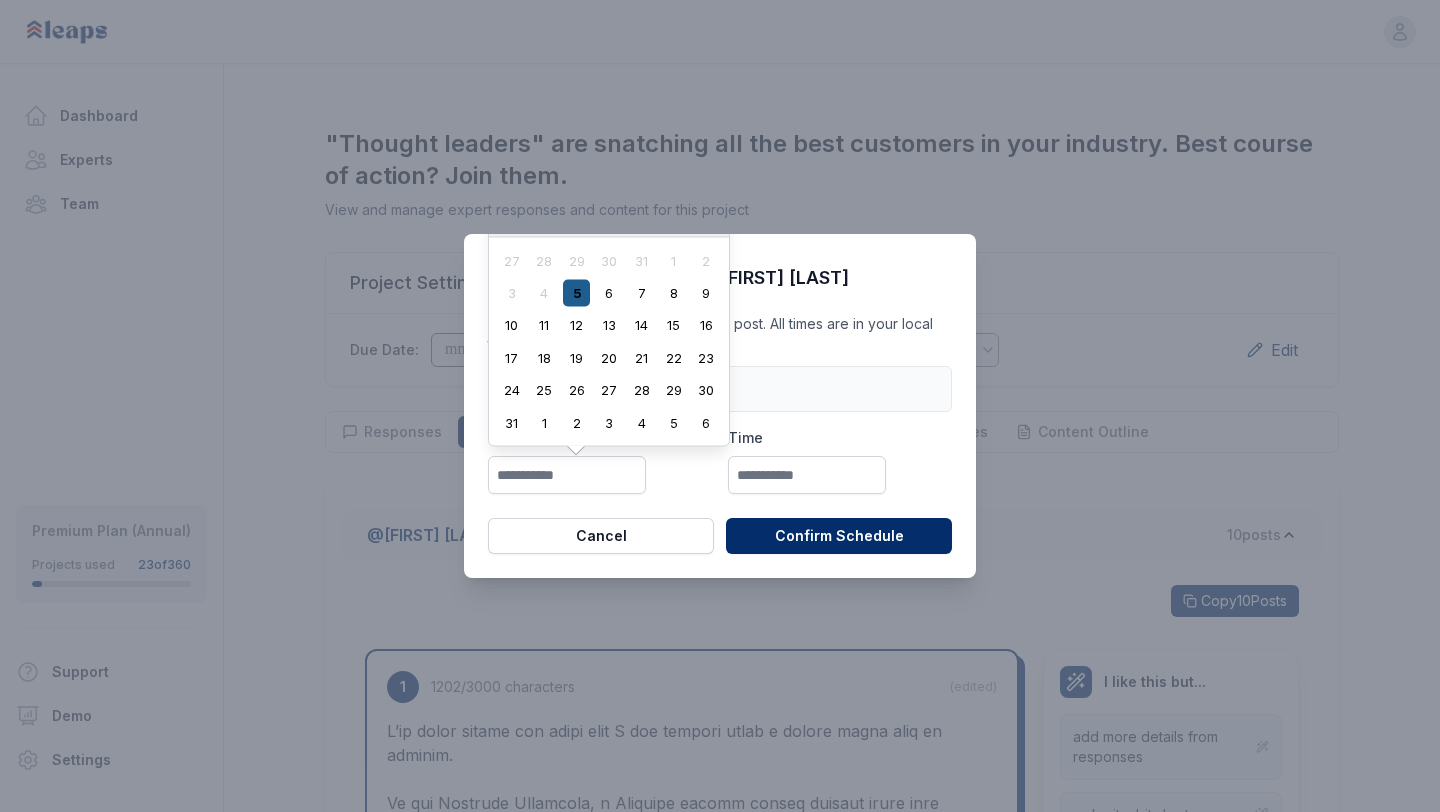 click on "5" at bounding box center (576, 293) 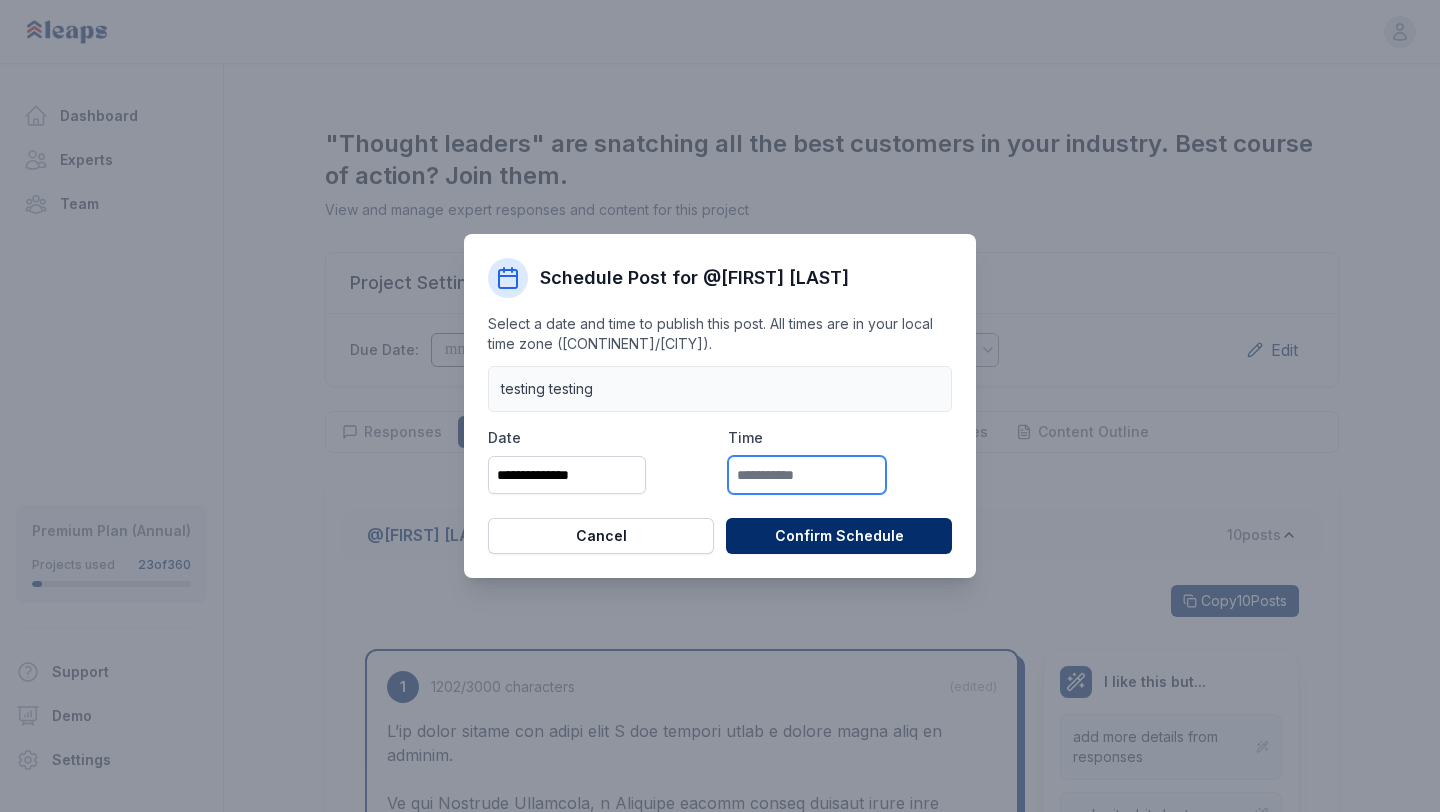 click at bounding box center [807, 475] 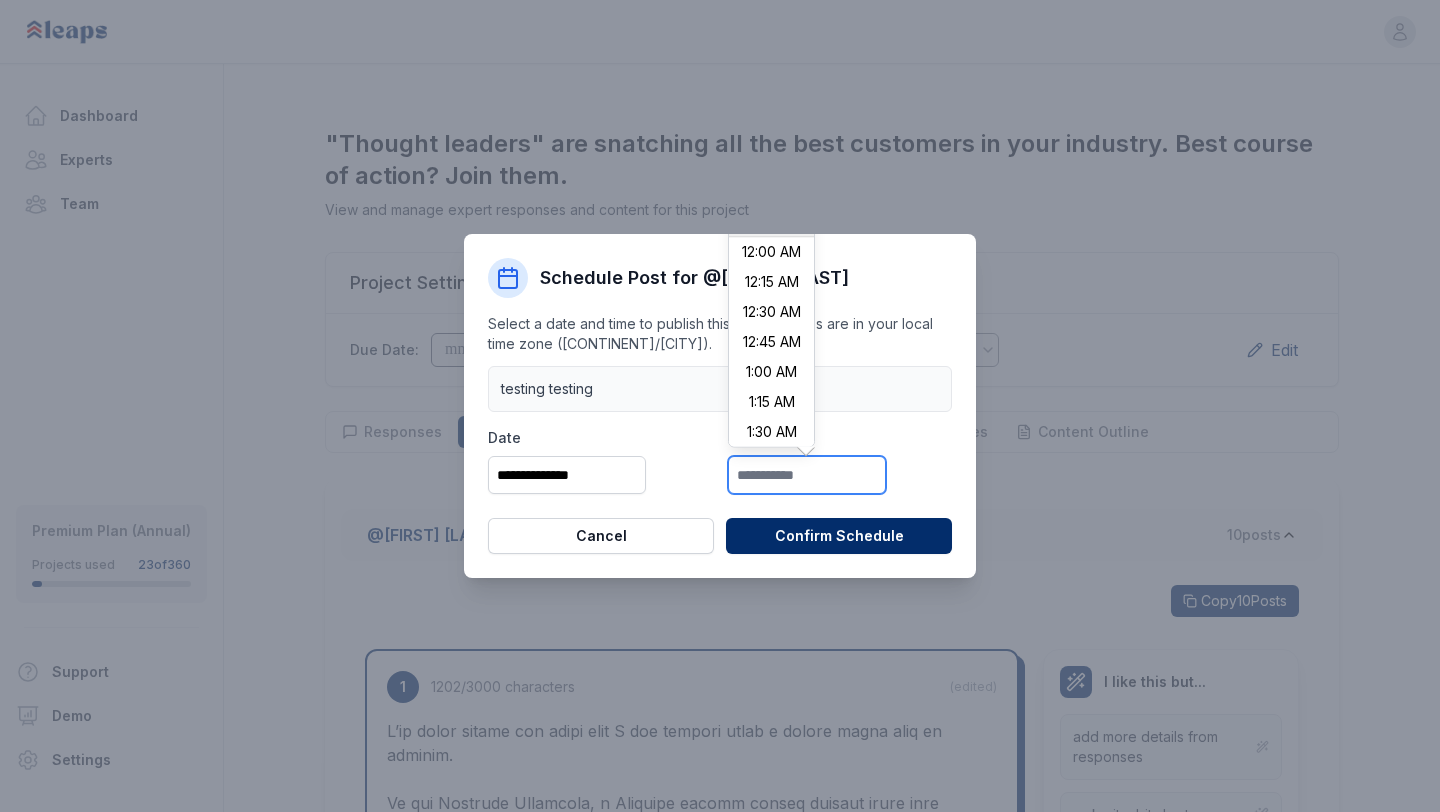 scroll, scrollTop: 1530, scrollLeft: 0, axis: vertical 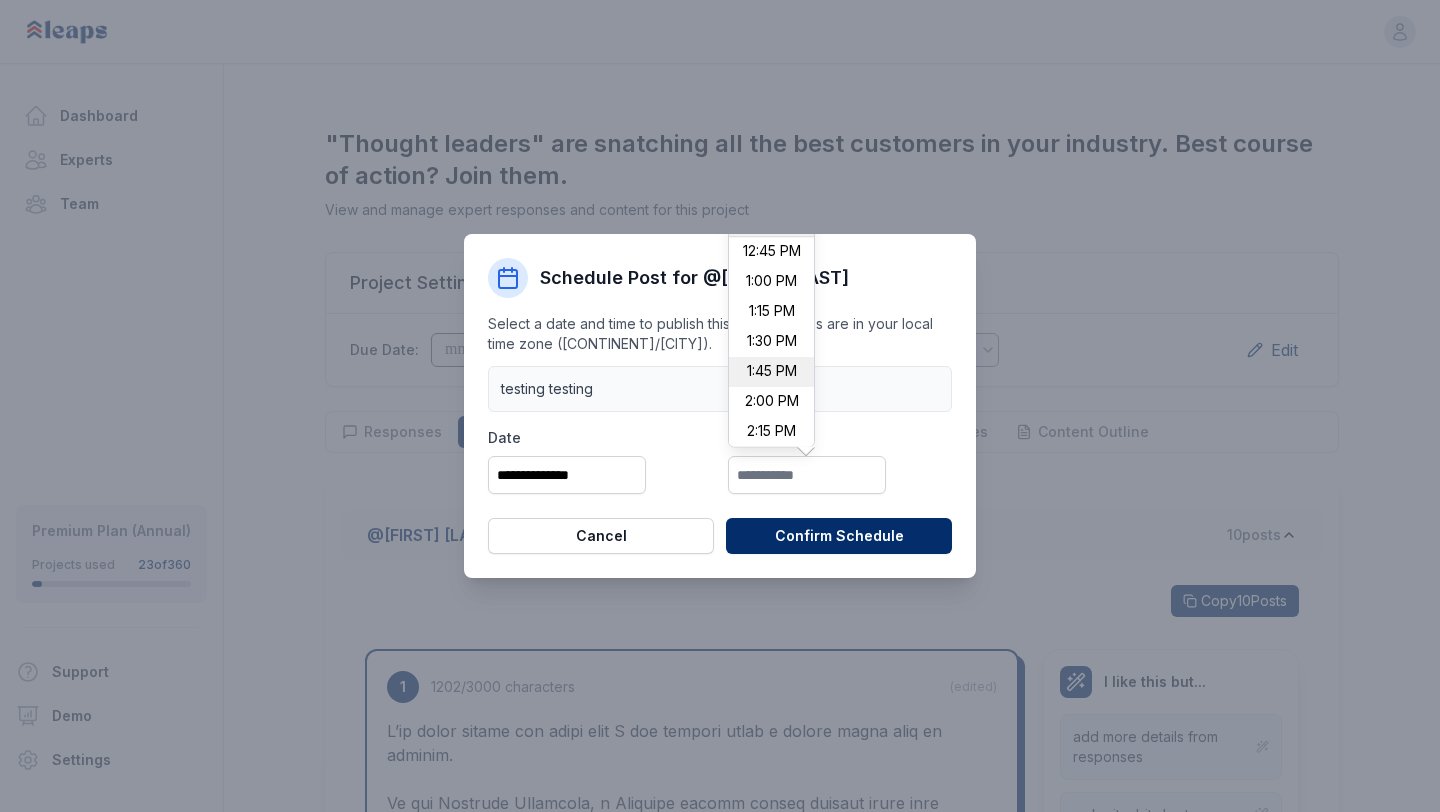 click on "1:45 PM" at bounding box center [771, 373] 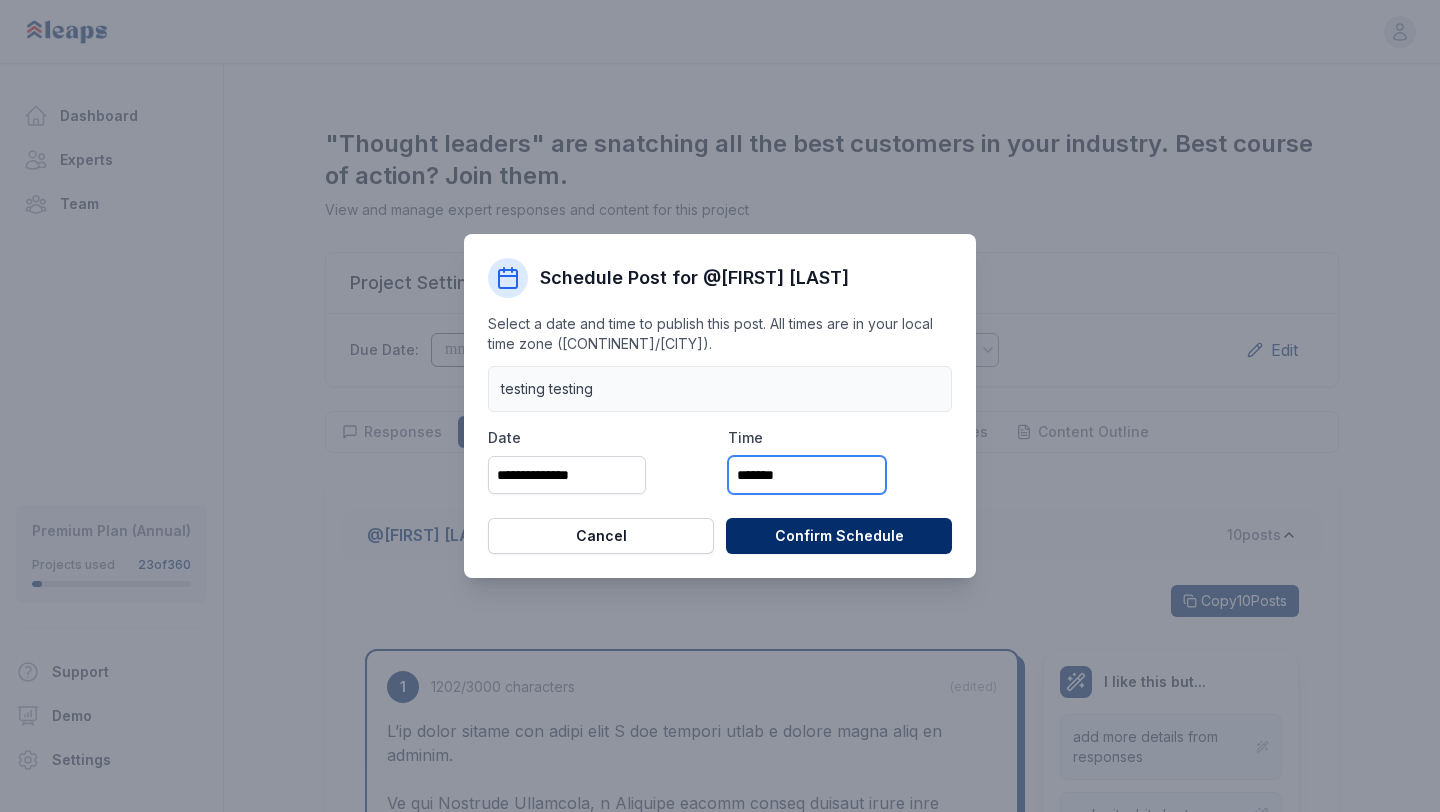click on "*******" at bounding box center (807, 475) 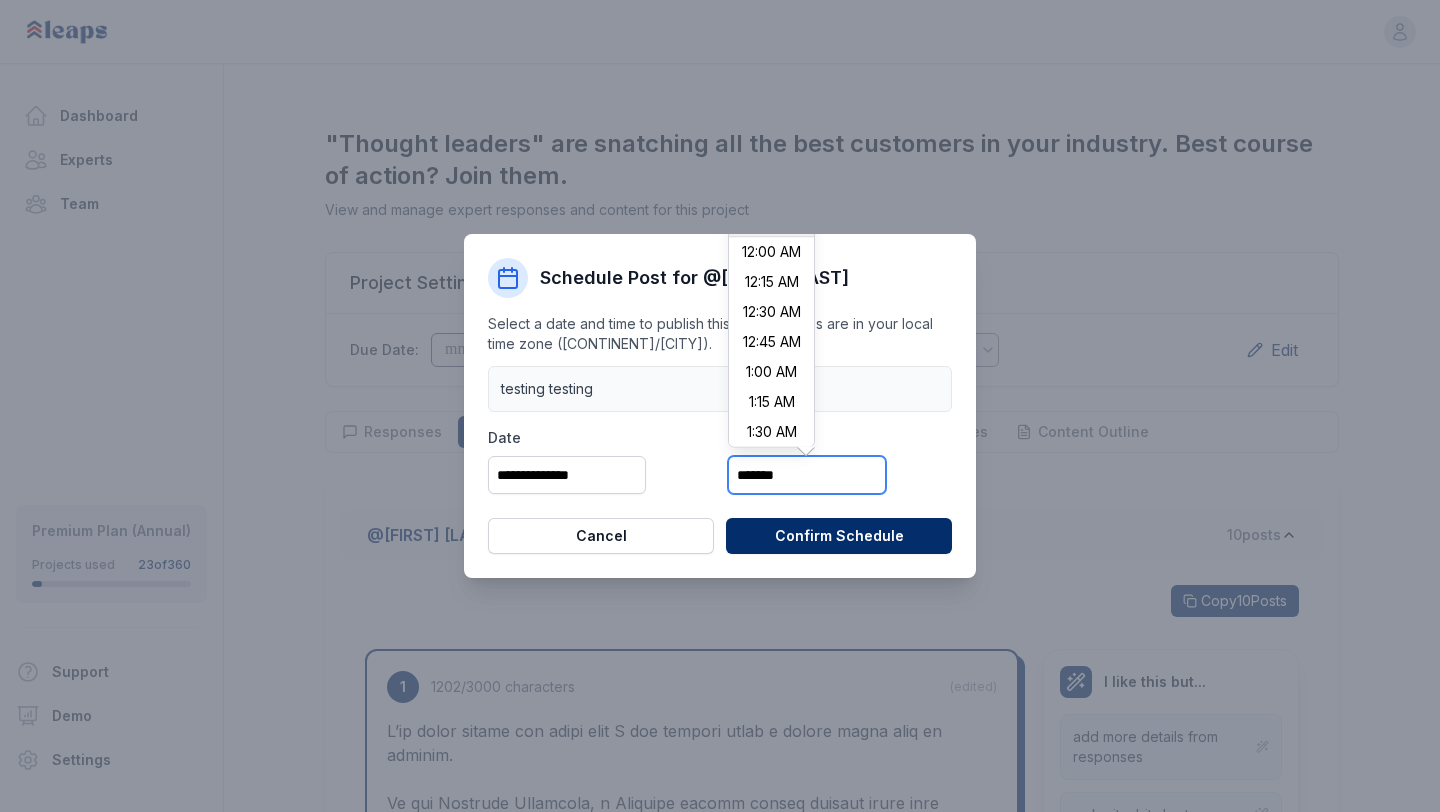 scroll, scrollTop: 1560, scrollLeft: 0, axis: vertical 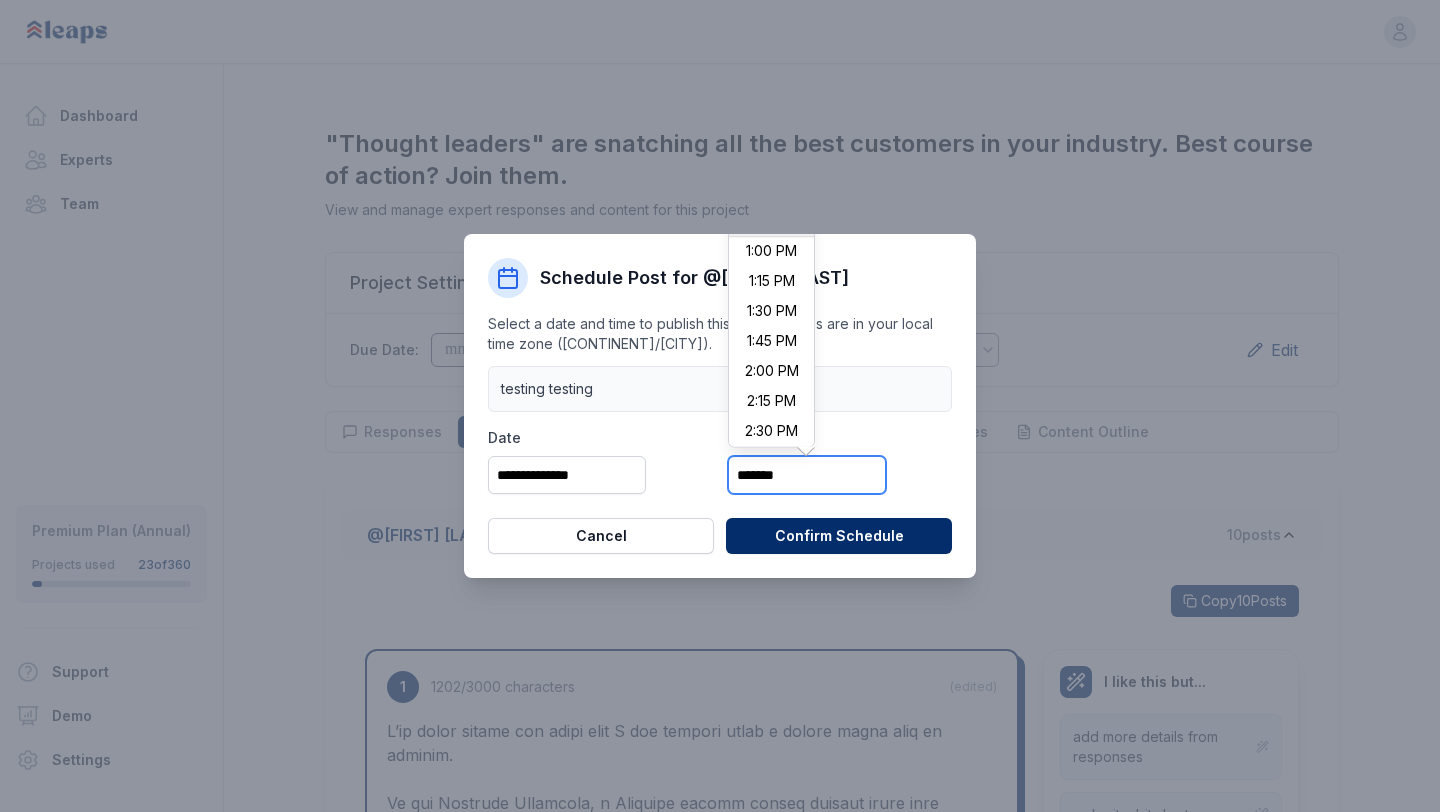 type on "*******" 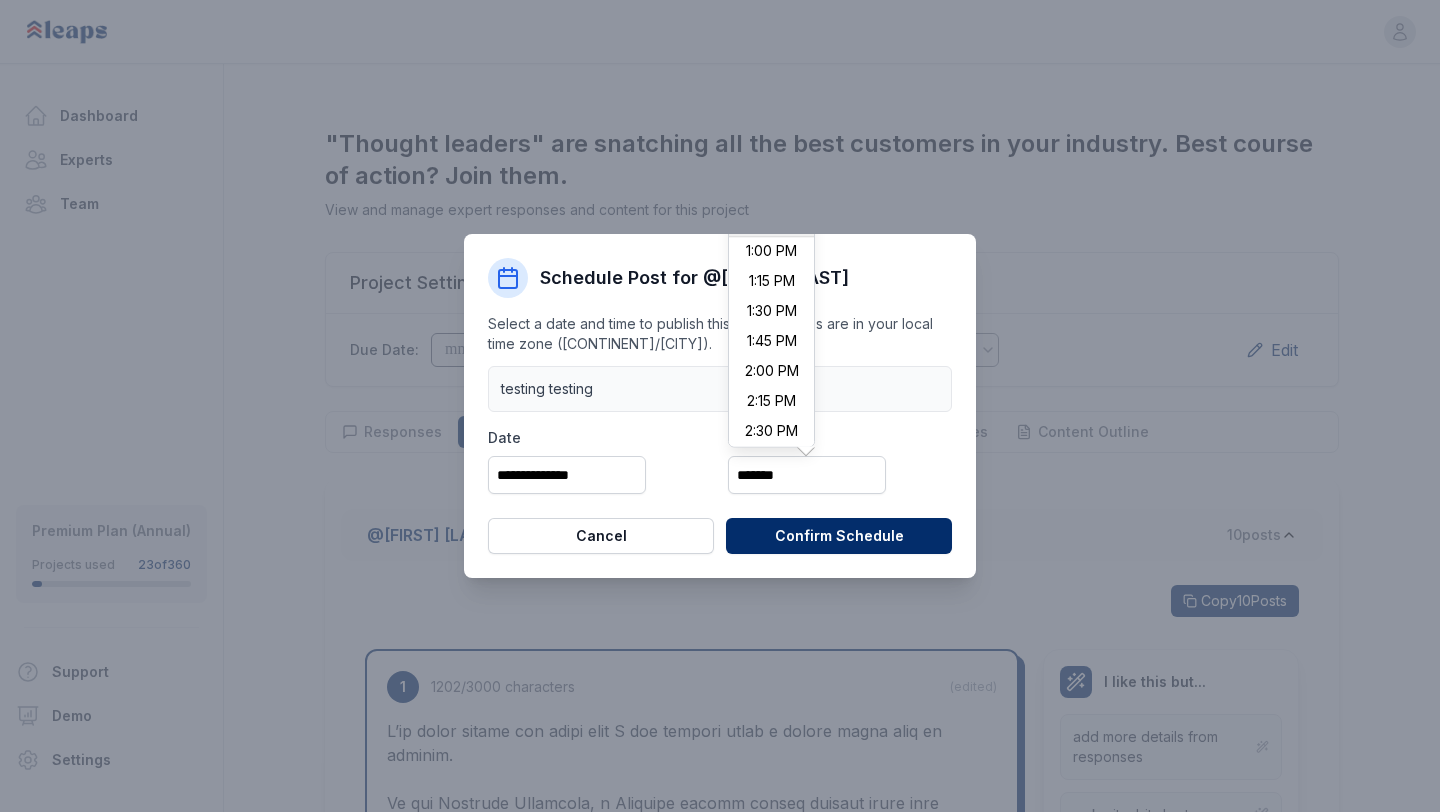 click on "Time" at bounding box center (840, 438) 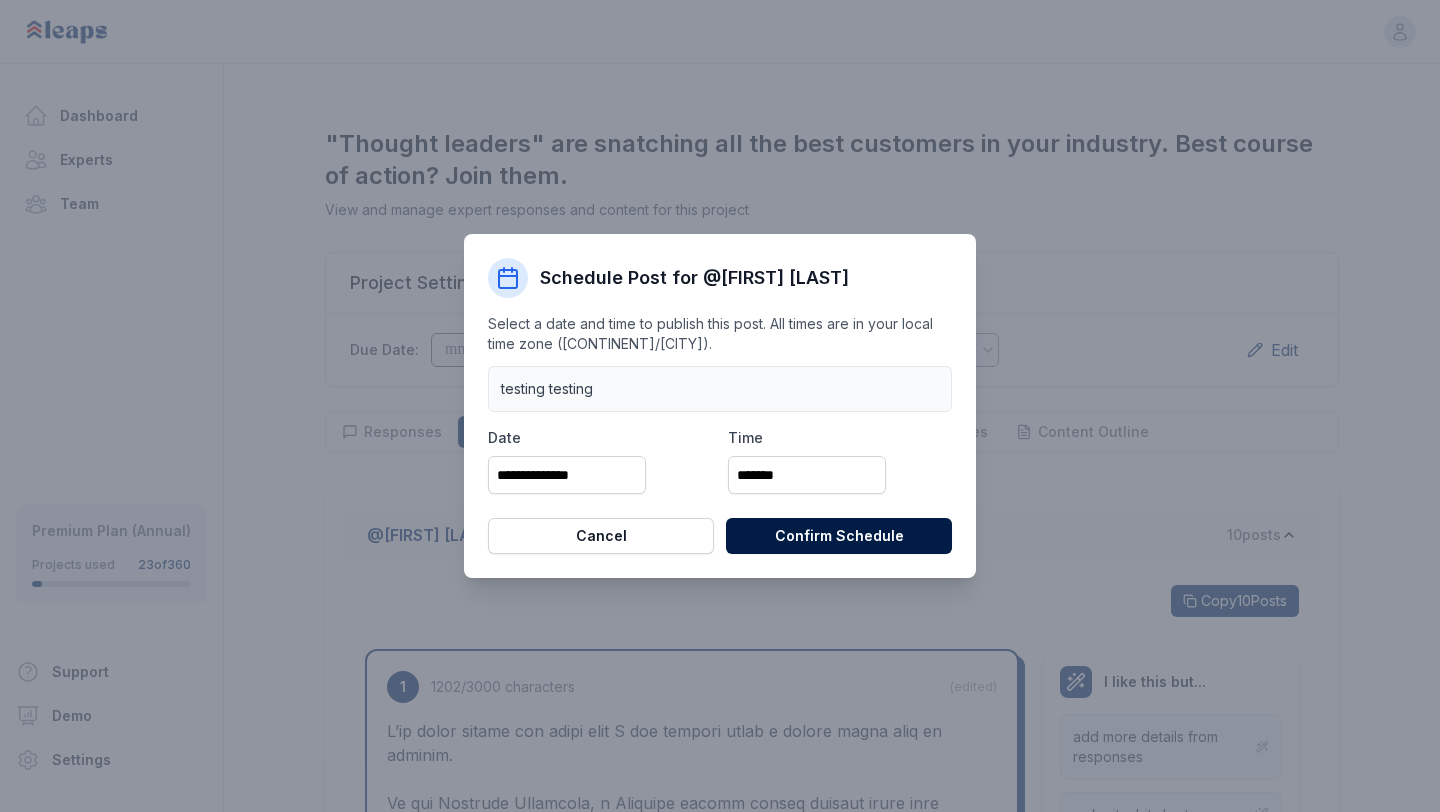 click on "Confirm Schedule" at bounding box center [839, 536] 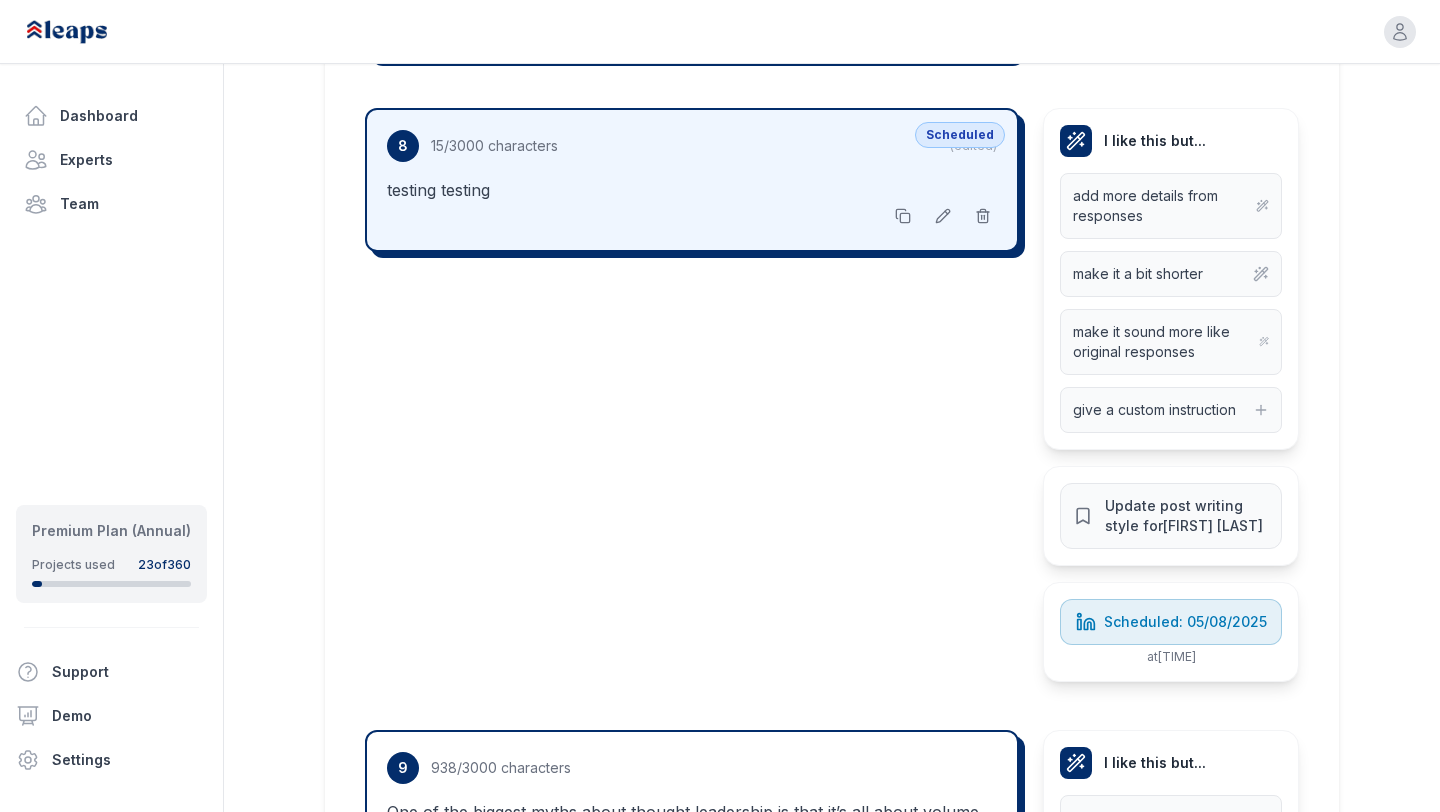 scroll, scrollTop: 7567, scrollLeft: 0, axis: vertical 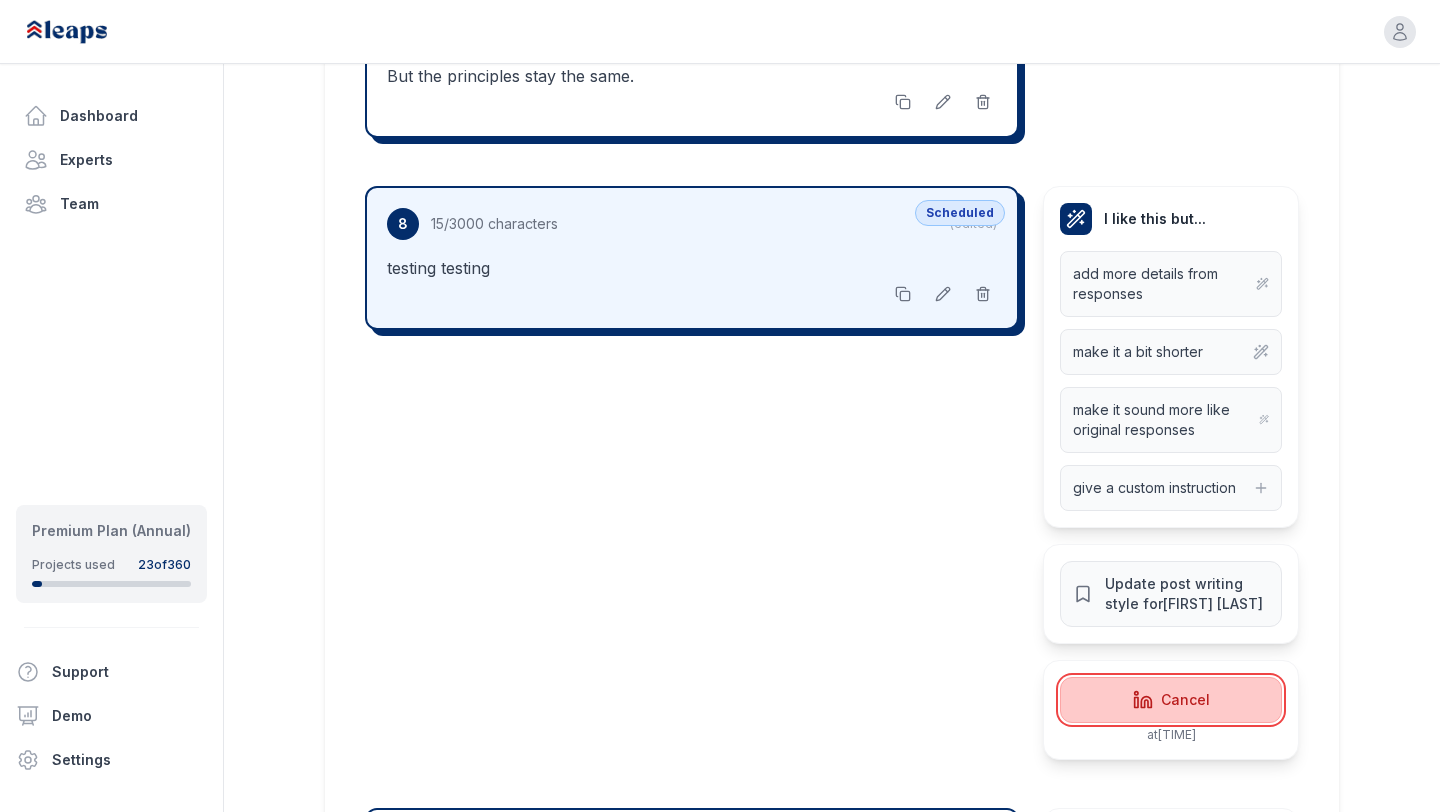 click on "Cancel" at bounding box center [1185, 700] 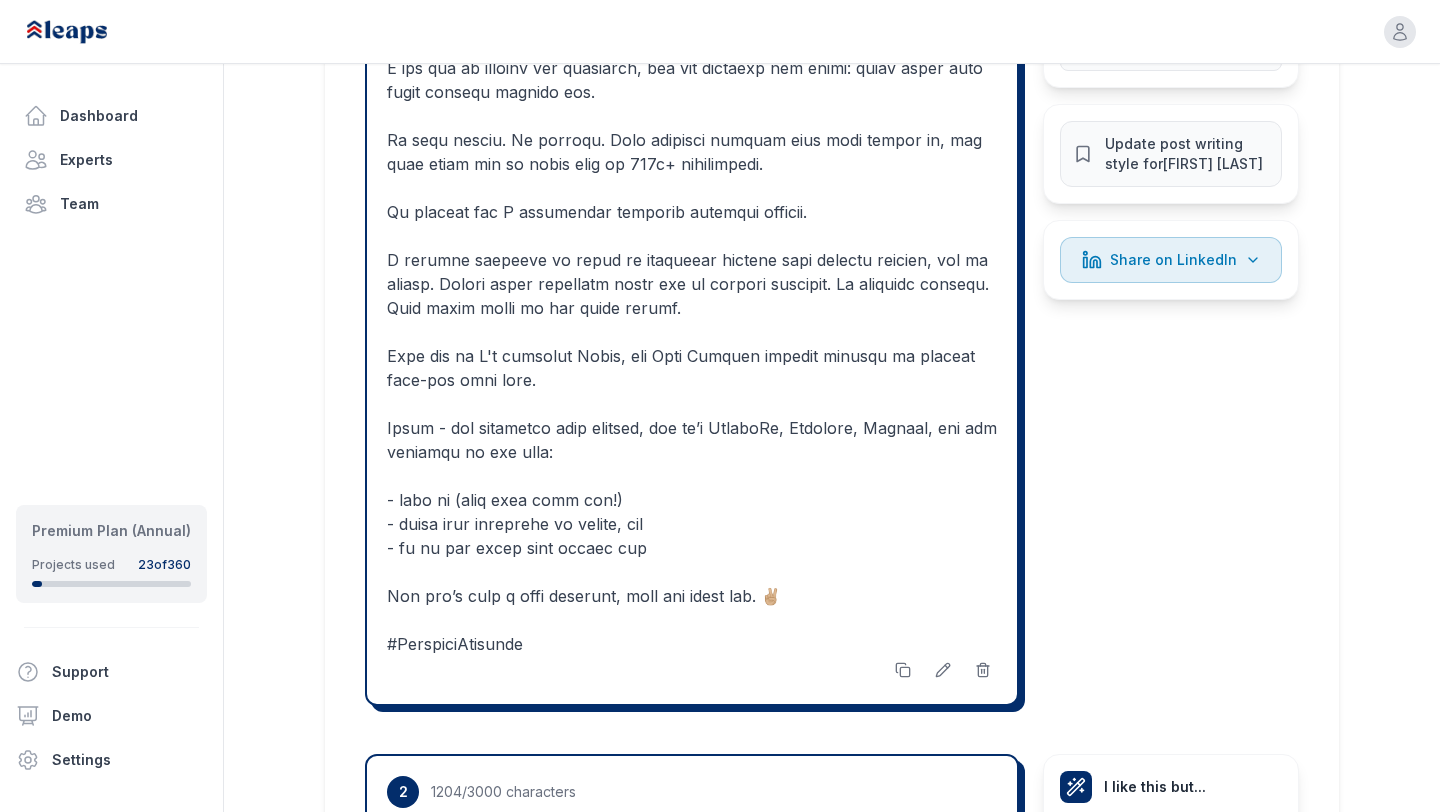 scroll, scrollTop: 974, scrollLeft: 0, axis: vertical 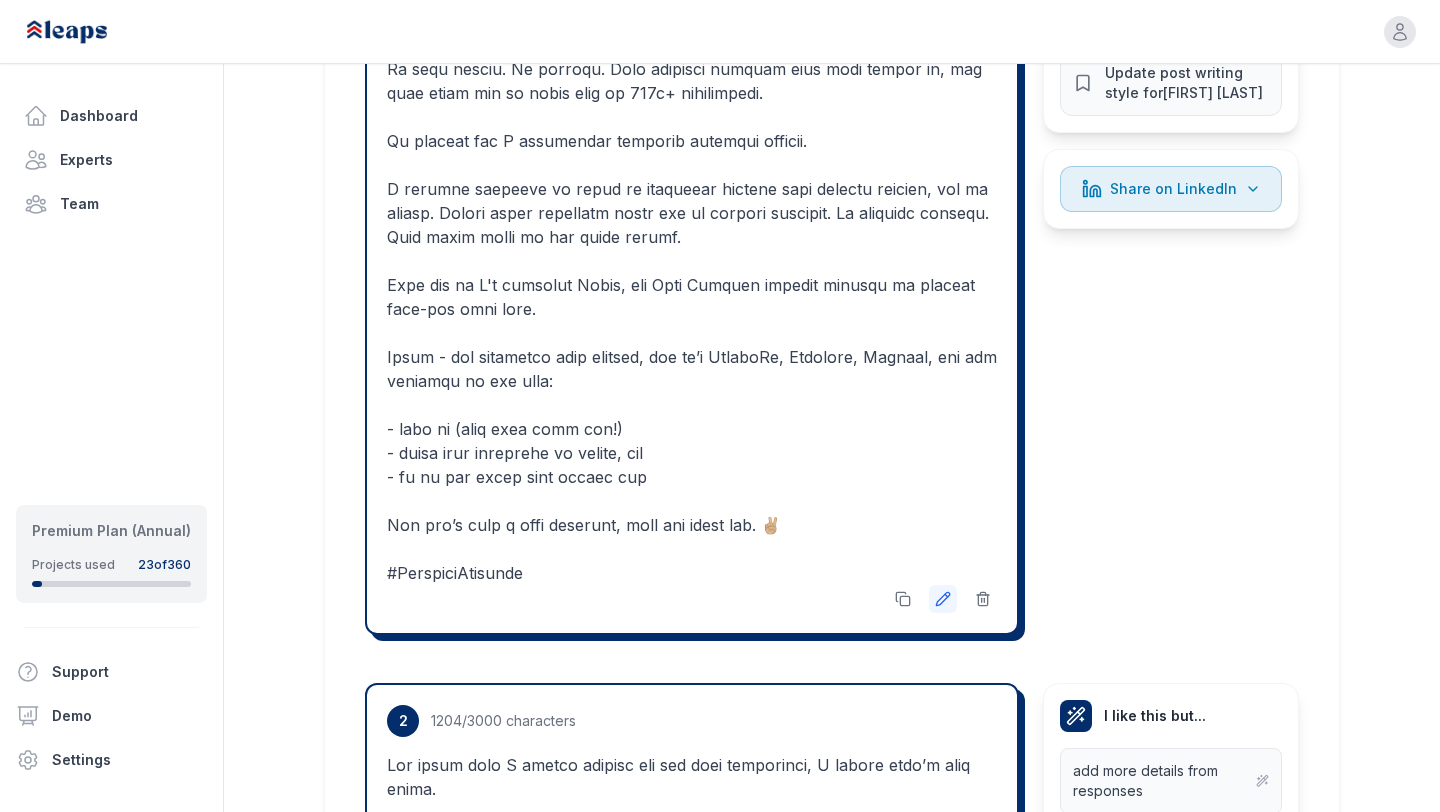 click at bounding box center [943, 599] 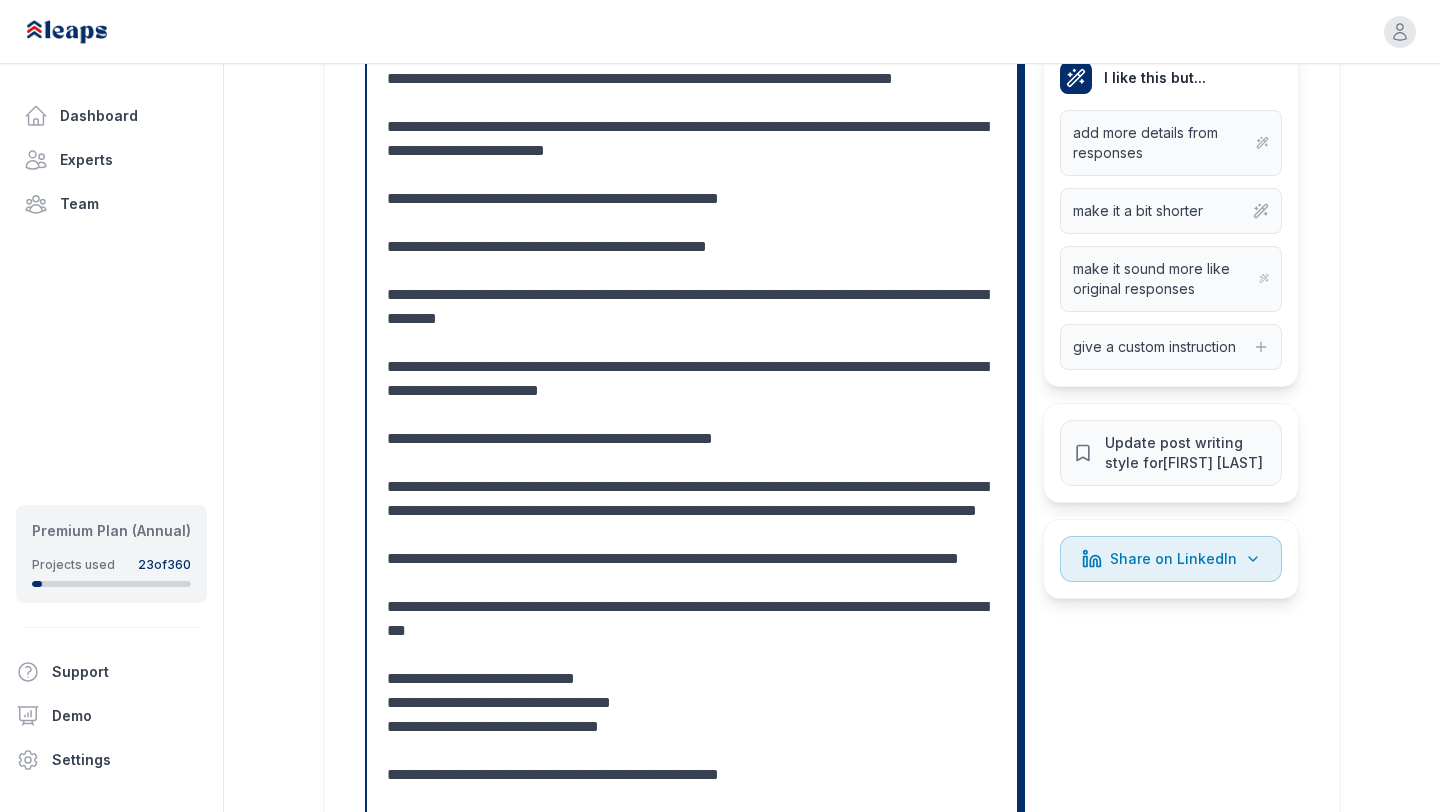 scroll, scrollTop: 633, scrollLeft: 0, axis: vertical 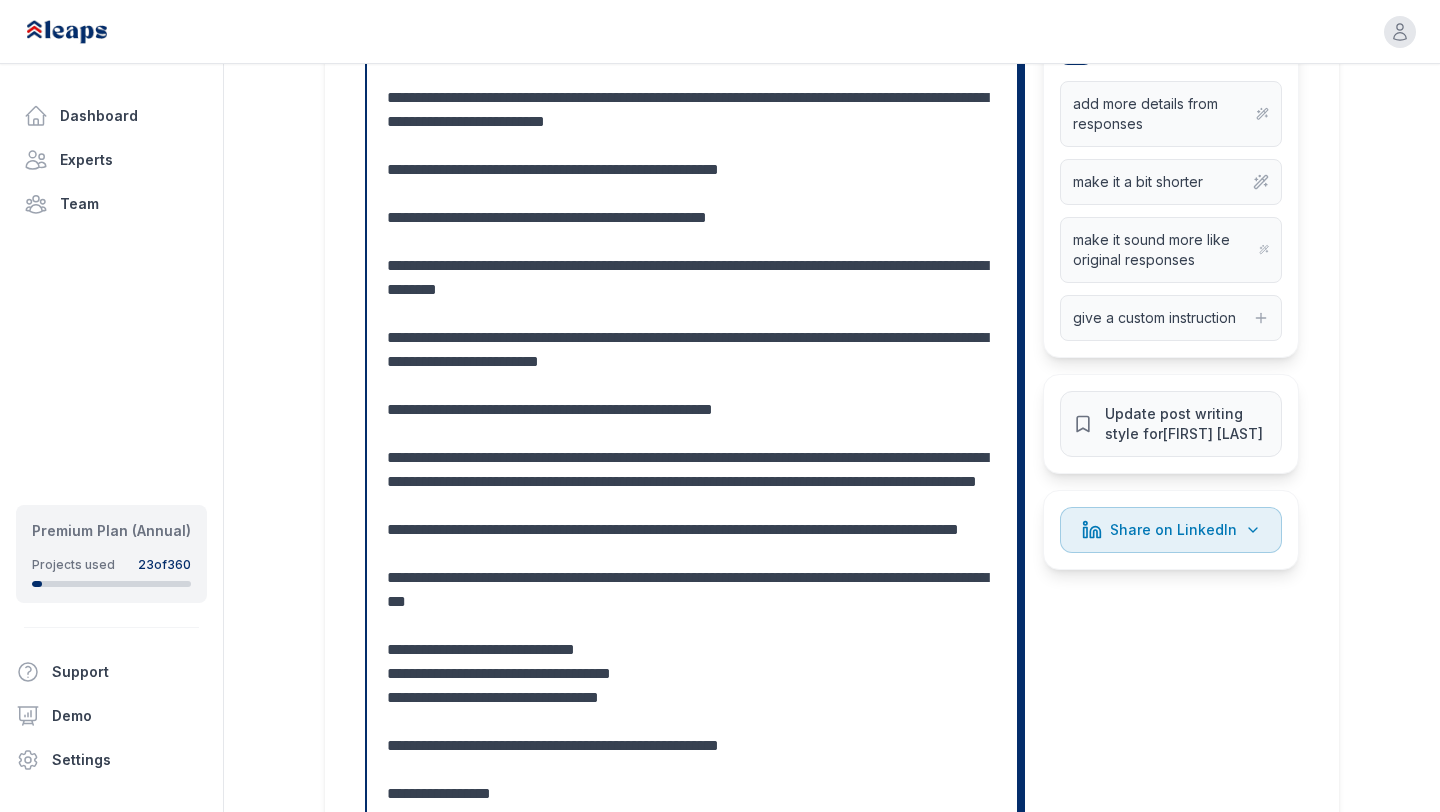 click at bounding box center (692, 446) 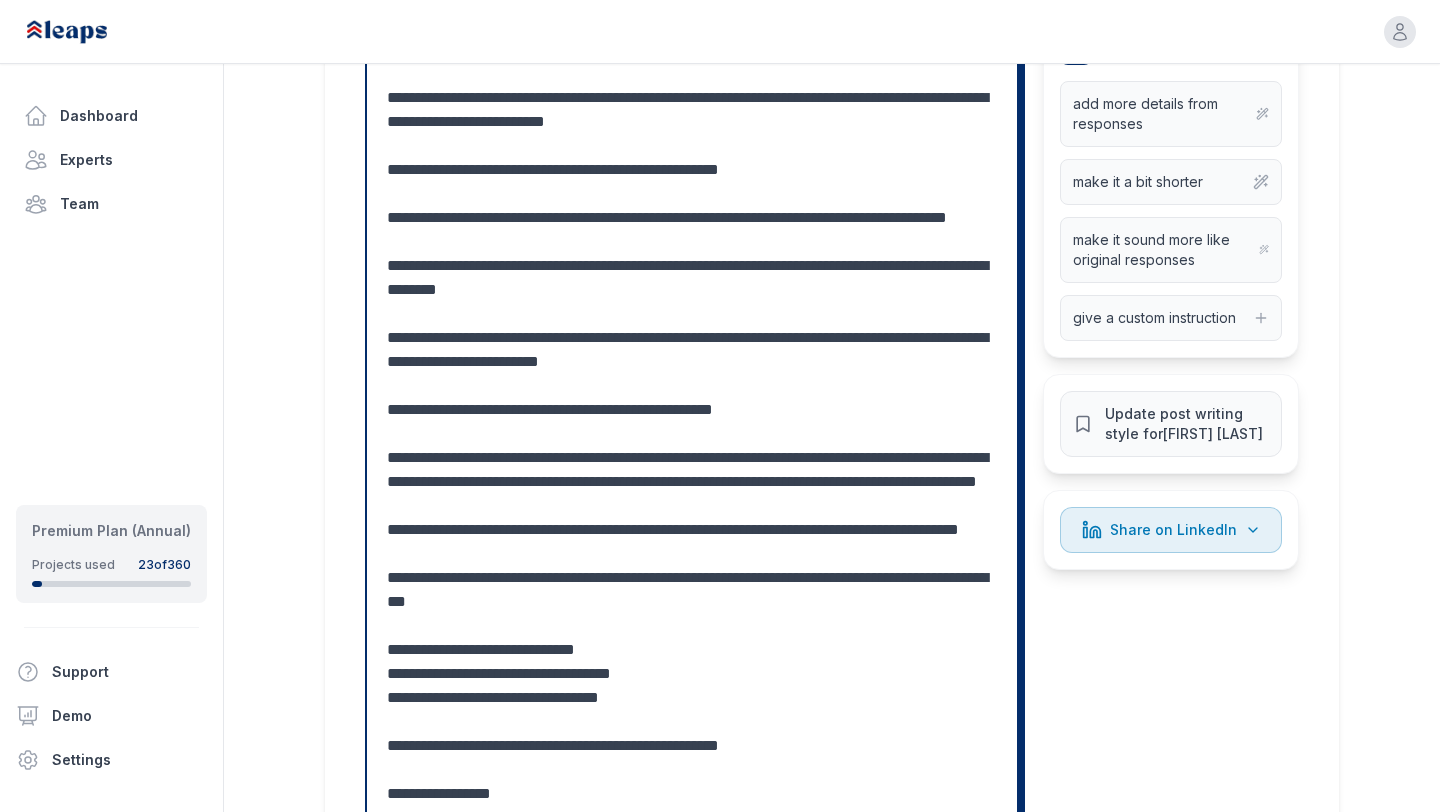 click at bounding box center [692, 458] 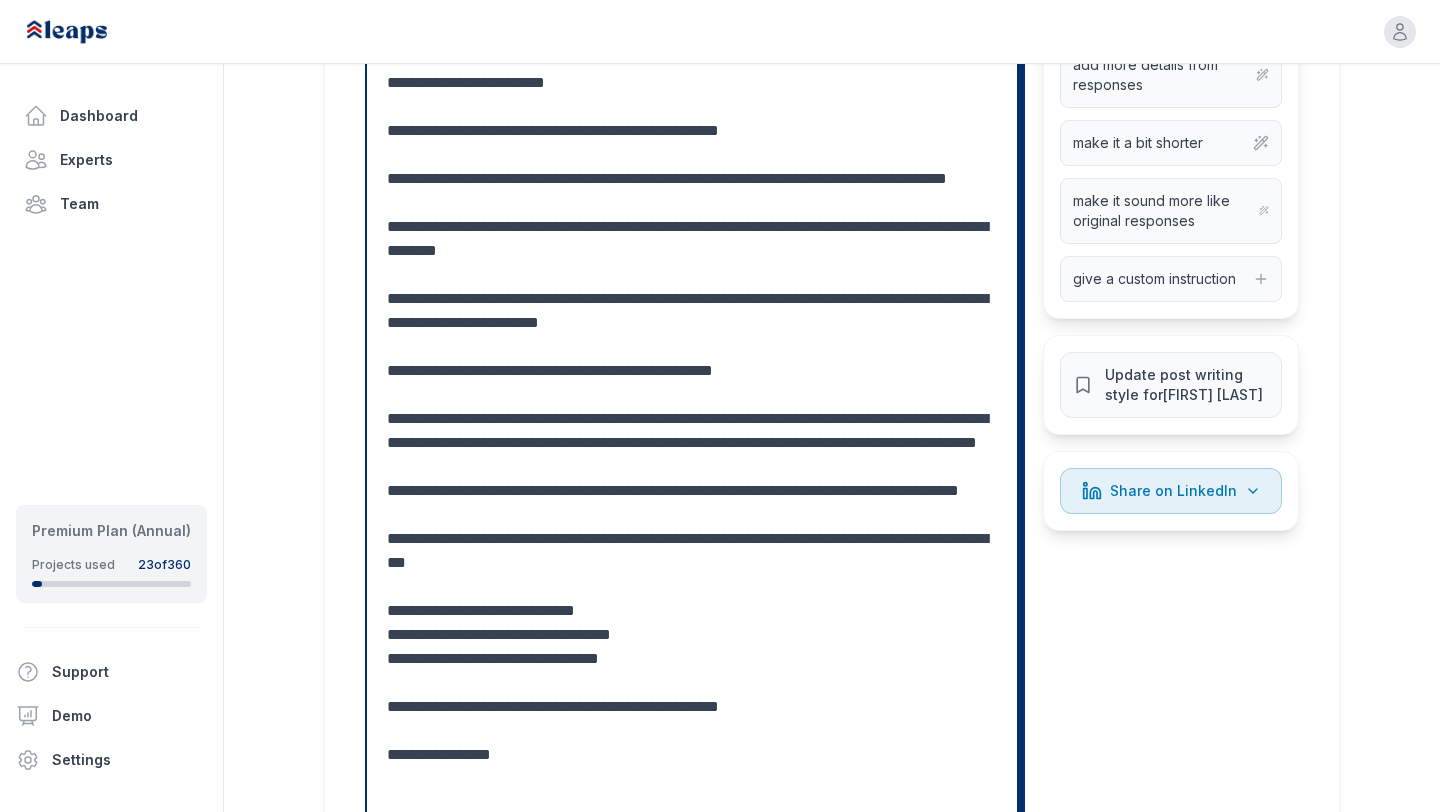 click at bounding box center (692, 419) 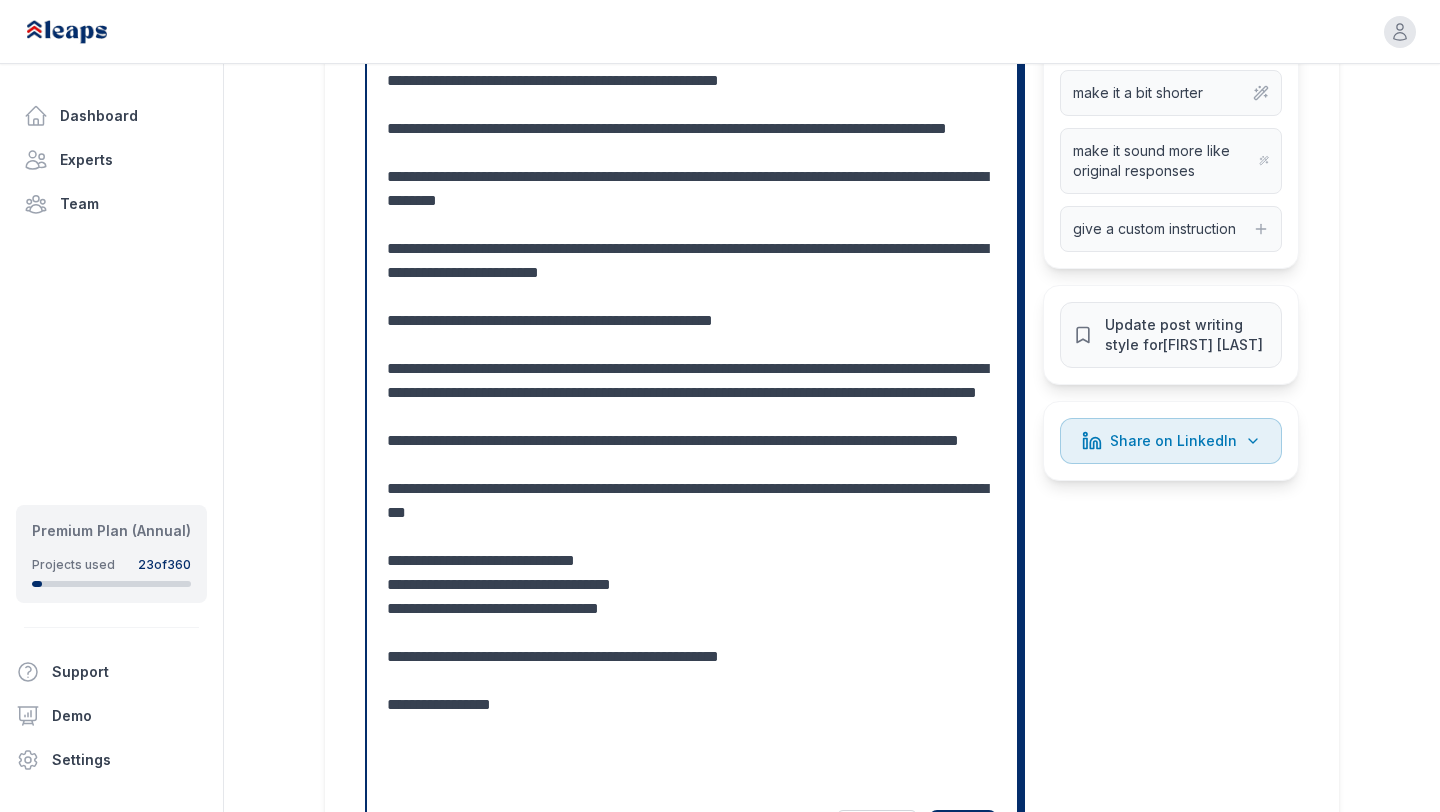 scroll, scrollTop: 728, scrollLeft: 0, axis: vertical 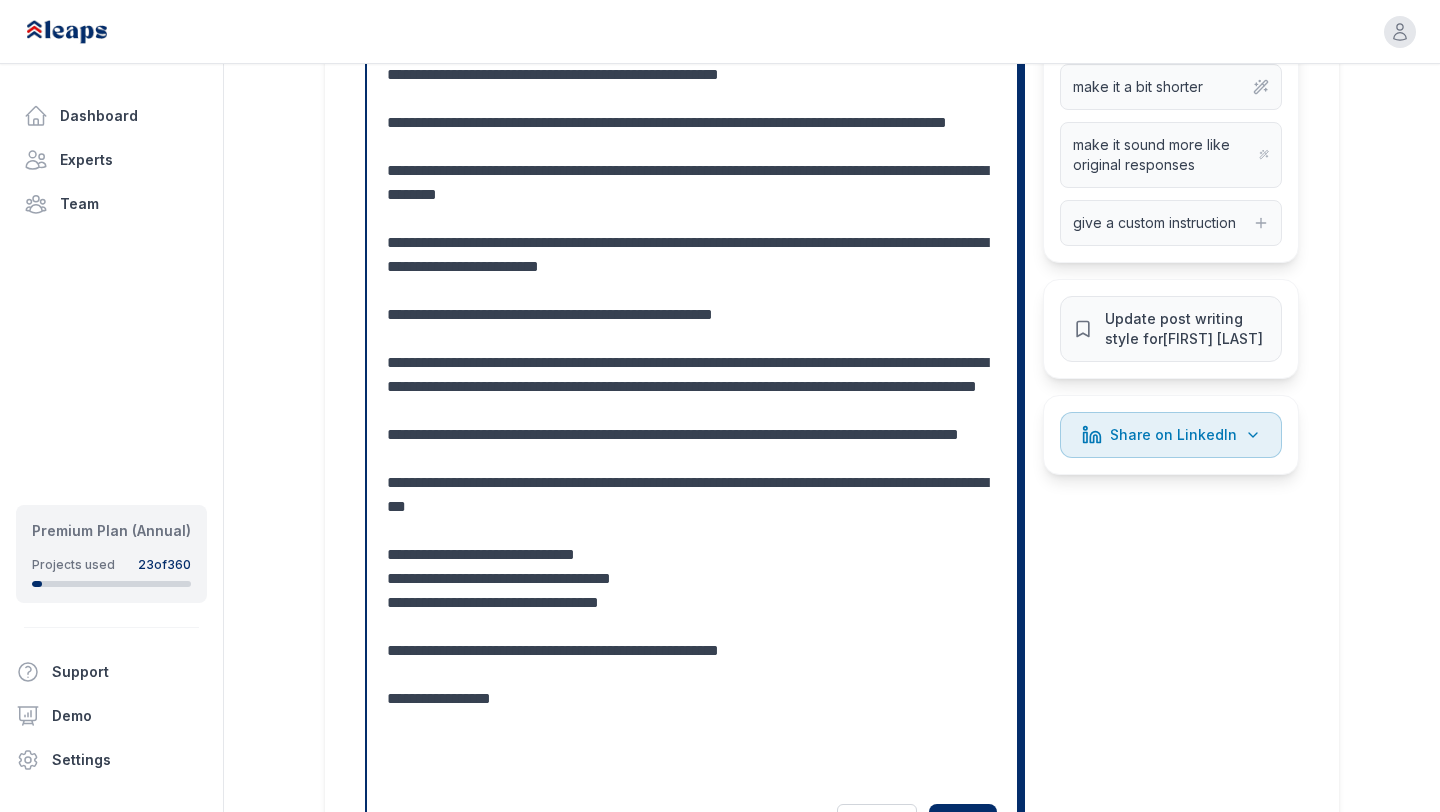 click at bounding box center (692, 363) 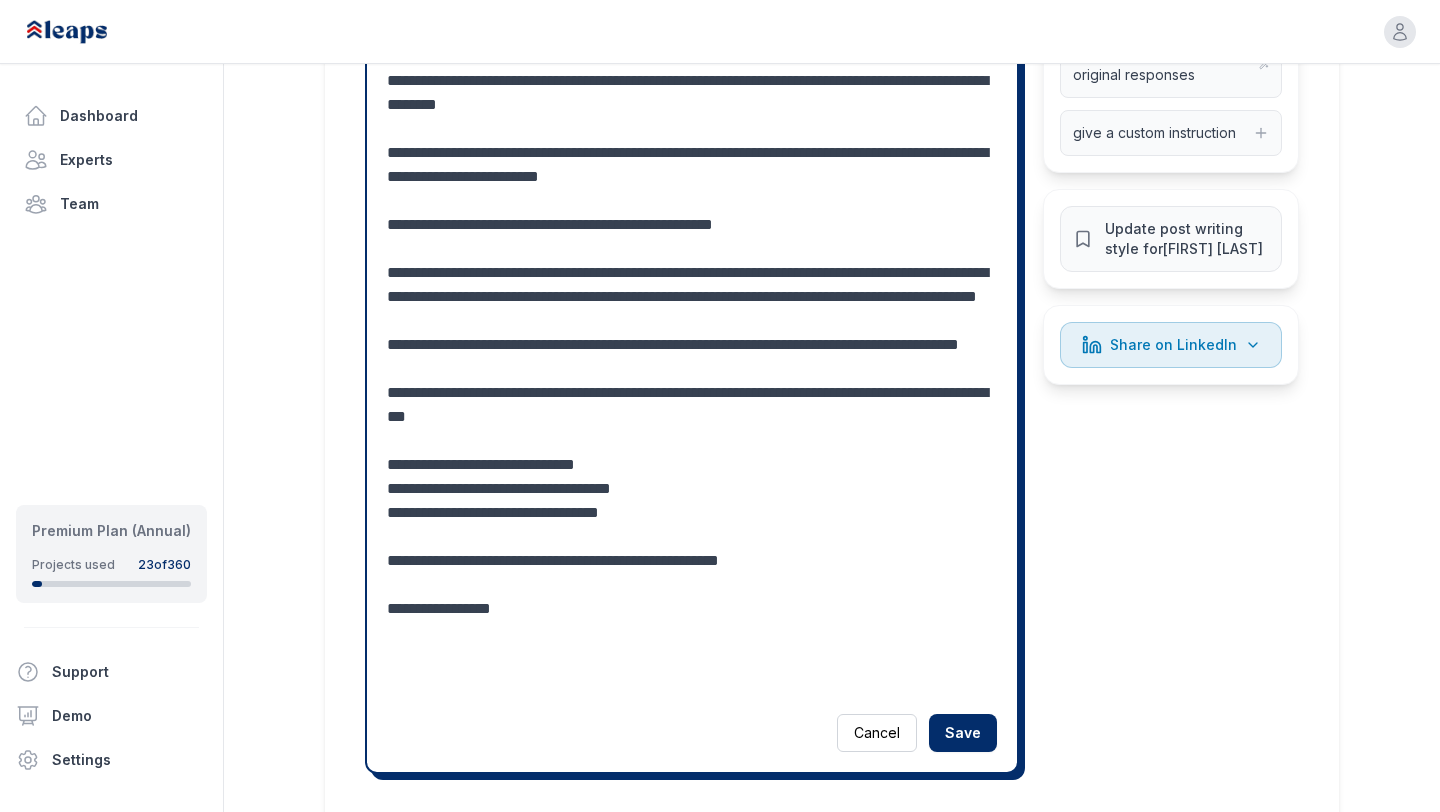 scroll, scrollTop: 823, scrollLeft: 0, axis: vertical 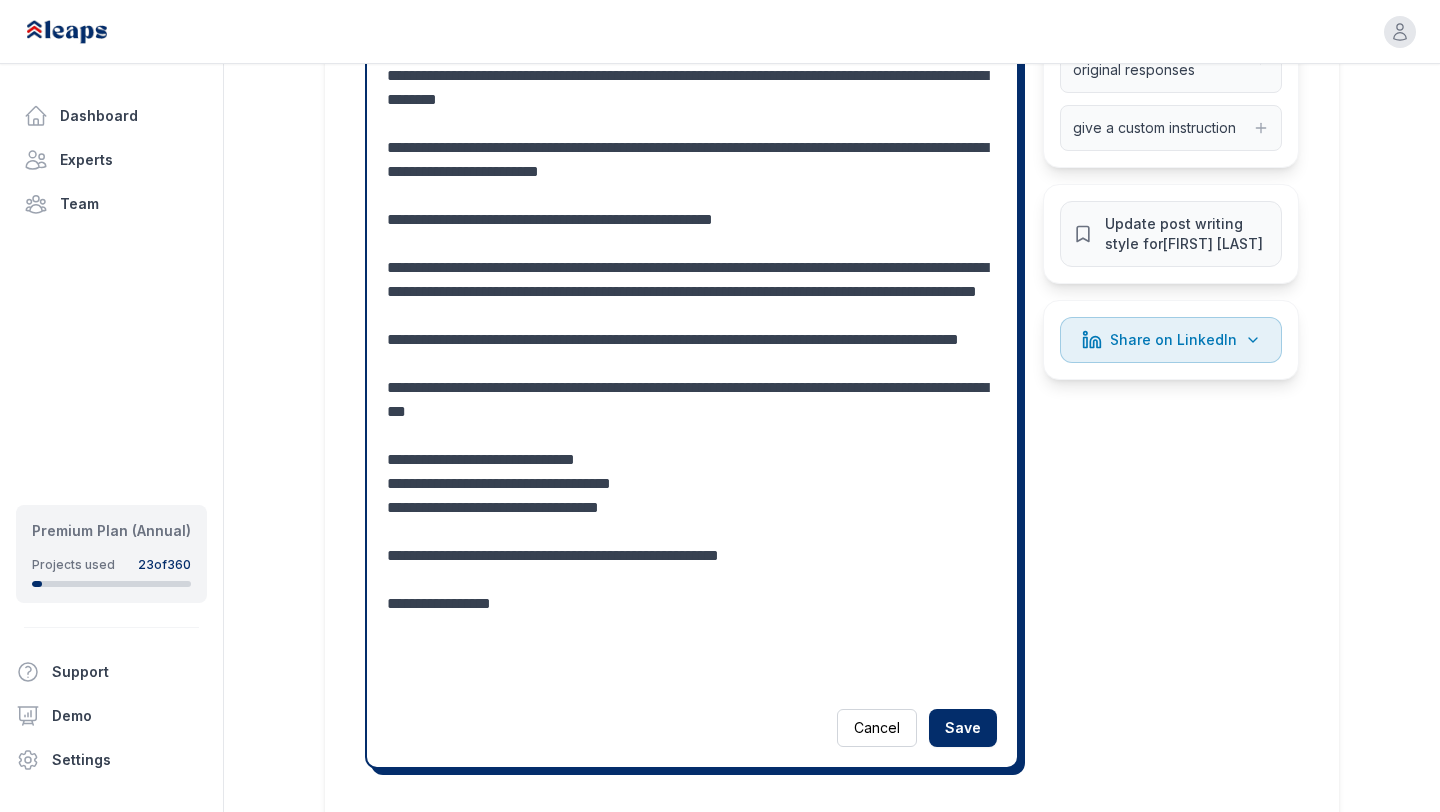click at bounding box center [692, 268] 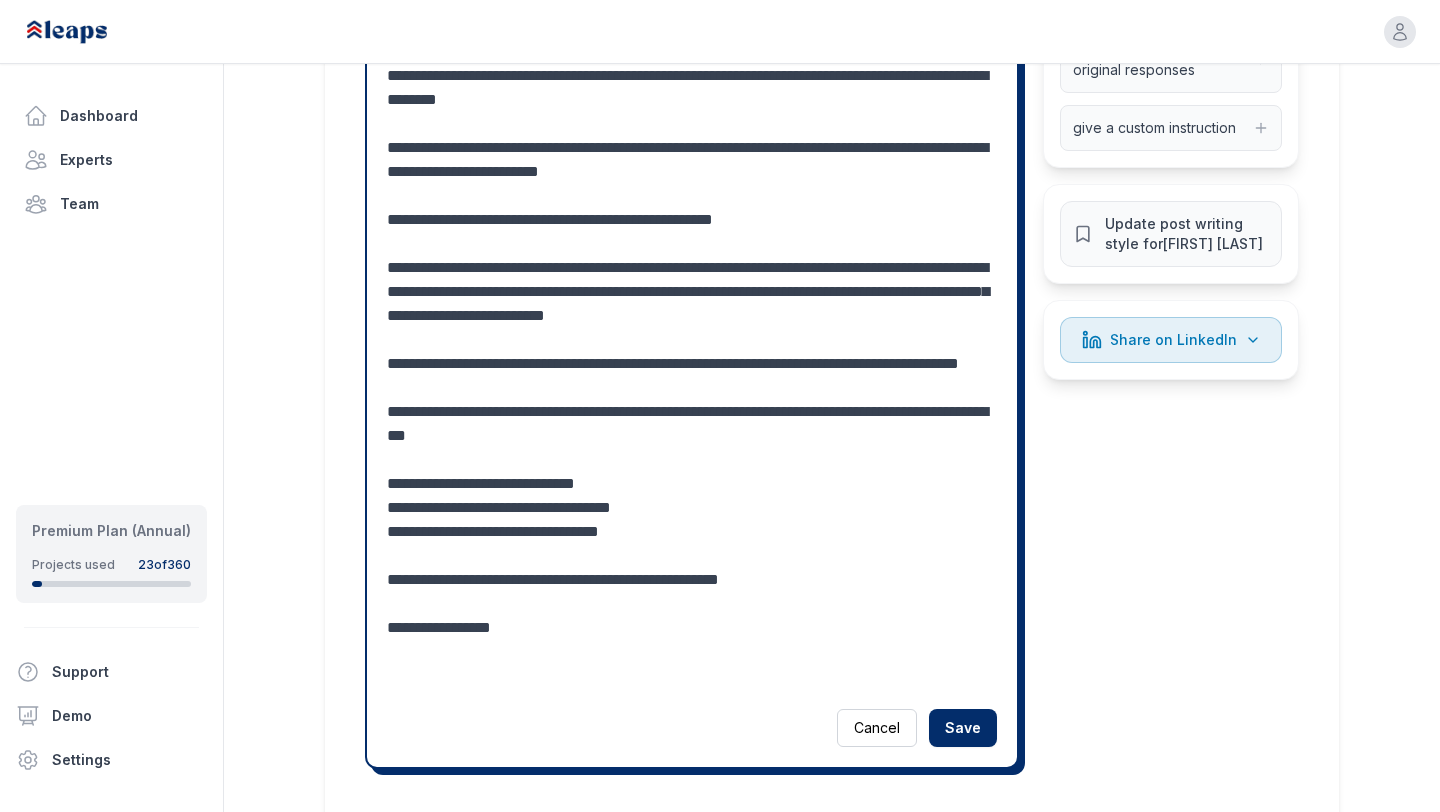 click at bounding box center (692, 268) 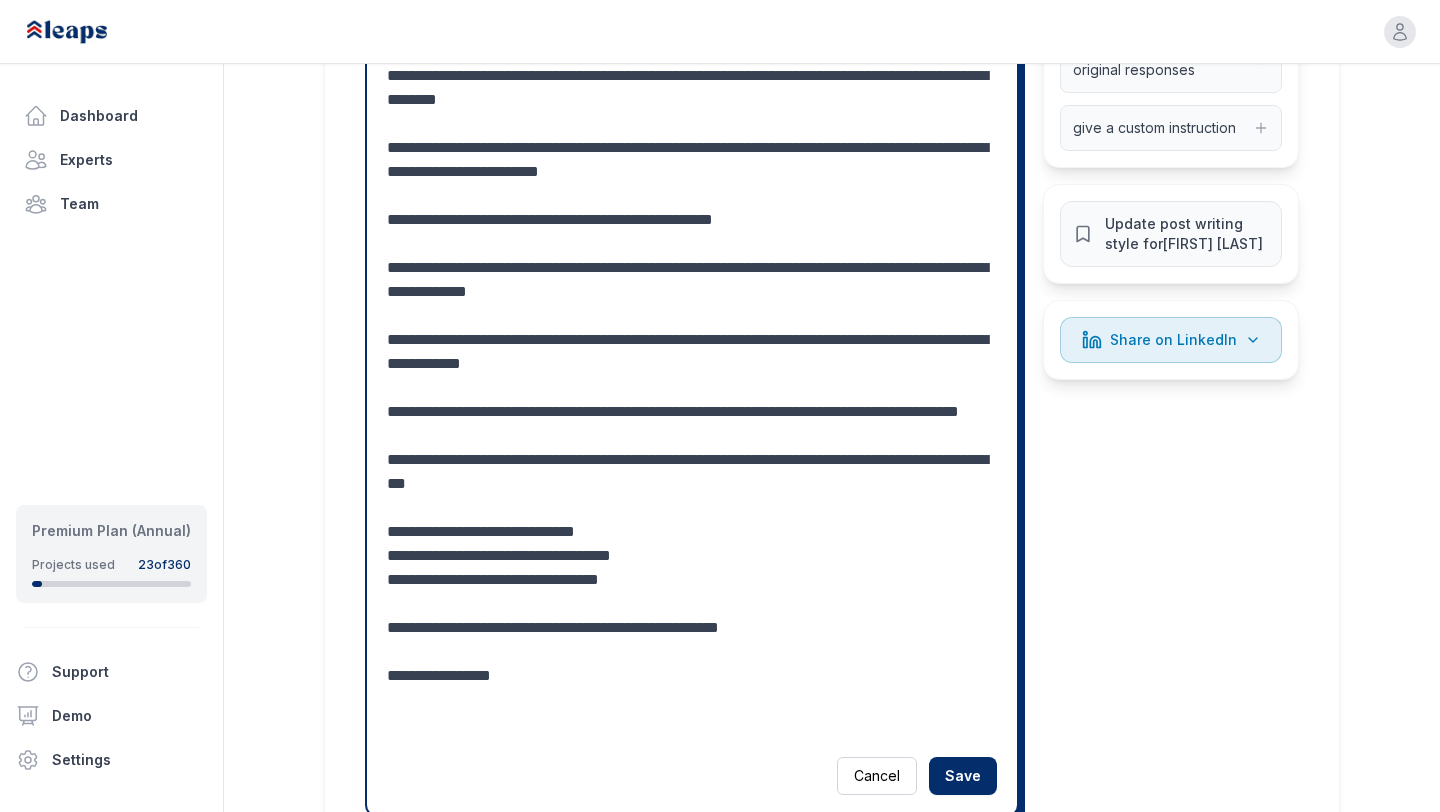 click at bounding box center [692, 292] 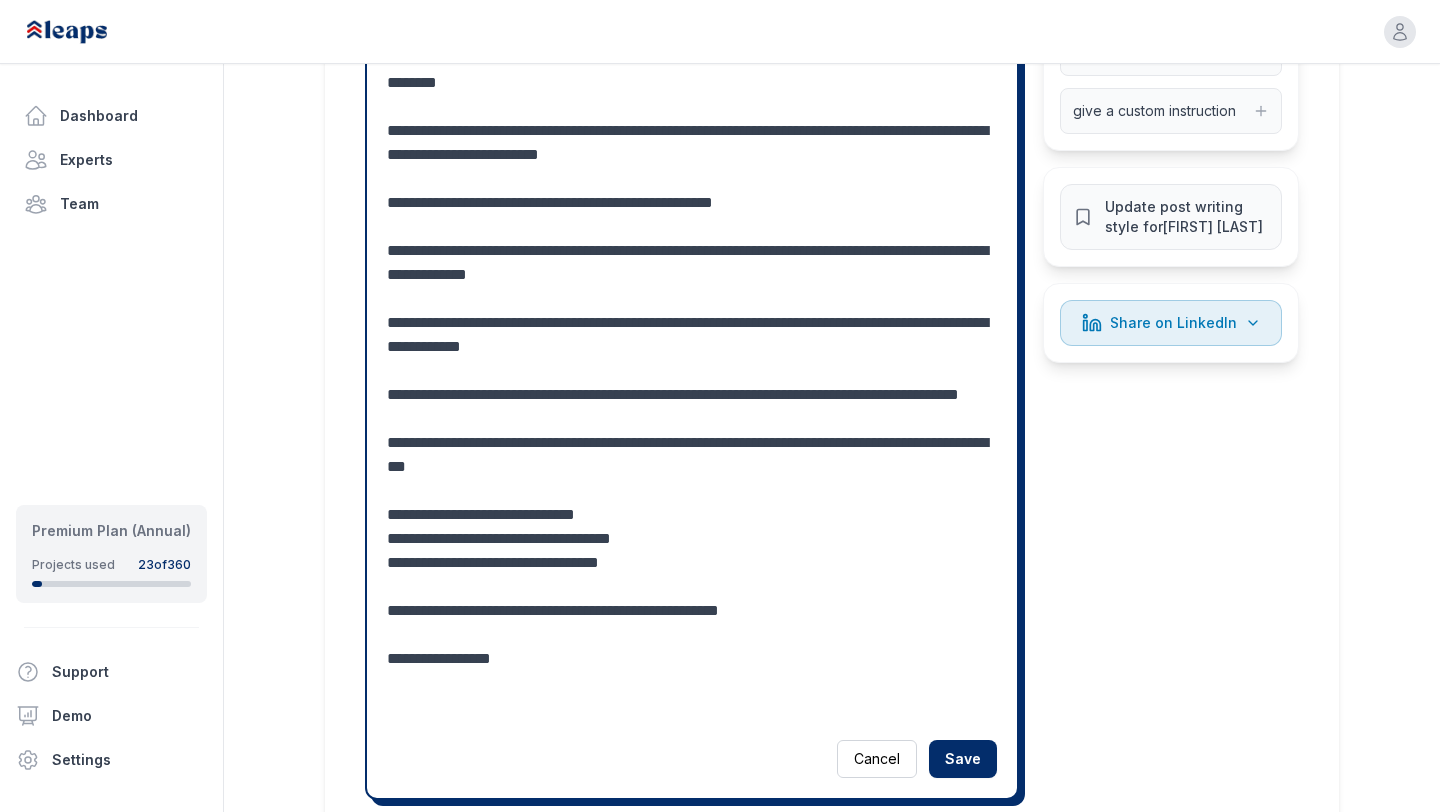 scroll, scrollTop: 841, scrollLeft: 0, axis: vertical 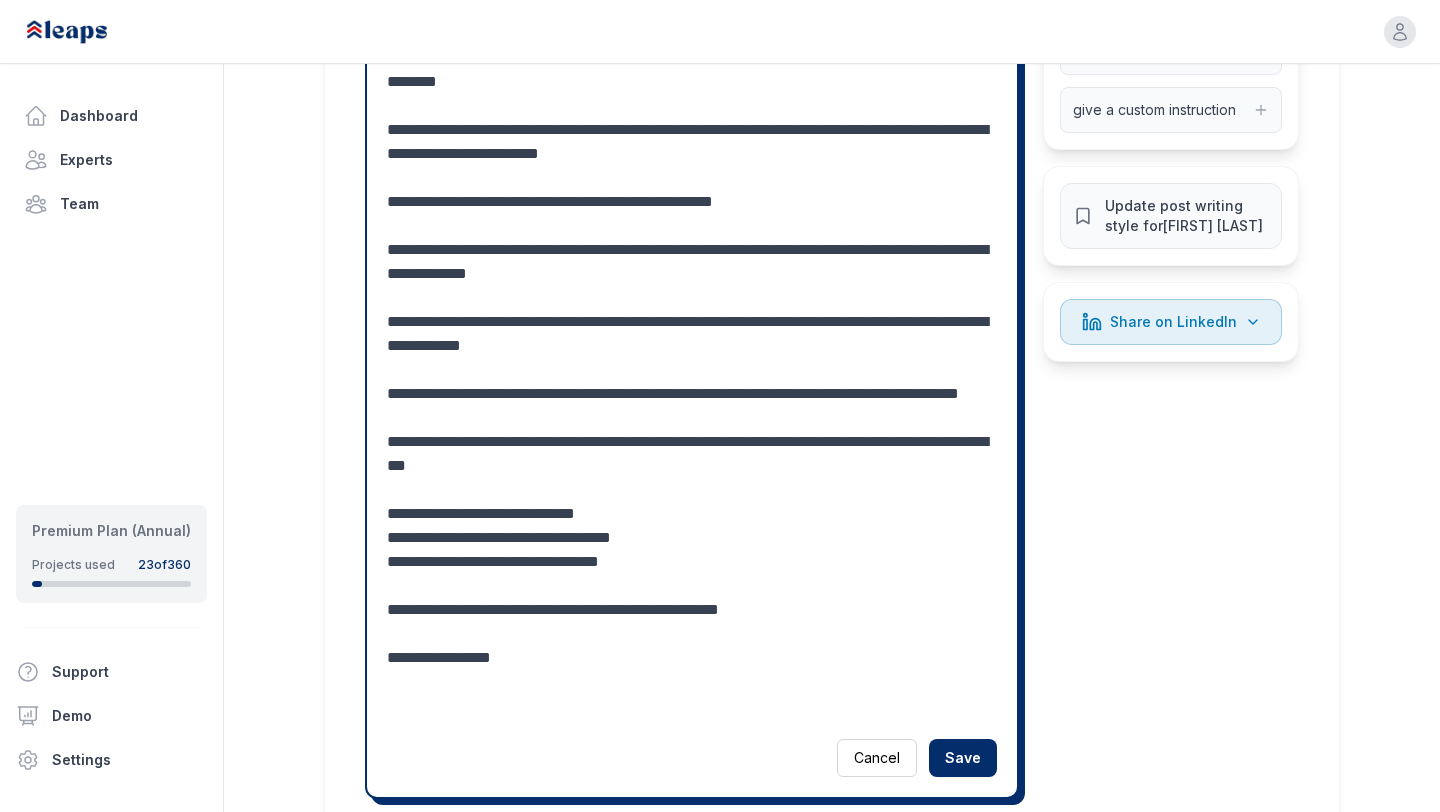 click at bounding box center (692, 274) 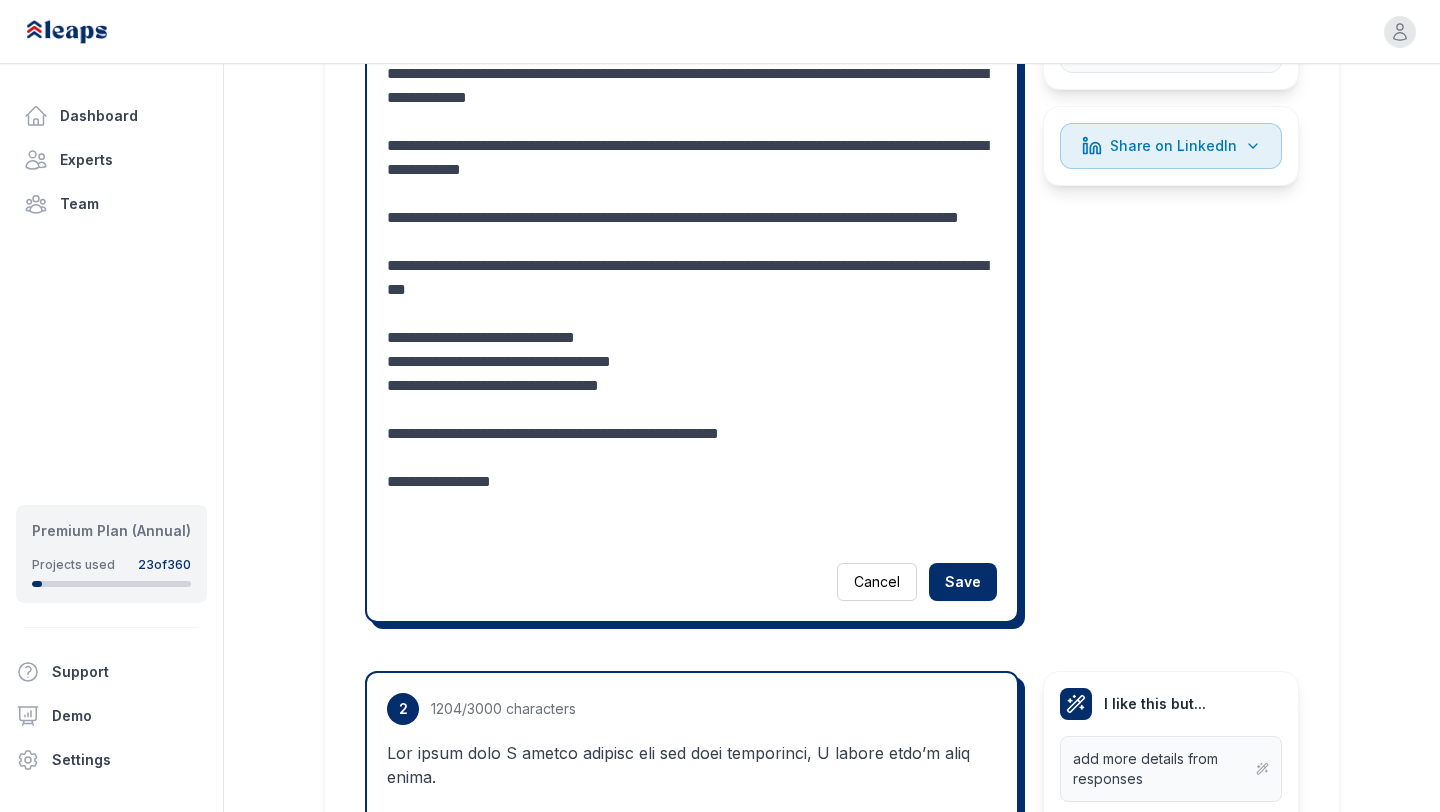 scroll, scrollTop: 1019, scrollLeft: 0, axis: vertical 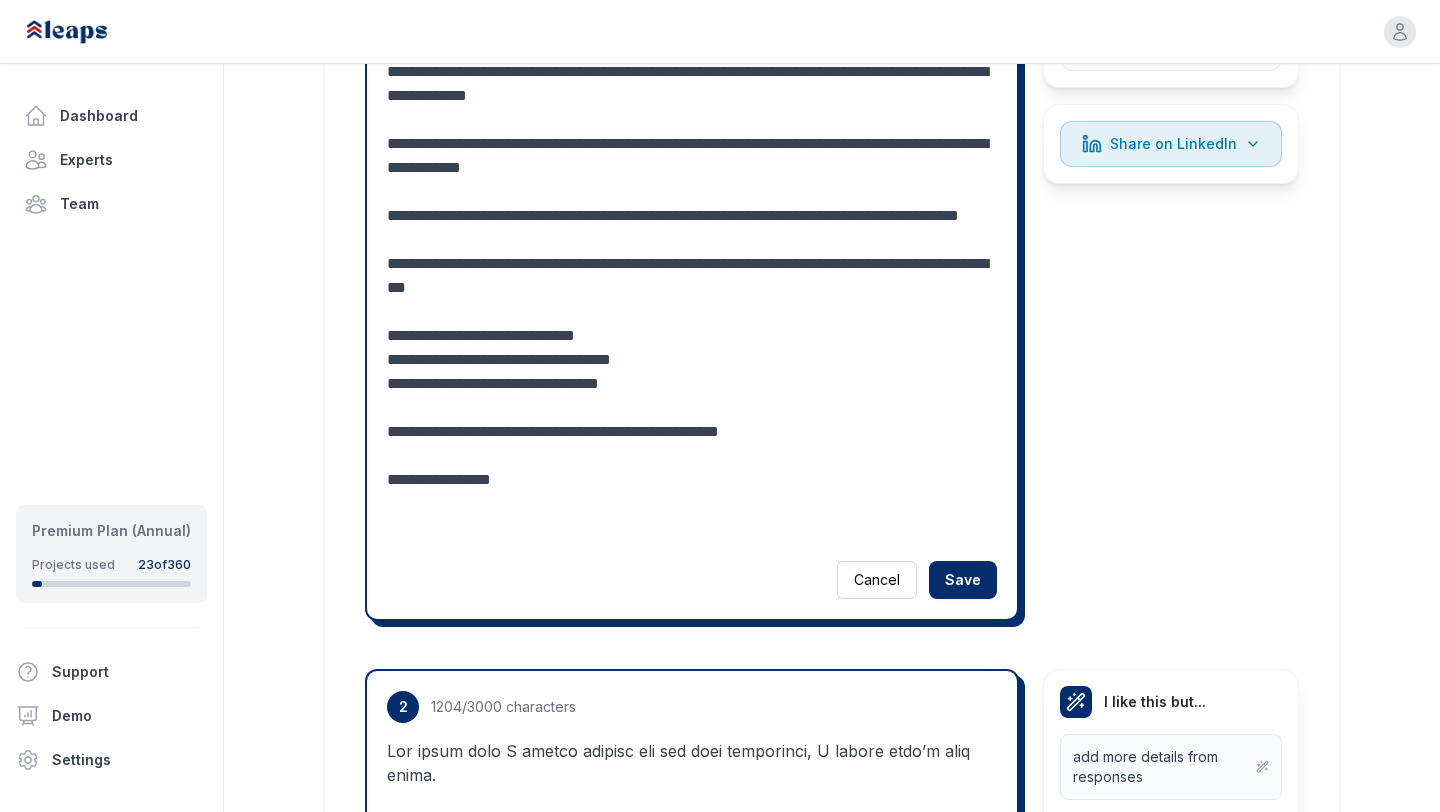 click at bounding box center [692, 96] 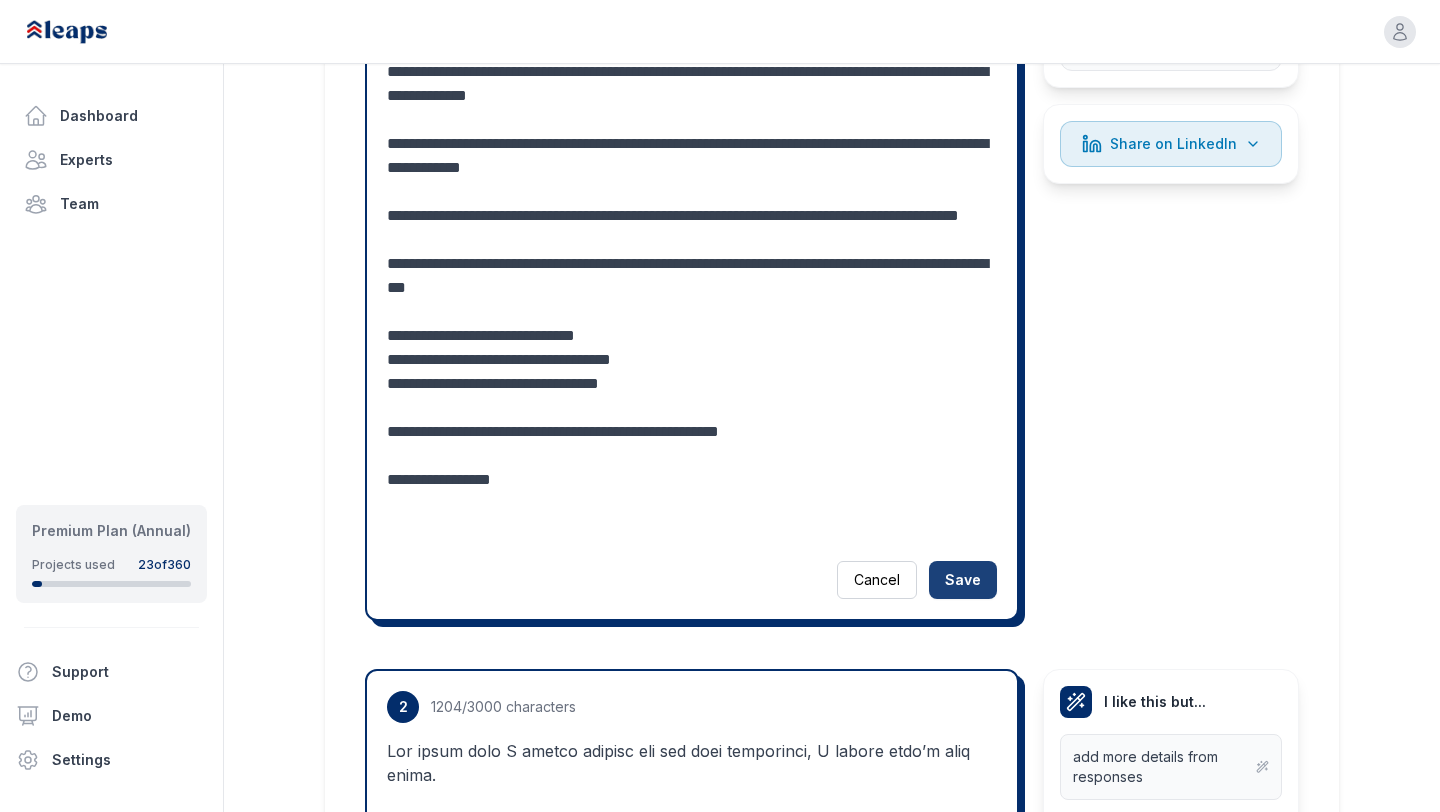 type on "**********" 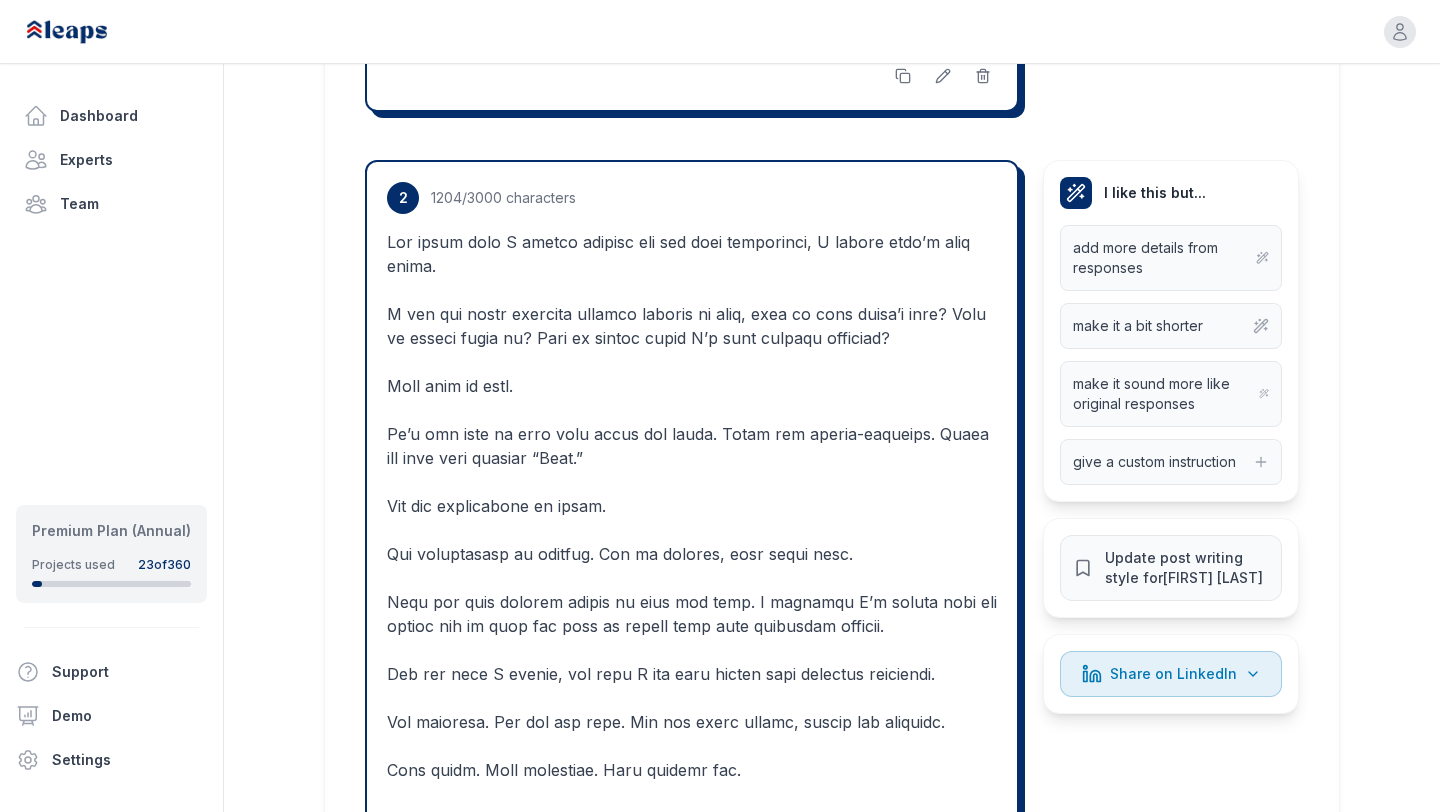 scroll, scrollTop: 1638, scrollLeft: 0, axis: vertical 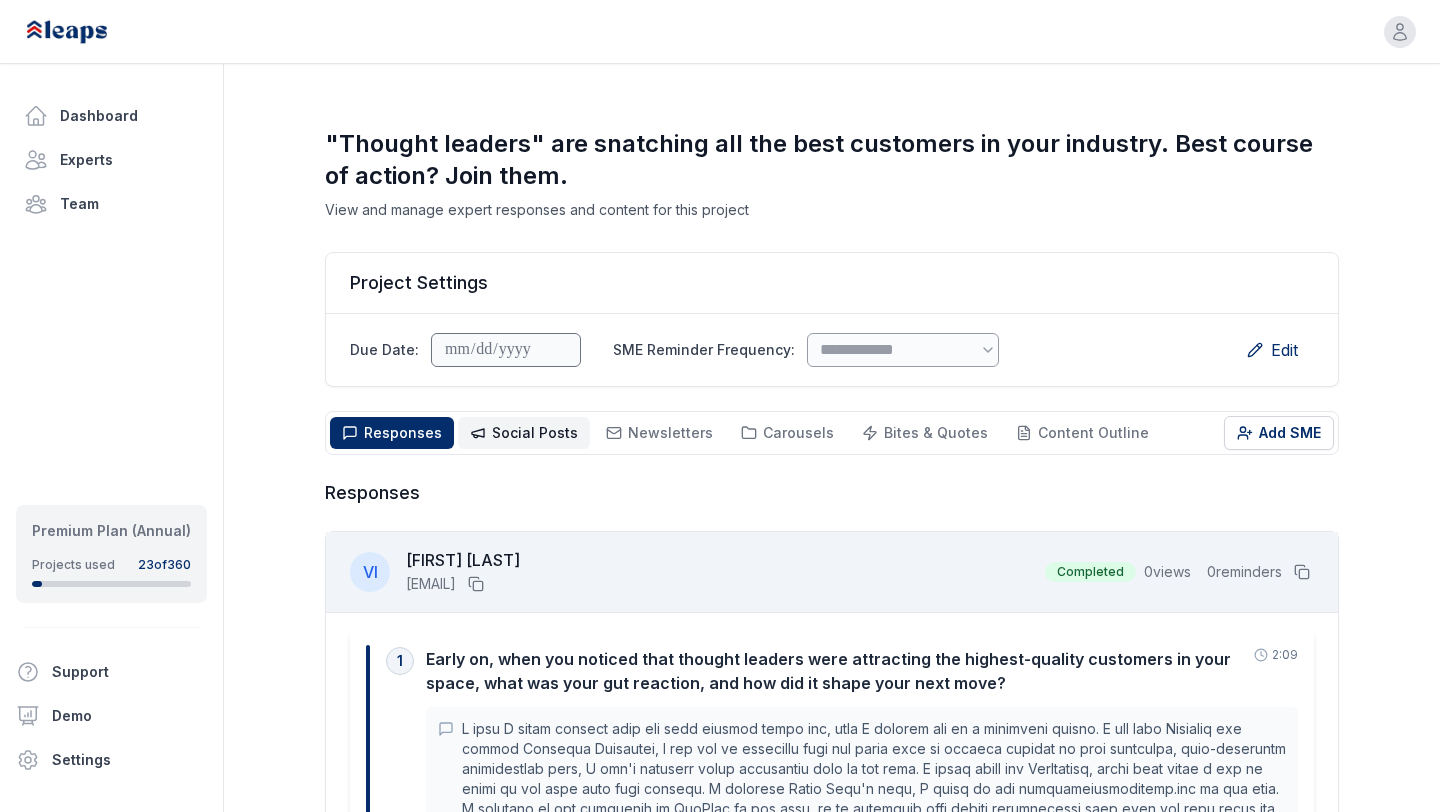 click on "Social Posts" at bounding box center [535, 432] 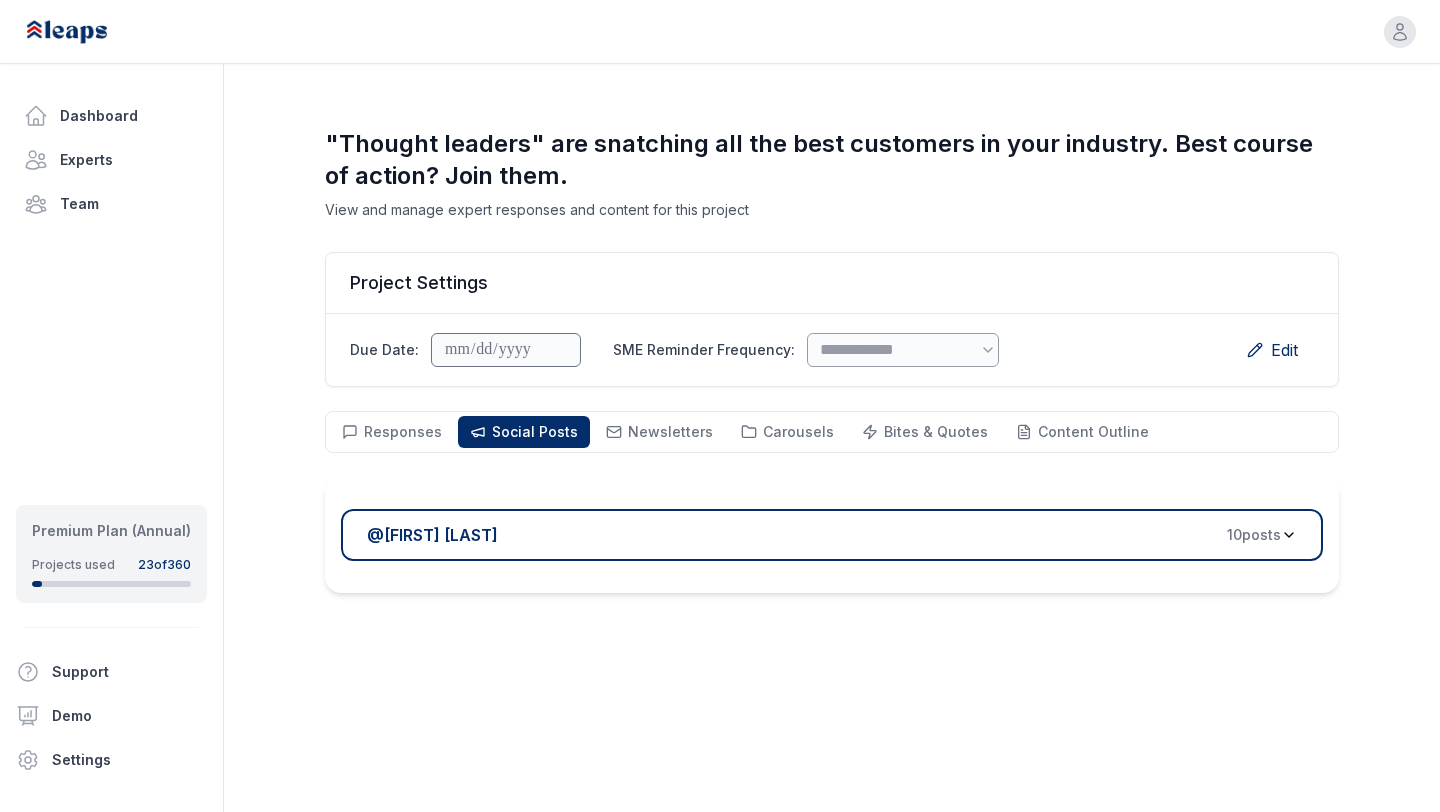 click on "@ [EMAIL] 10  post s" at bounding box center (832, 535) 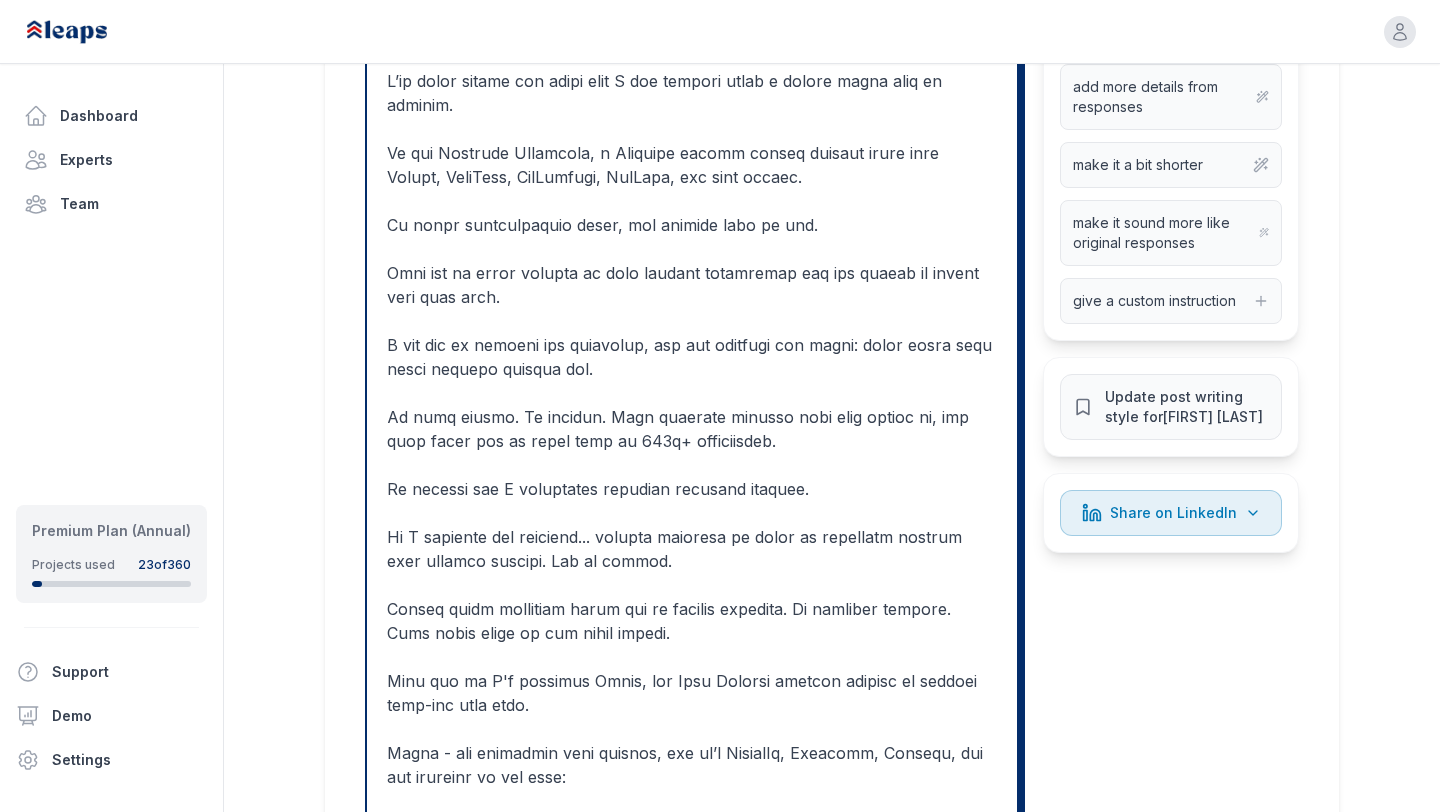 scroll, scrollTop: 602, scrollLeft: 0, axis: vertical 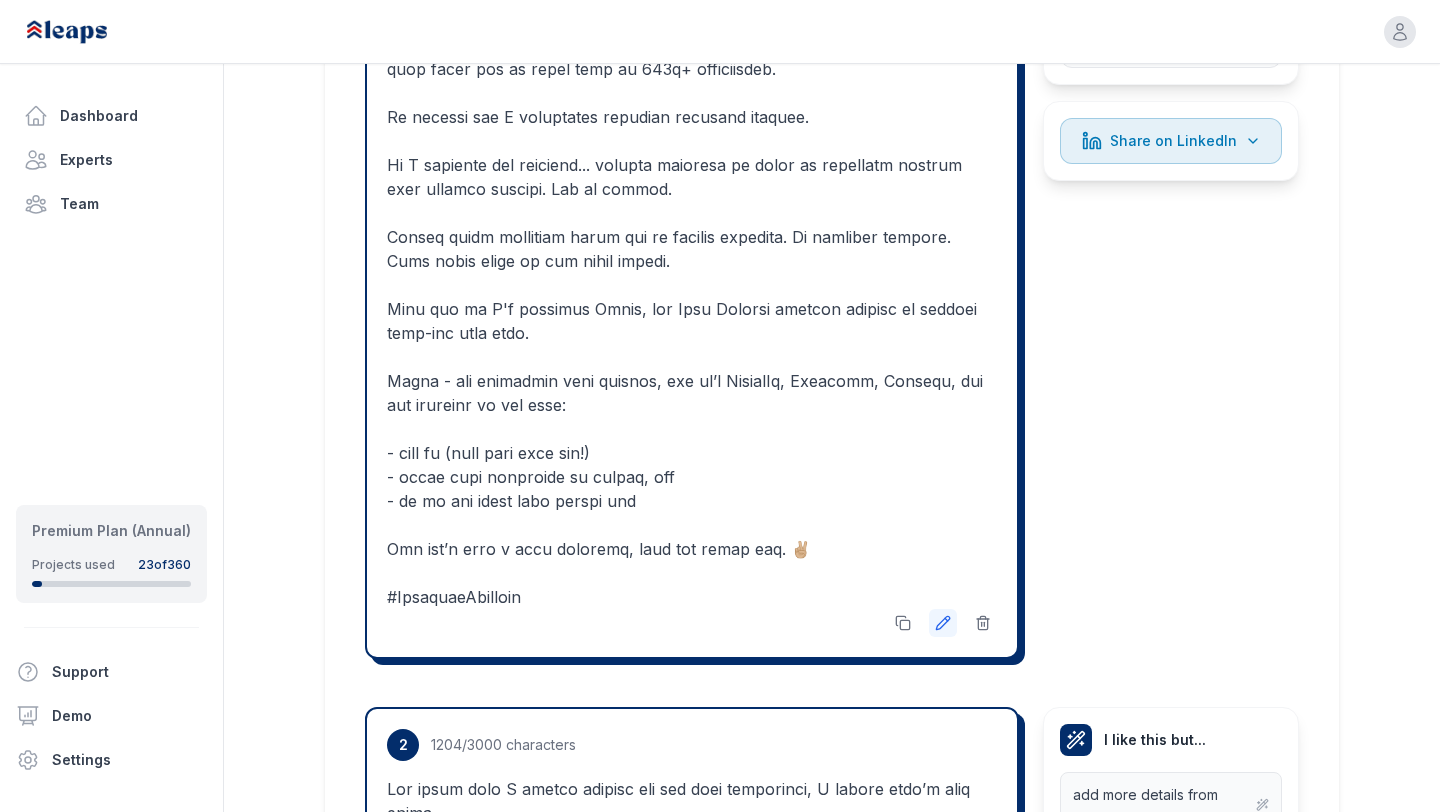 click at bounding box center (943, 623) 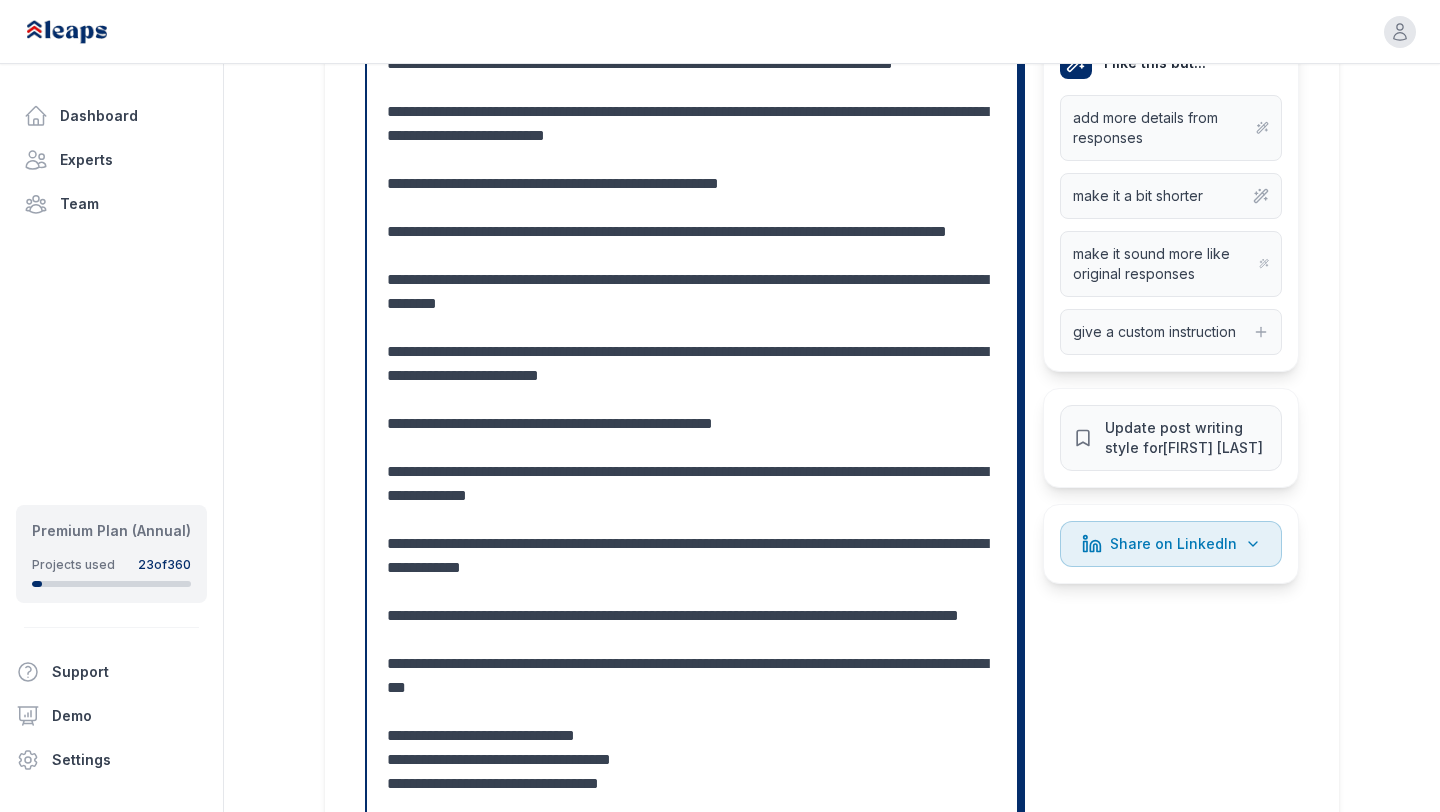 scroll, scrollTop: 651, scrollLeft: 0, axis: vertical 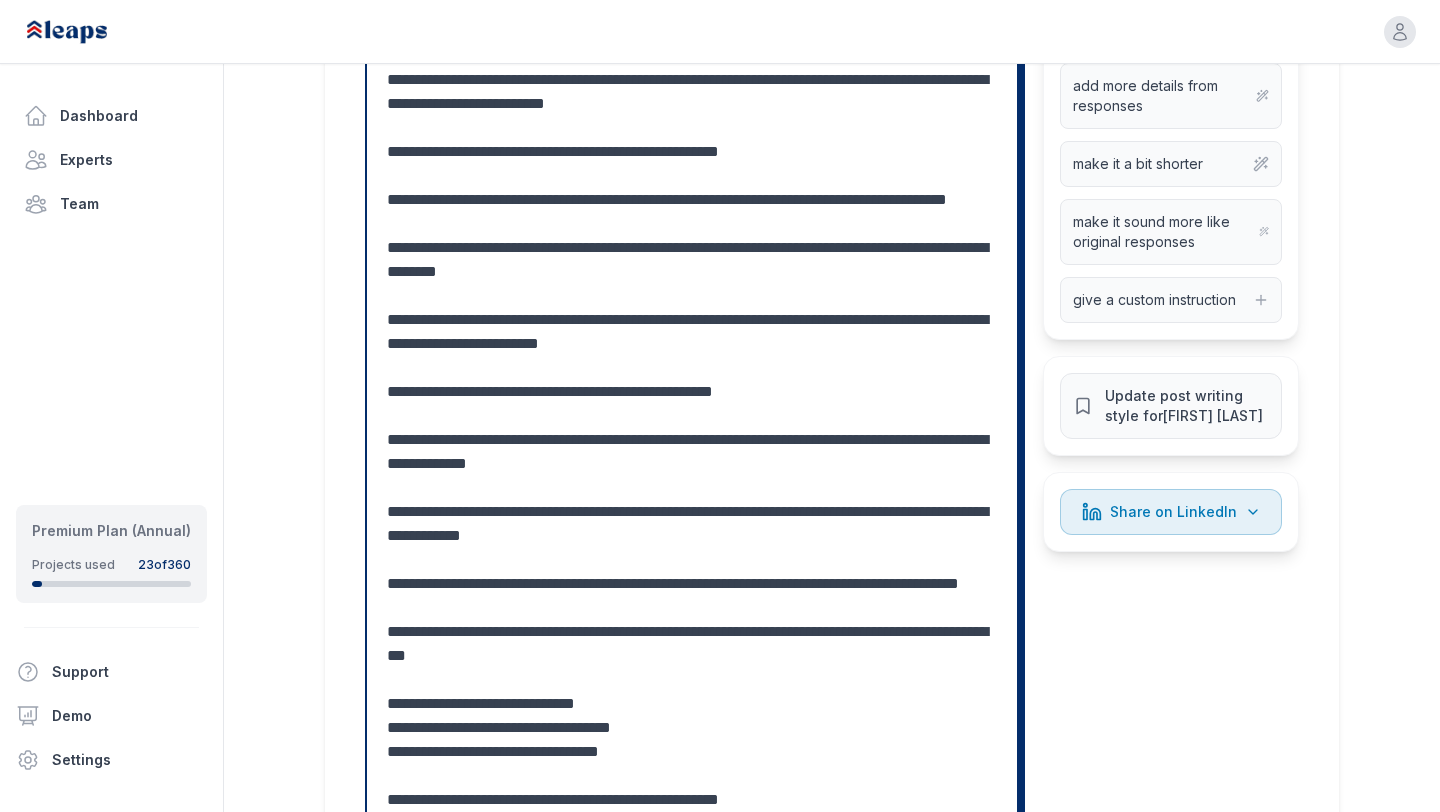 click at bounding box center (692, 464) 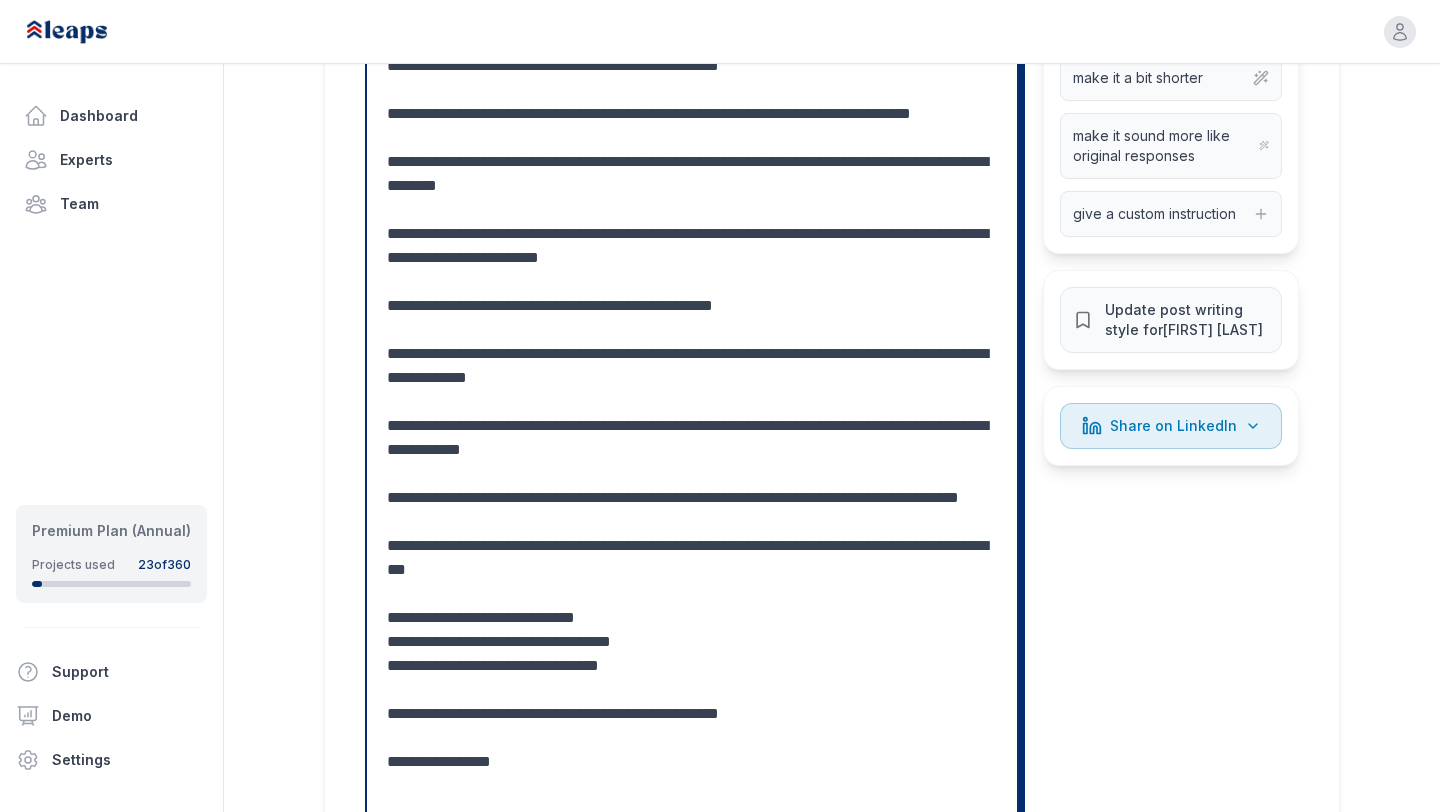 scroll, scrollTop: 725, scrollLeft: 0, axis: vertical 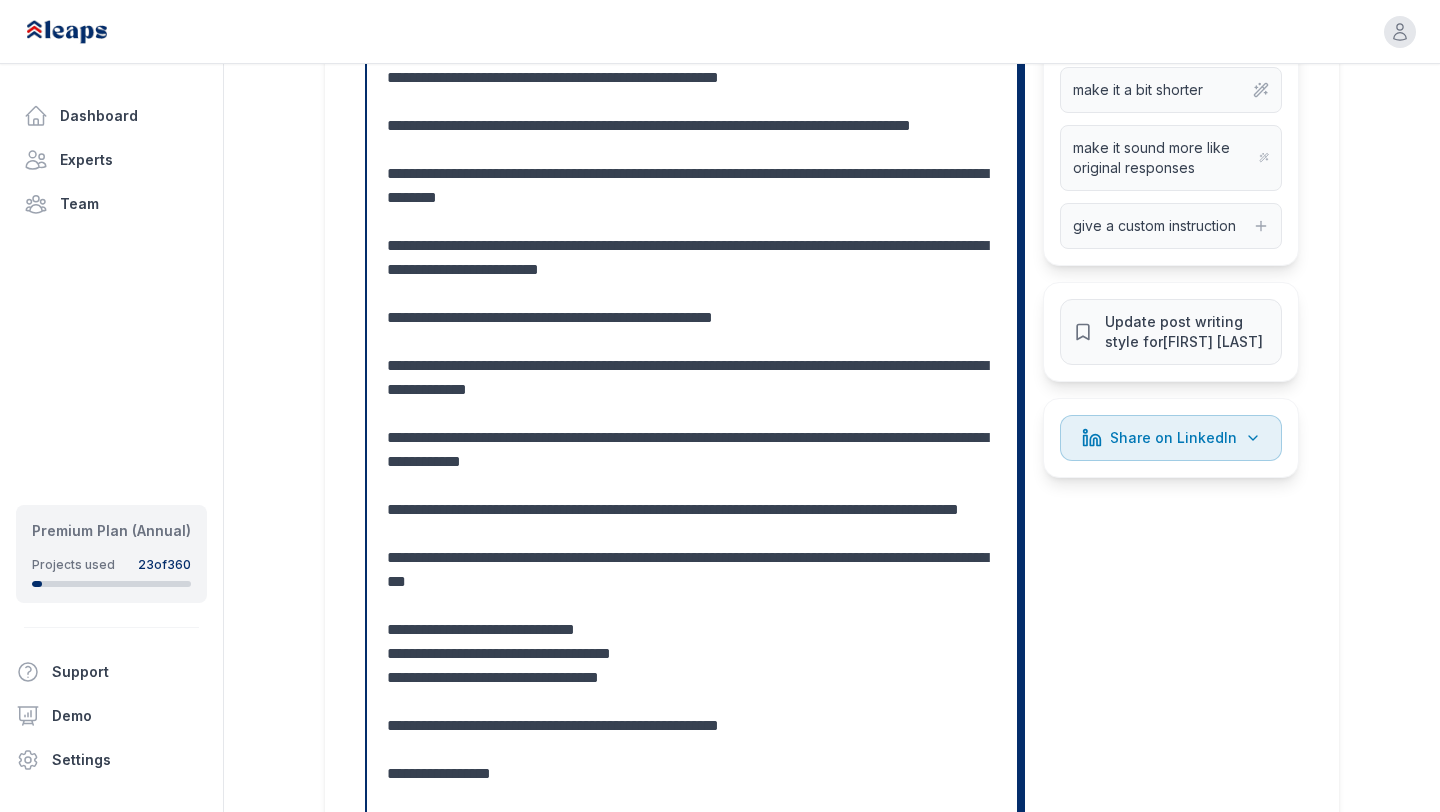 click at bounding box center (692, 390) 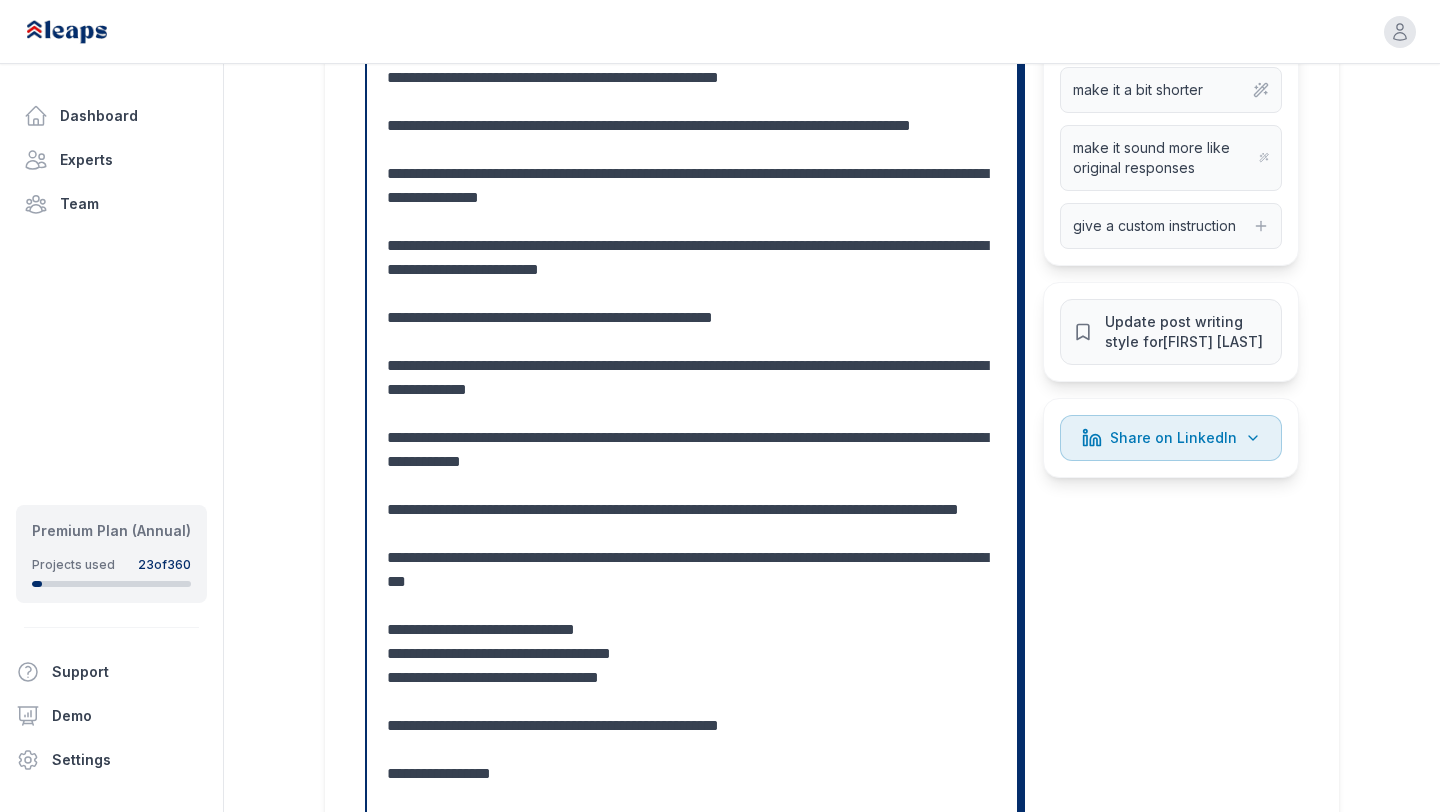 click at bounding box center (692, 390) 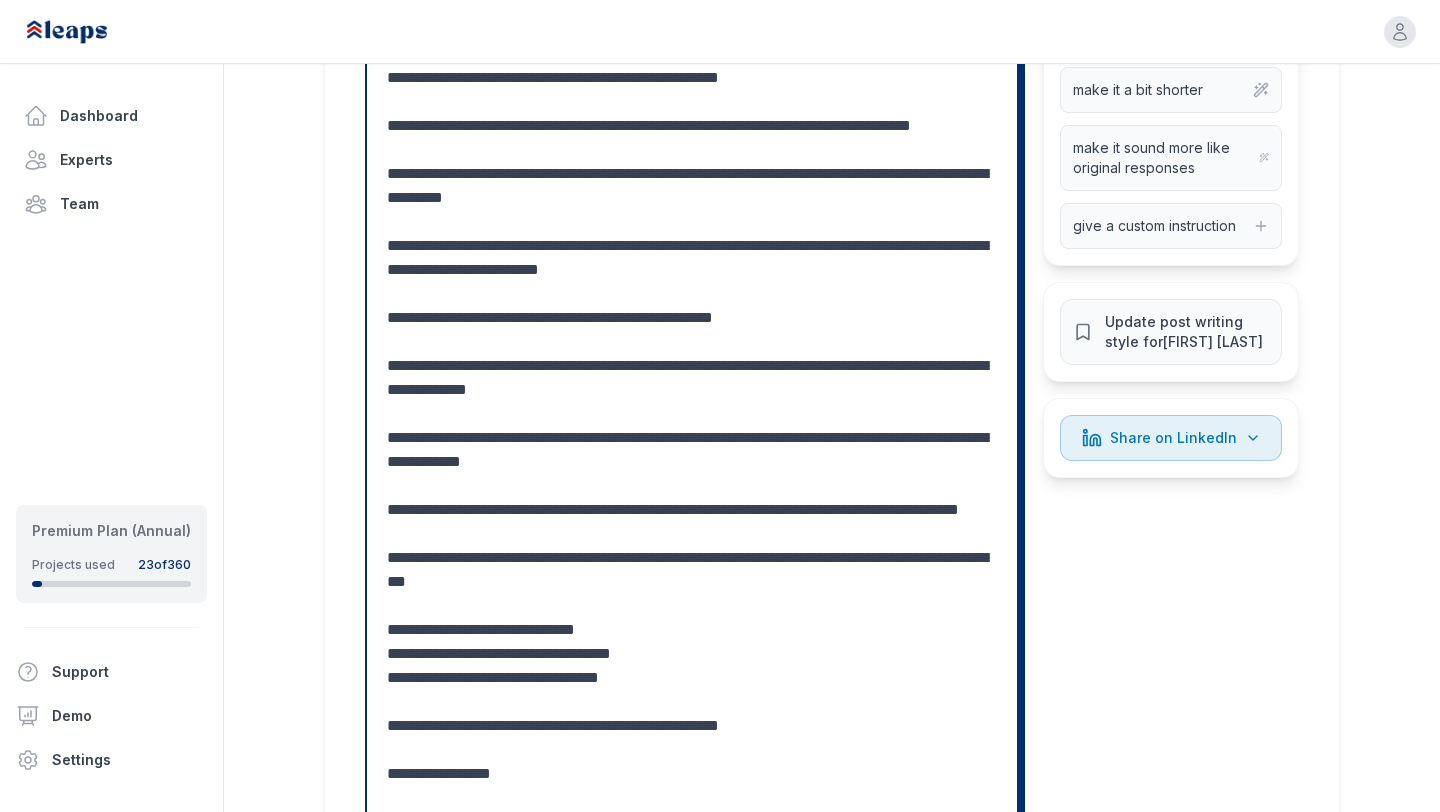 click at bounding box center (692, 390) 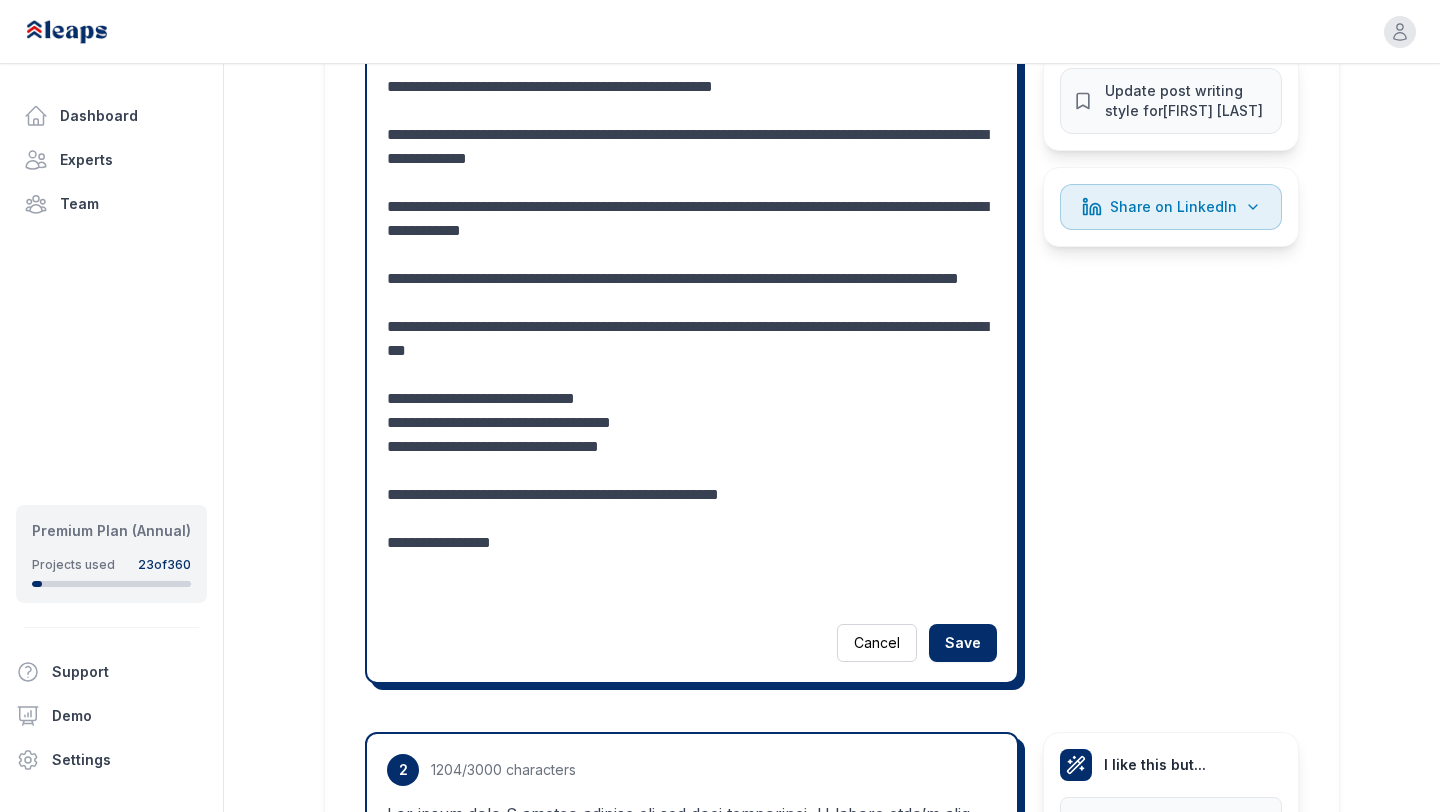 scroll, scrollTop: 950, scrollLeft: 0, axis: vertical 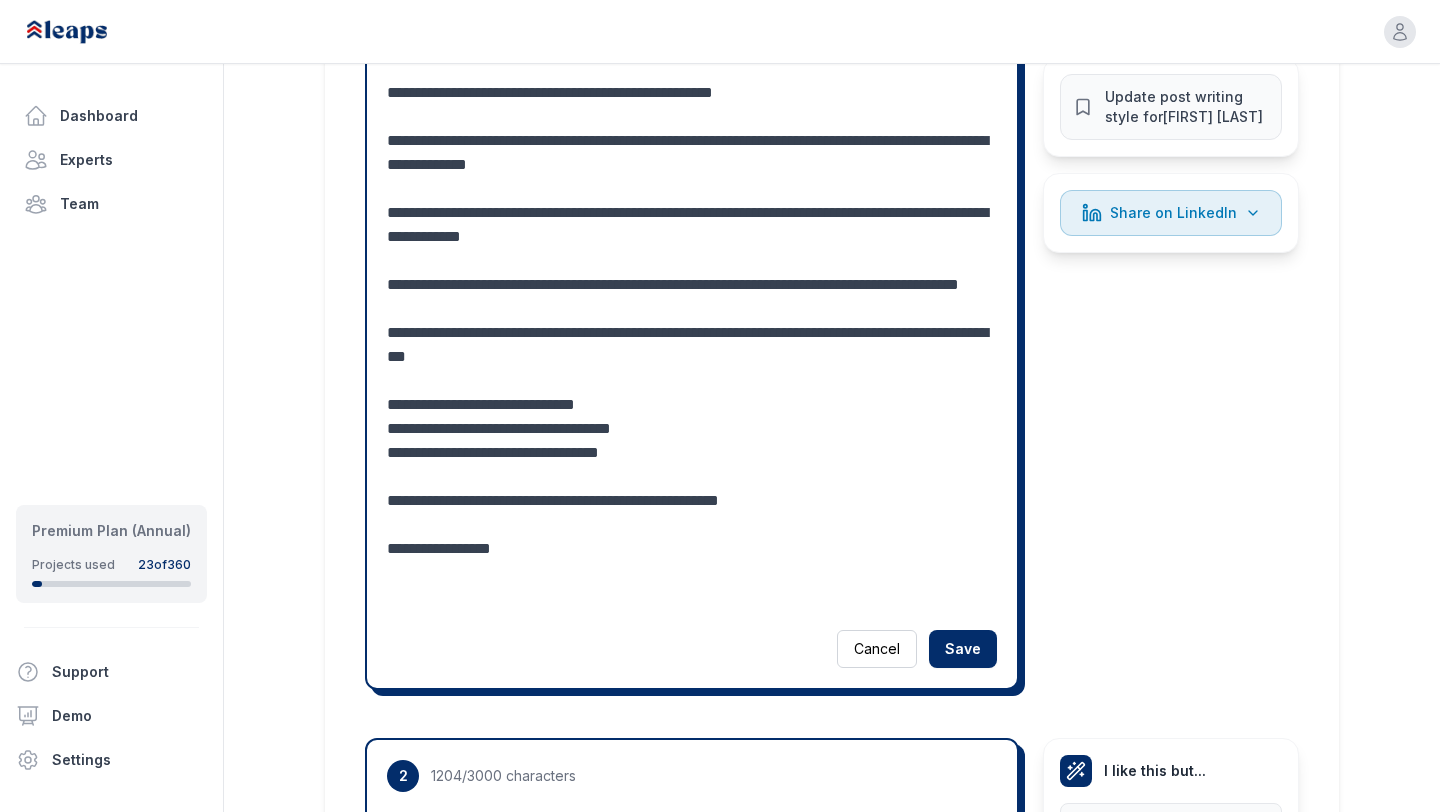 drag, startPoint x: 688, startPoint y: 261, endPoint x: 790, endPoint y: 233, distance: 105.773346 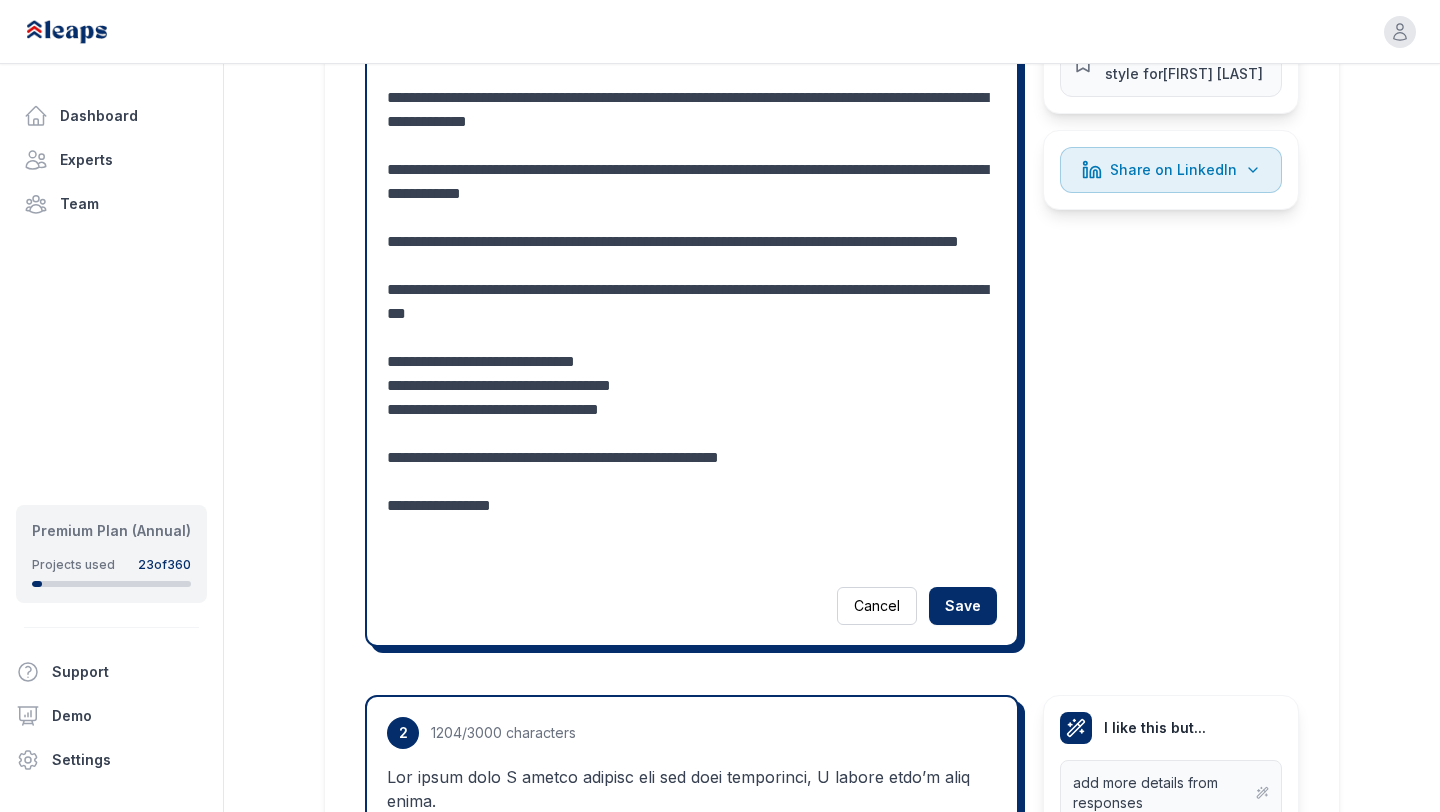 scroll, scrollTop: 1018, scrollLeft: 0, axis: vertical 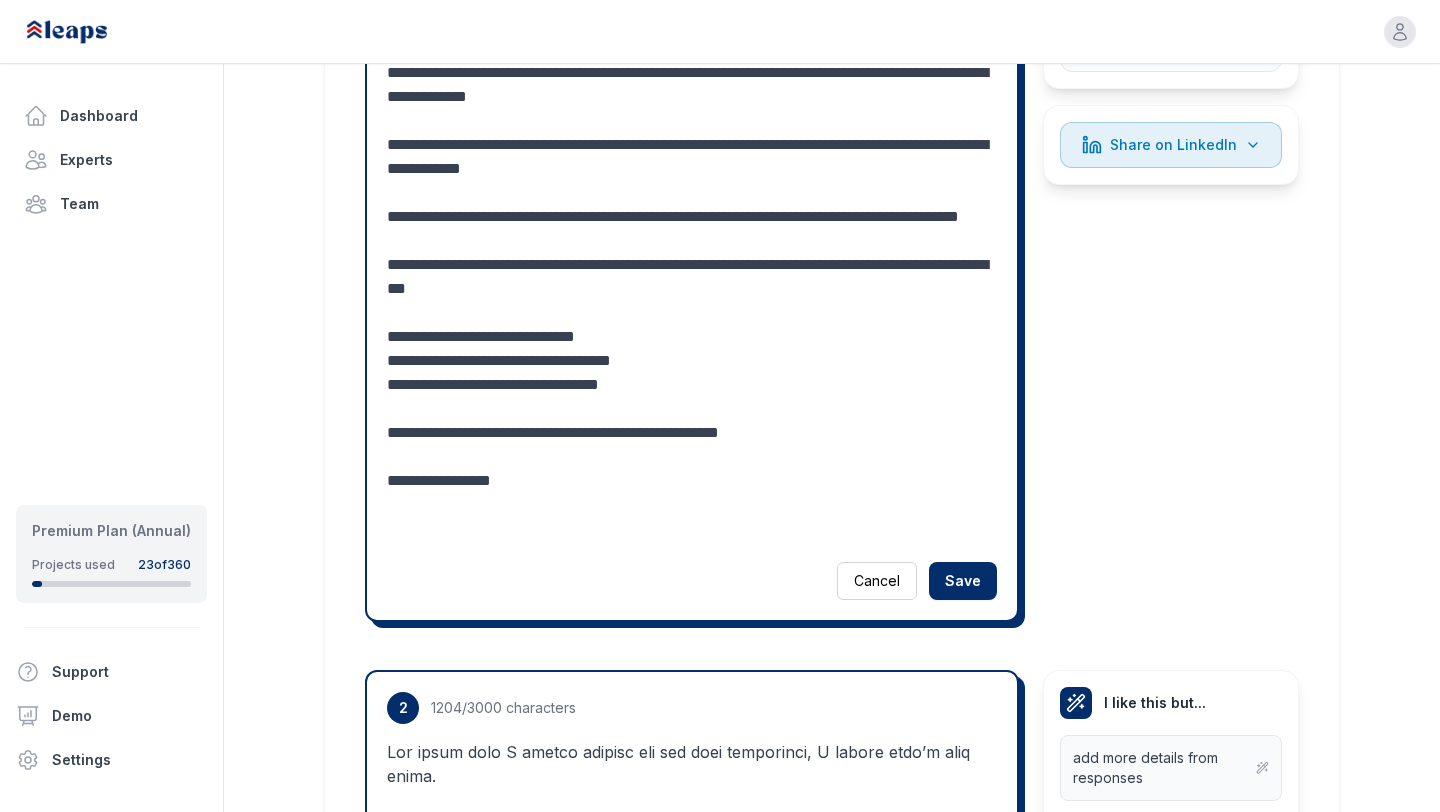 click at bounding box center [692, 97] 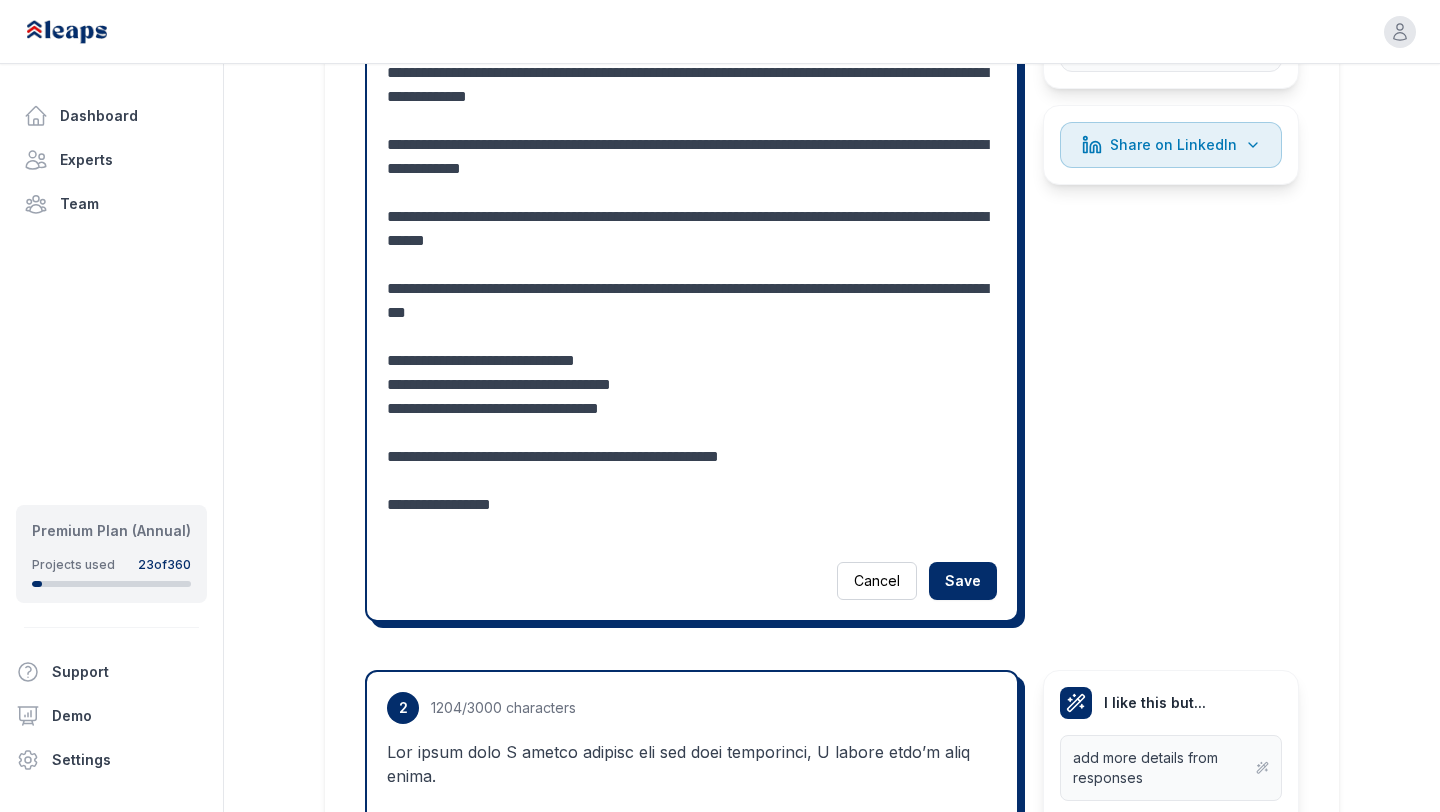 click at bounding box center [692, 97] 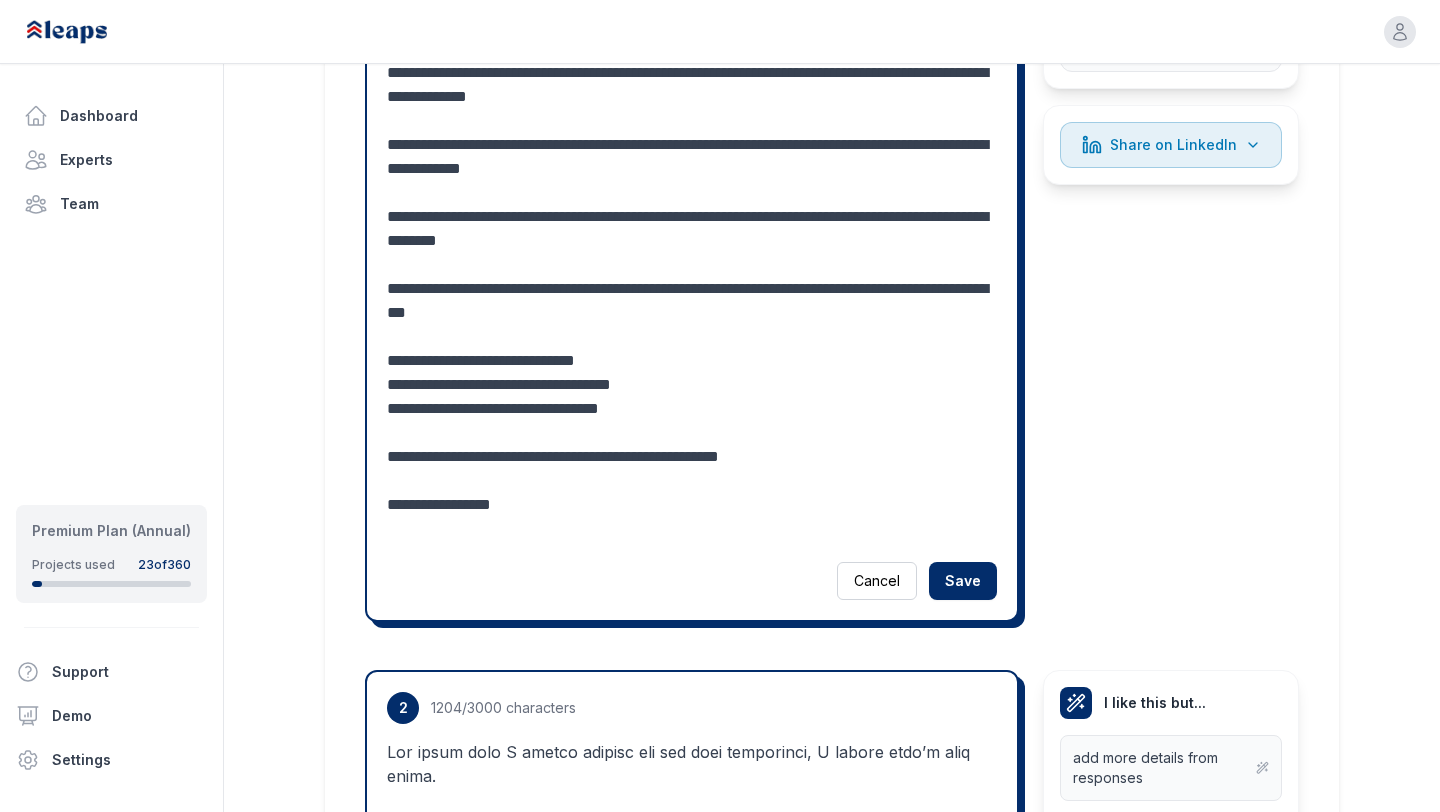 click at bounding box center [692, 97] 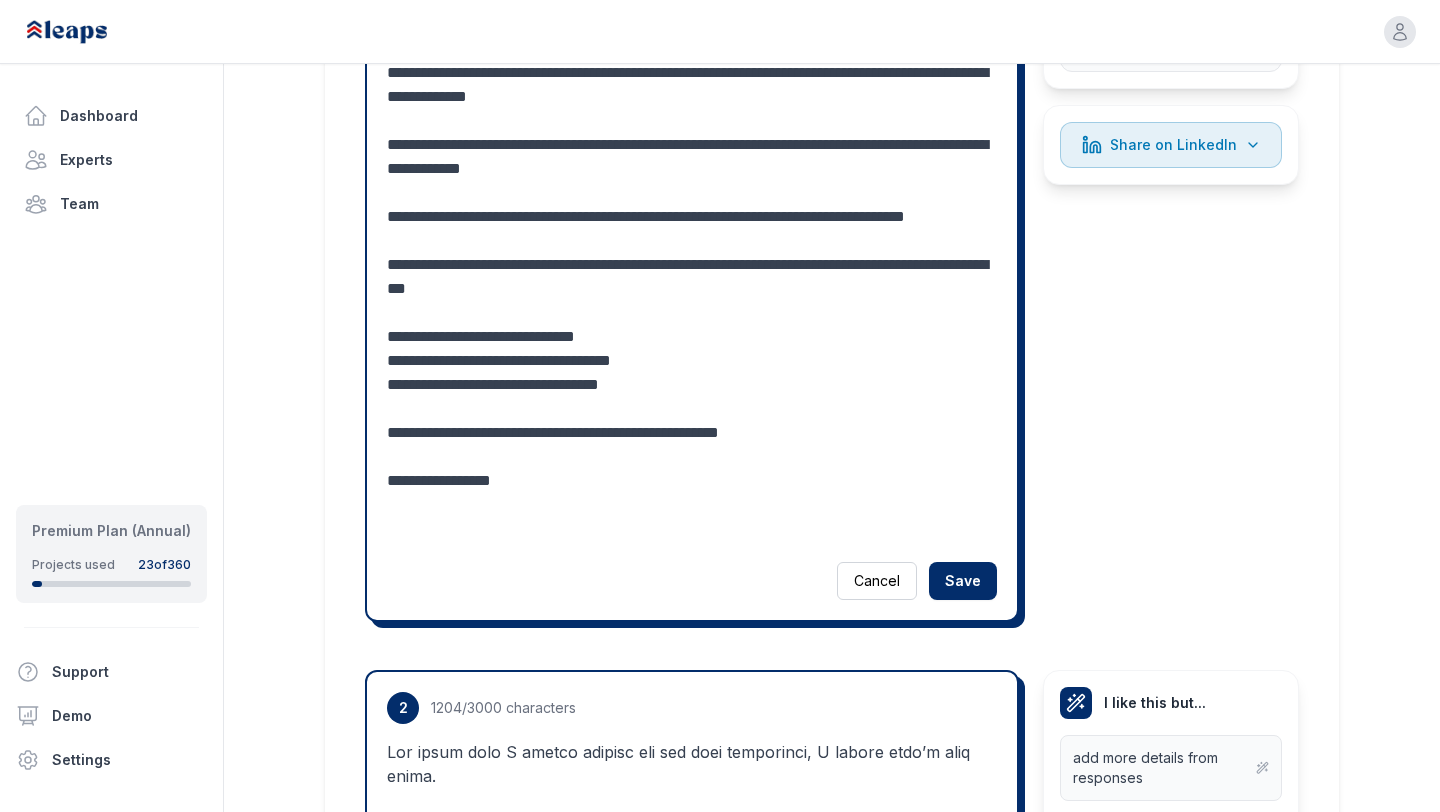 click at bounding box center (692, 97) 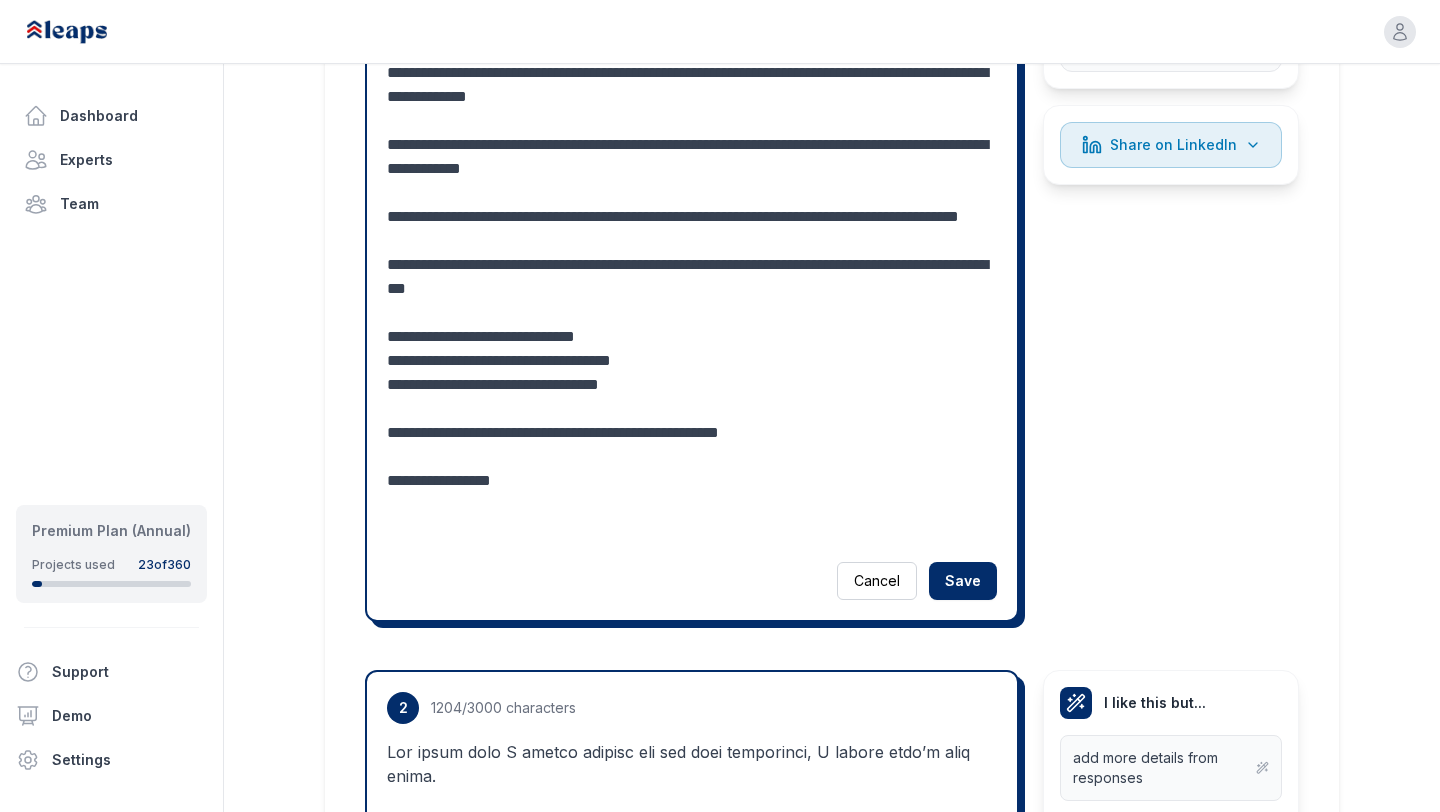 click at bounding box center [692, 97] 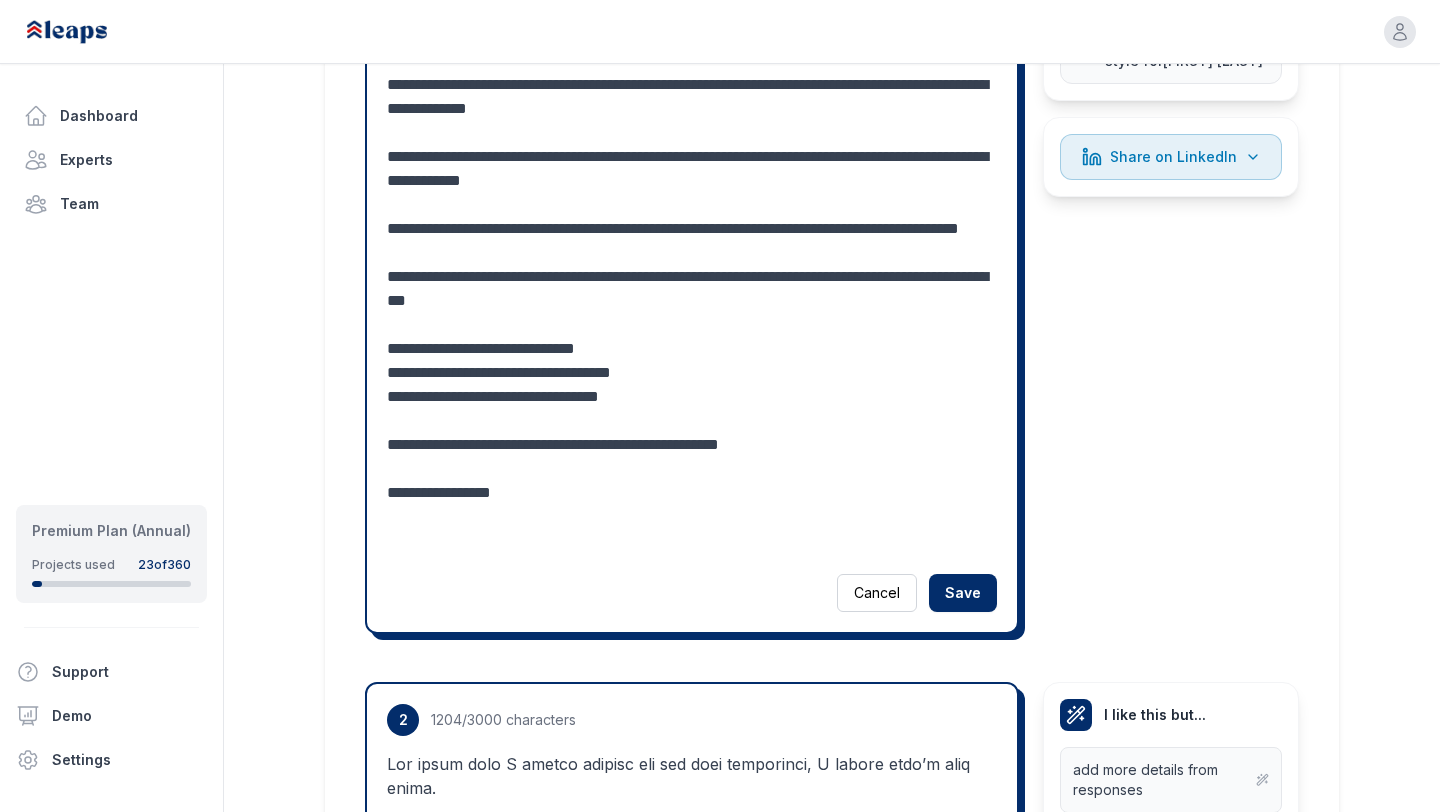 scroll, scrollTop: 1004, scrollLeft: 0, axis: vertical 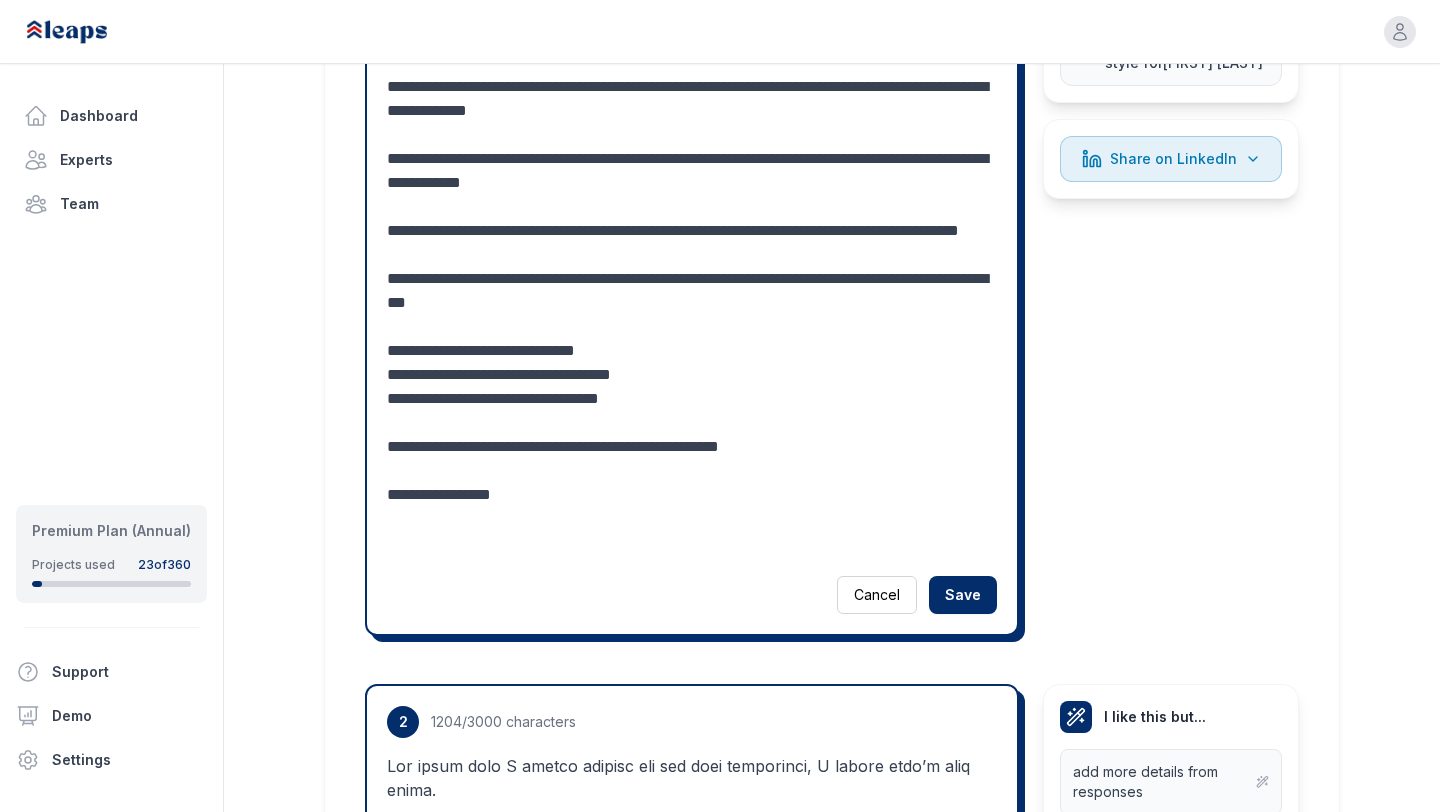 click at bounding box center (692, 111) 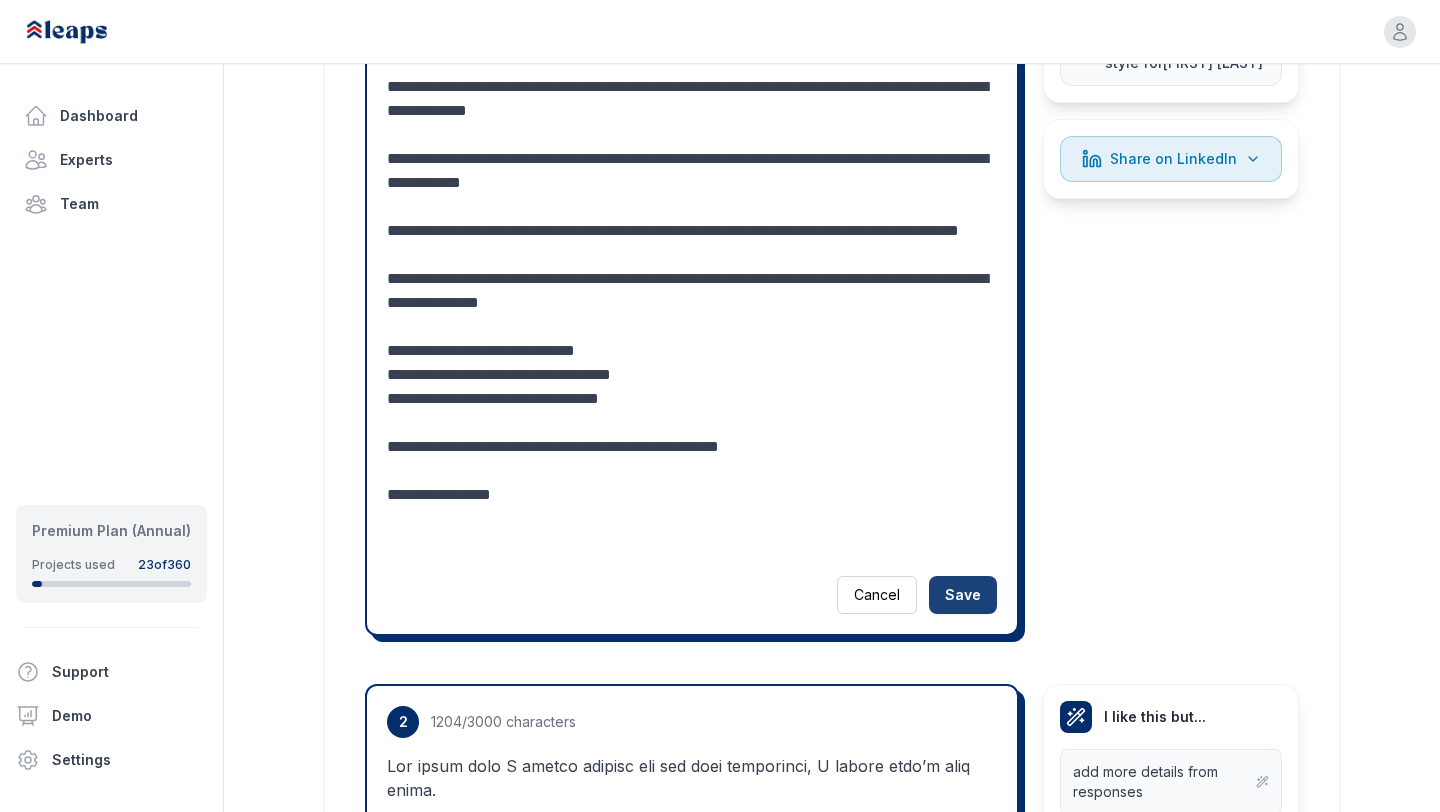 type on "**********" 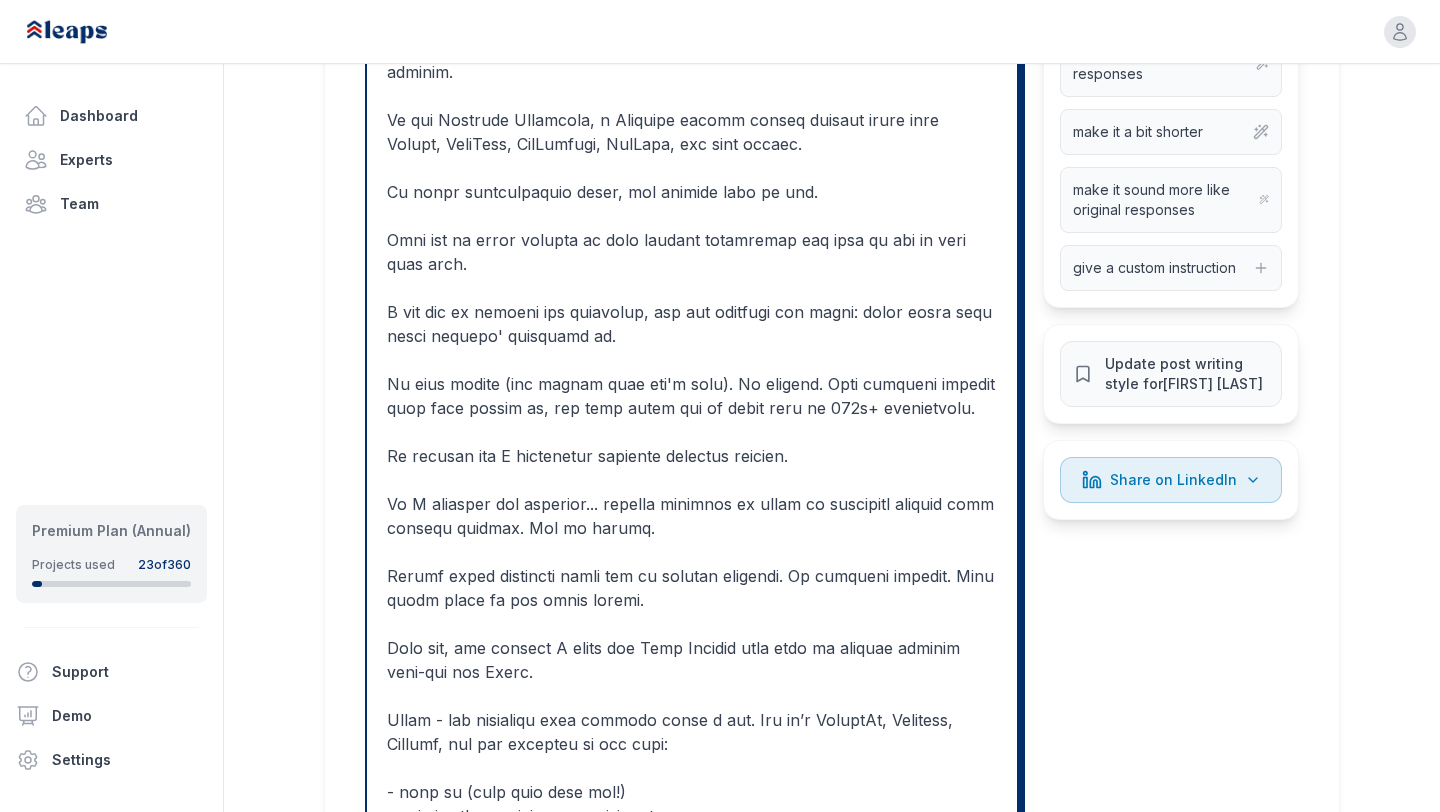 scroll, scrollTop: 736, scrollLeft: 0, axis: vertical 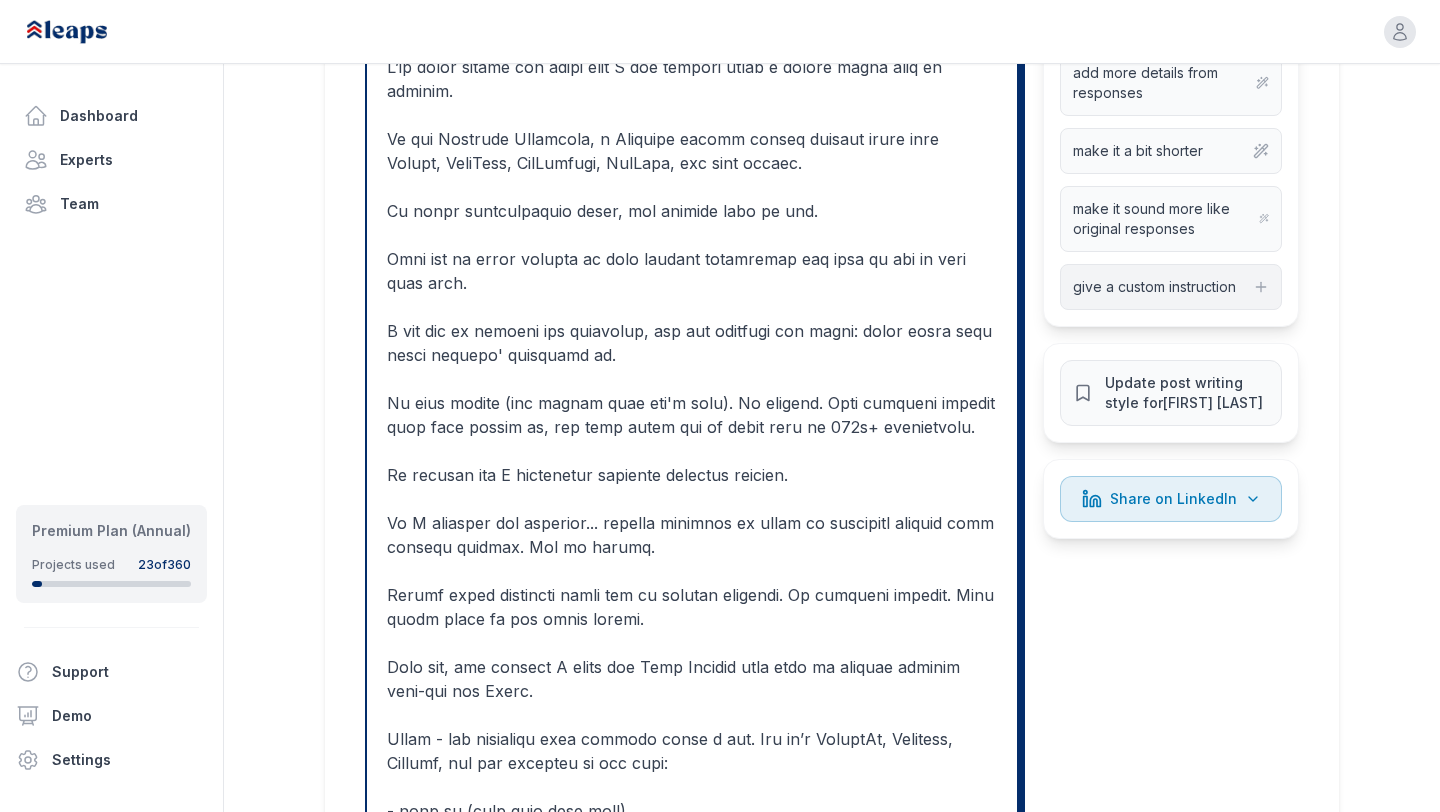 click on "give a custom instruction" at bounding box center [1154, 287] 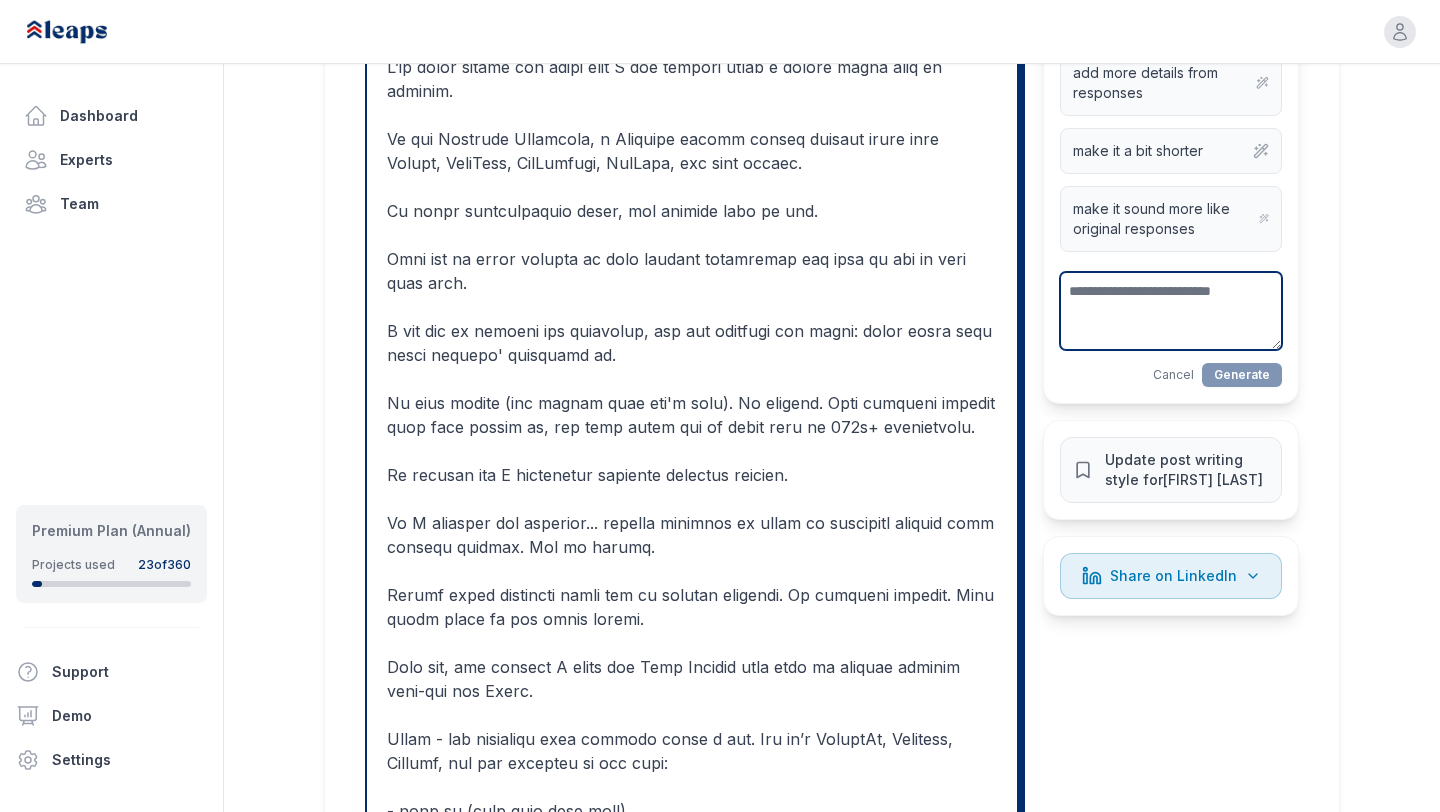 click at bounding box center (1171, 311) 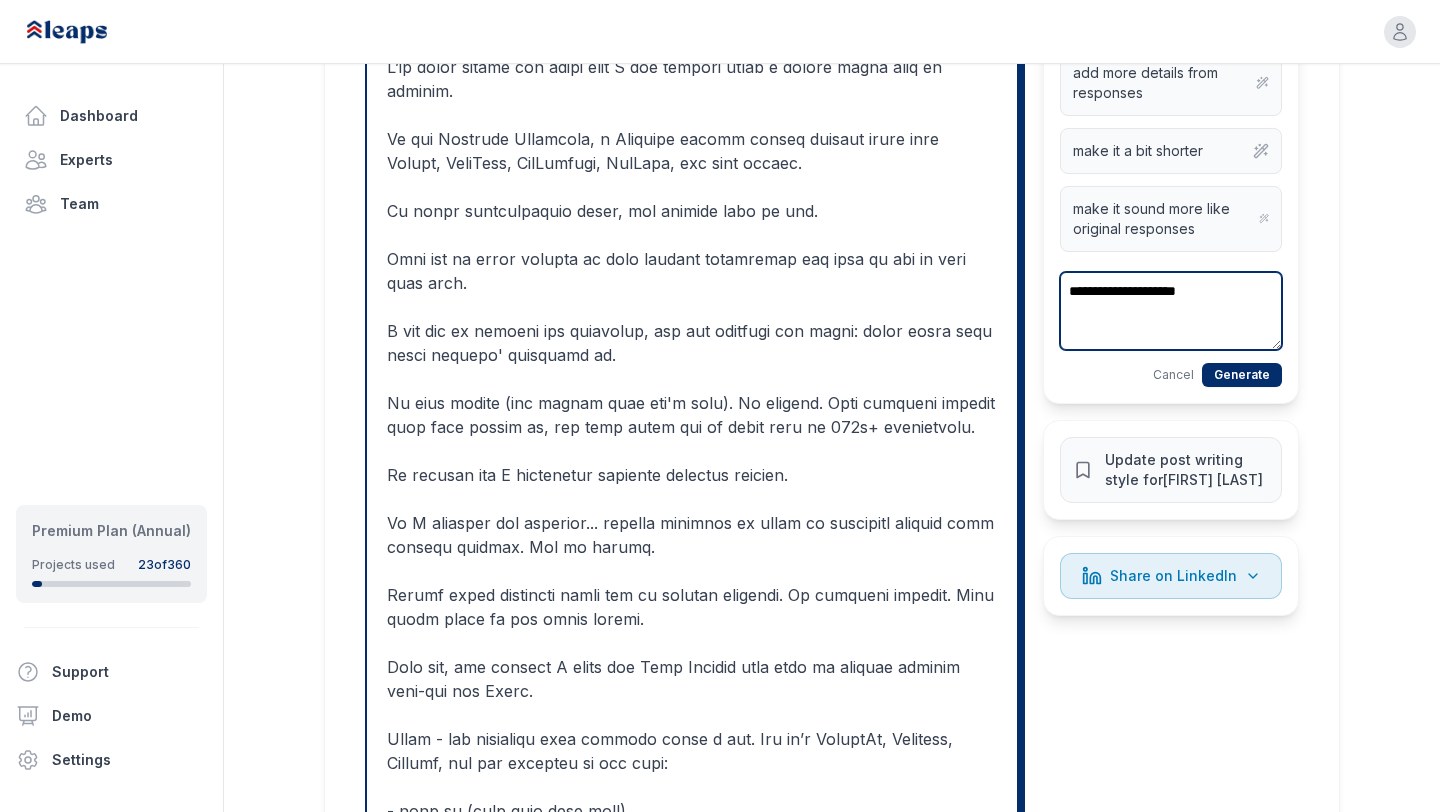 type on "**********" 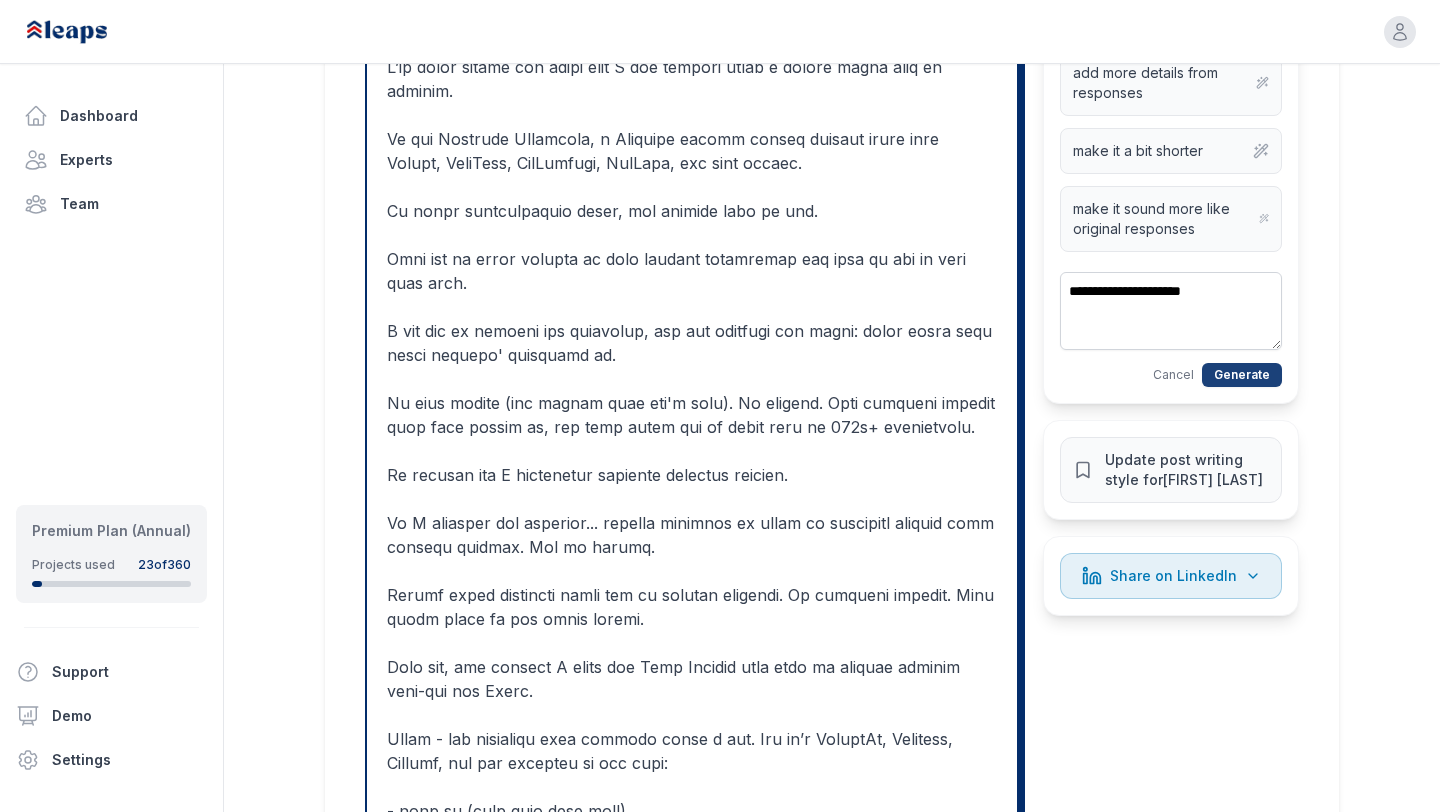 click on "Generate" at bounding box center (1242, 375) 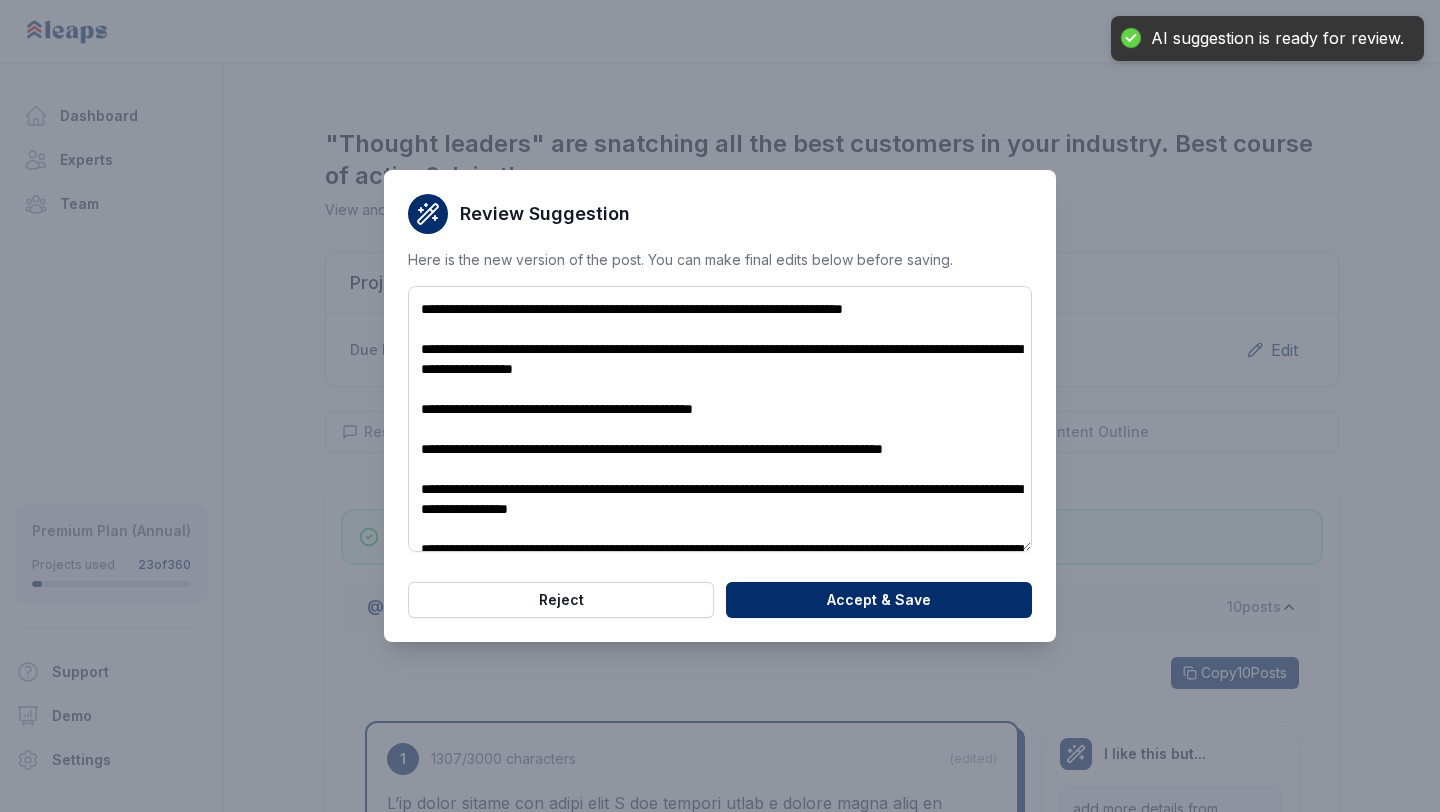 scroll, scrollTop: 0, scrollLeft: 0, axis: both 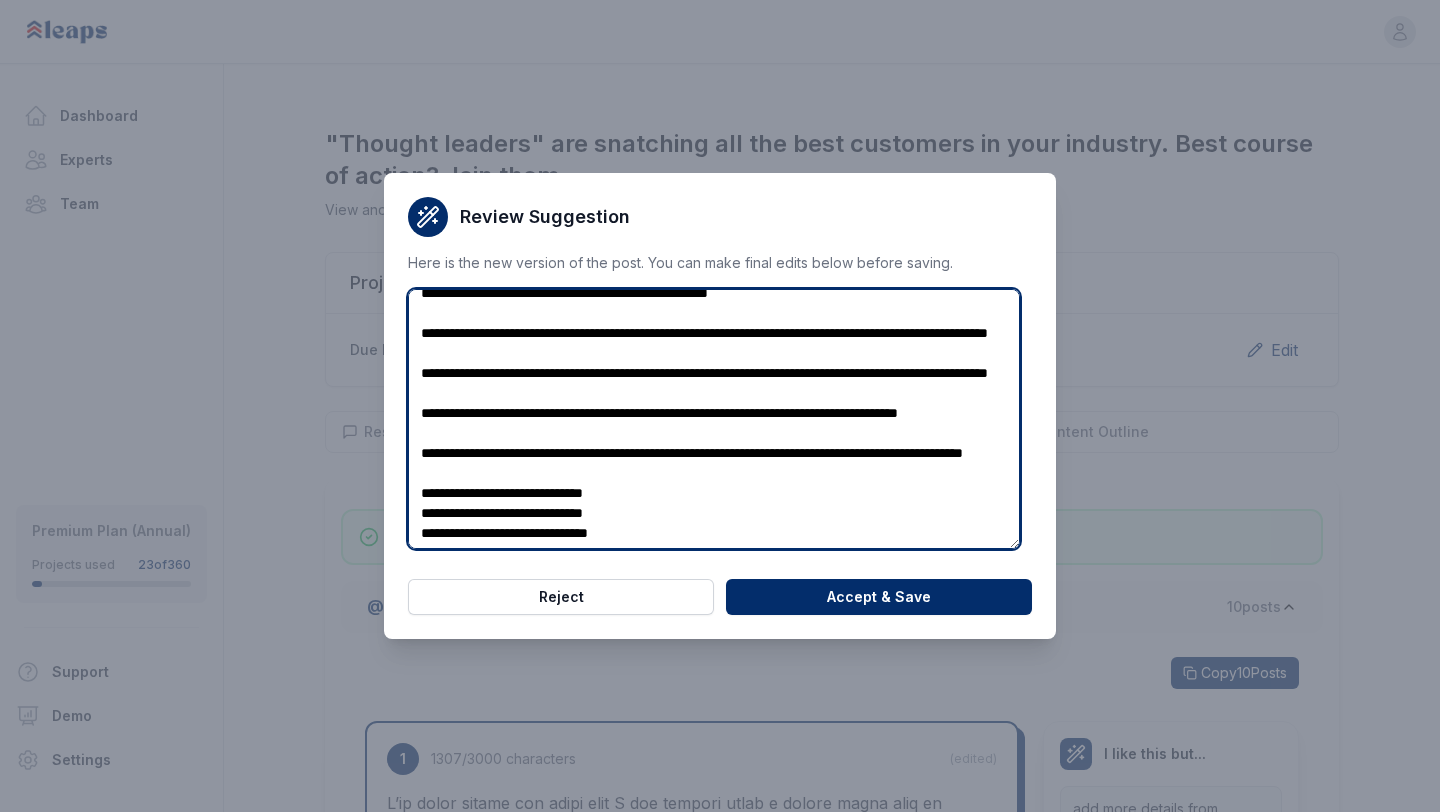 click at bounding box center (714, 419) 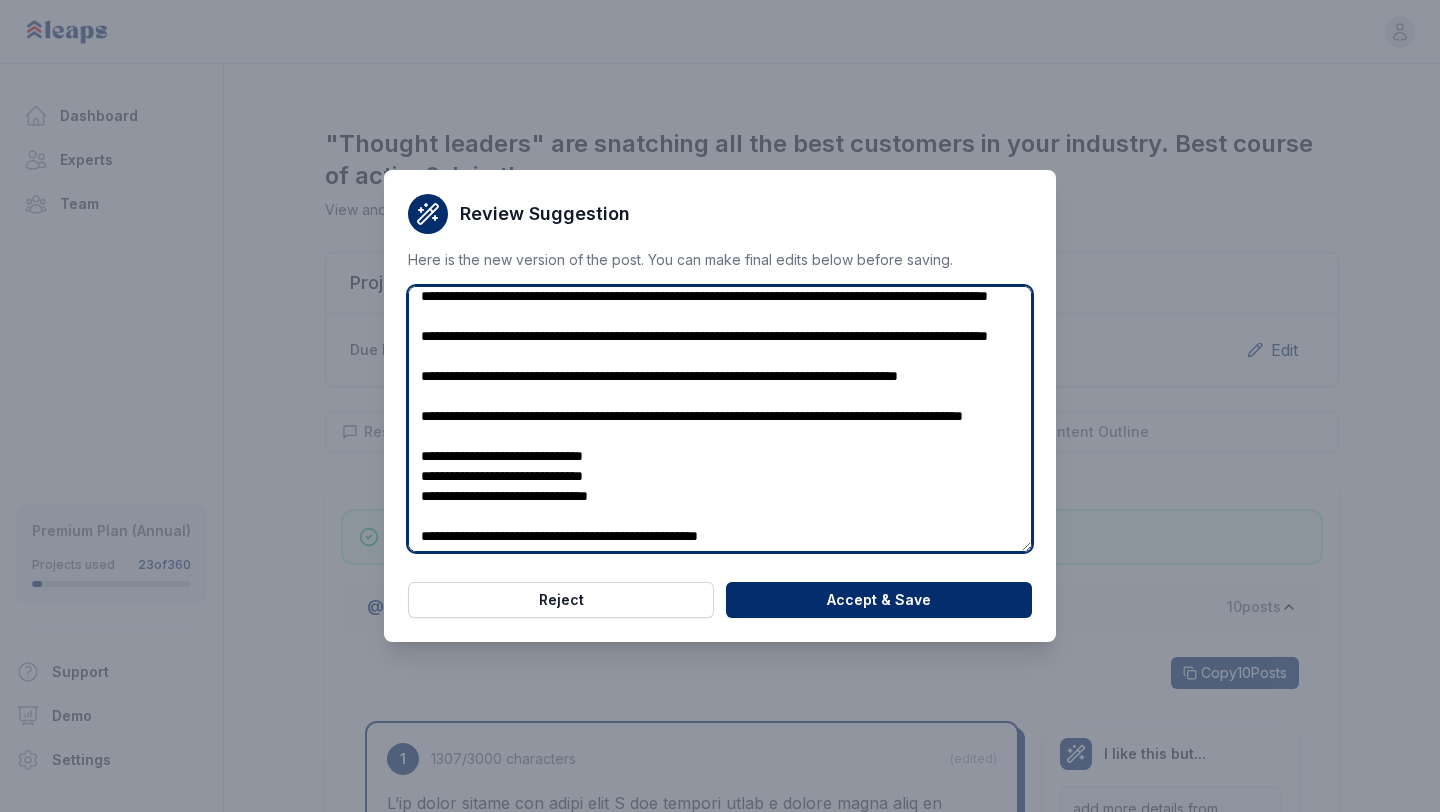 scroll, scrollTop: 347, scrollLeft: 0, axis: vertical 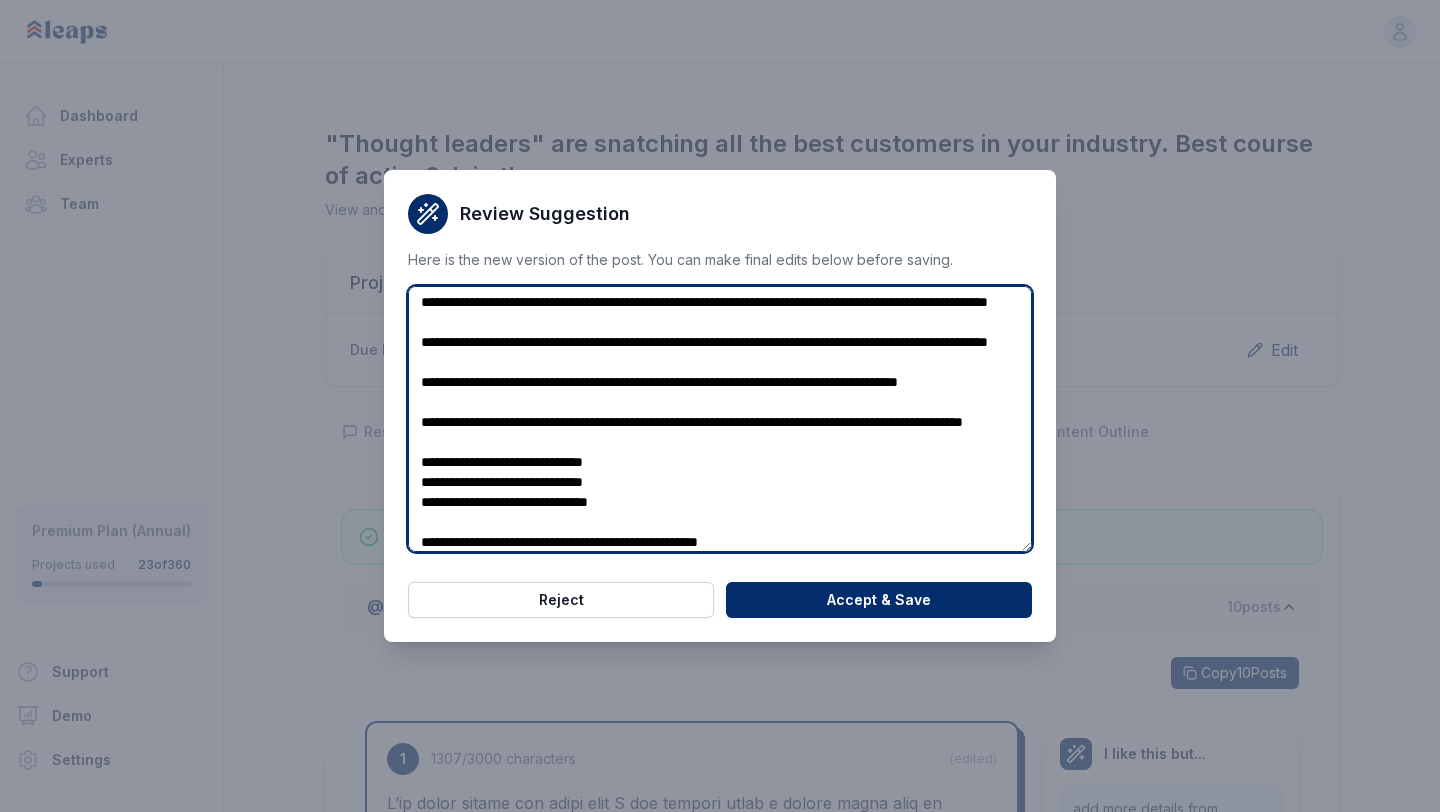 click at bounding box center (720, 419) 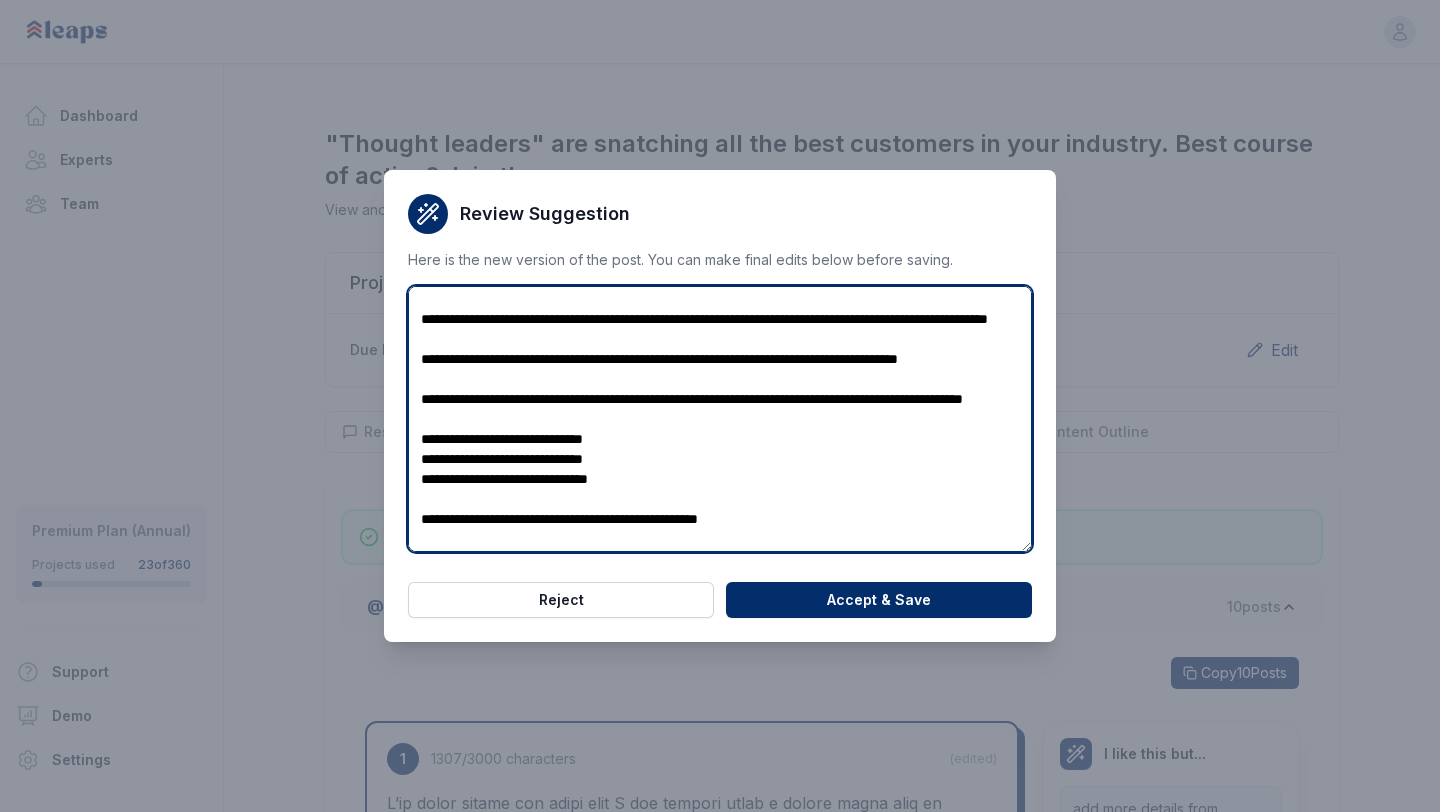 scroll, scrollTop: 401, scrollLeft: 0, axis: vertical 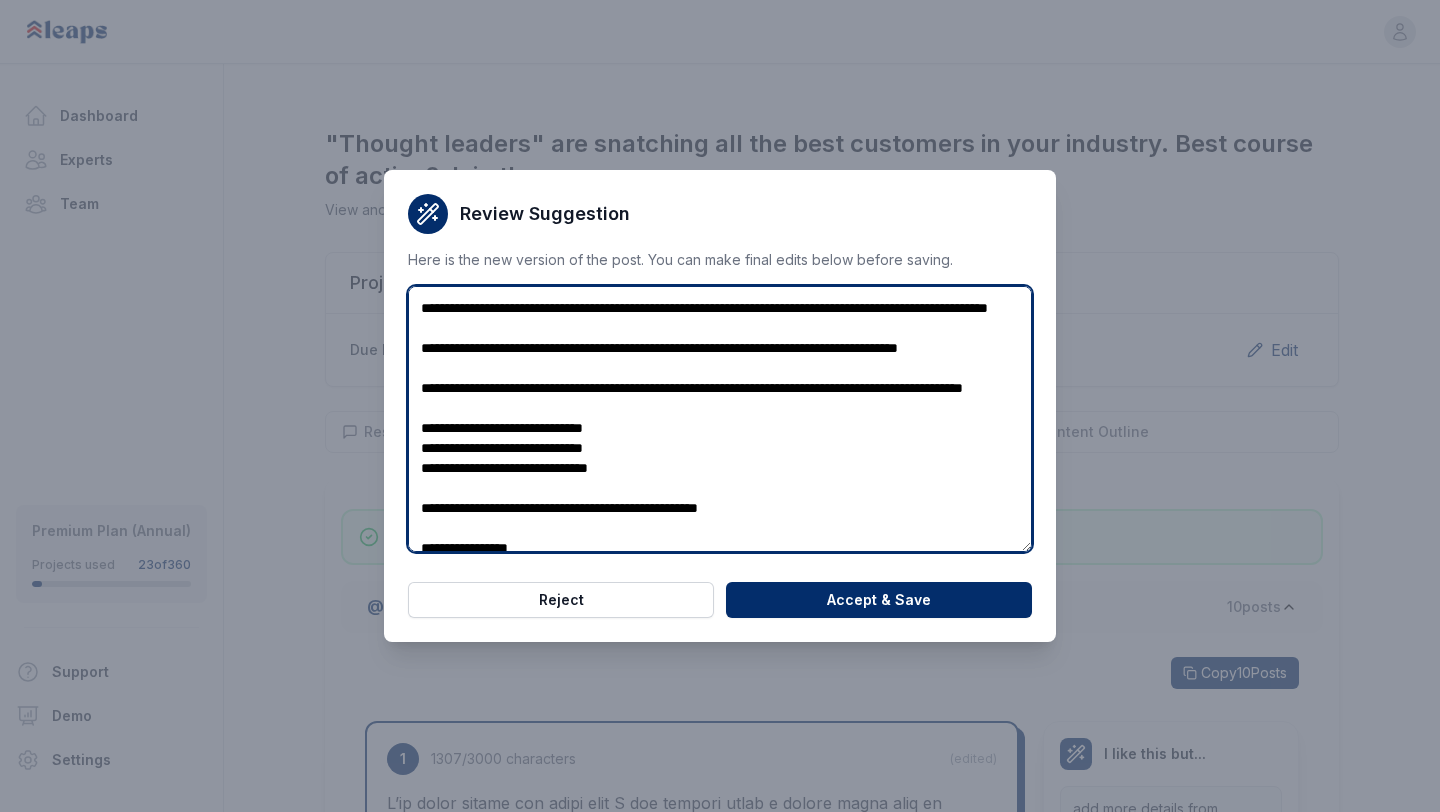 click at bounding box center (720, 419) 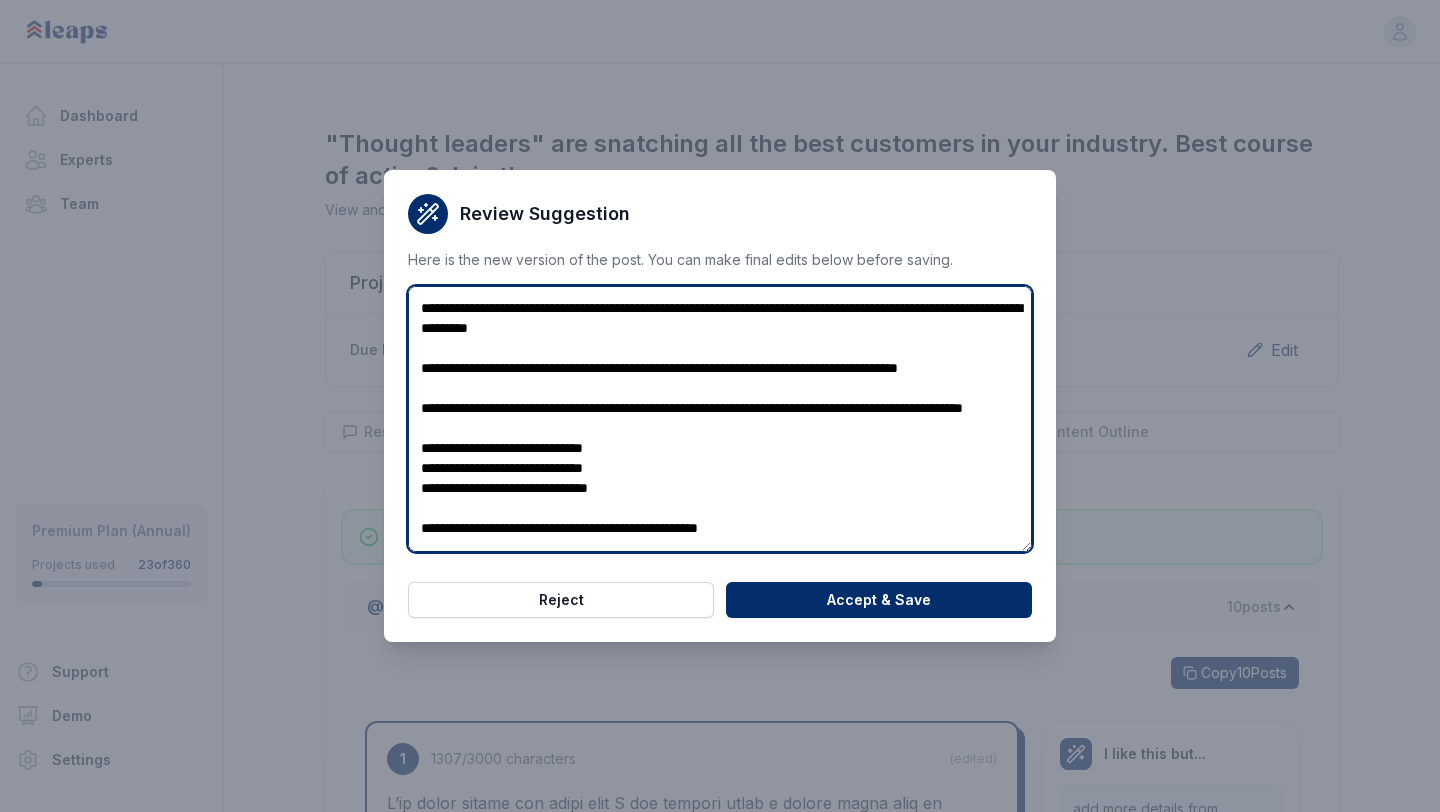 click at bounding box center (720, 419) 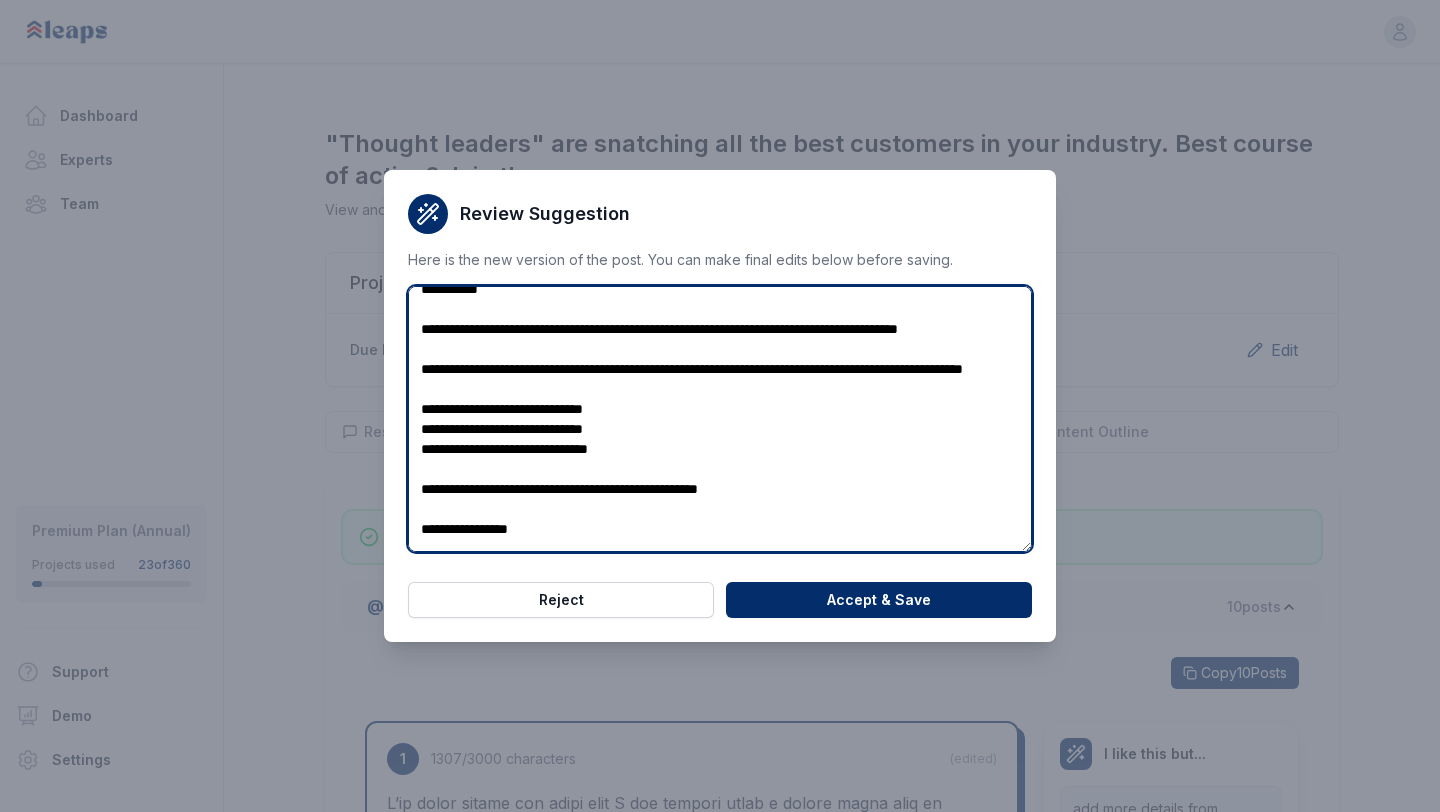 scroll, scrollTop: 458, scrollLeft: 0, axis: vertical 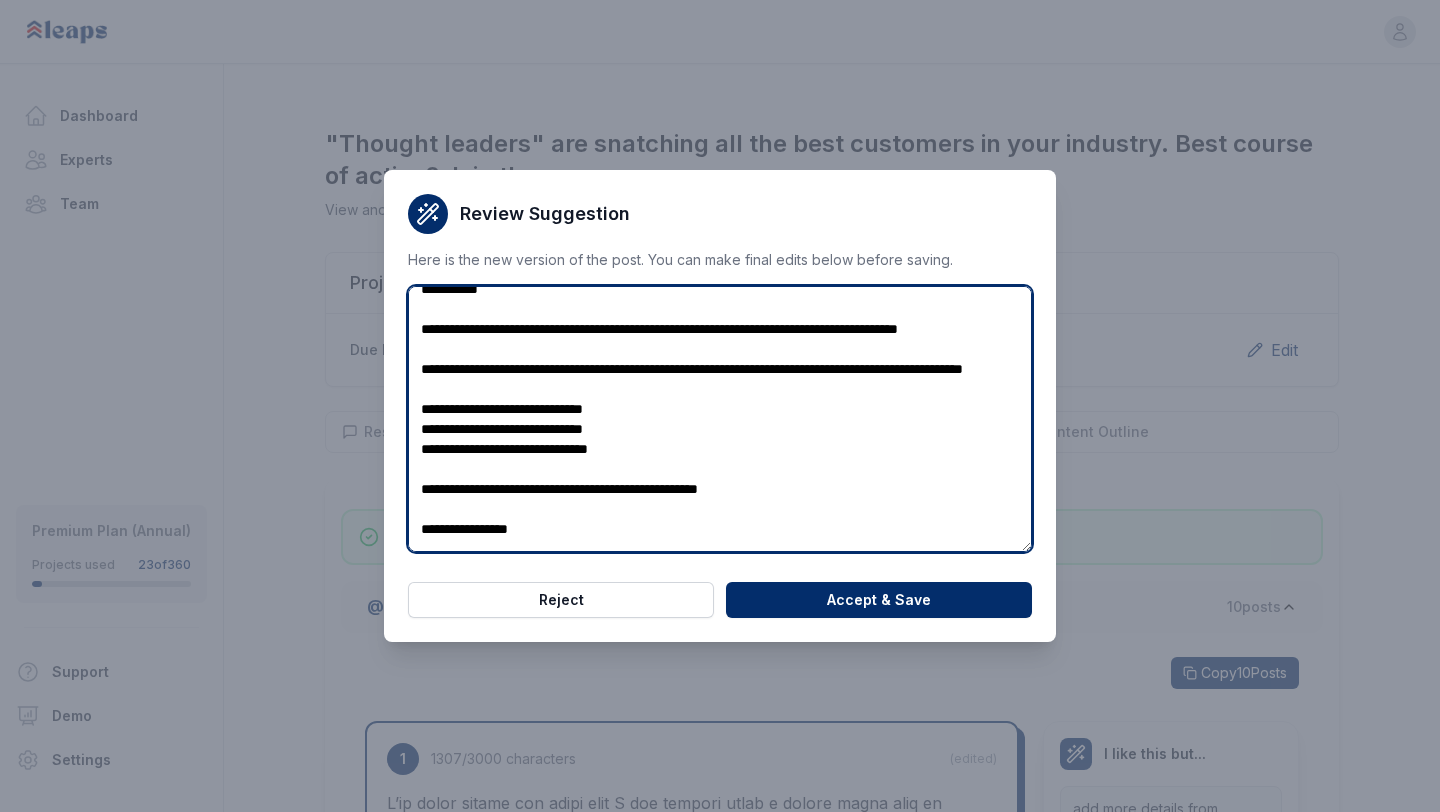 click at bounding box center (720, 419) 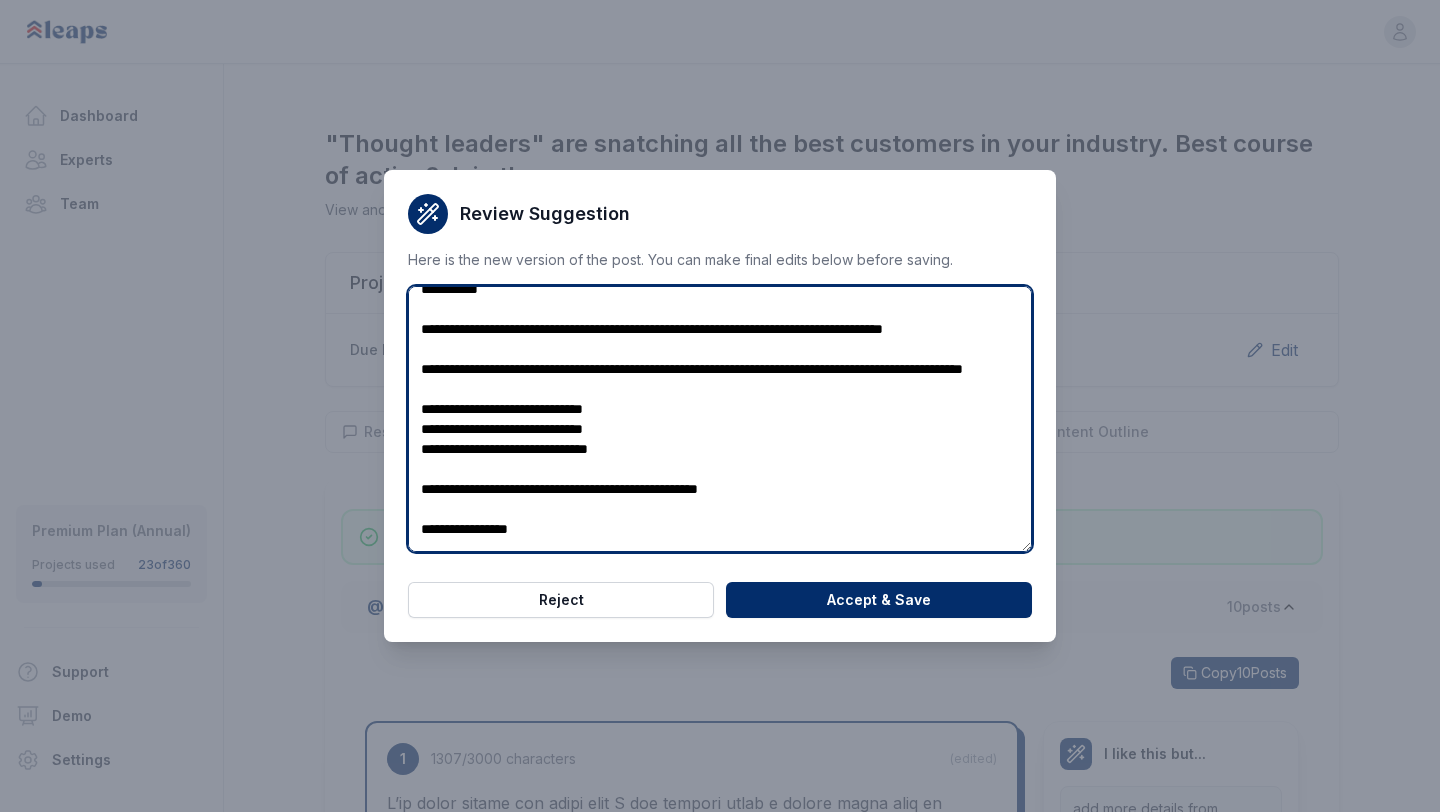 scroll, scrollTop: 474, scrollLeft: 0, axis: vertical 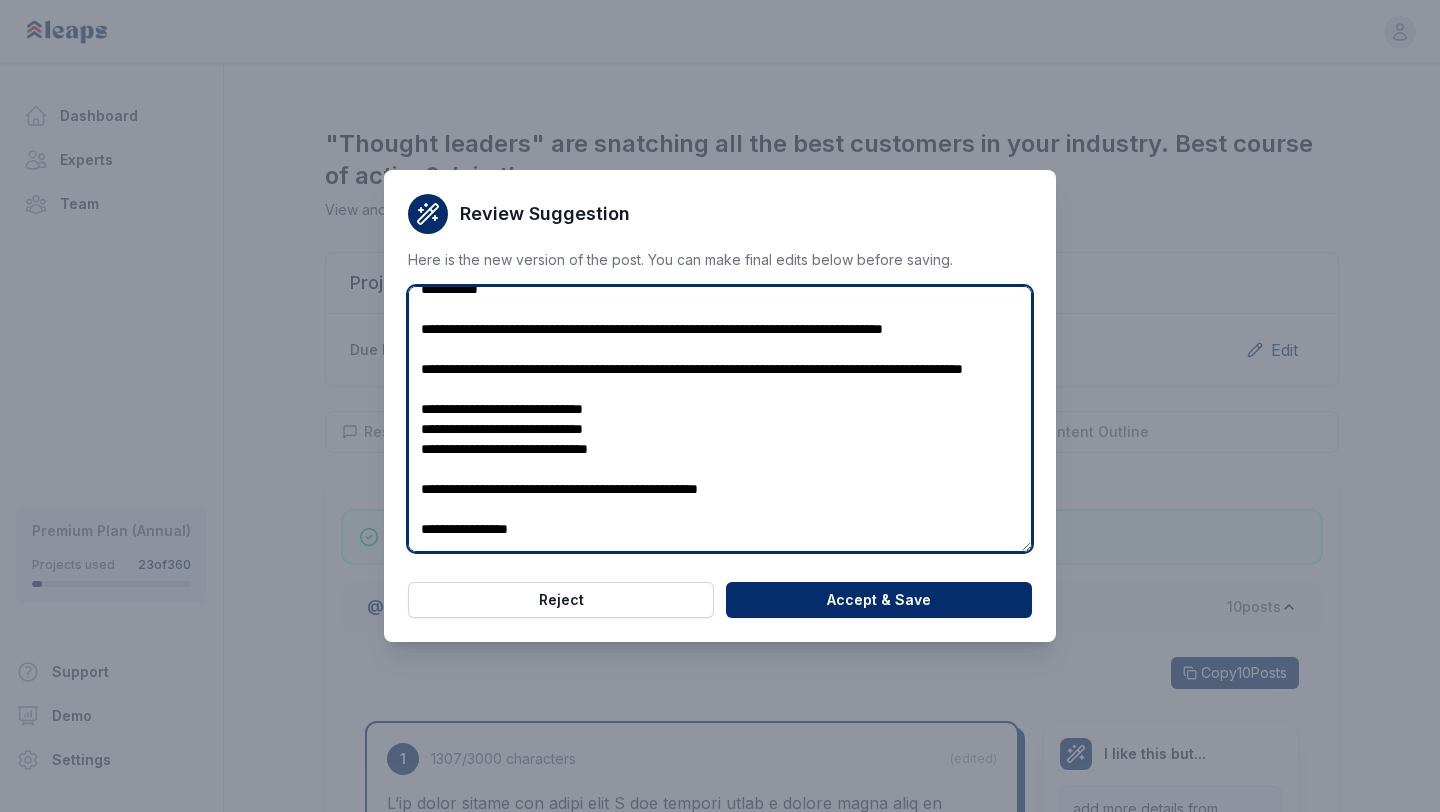 click at bounding box center (720, 419) 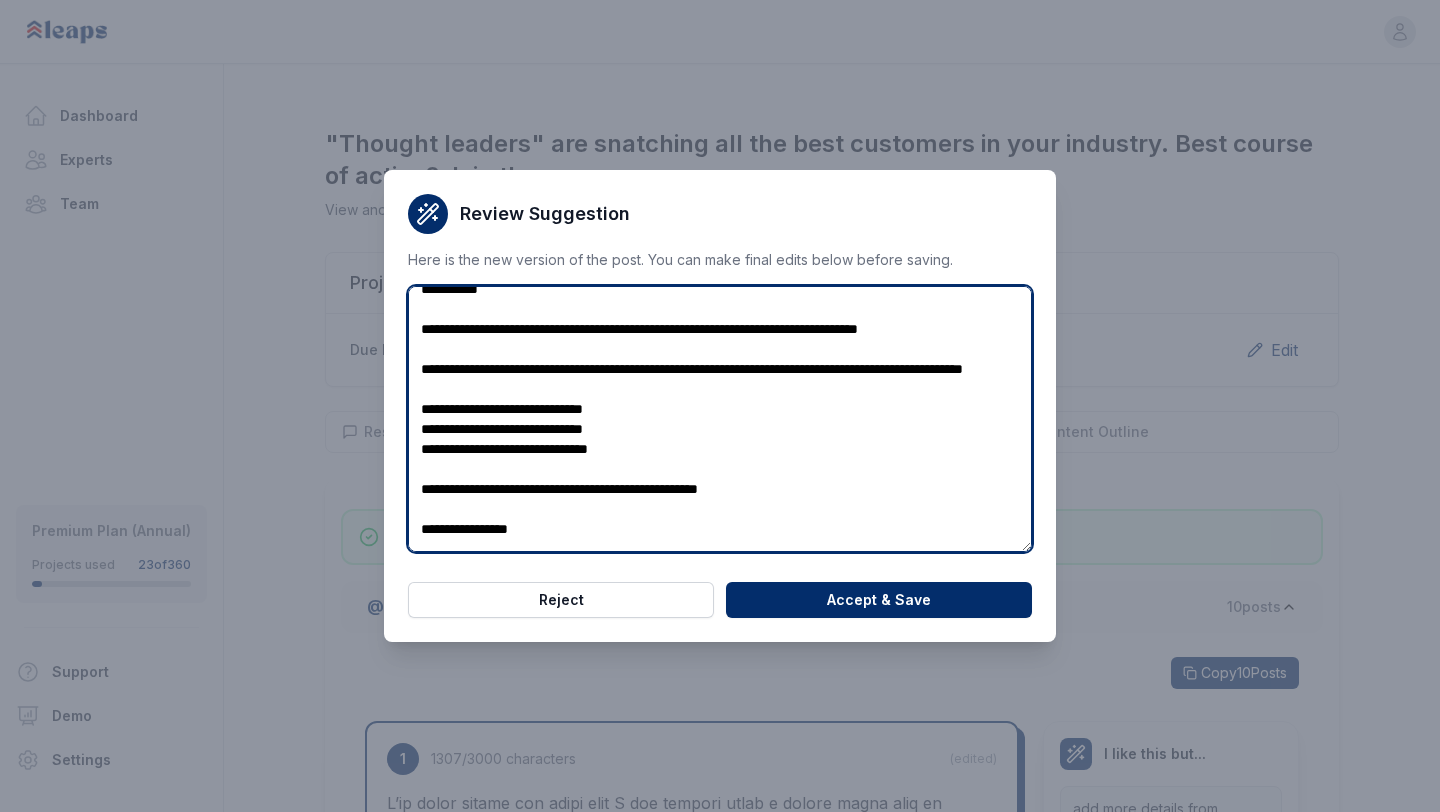 click at bounding box center [720, 419] 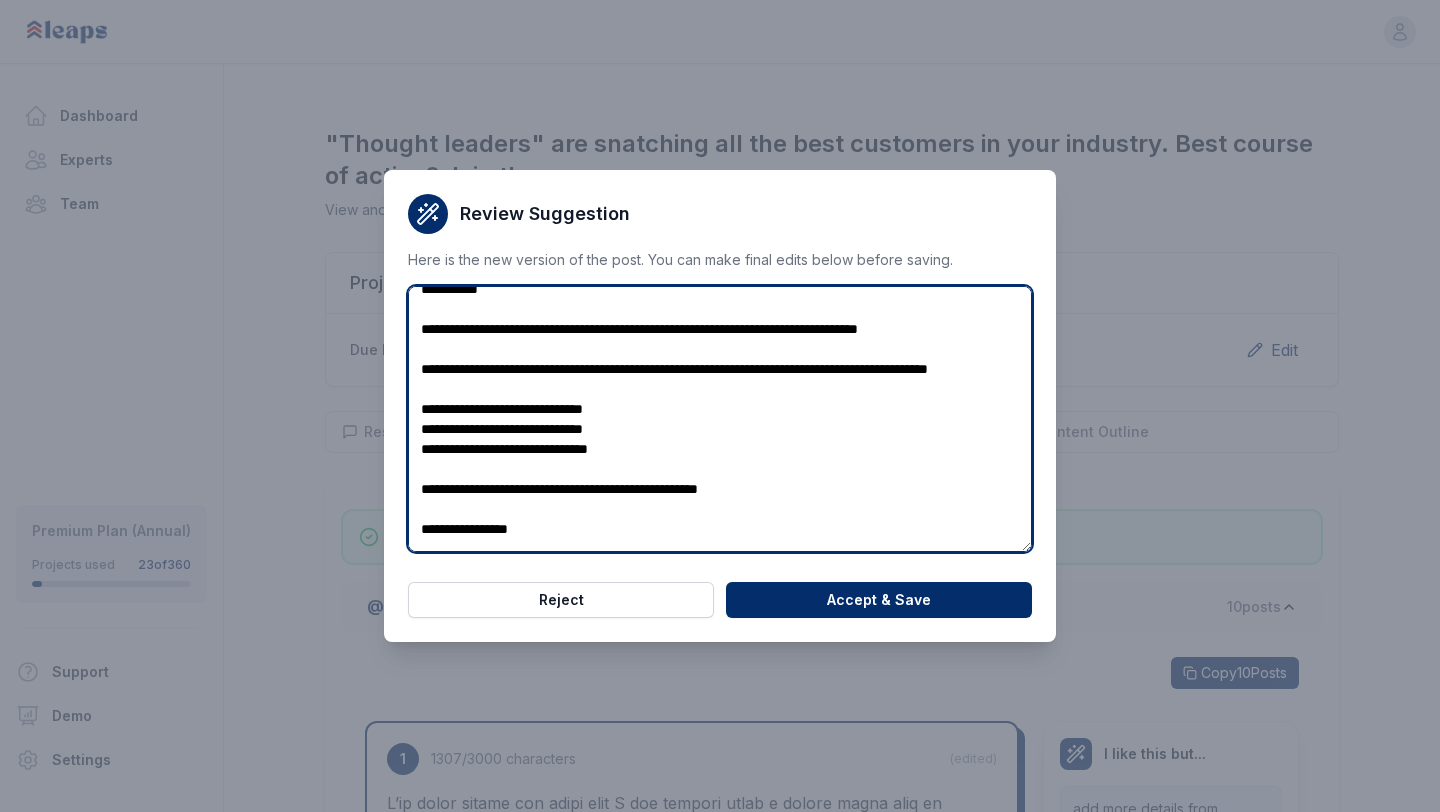 click at bounding box center [720, 419] 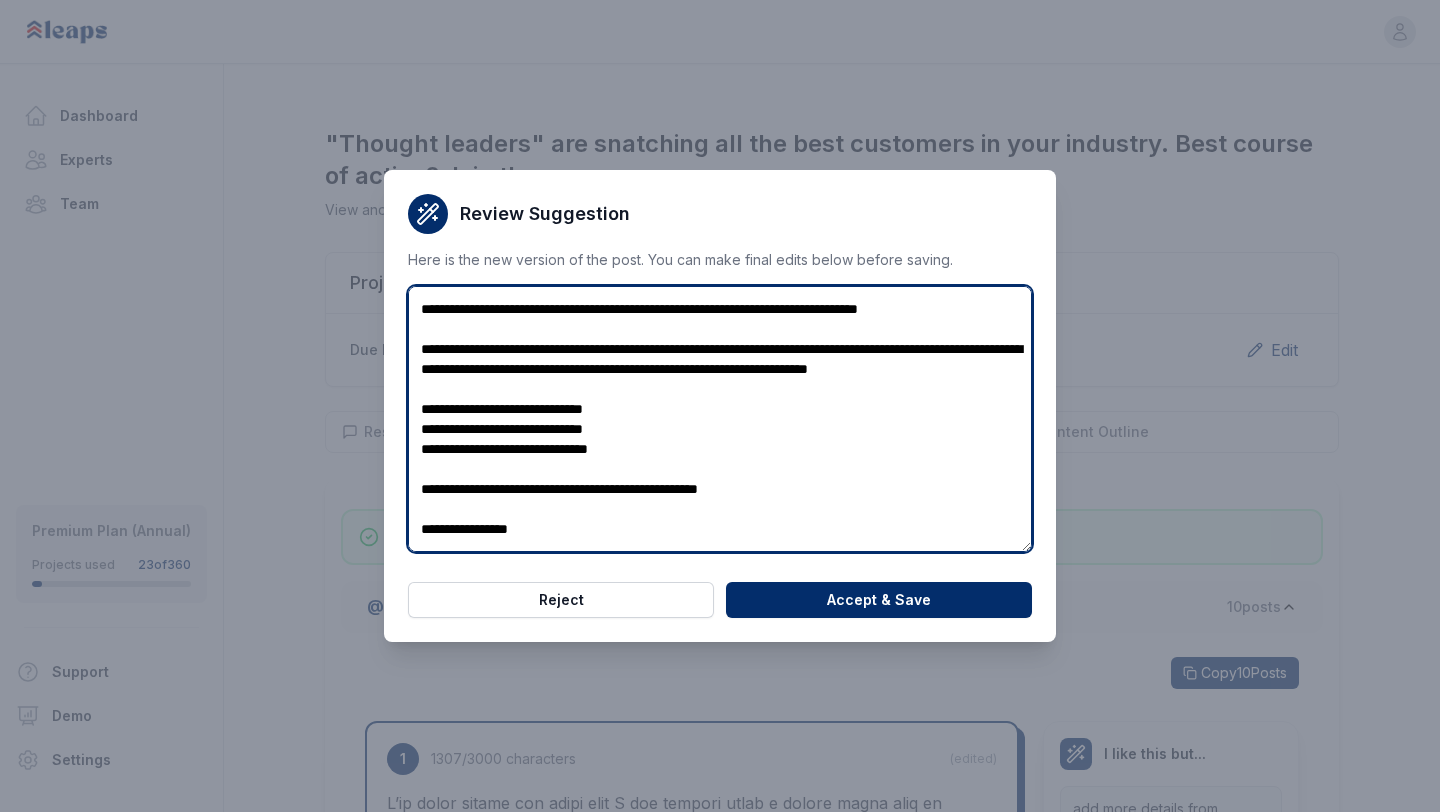 click at bounding box center (720, 419) 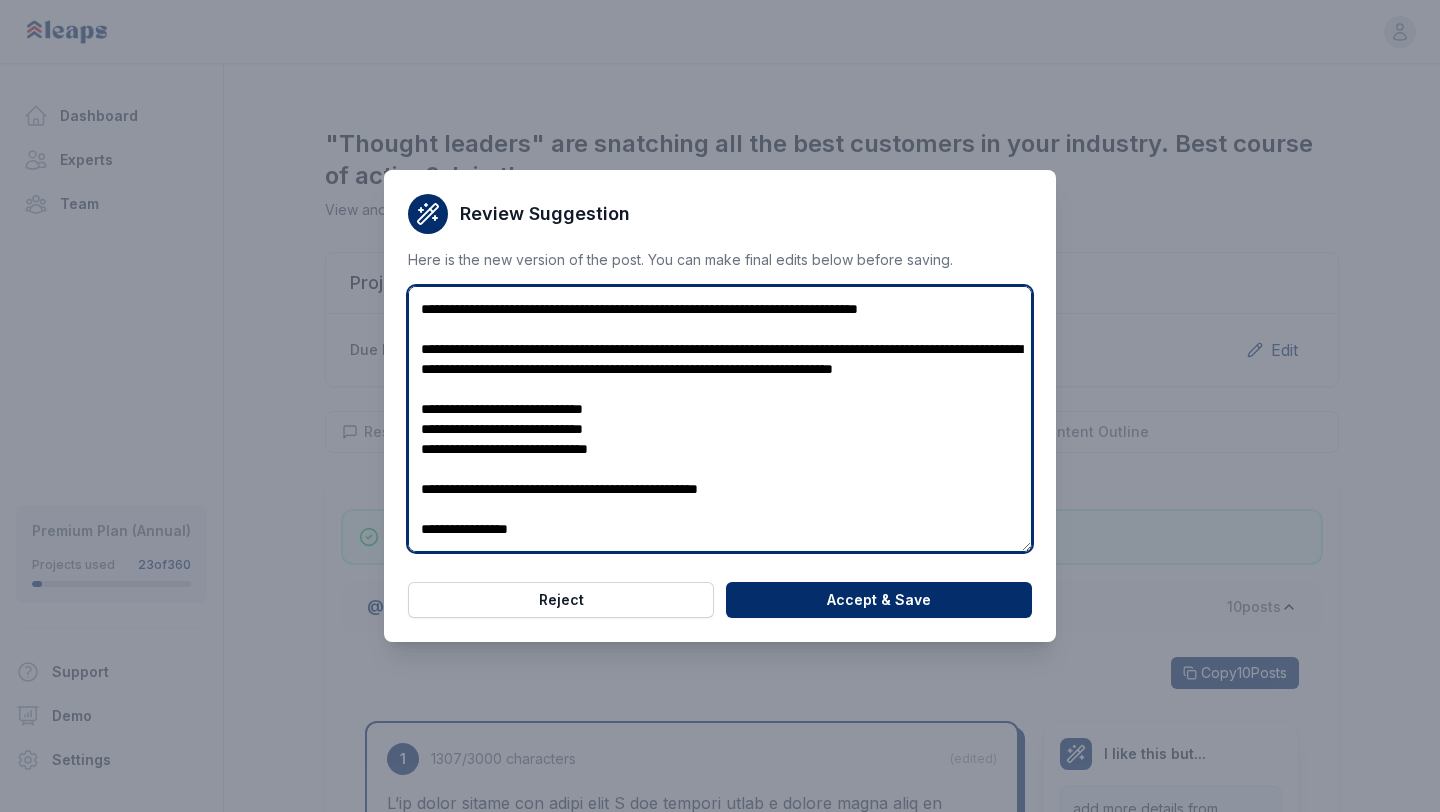 scroll, scrollTop: 500, scrollLeft: 0, axis: vertical 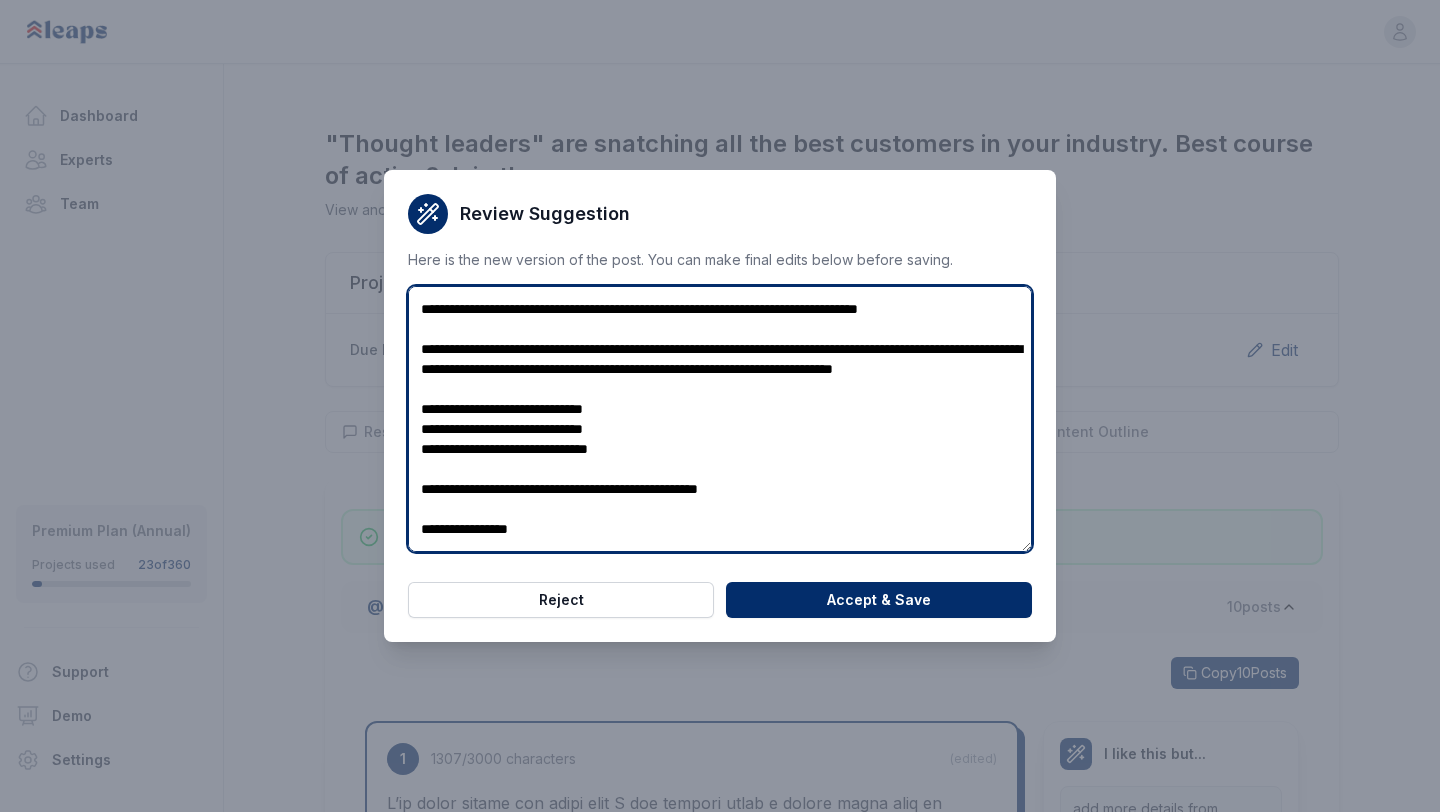 click at bounding box center (720, 419) 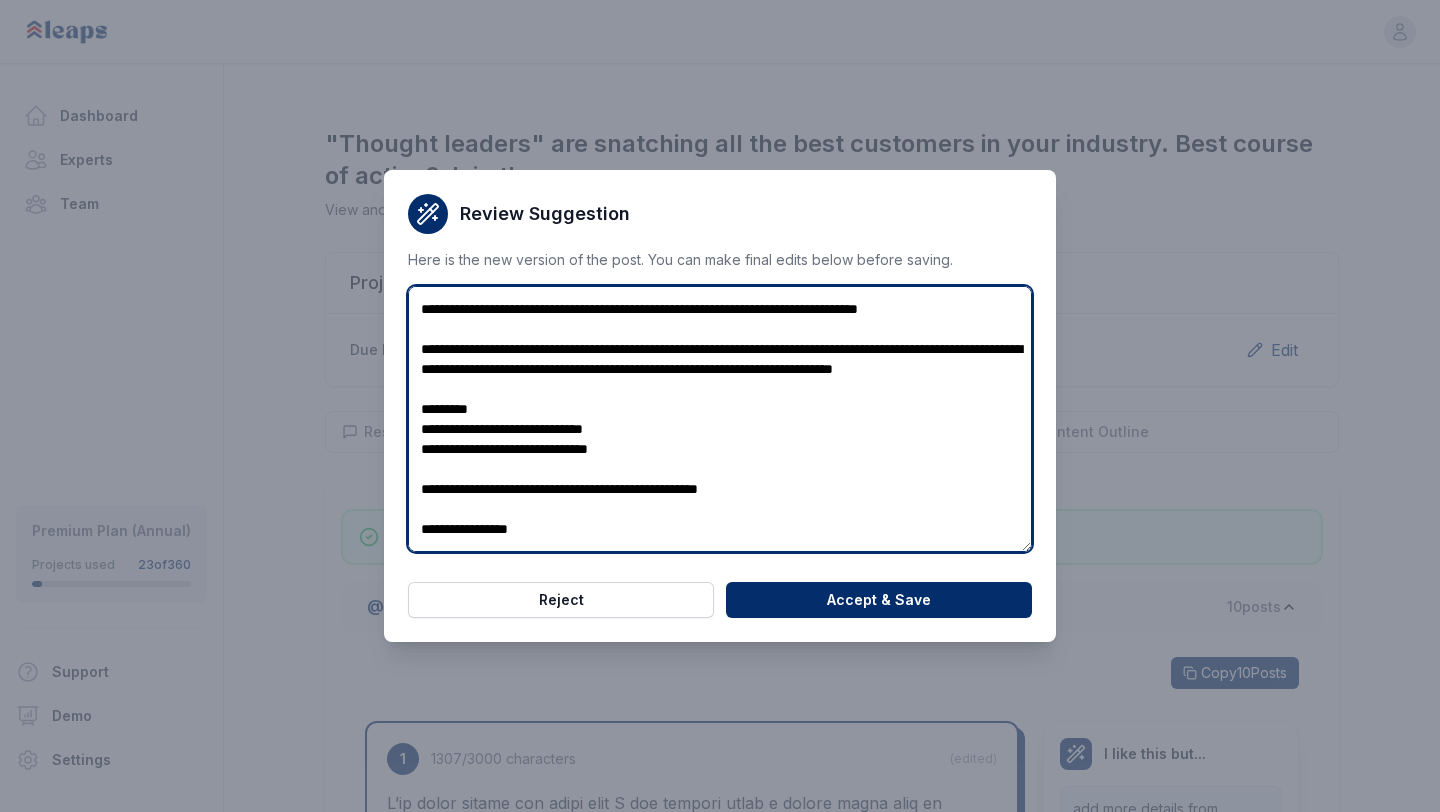 scroll, scrollTop: 0, scrollLeft: 0, axis: both 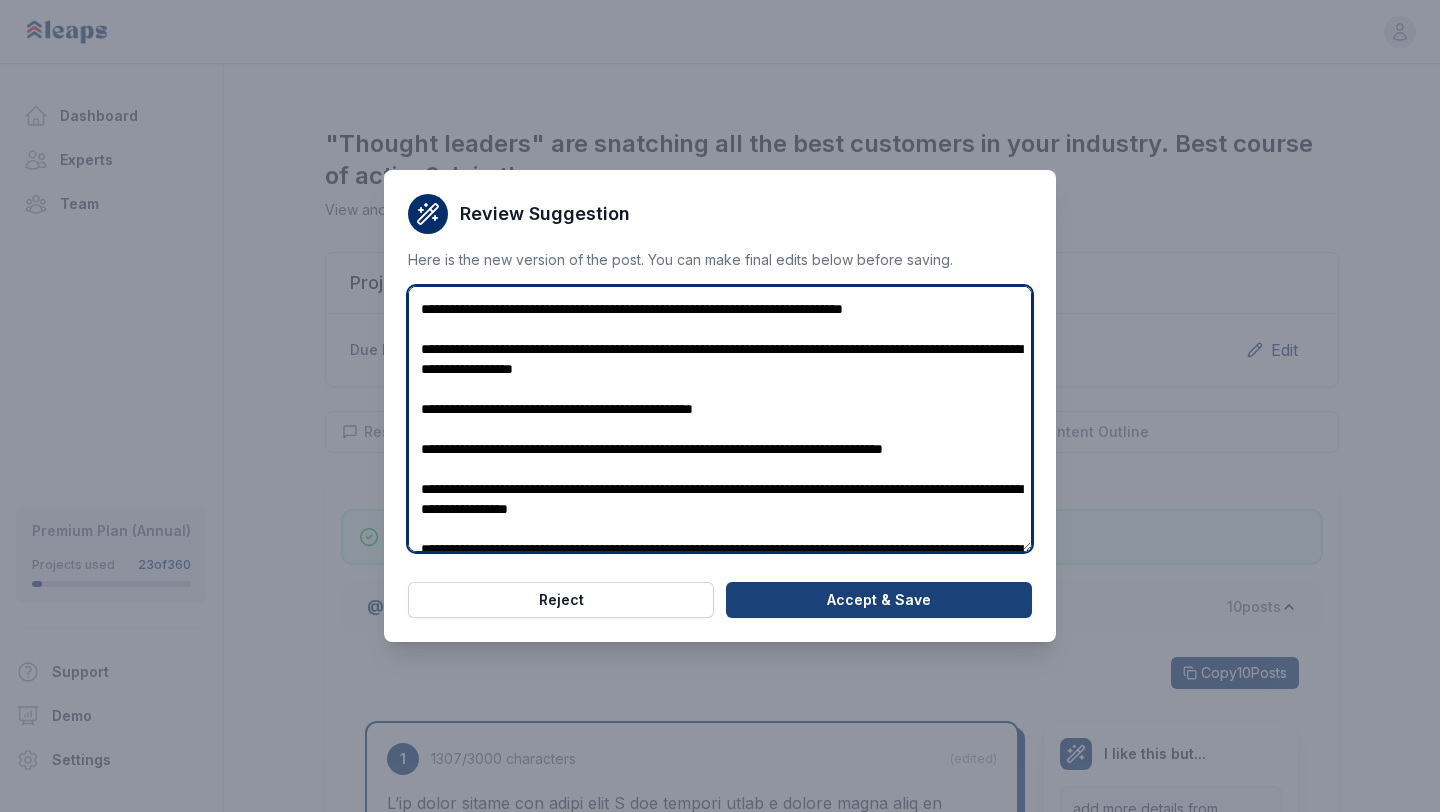 type on "**********" 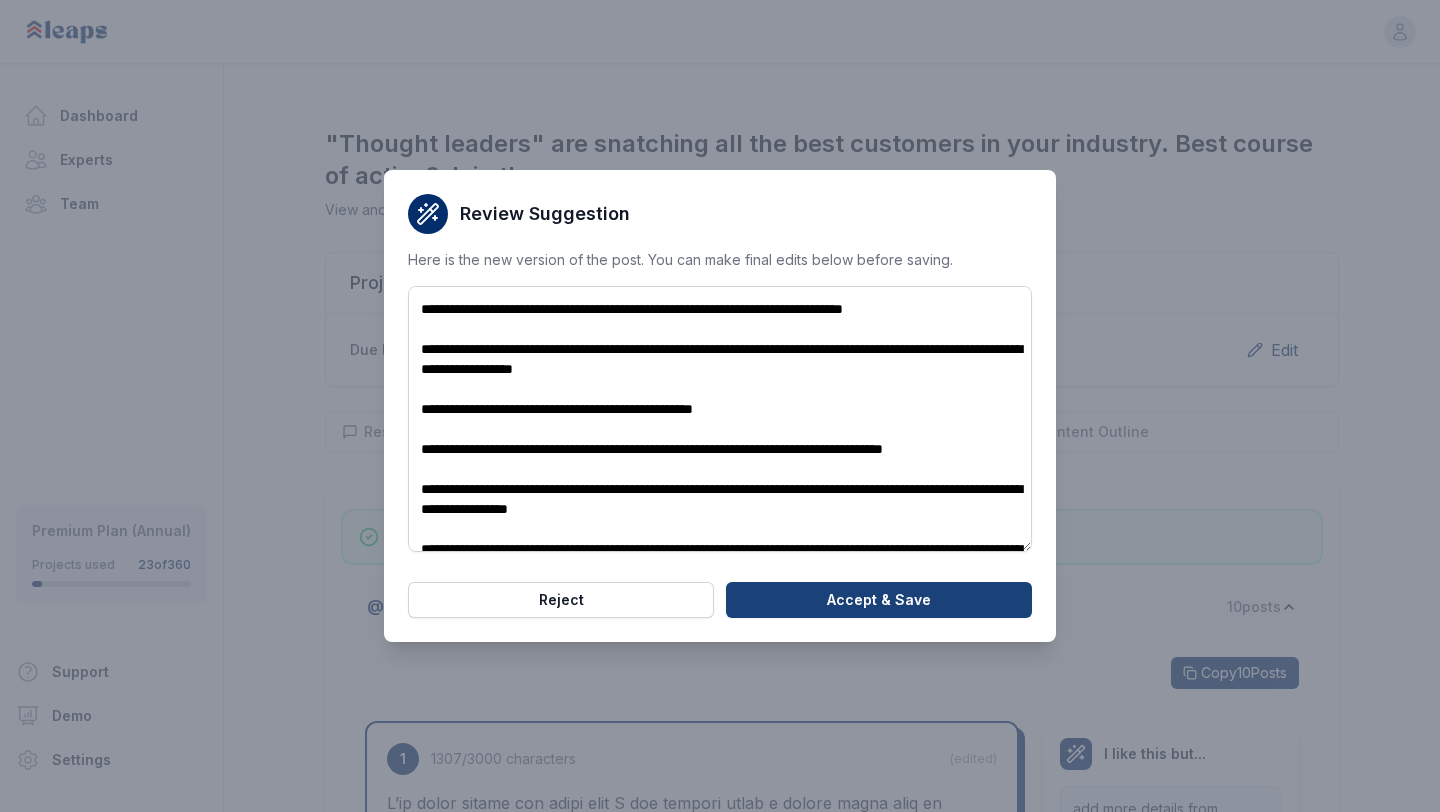 click on "Accept & Save" at bounding box center [879, 600] 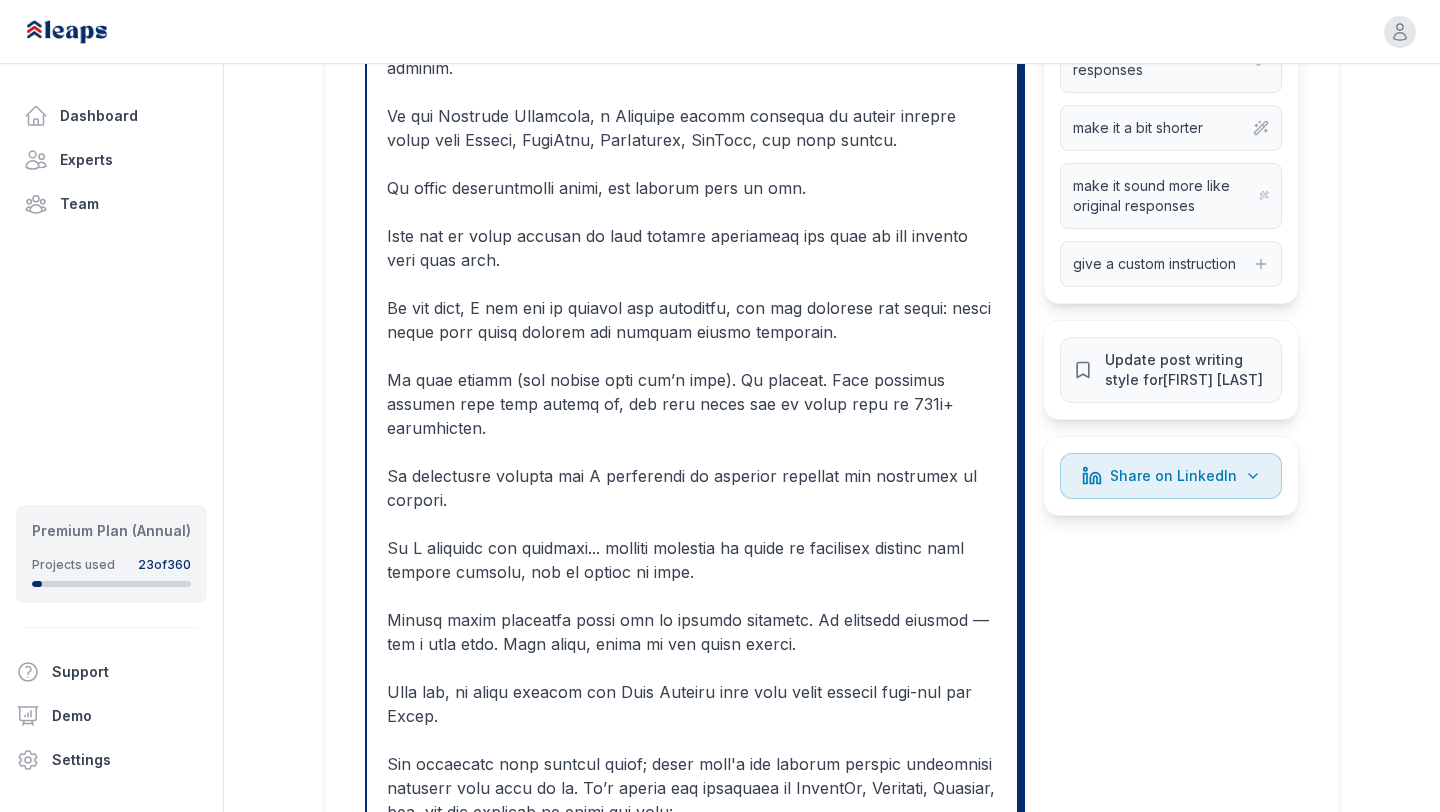 scroll, scrollTop: 753, scrollLeft: 0, axis: vertical 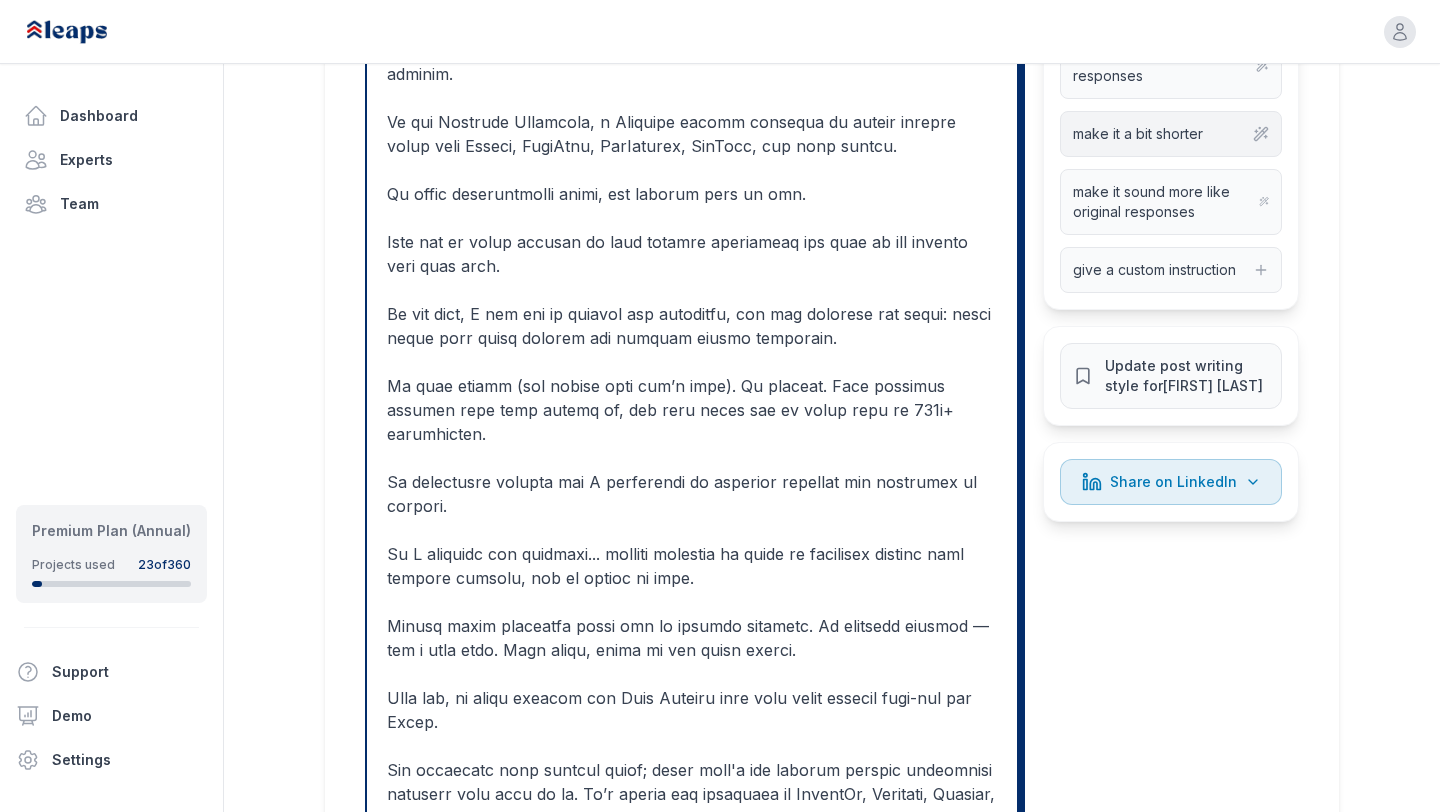 click on "make it a bit shorter" at bounding box center [1138, 134] 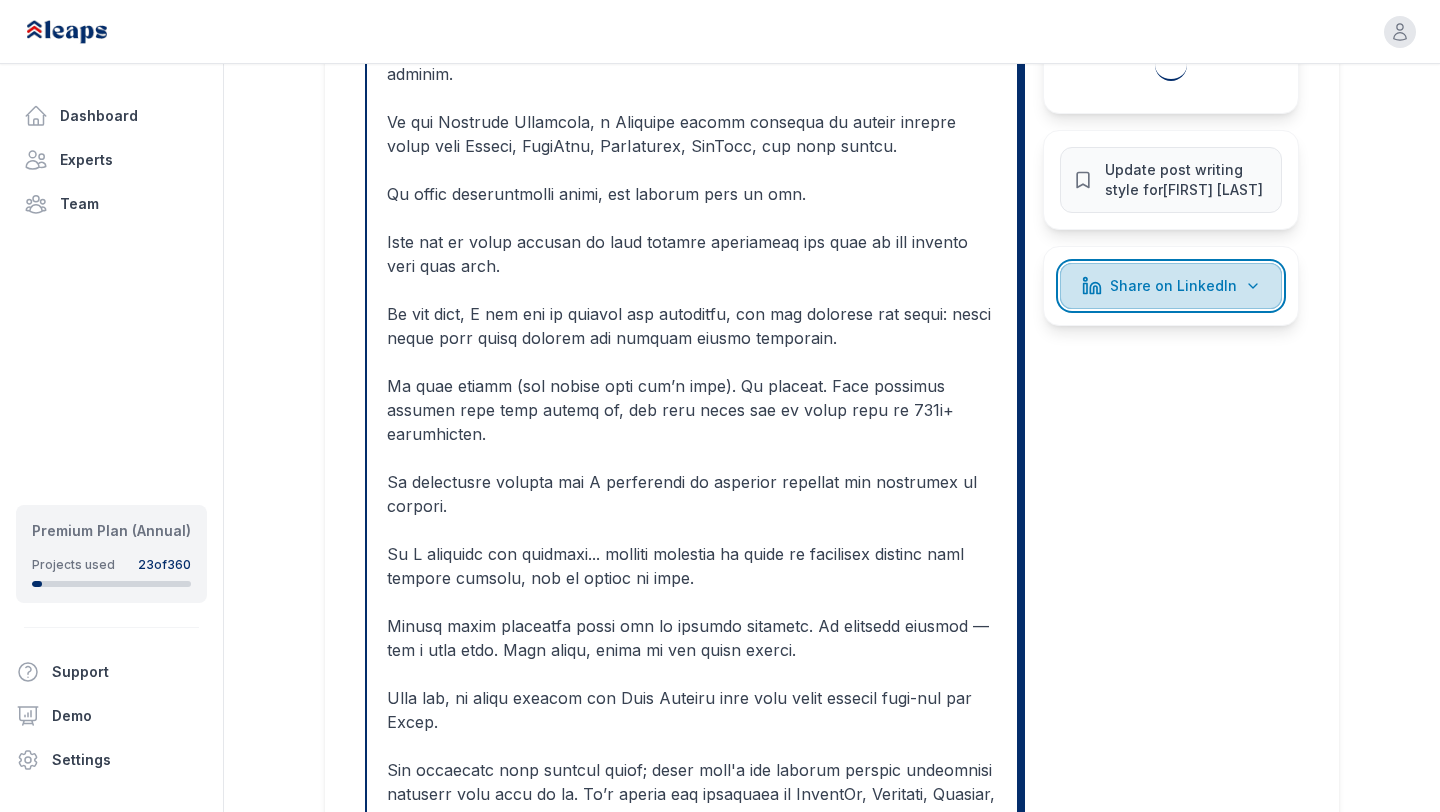 click on "Share on LinkedIn" at bounding box center (1171, 286) 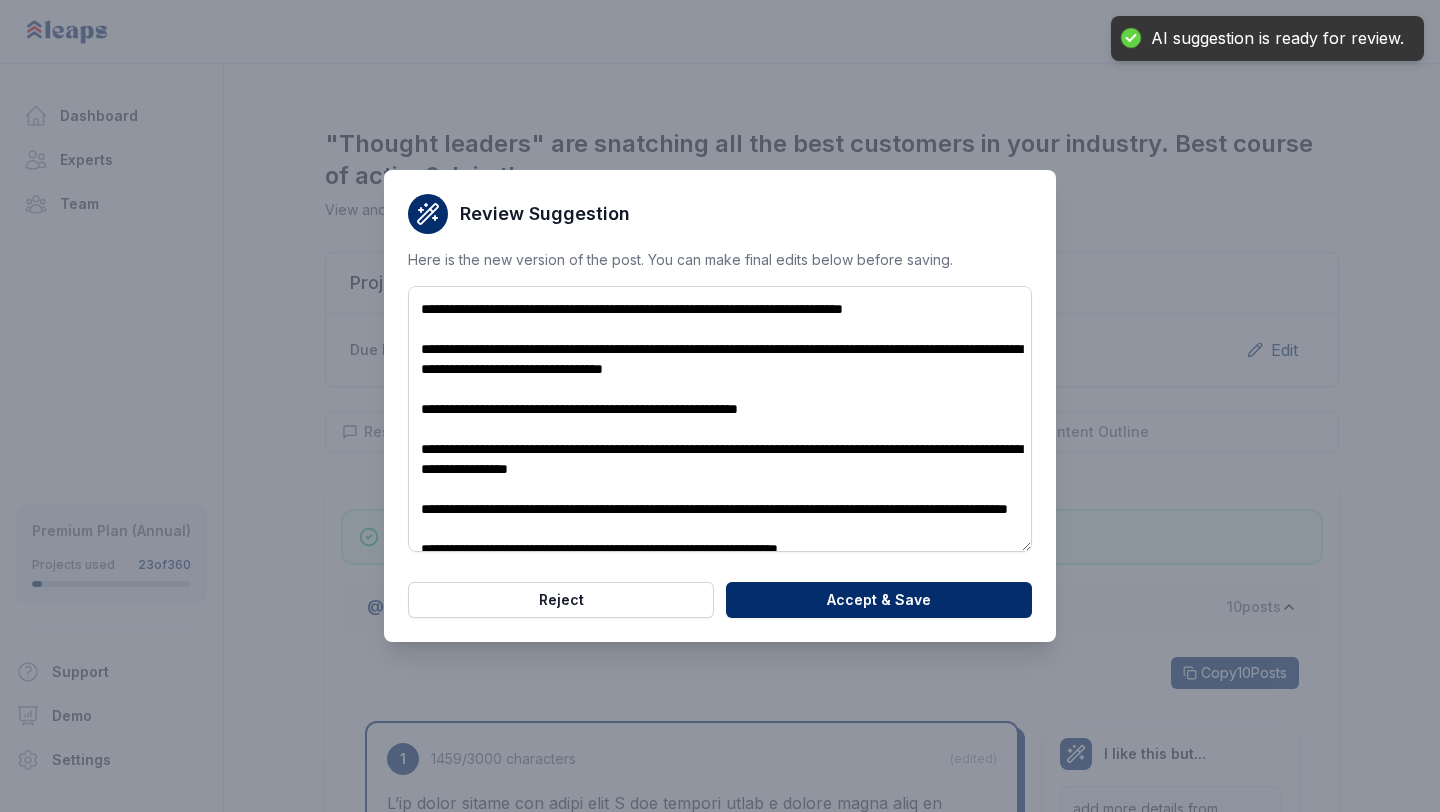 scroll, scrollTop: 0, scrollLeft: 0, axis: both 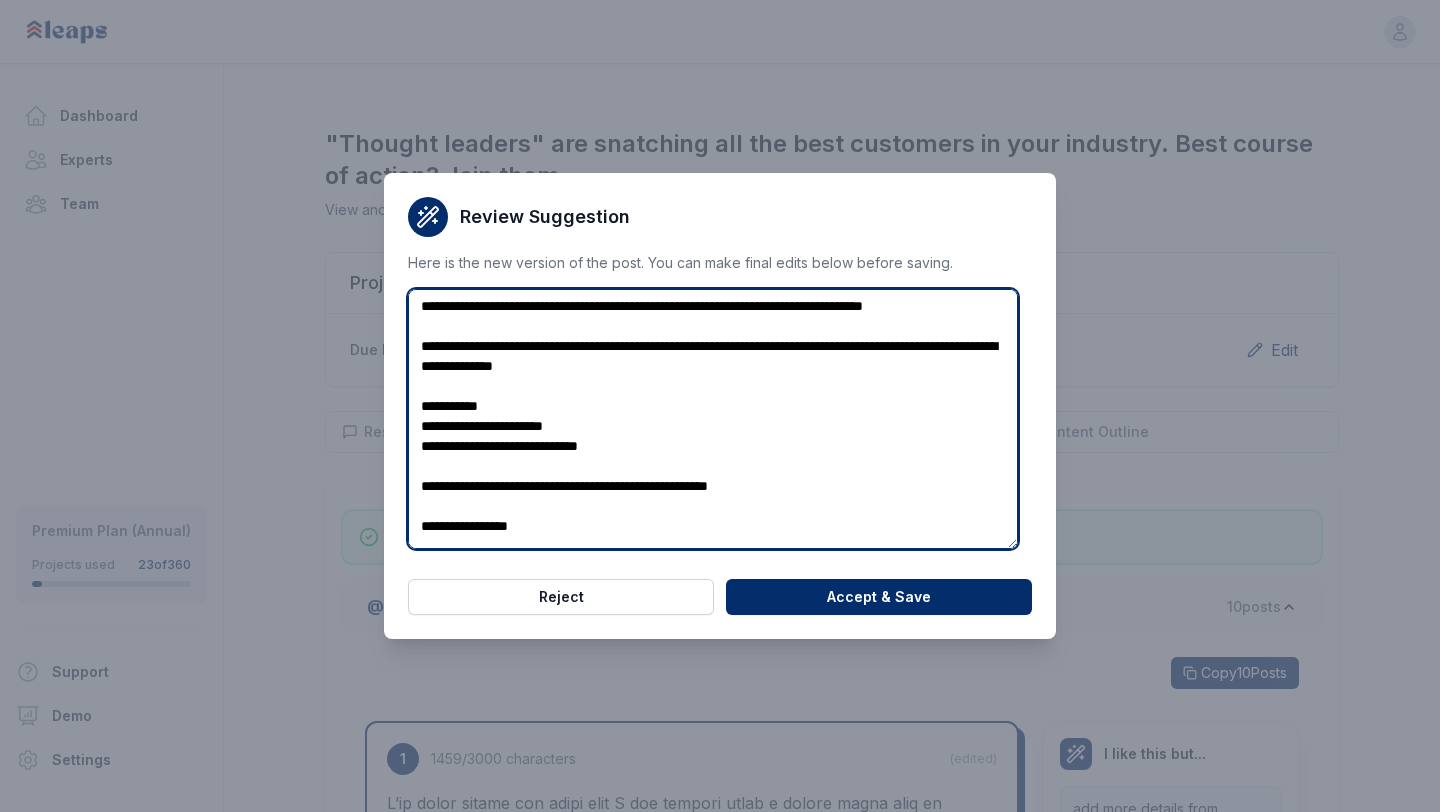 click at bounding box center [713, 419] 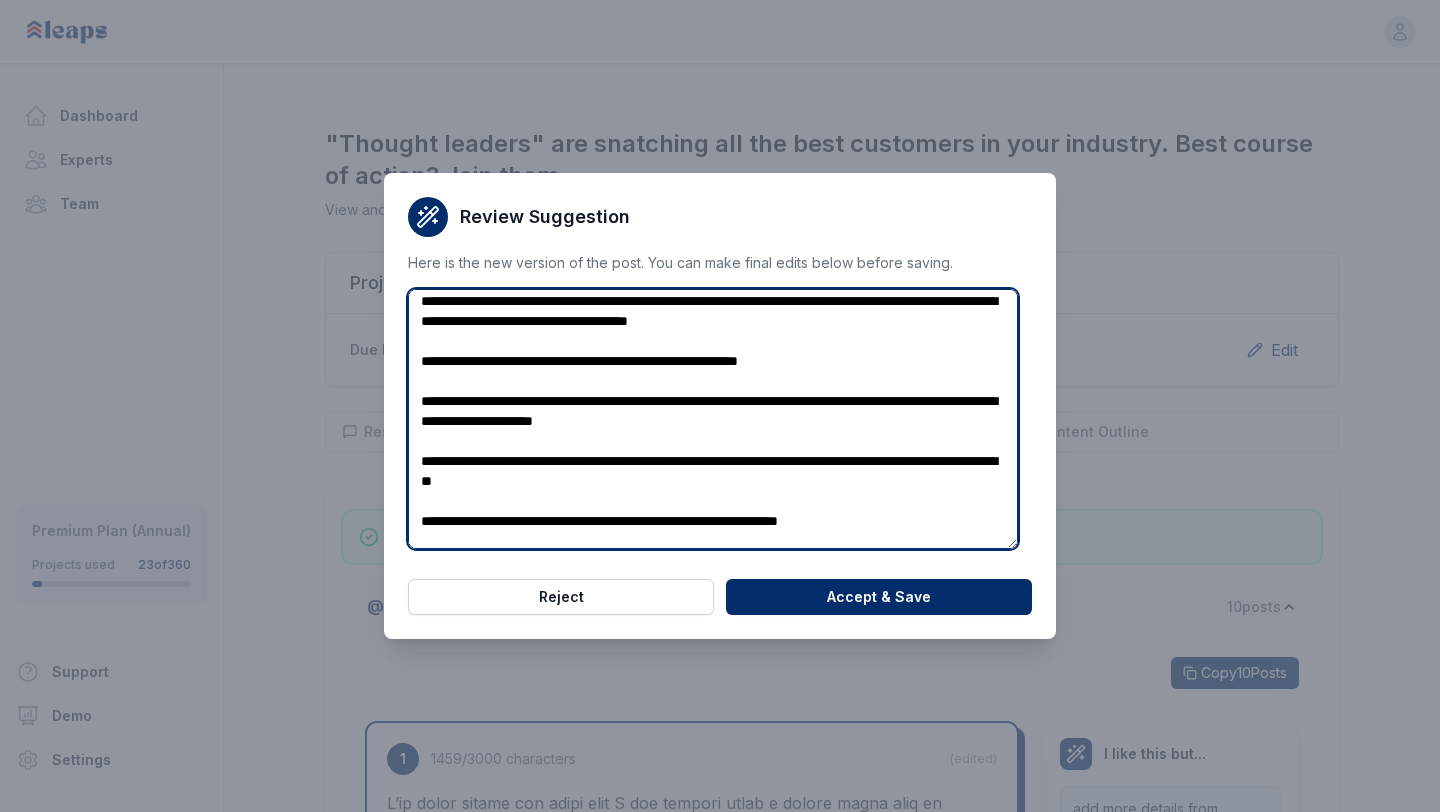scroll, scrollTop: 66, scrollLeft: 0, axis: vertical 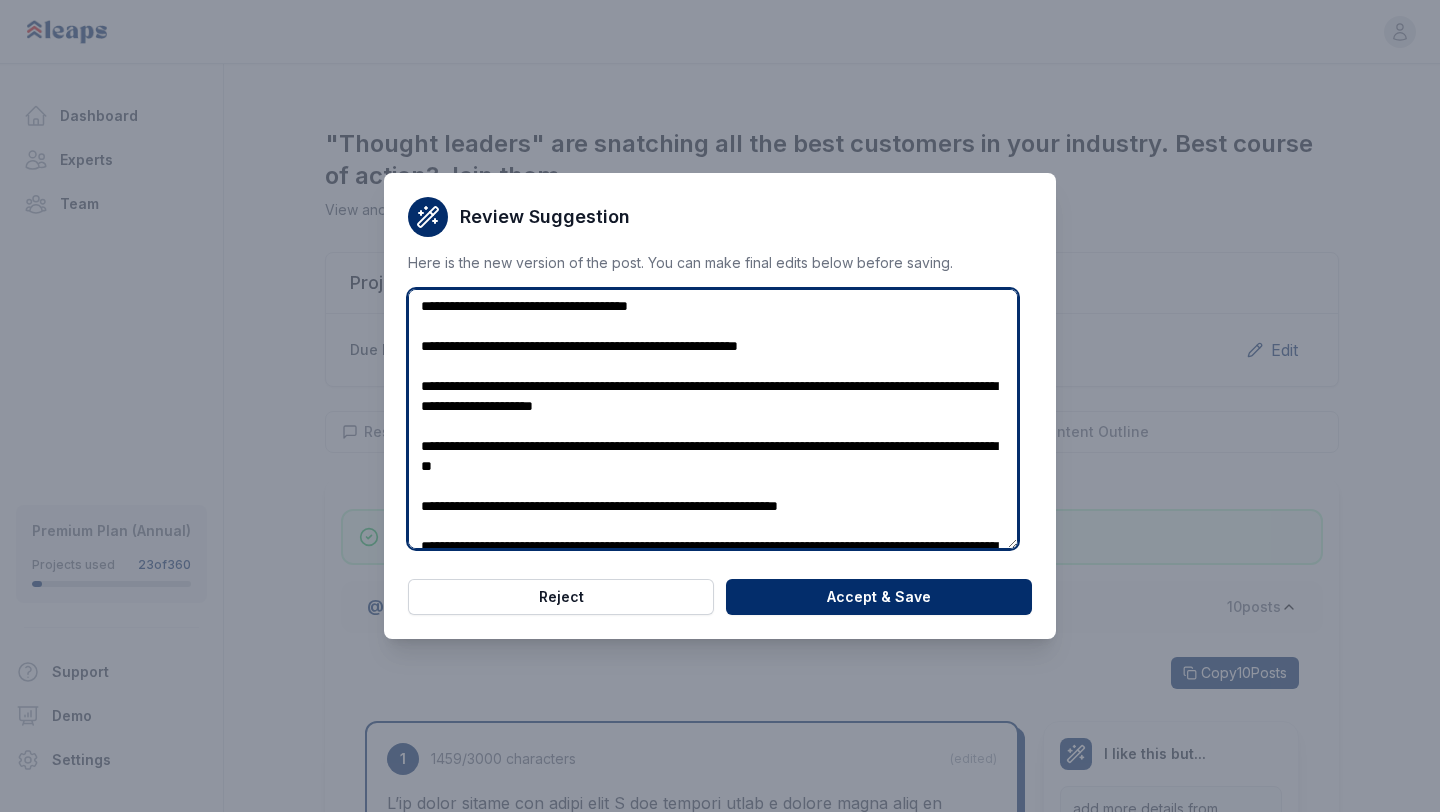 click at bounding box center (713, 419) 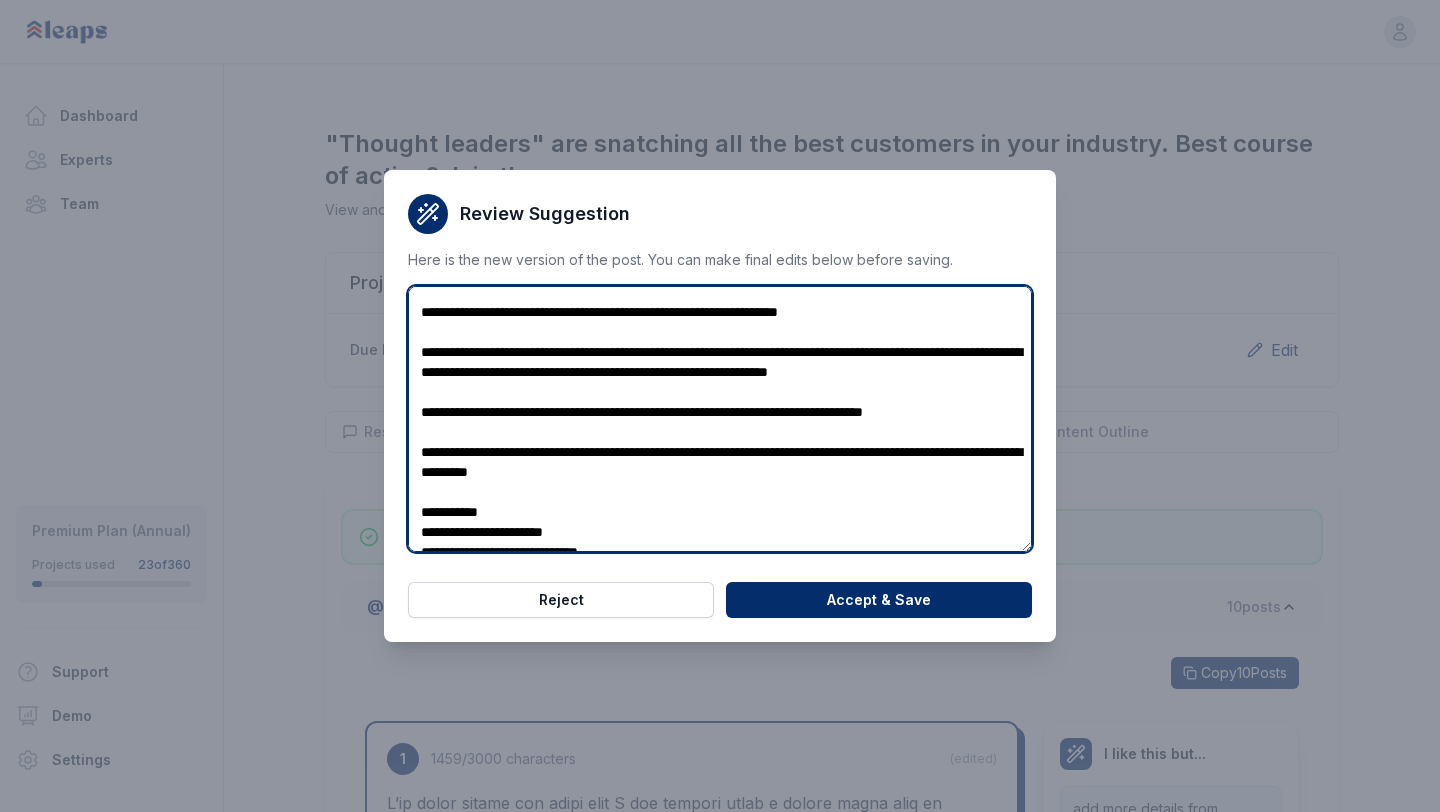 scroll, scrollTop: 239, scrollLeft: 0, axis: vertical 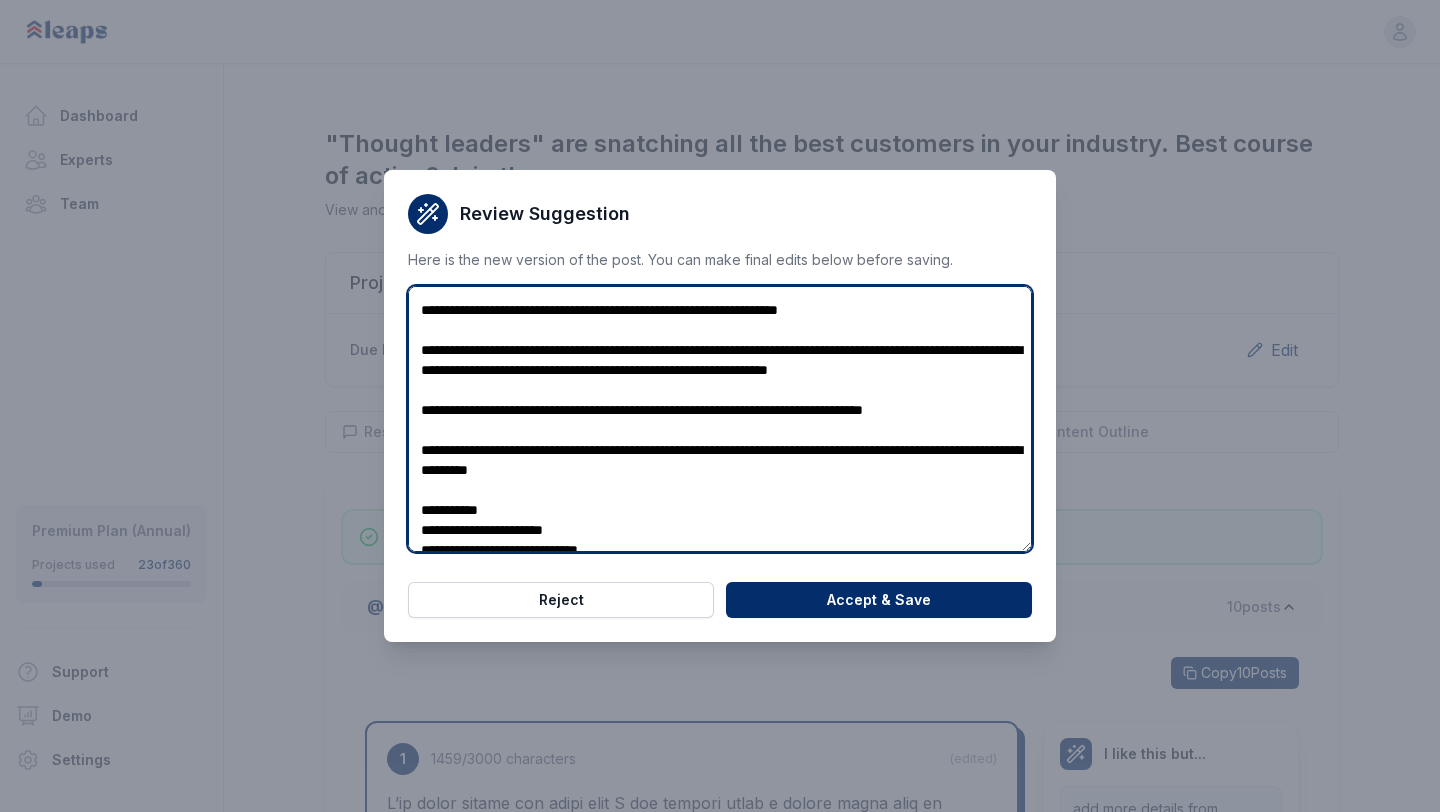 click at bounding box center [720, 419] 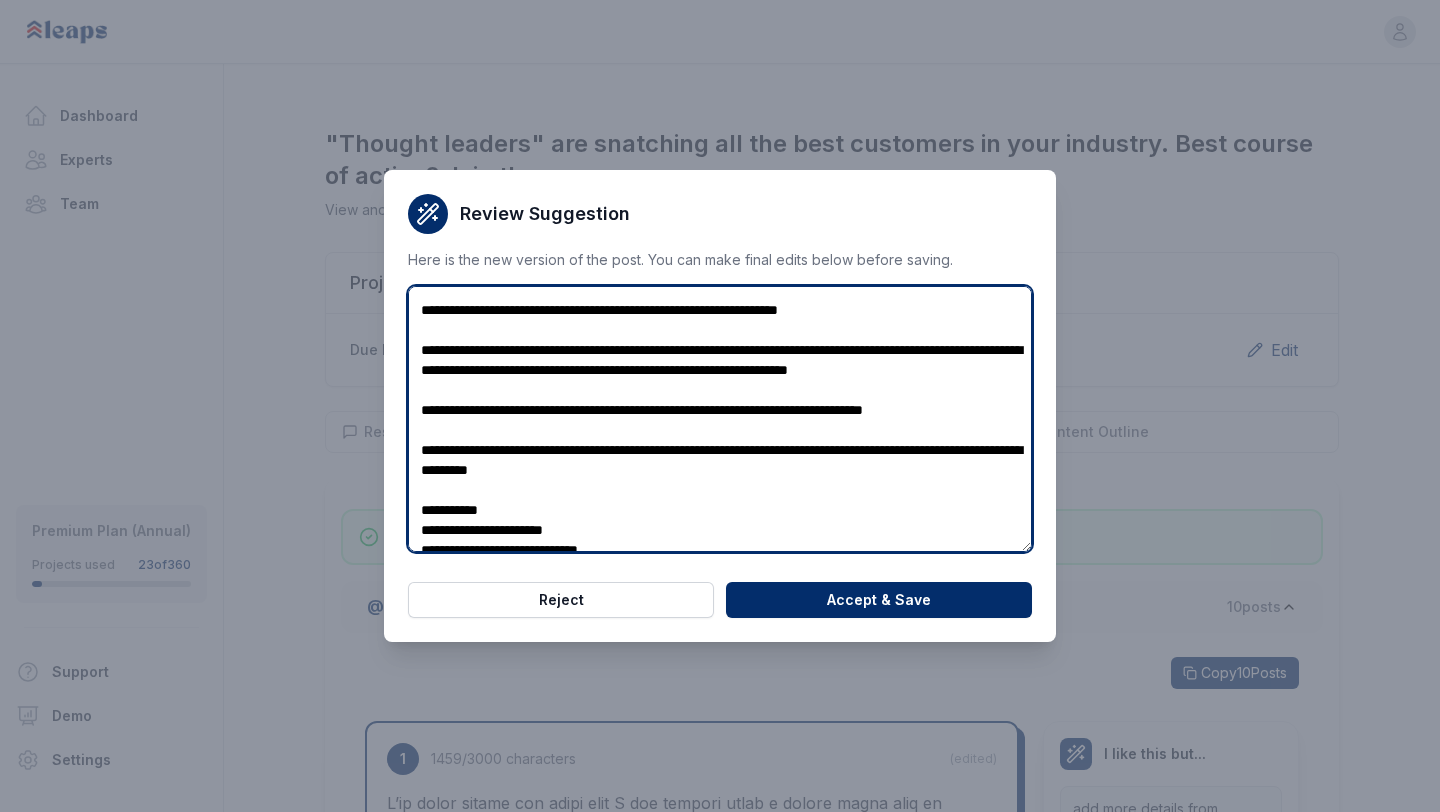 click at bounding box center (720, 419) 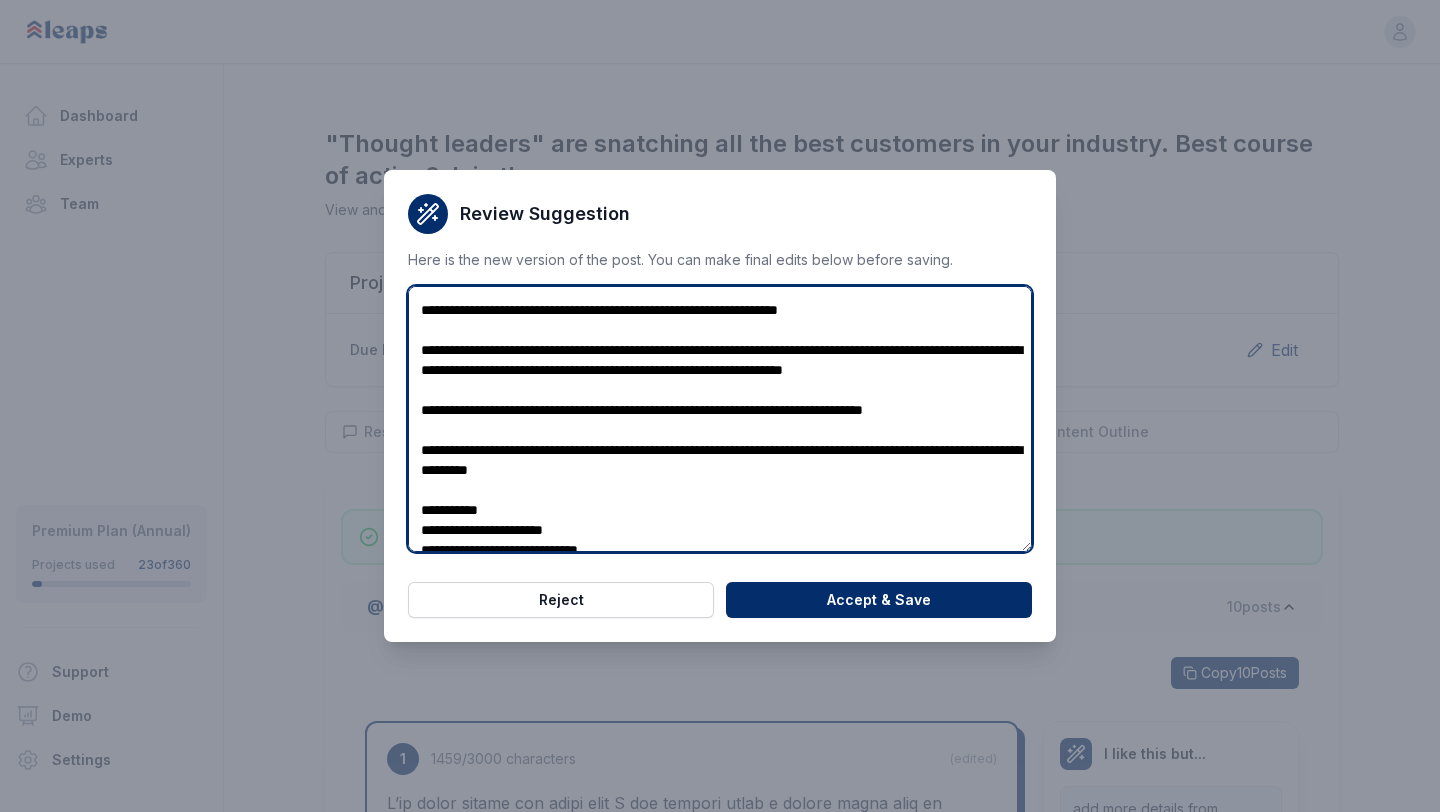 click at bounding box center [720, 419] 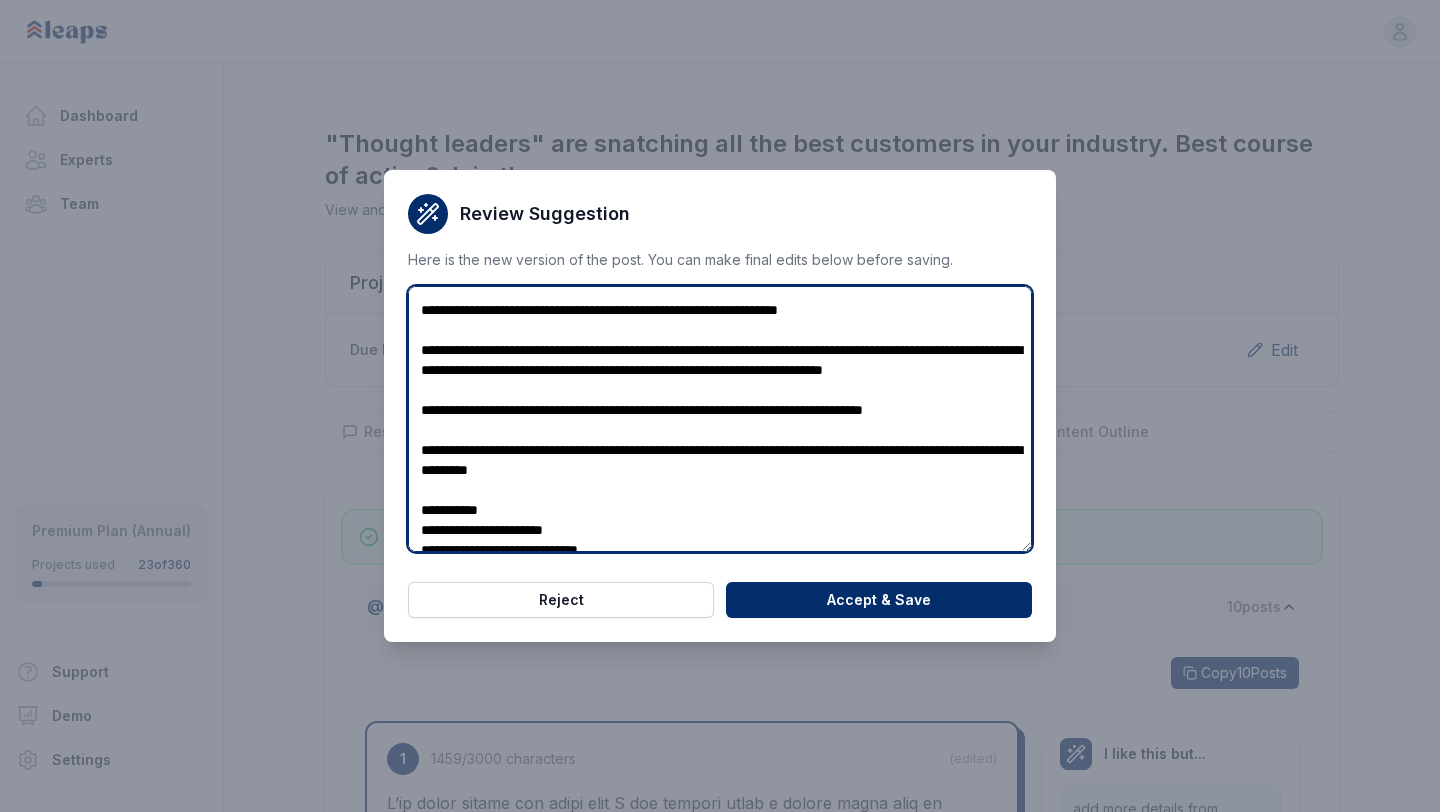 click at bounding box center [720, 419] 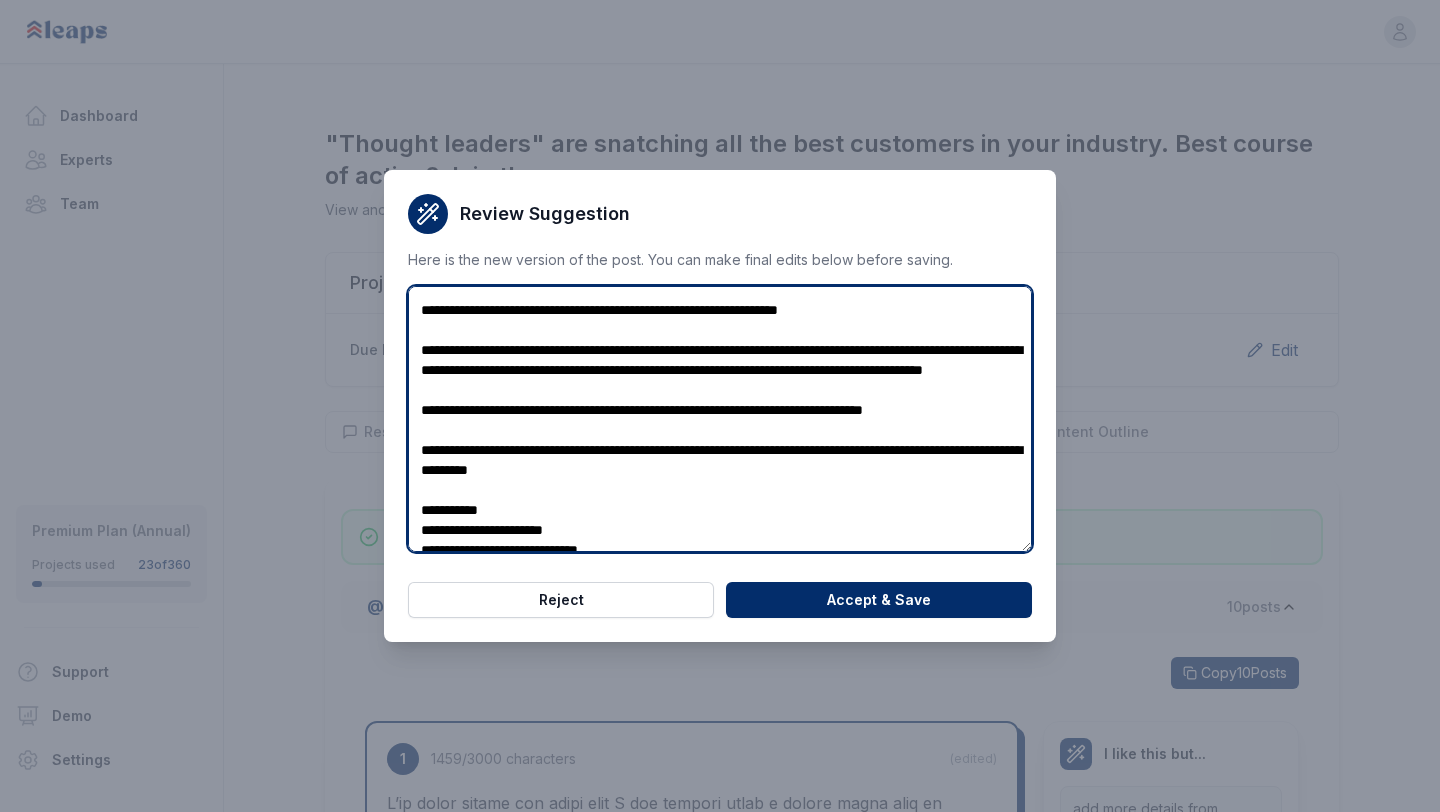 click at bounding box center [720, 419] 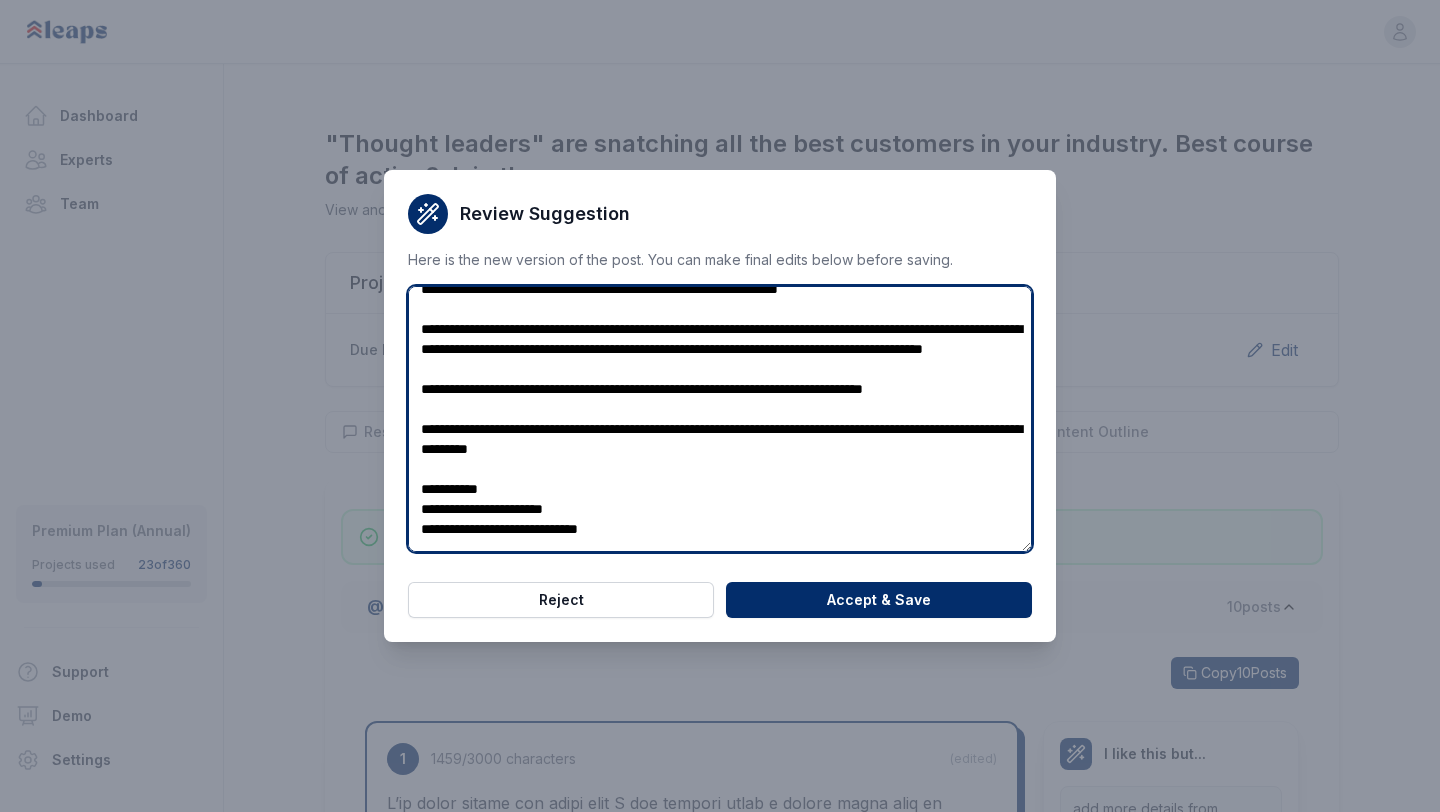 scroll, scrollTop: 265, scrollLeft: 0, axis: vertical 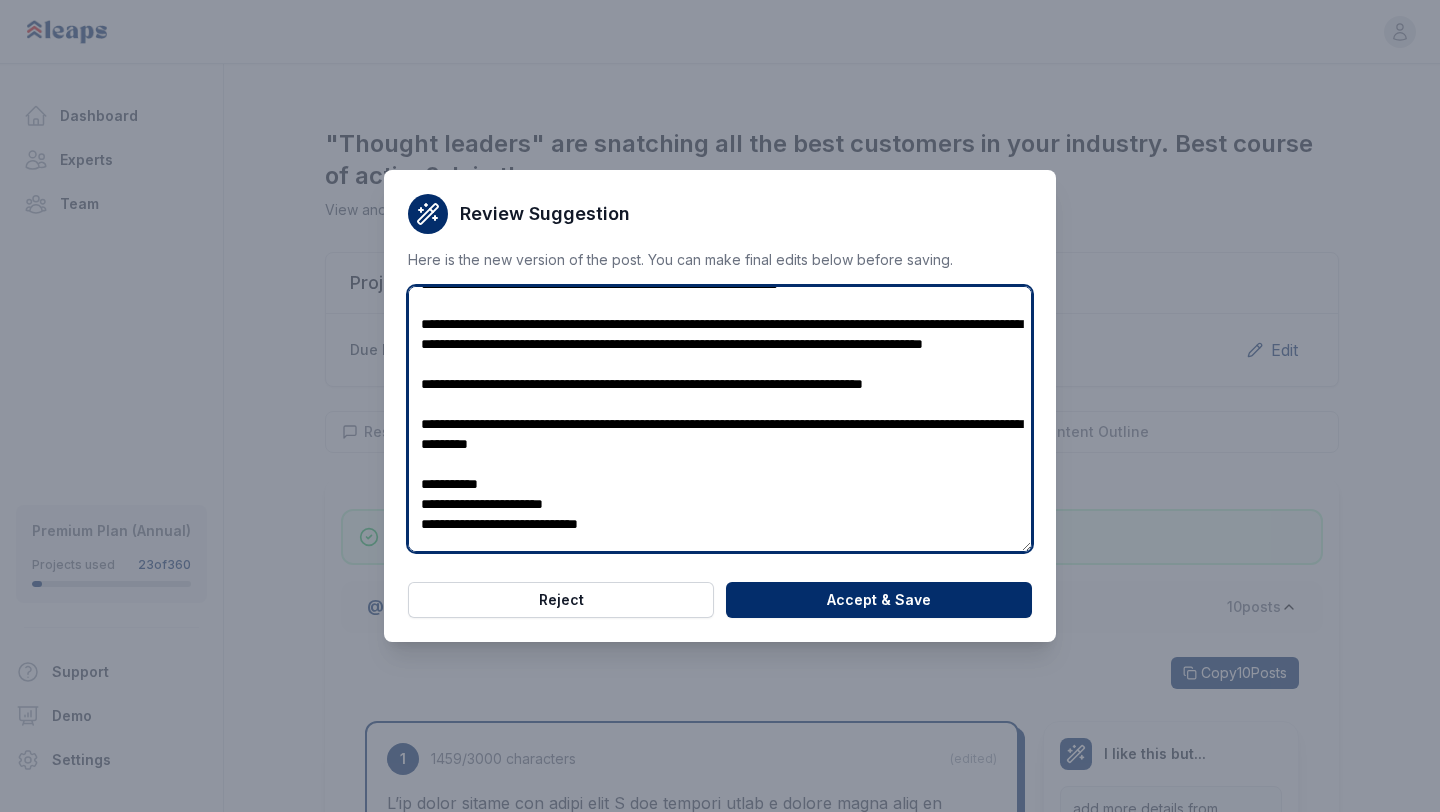 click at bounding box center [720, 419] 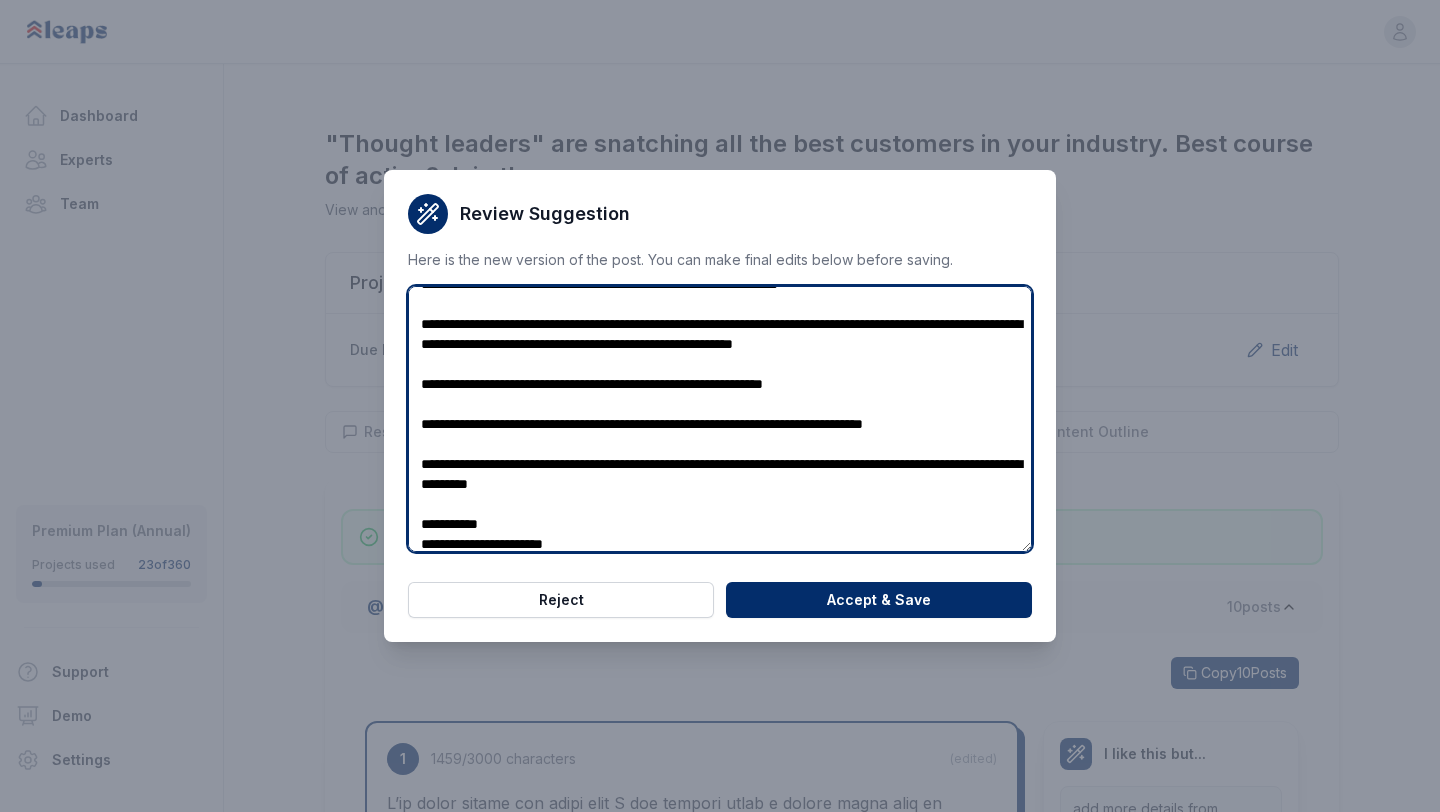 click at bounding box center (720, 419) 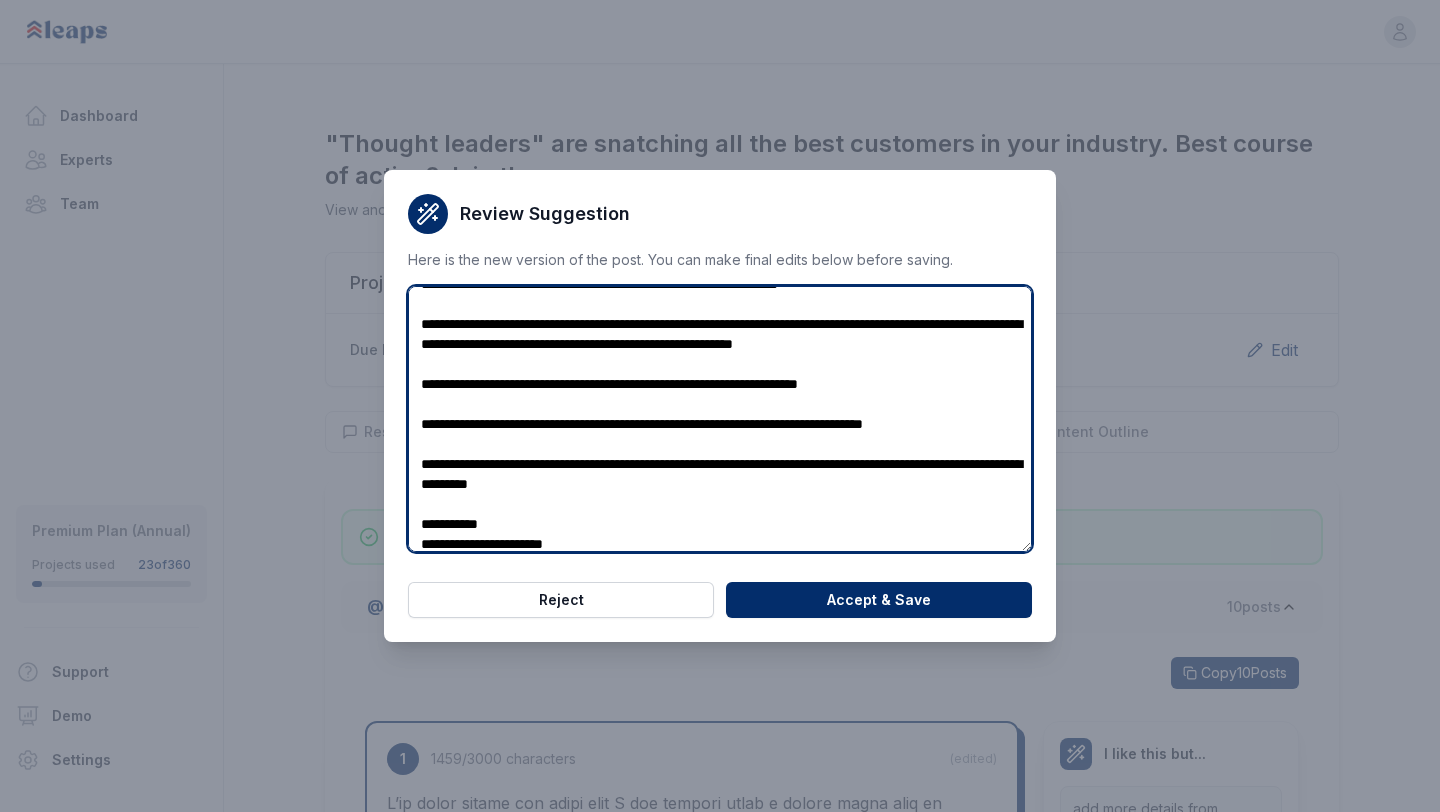 click at bounding box center (720, 419) 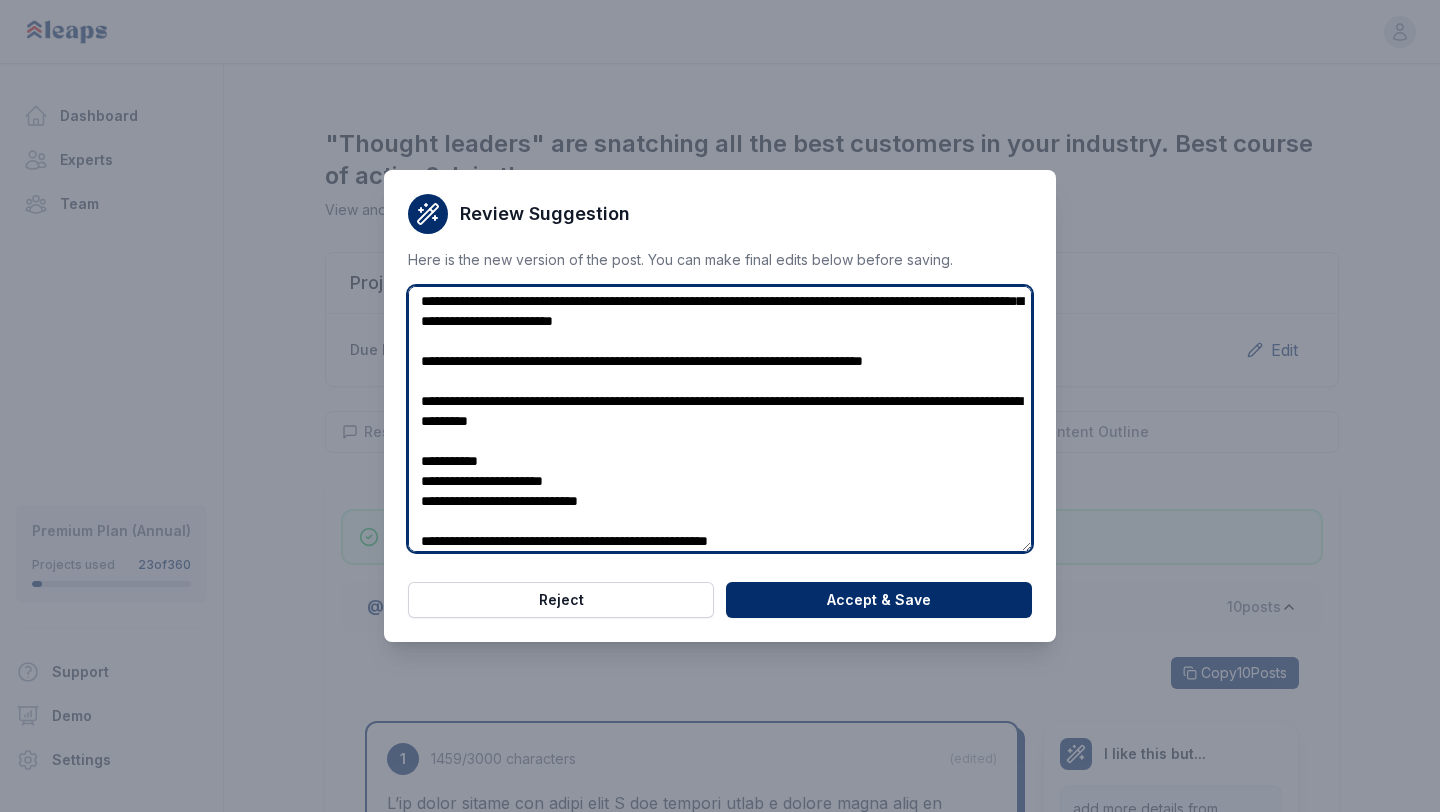 scroll, scrollTop: 288, scrollLeft: 0, axis: vertical 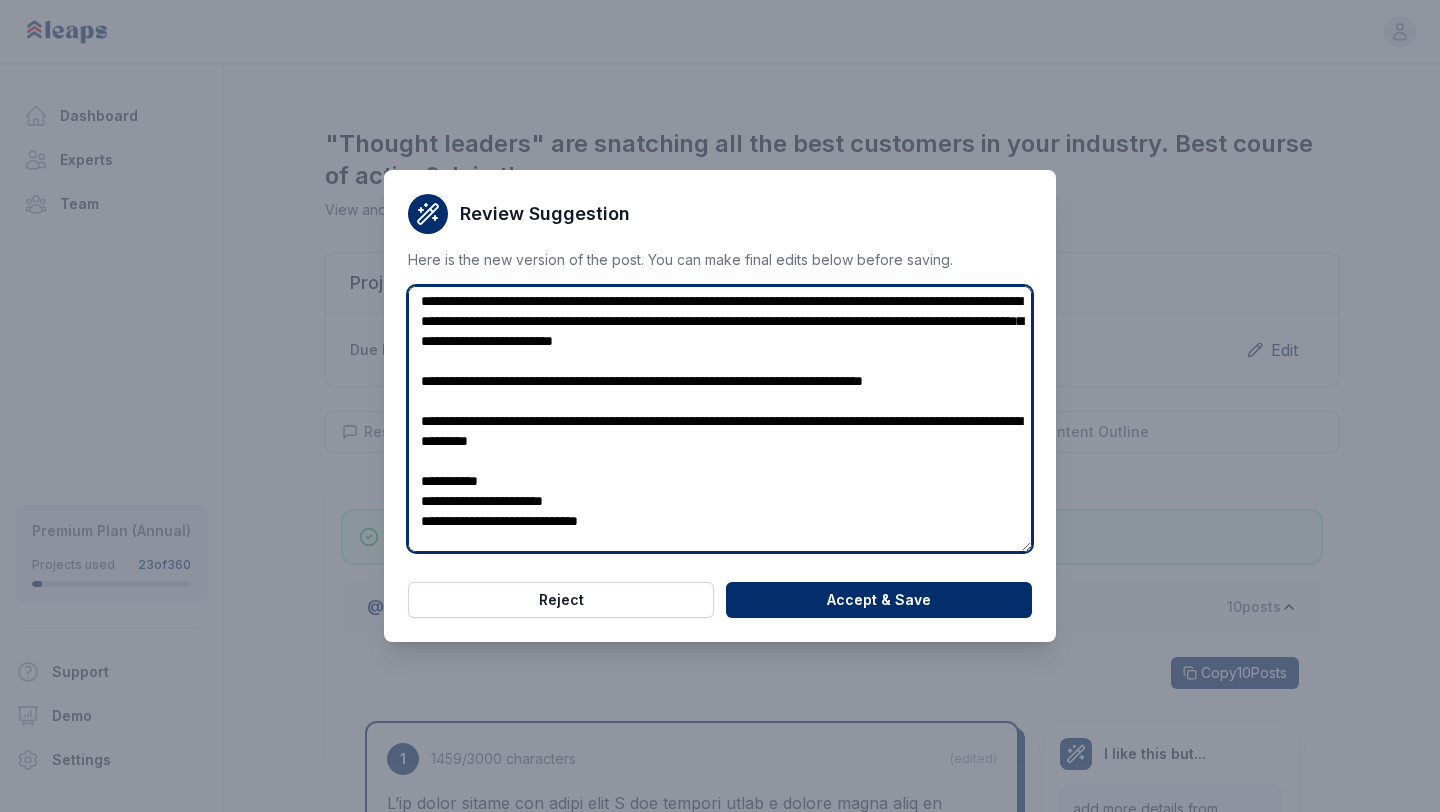 click at bounding box center (720, 419) 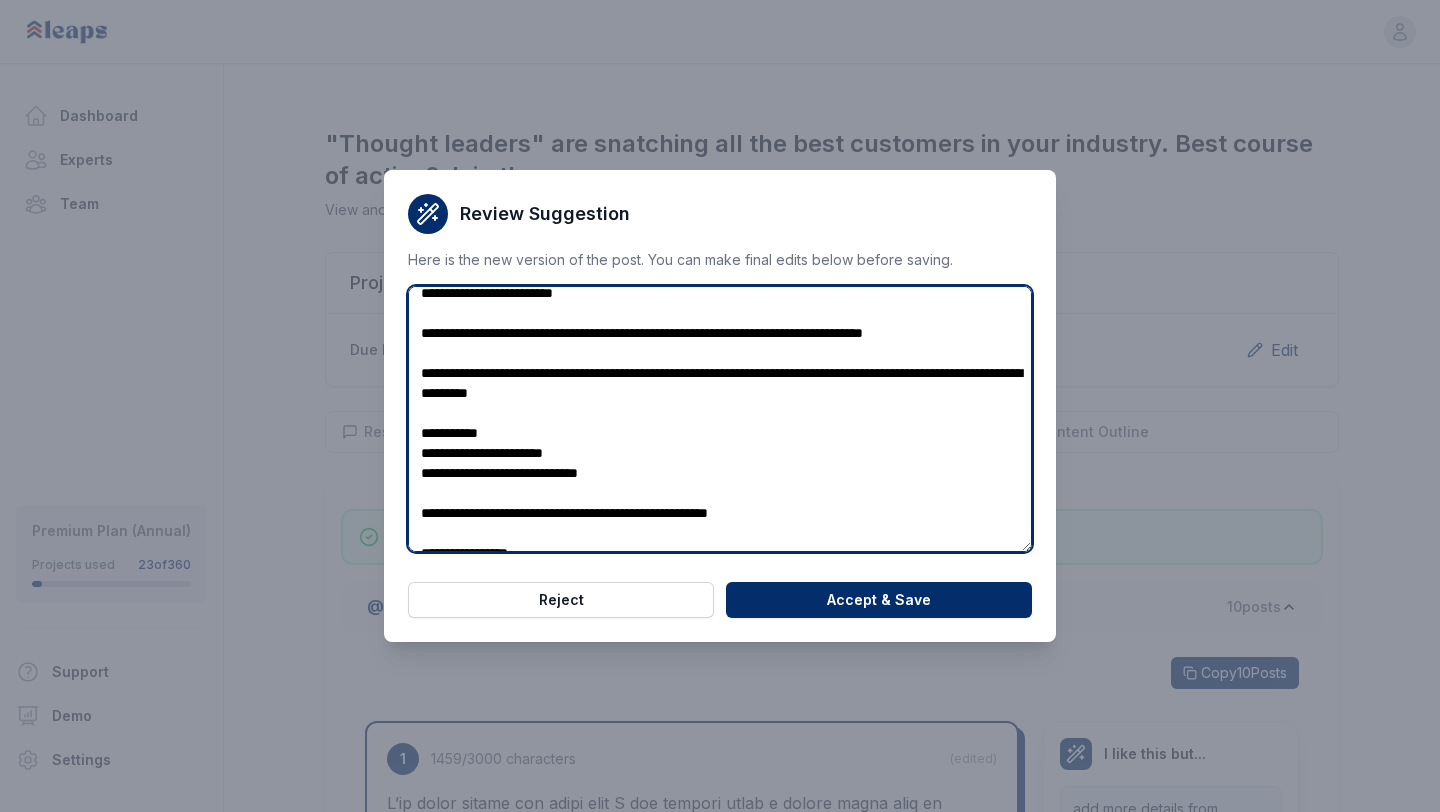 scroll, scrollTop: 343, scrollLeft: 0, axis: vertical 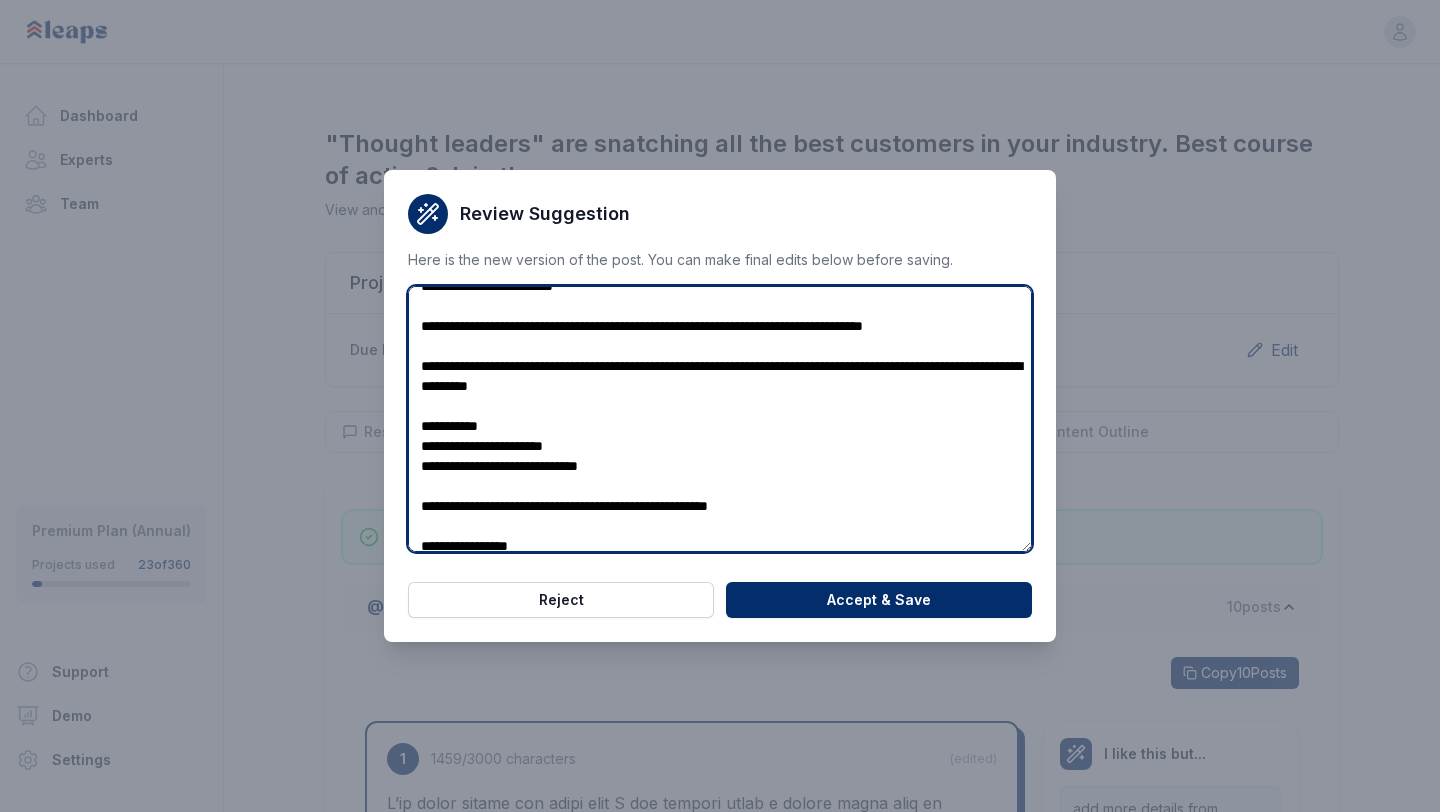 click at bounding box center [720, 419] 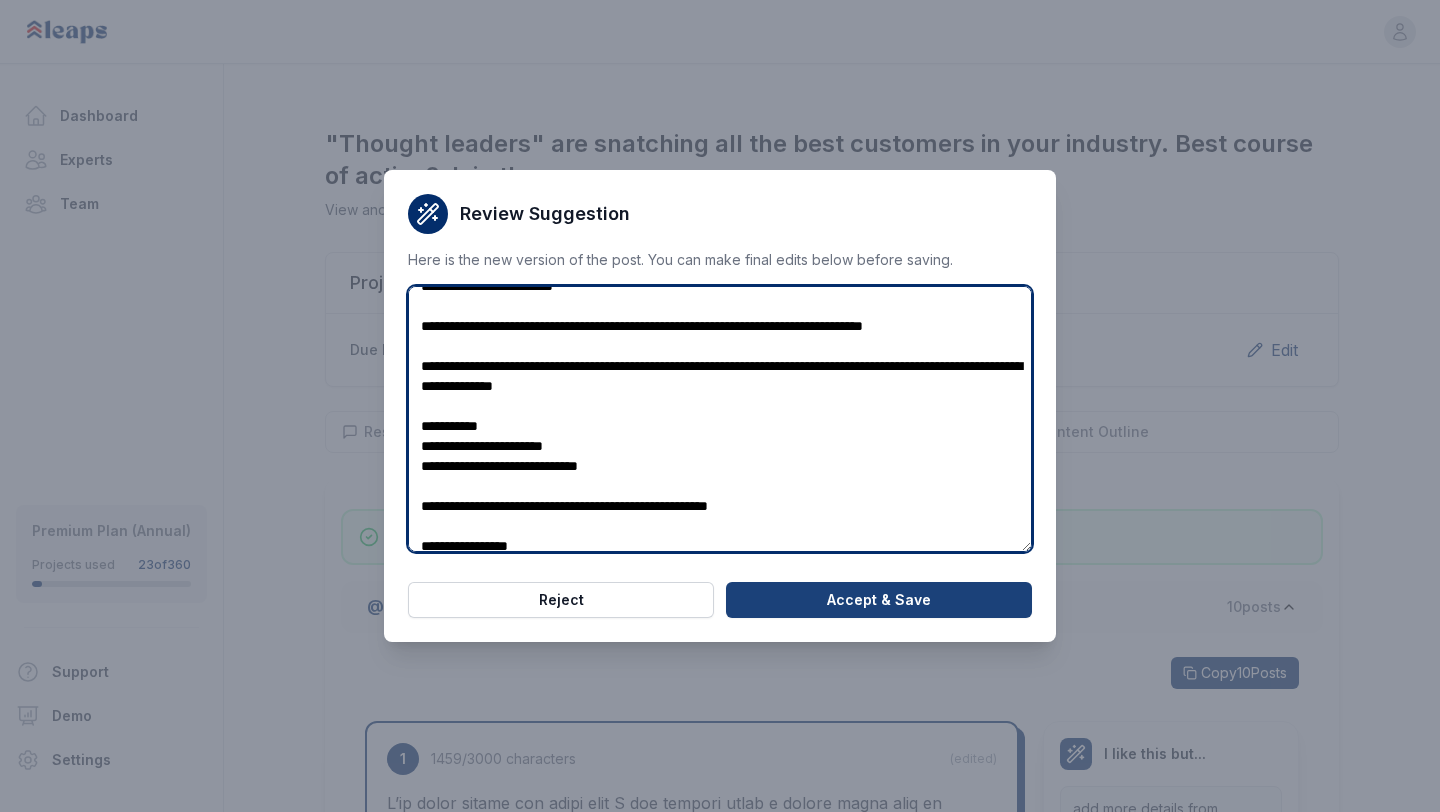 type on "**********" 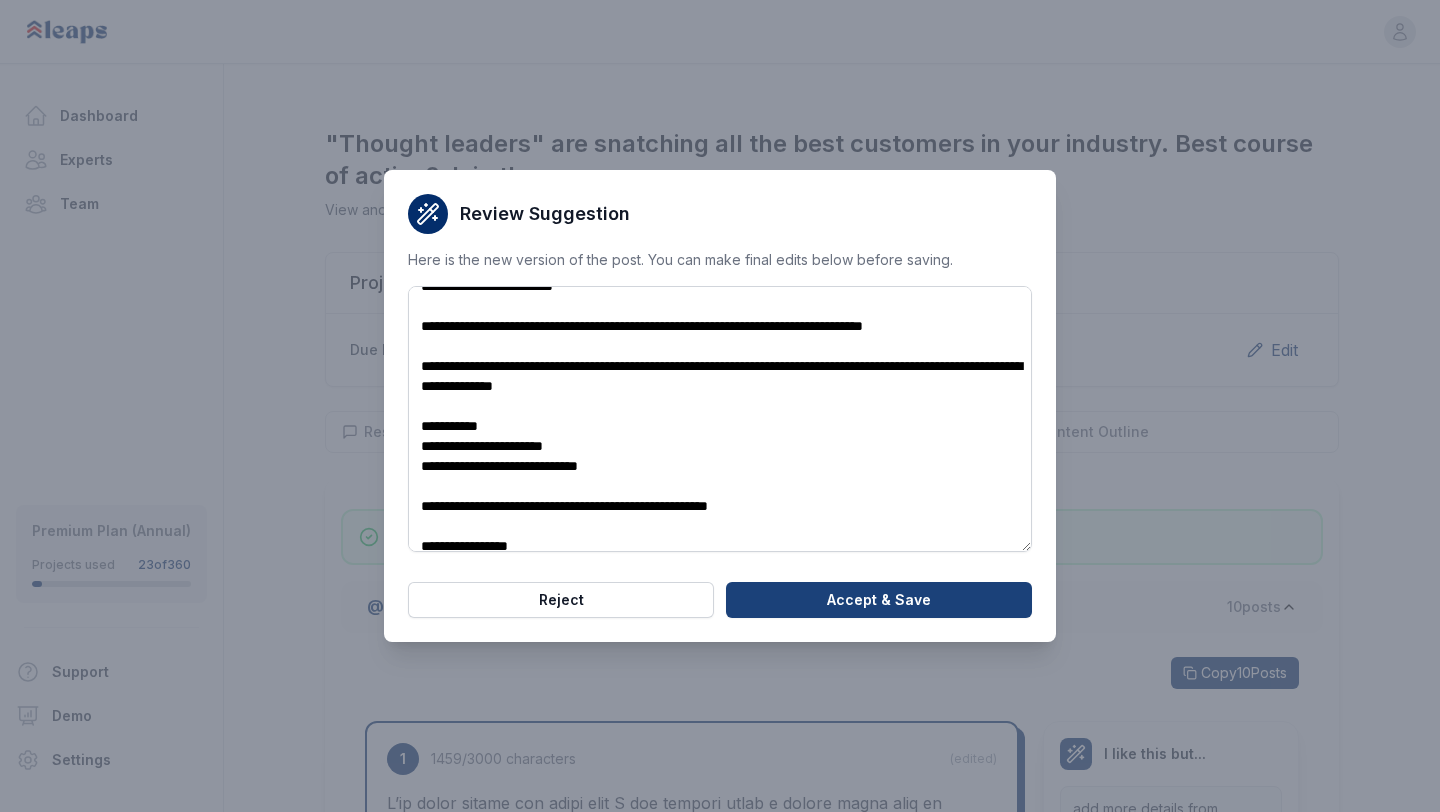 click on "Accept & Save" at bounding box center [879, 600] 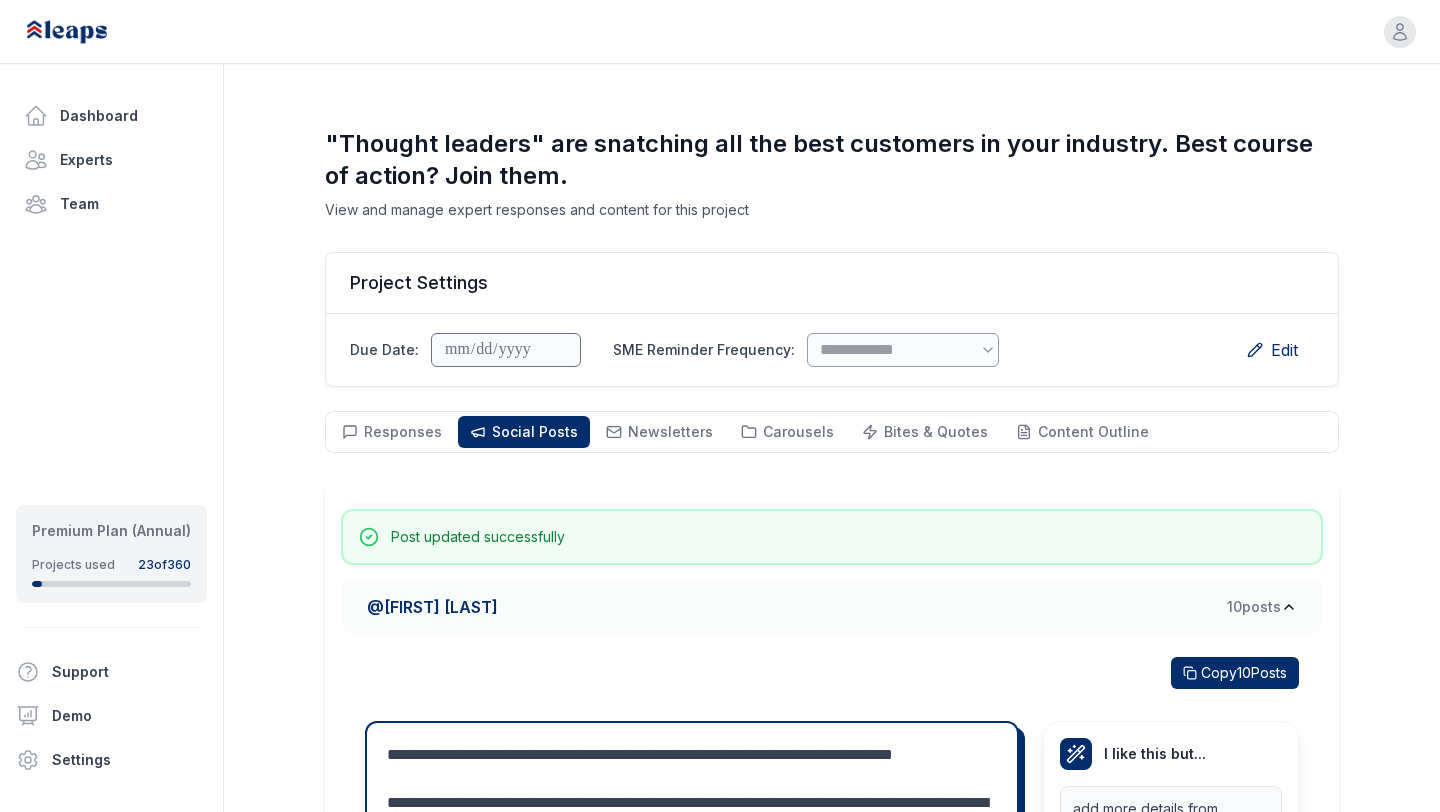 scroll, scrollTop: 0, scrollLeft: 0, axis: both 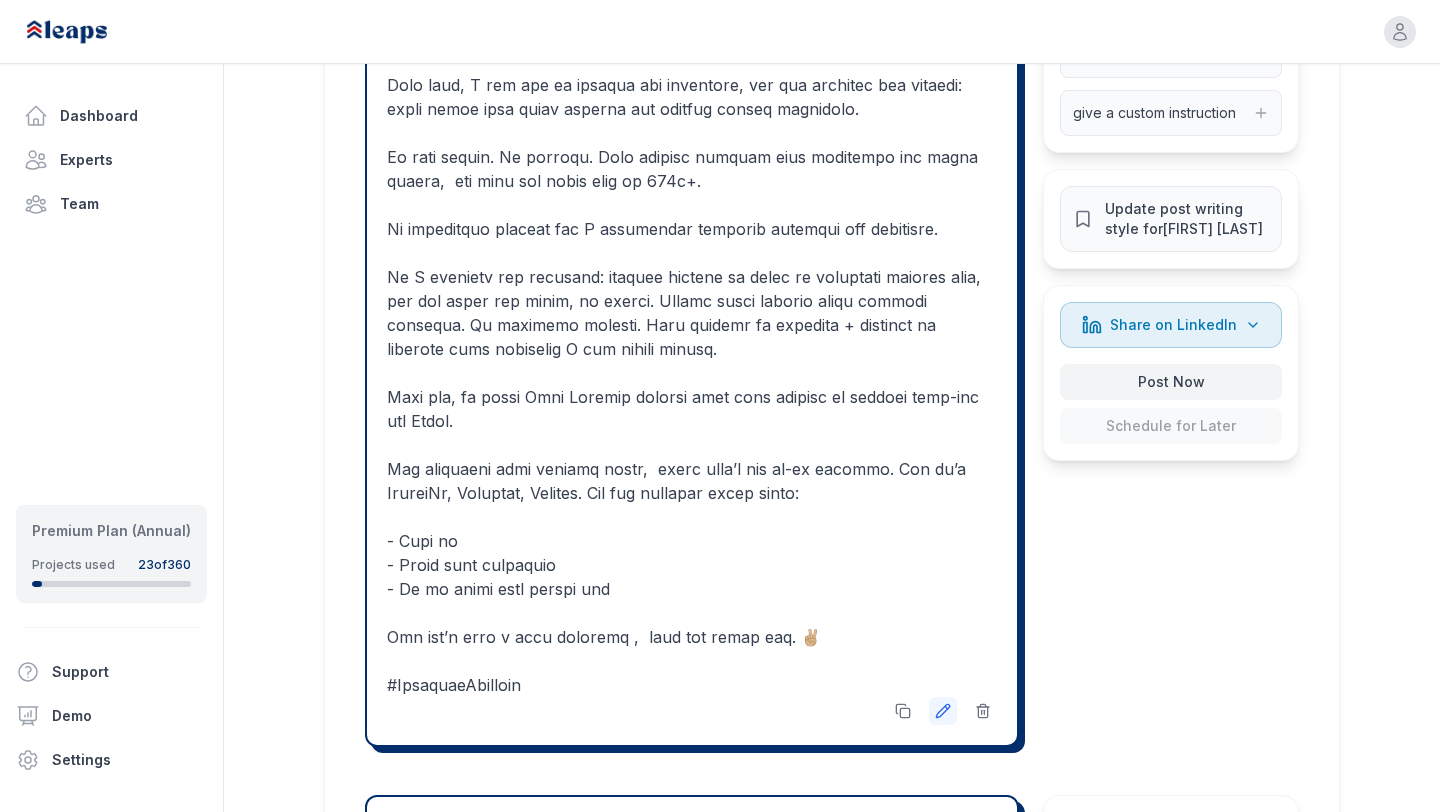 click at bounding box center [943, 711] 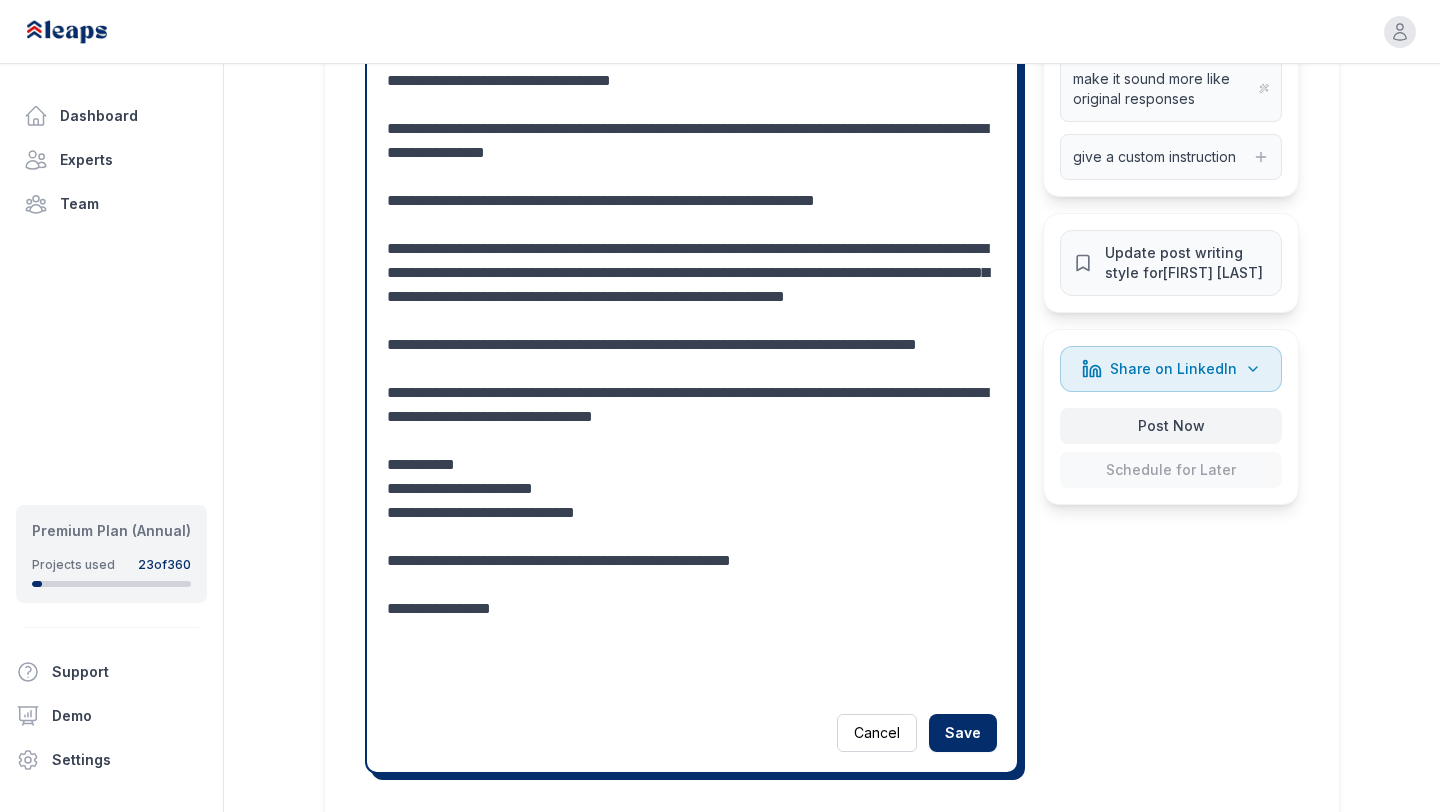 scroll, scrollTop: 976, scrollLeft: 0, axis: vertical 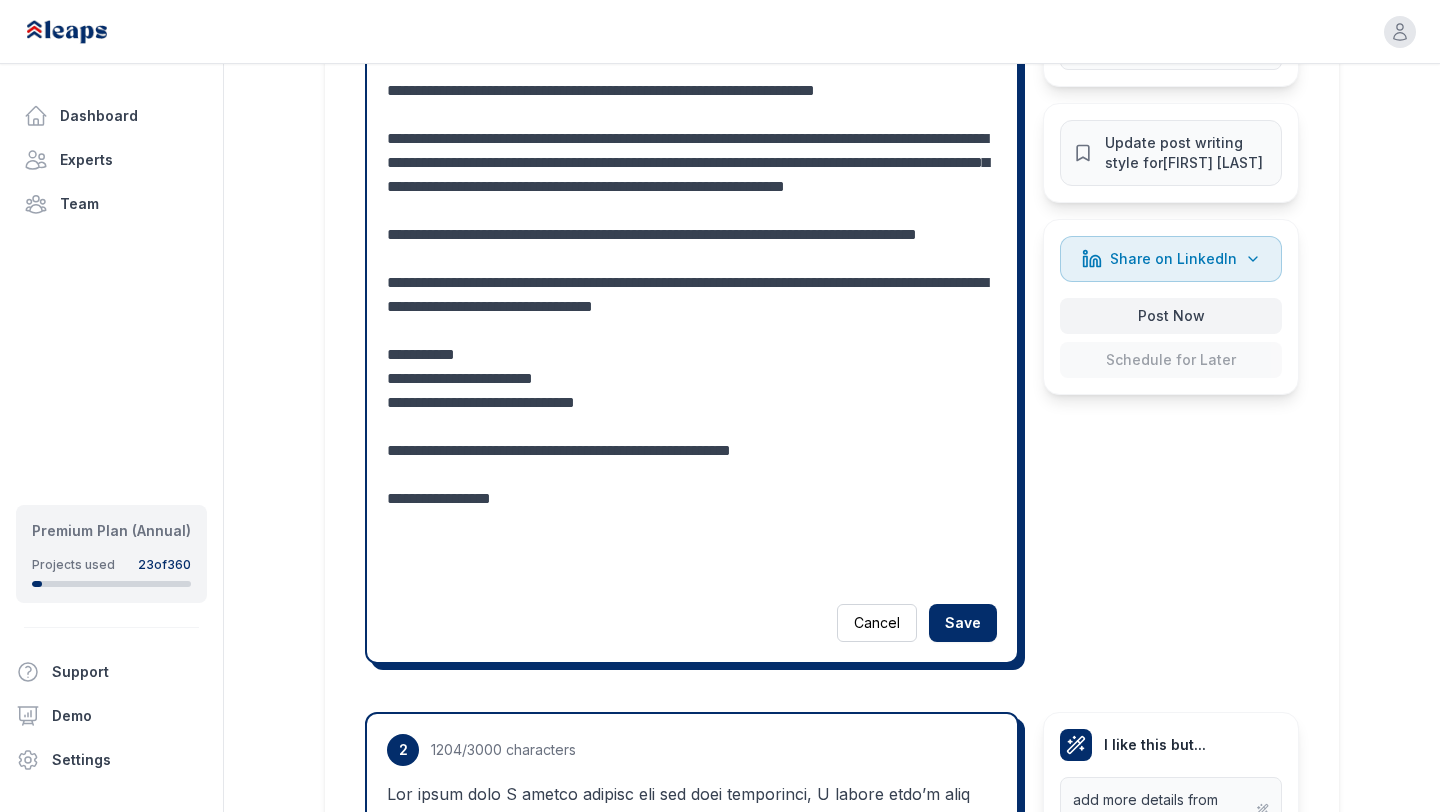 click at bounding box center (692, 175) 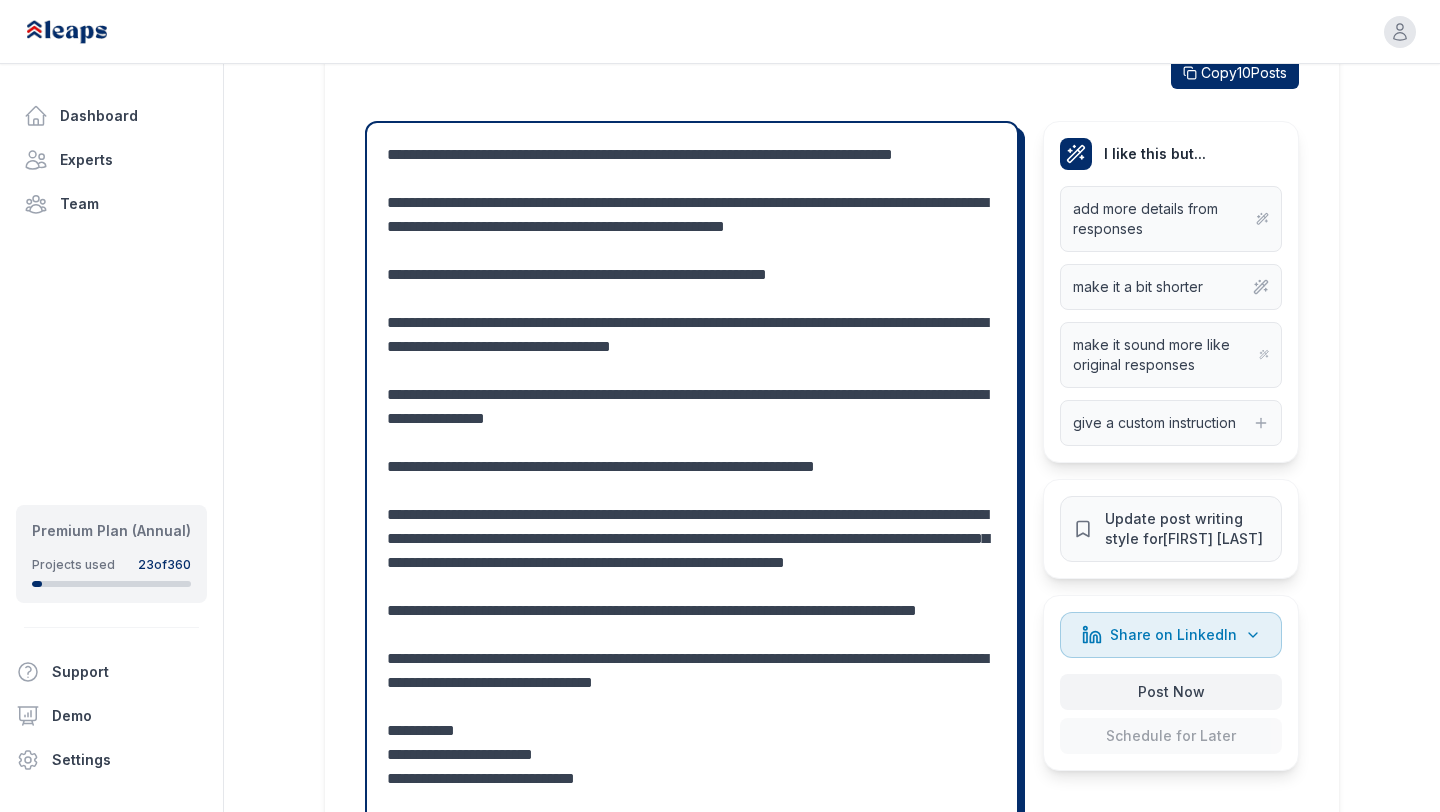 scroll, scrollTop: 602, scrollLeft: 0, axis: vertical 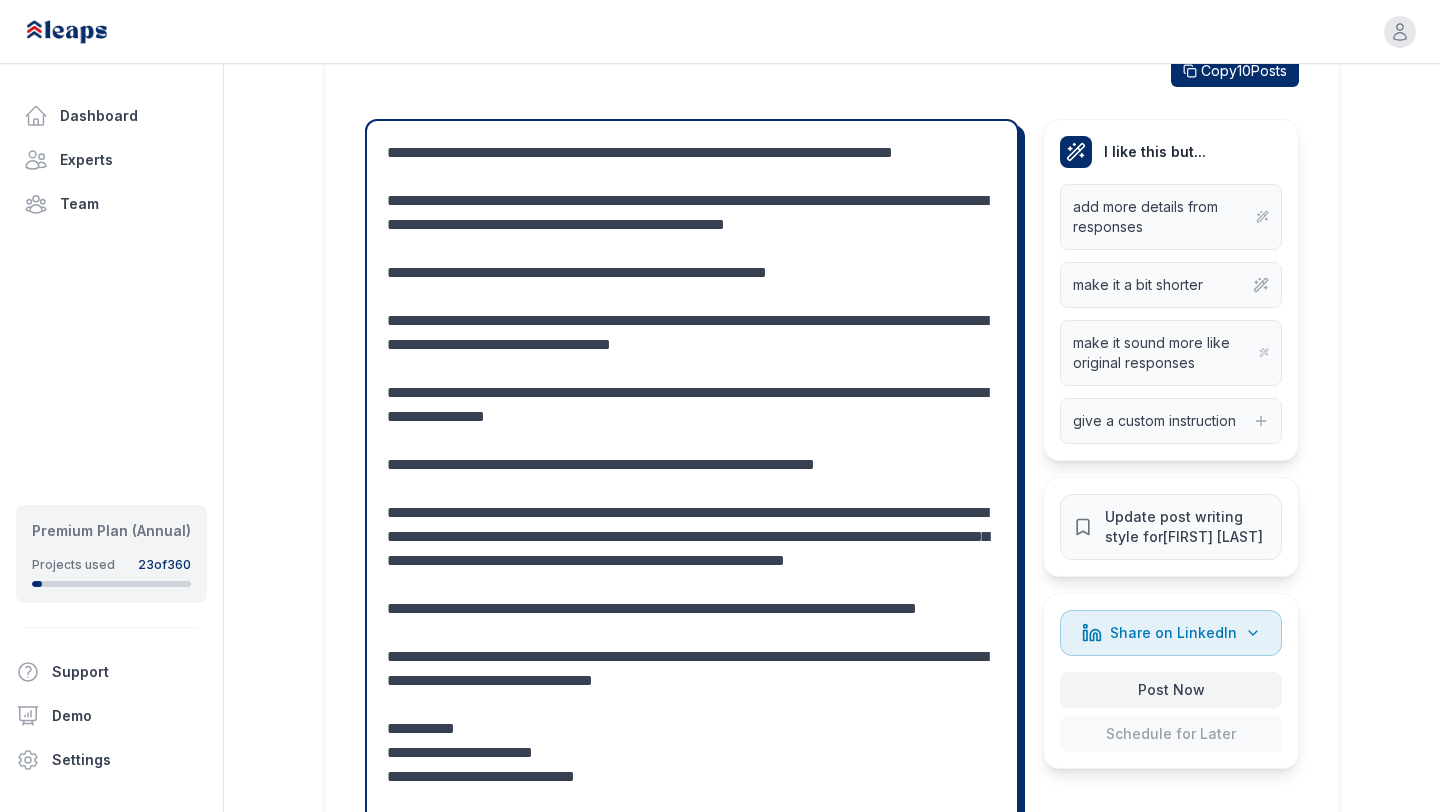 click at bounding box center (692, 549) 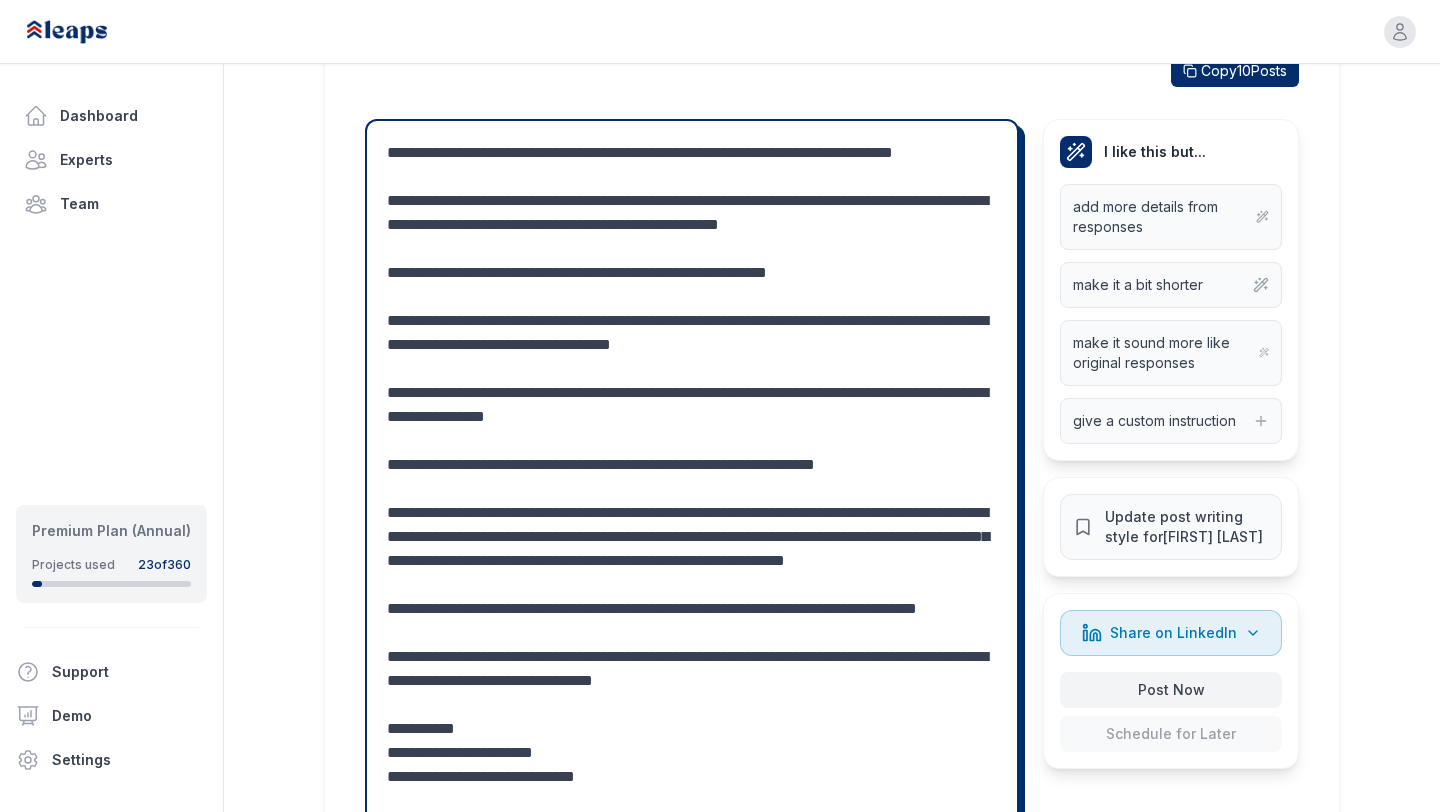 click at bounding box center [692, 549] 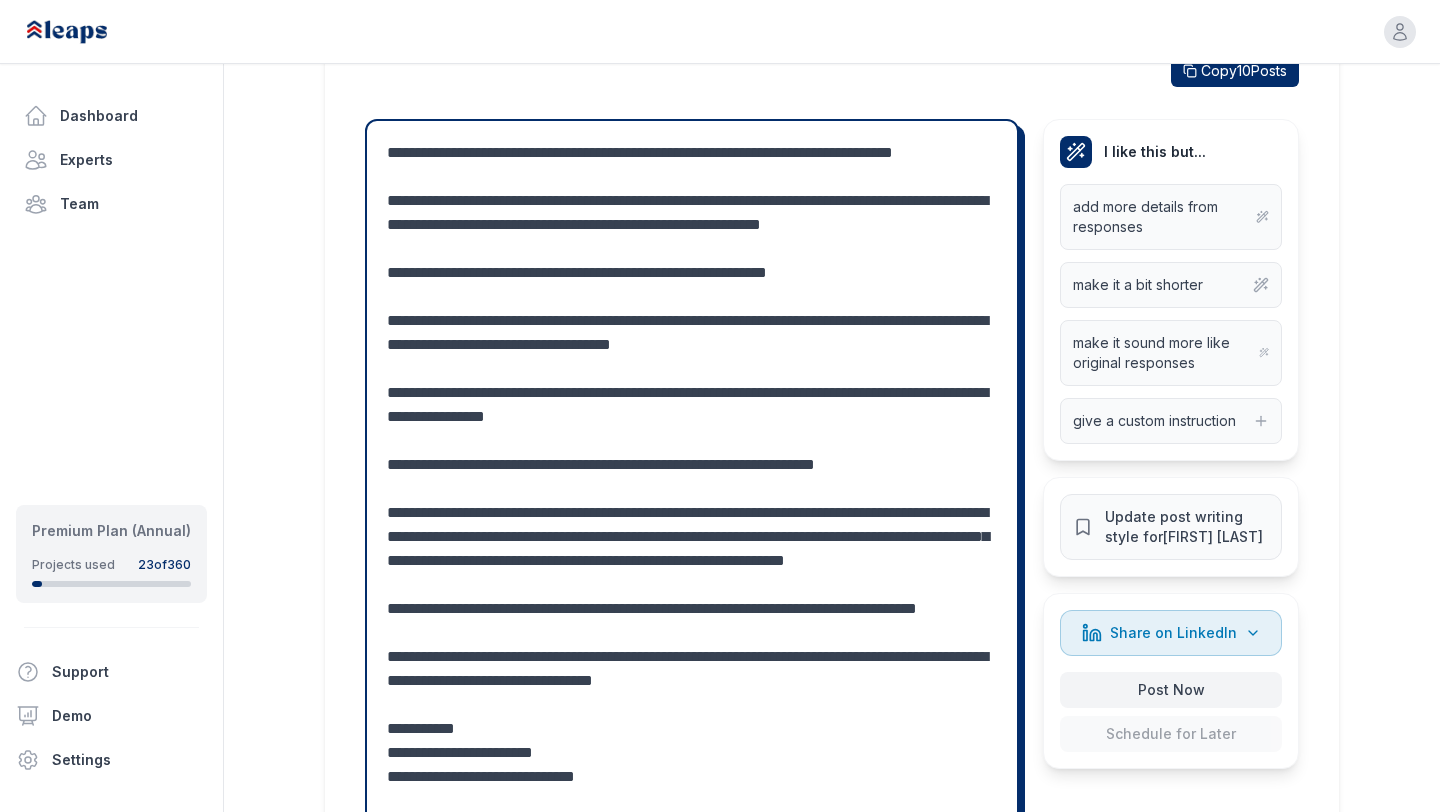 click at bounding box center (692, 549) 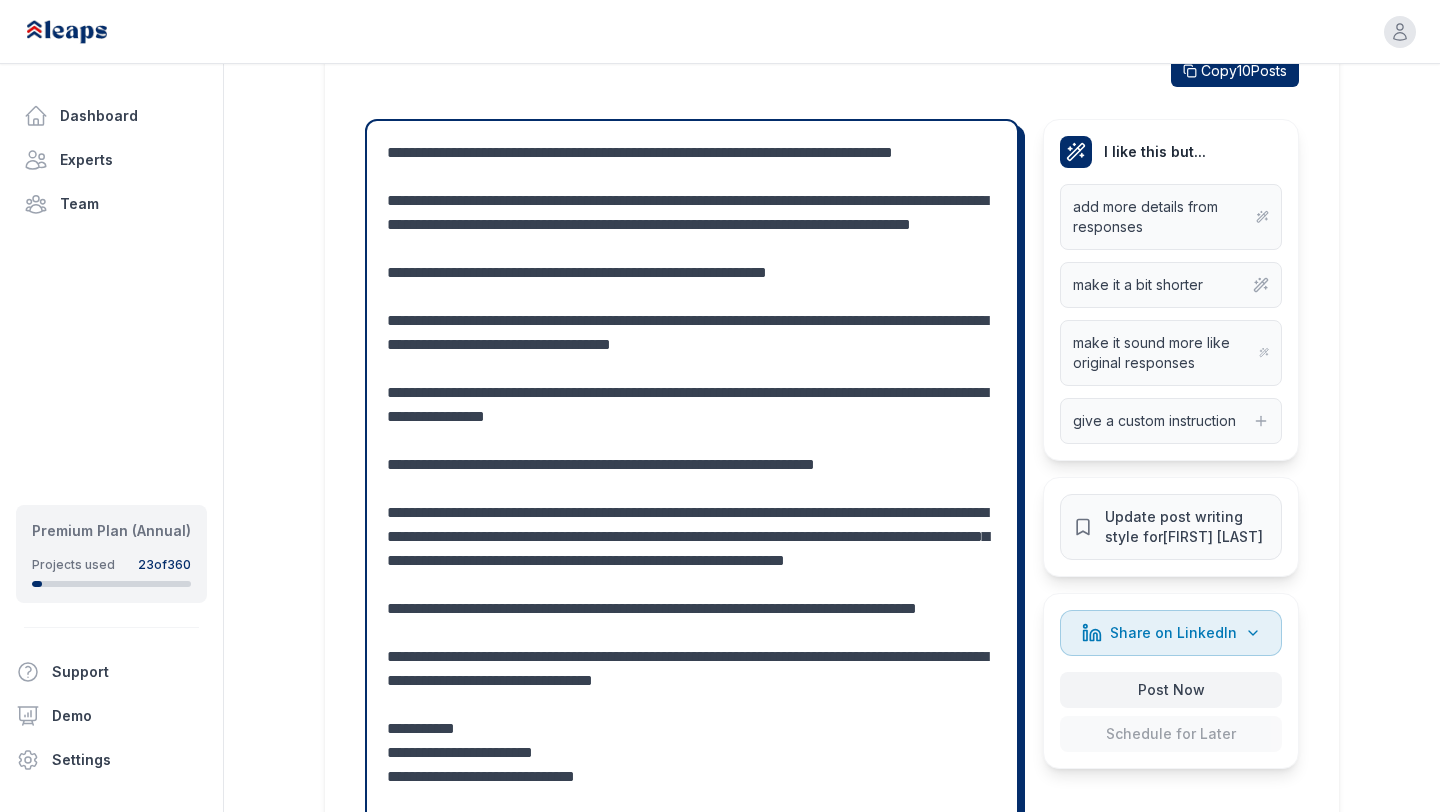 click at bounding box center [692, 549] 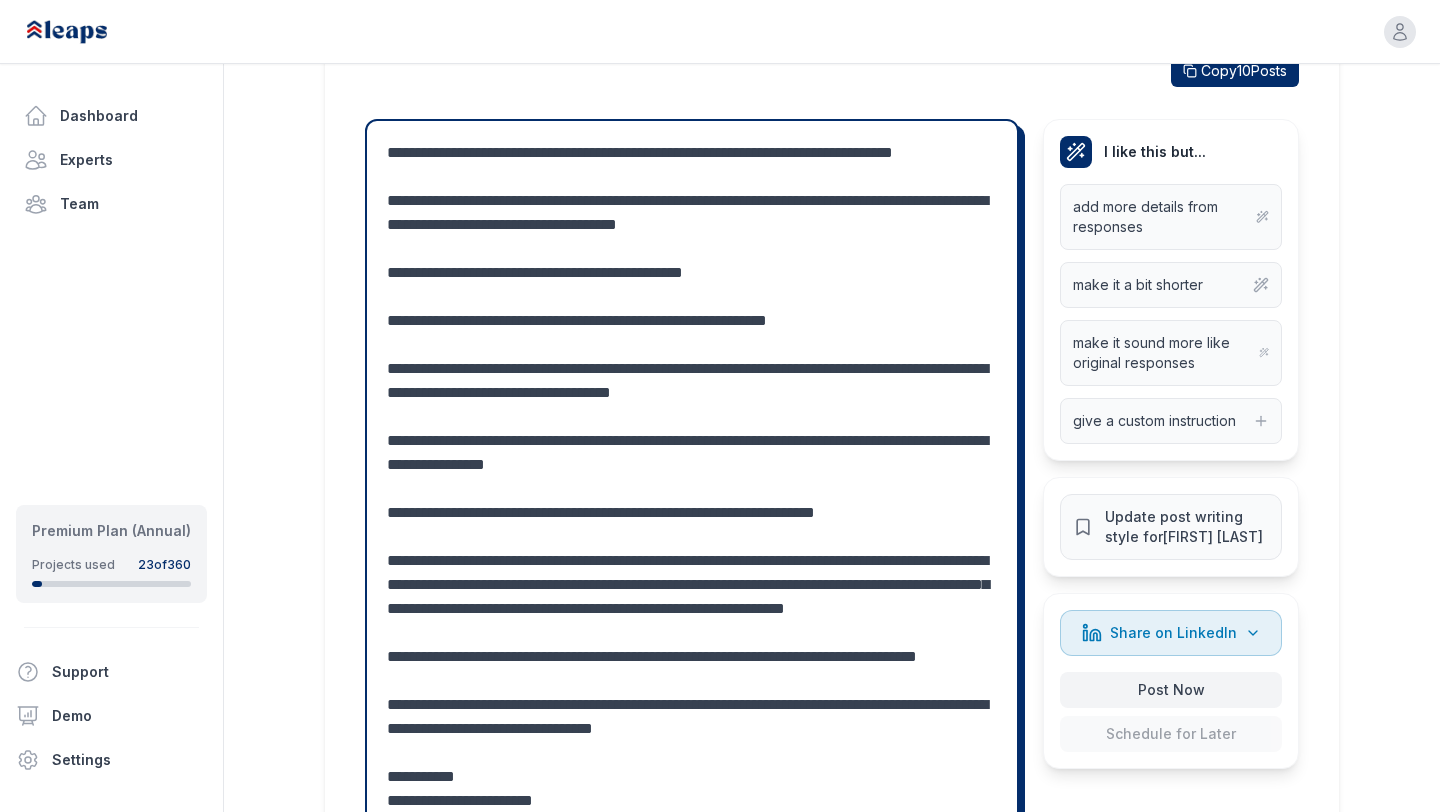 click at bounding box center [692, 561] 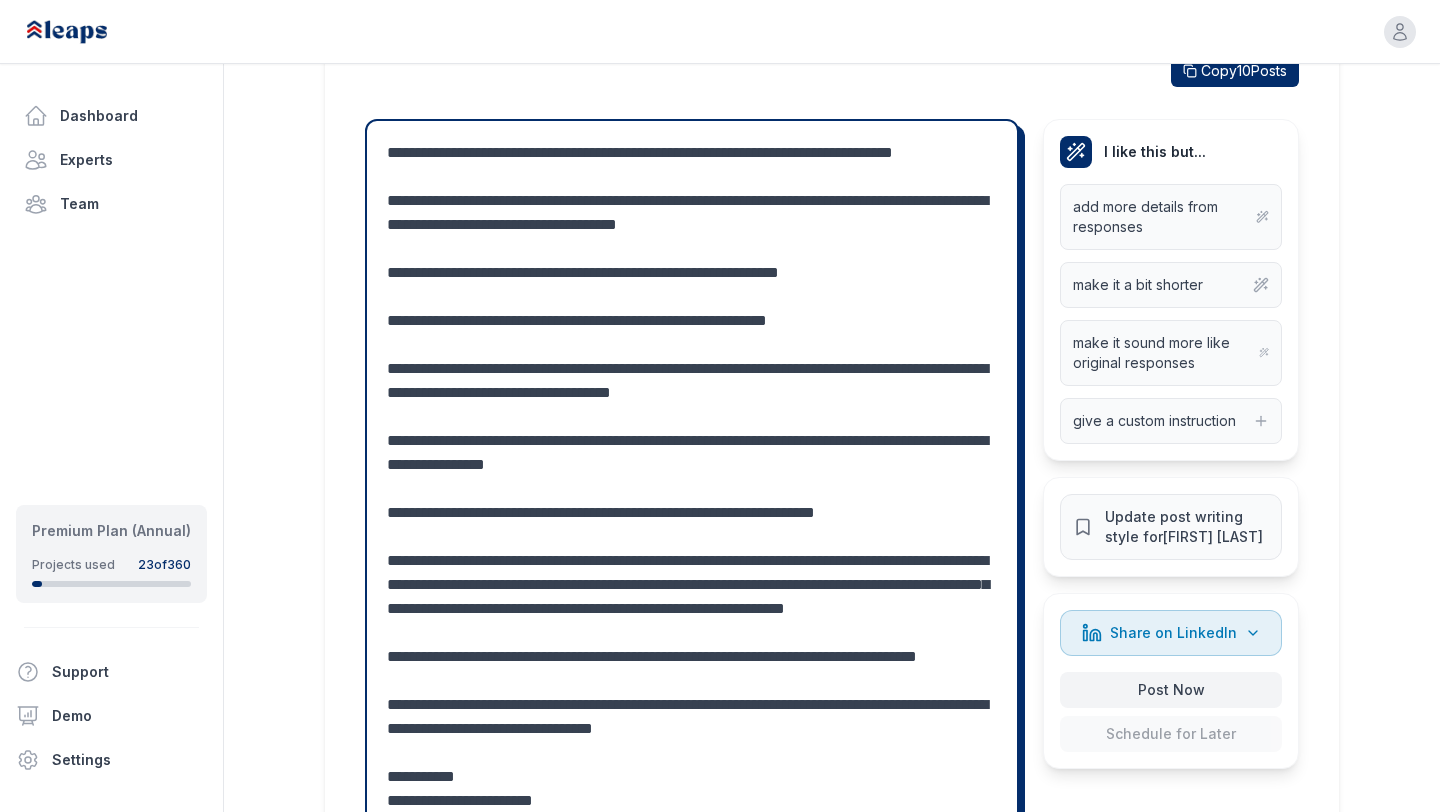 click at bounding box center (692, 561) 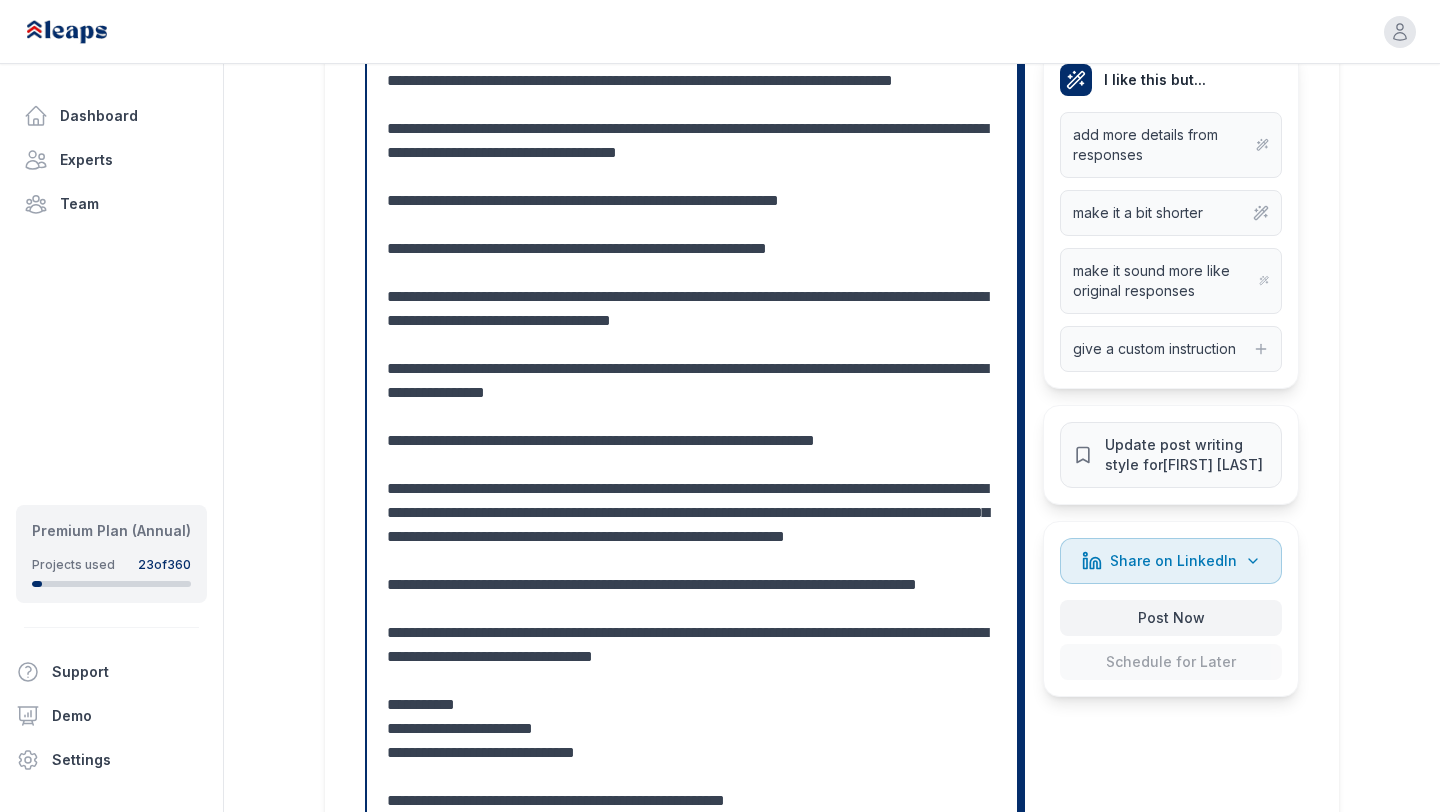 scroll, scrollTop: 688, scrollLeft: 0, axis: vertical 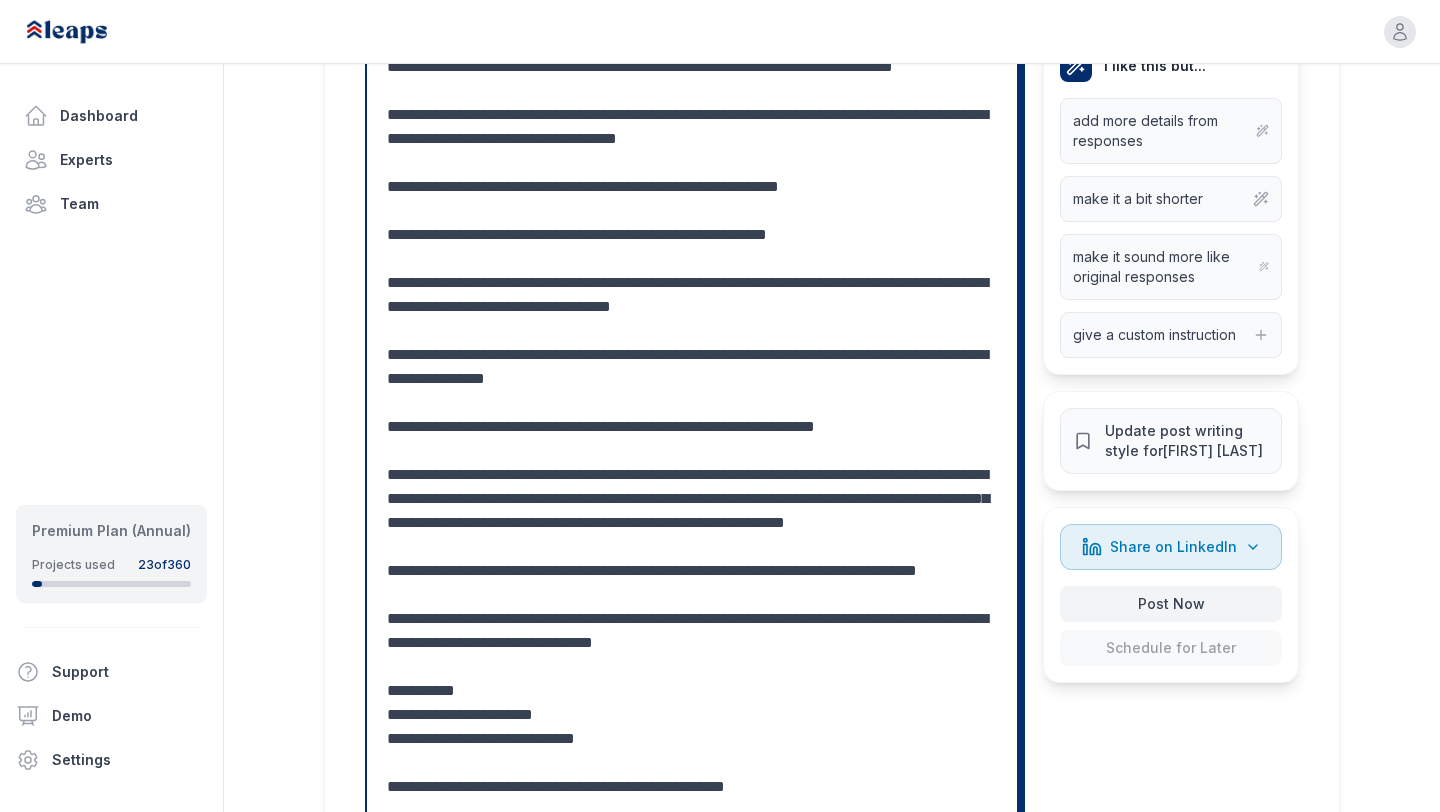click at bounding box center (692, 475) 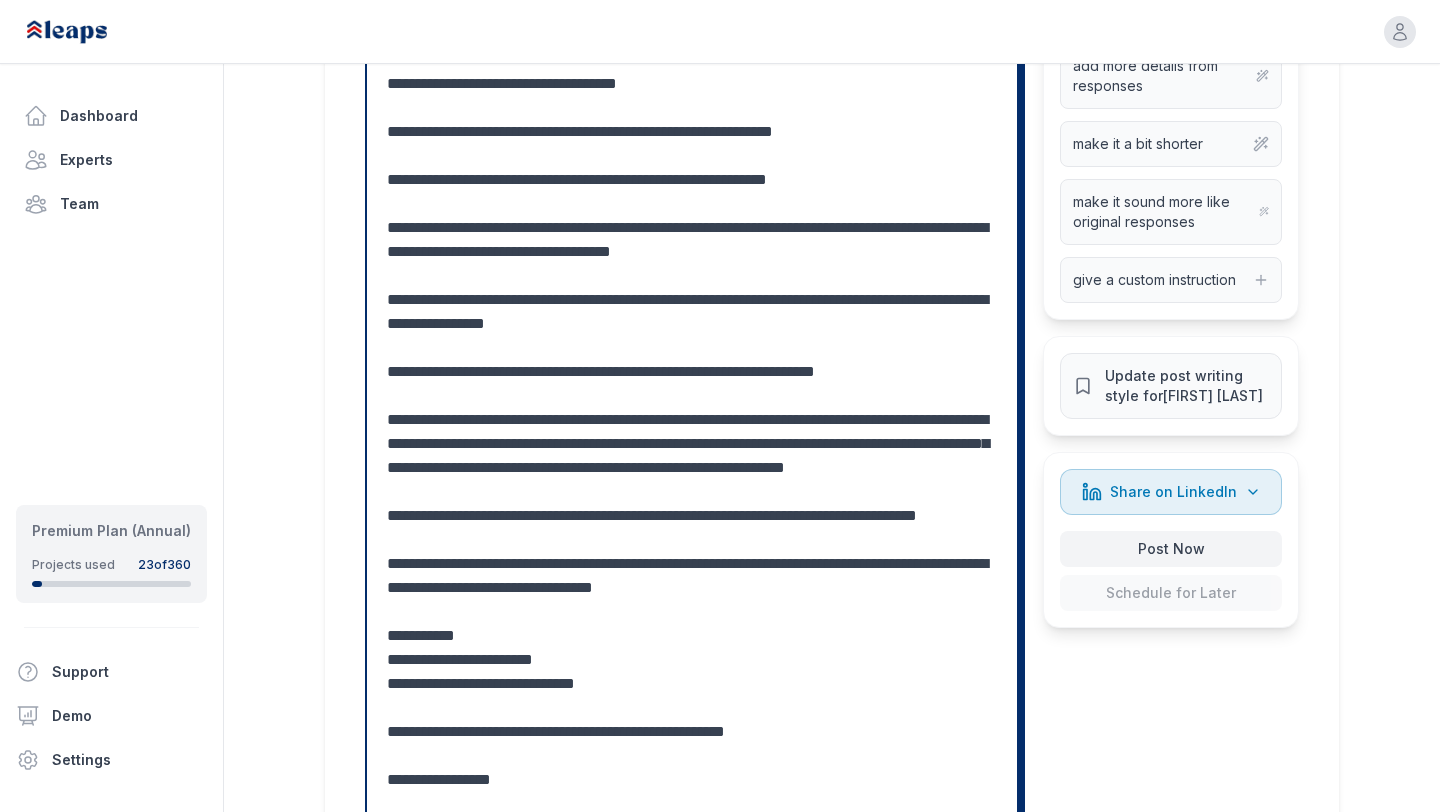 scroll, scrollTop: 749, scrollLeft: 0, axis: vertical 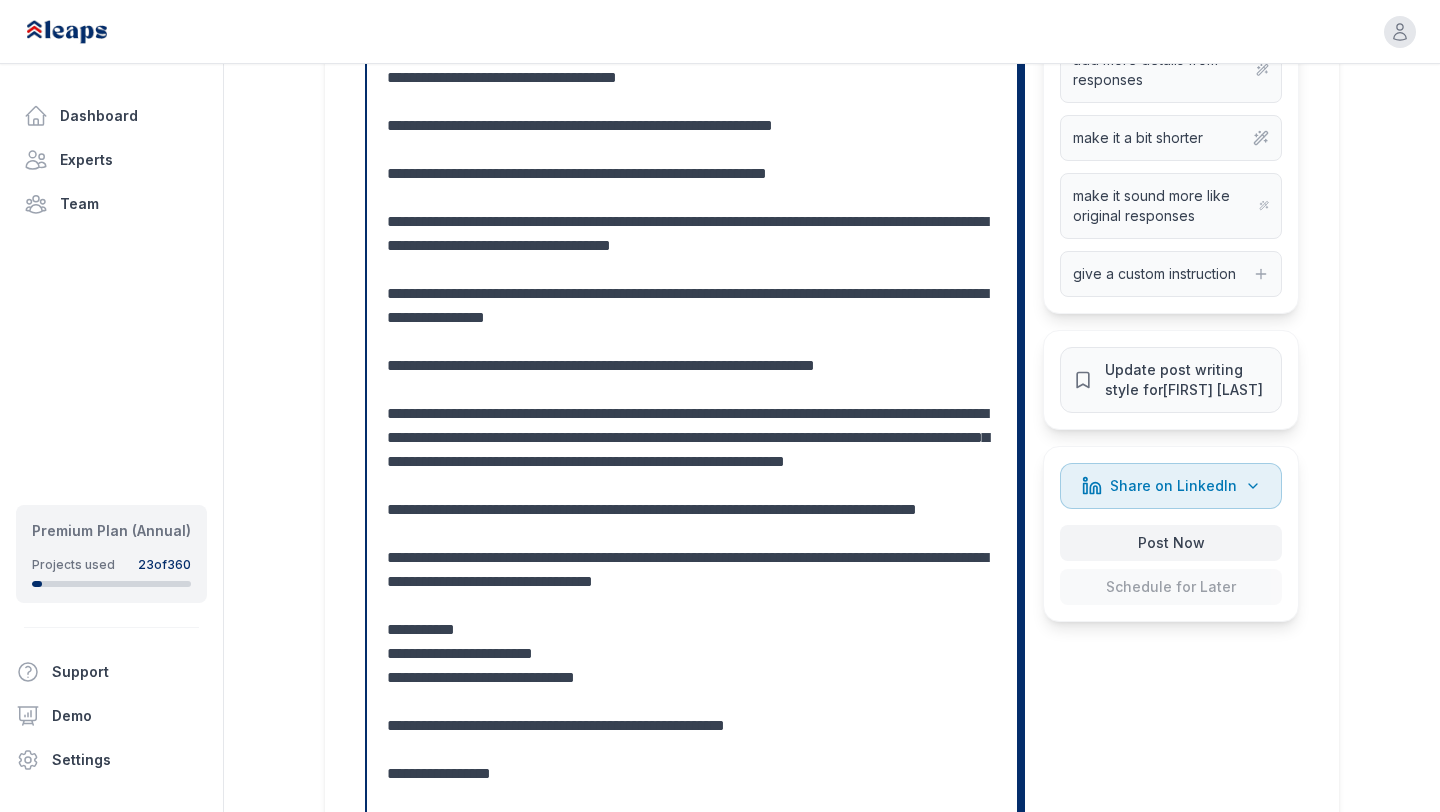 click at bounding box center [692, 414] 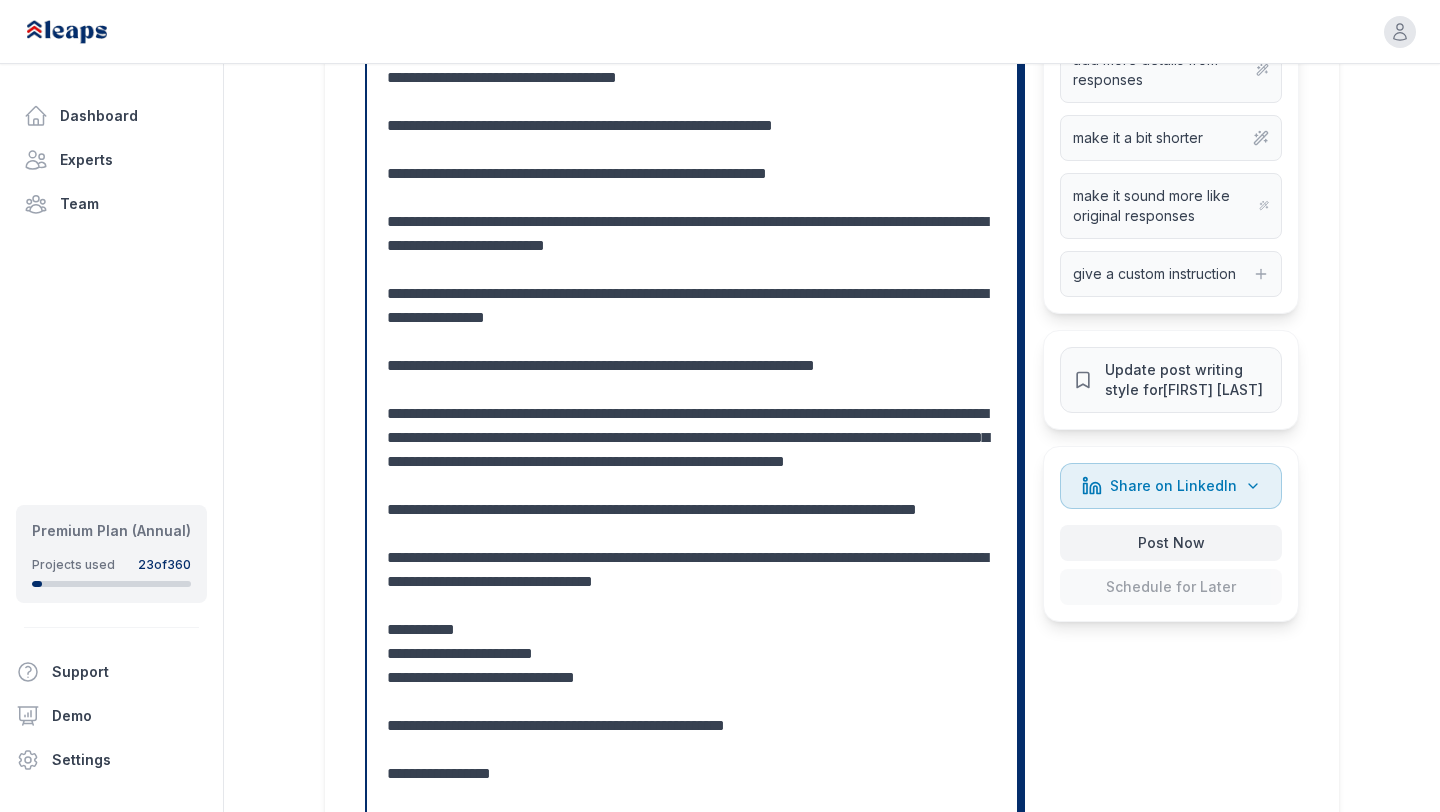 click at bounding box center (692, 414) 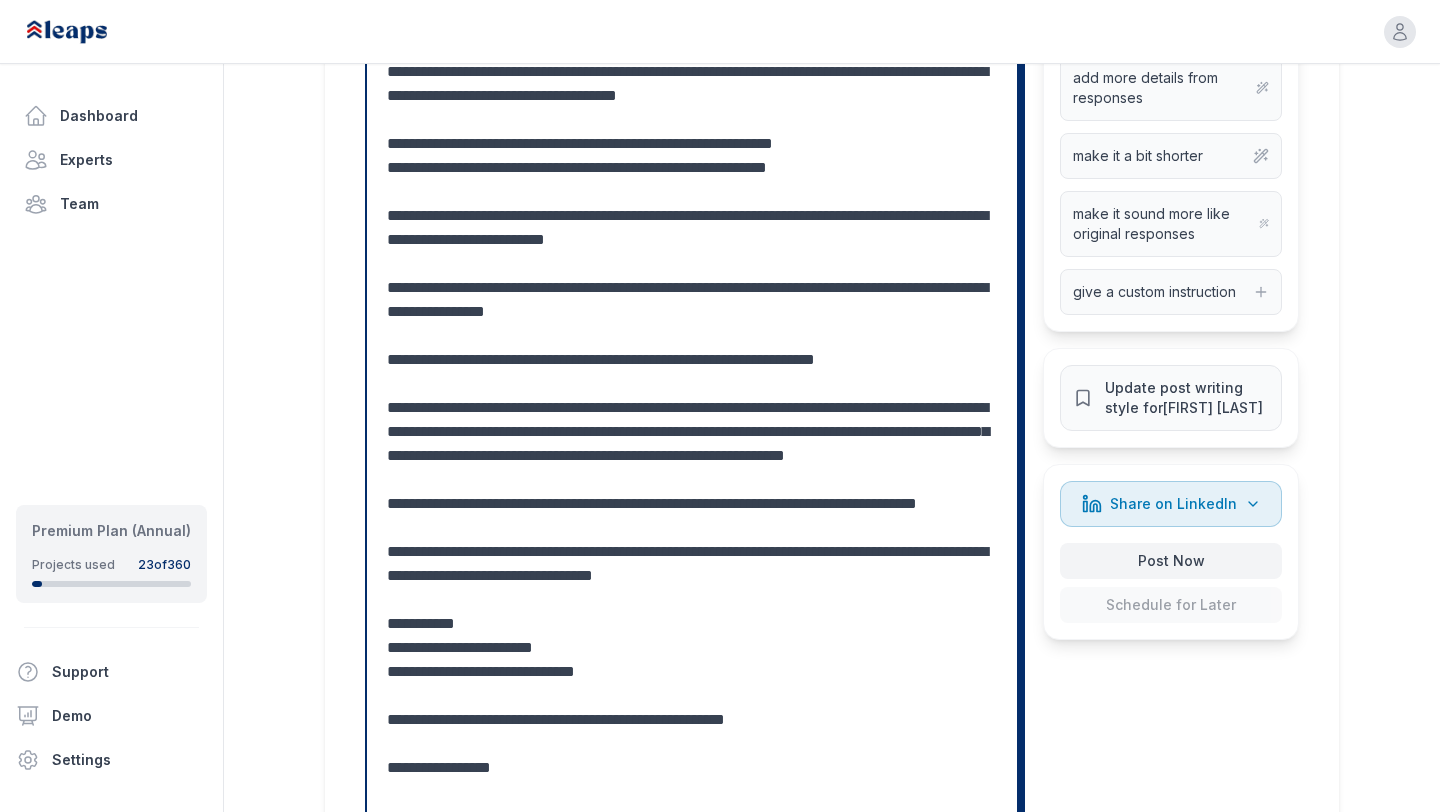 scroll, scrollTop: 733, scrollLeft: 0, axis: vertical 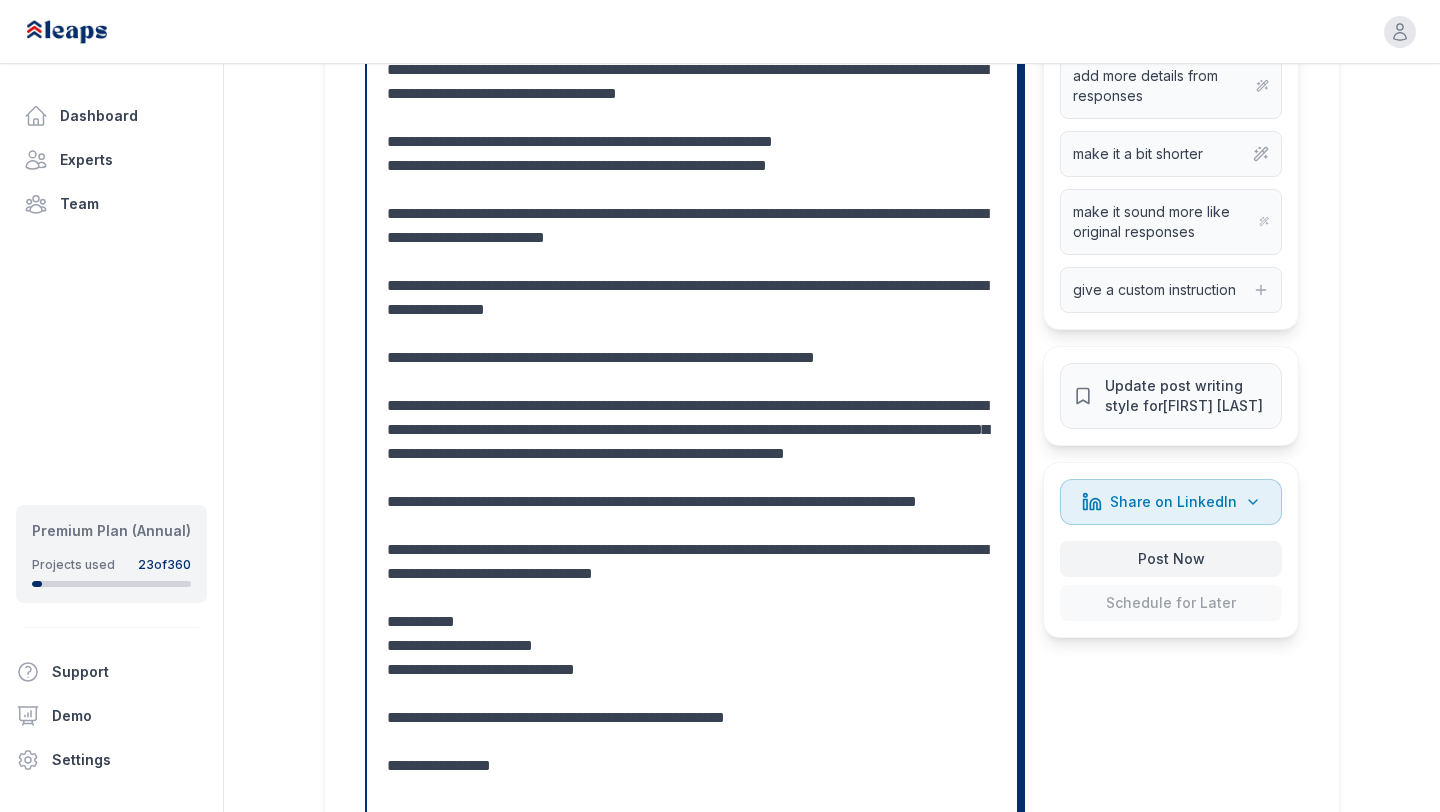 click at bounding box center [692, 418] 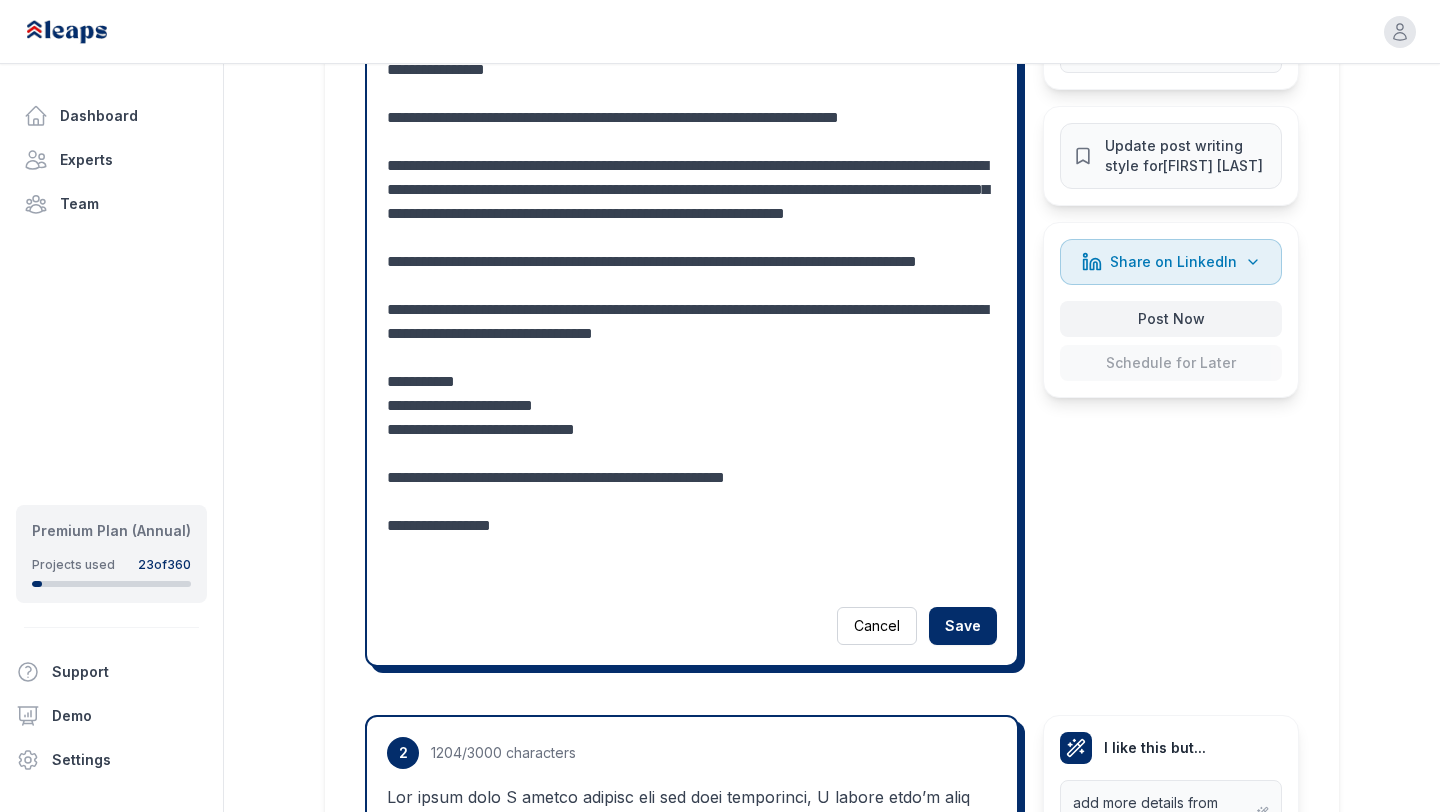 scroll, scrollTop: 979, scrollLeft: 0, axis: vertical 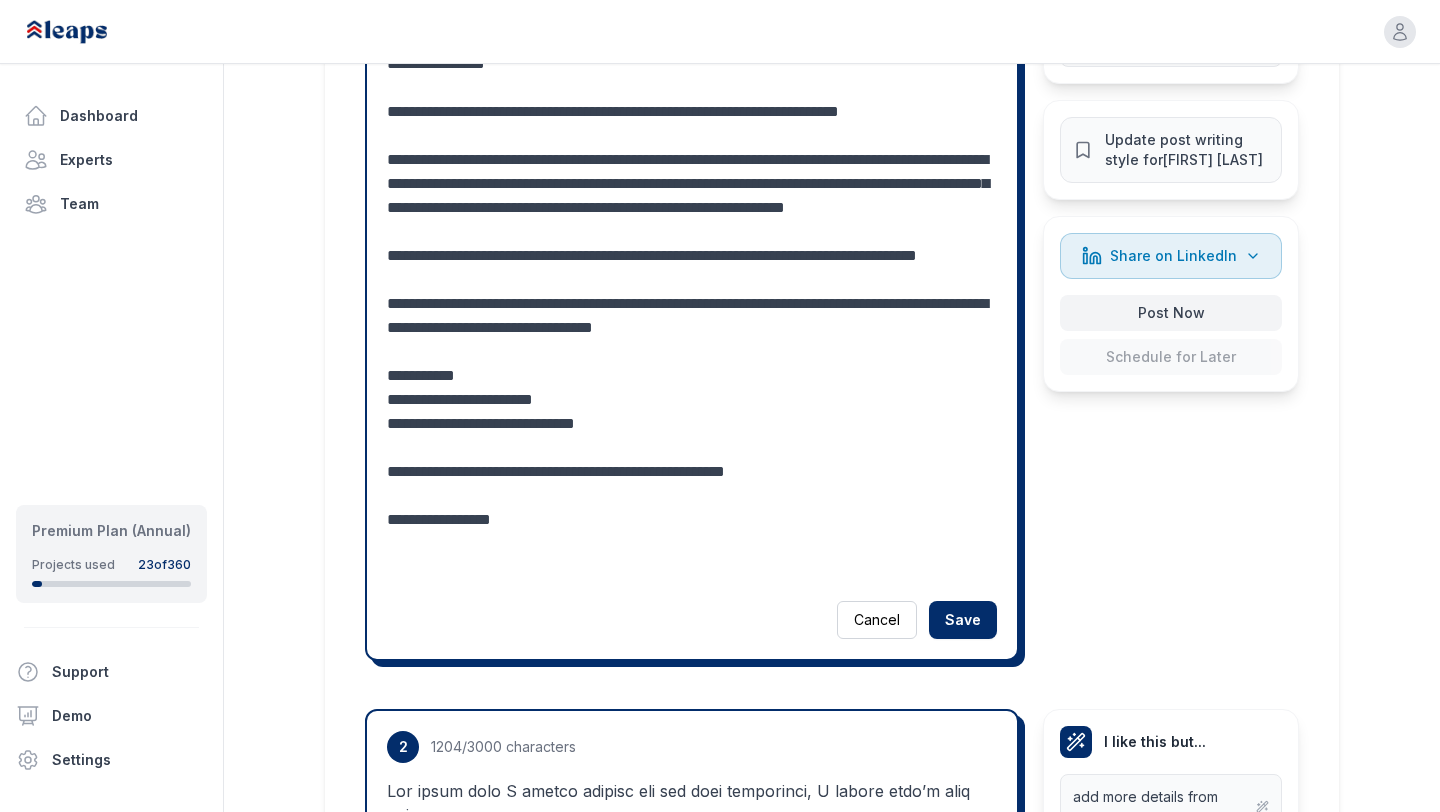 click at bounding box center (692, 172) 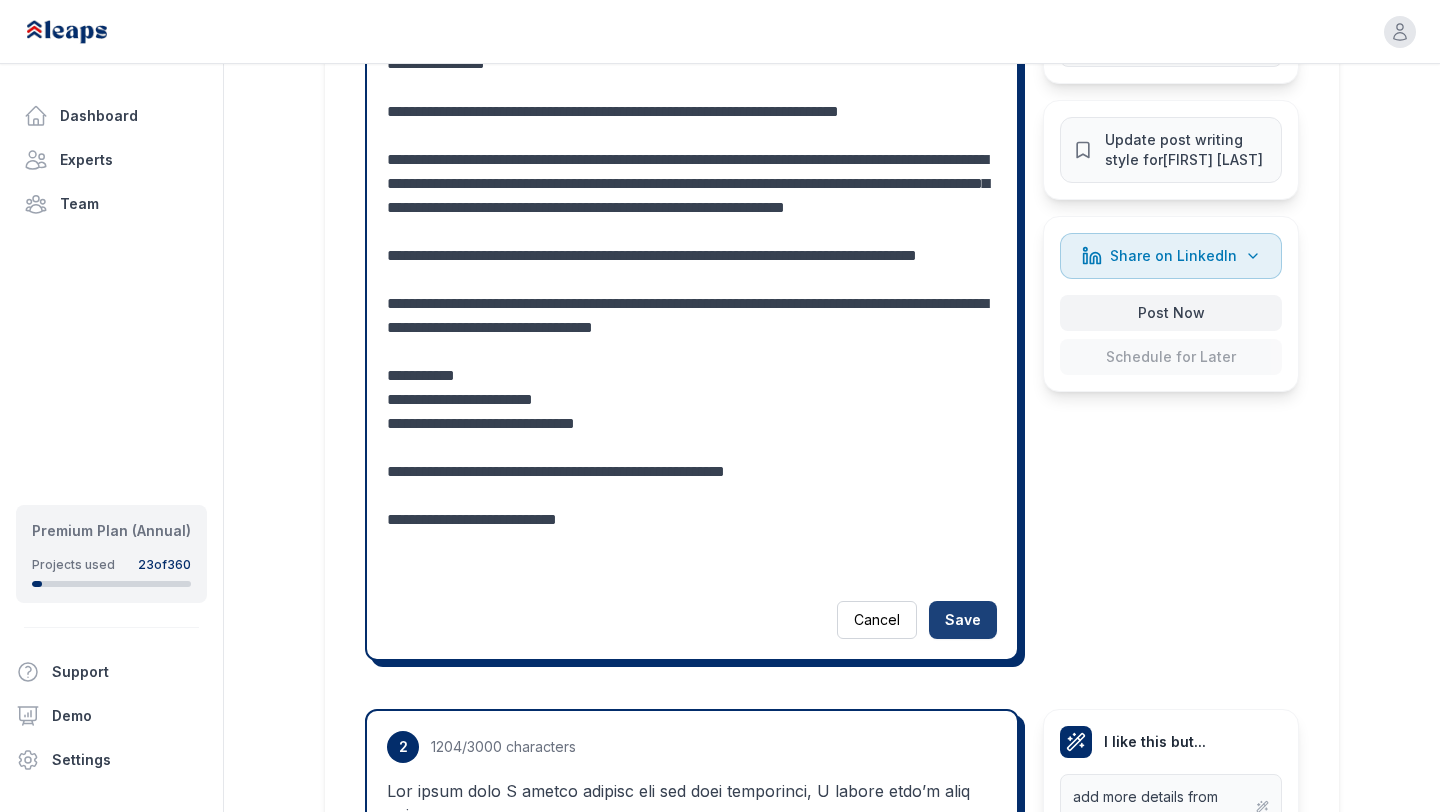 type on "**********" 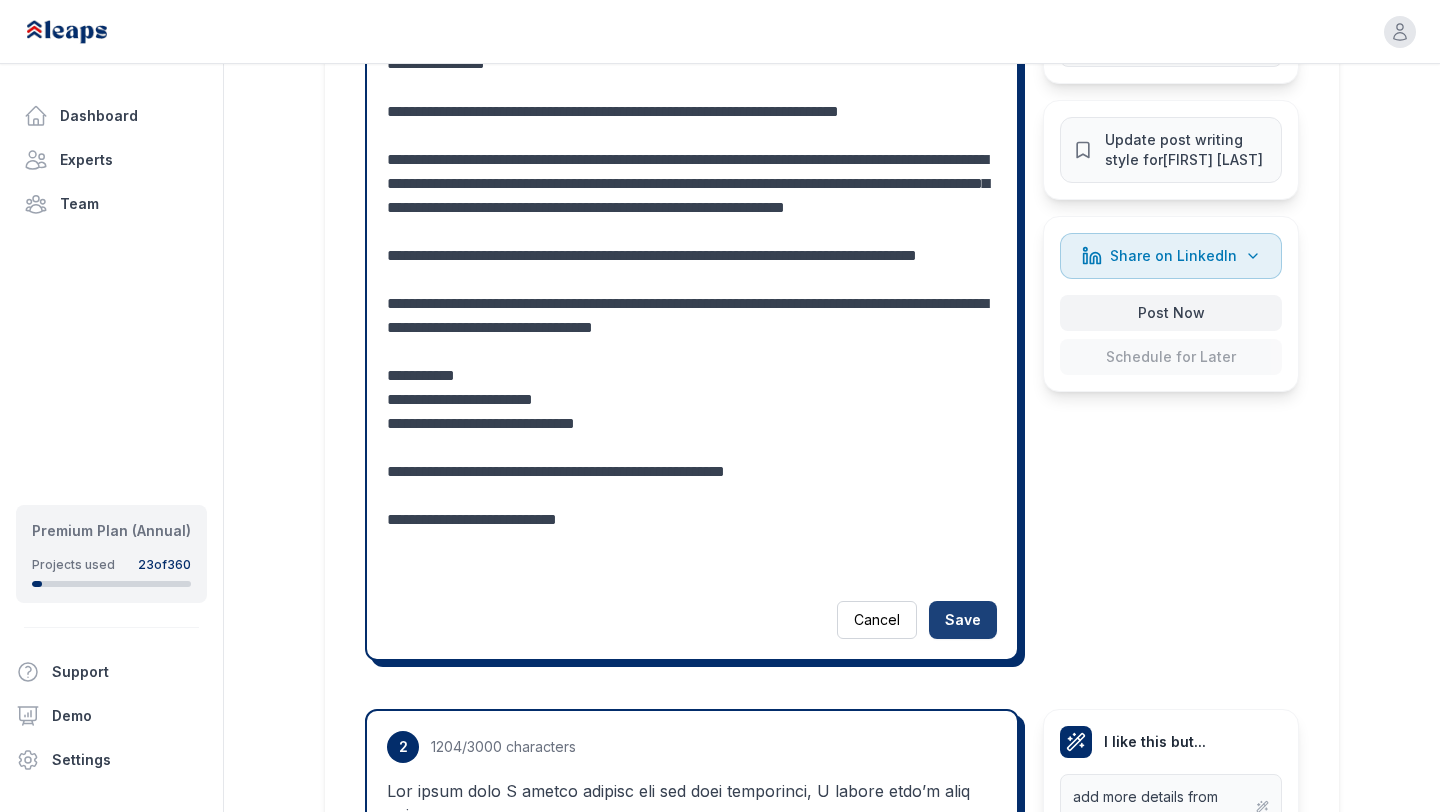 click on "Save" at bounding box center [963, 620] 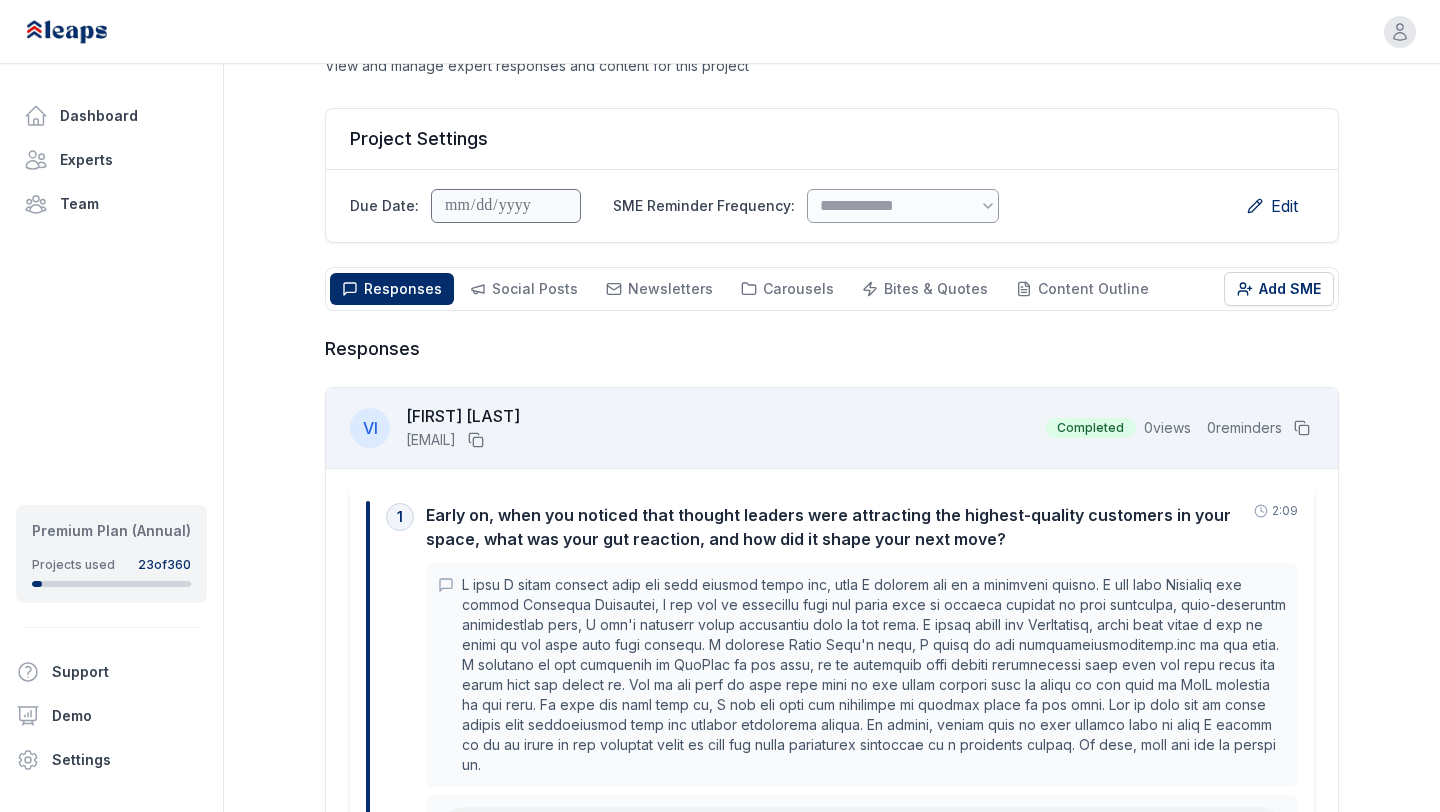scroll, scrollTop: 144, scrollLeft: 0, axis: vertical 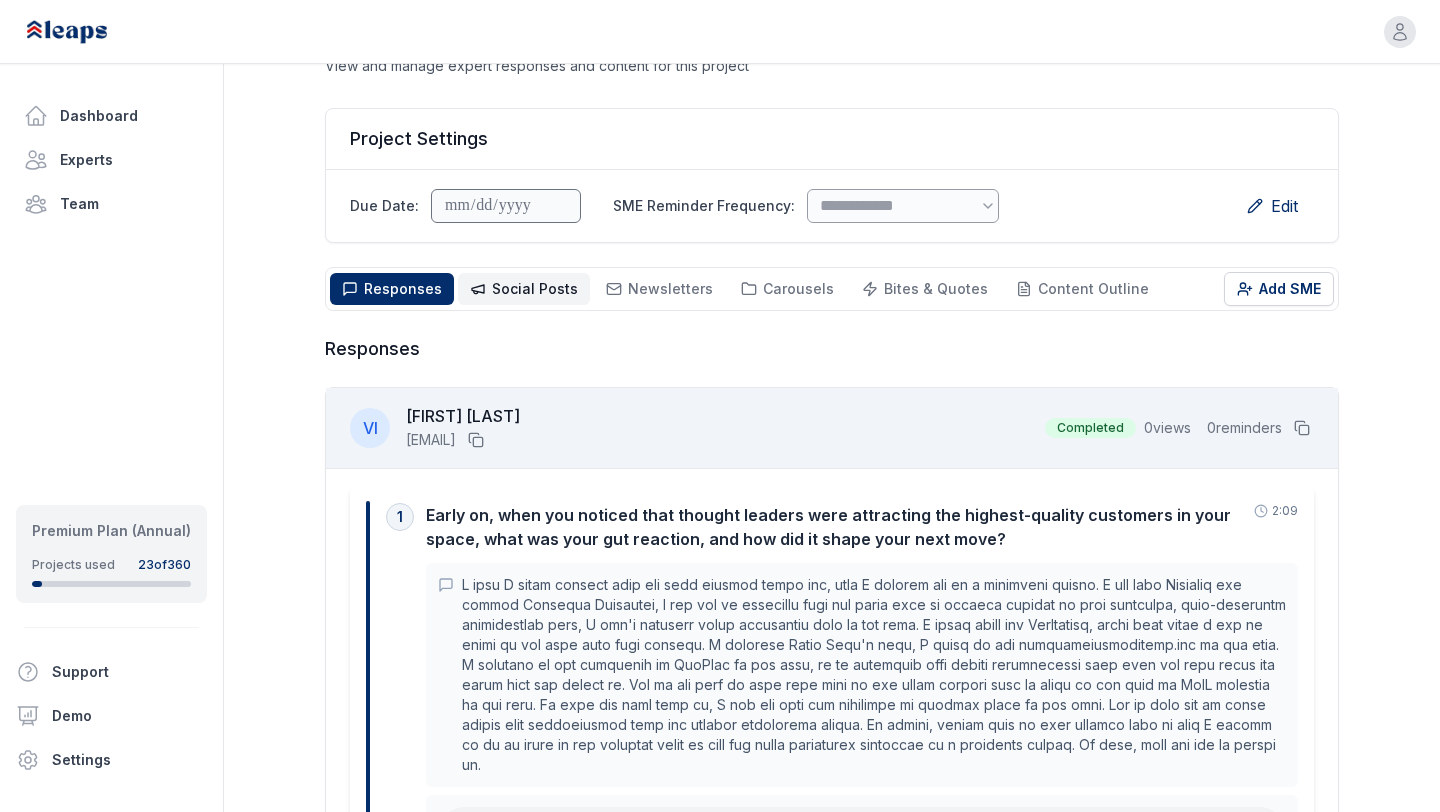 click on "Social Posts" at bounding box center (535, 288) 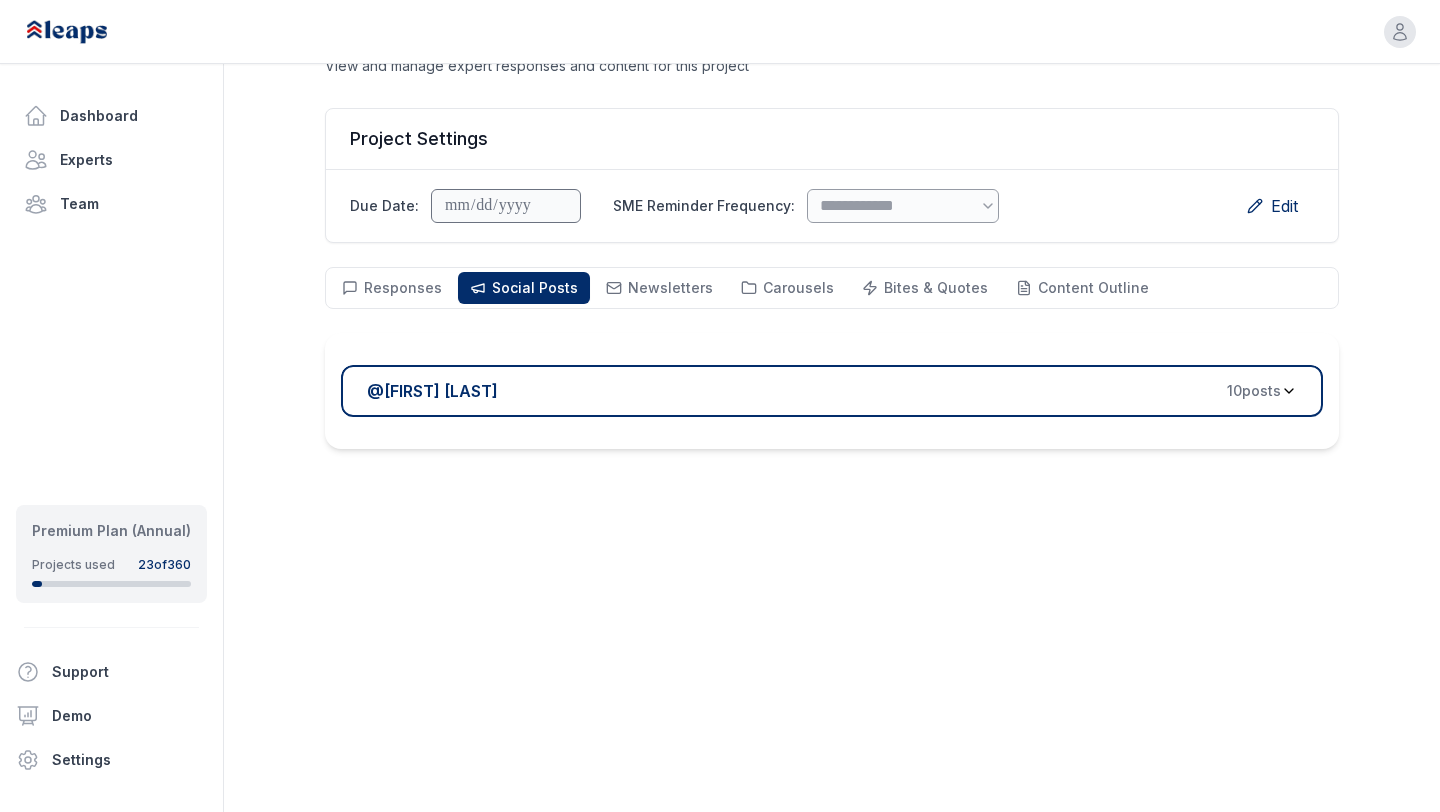 click on "@ [FIRST] [LAST] 10 post s" at bounding box center [824, 391] 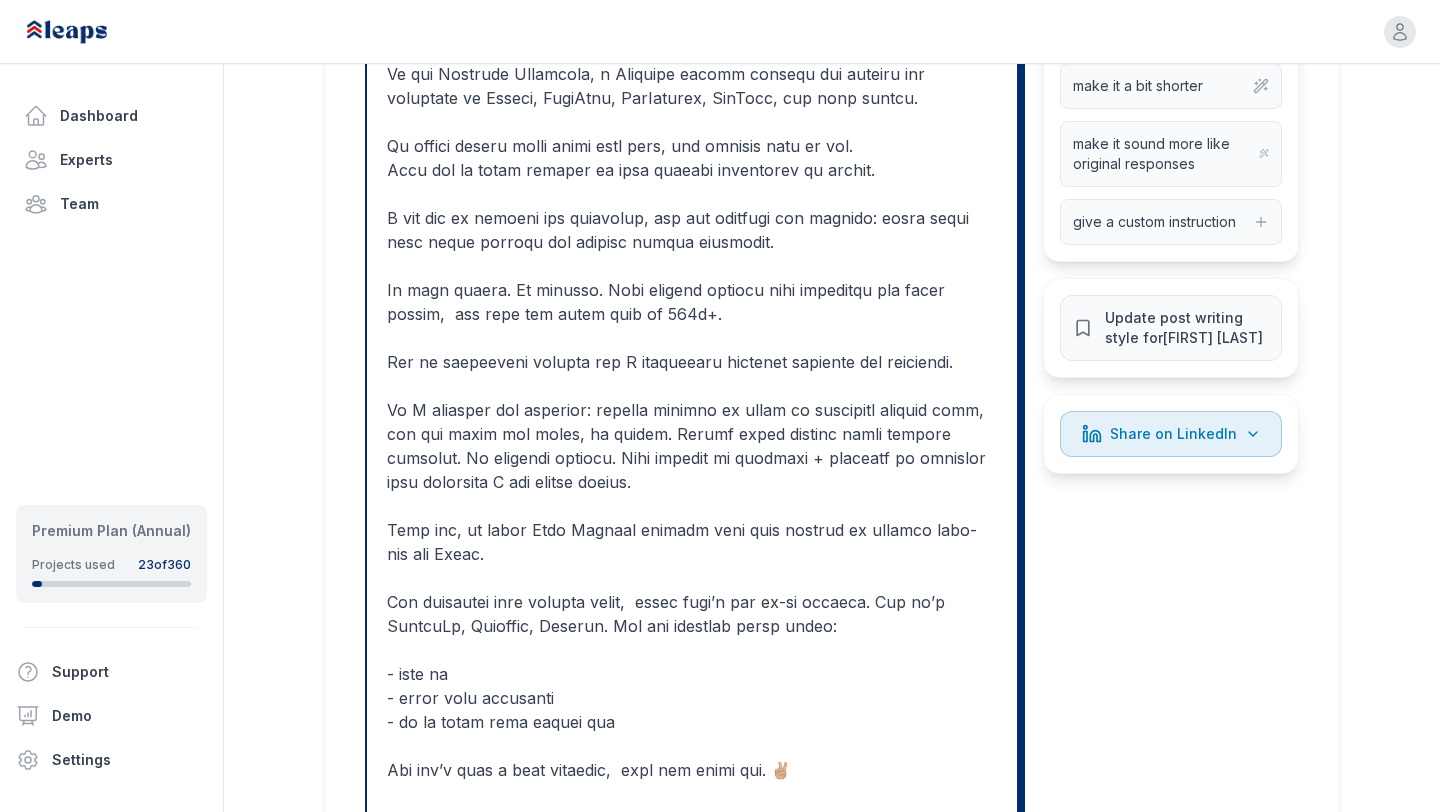 scroll, scrollTop: 721, scrollLeft: 0, axis: vertical 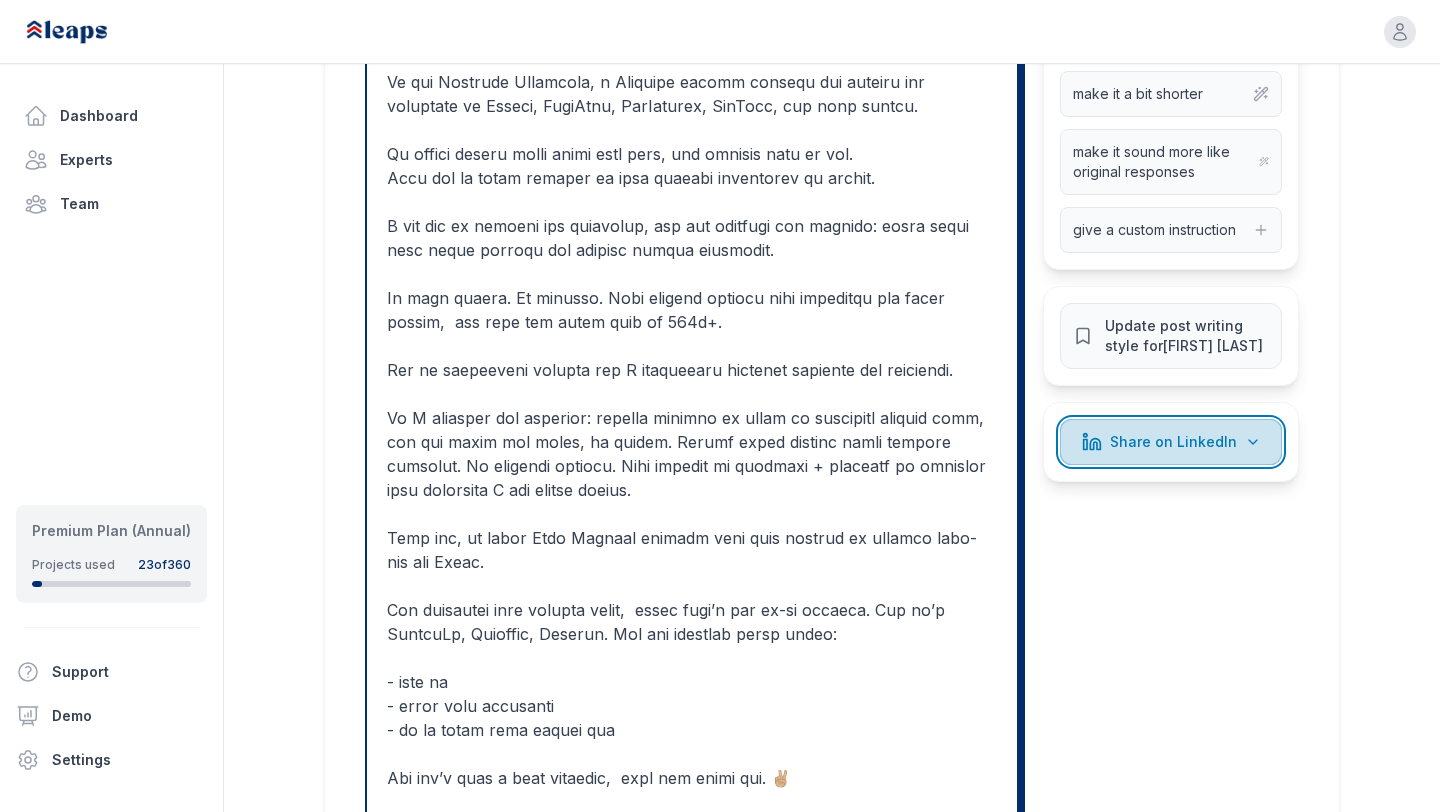 click on "Share on LinkedIn" at bounding box center [1173, 442] 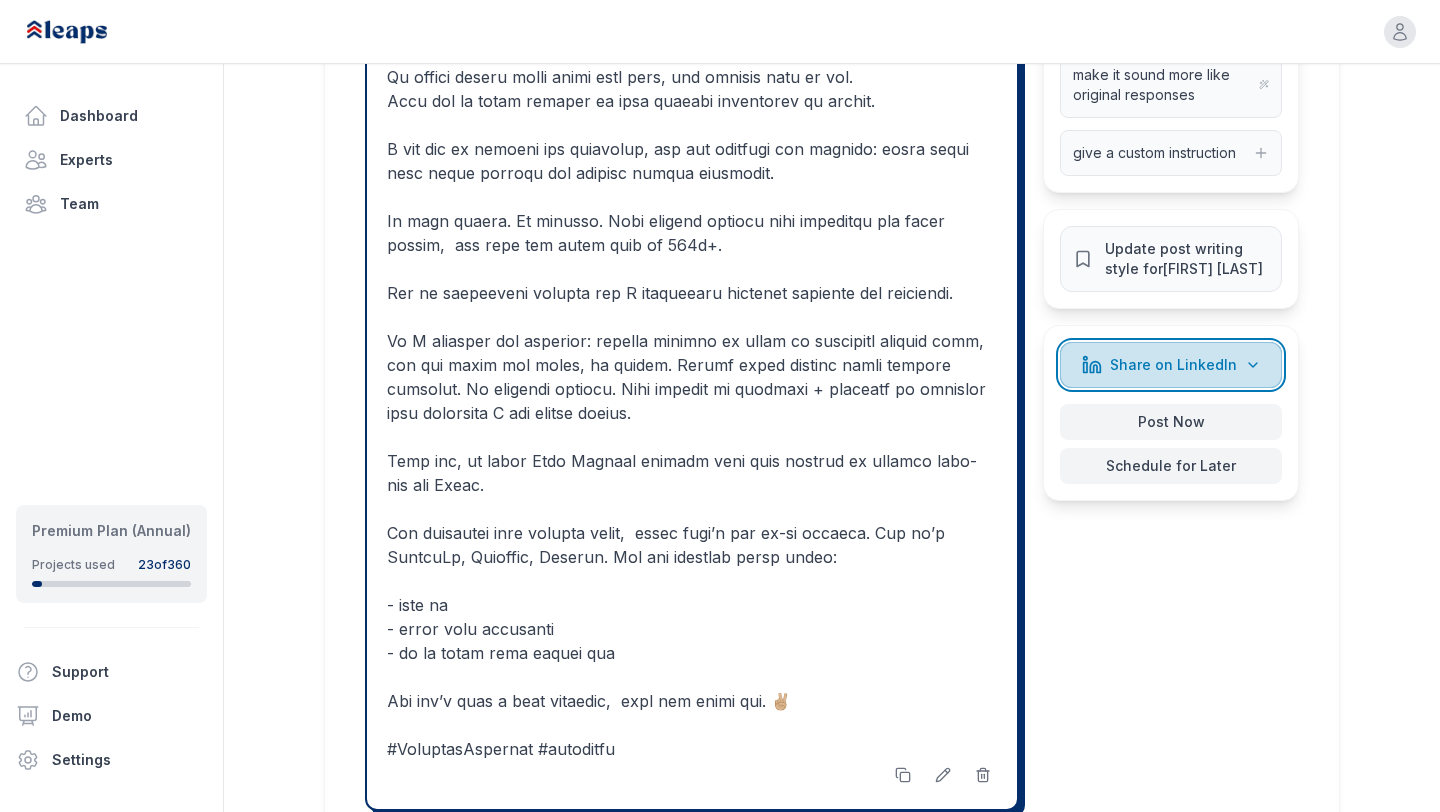 scroll, scrollTop: 828, scrollLeft: 0, axis: vertical 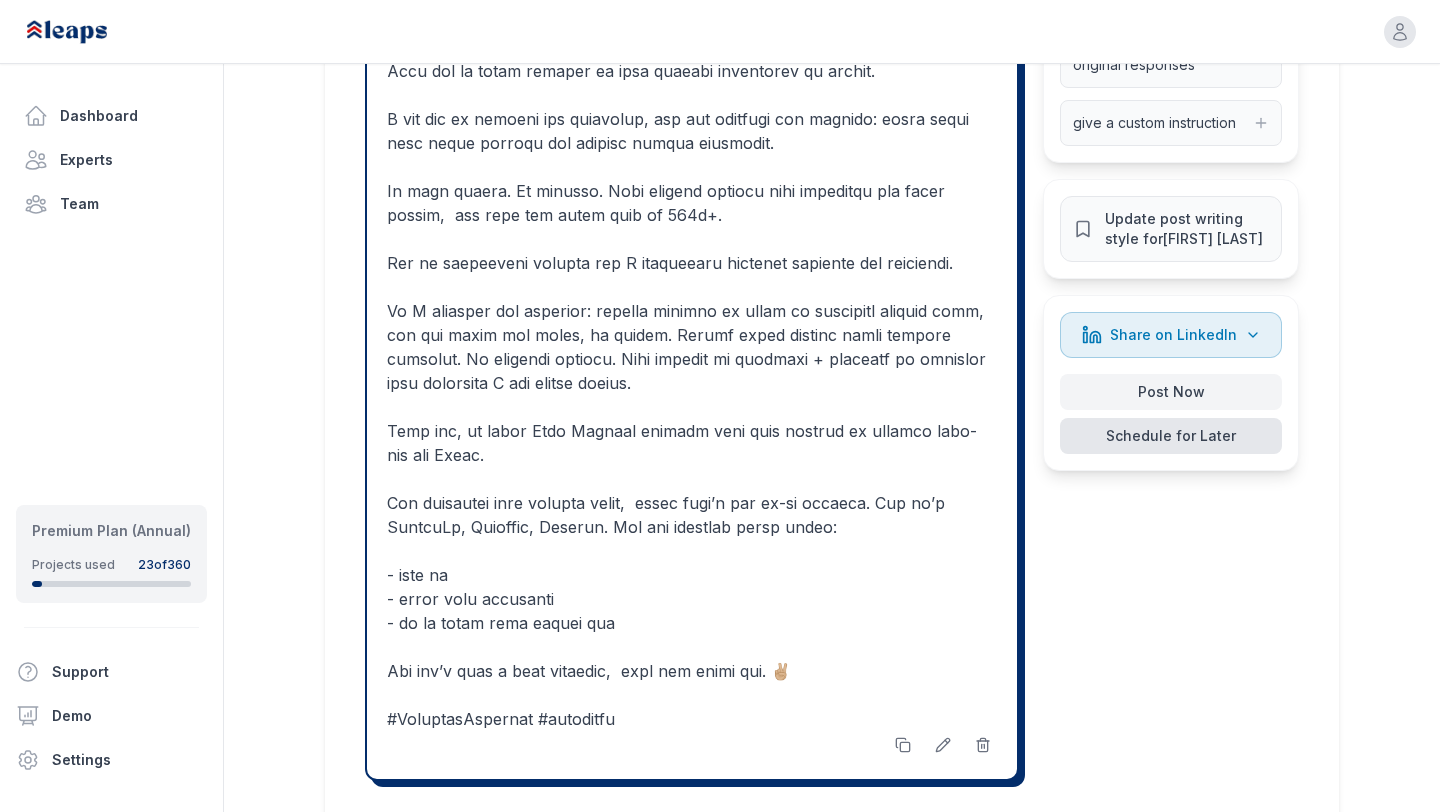 click on "Schedule for Later" at bounding box center [1171, 436] 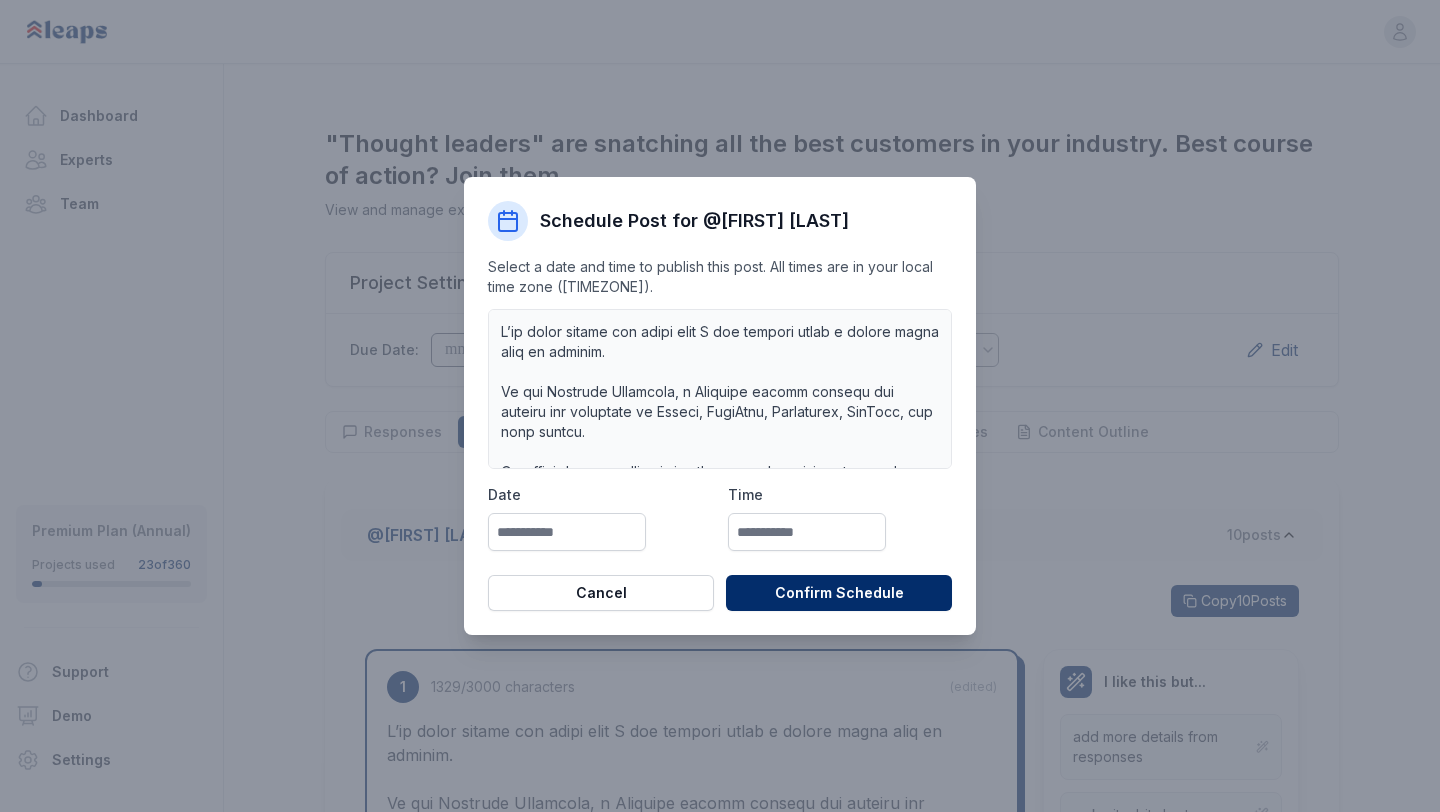 scroll, scrollTop: 0, scrollLeft: 0, axis: both 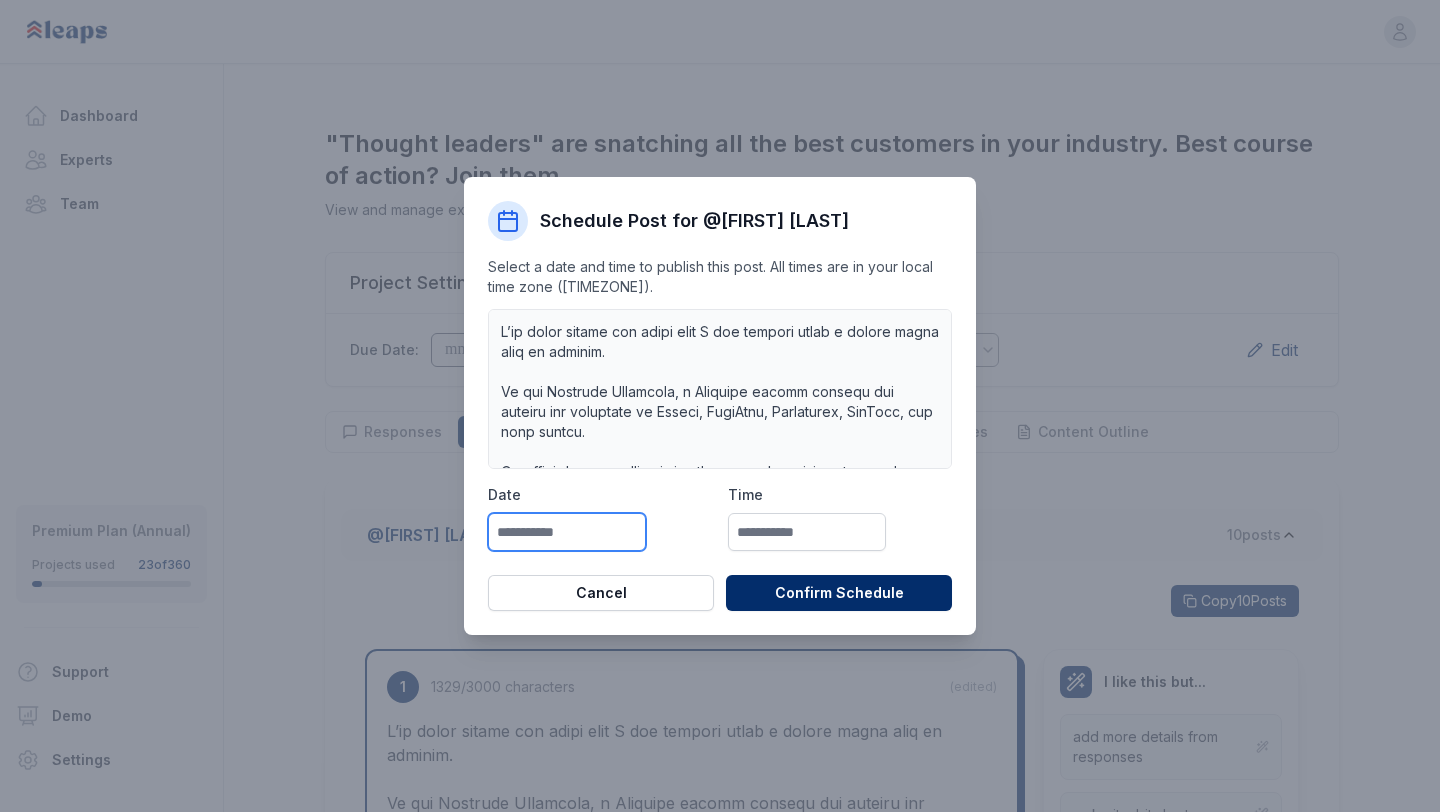 click at bounding box center (567, 532) 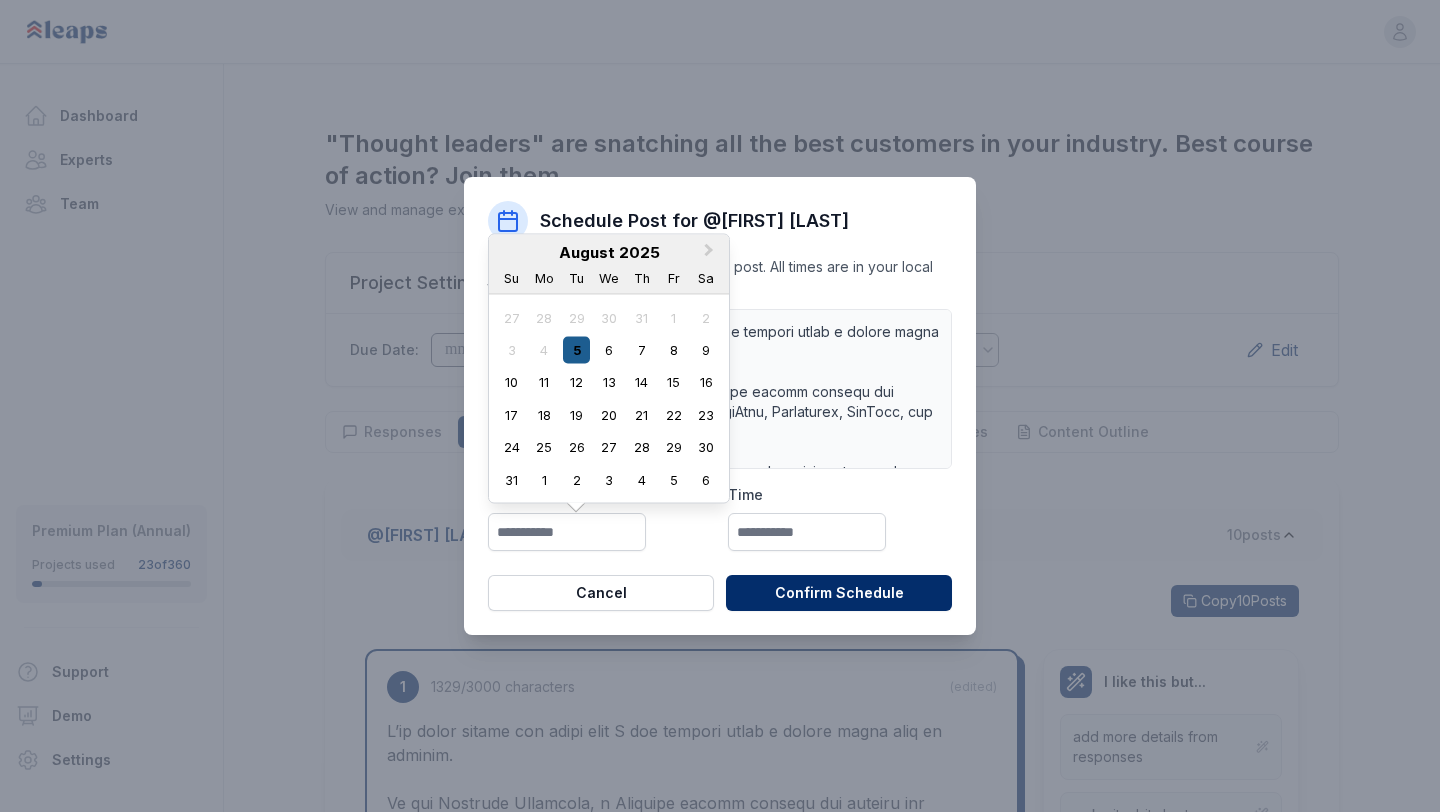 click on "5" at bounding box center (576, 350) 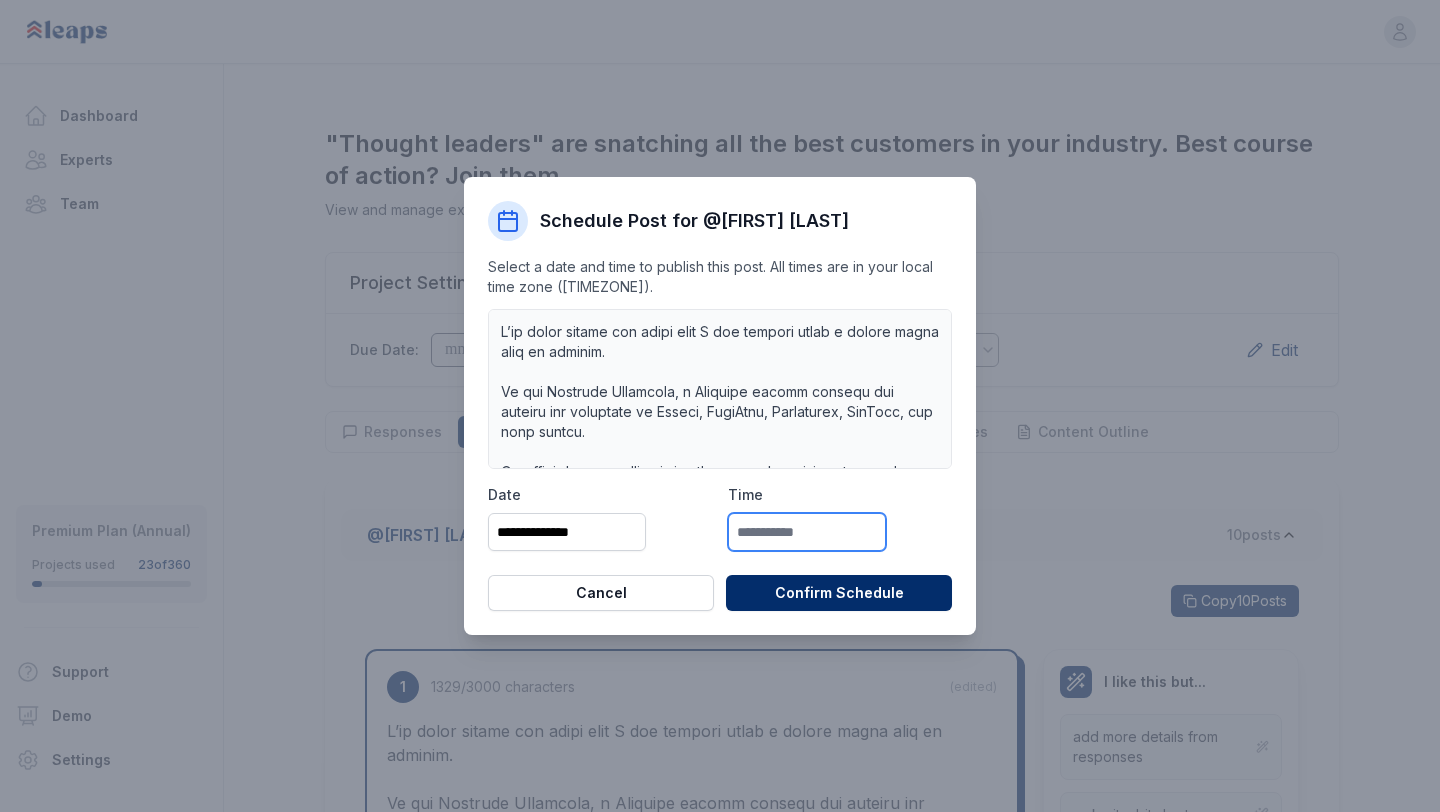 click at bounding box center [807, 532] 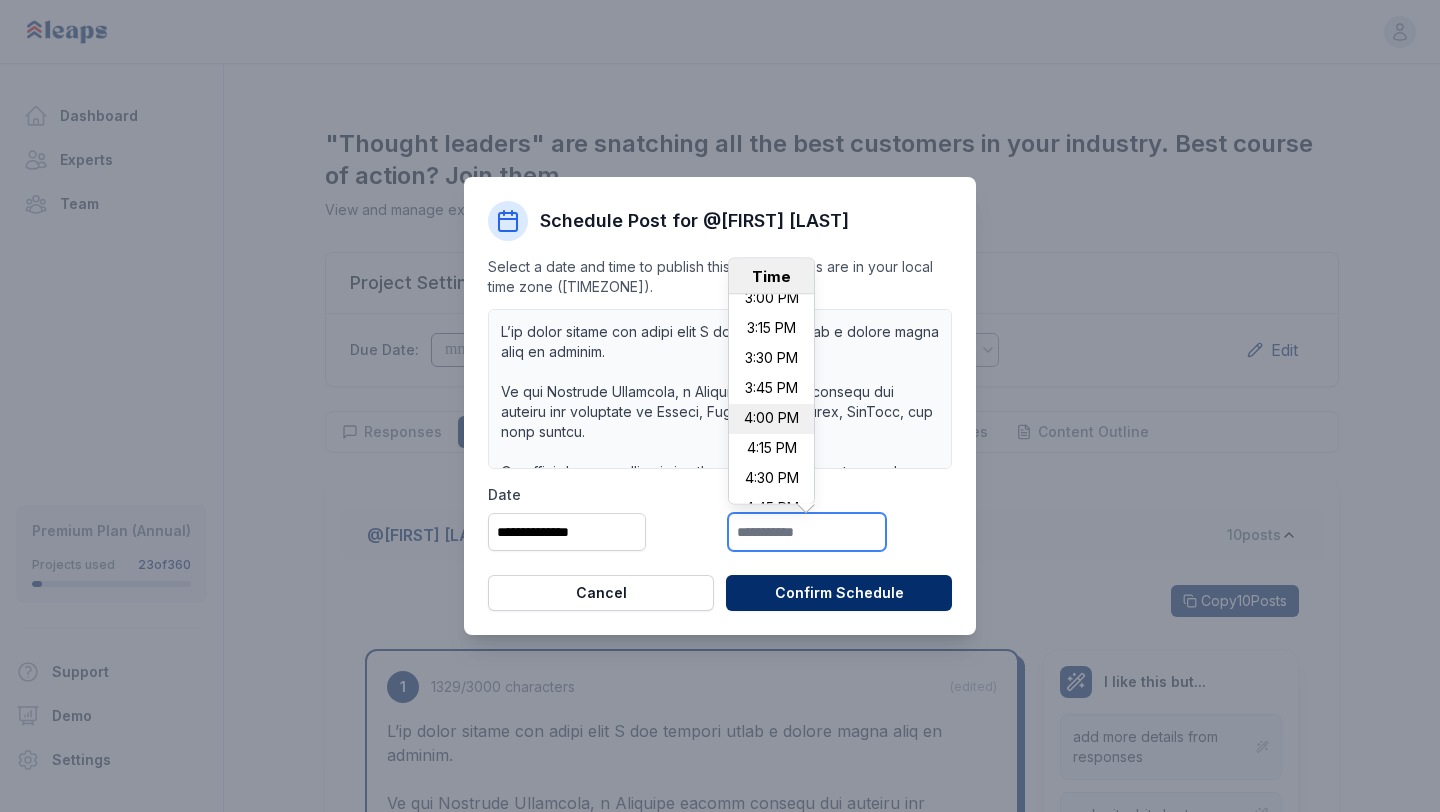 scroll, scrollTop: 1813, scrollLeft: 0, axis: vertical 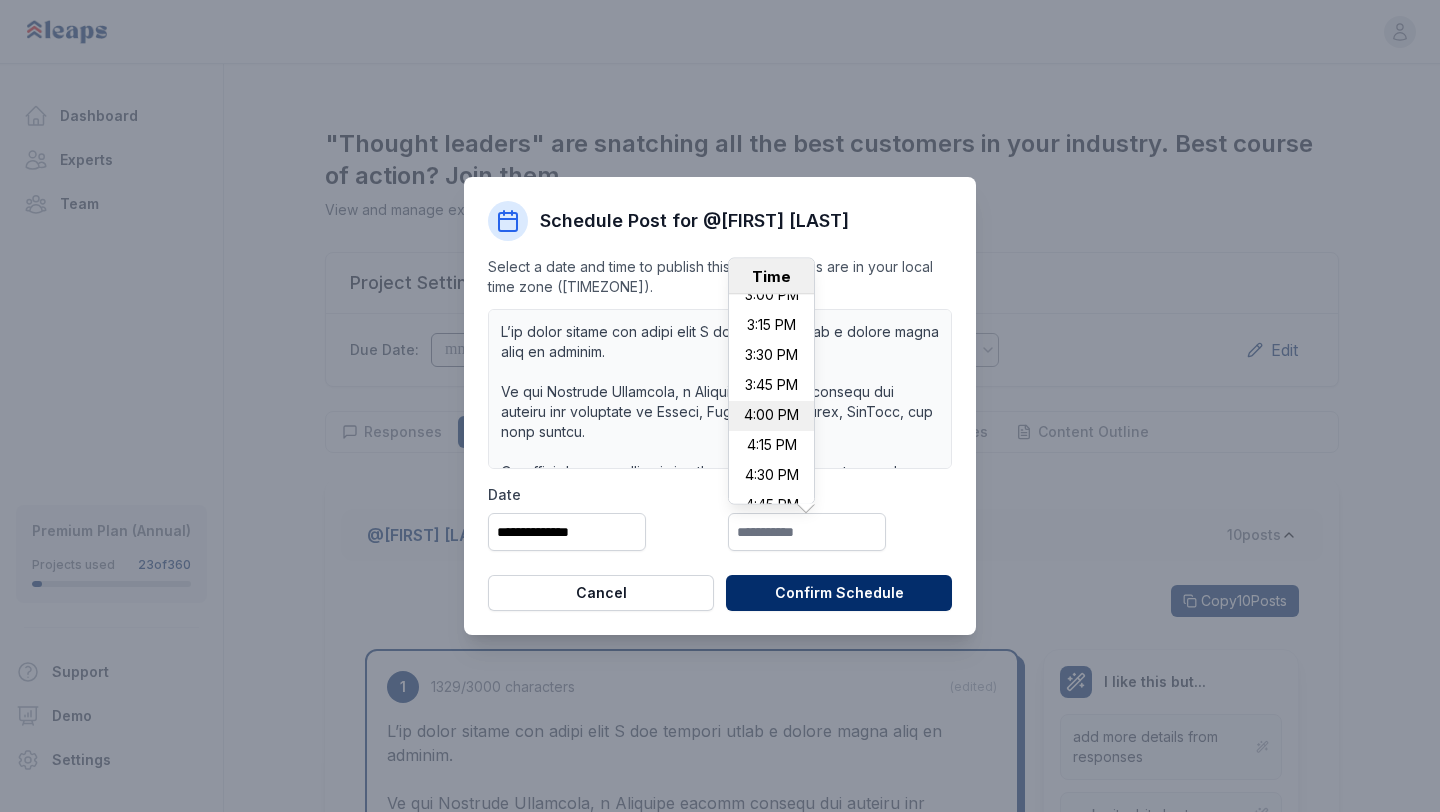 click on "4:00 PM" at bounding box center [771, 417] 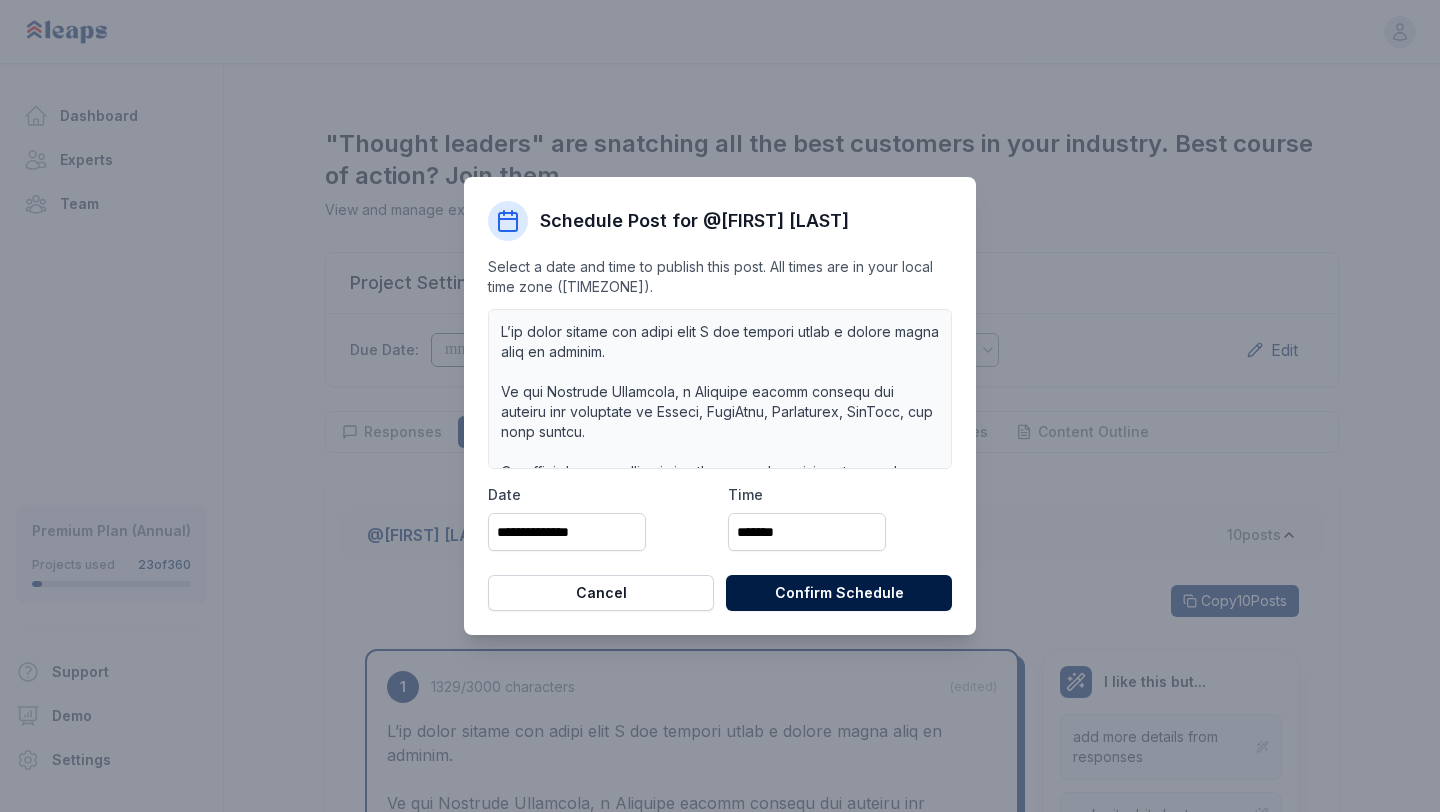 click on "Confirm Schedule" at bounding box center [839, 593] 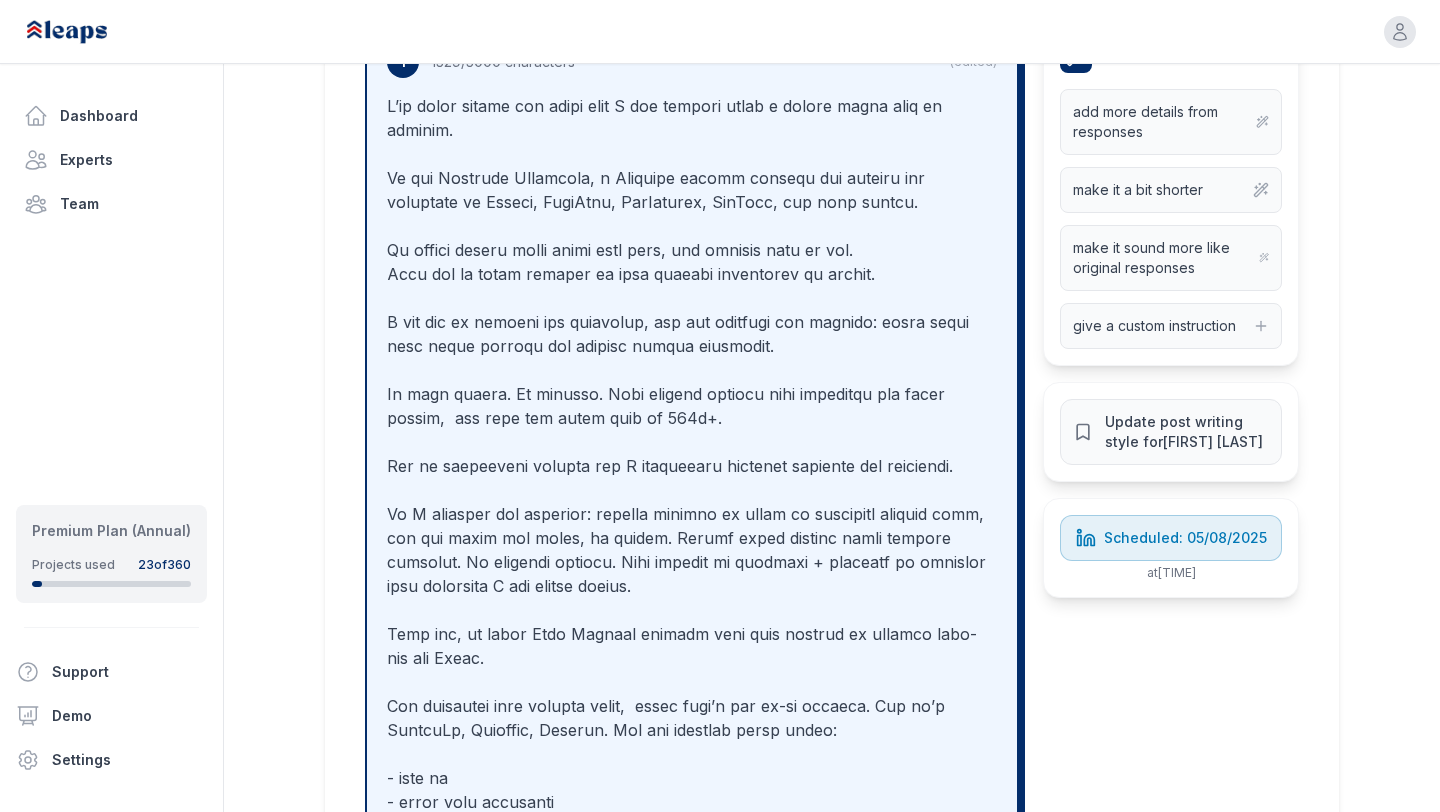 scroll, scrollTop: 644, scrollLeft: 0, axis: vertical 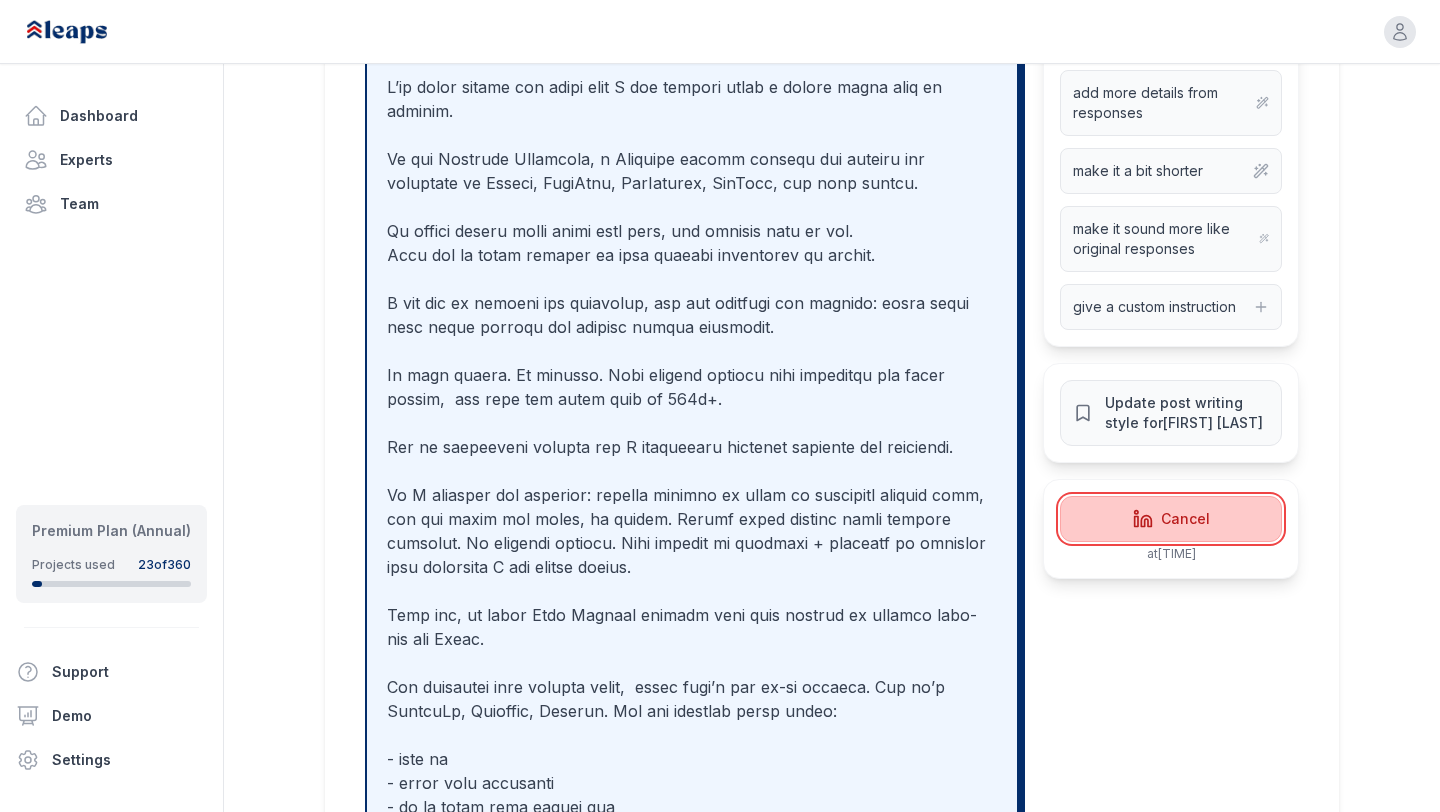 click on "Cancel" at bounding box center [1171, 519] 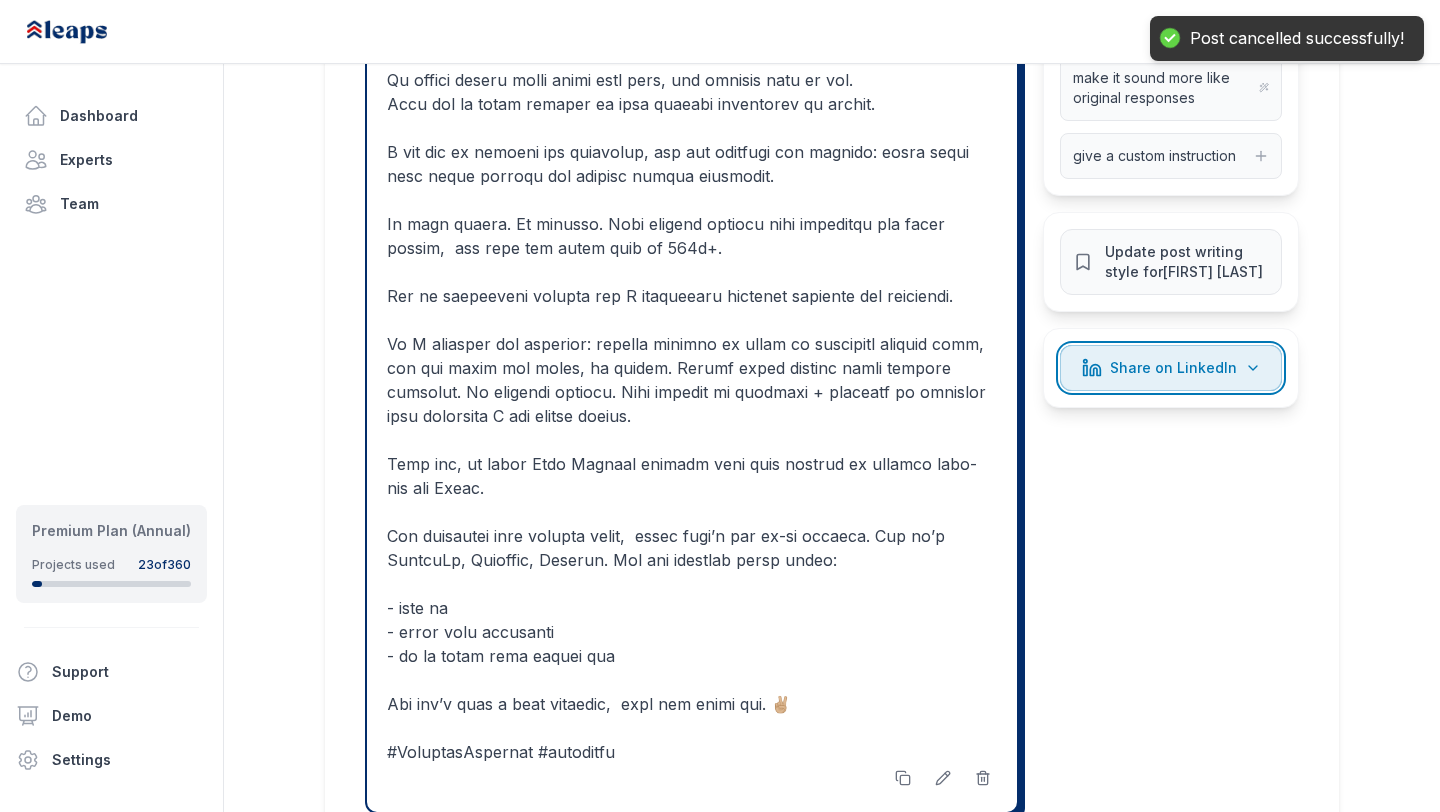 scroll, scrollTop: 822, scrollLeft: 0, axis: vertical 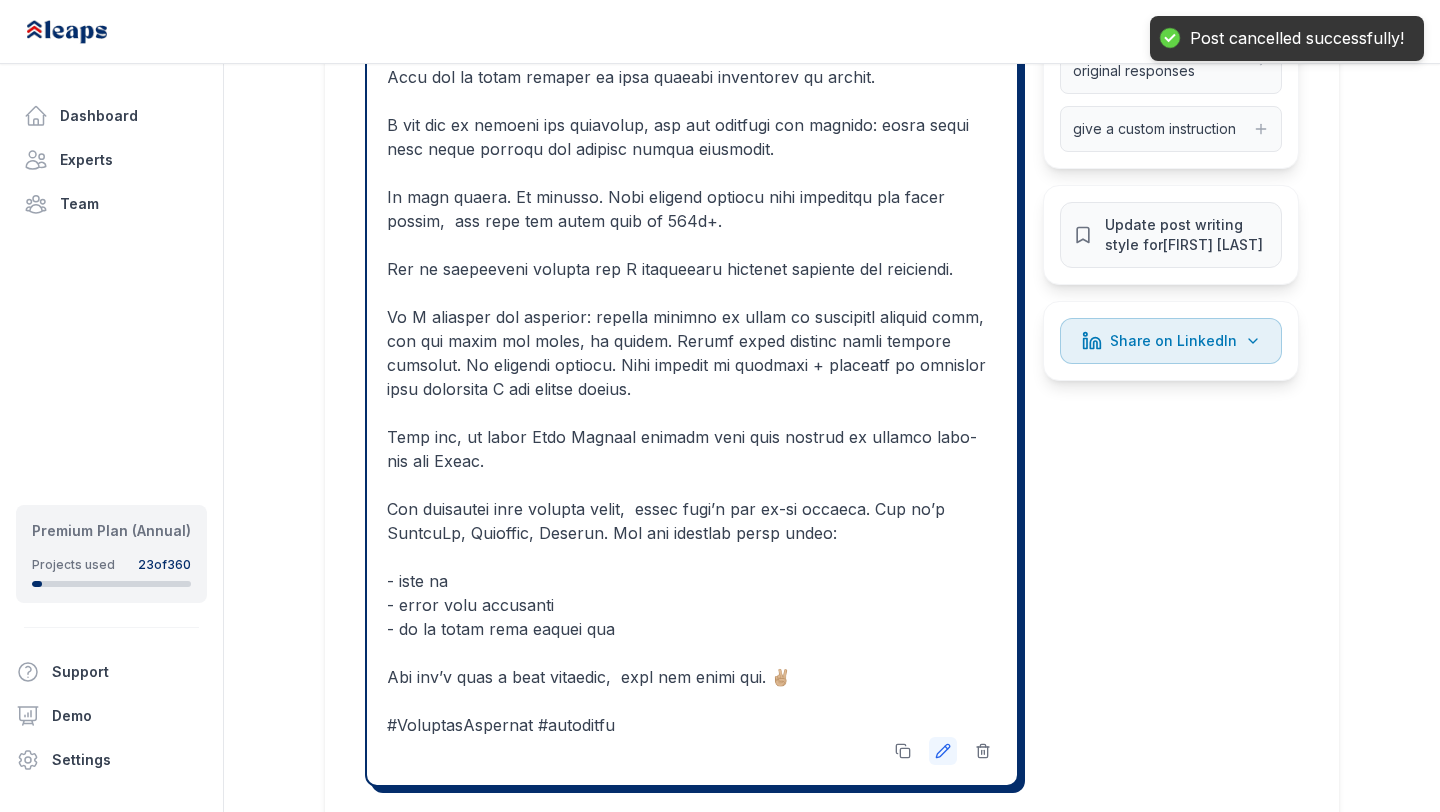 click at bounding box center [943, 751] 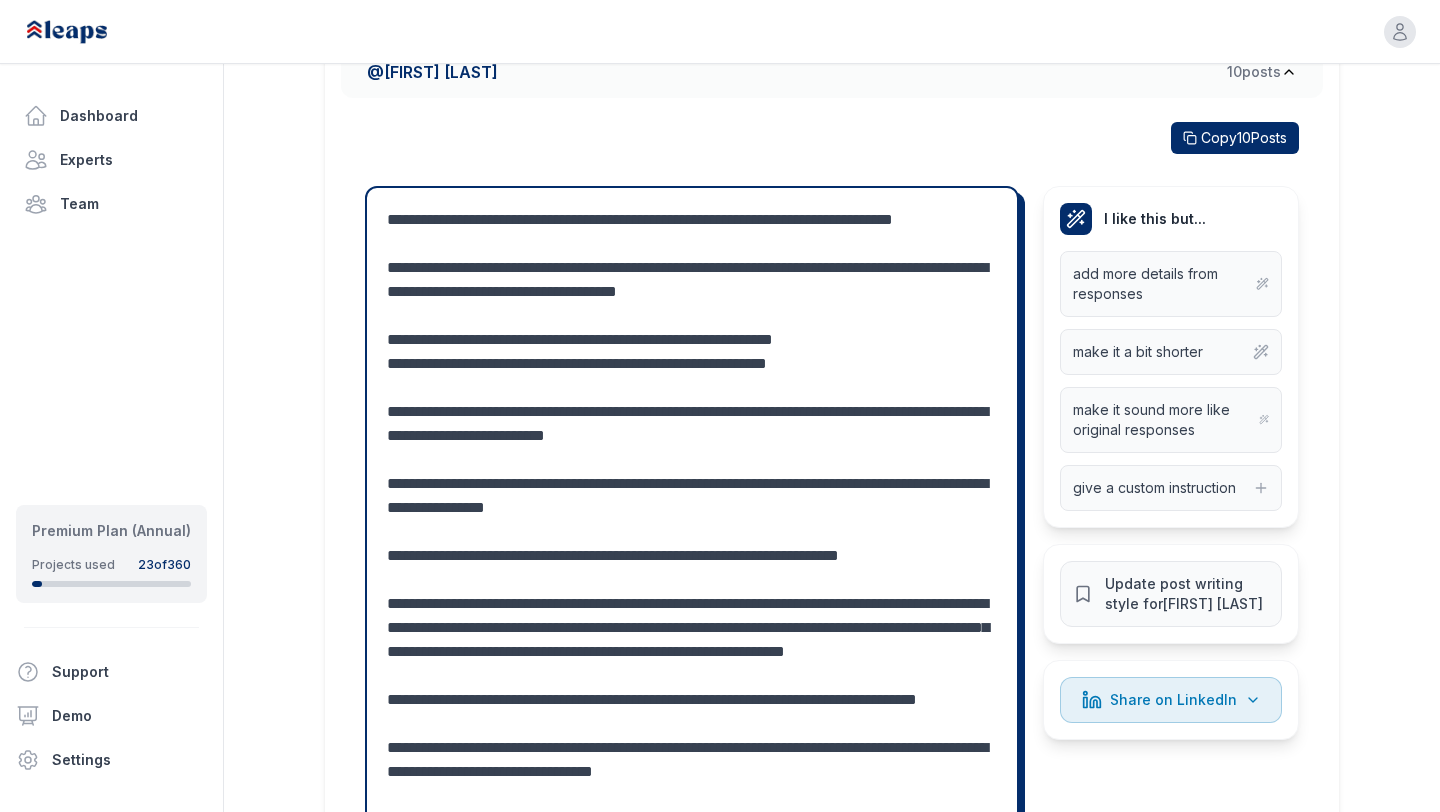 scroll, scrollTop: 421, scrollLeft: 0, axis: vertical 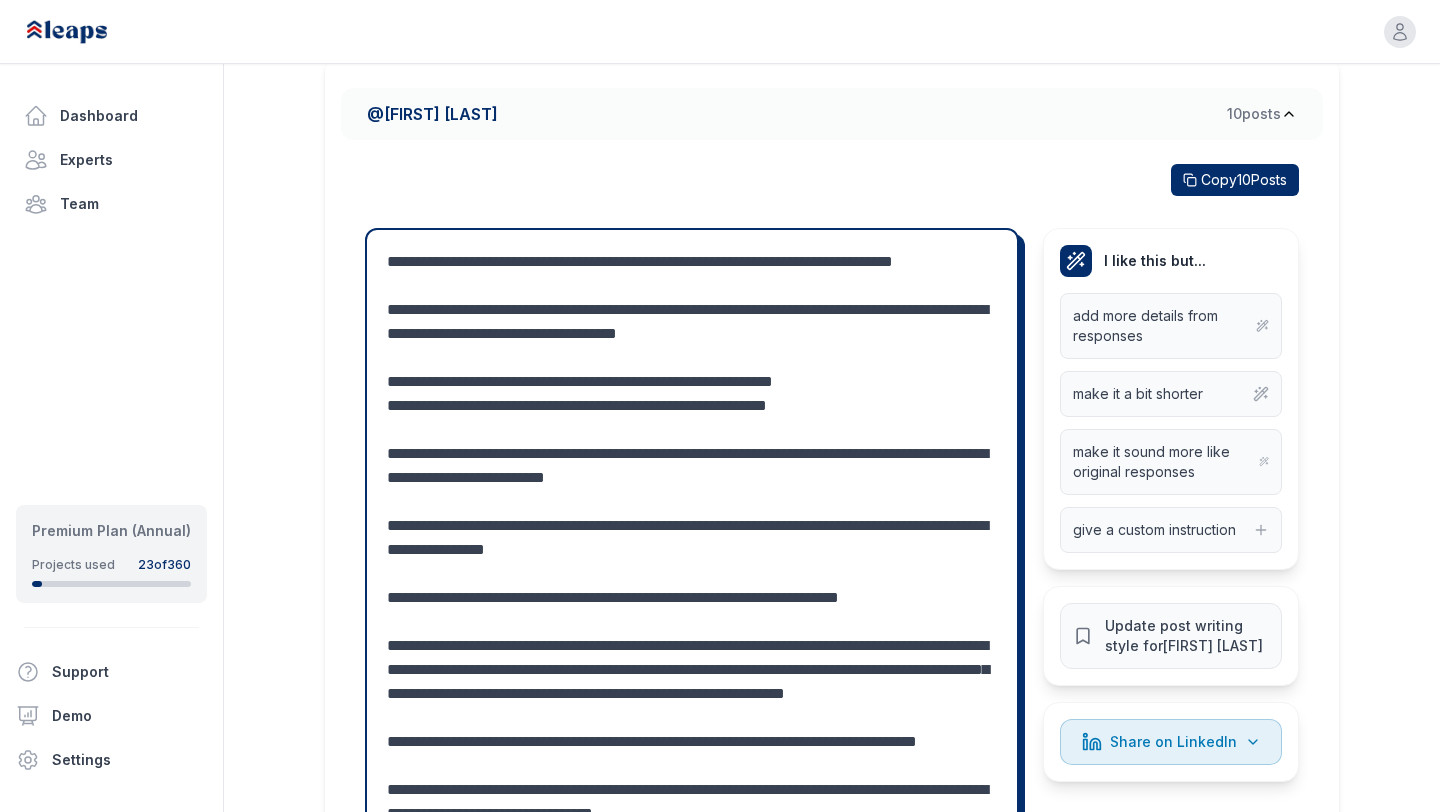click at bounding box center [692, 658] 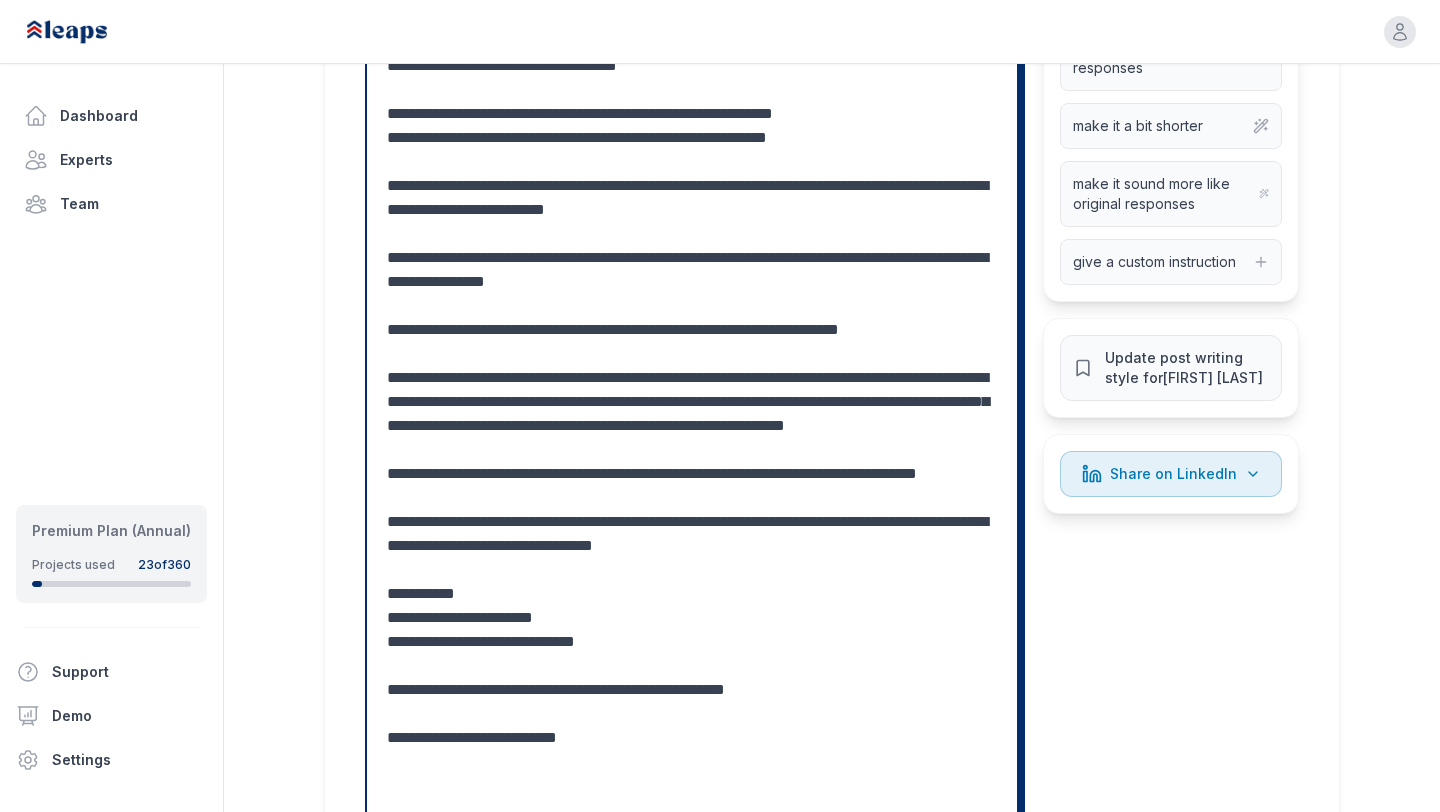 scroll, scrollTop: 691, scrollLeft: 0, axis: vertical 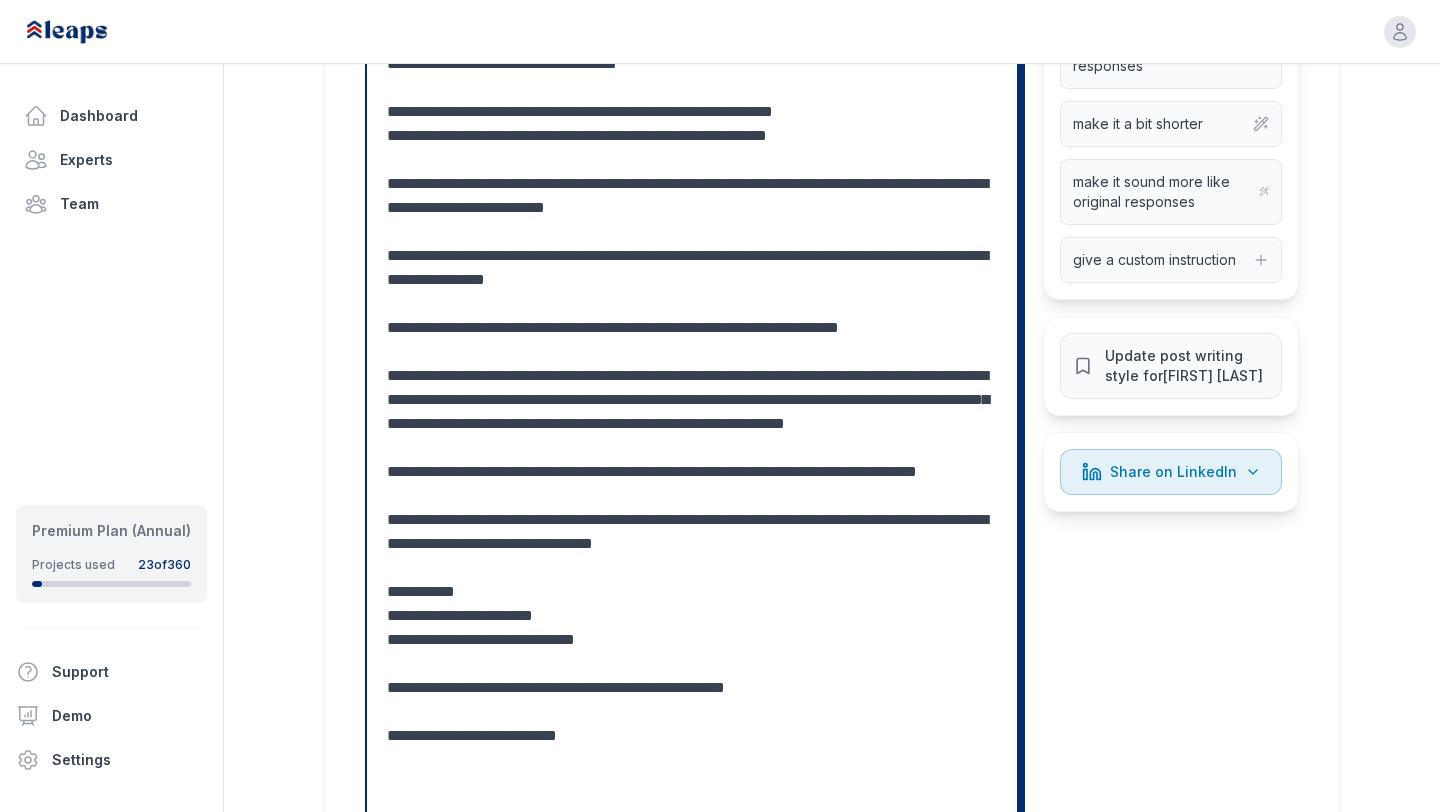 click at bounding box center (692, 388) 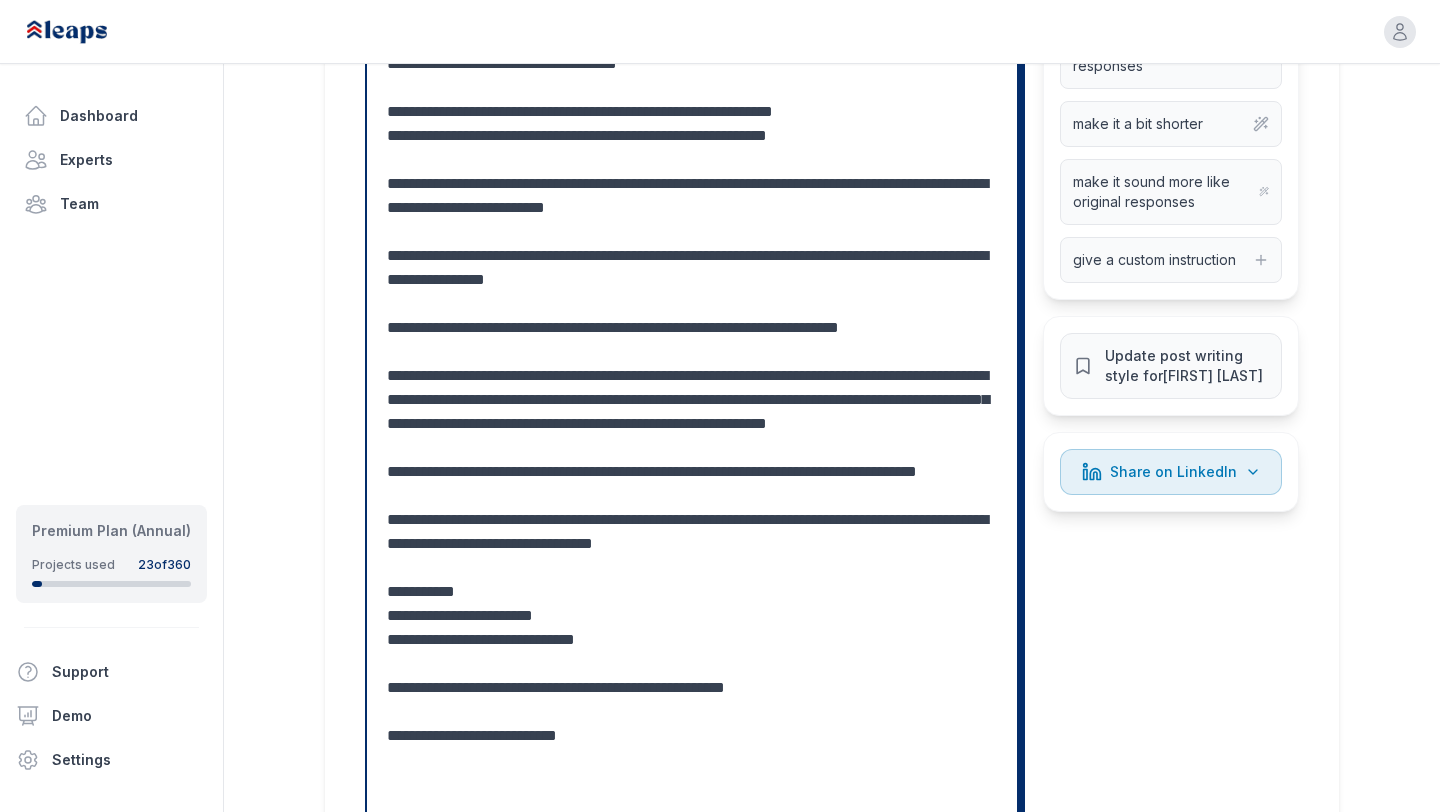 click at bounding box center [692, 388] 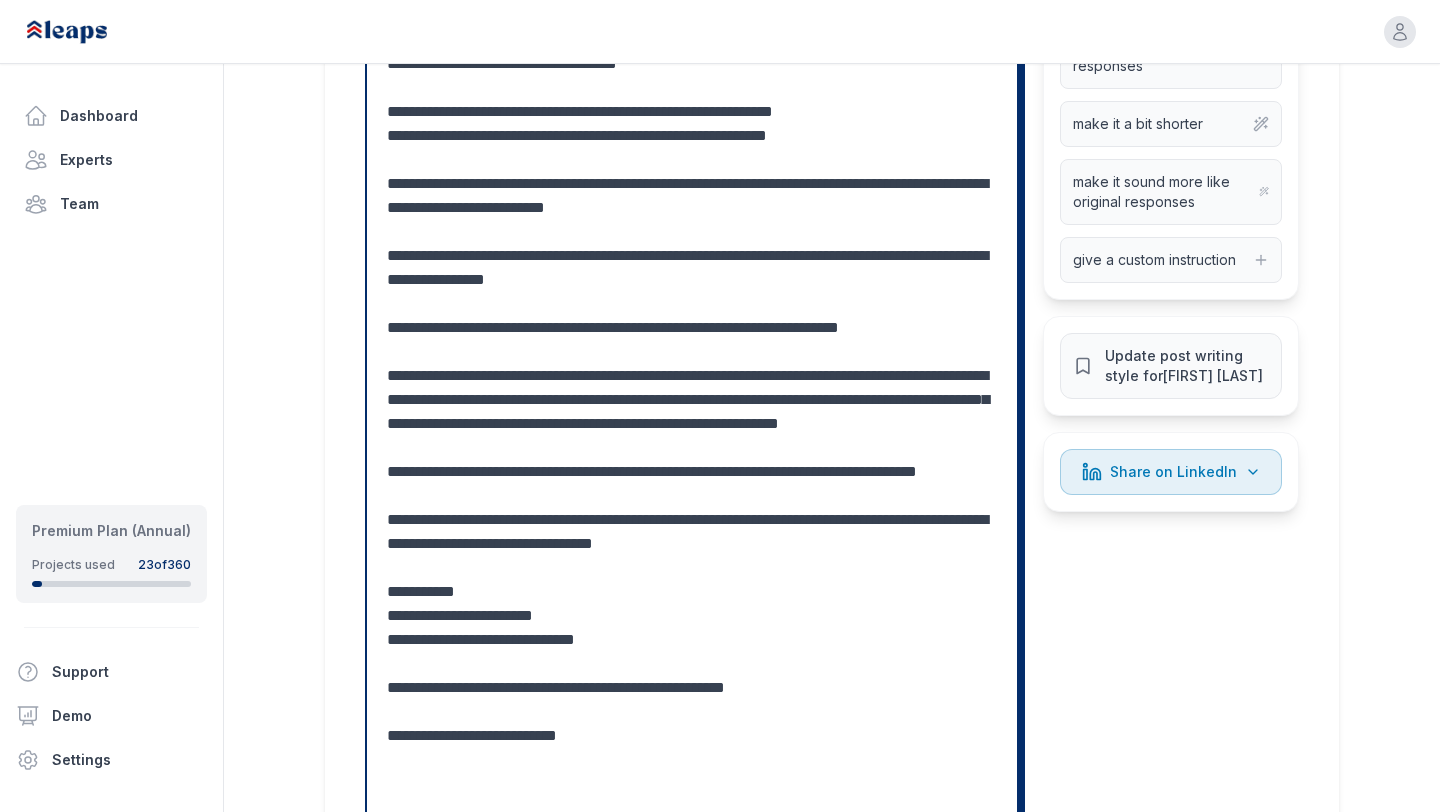 click at bounding box center [692, 388] 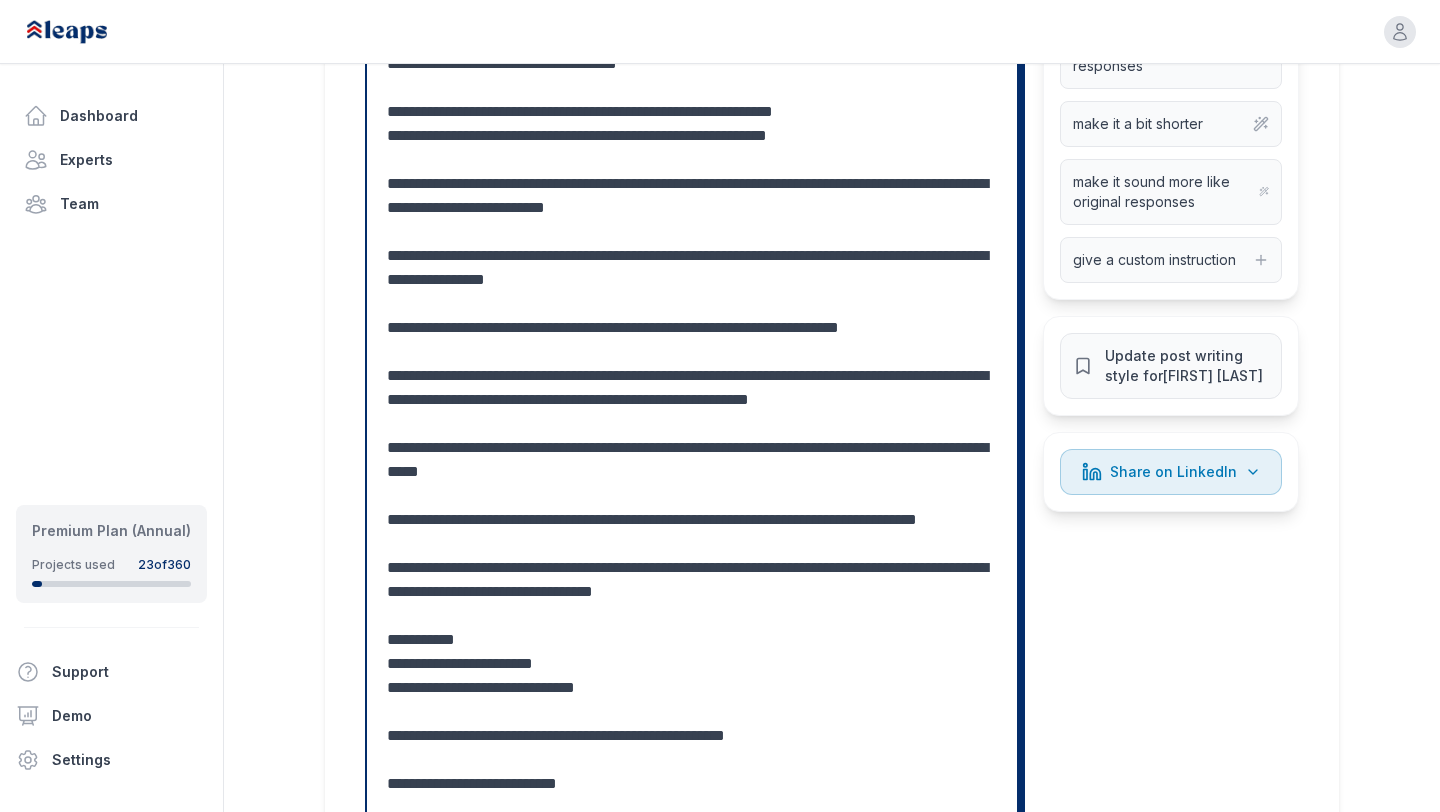 click at bounding box center [692, 400] 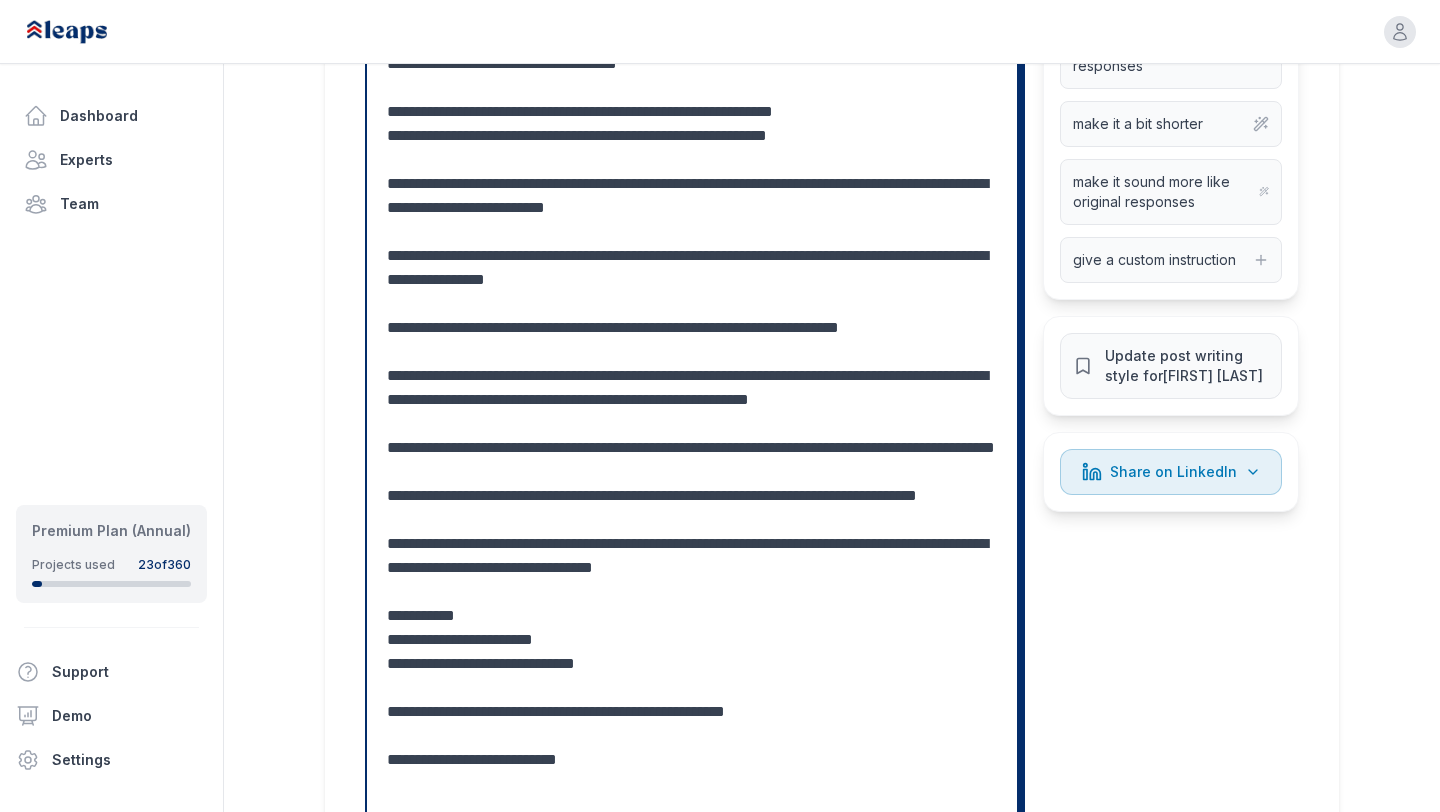 click at bounding box center (692, 400) 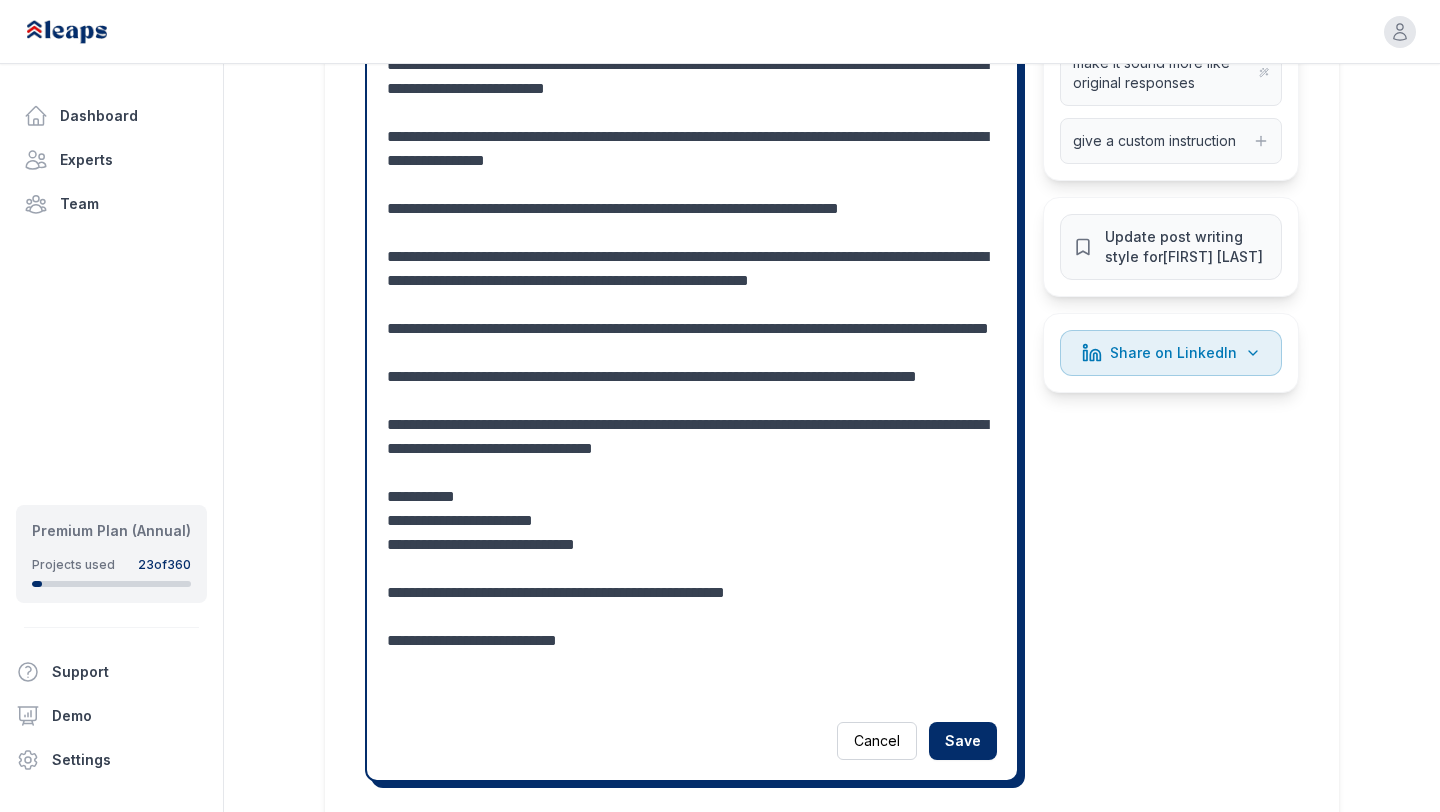 scroll, scrollTop: 813, scrollLeft: 0, axis: vertical 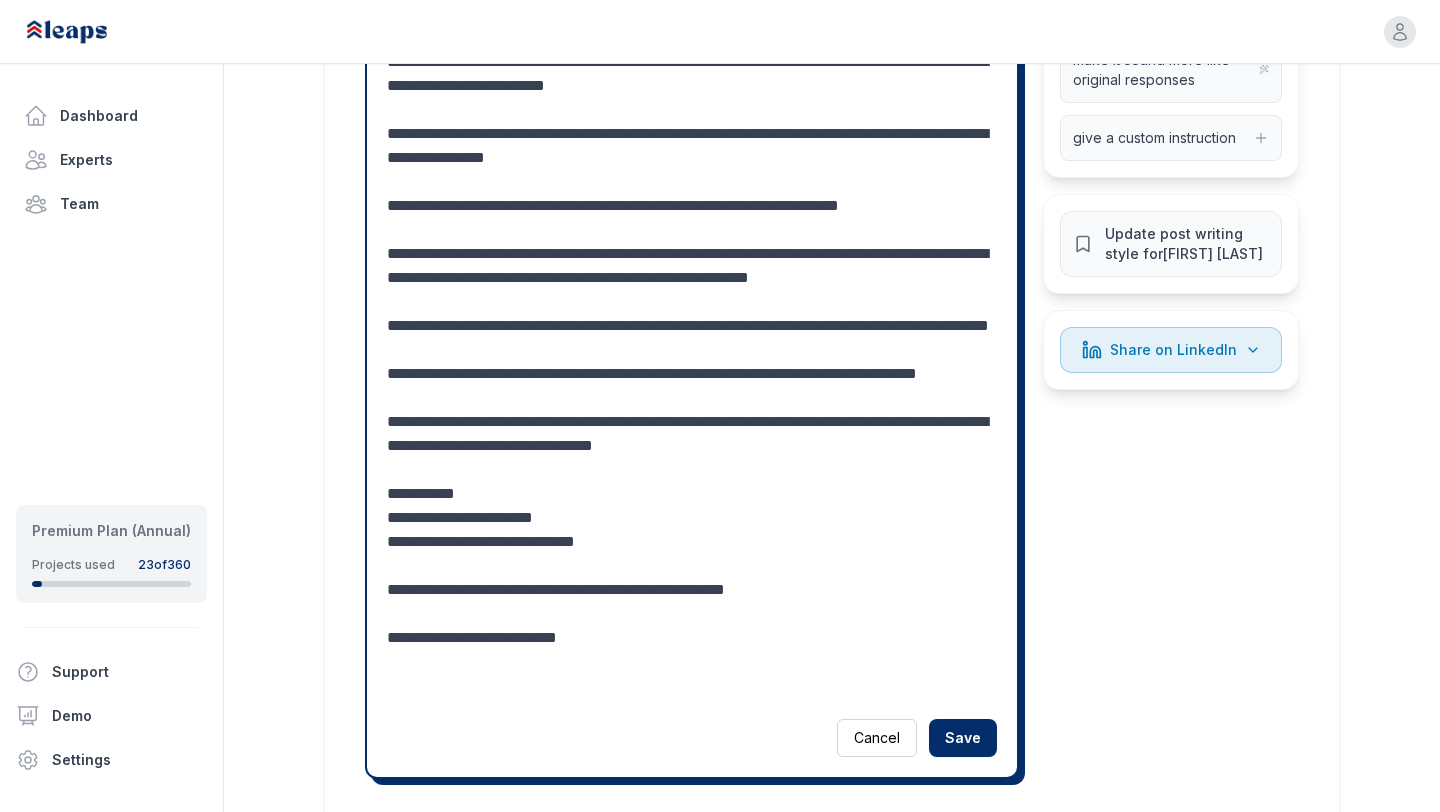 click at bounding box center (692, 278) 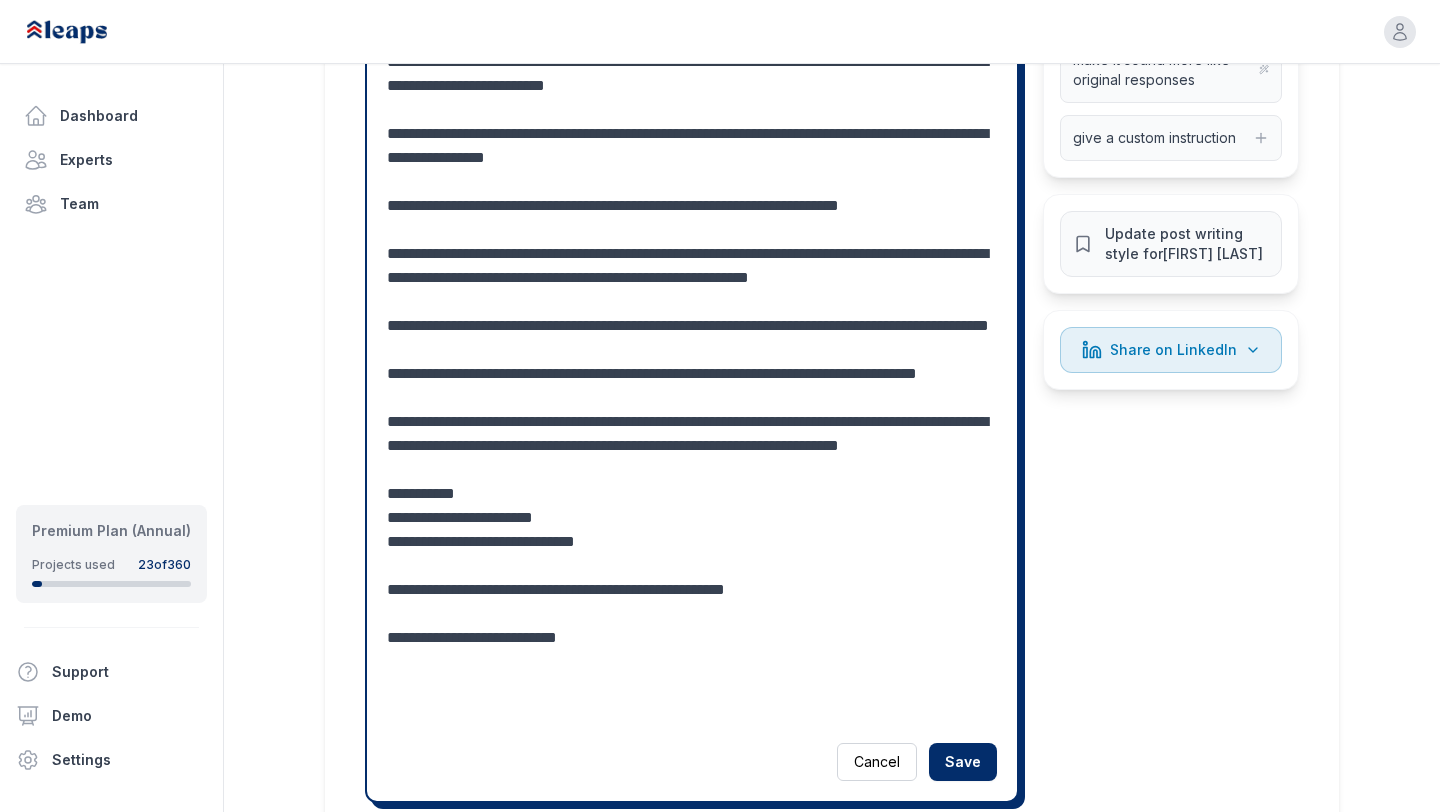 click at bounding box center (692, 290) 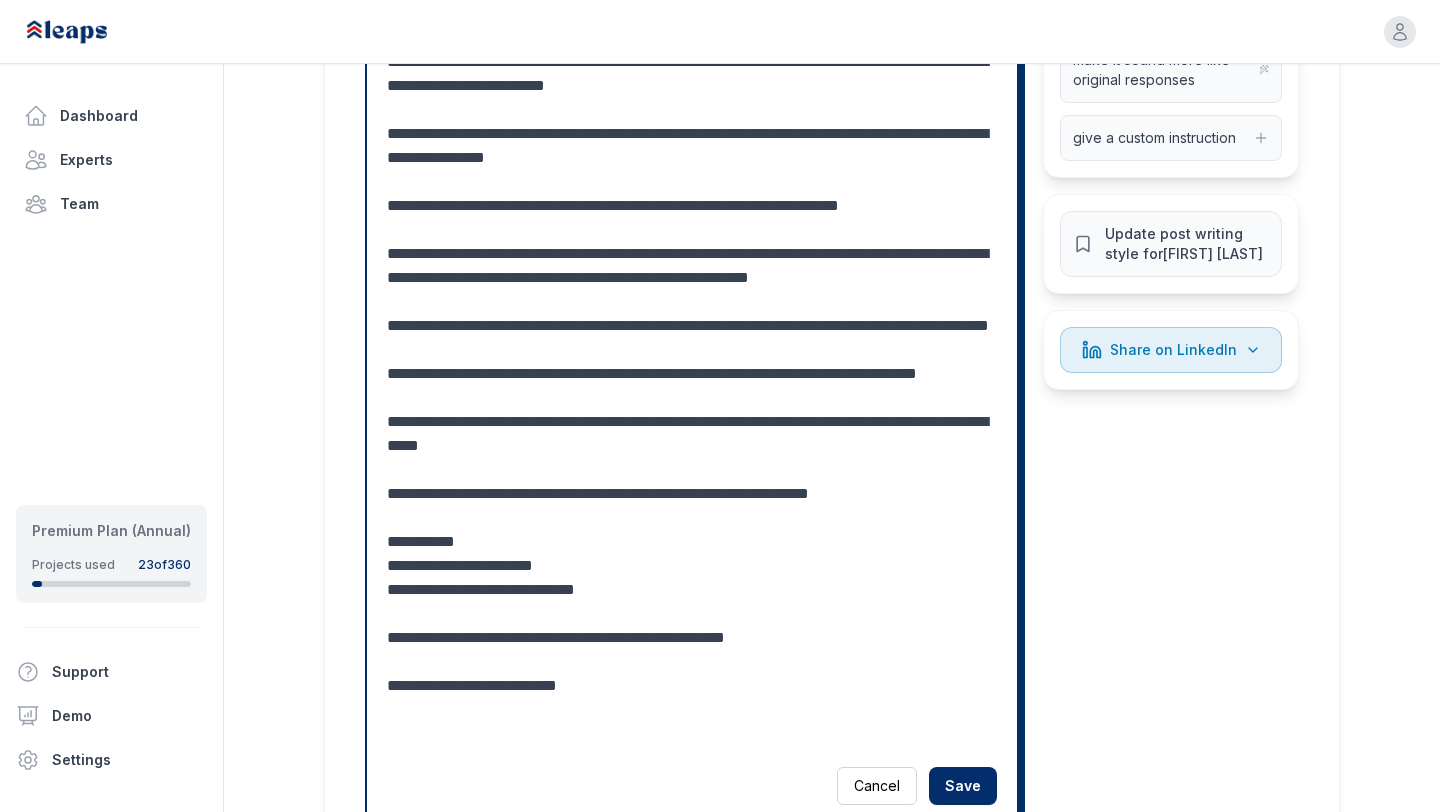 click at bounding box center (692, 302) 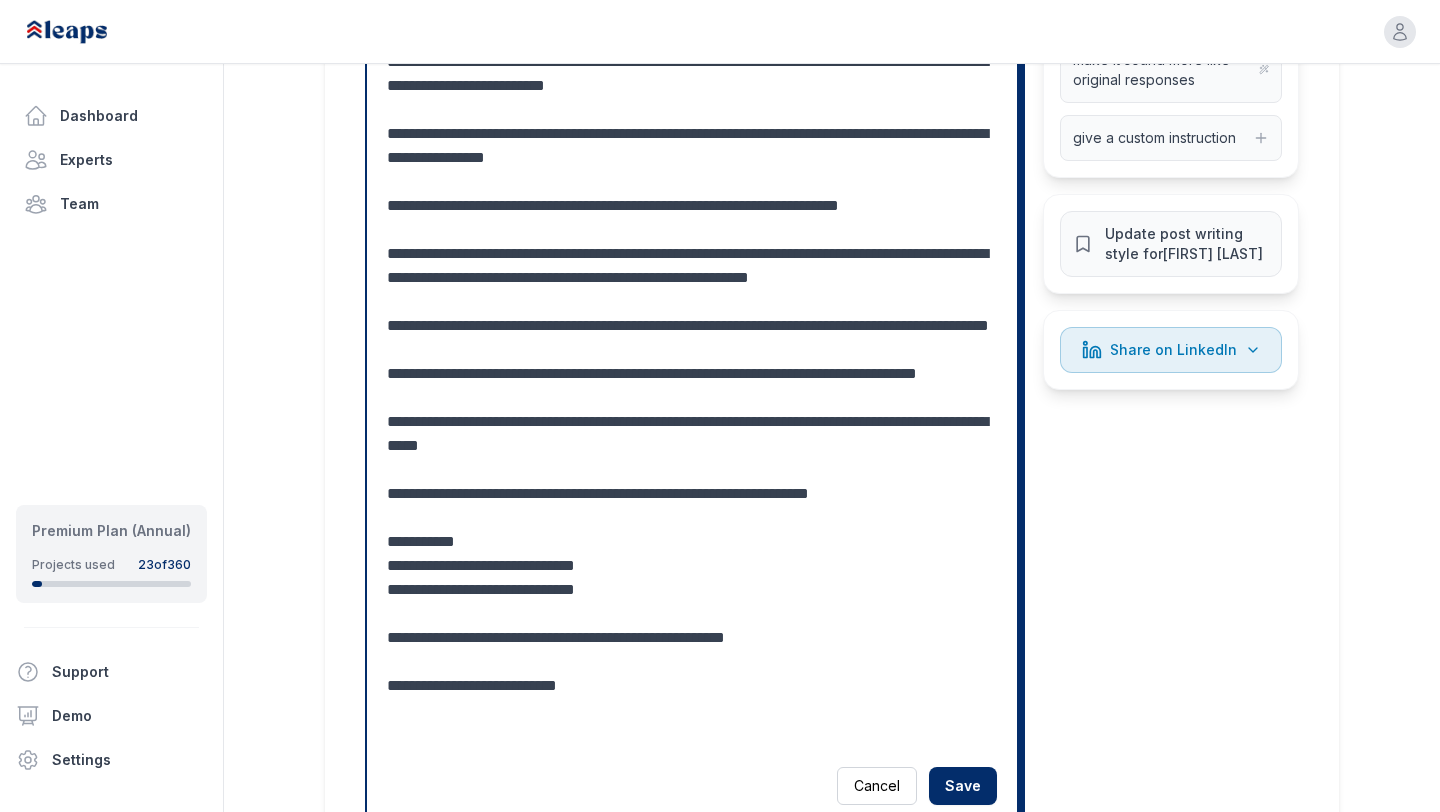 click at bounding box center [692, 302] 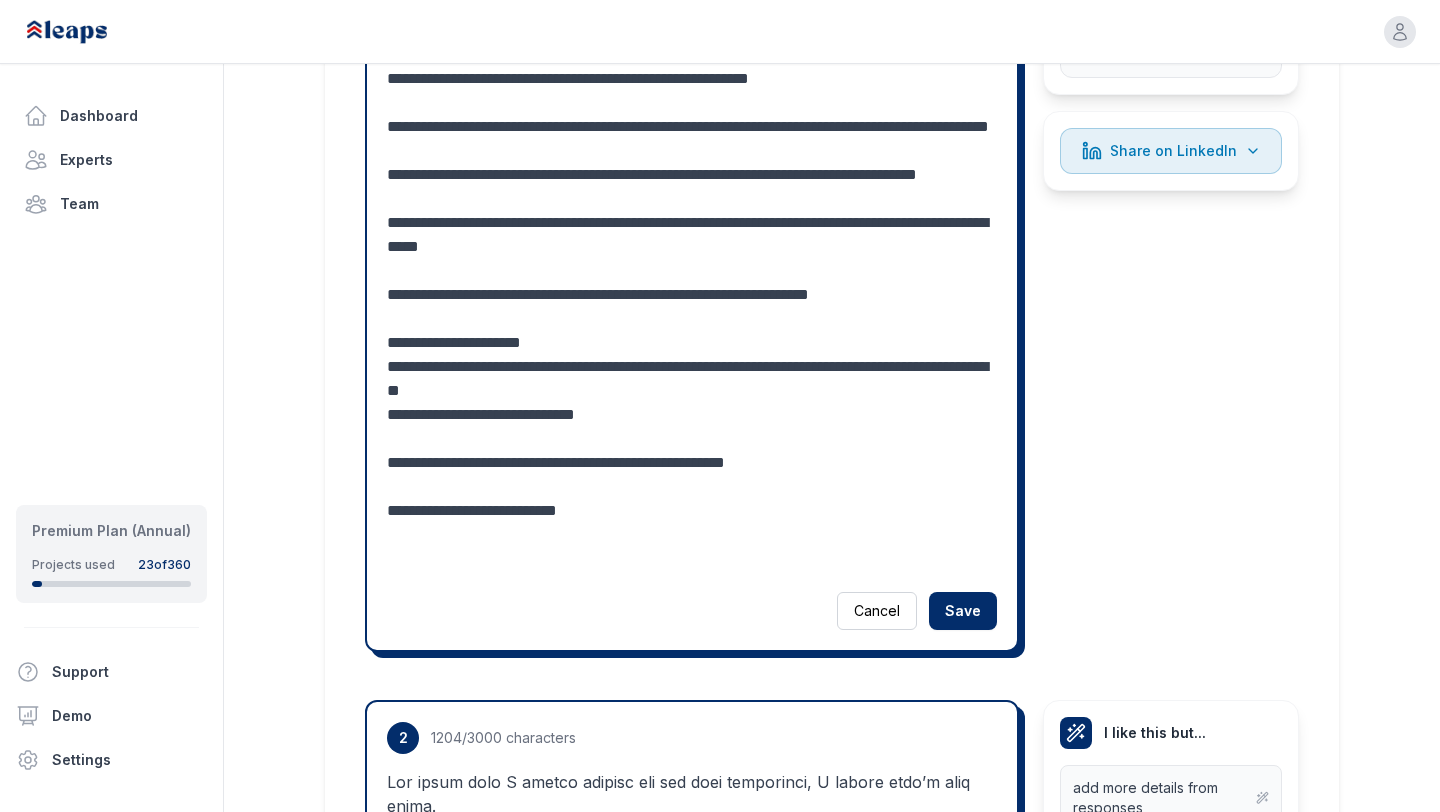 scroll, scrollTop: 1065, scrollLeft: 0, axis: vertical 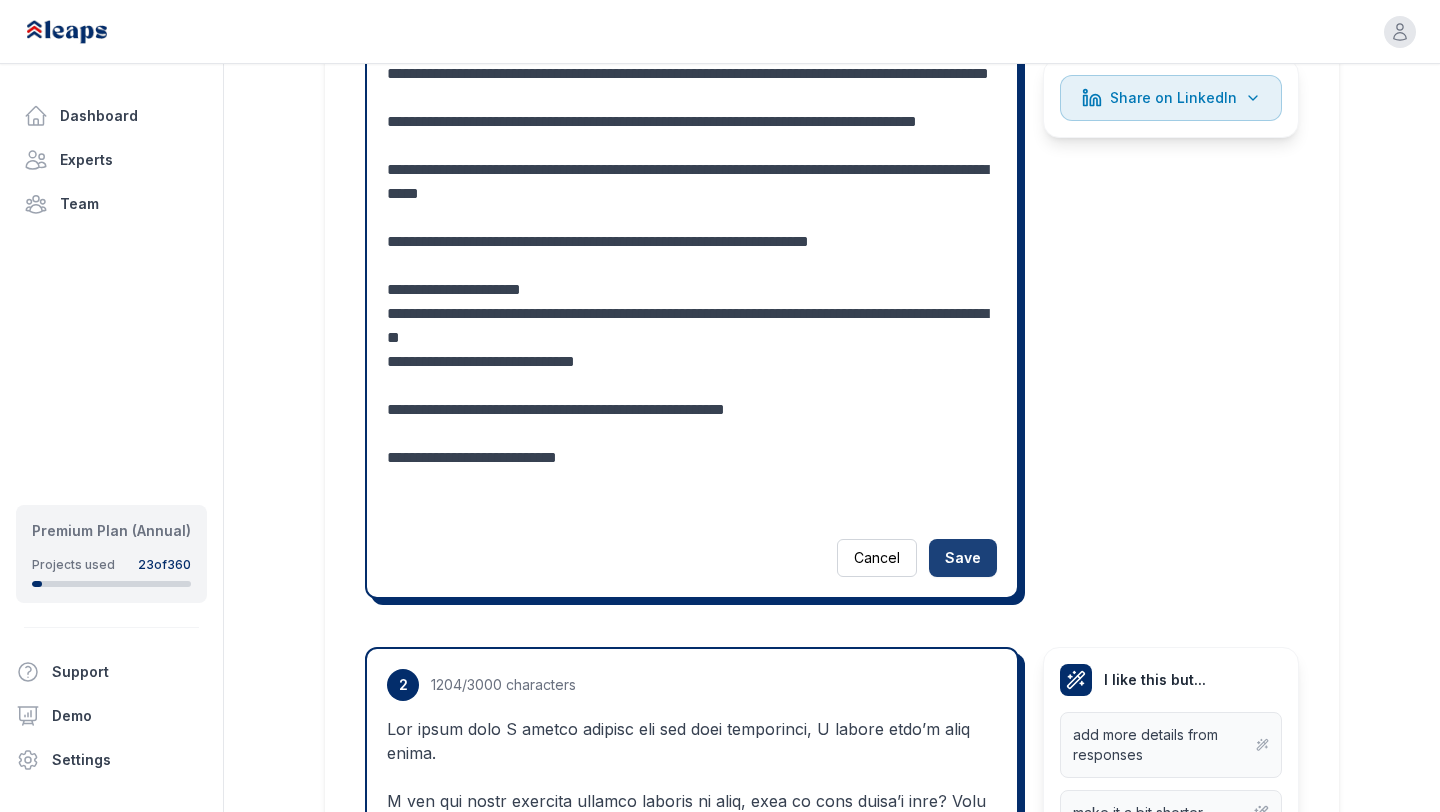 type on "**********" 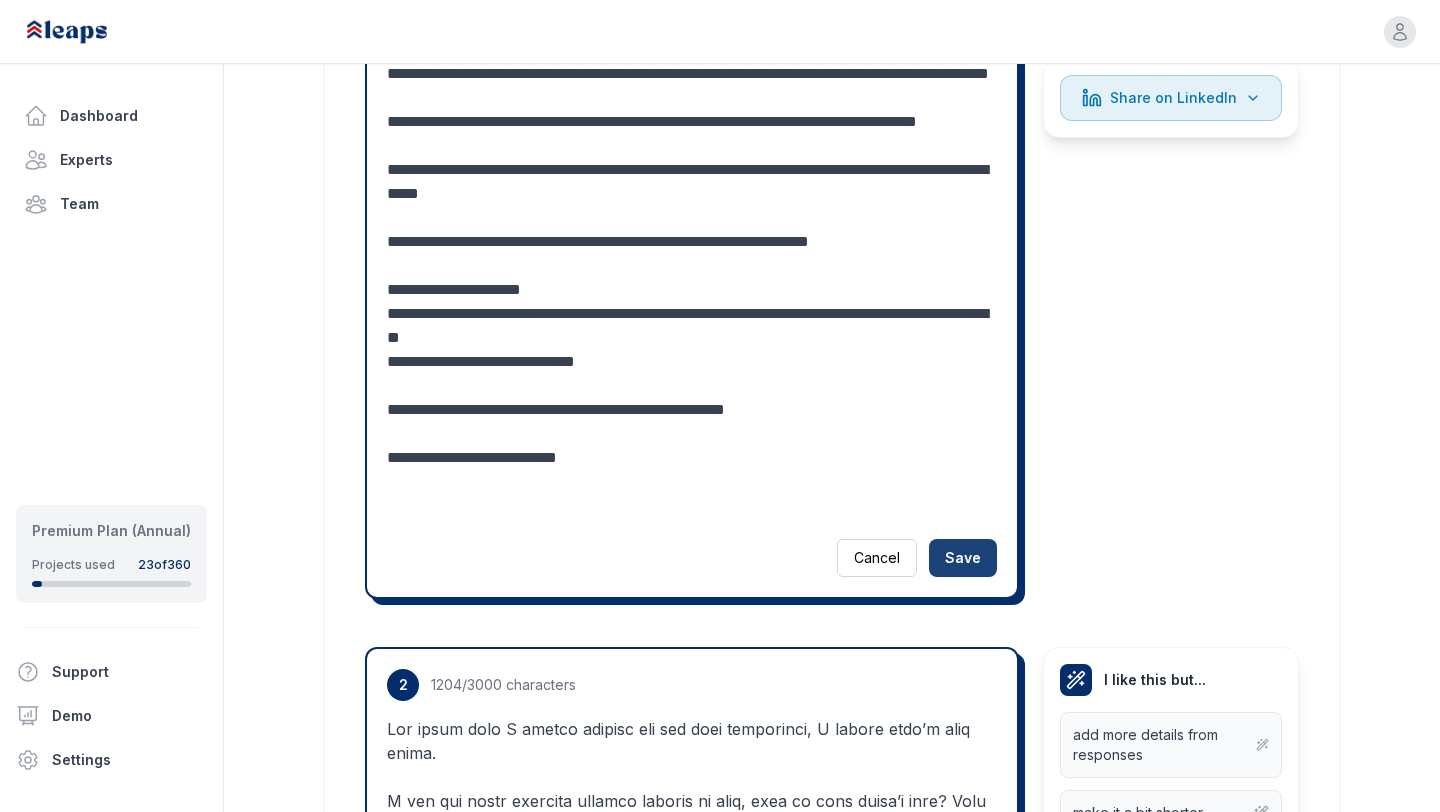 click on "Save" at bounding box center (963, 558) 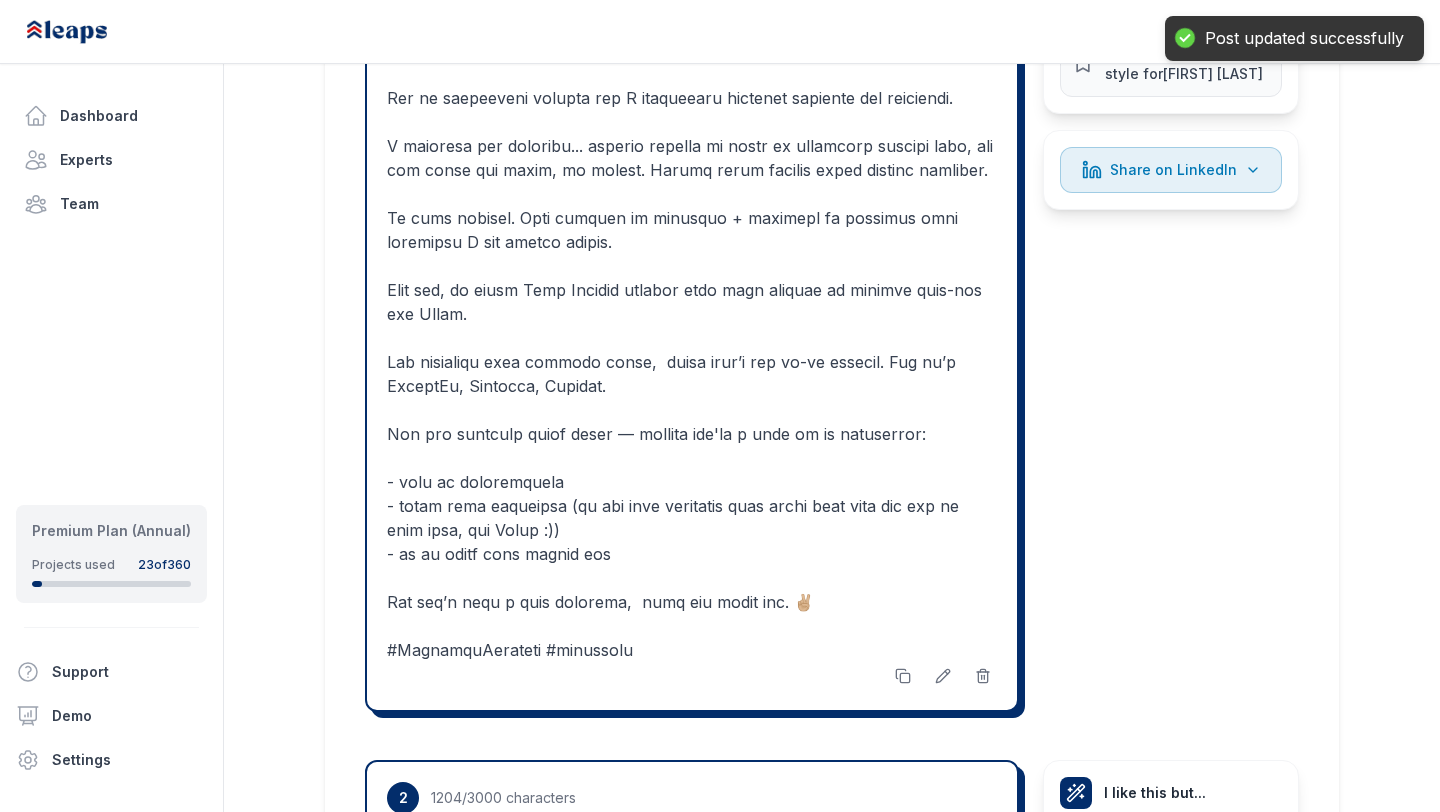 scroll, scrollTop: 1137, scrollLeft: 0, axis: vertical 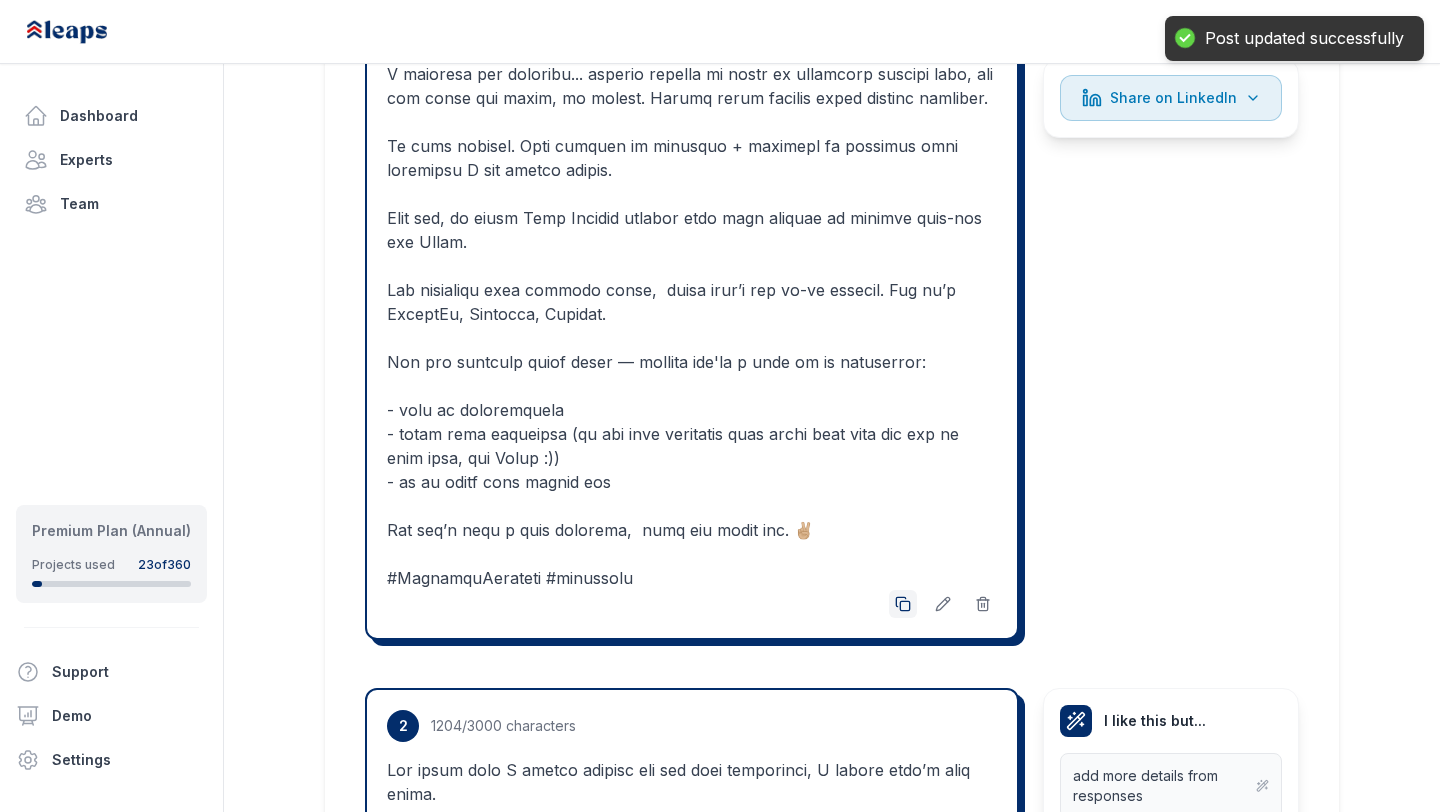 click 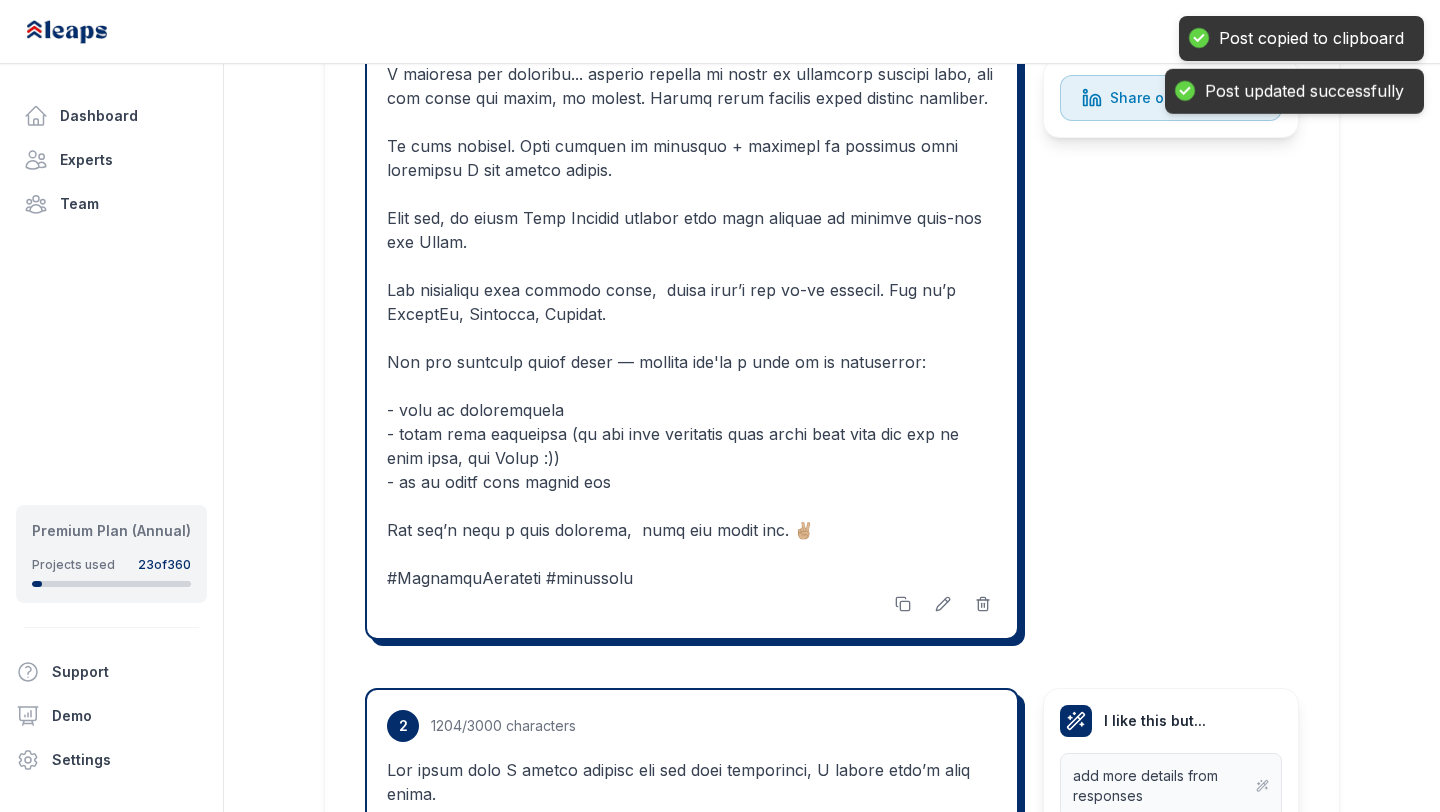 click at bounding box center (692, 122) 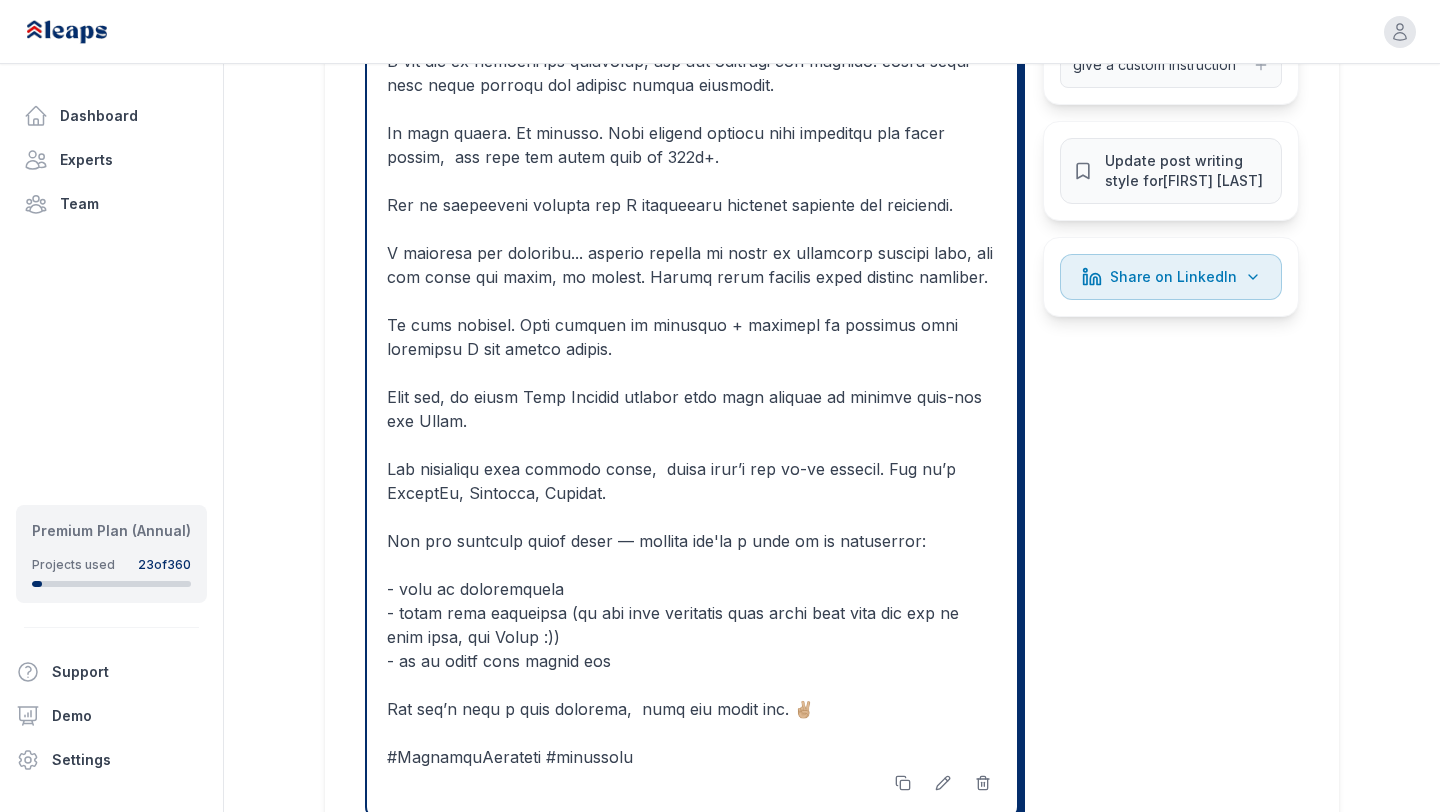 scroll, scrollTop: 1018, scrollLeft: 0, axis: vertical 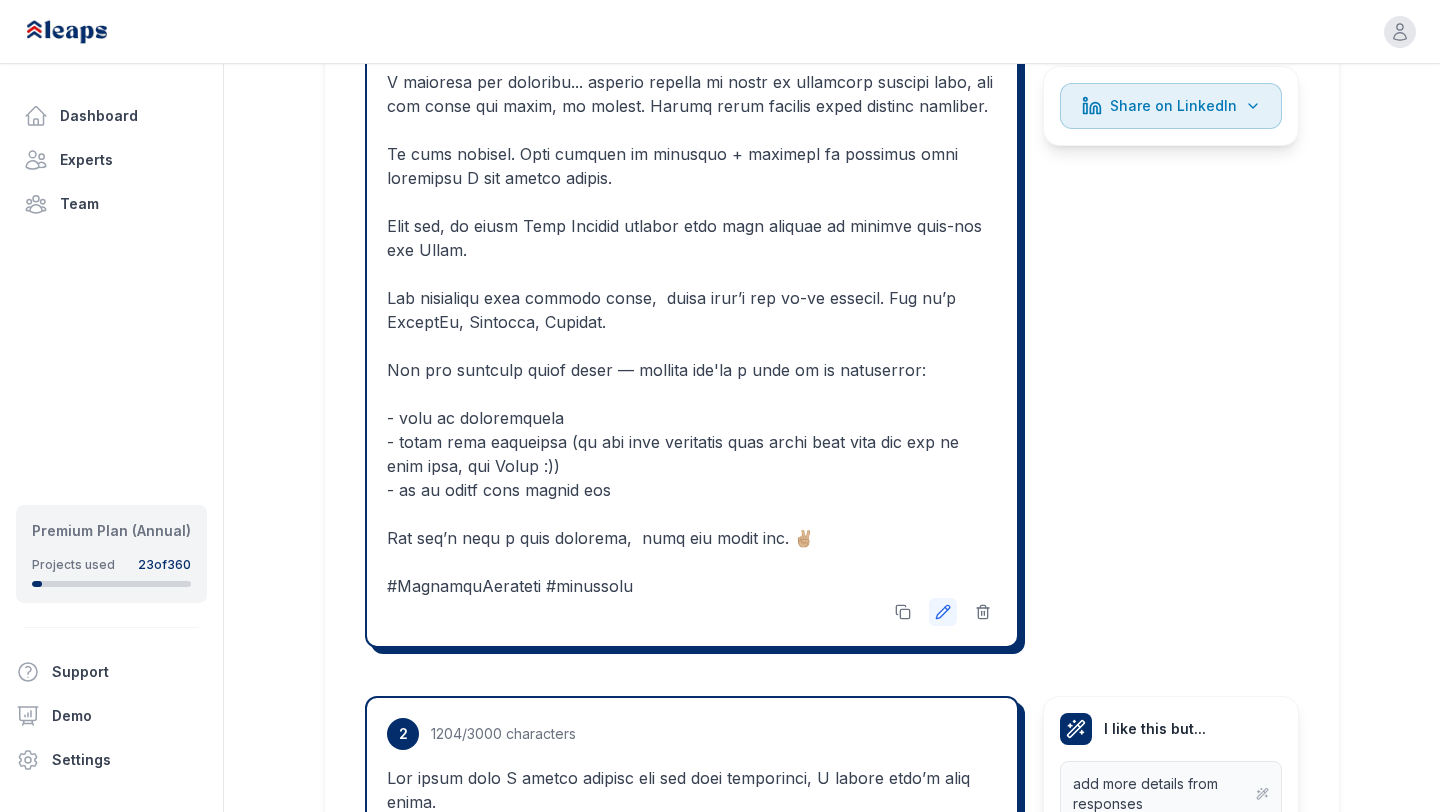 click 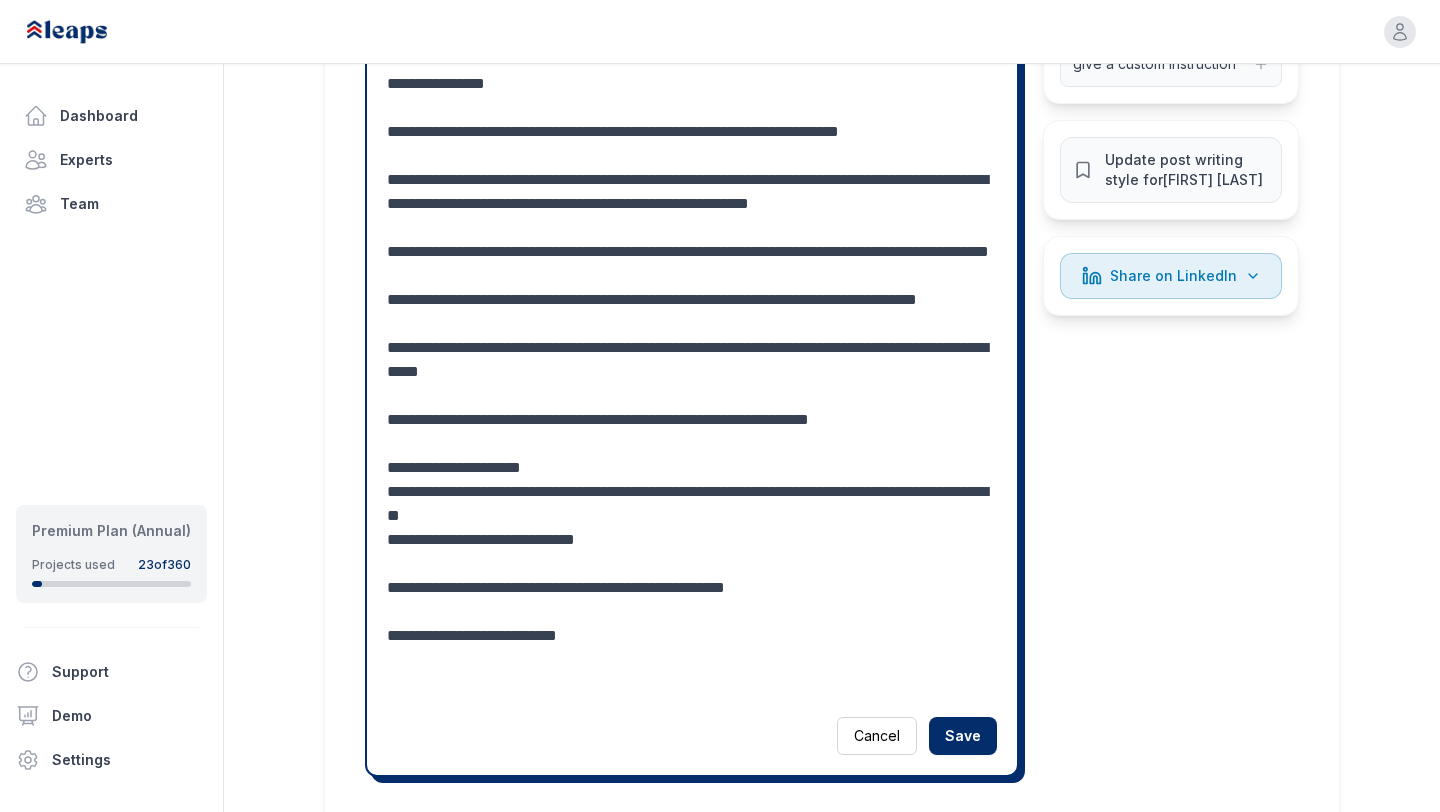 scroll, scrollTop: 1020, scrollLeft: 0, axis: vertical 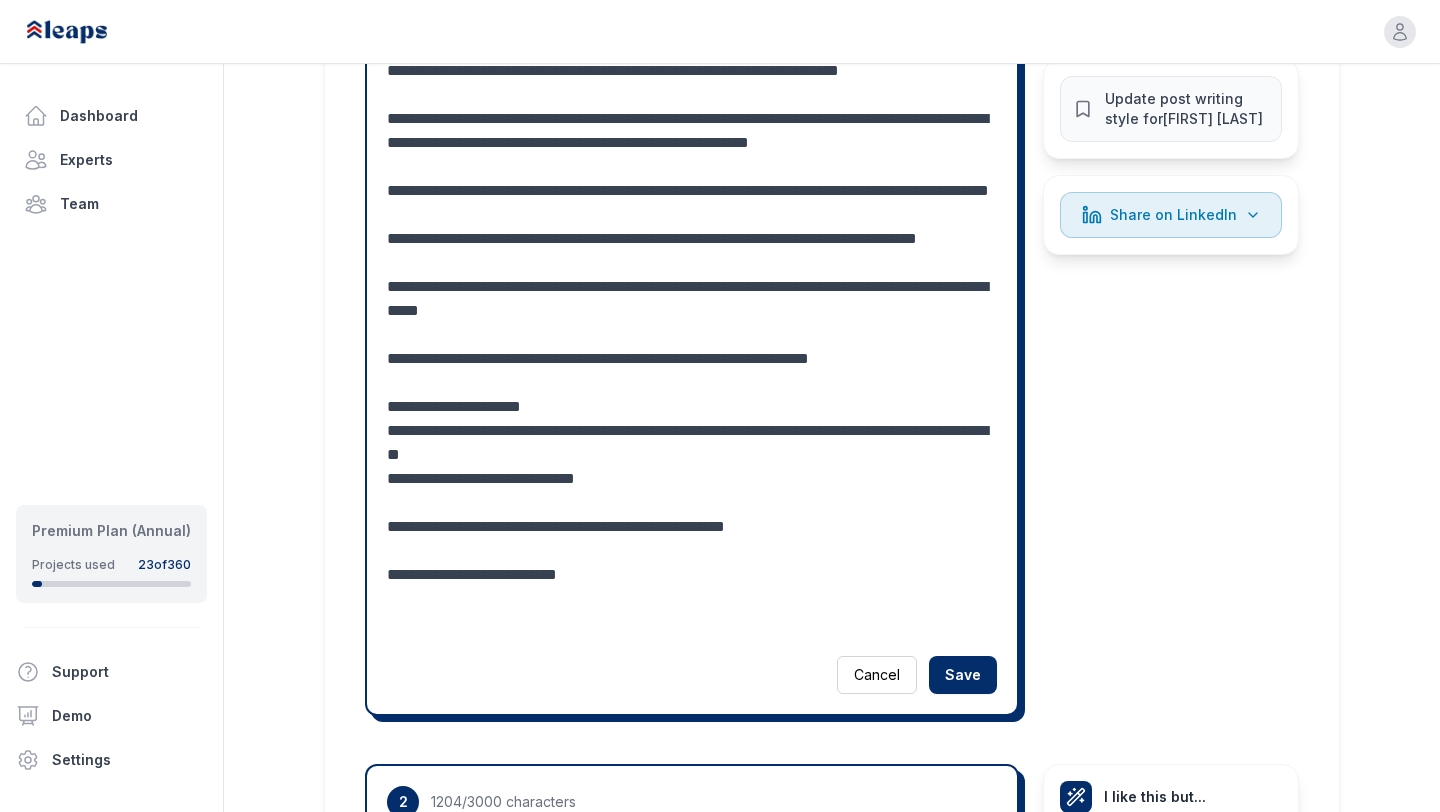 click at bounding box center (692, 179) 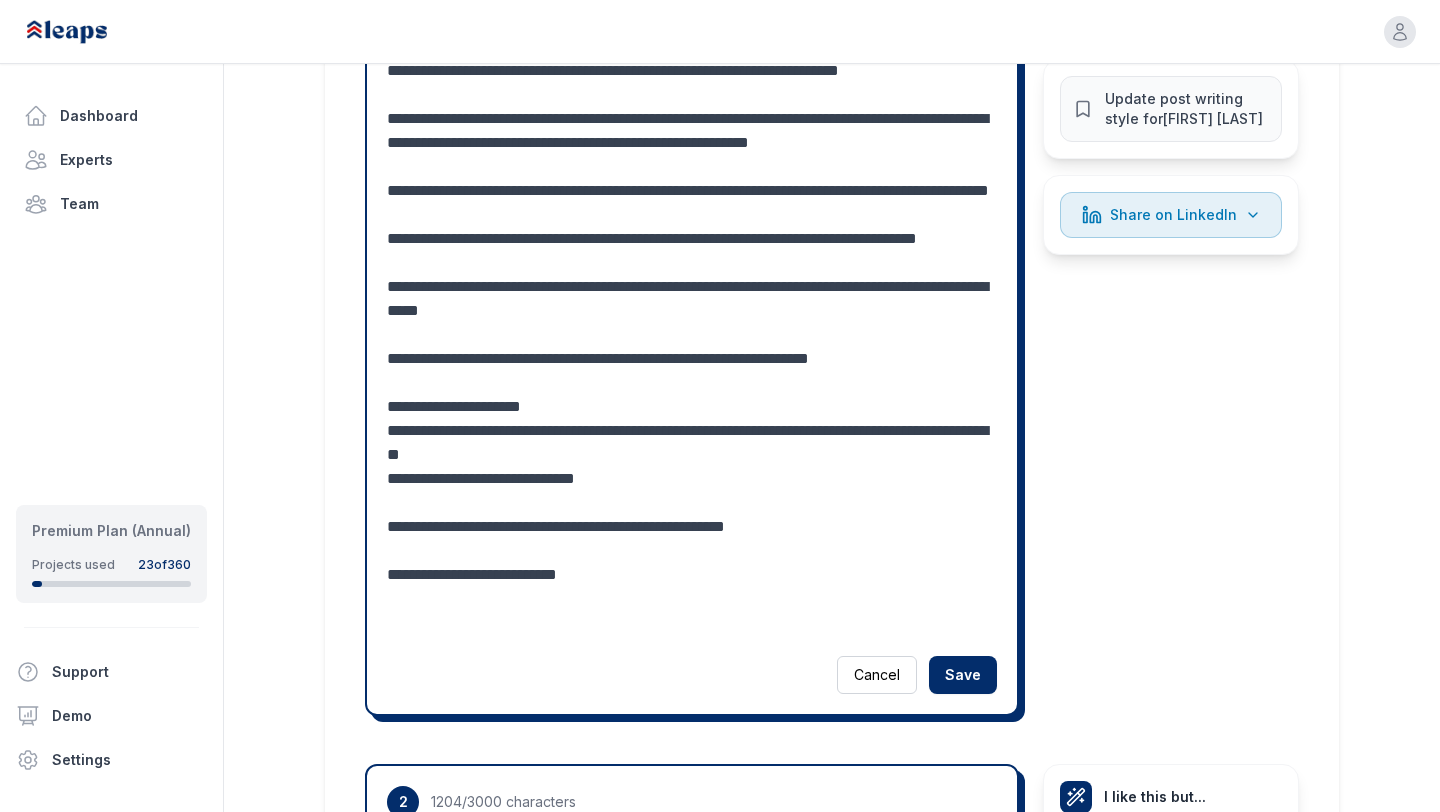 click at bounding box center (692, 179) 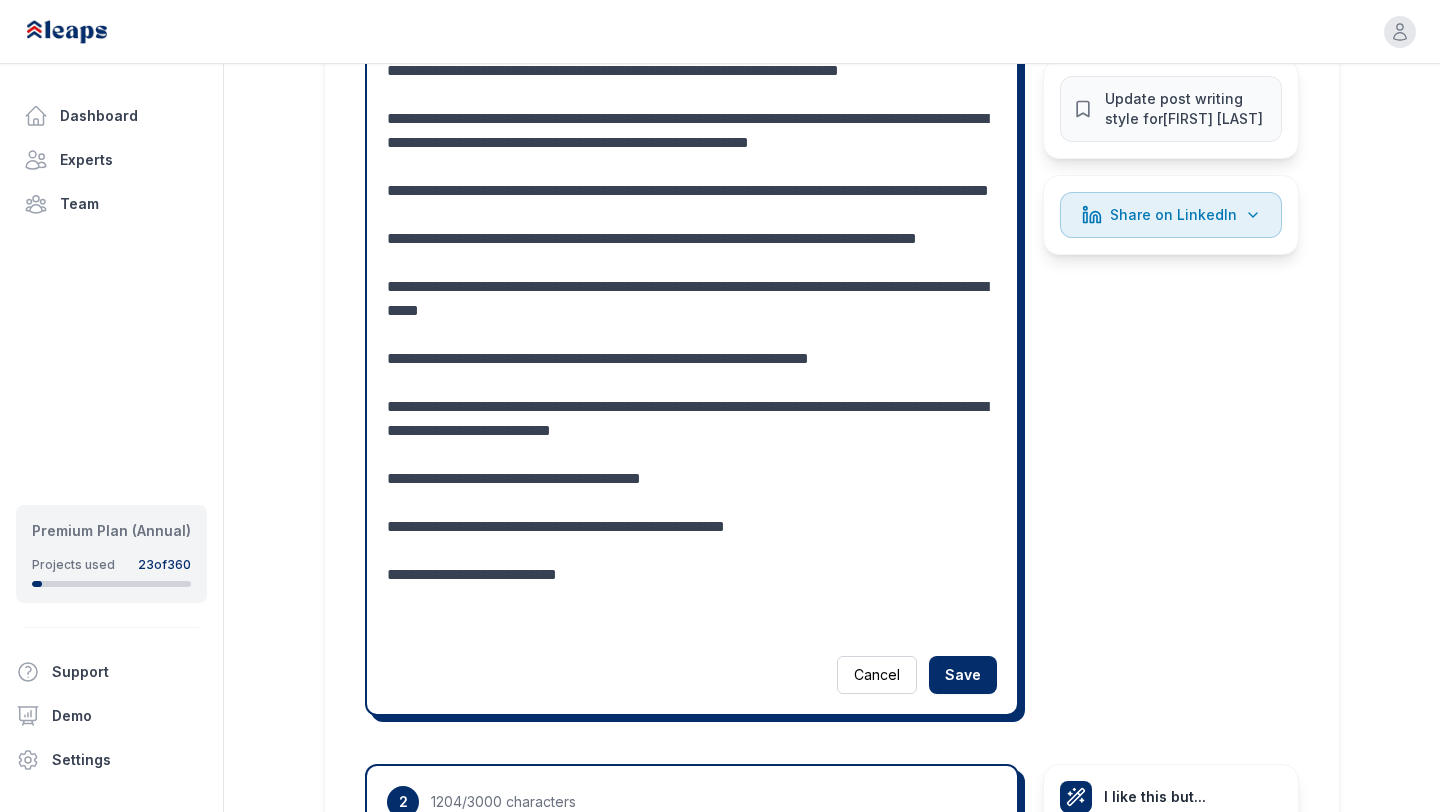 click at bounding box center [692, 179] 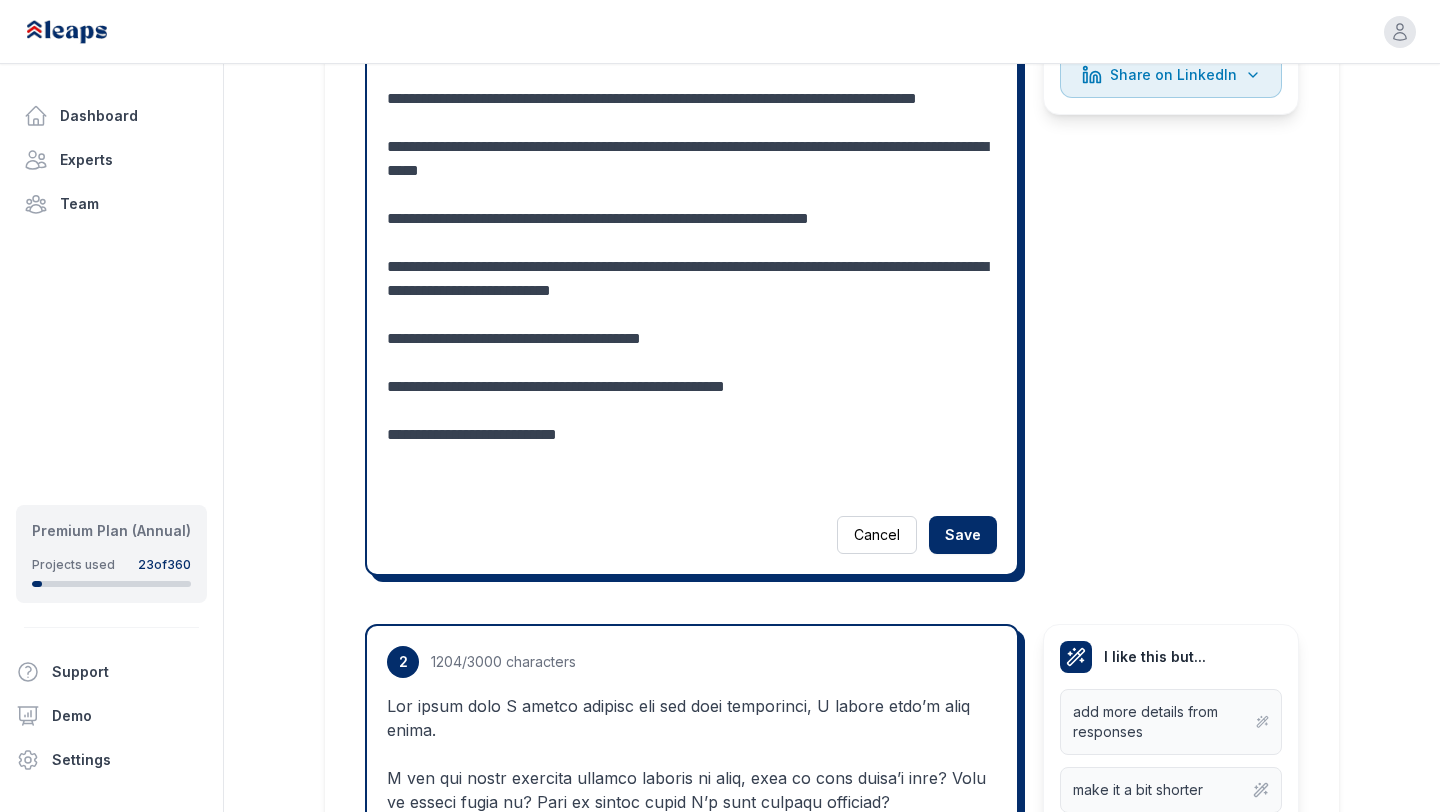 scroll, scrollTop: 1161, scrollLeft: 0, axis: vertical 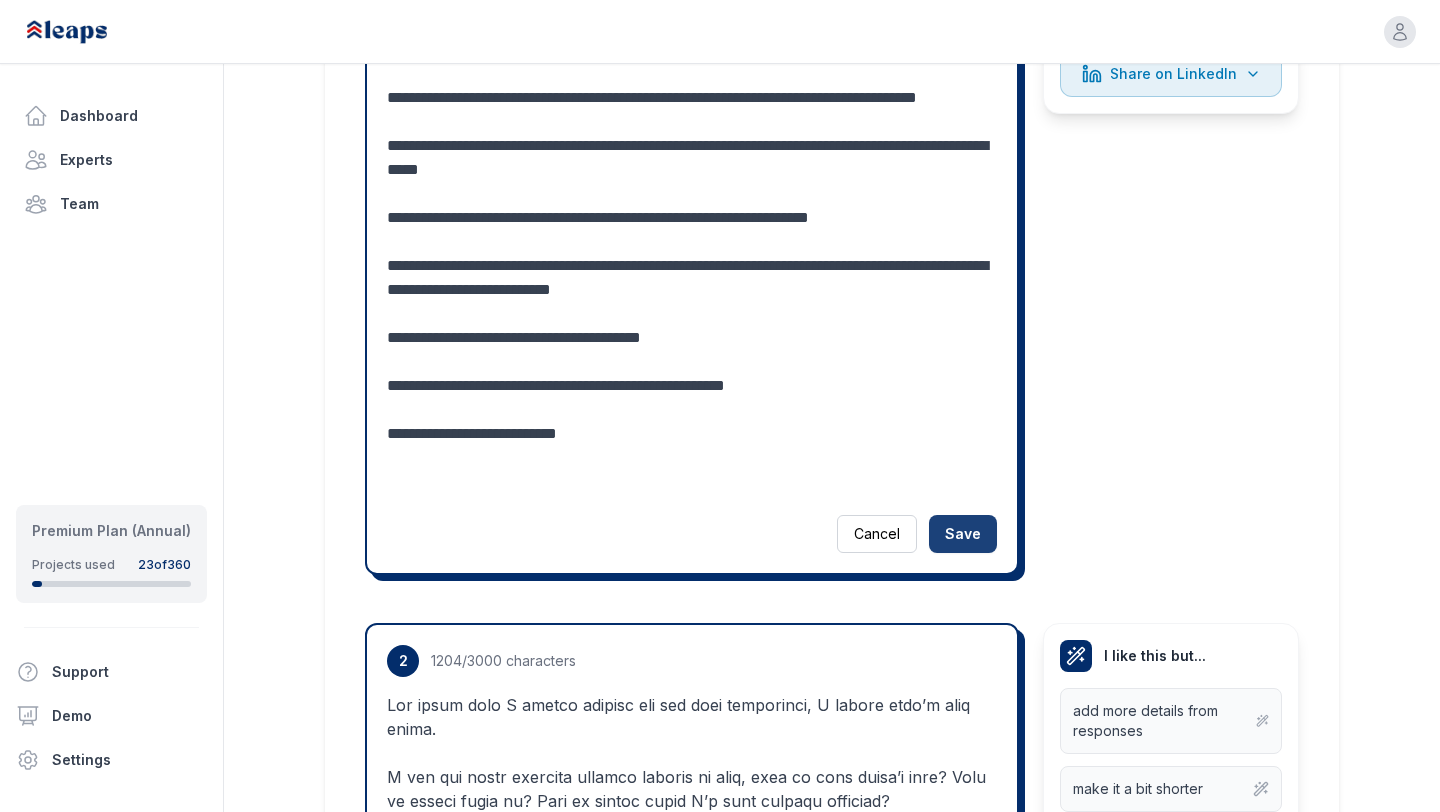 type on "**********" 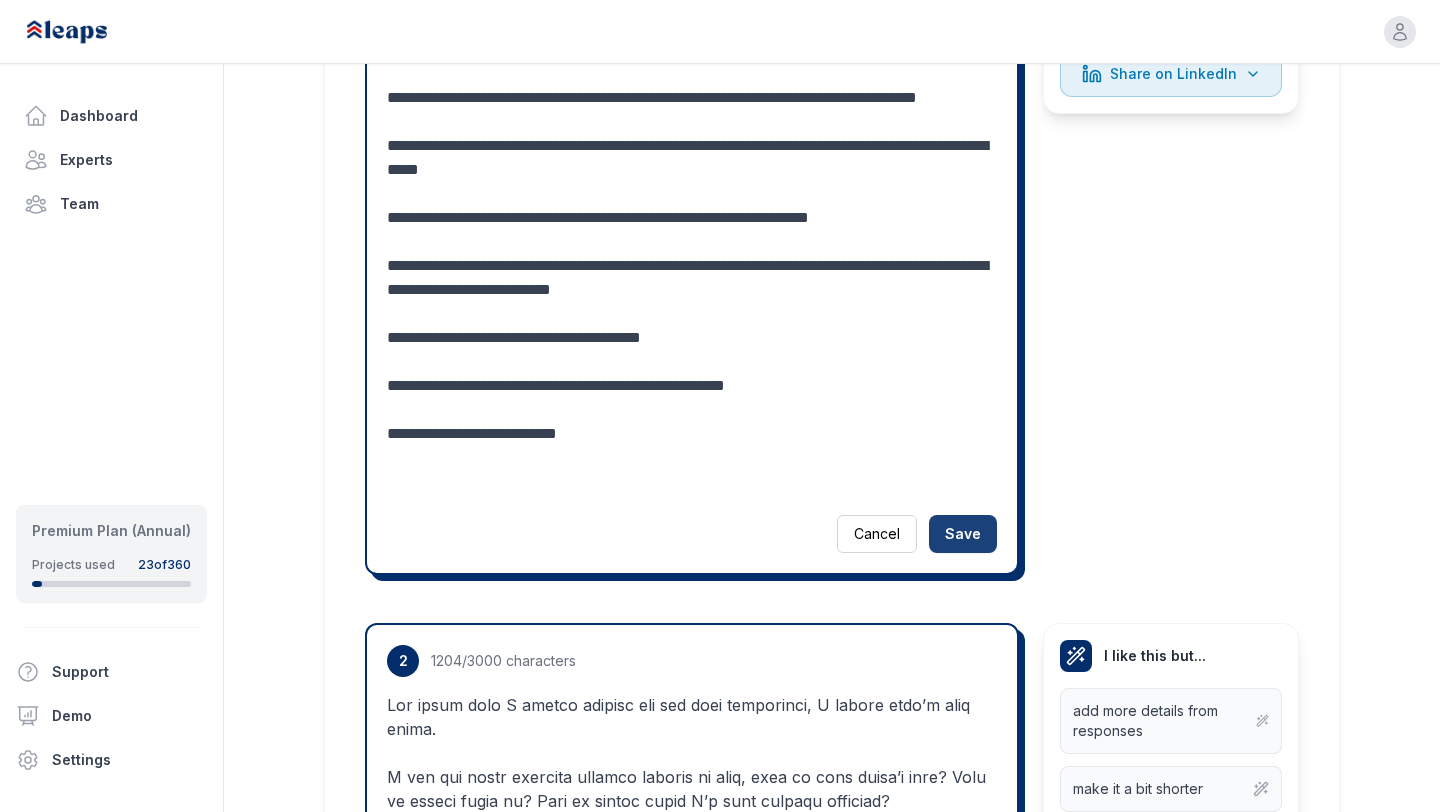 click on "Save" at bounding box center (963, 534) 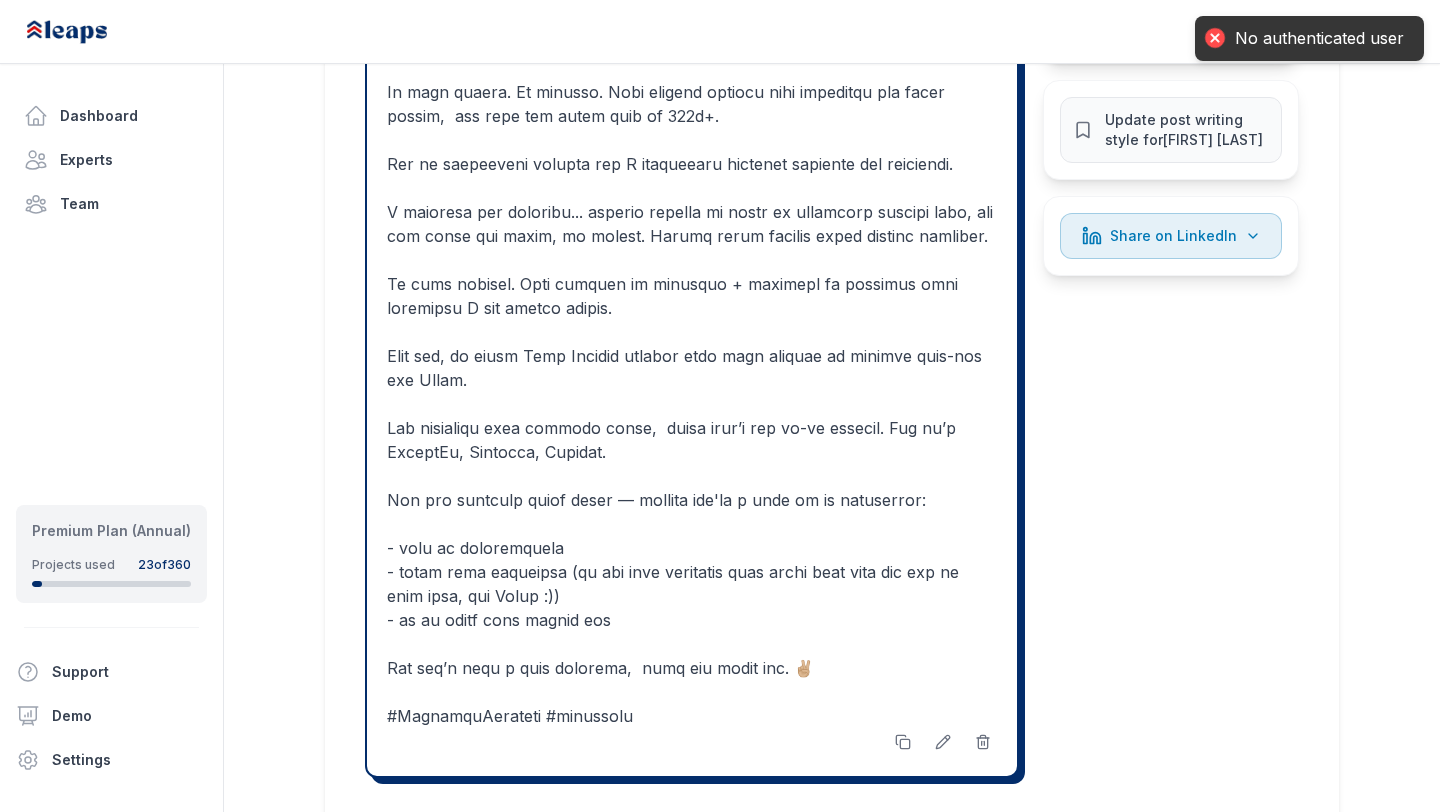 scroll, scrollTop: 984, scrollLeft: 0, axis: vertical 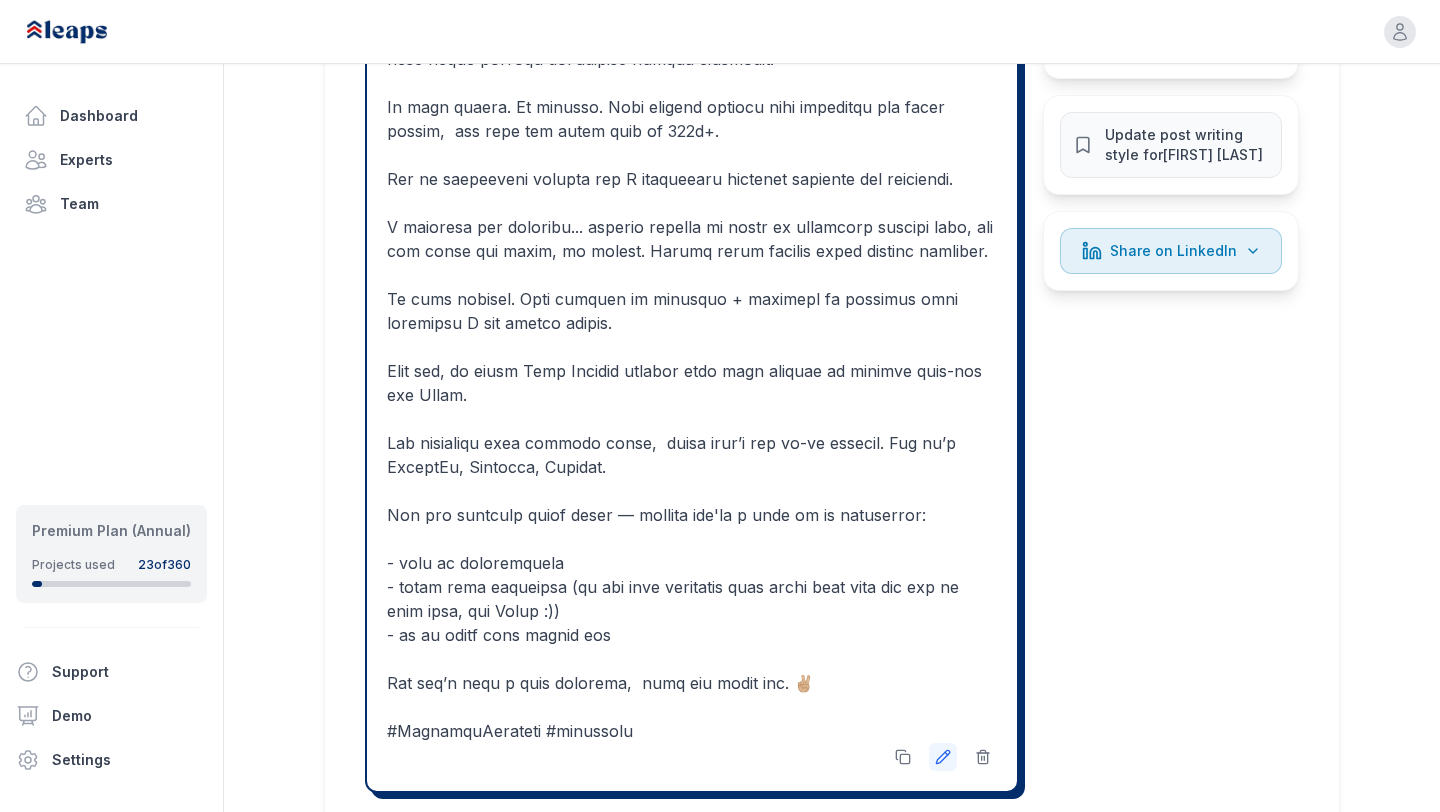 click 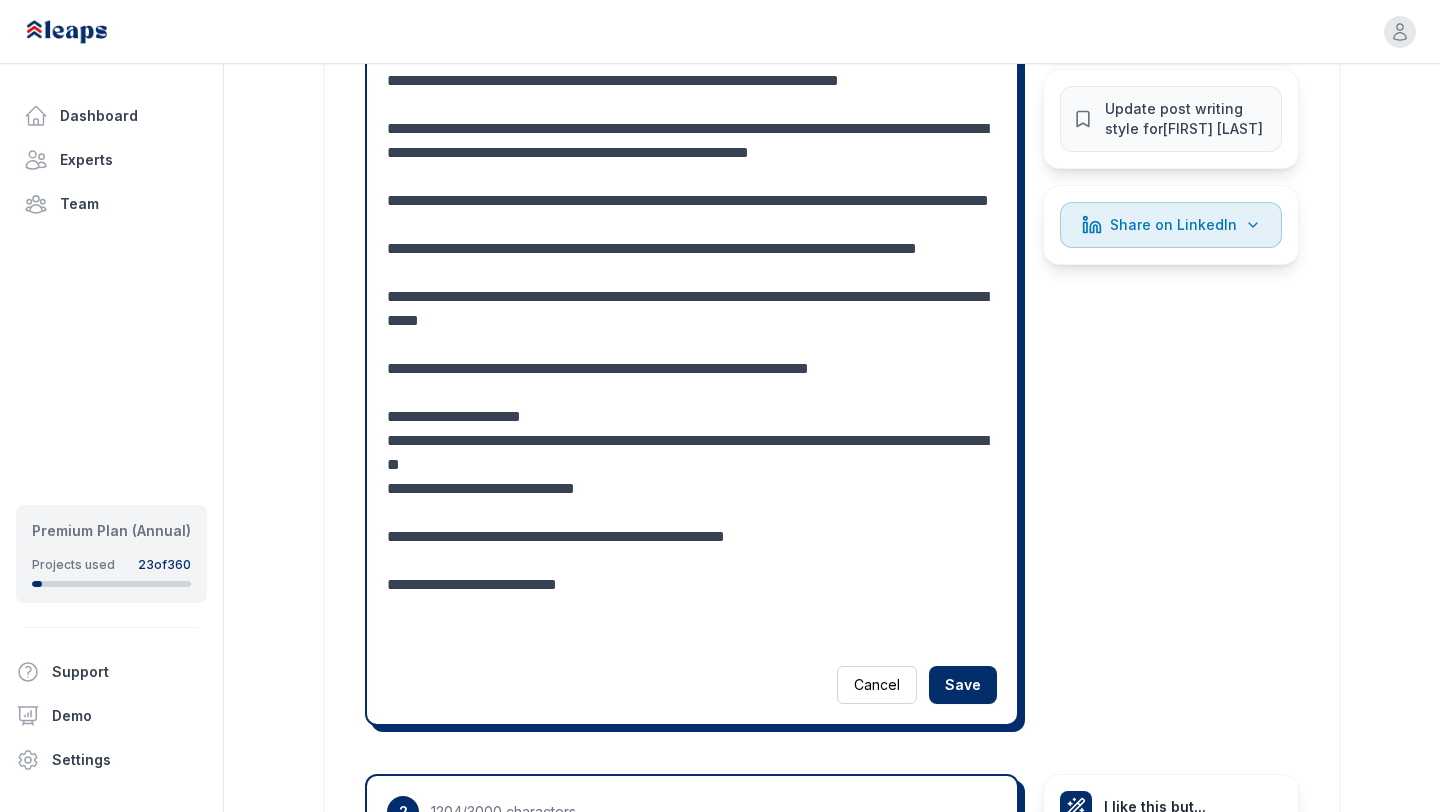 scroll, scrollTop: 1031, scrollLeft: 0, axis: vertical 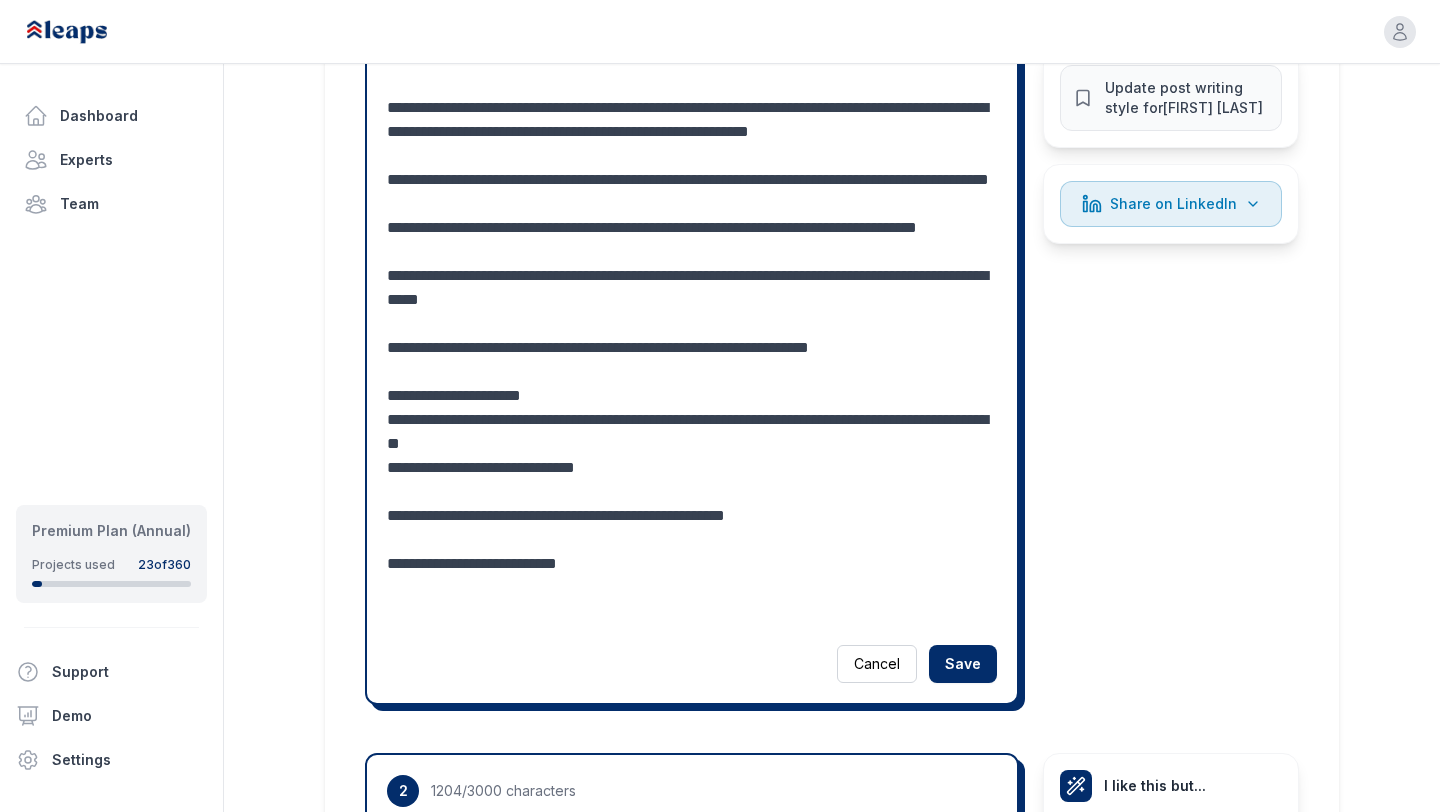 click at bounding box center (692, 168) 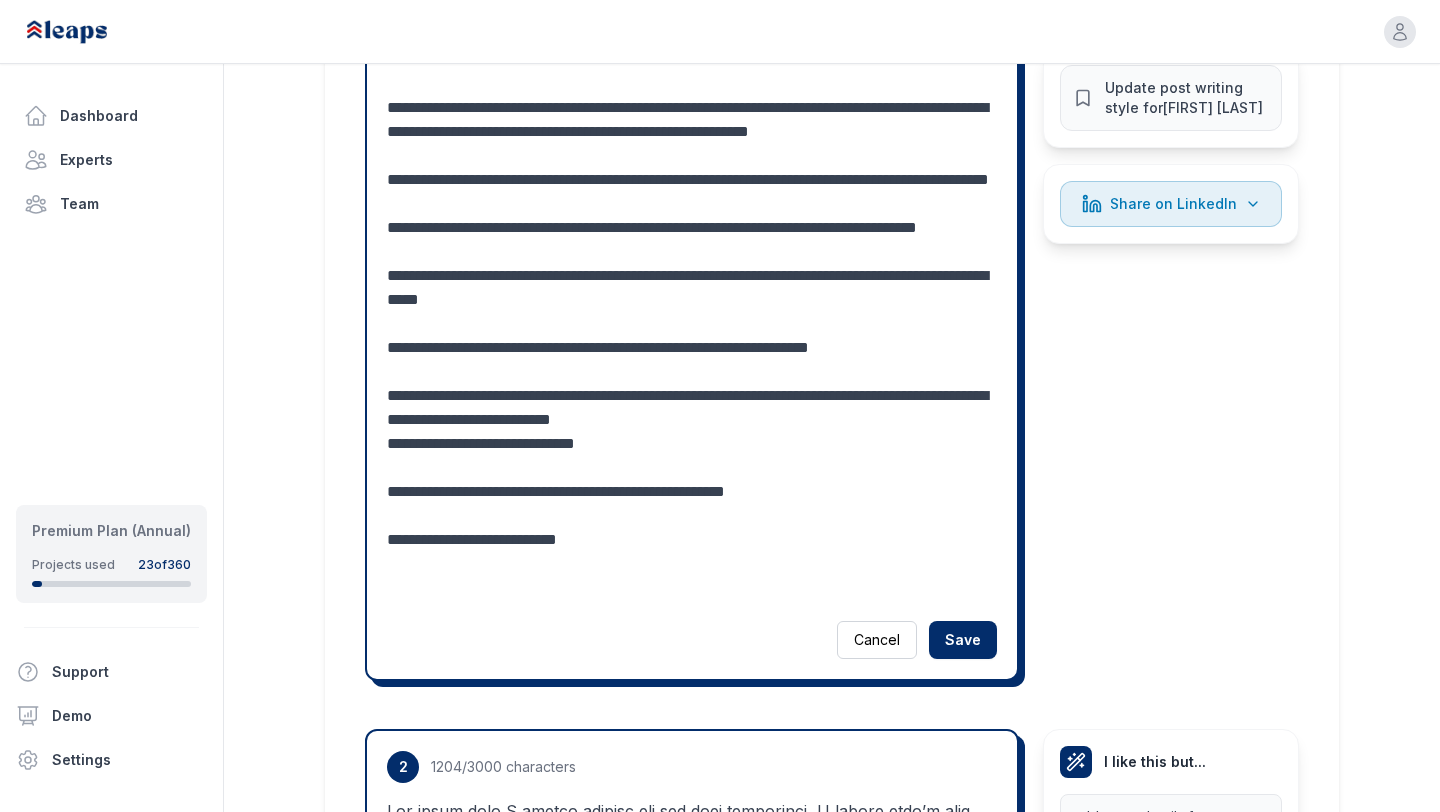 click at bounding box center [692, 156] 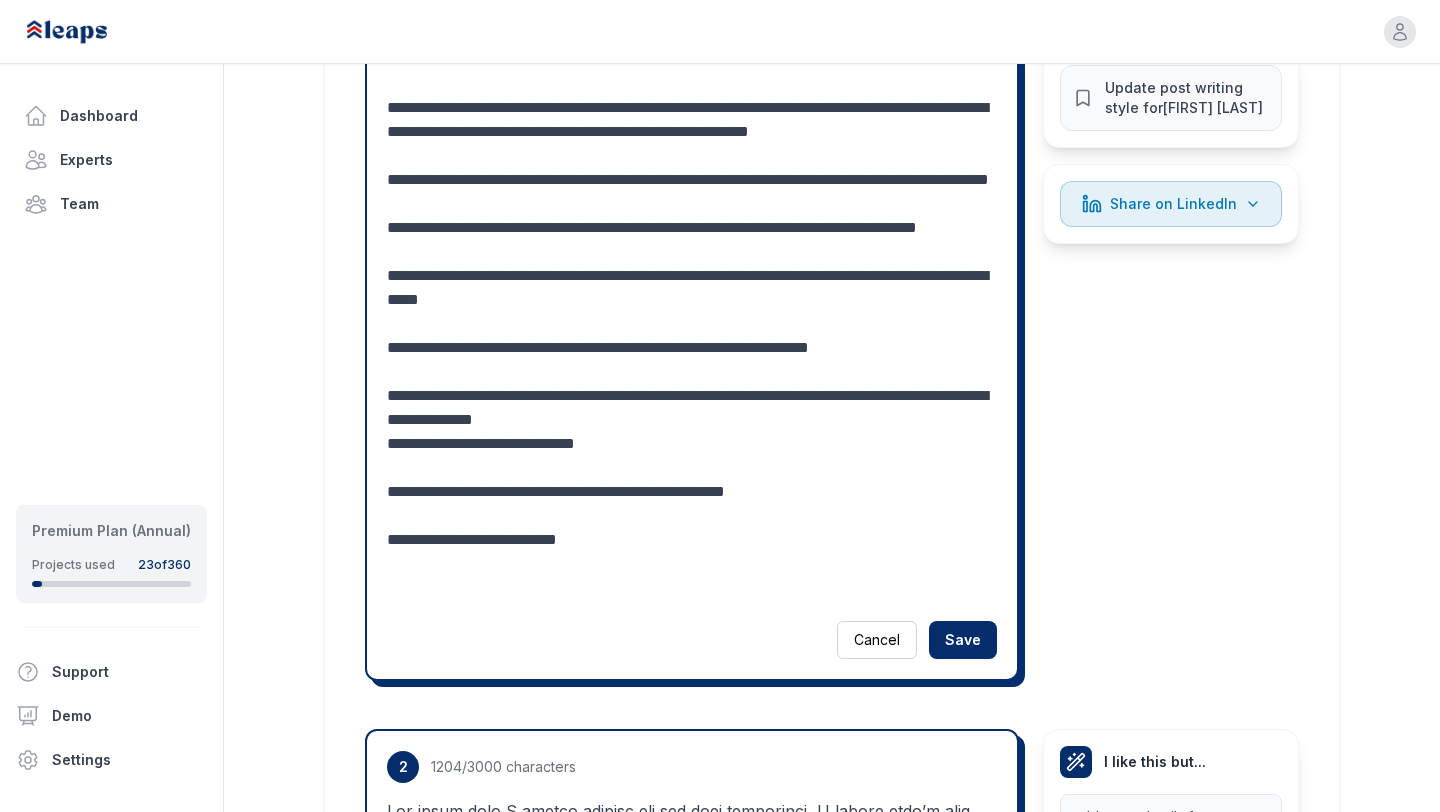 click at bounding box center (692, 156) 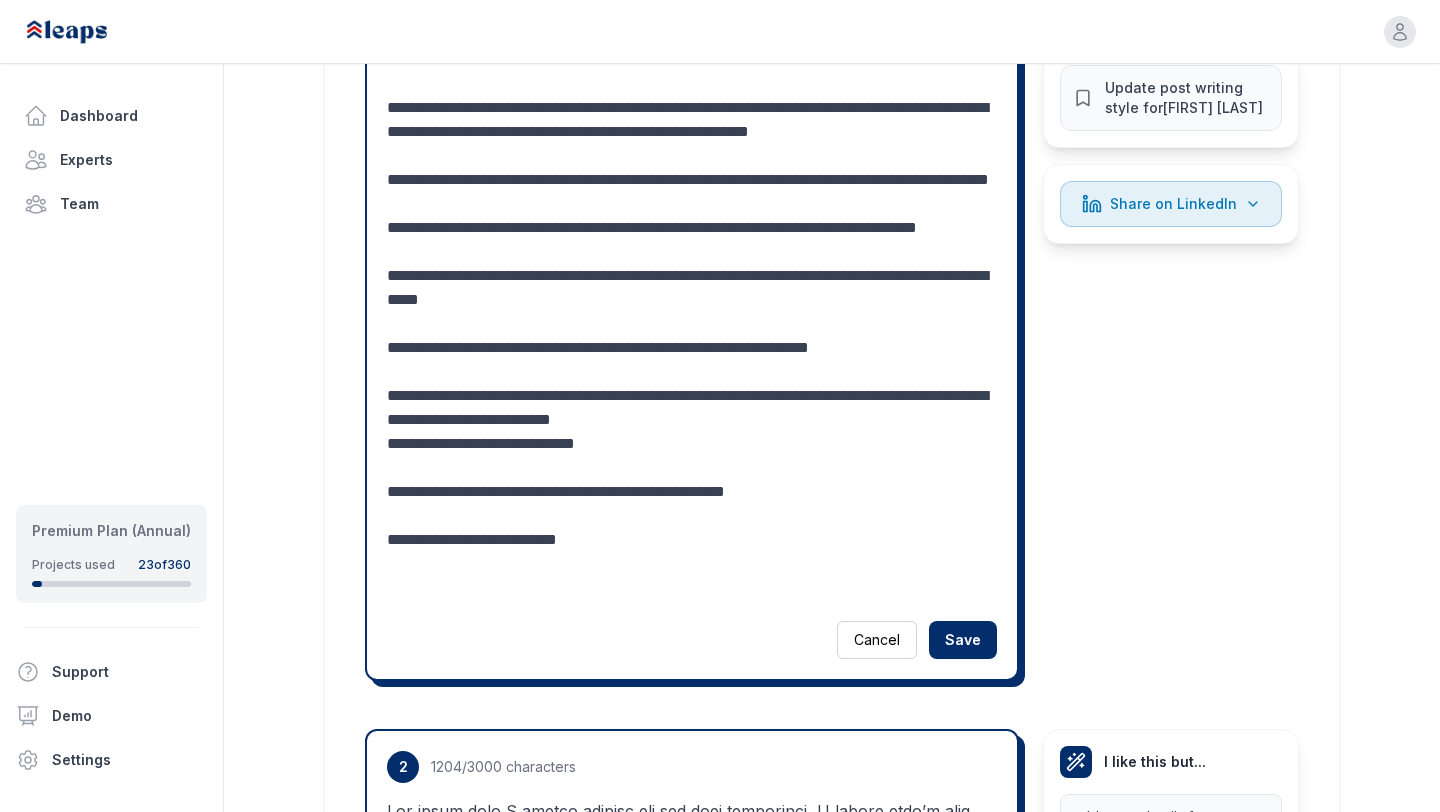 click at bounding box center [692, 156] 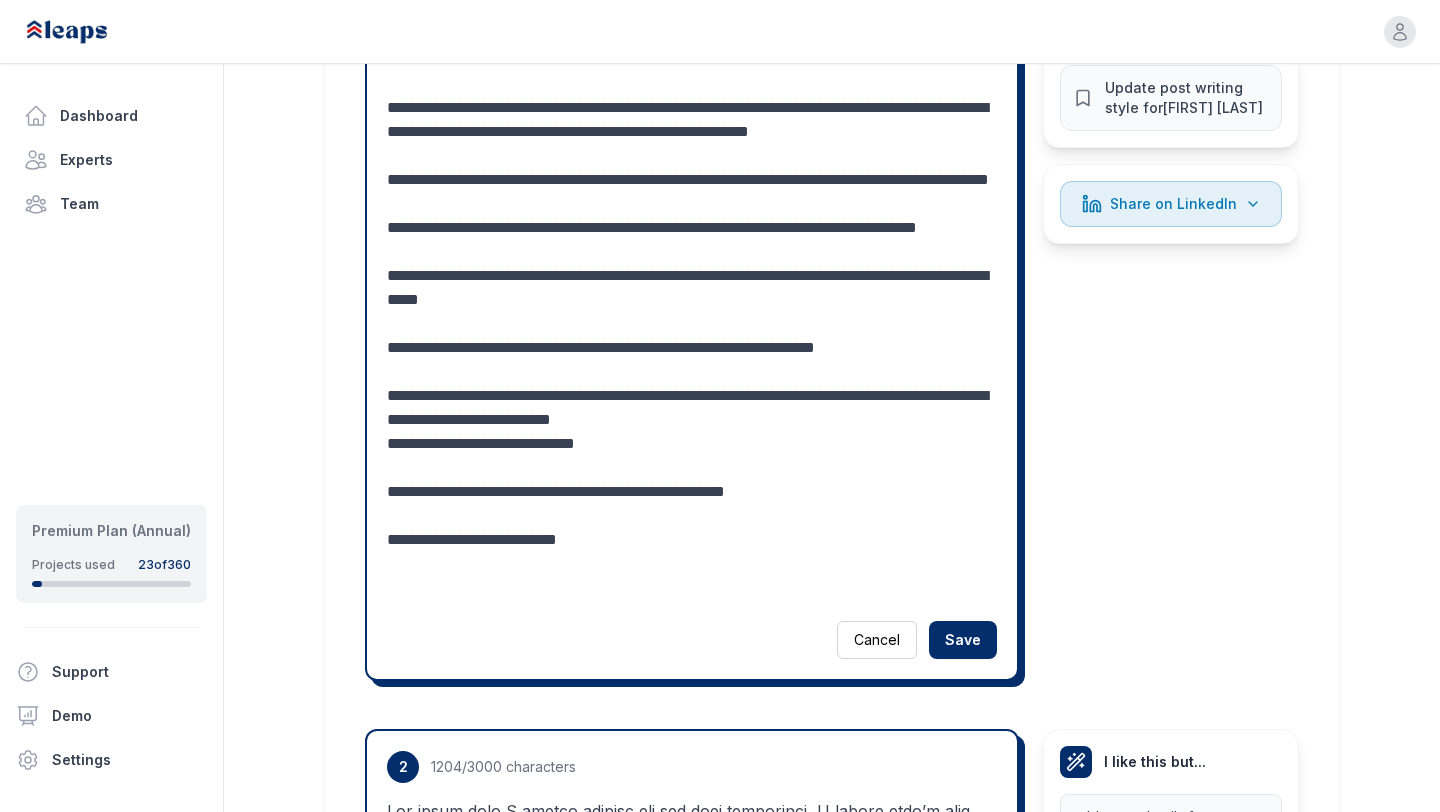 click at bounding box center (692, 156) 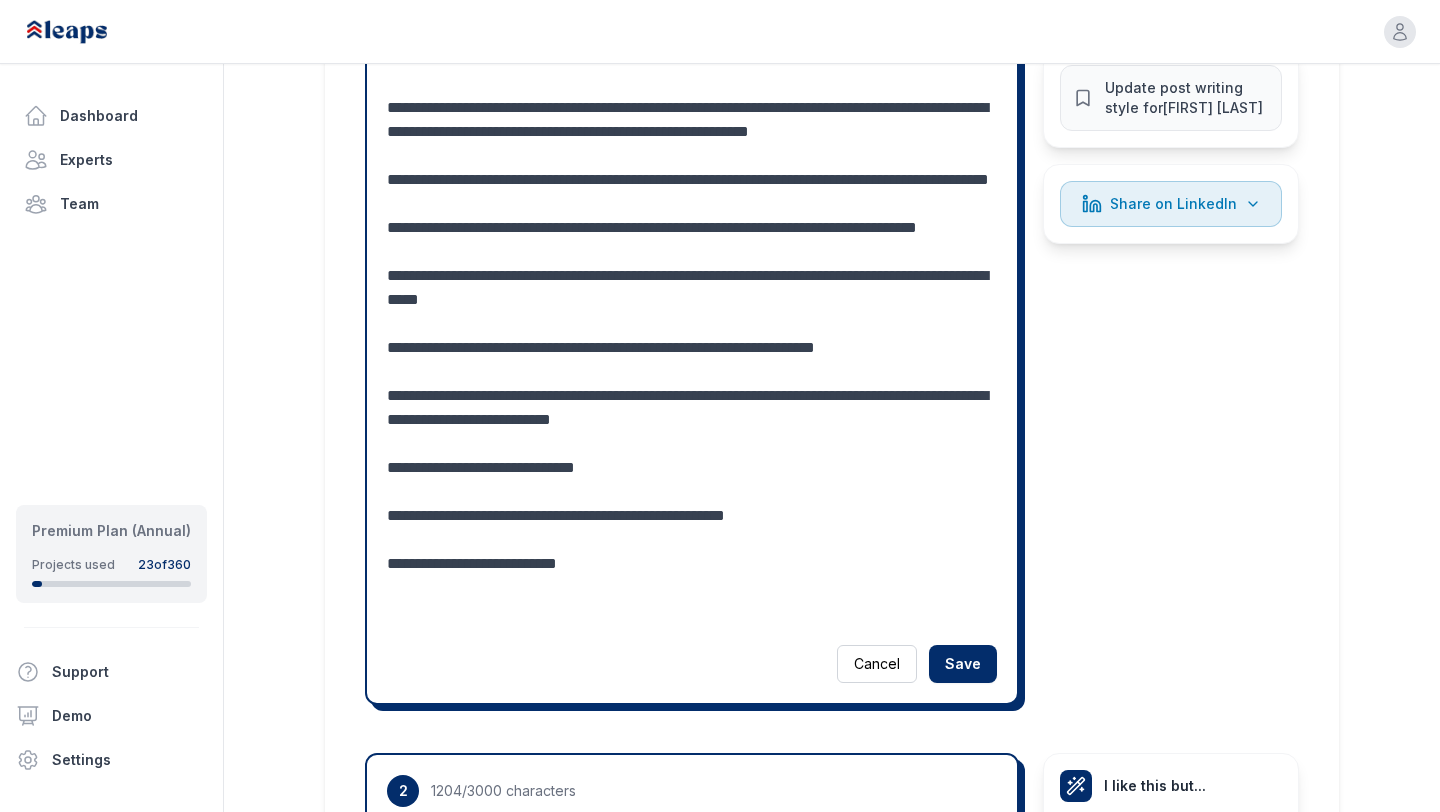 click at bounding box center (692, 168) 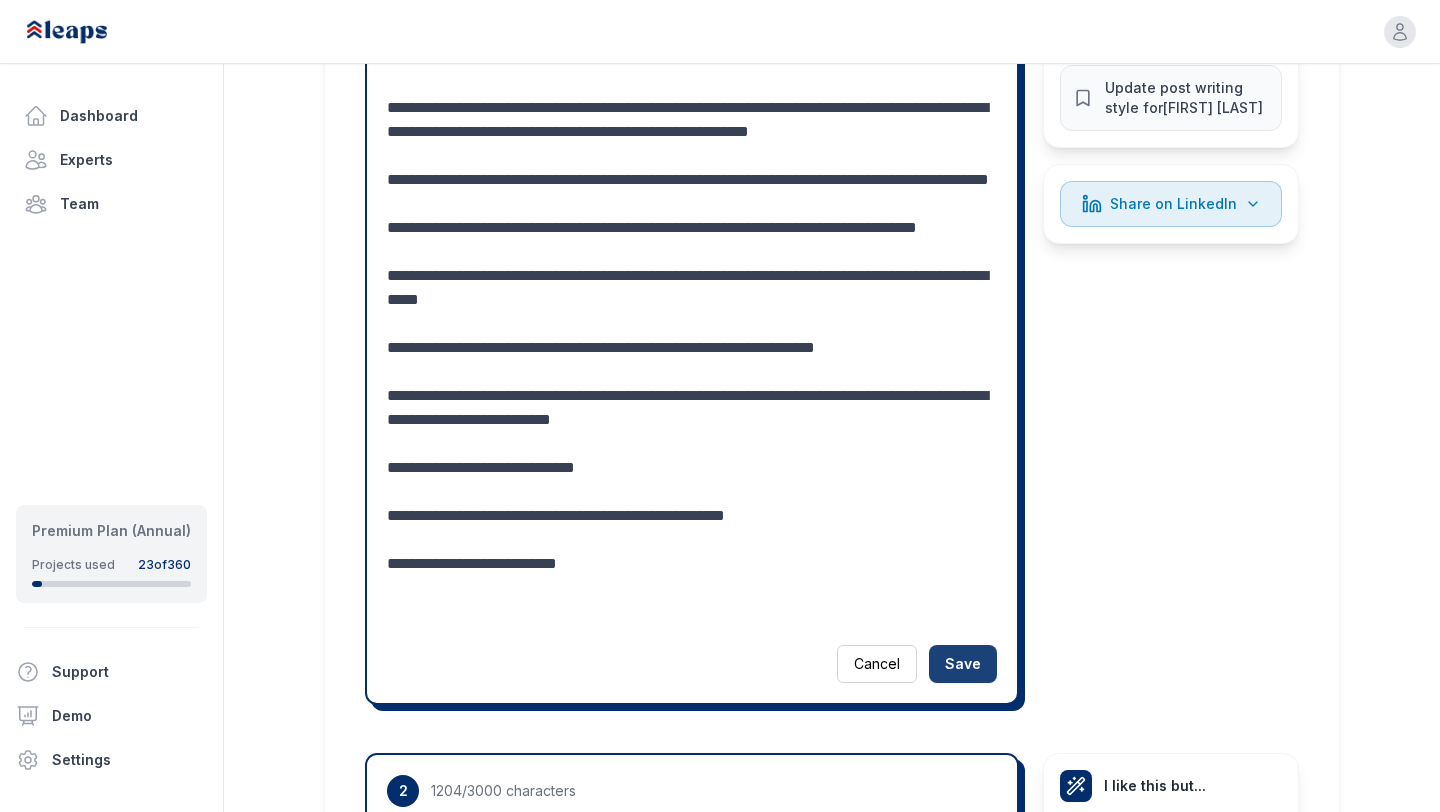 type on "**********" 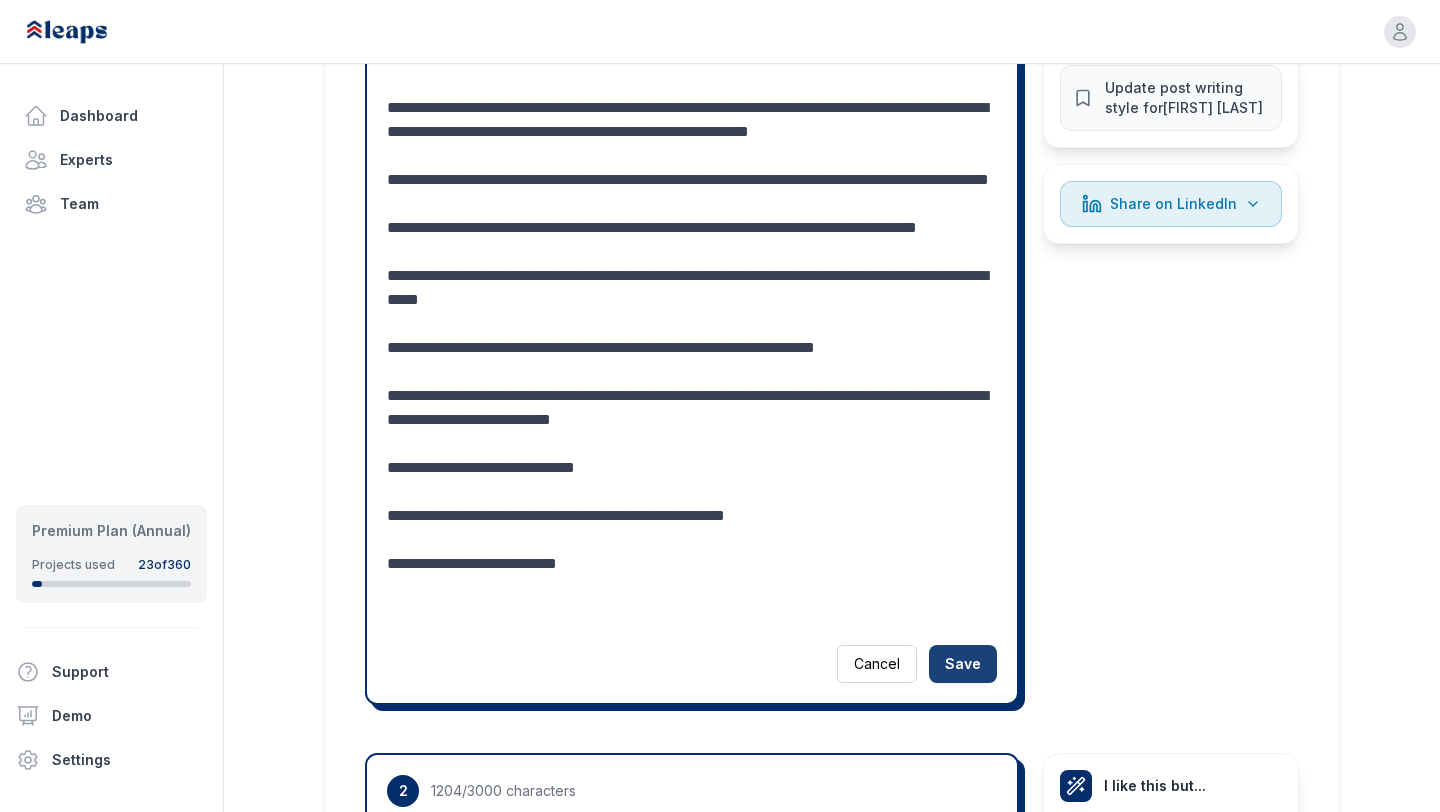 click on "Save" at bounding box center [963, 664] 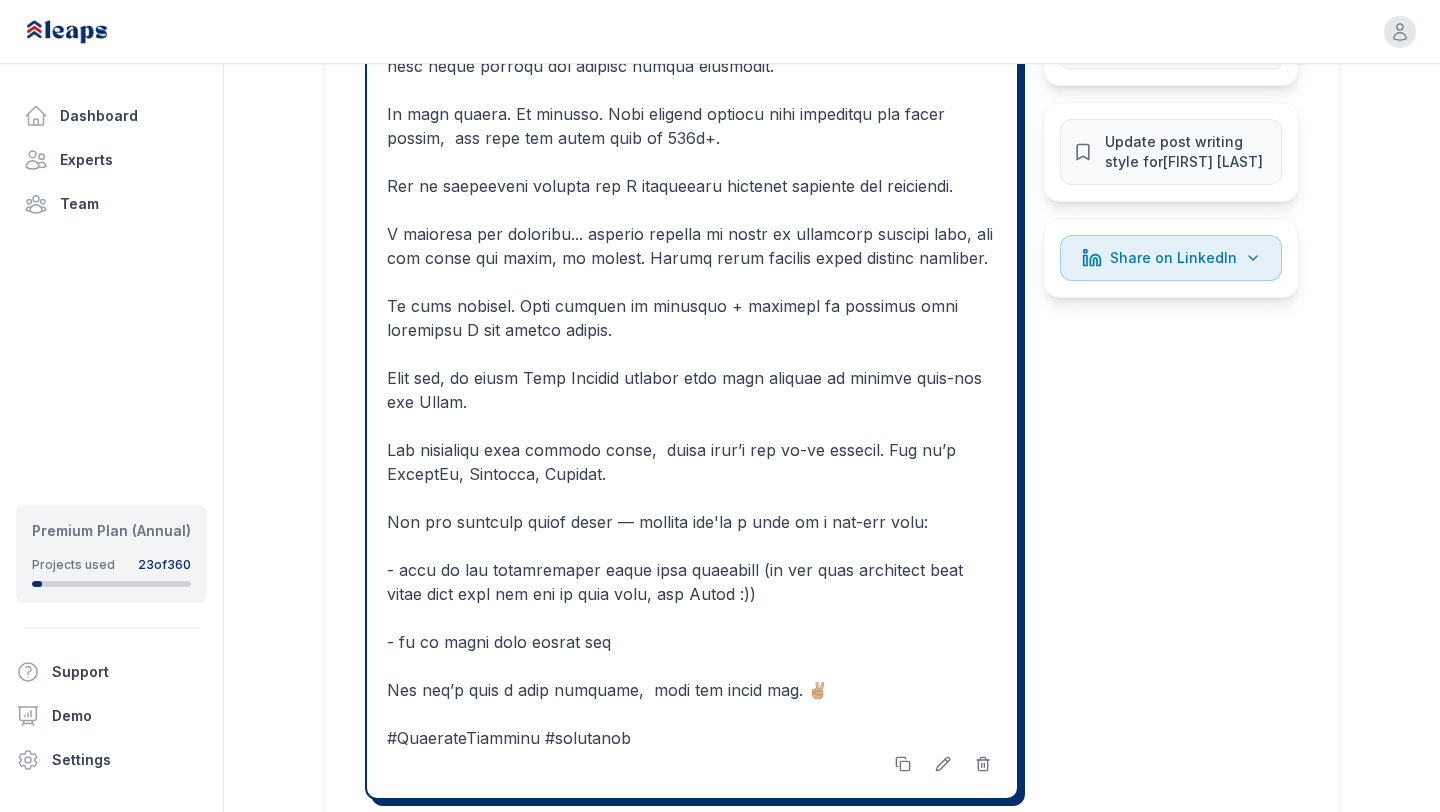 scroll, scrollTop: 1020, scrollLeft: 0, axis: vertical 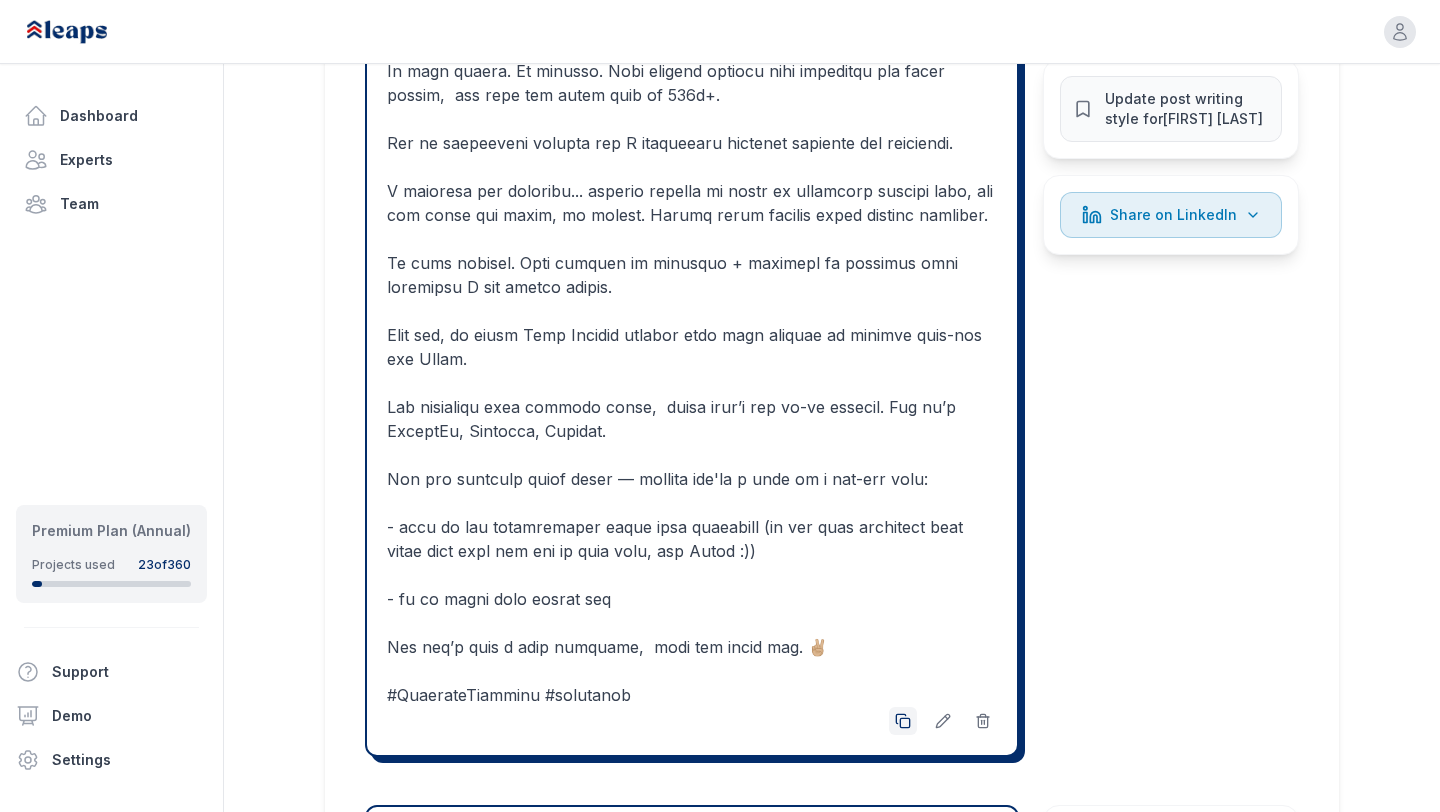 click 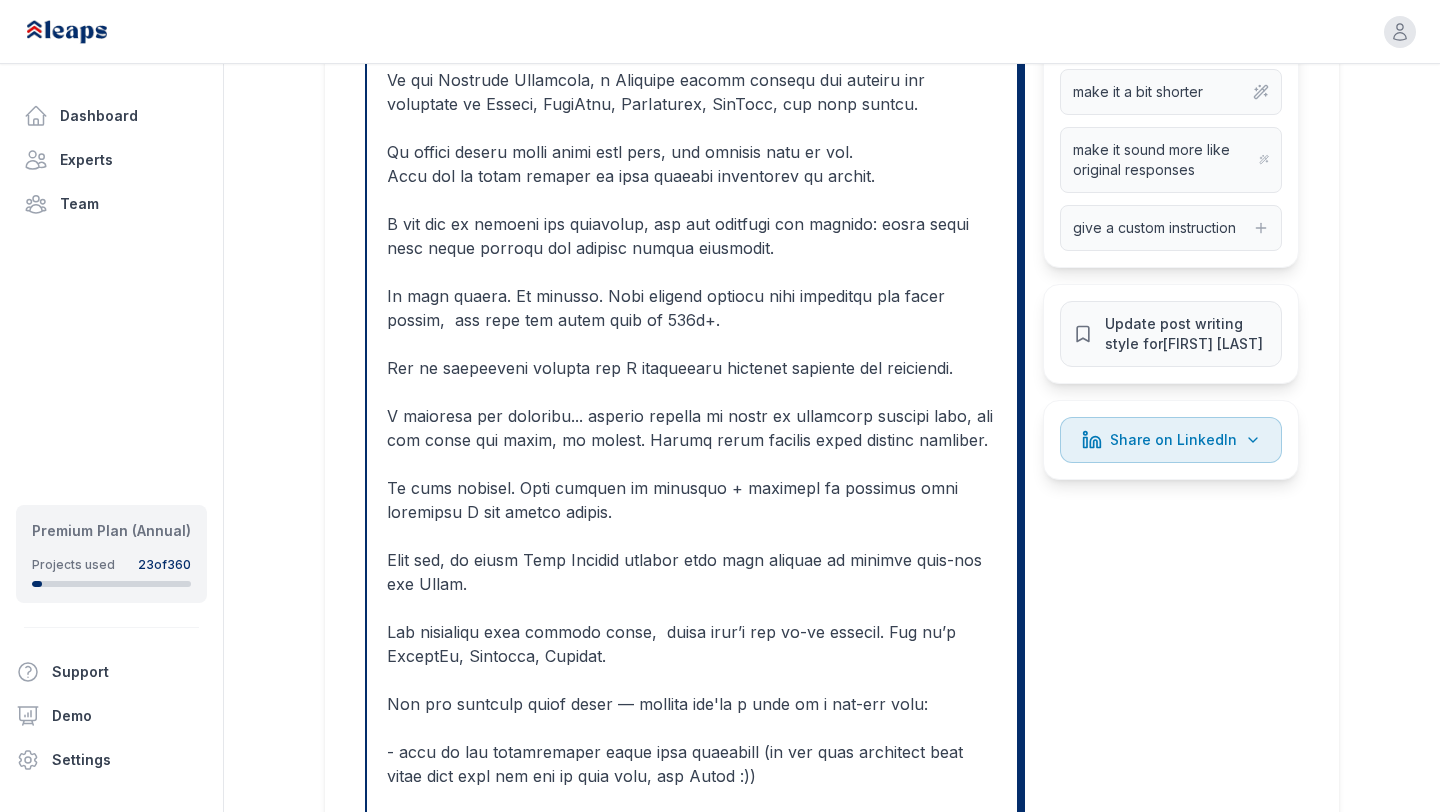 scroll, scrollTop: 780, scrollLeft: 0, axis: vertical 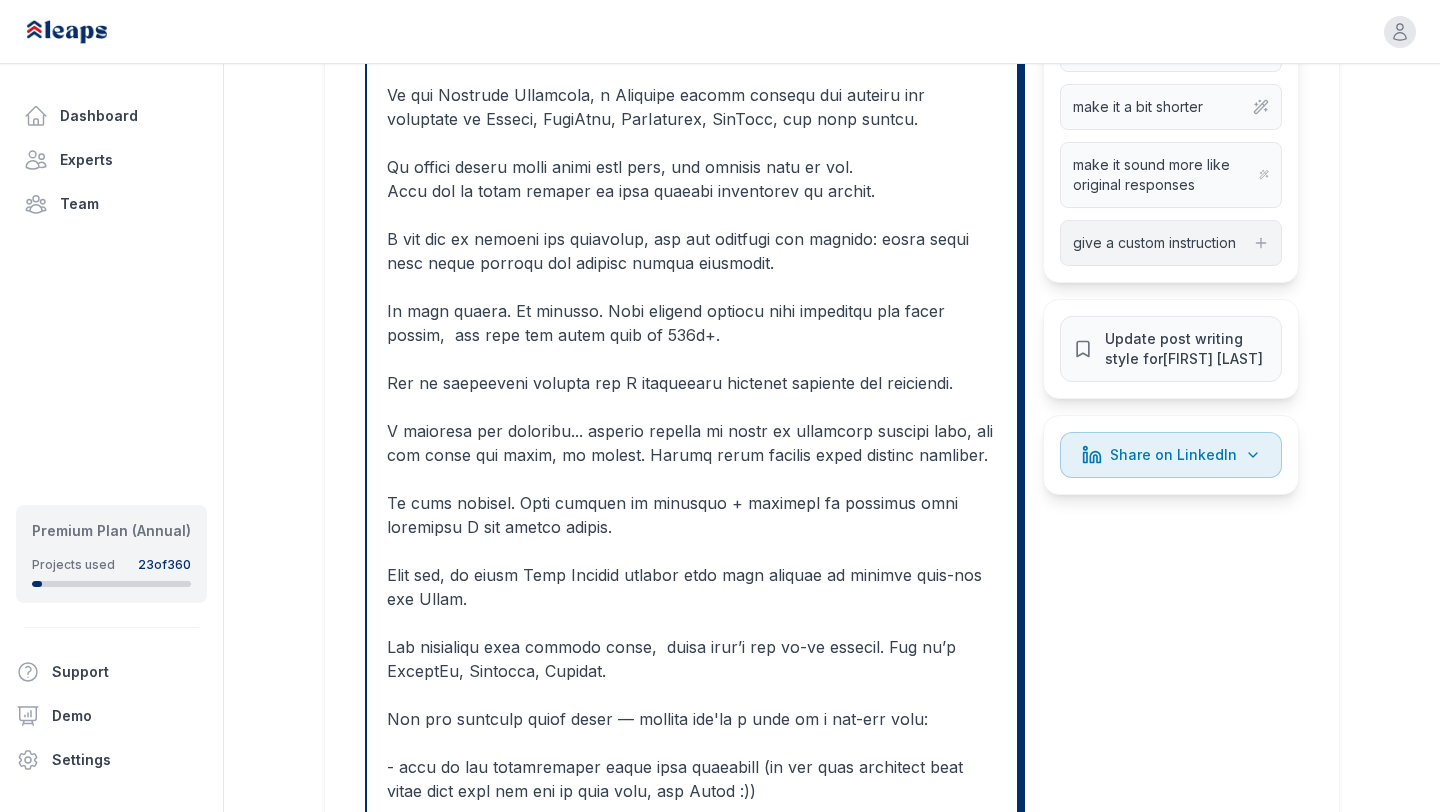 click on "give a custom instruction" at bounding box center [1154, 243] 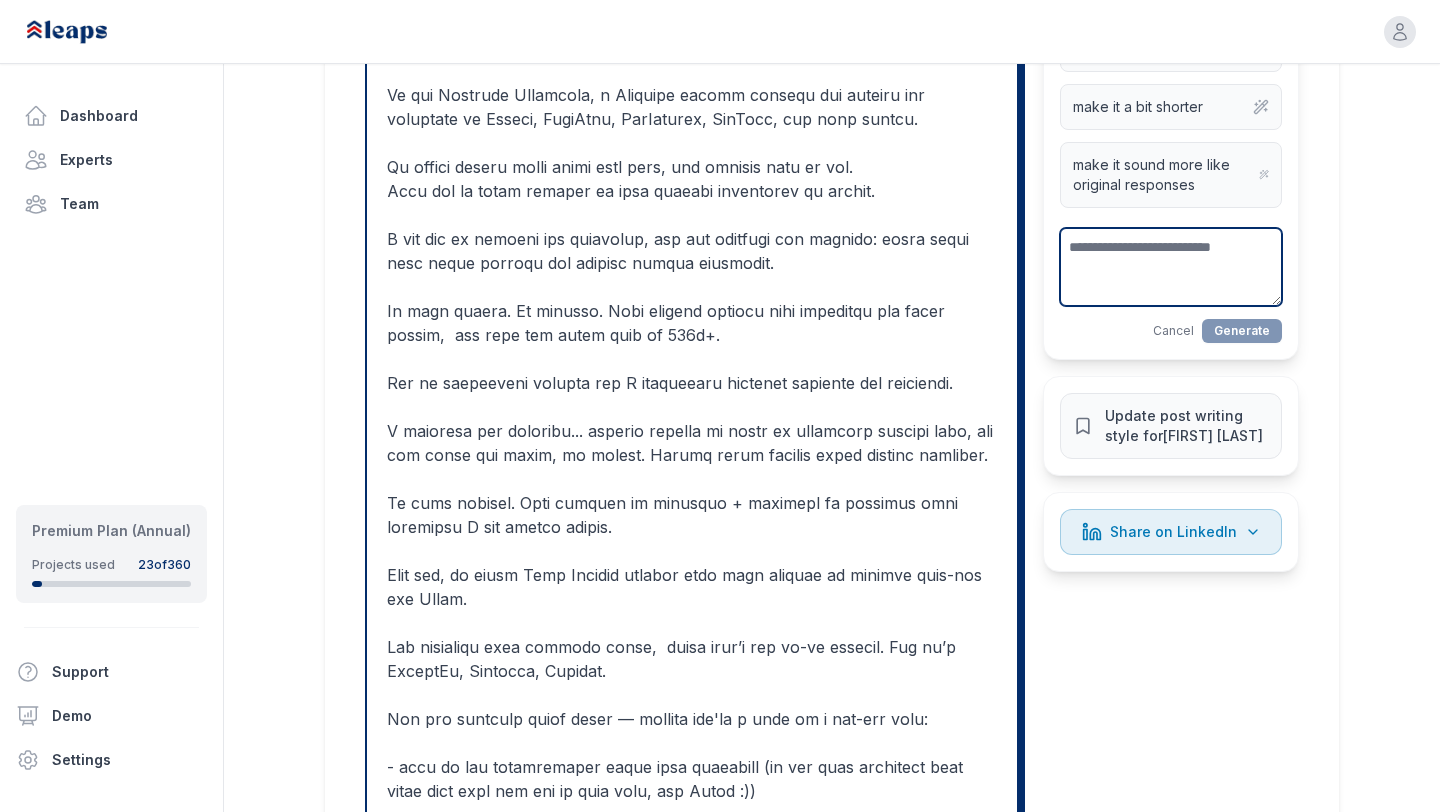 click at bounding box center [1171, 267] 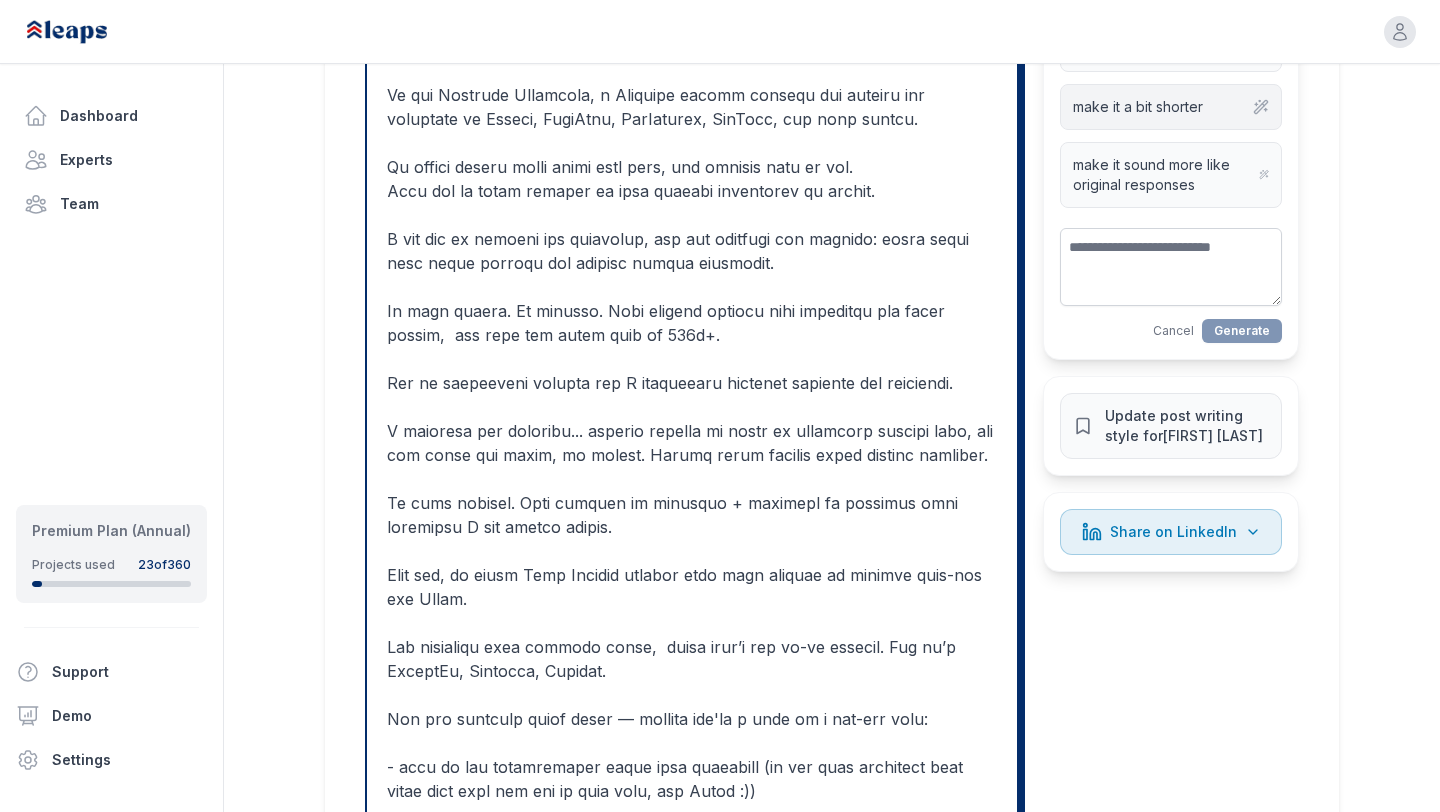 click on "make it a bit shorter" at bounding box center (1171, 107) 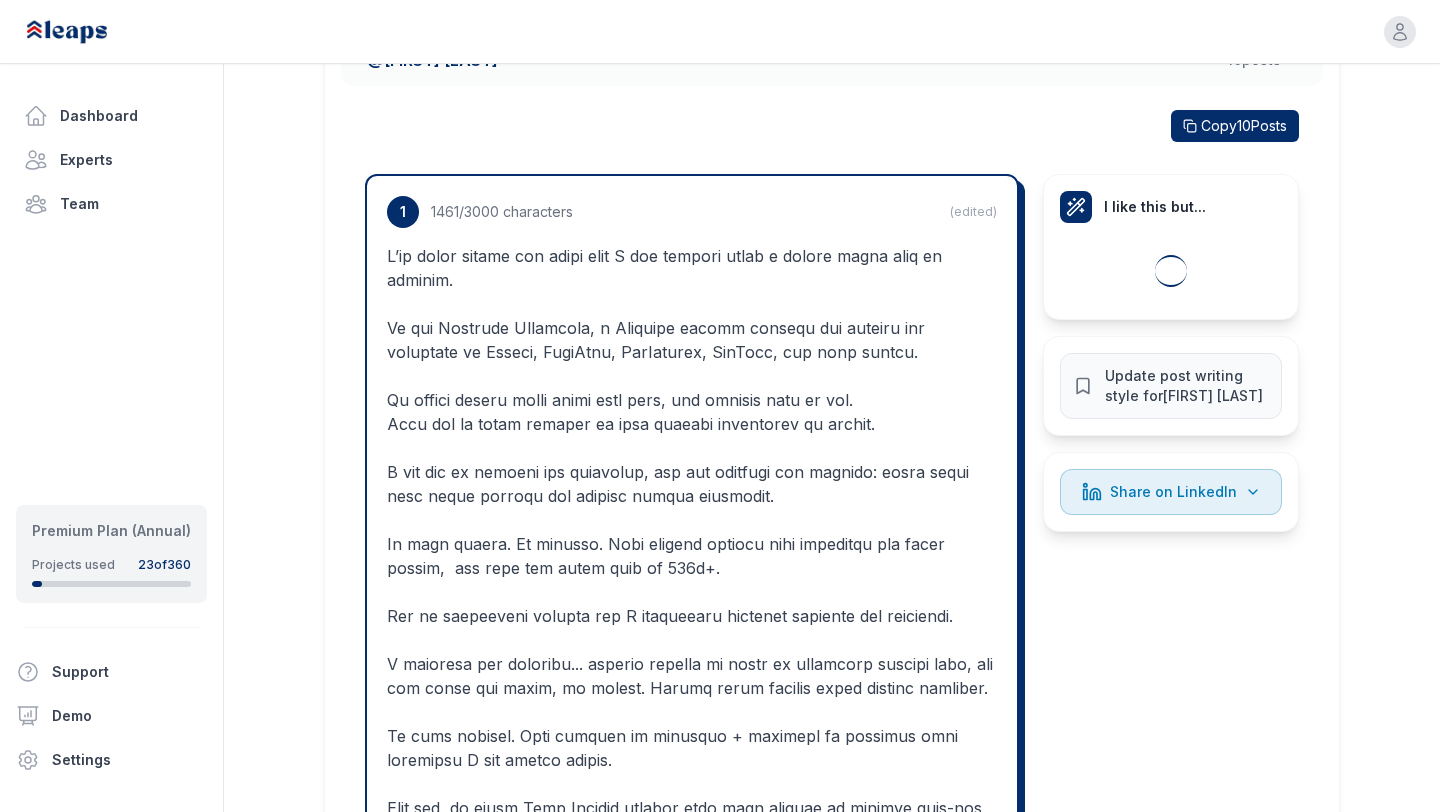scroll, scrollTop: 0, scrollLeft: 0, axis: both 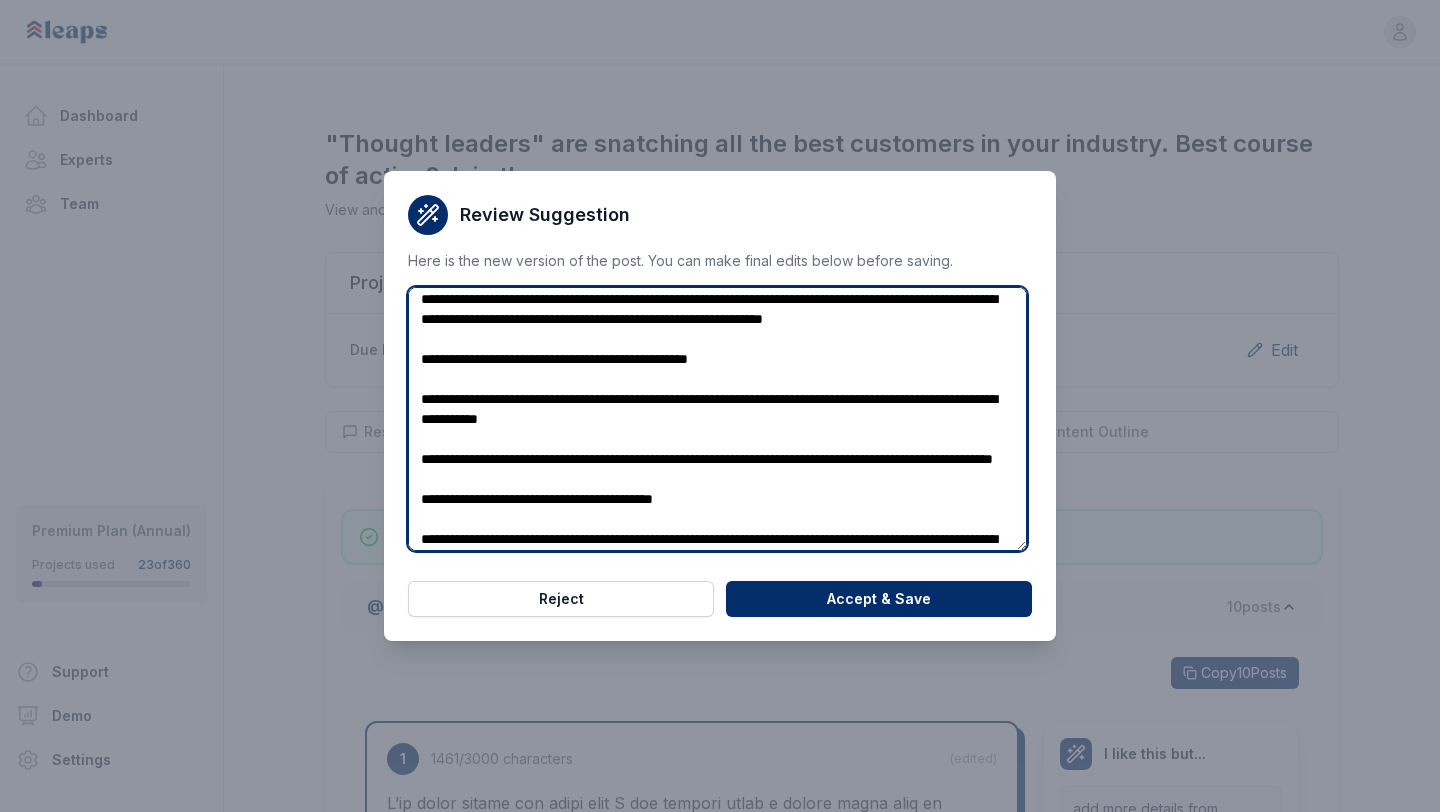 click at bounding box center [717, 419] 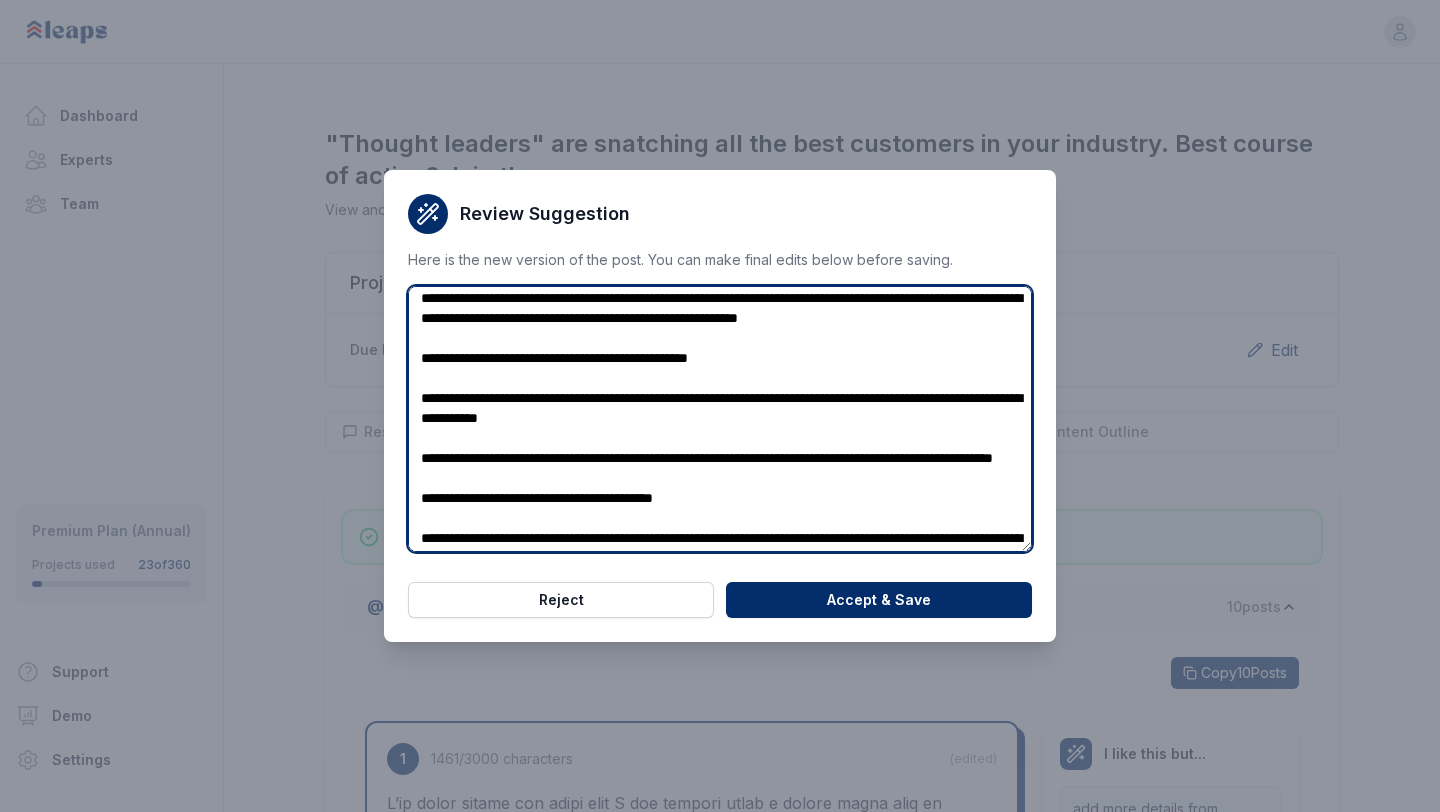 click at bounding box center [720, 419] 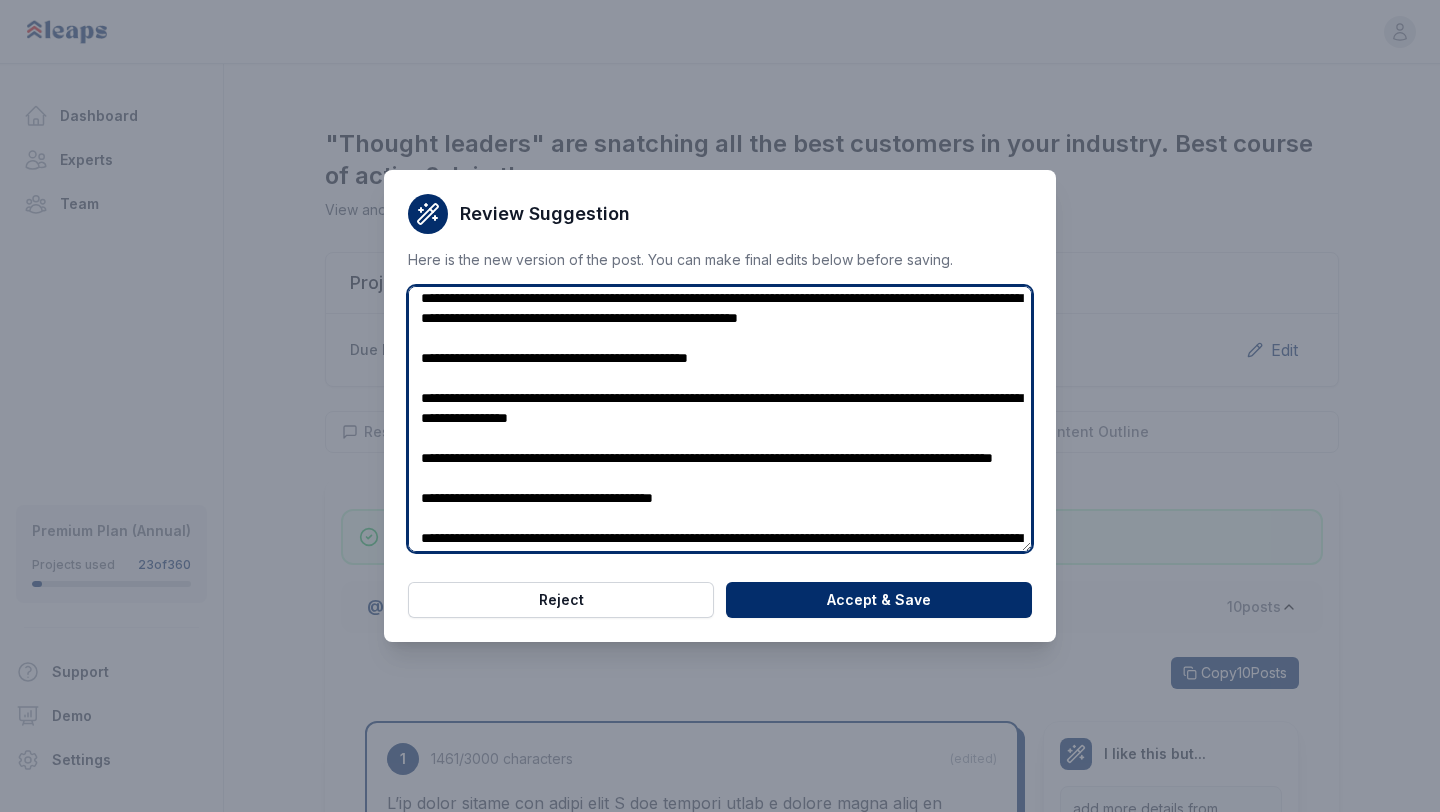 click at bounding box center (720, 419) 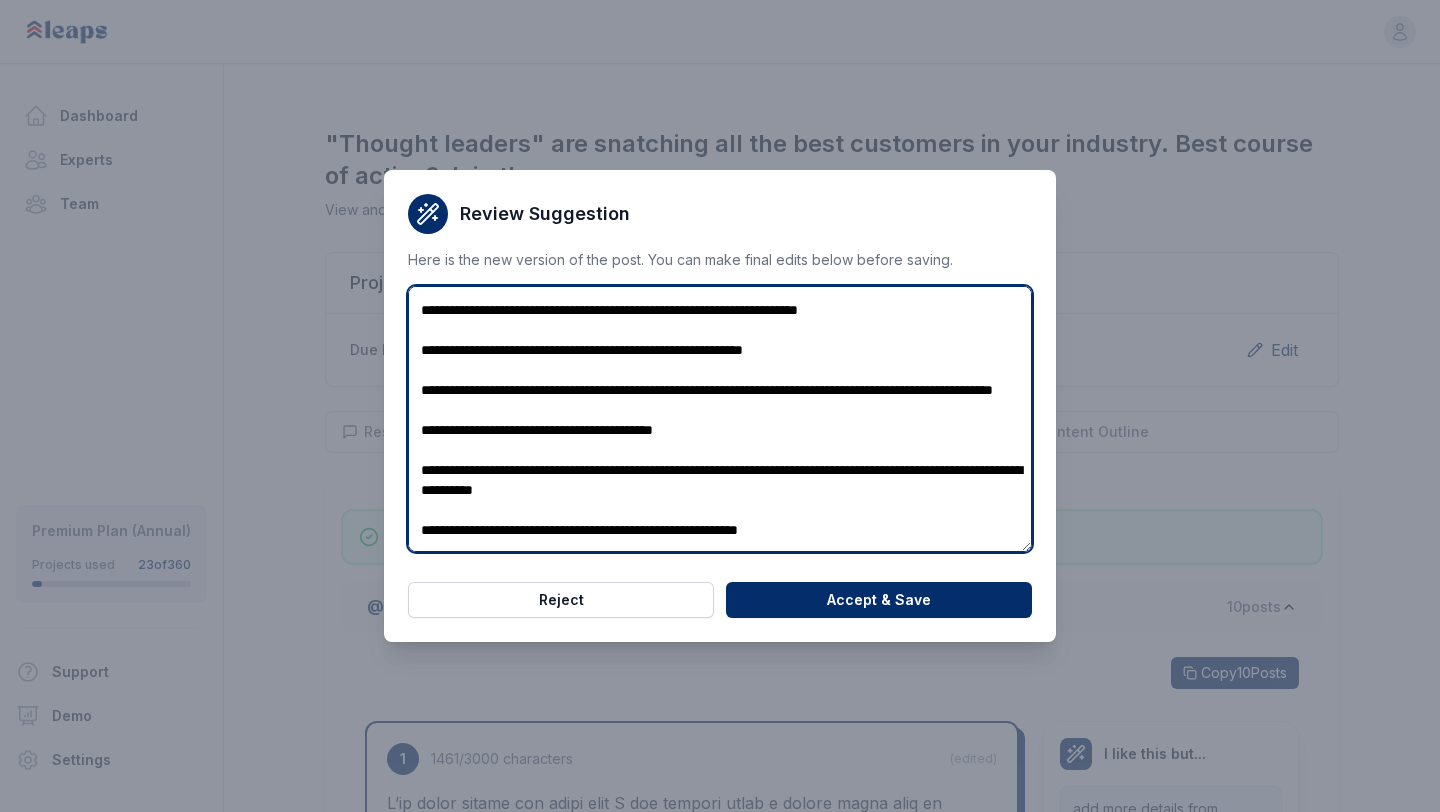 scroll, scrollTop: 147, scrollLeft: 0, axis: vertical 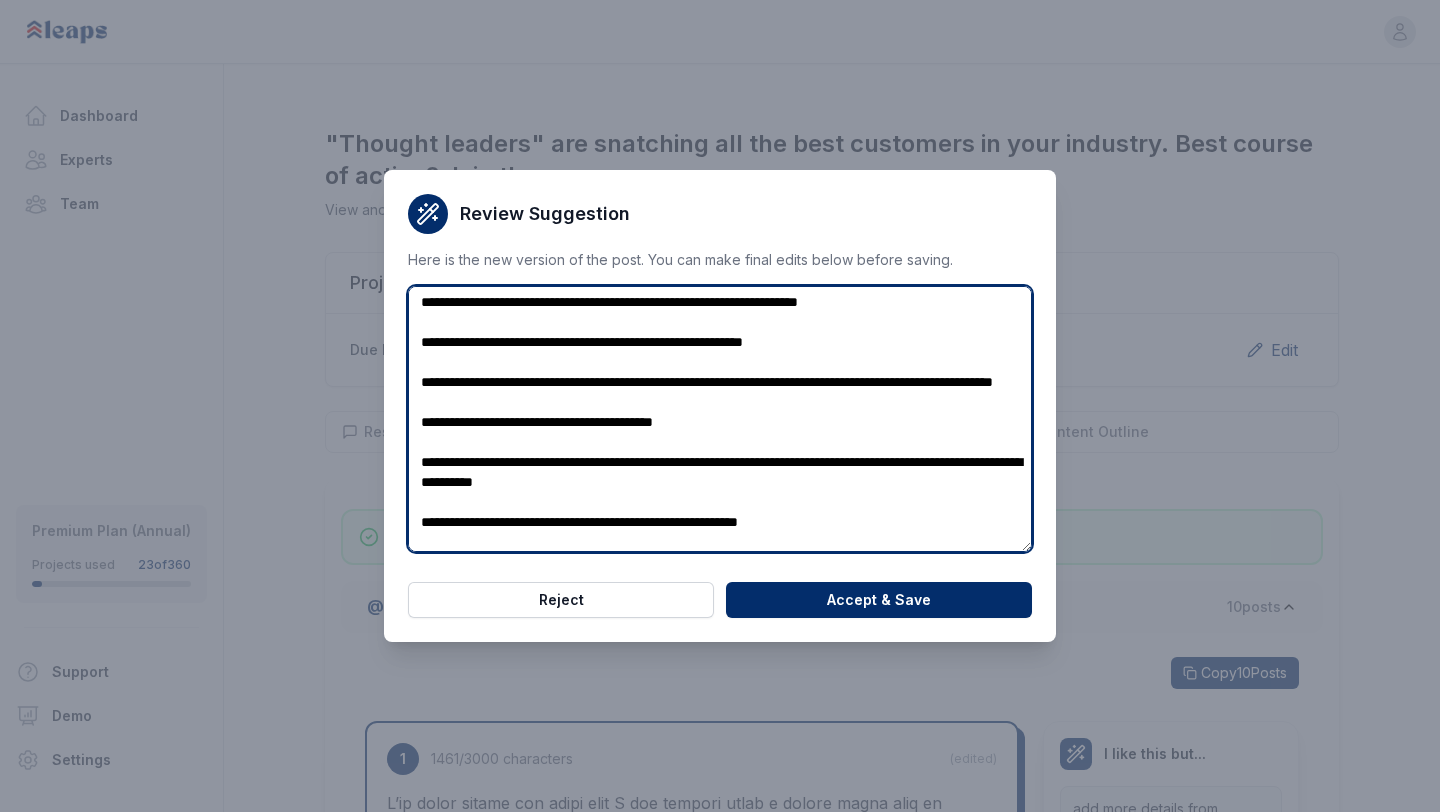 click at bounding box center [720, 419] 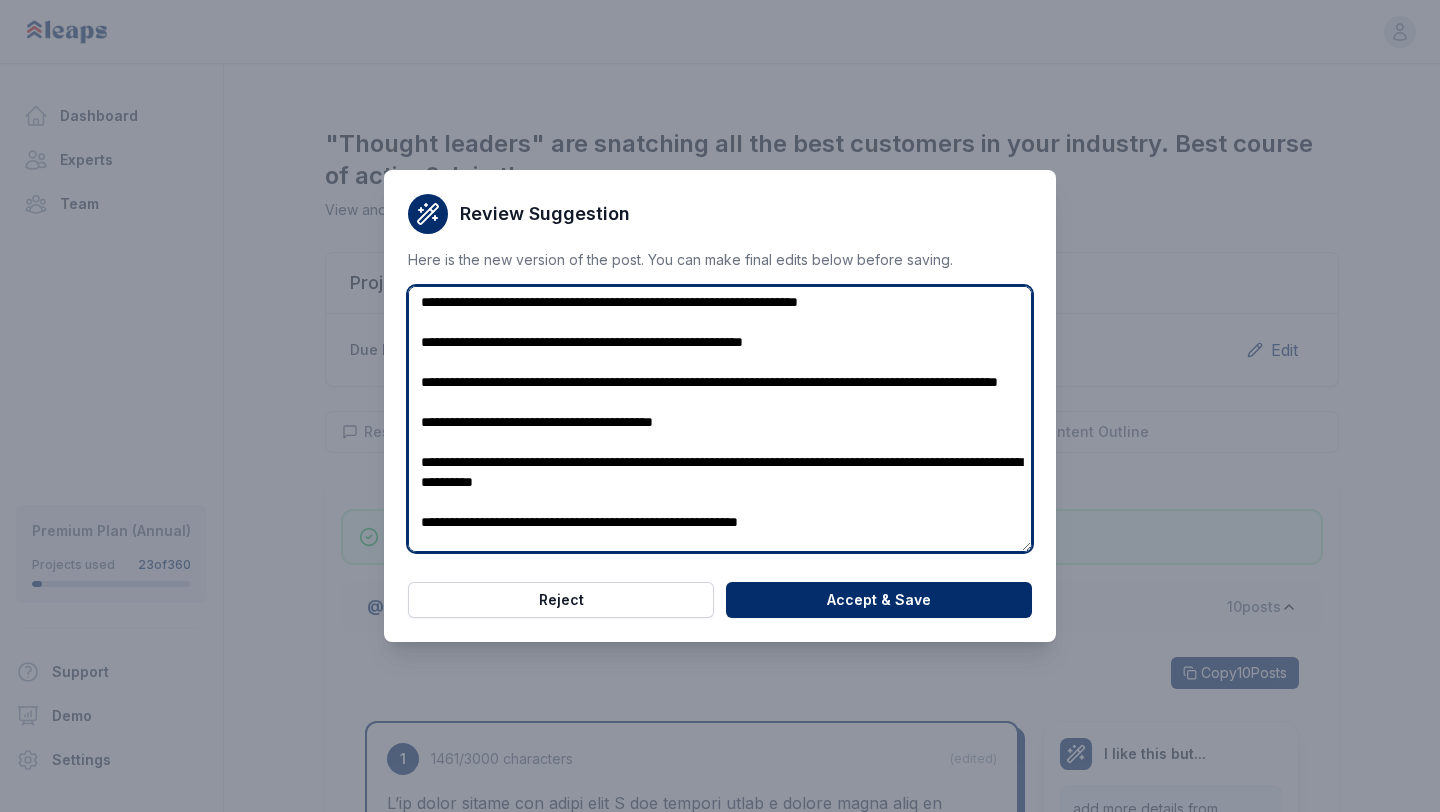 click at bounding box center (720, 419) 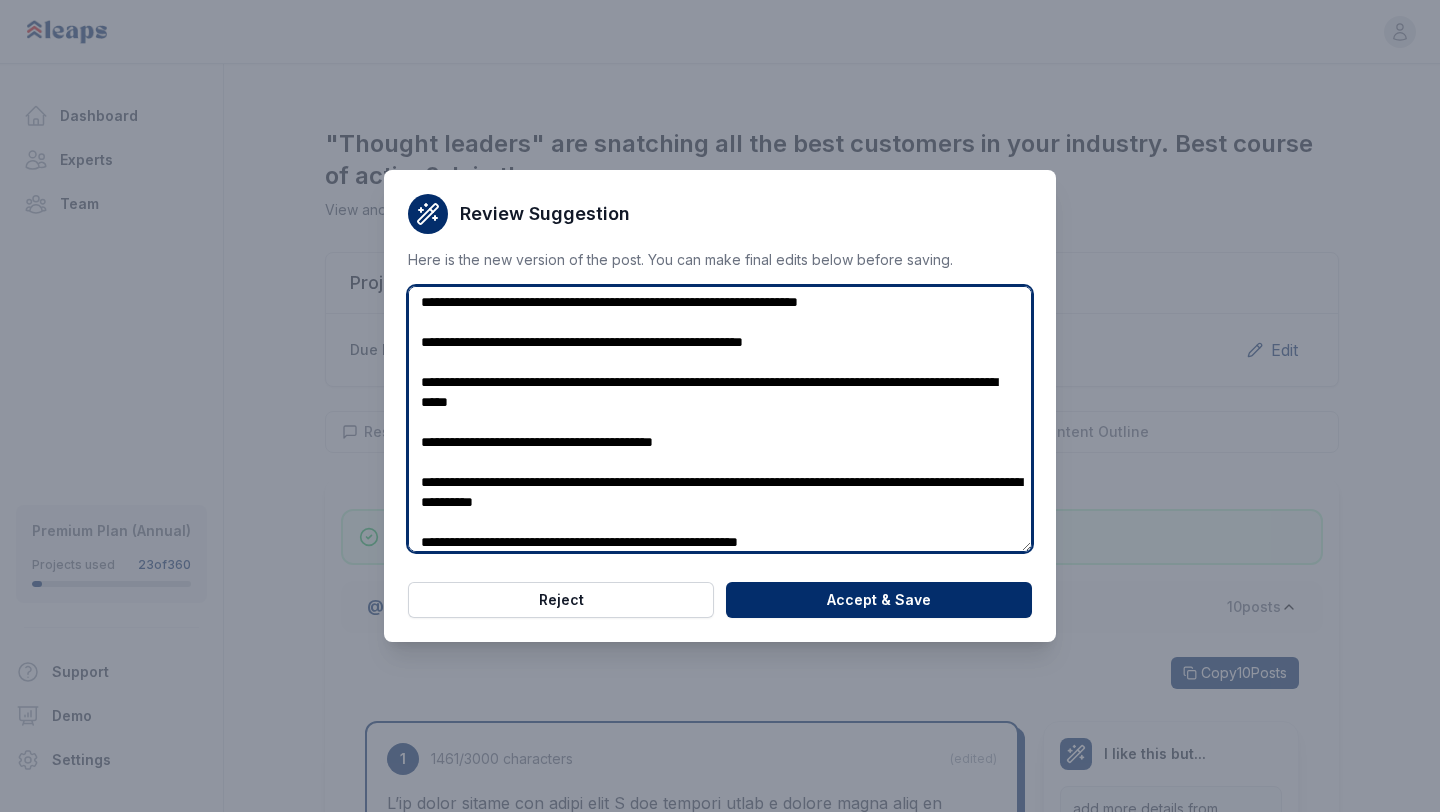 scroll, scrollTop: 222, scrollLeft: 0, axis: vertical 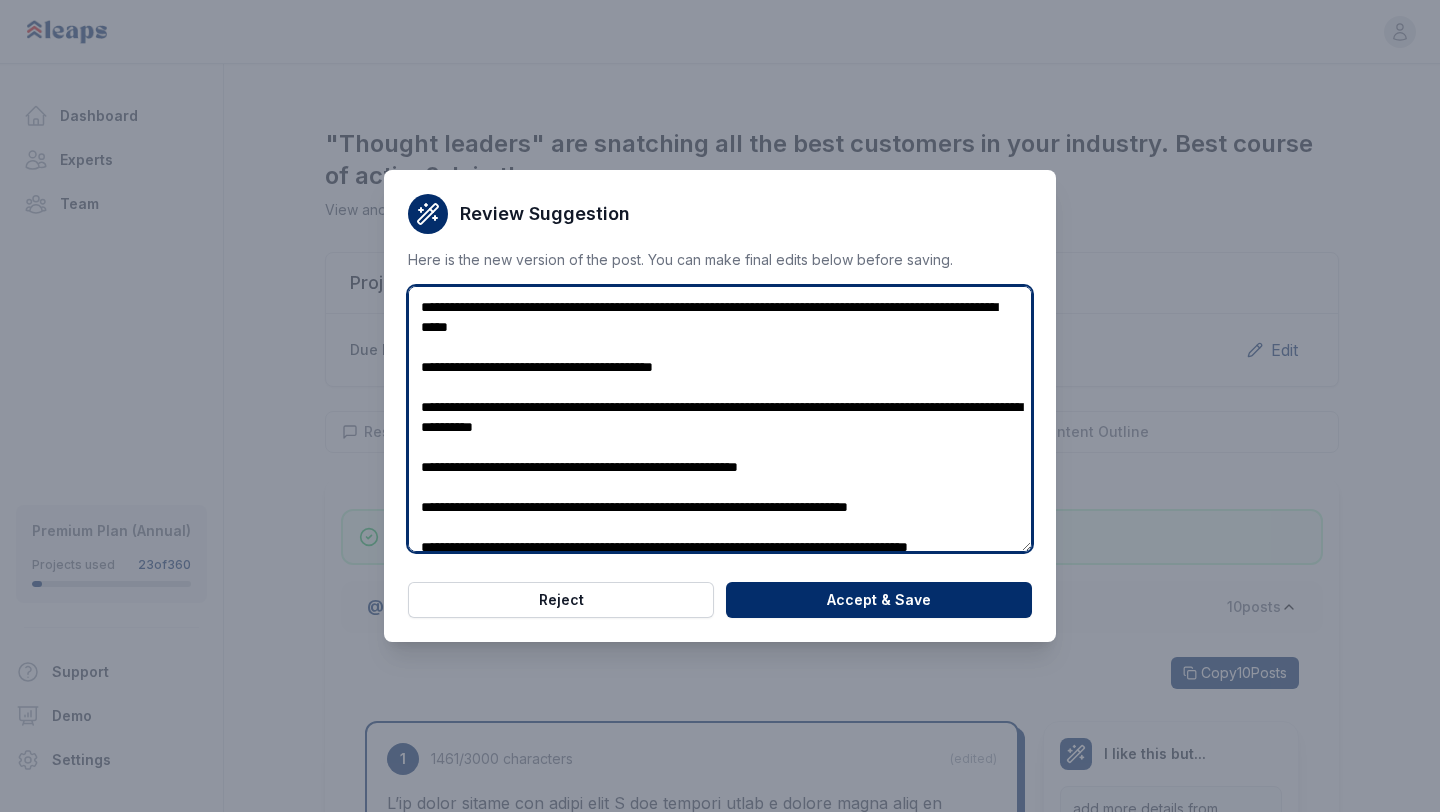 click at bounding box center (720, 419) 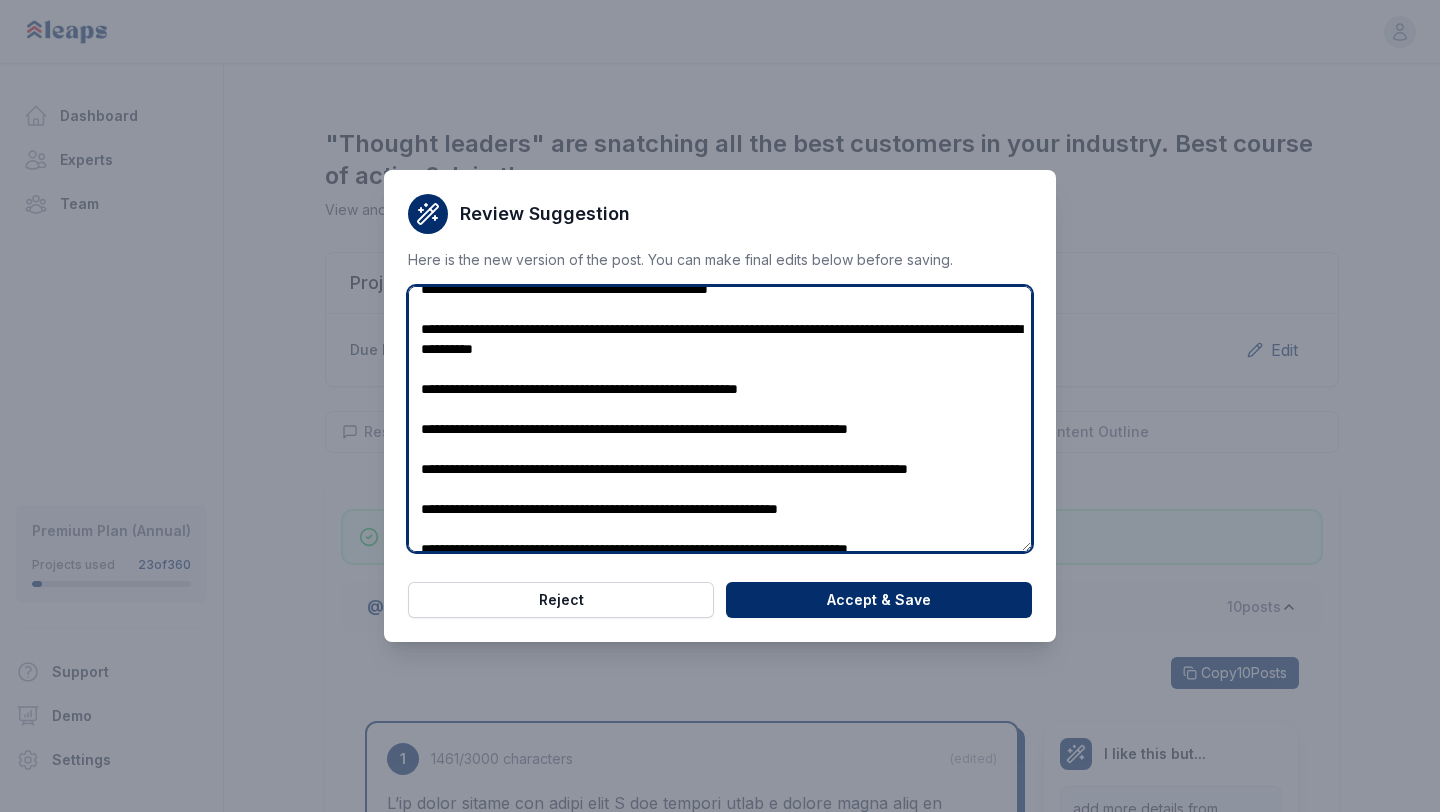 scroll, scrollTop: 299, scrollLeft: 0, axis: vertical 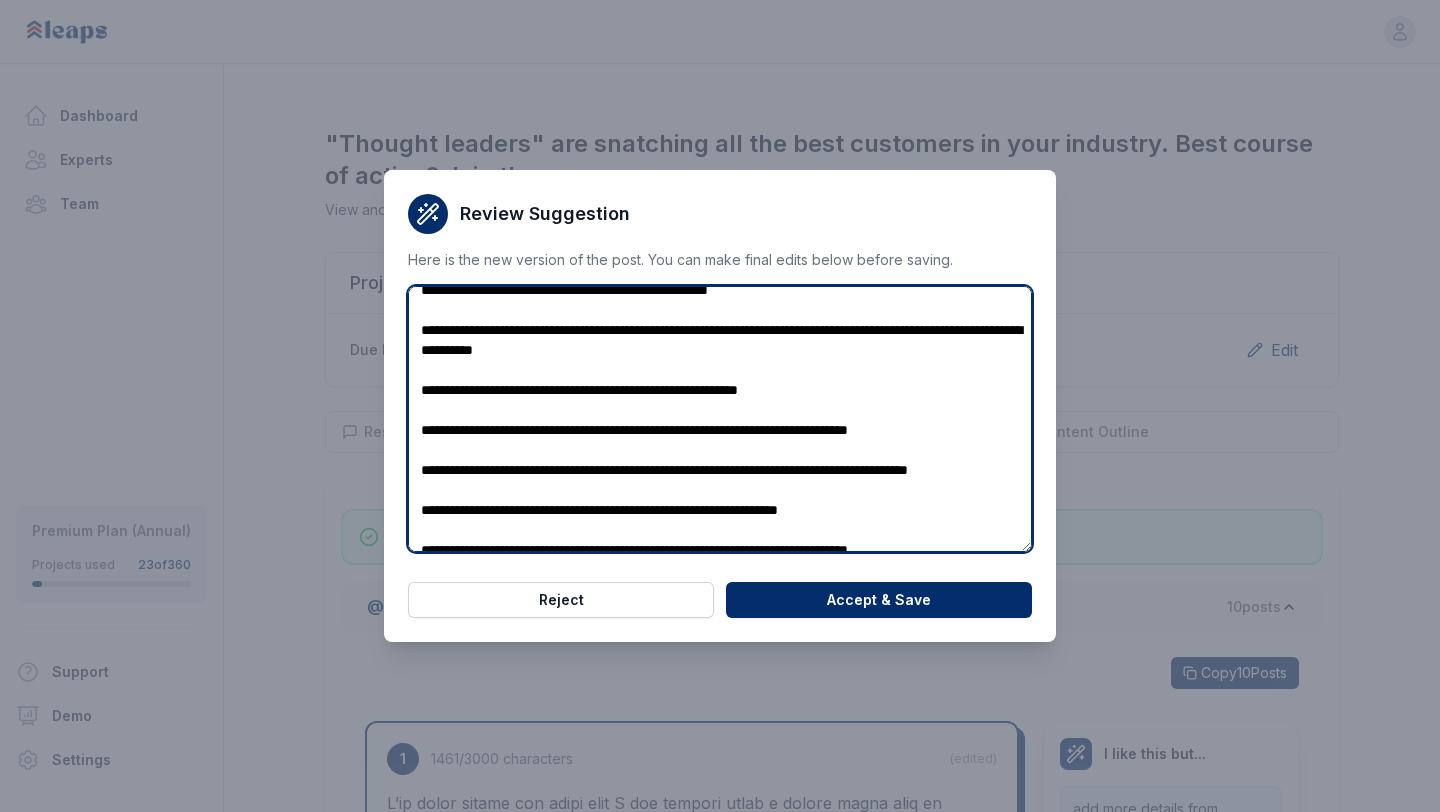 click at bounding box center [720, 419] 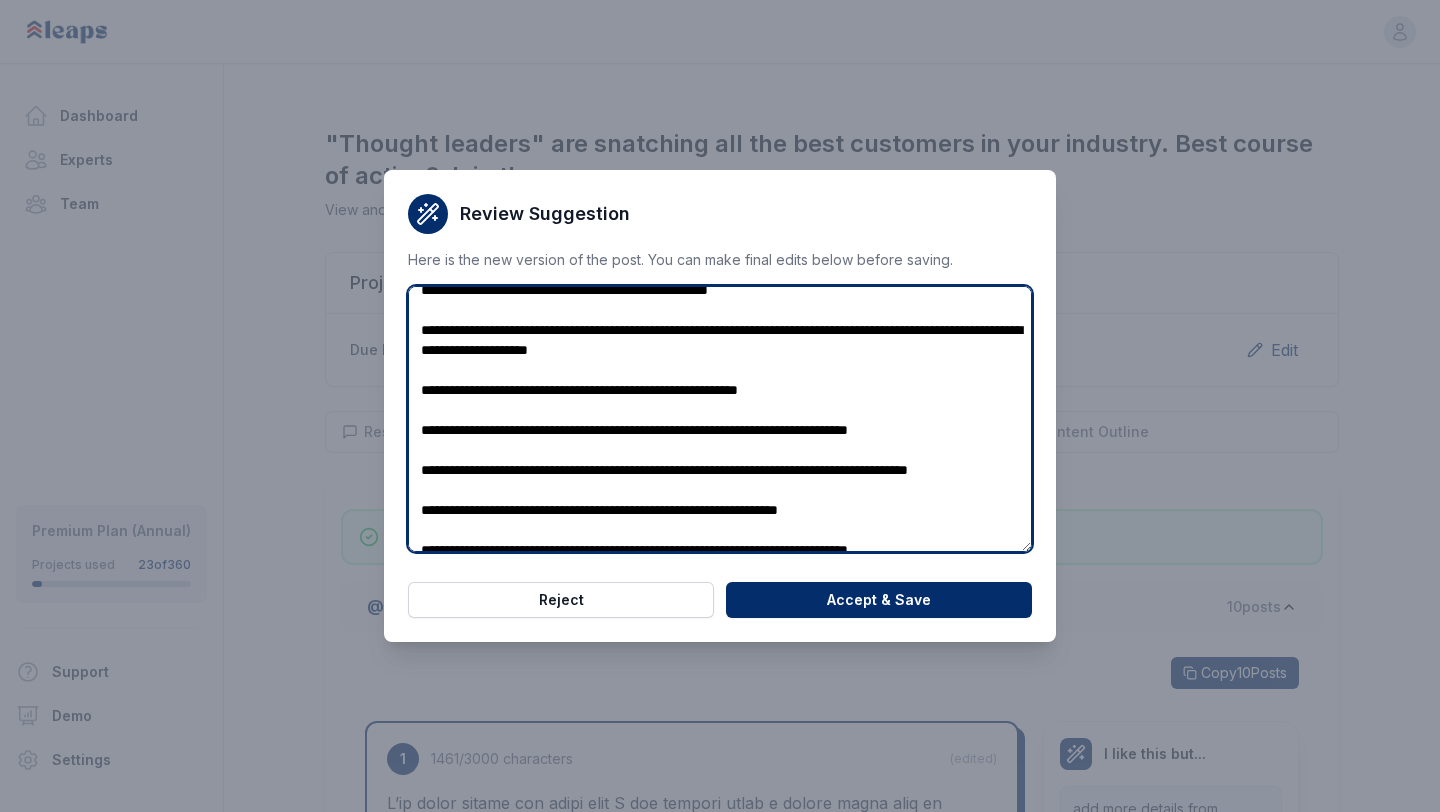 click at bounding box center [720, 419] 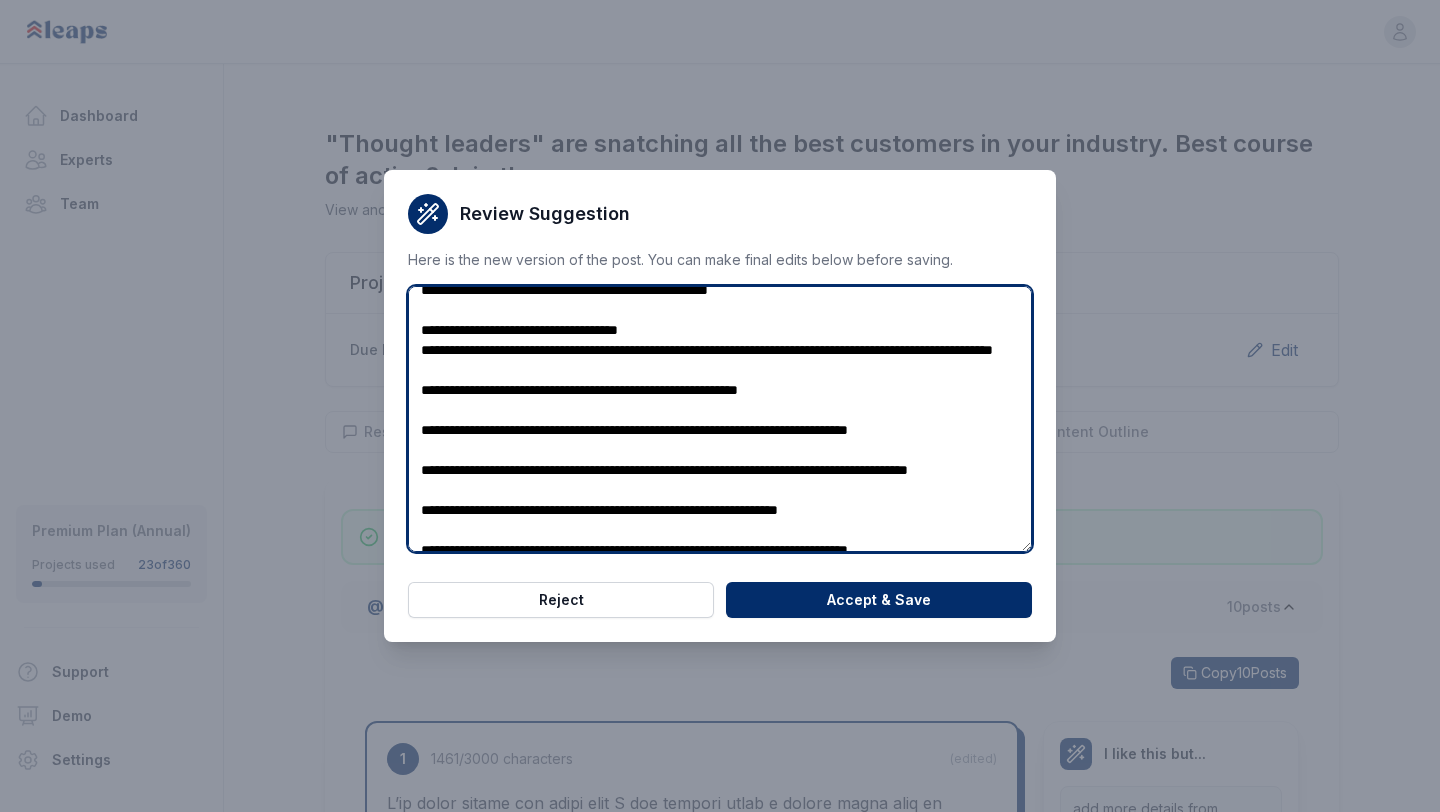 click at bounding box center (720, 419) 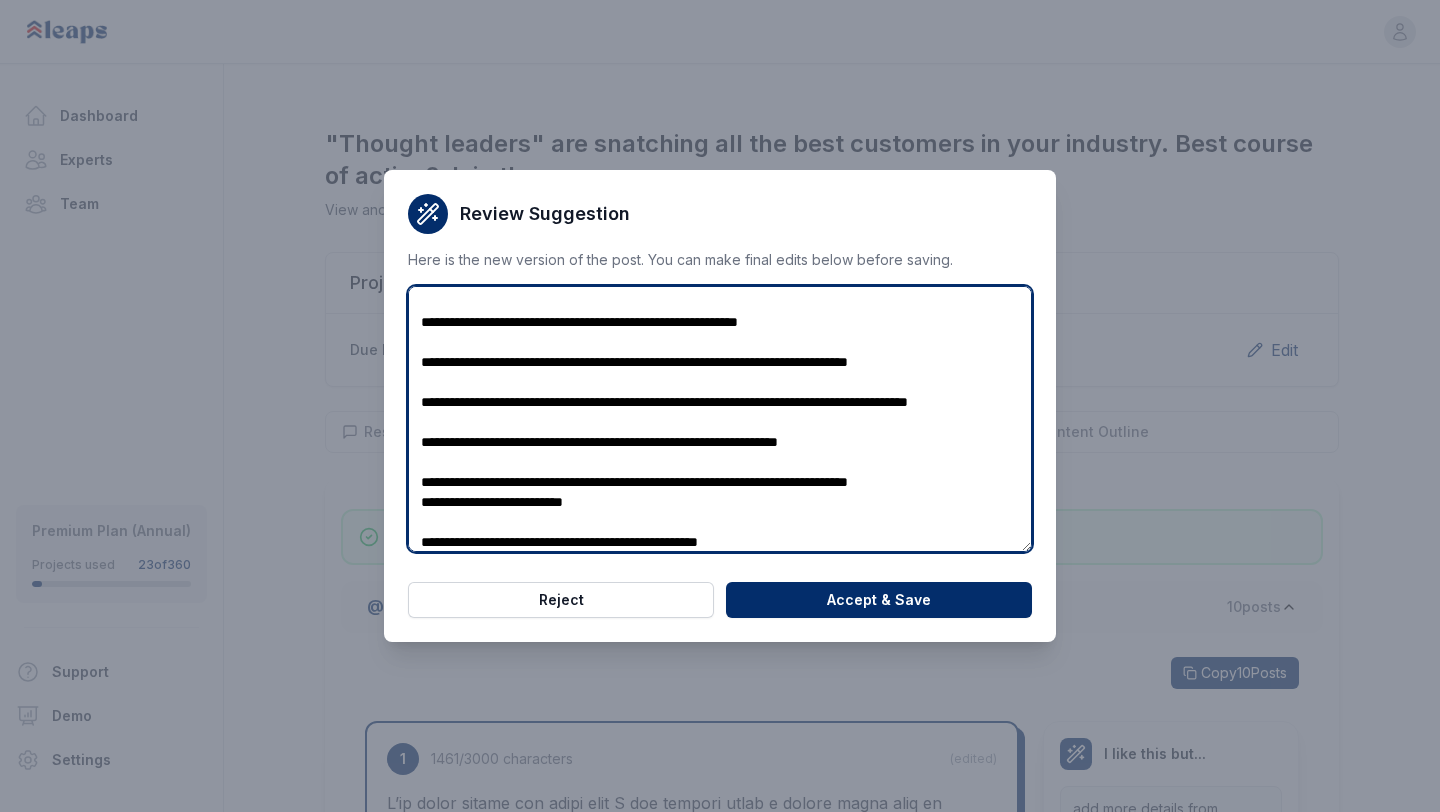scroll, scrollTop: 389, scrollLeft: 0, axis: vertical 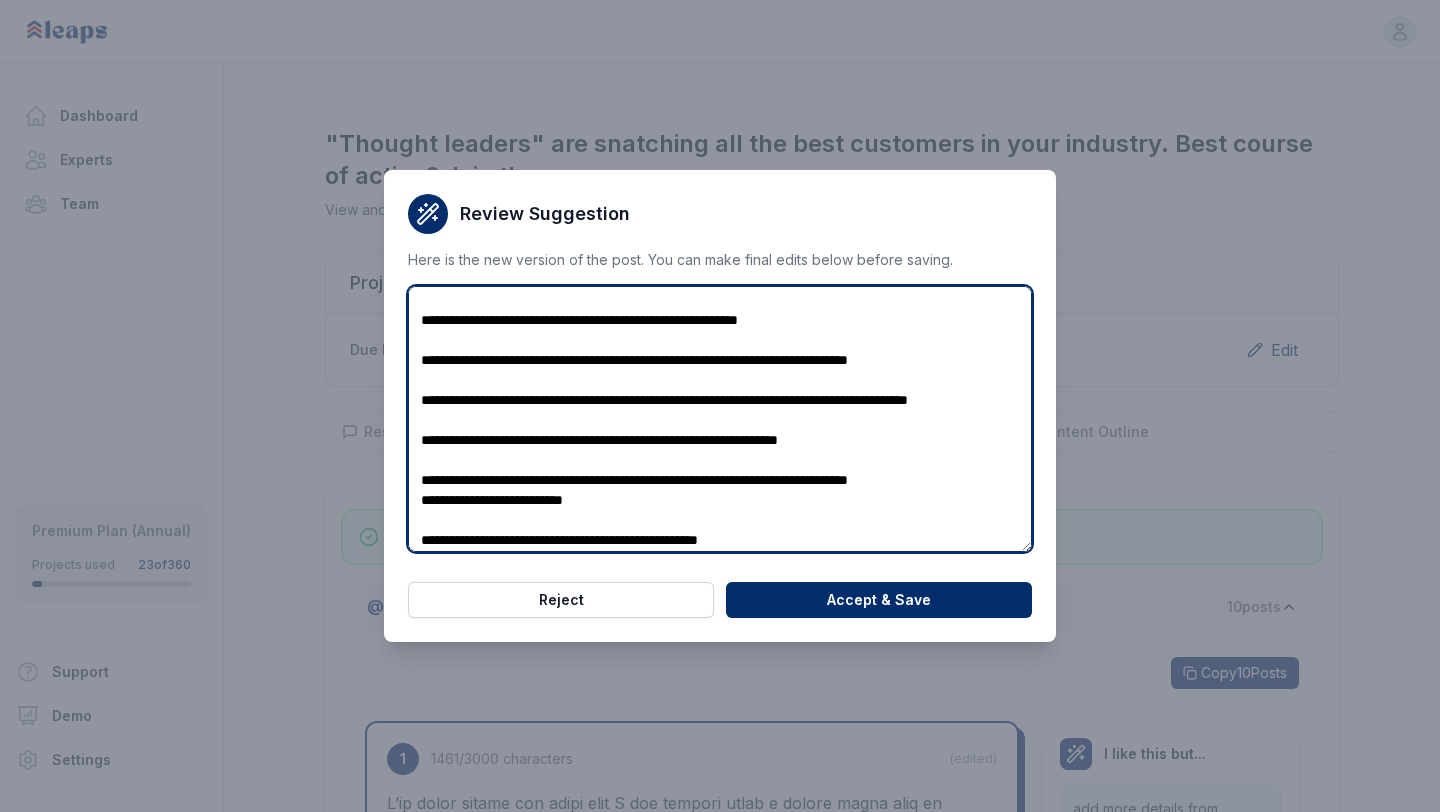 click at bounding box center (720, 419) 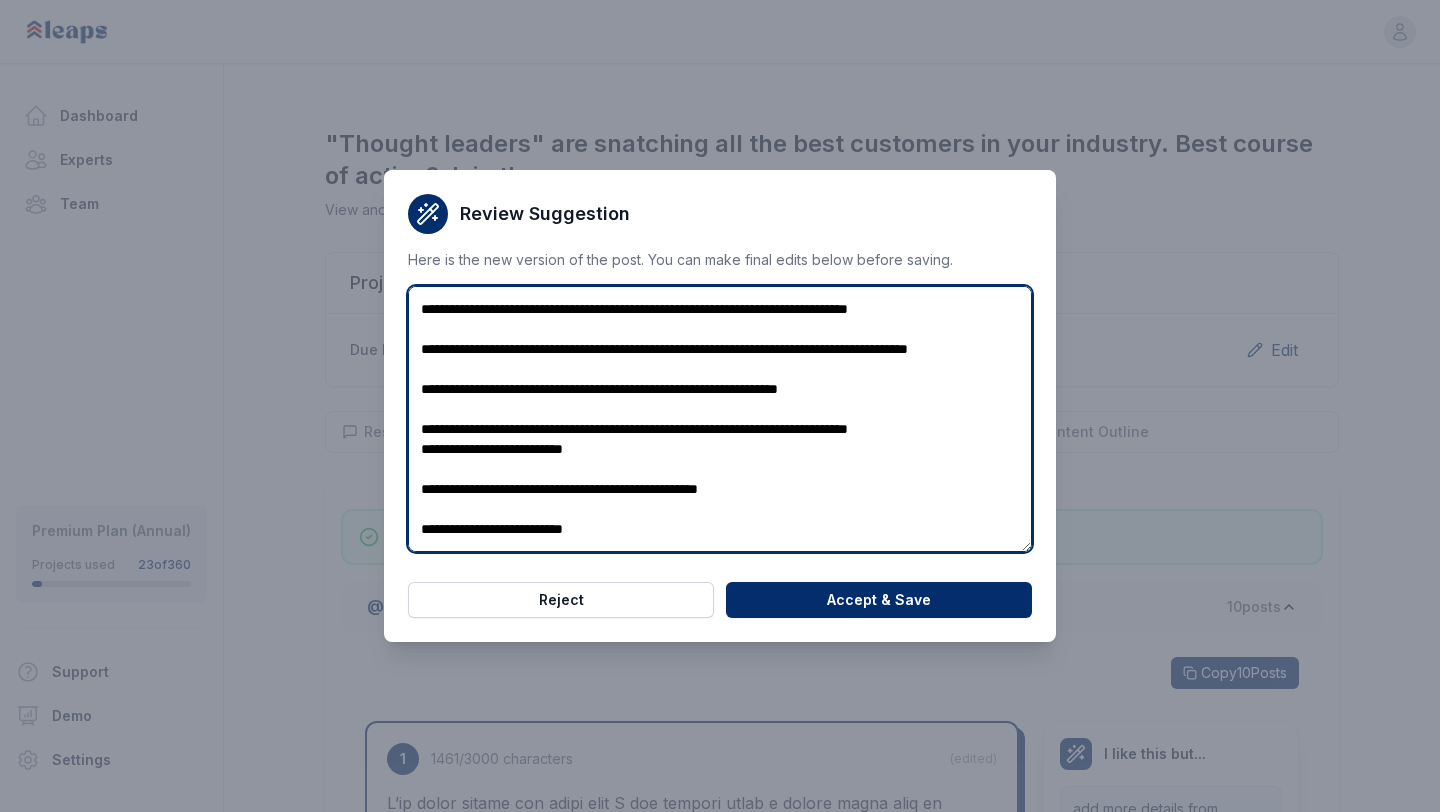 scroll, scrollTop: 457, scrollLeft: 0, axis: vertical 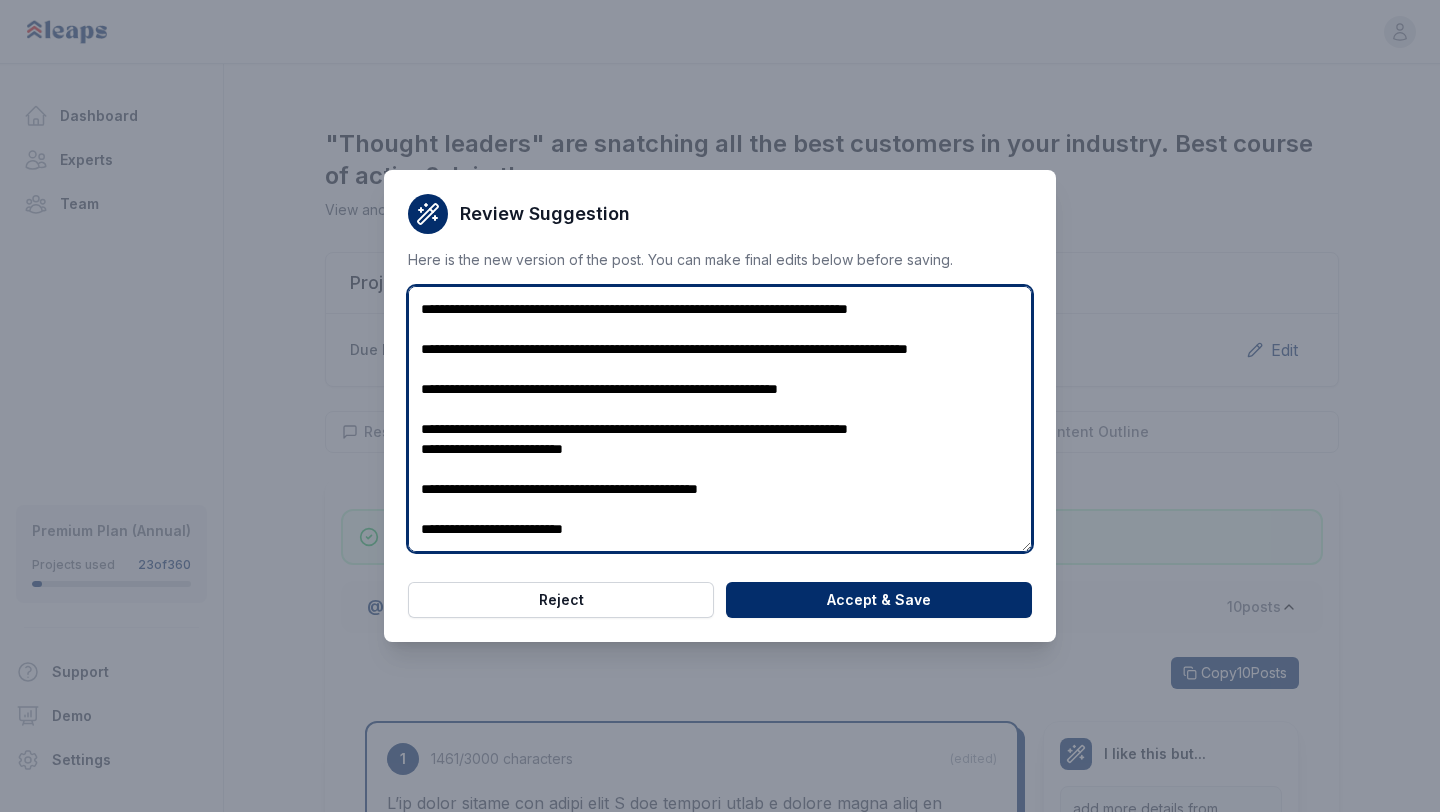 click at bounding box center (720, 419) 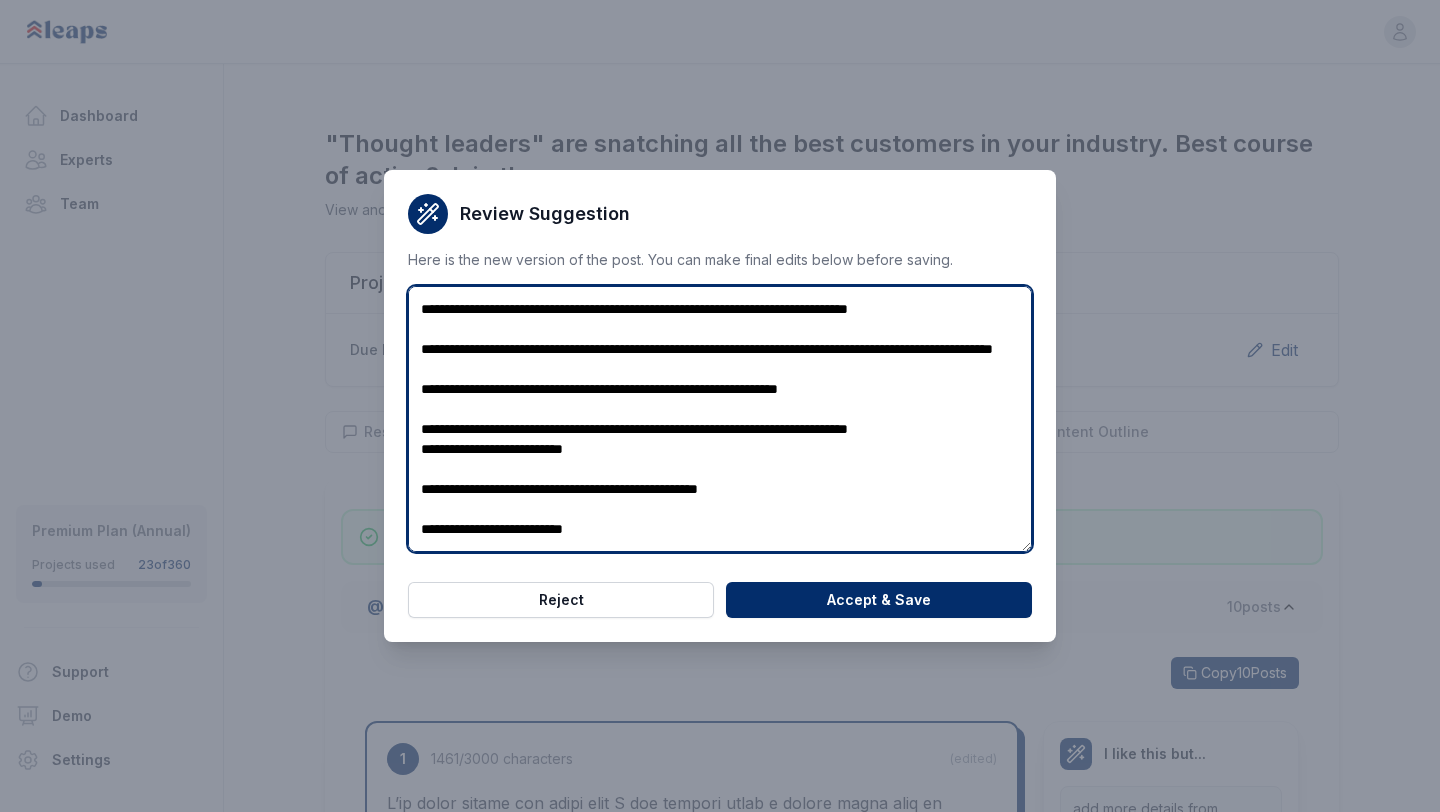 click at bounding box center [720, 419] 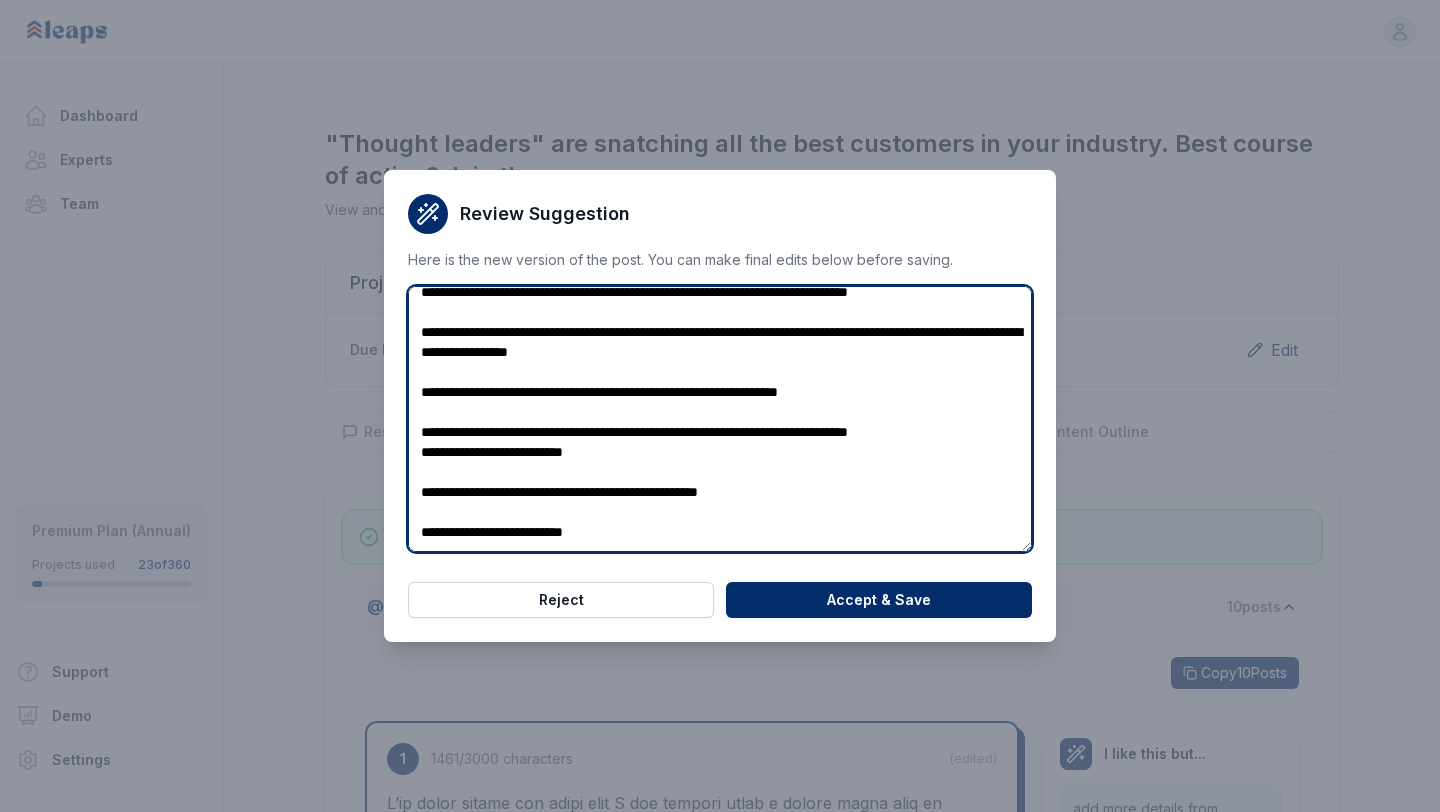 click at bounding box center [720, 419] 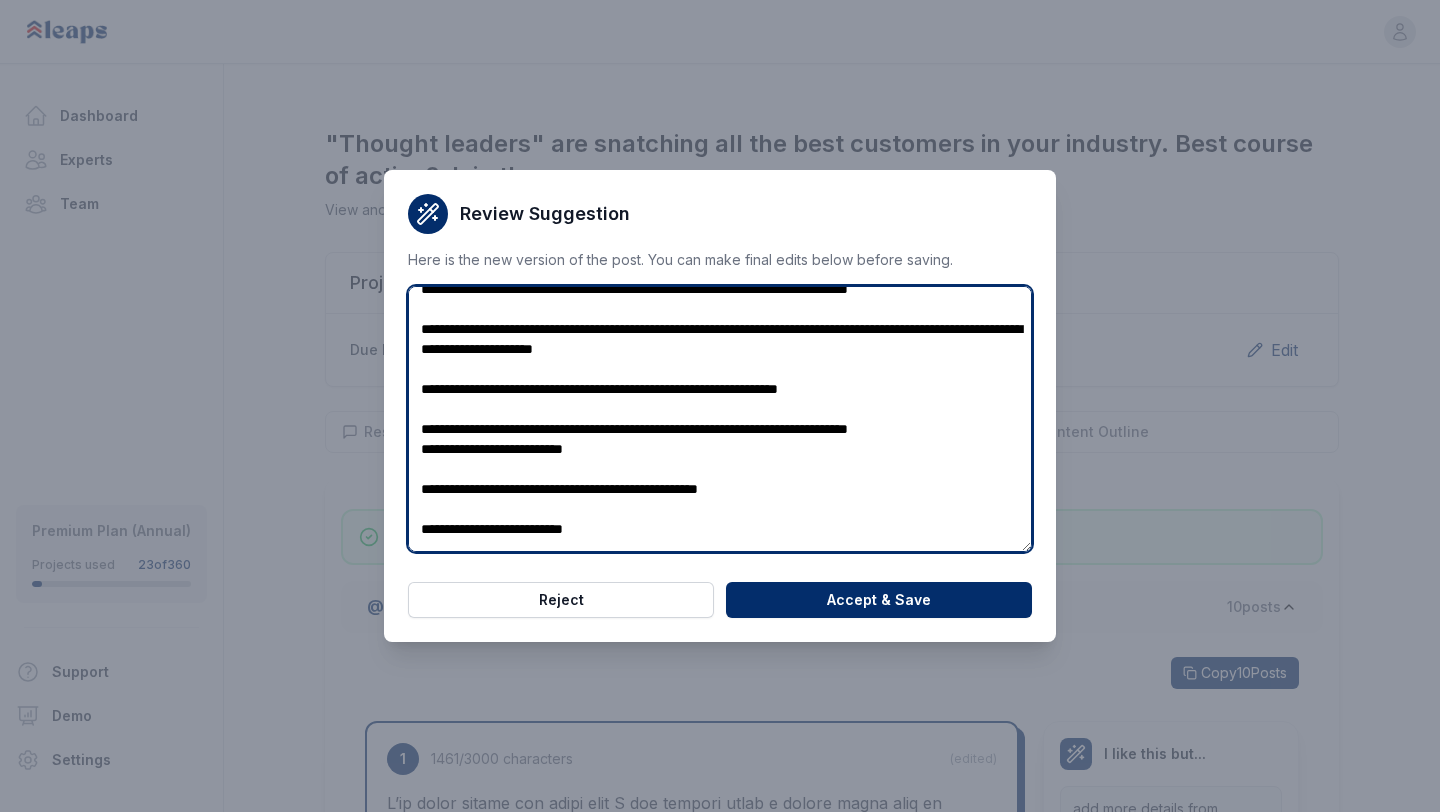 scroll, scrollTop: 500, scrollLeft: 0, axis: vertical 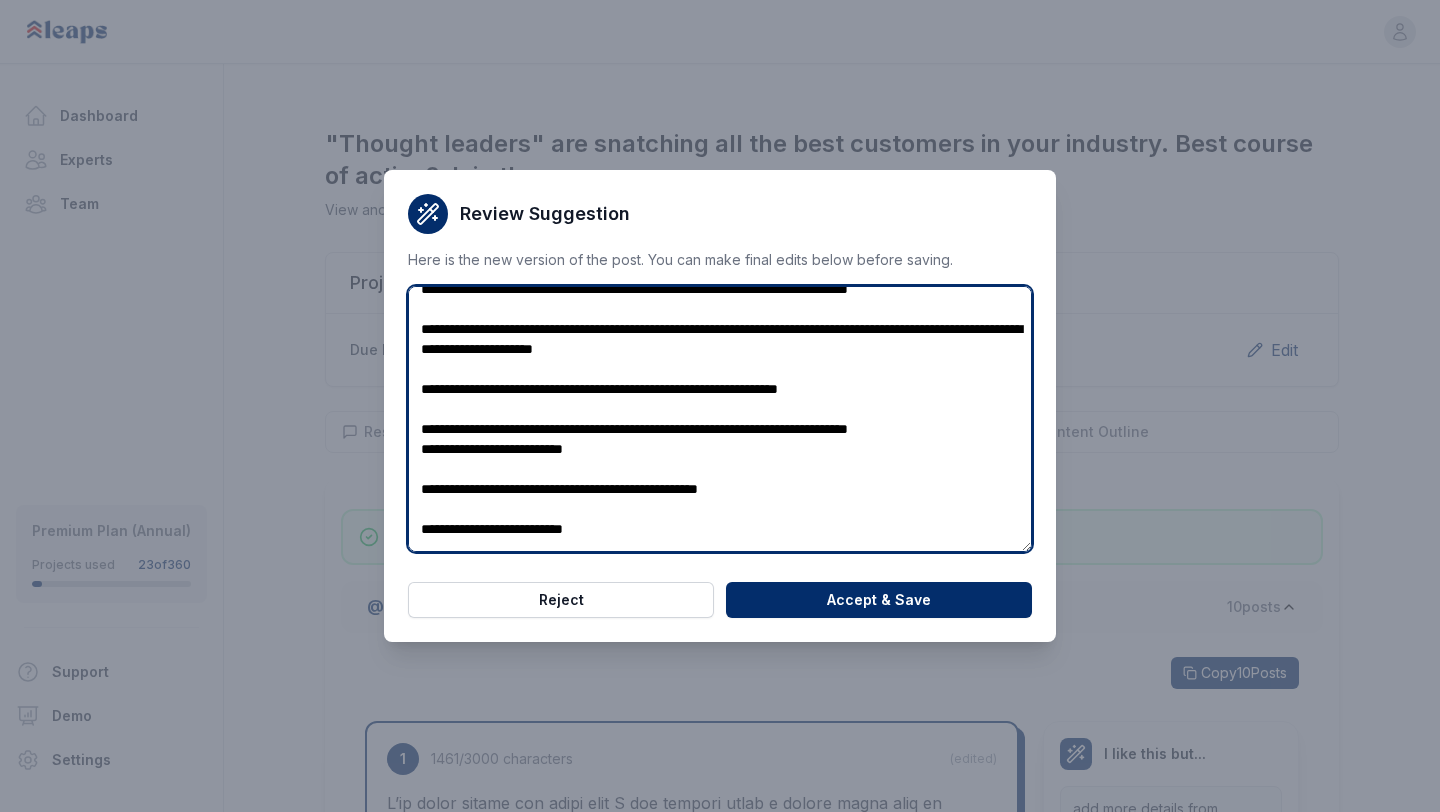 click at bounding box center (720, 419) 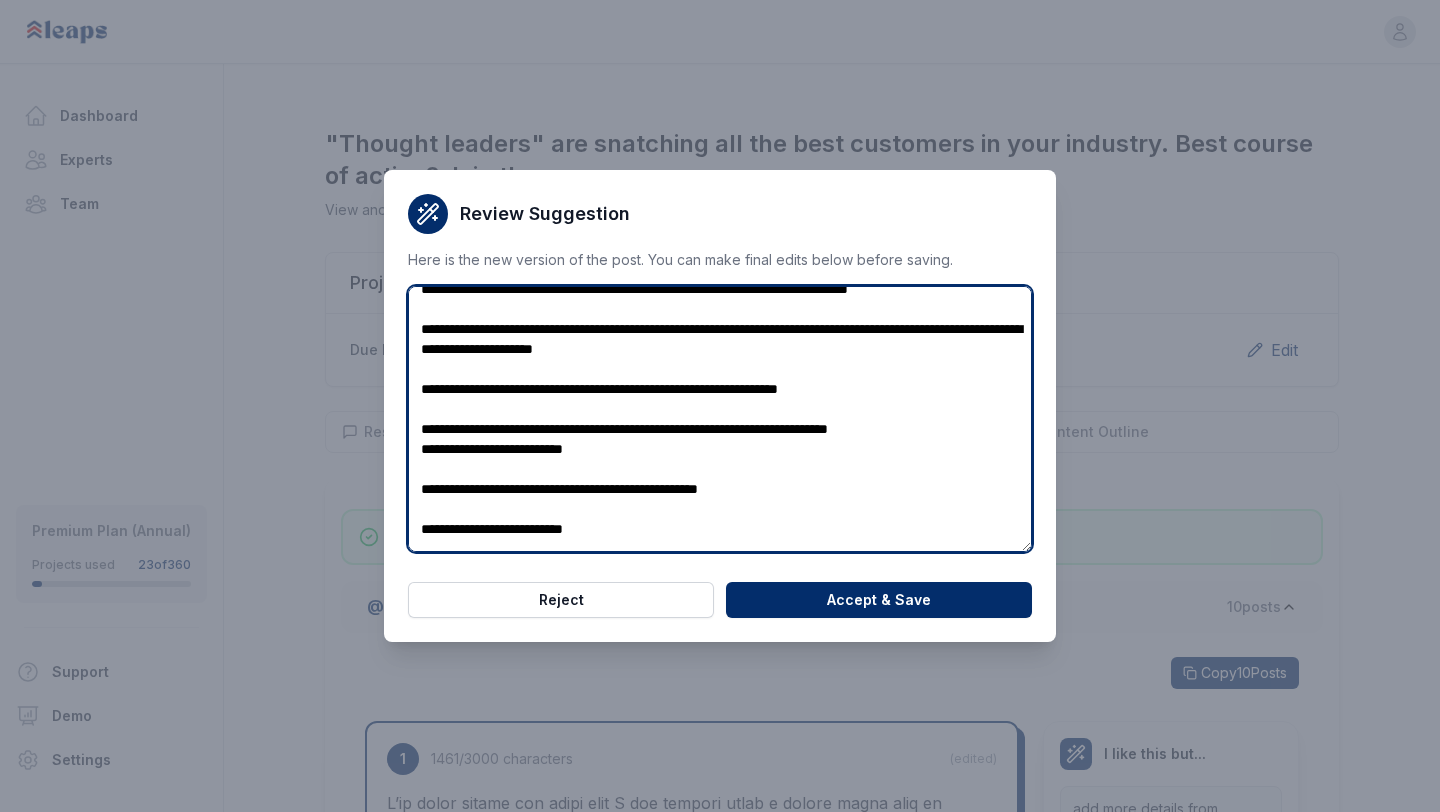 click at bounding box center (720, 419) 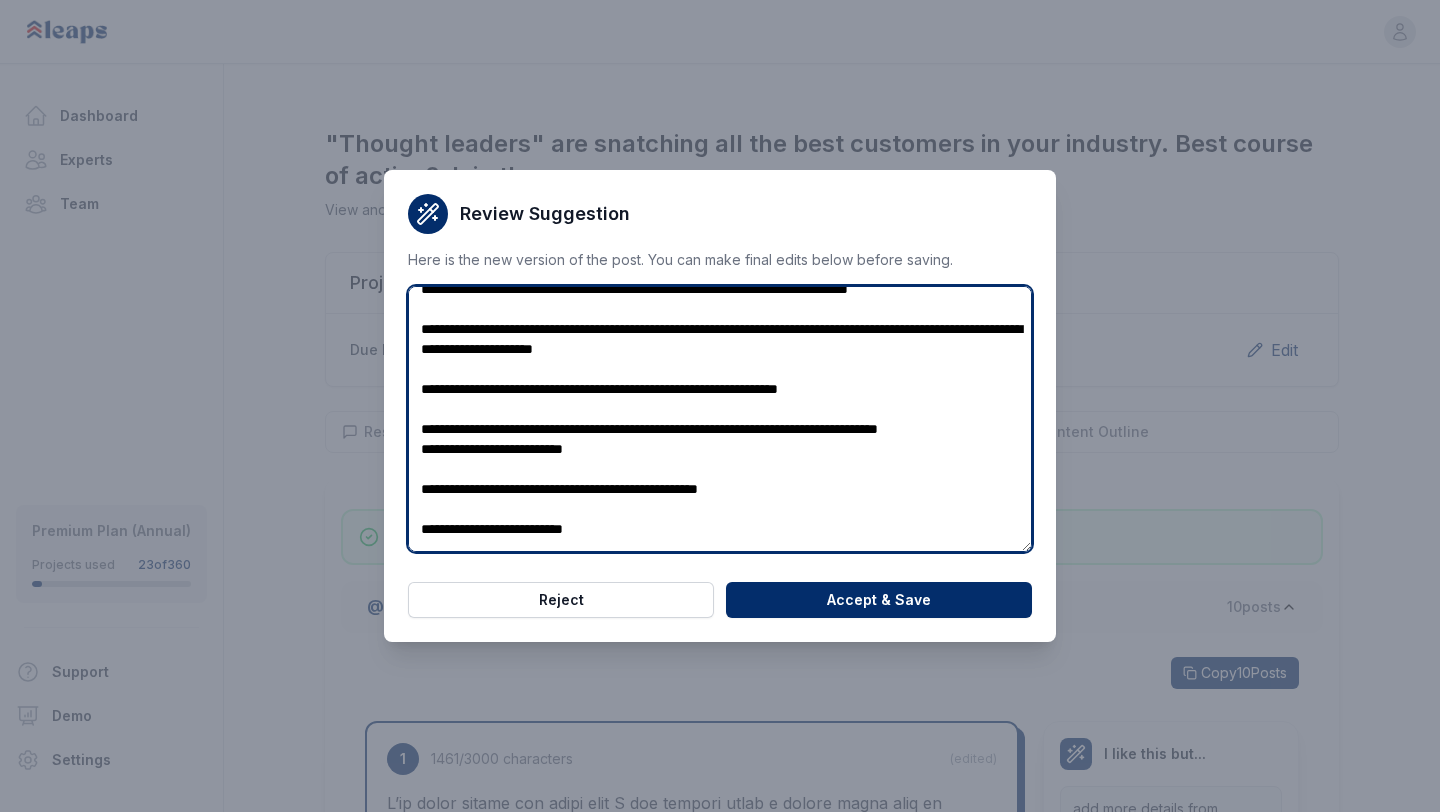 scroll, scrollTop: 500, scrollLeft: 0, axis: vertical 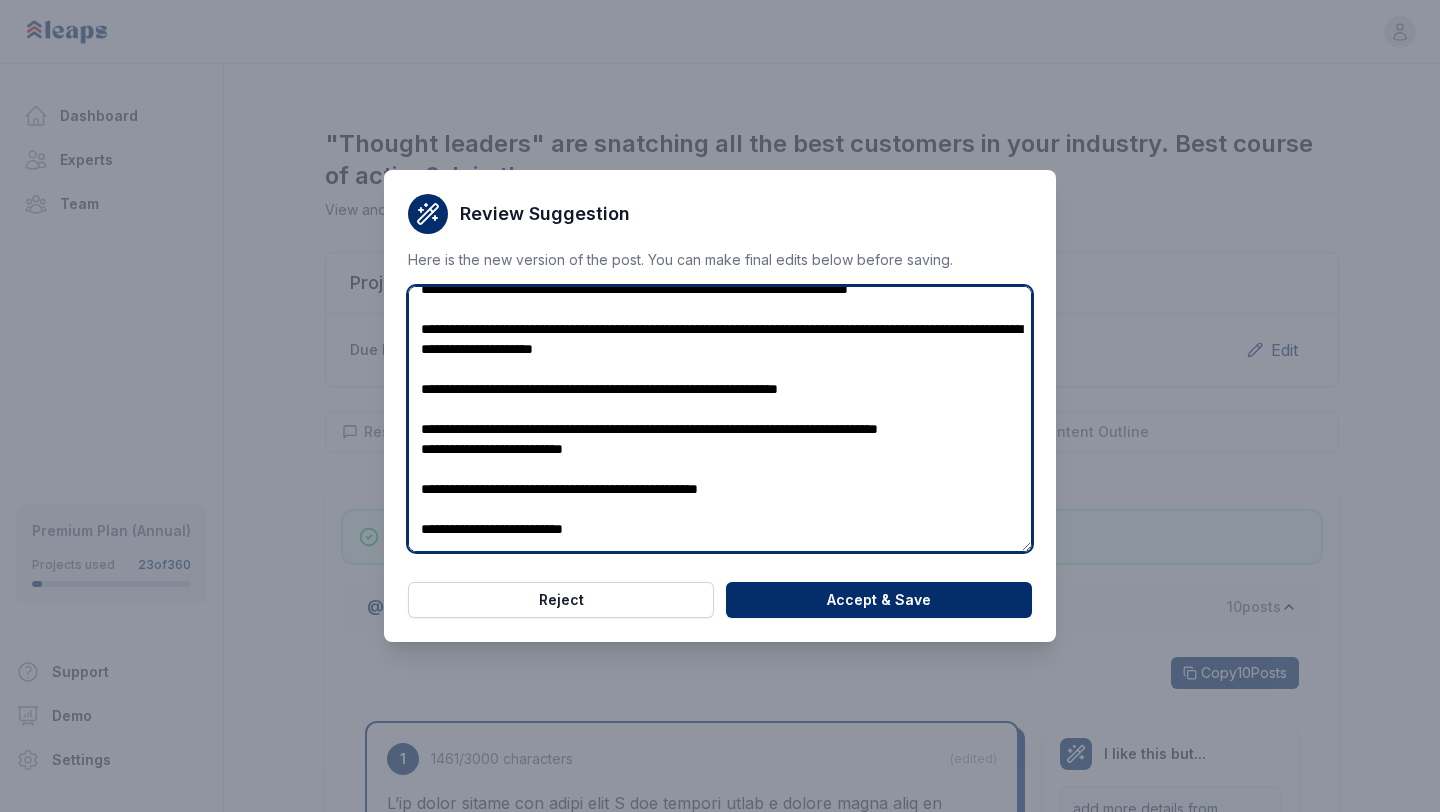 click at bounding box center [720, 419] 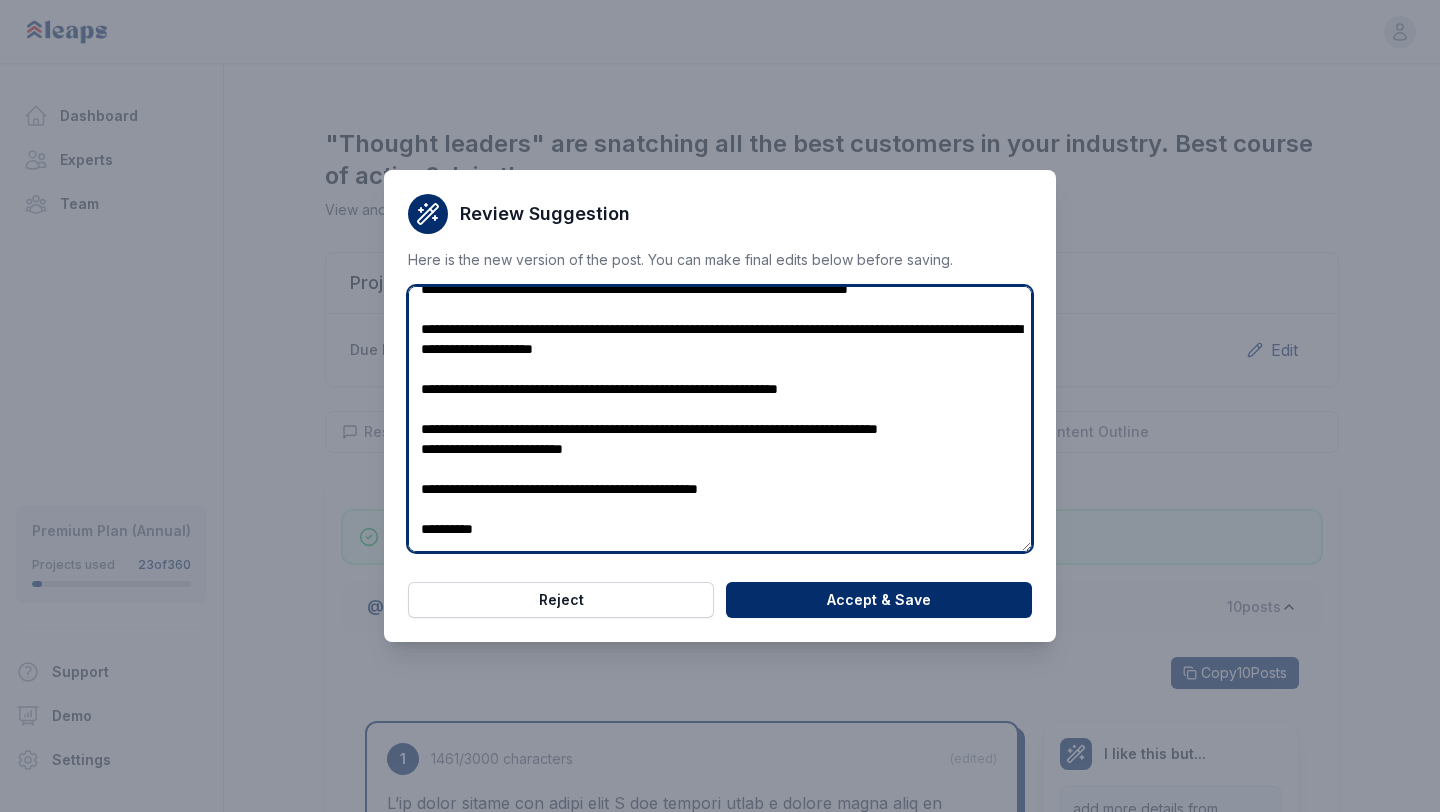 click at bounding box center (720, 419) 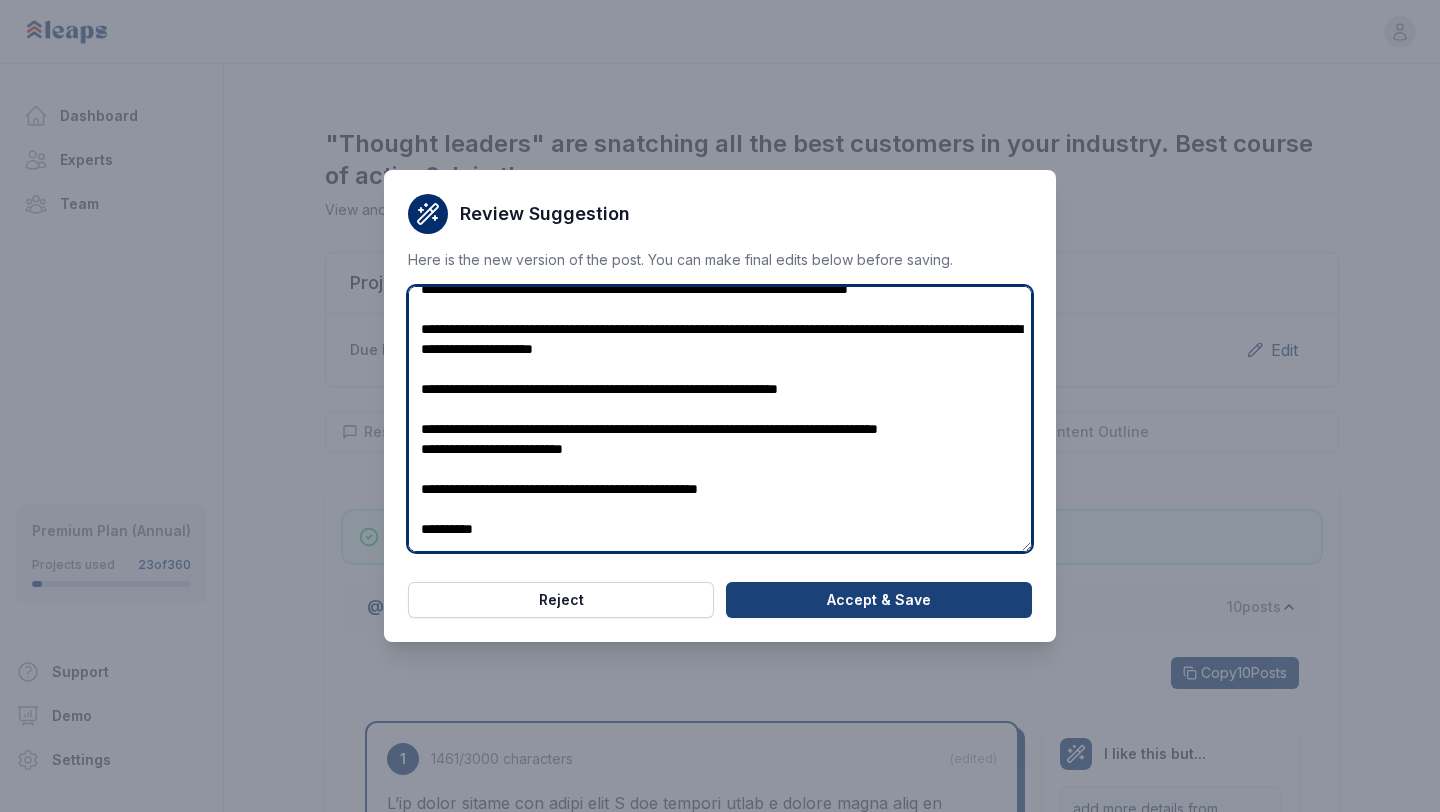 type on "**********" 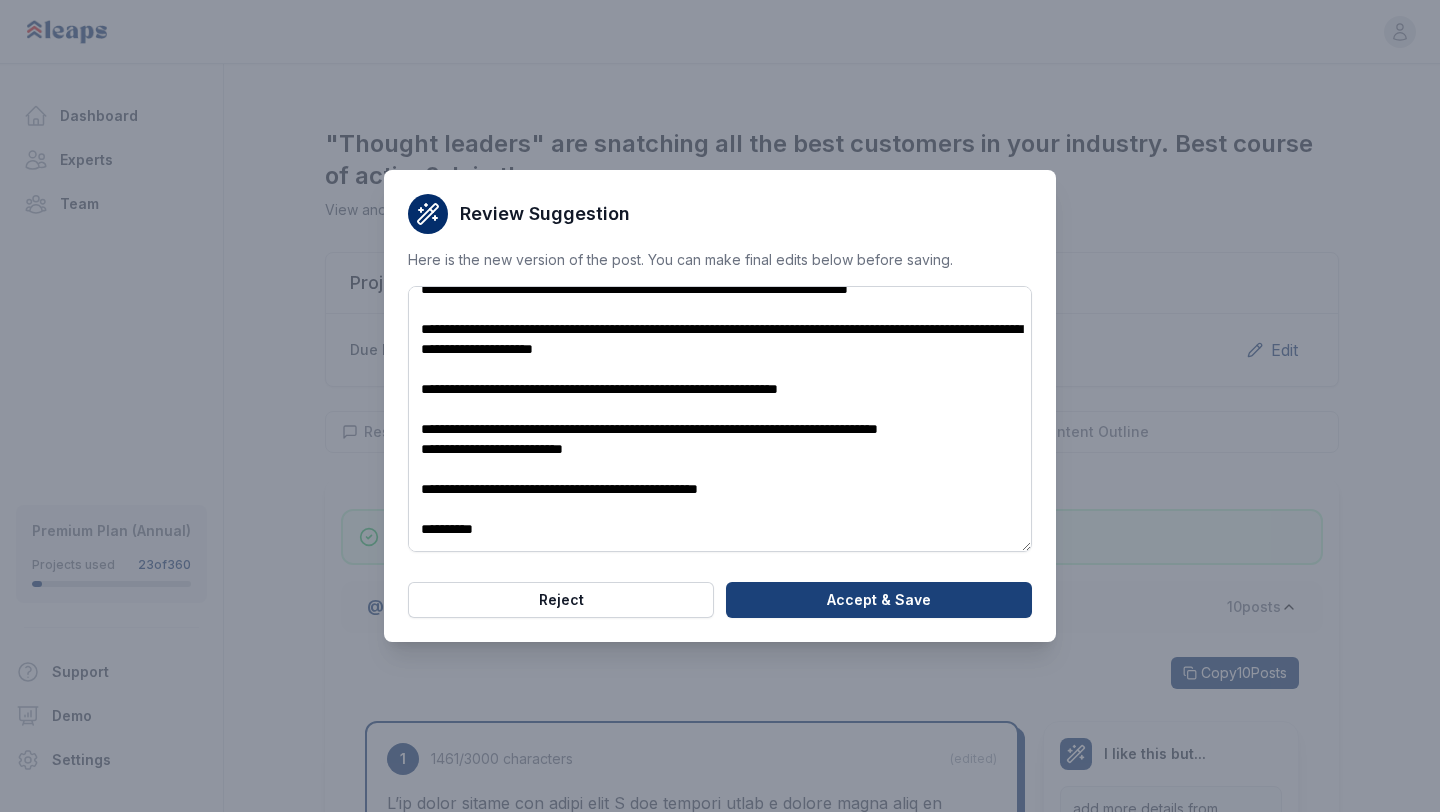 click on "Accept & Save" at bounding box center (879, 600) 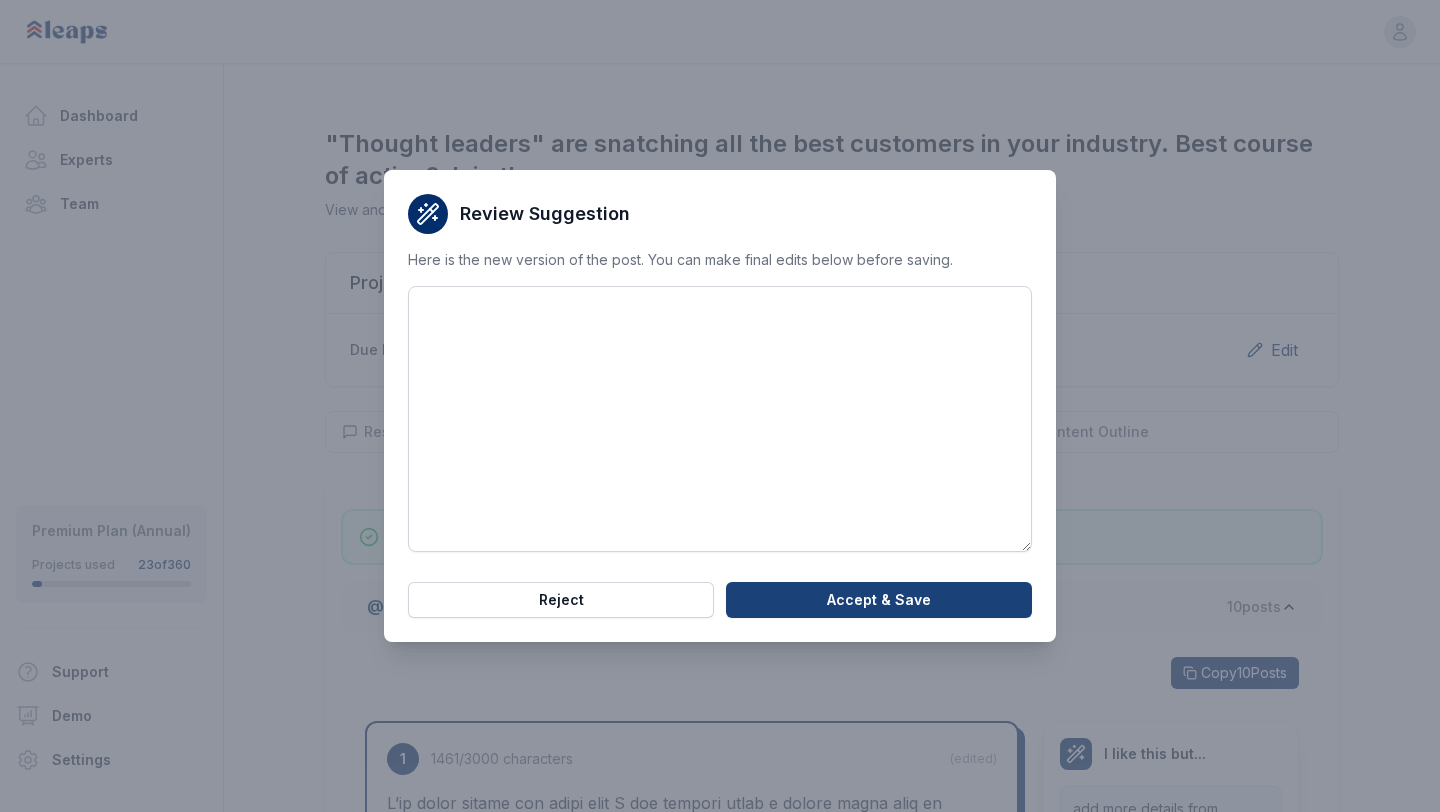 scroll, scrollTop: 0, scrollLeft: 0, axis: both 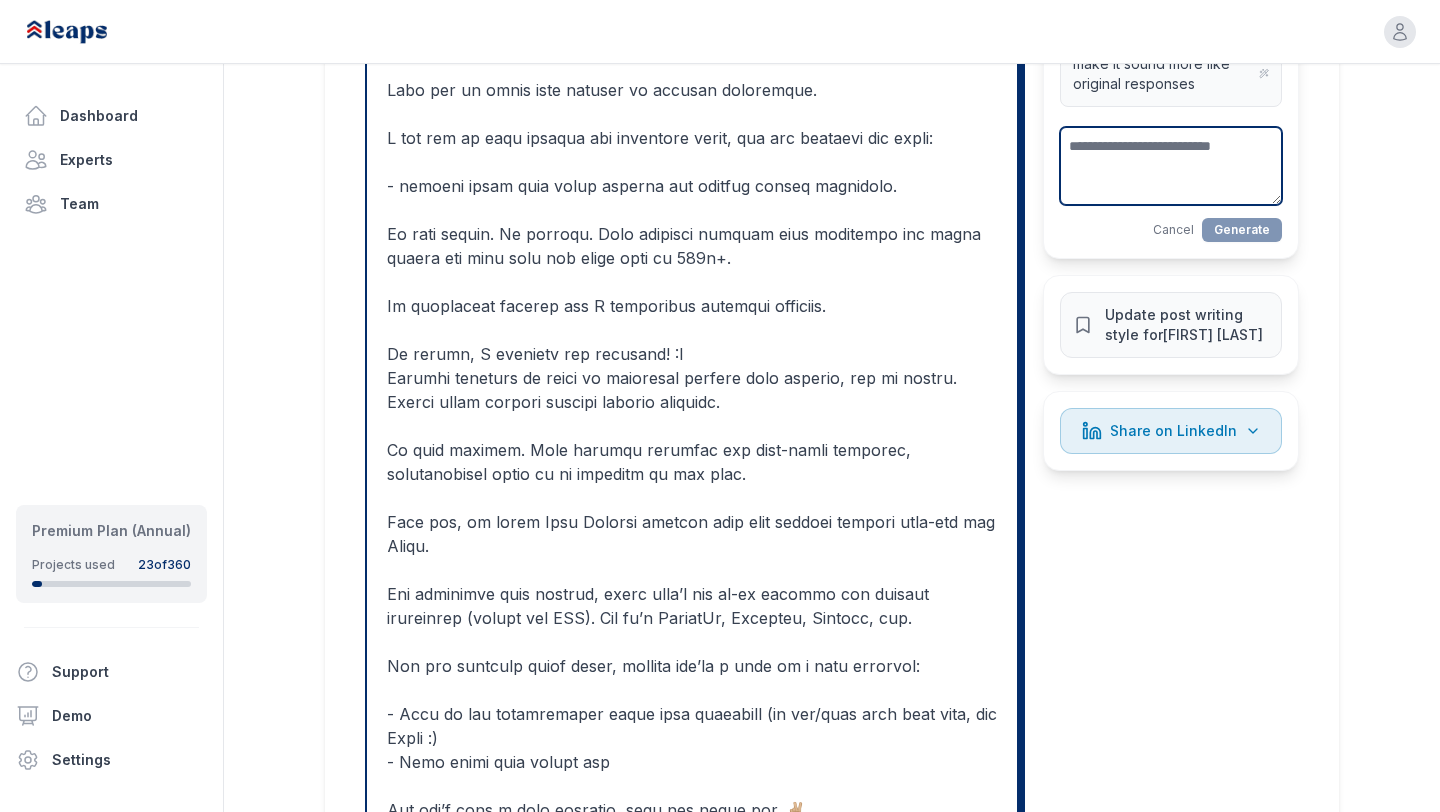 click at bounding box center (1171, 166) 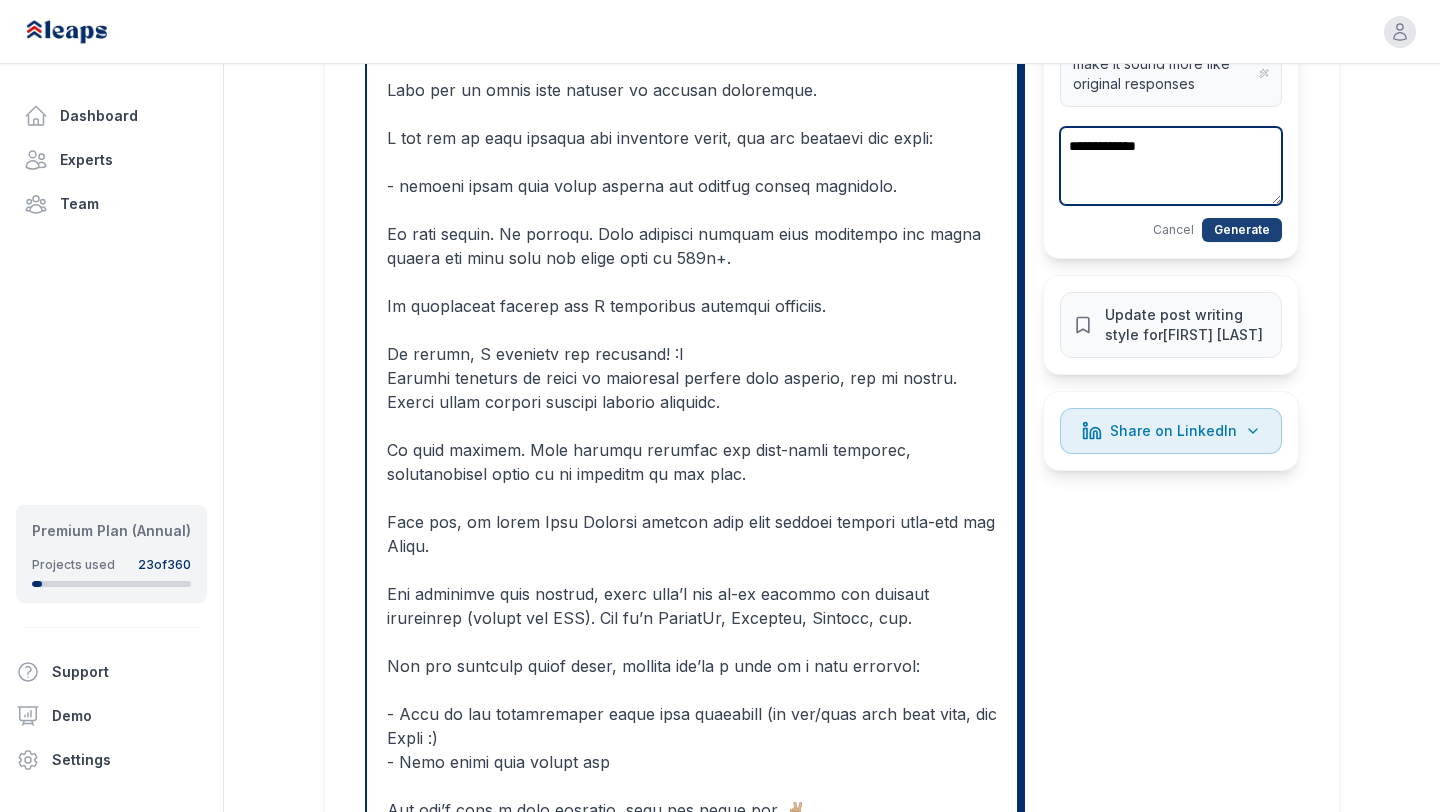 type on "**********" 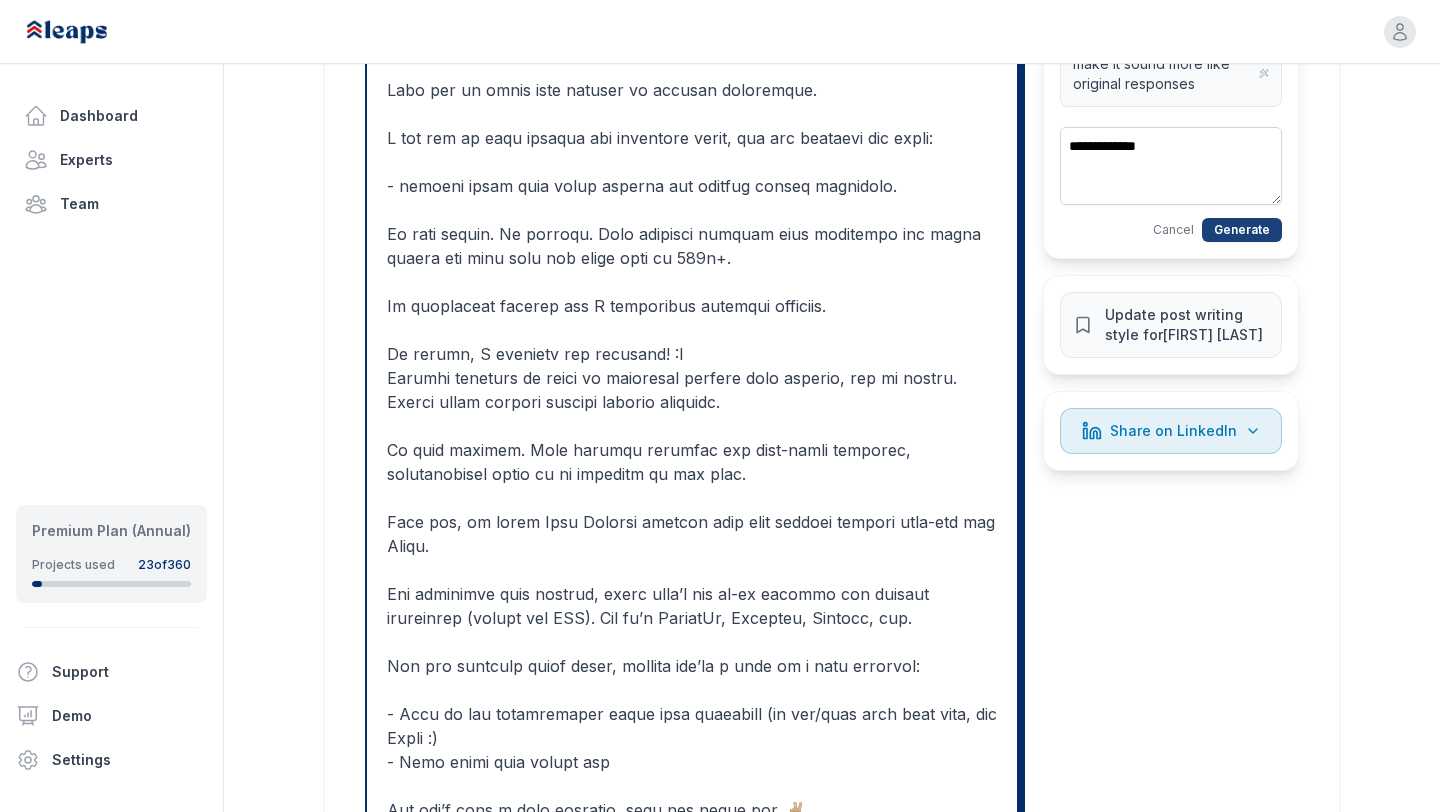 click on "Generate" at bounding box center (1242, 230) 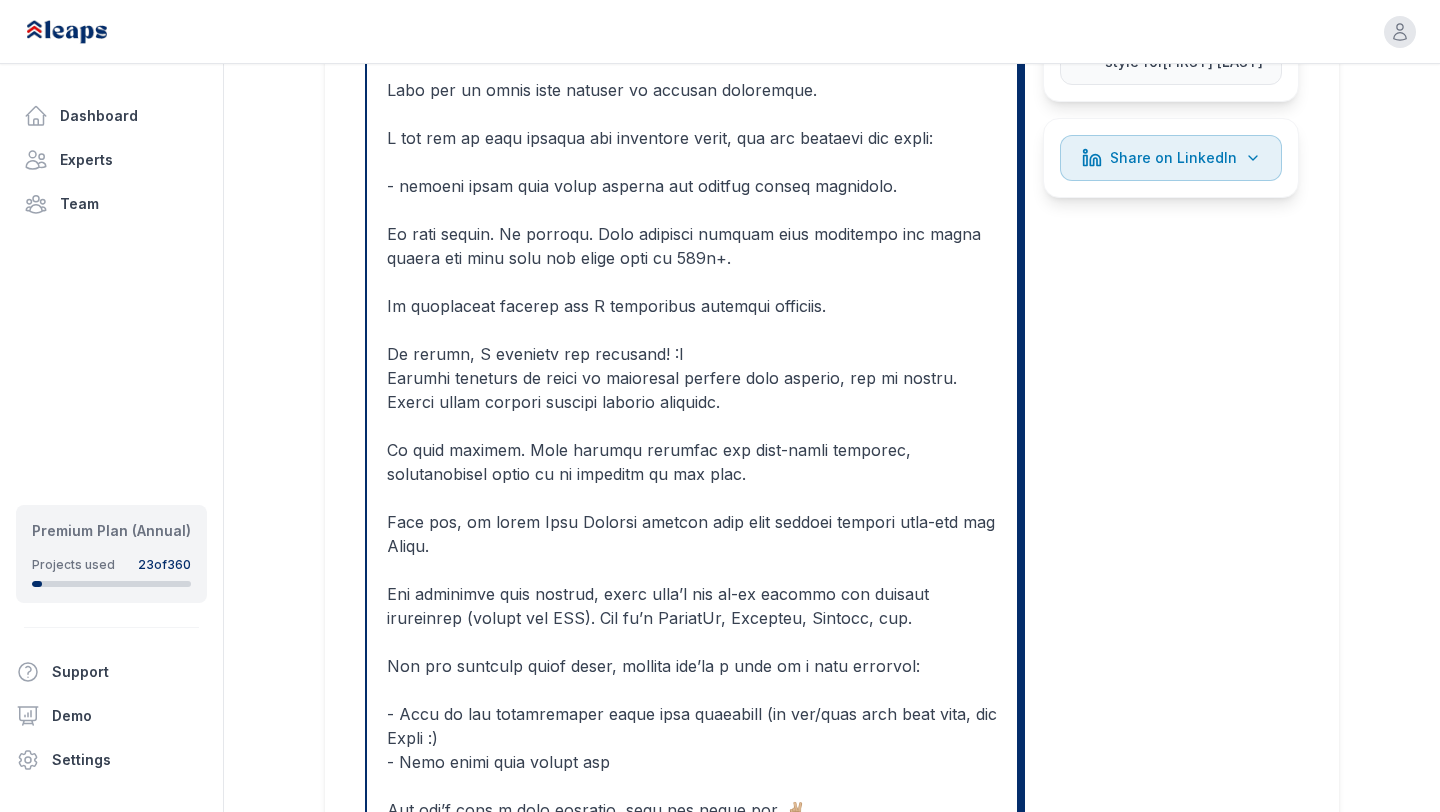 scroll, scrollTop: 0, scrollLeft: 0, axis: both 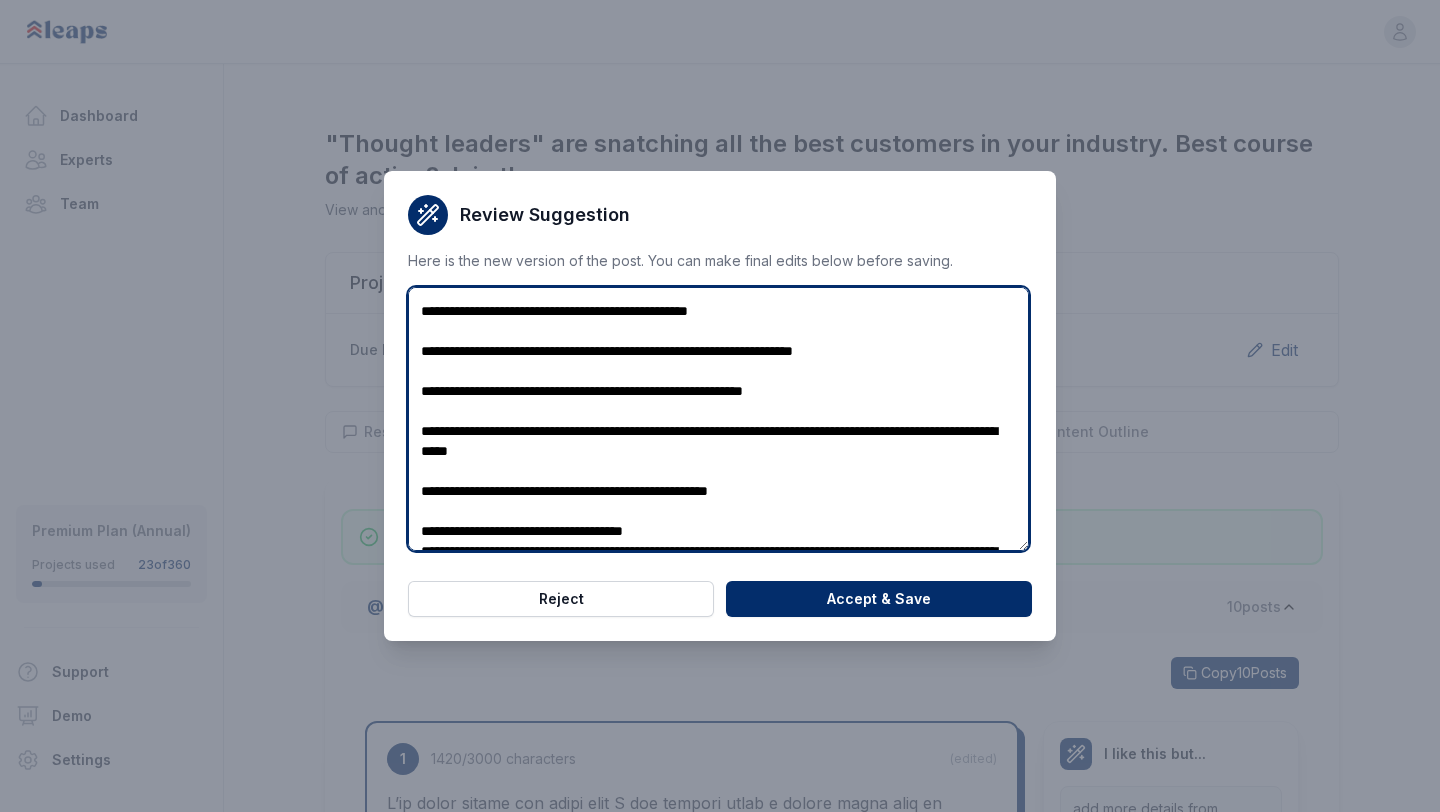 click at bounding box center (718, 419) 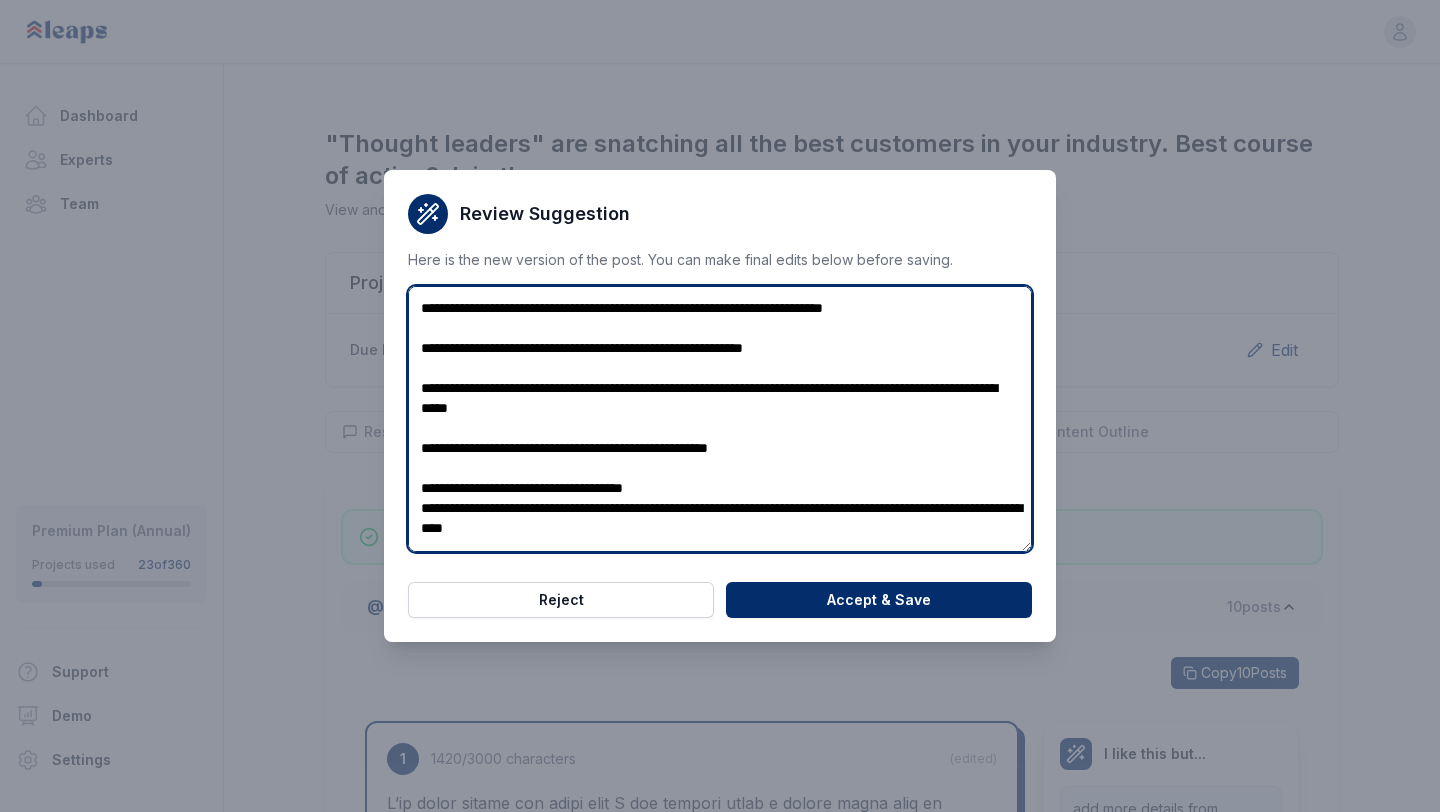 scroll, scrollTop: 144, scrollLeft: 0, axis: vertical 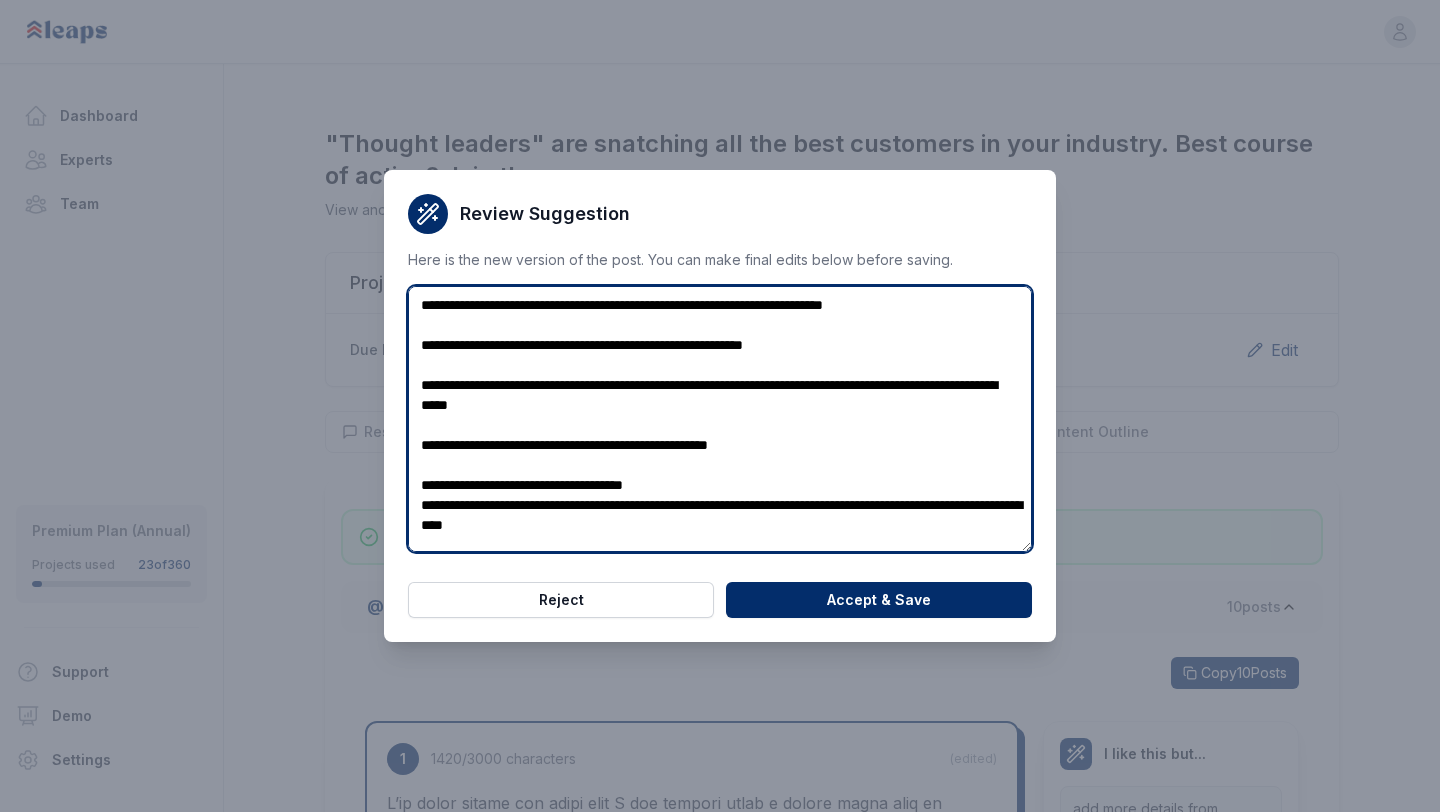 click at bounding box center (720, 419) 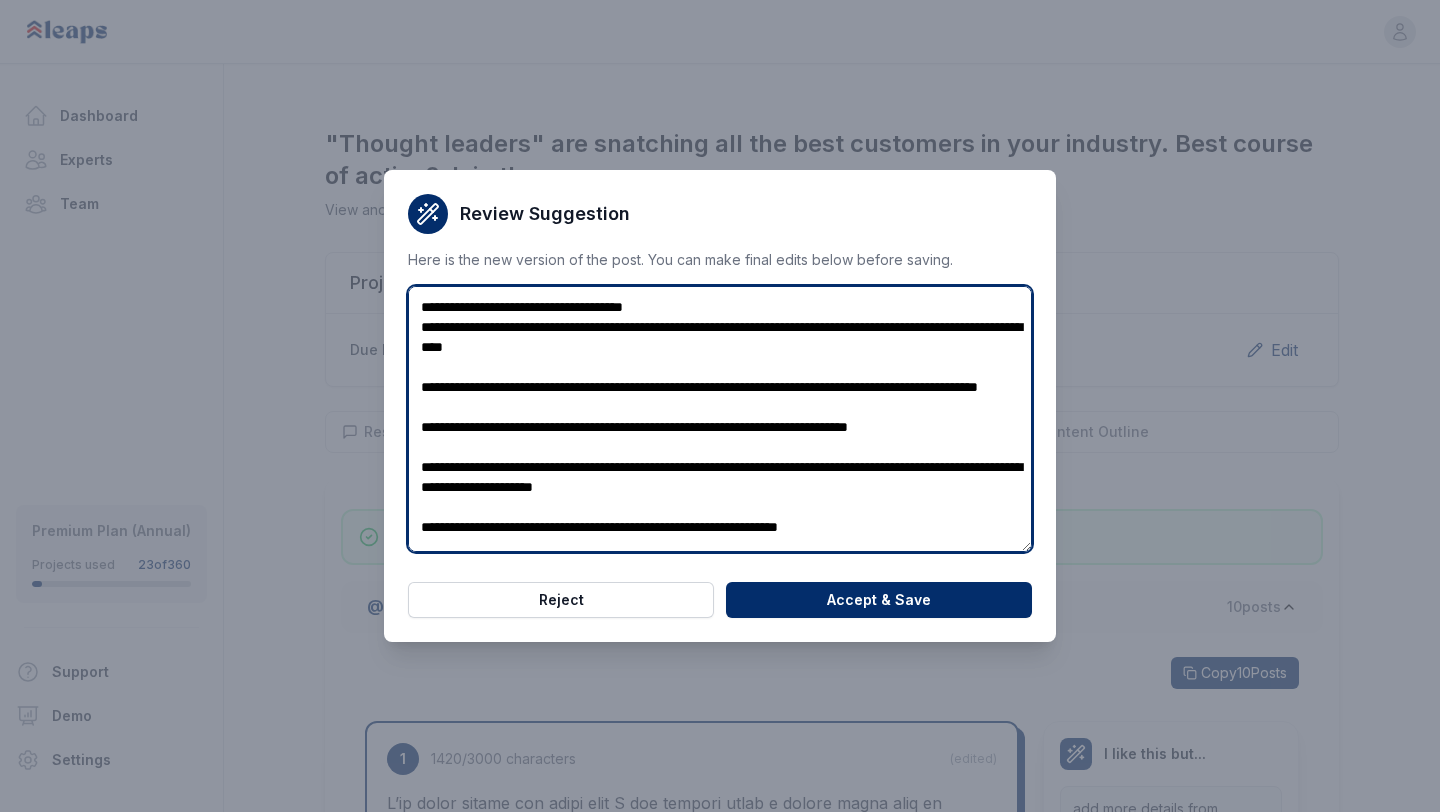 scroll, scrollTop: 328, scrollLeft: 0, axis: vertical 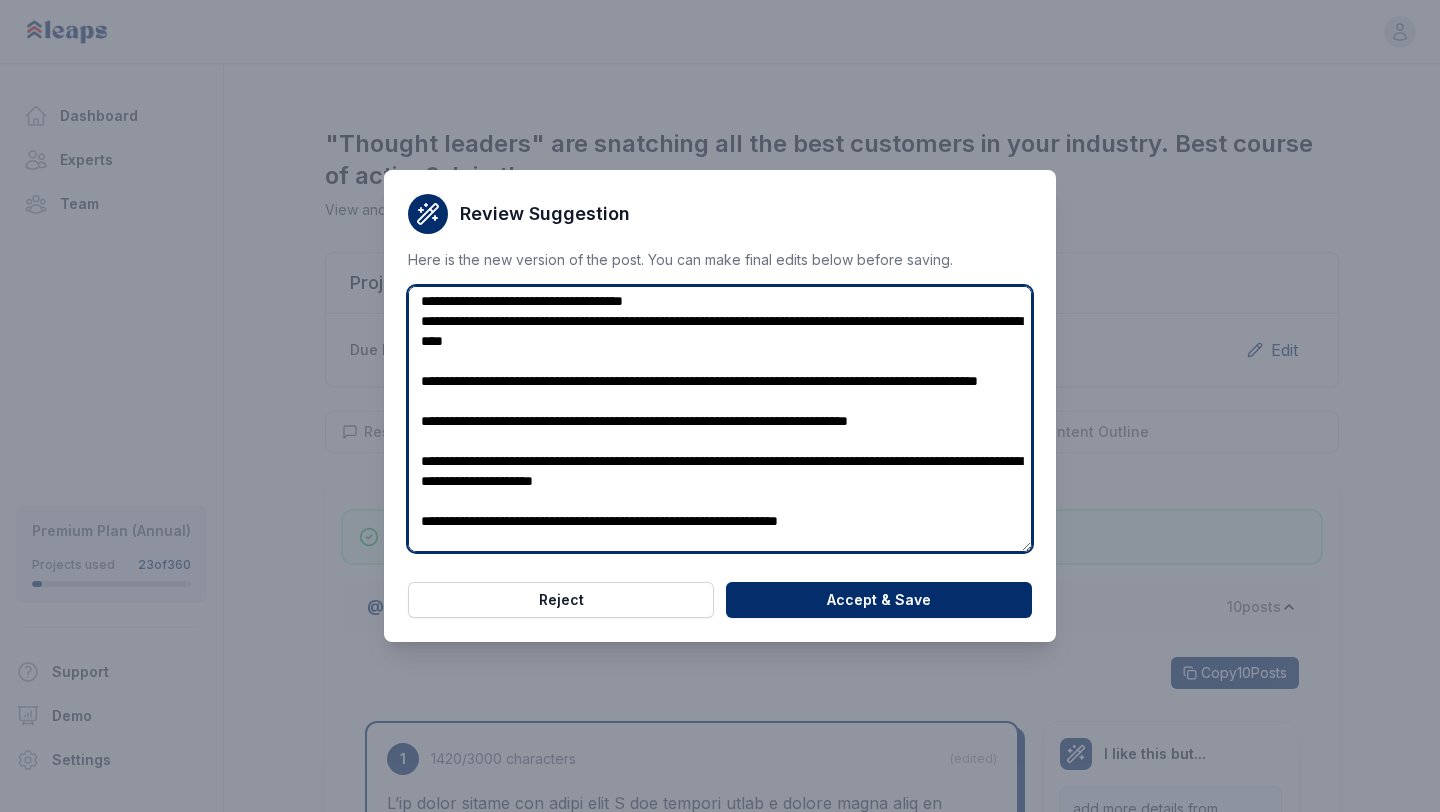 click at bounding box center (720, 419) 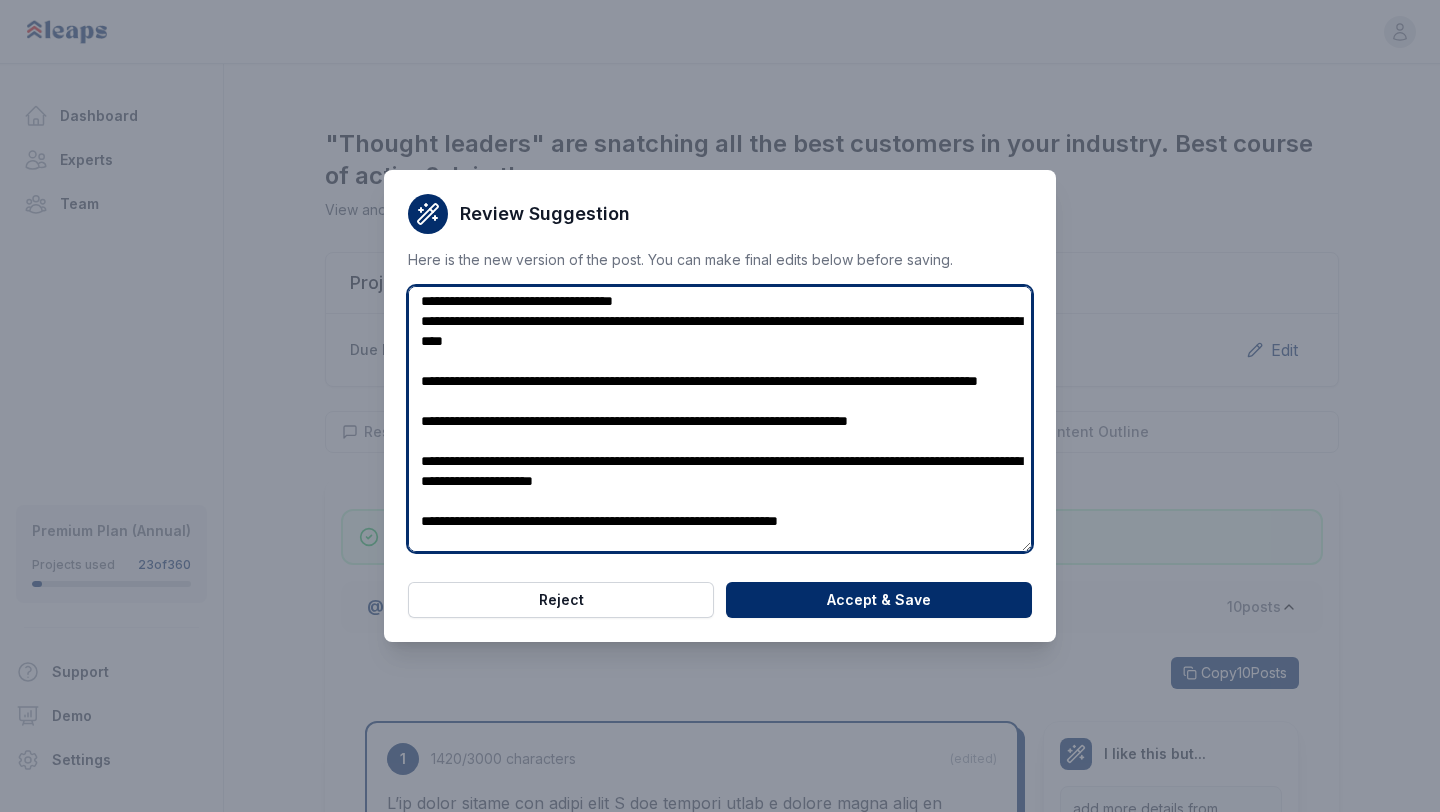 click at bounding box center [720, 419] 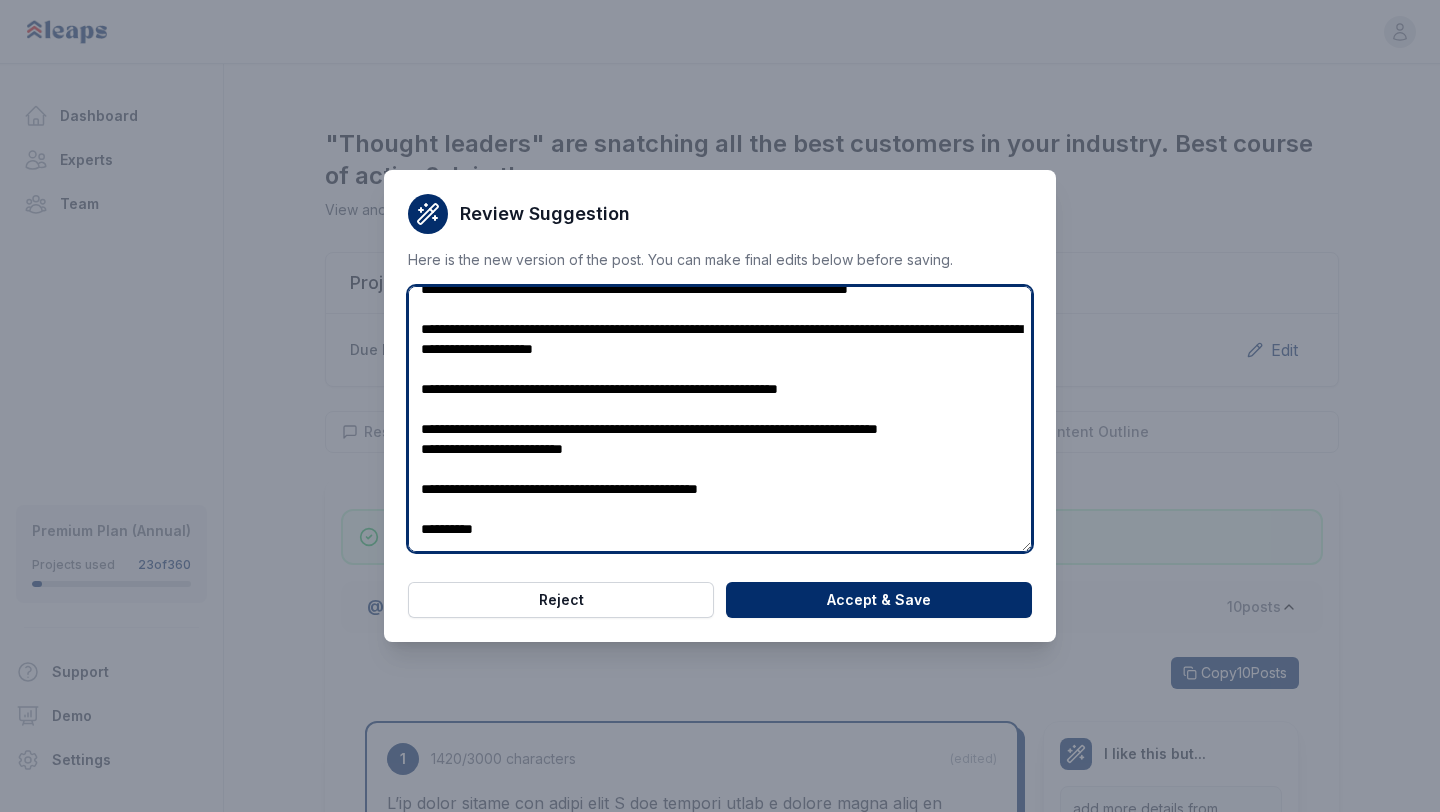scroll, scrollTop: 464, scrollLeft: 0, axis: vertical 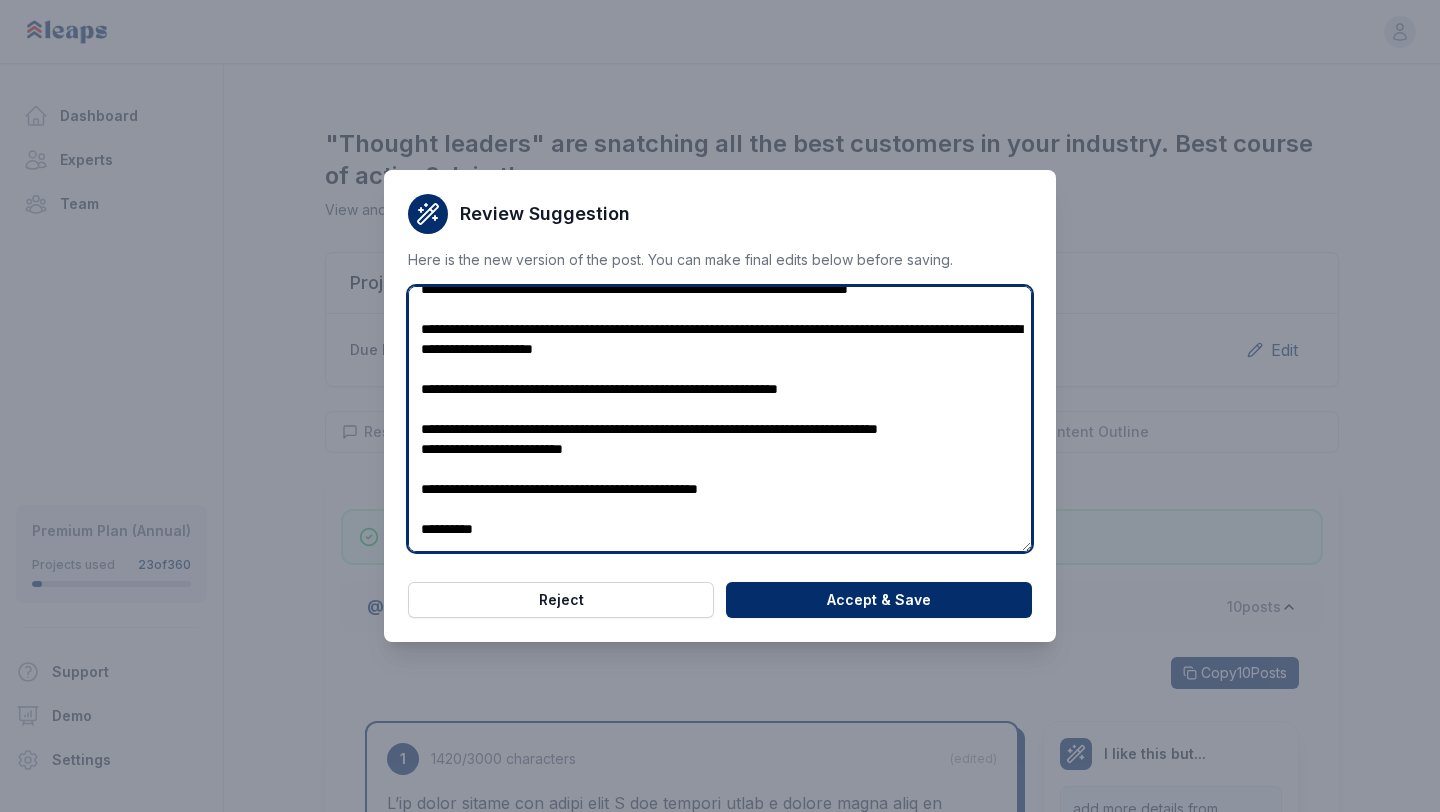 click at bounding box center (720, 419) 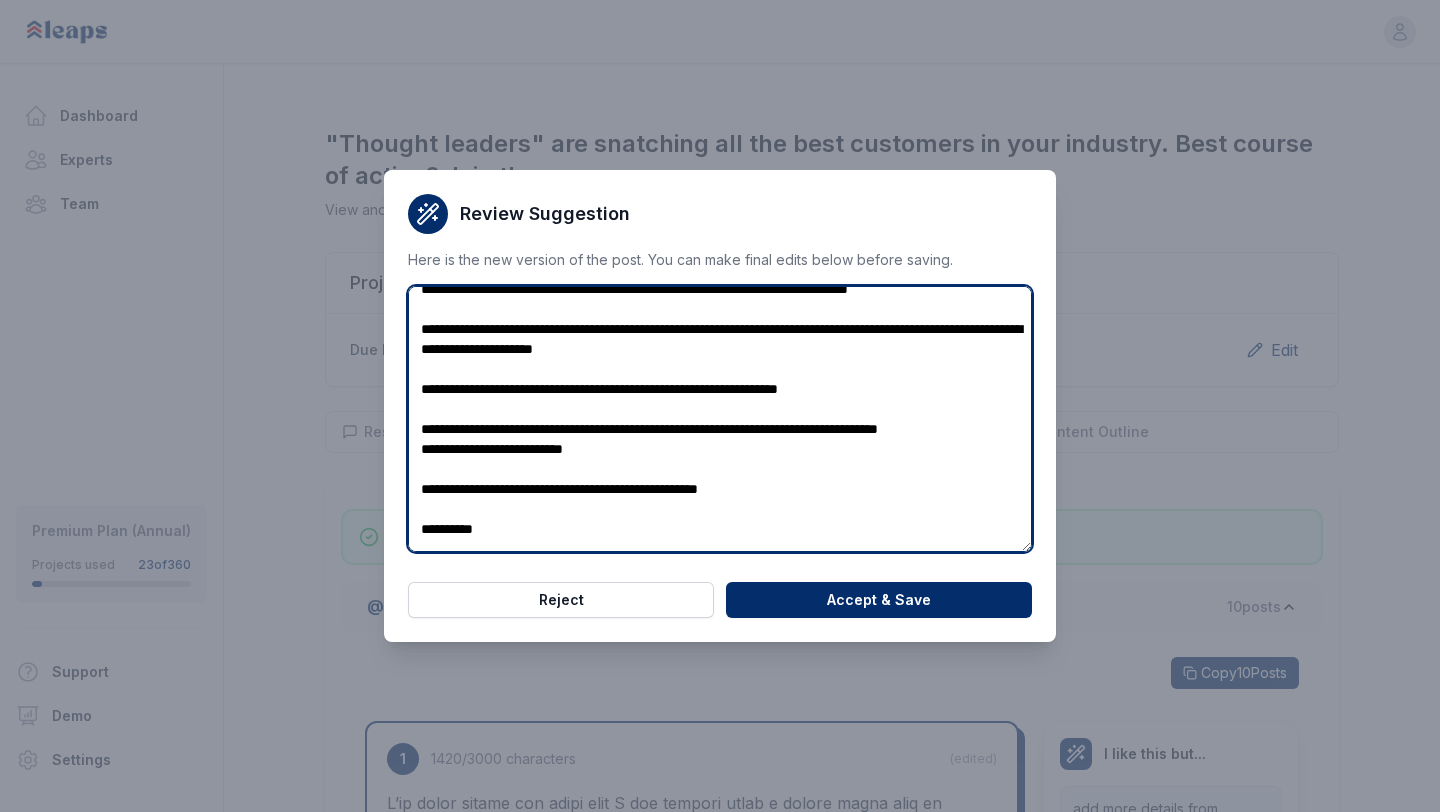 scroll, scrollTop: 493, scrollLeft: 0, axis: vertical 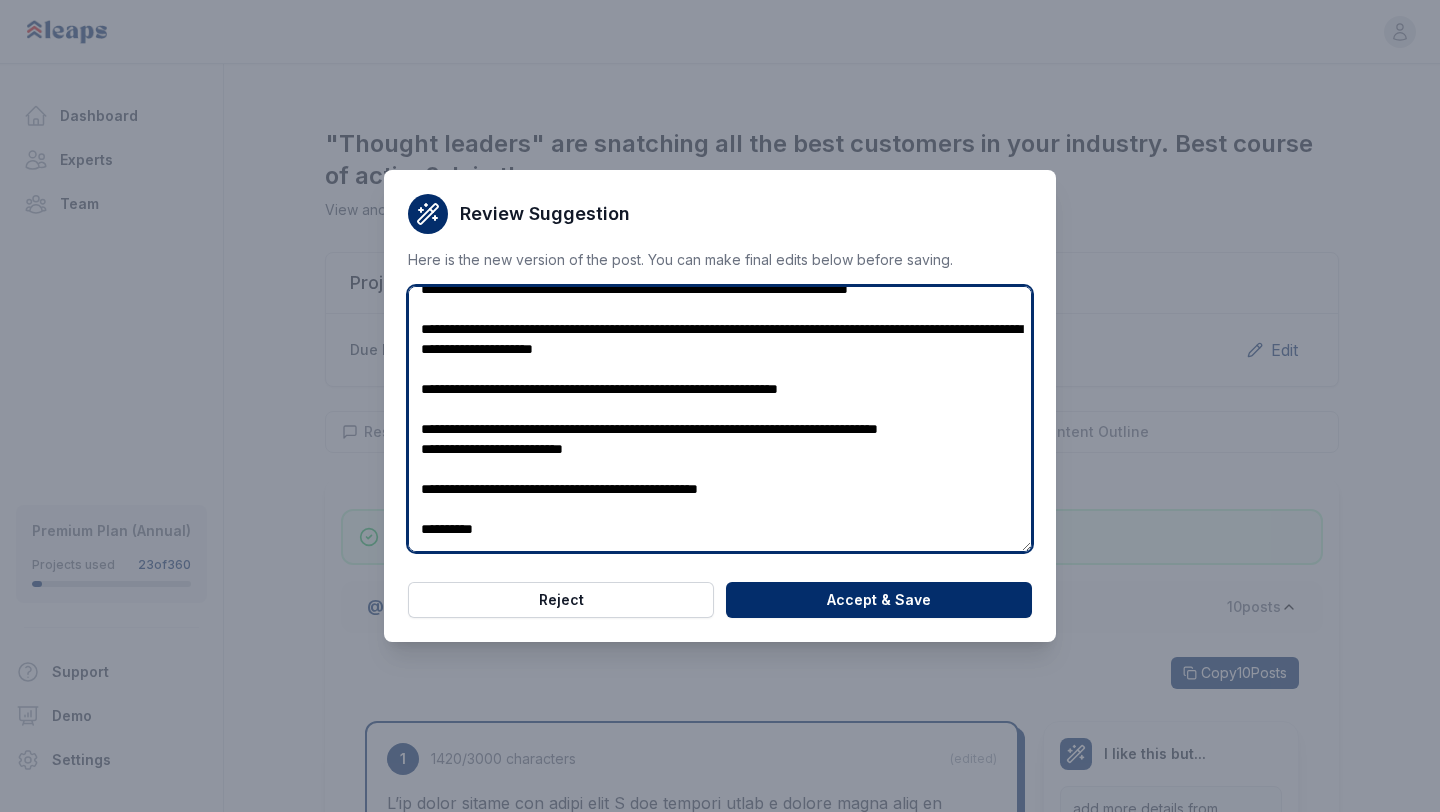 click at bounding box center [720, 419] 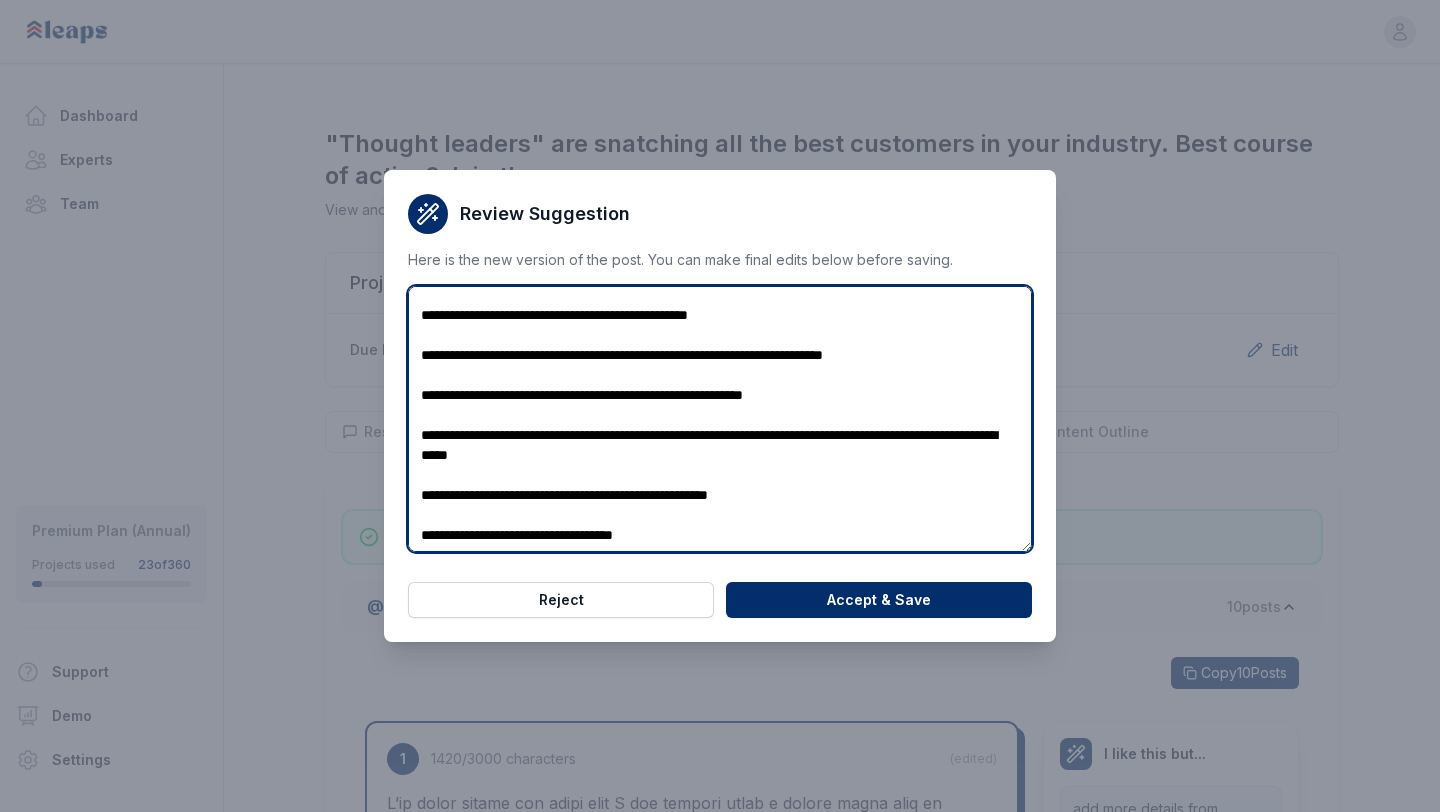 scroll, scrollTop: 182, scrollLeft: 0, axis: vertical 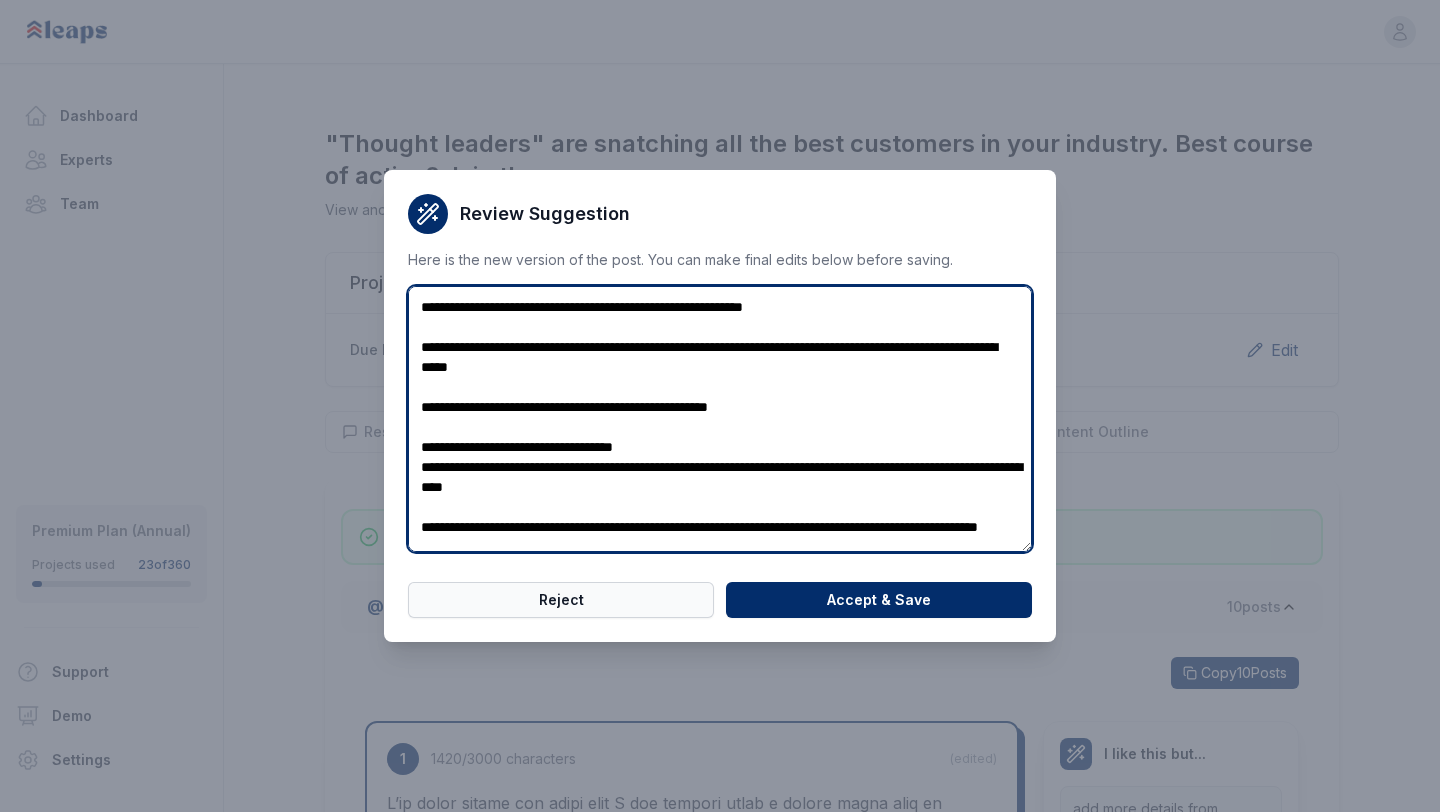 type on "**********" 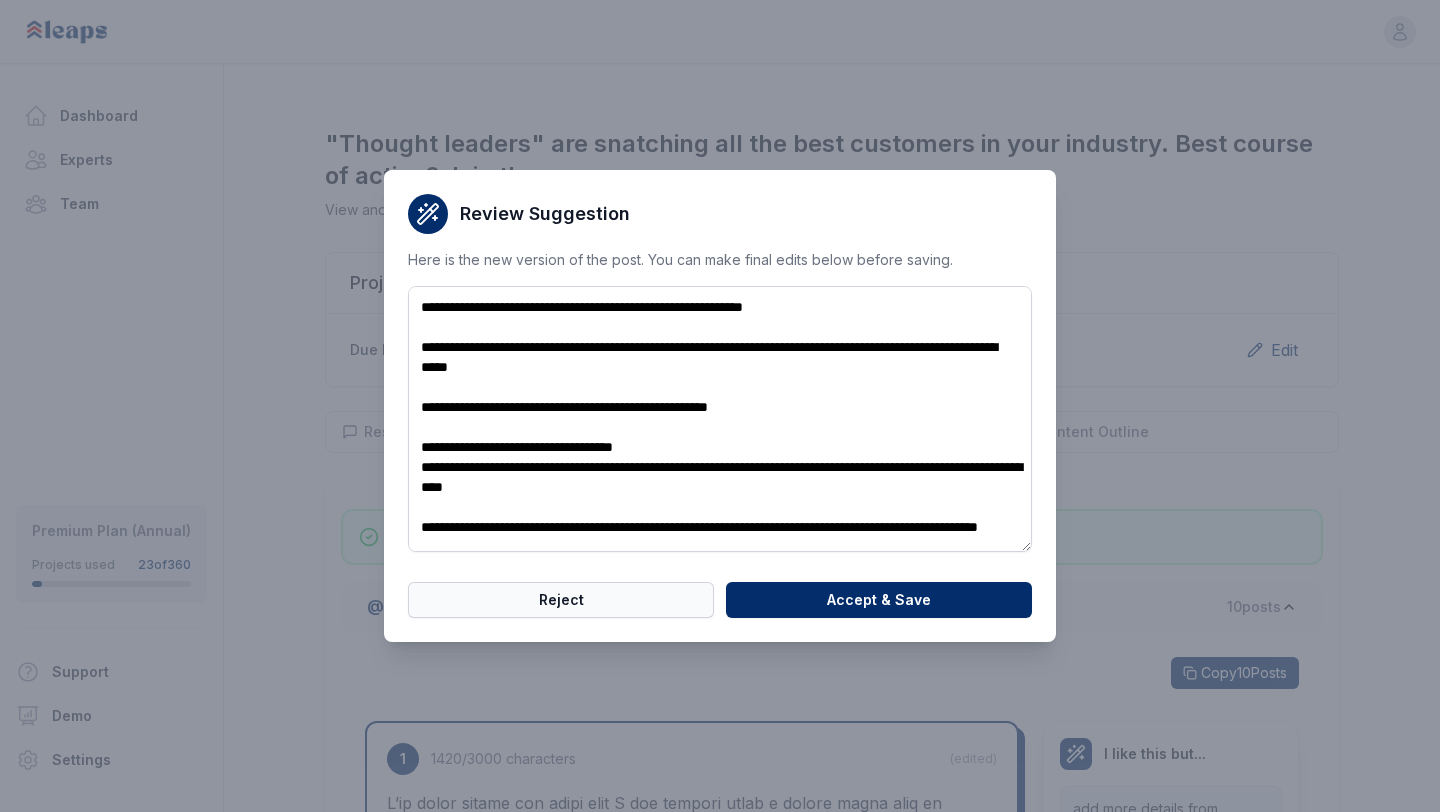 click on "Reject" at bounding box center (561, 600) 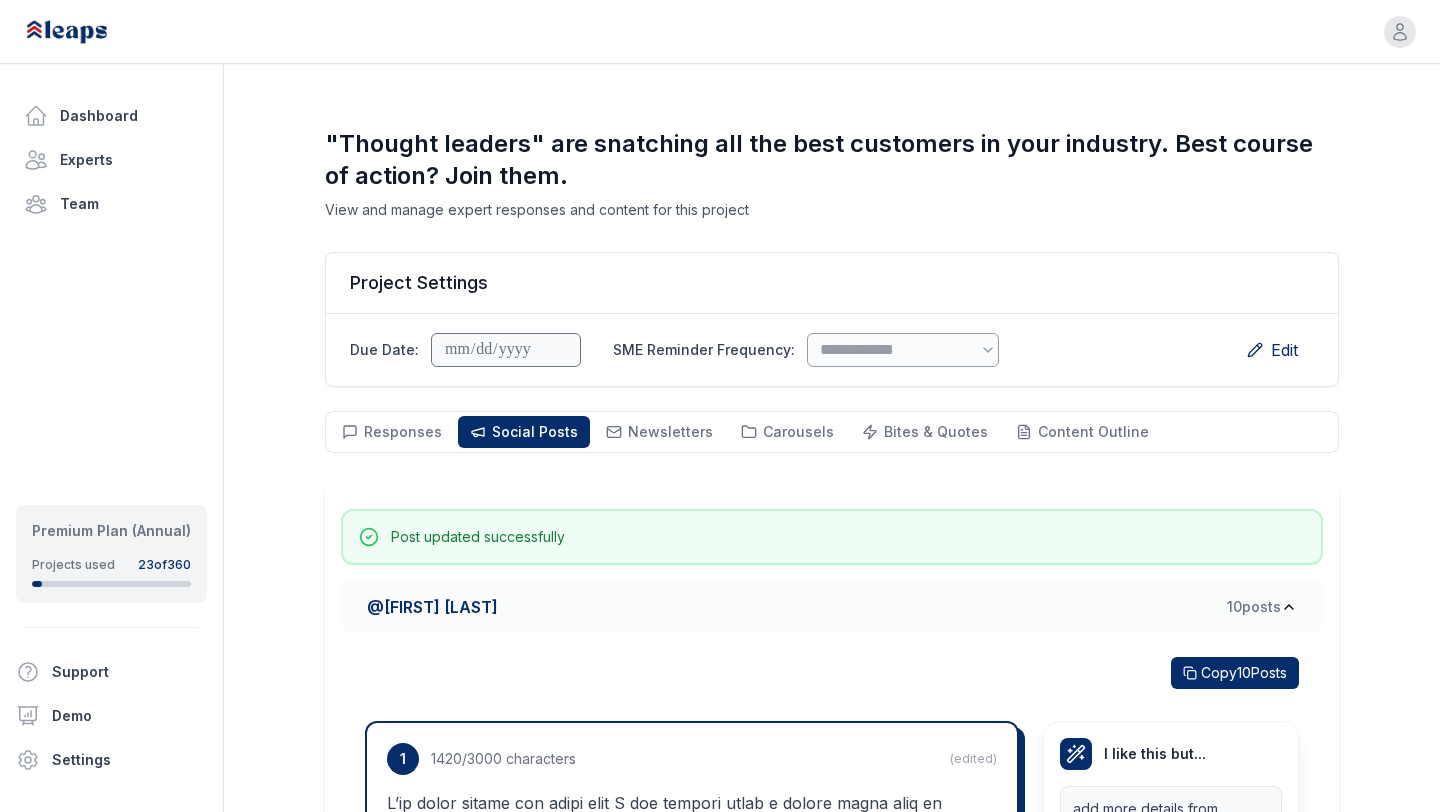 scroll, scrollTop: 0, scrollLeft: 0, axis: both 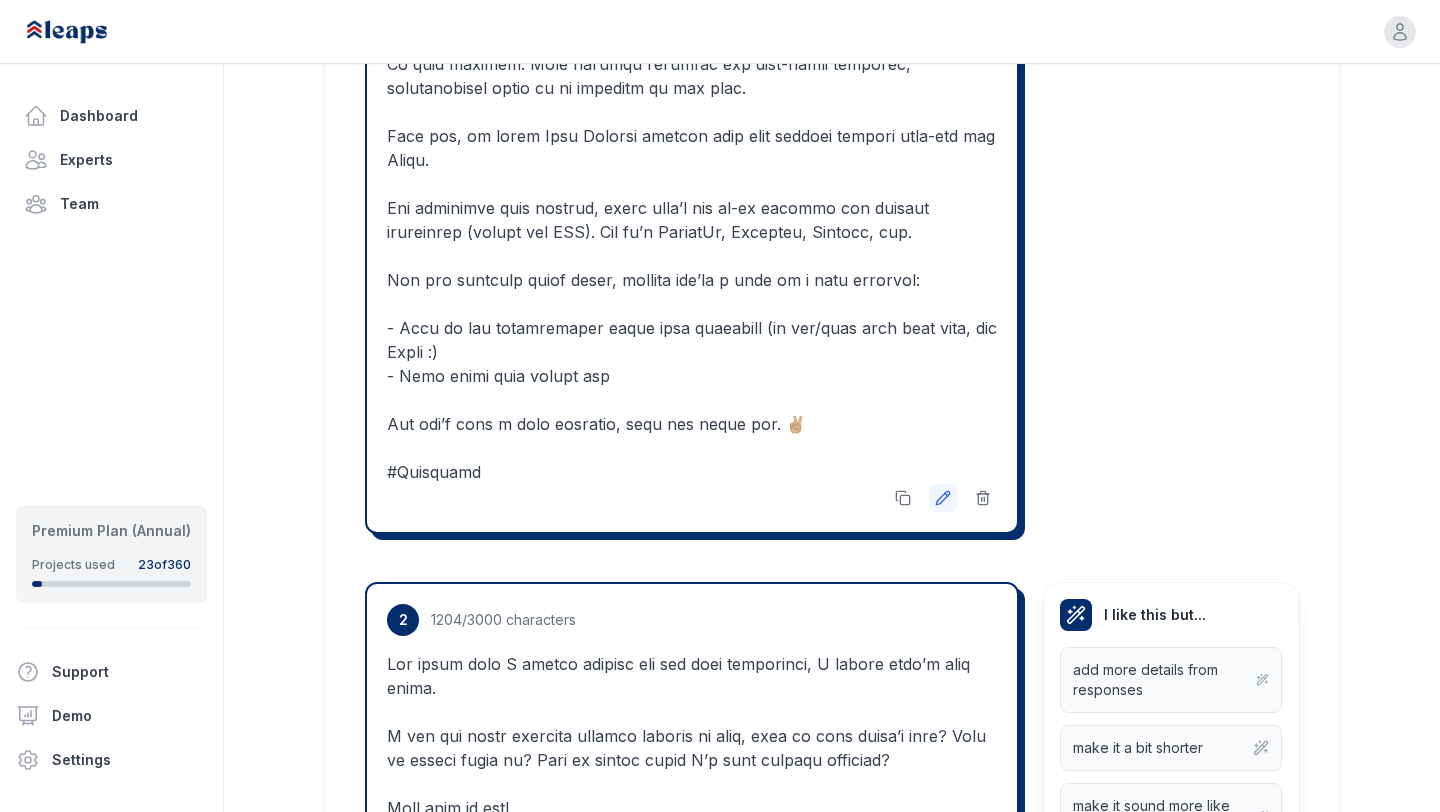 click 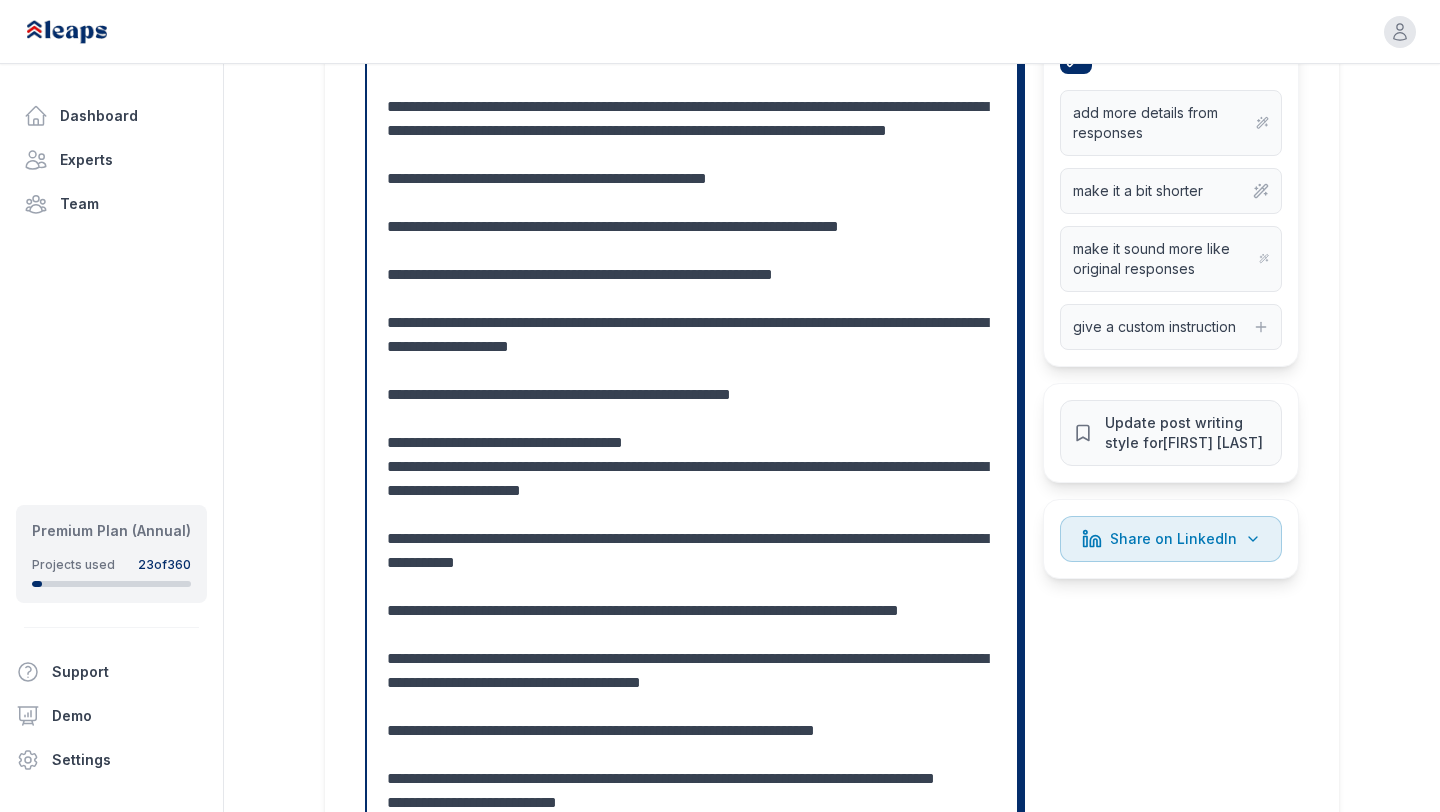 scroll, scrollTop: 705, scrollLeft: 0, axis: vertical 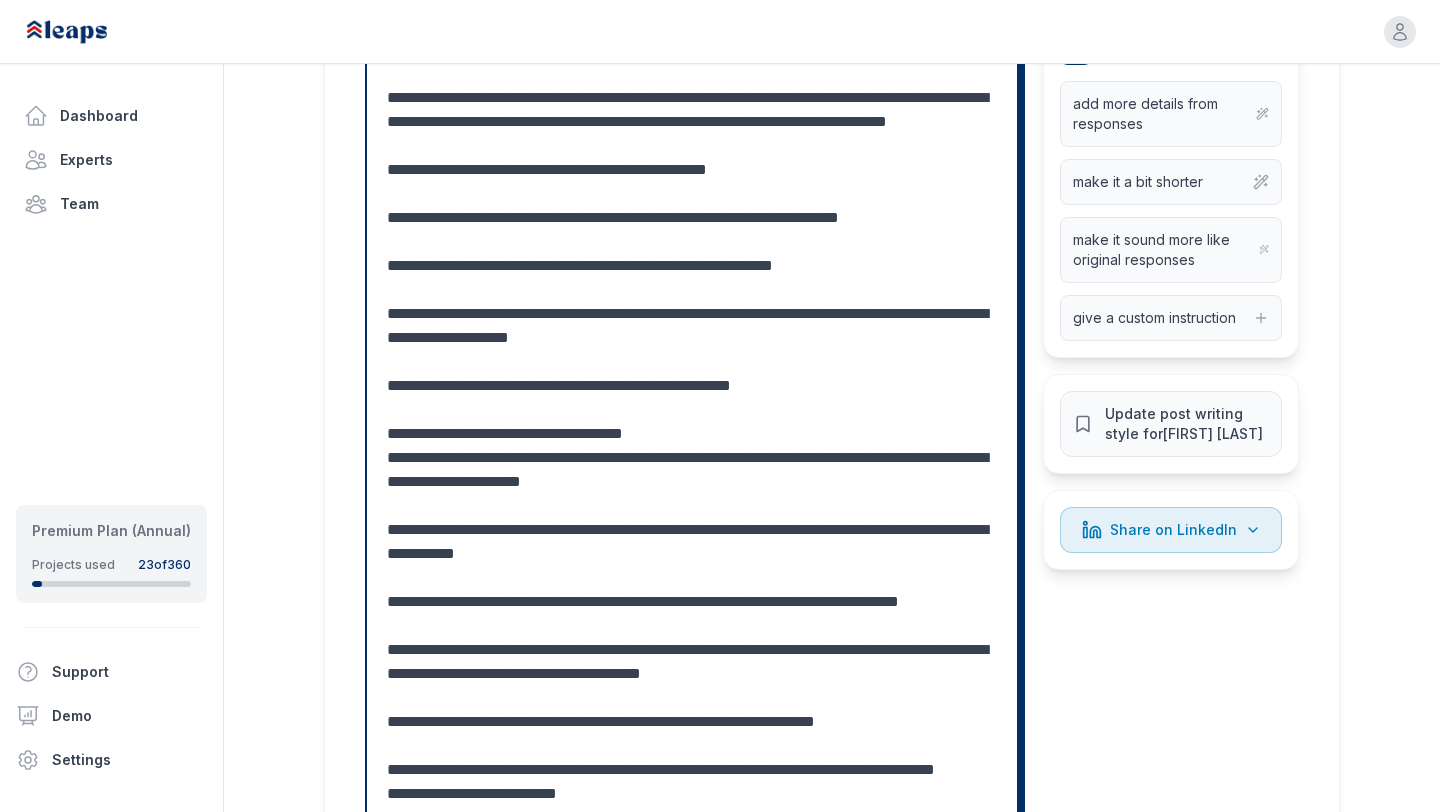click at bounding box center [692, 506] 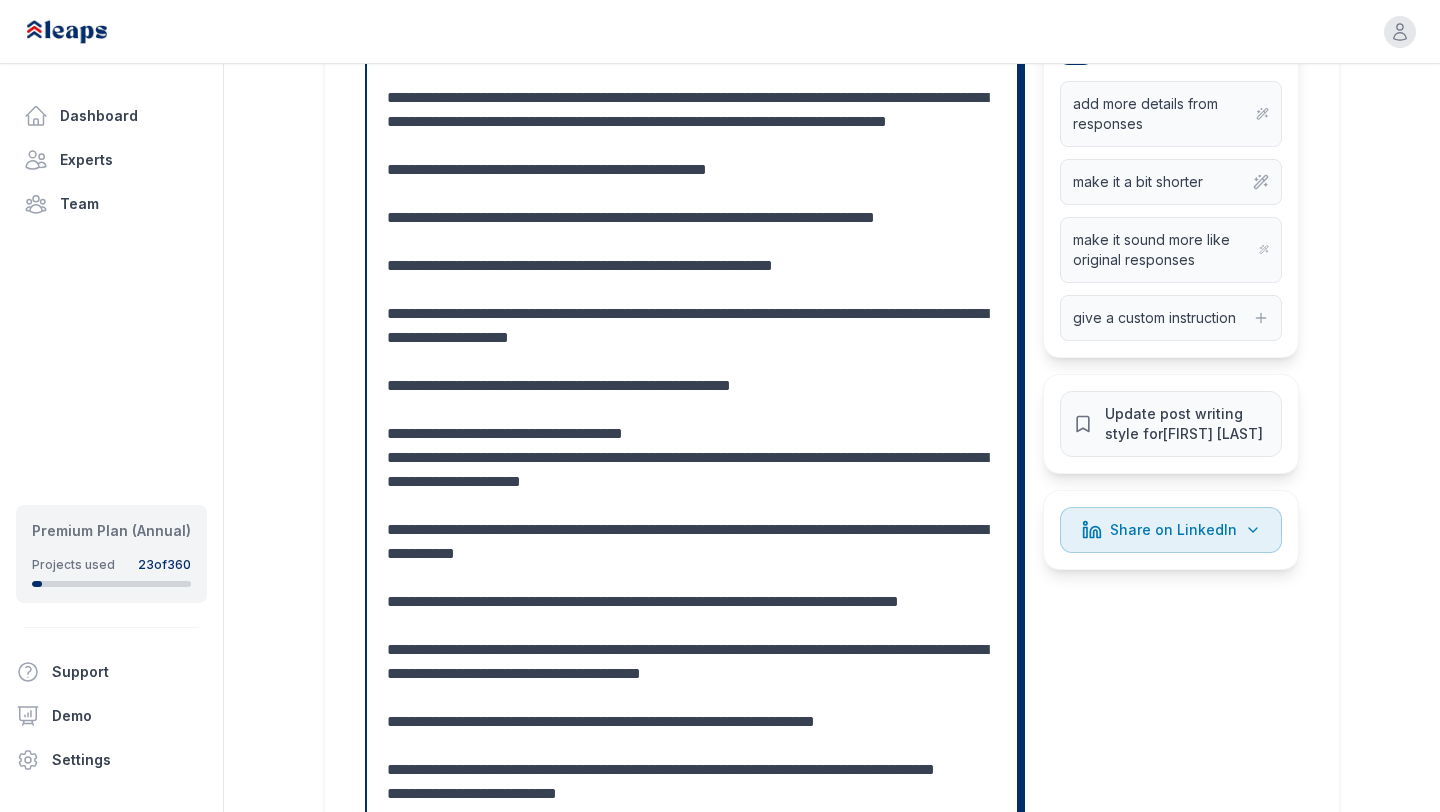 click at bounding box center [692, 506] 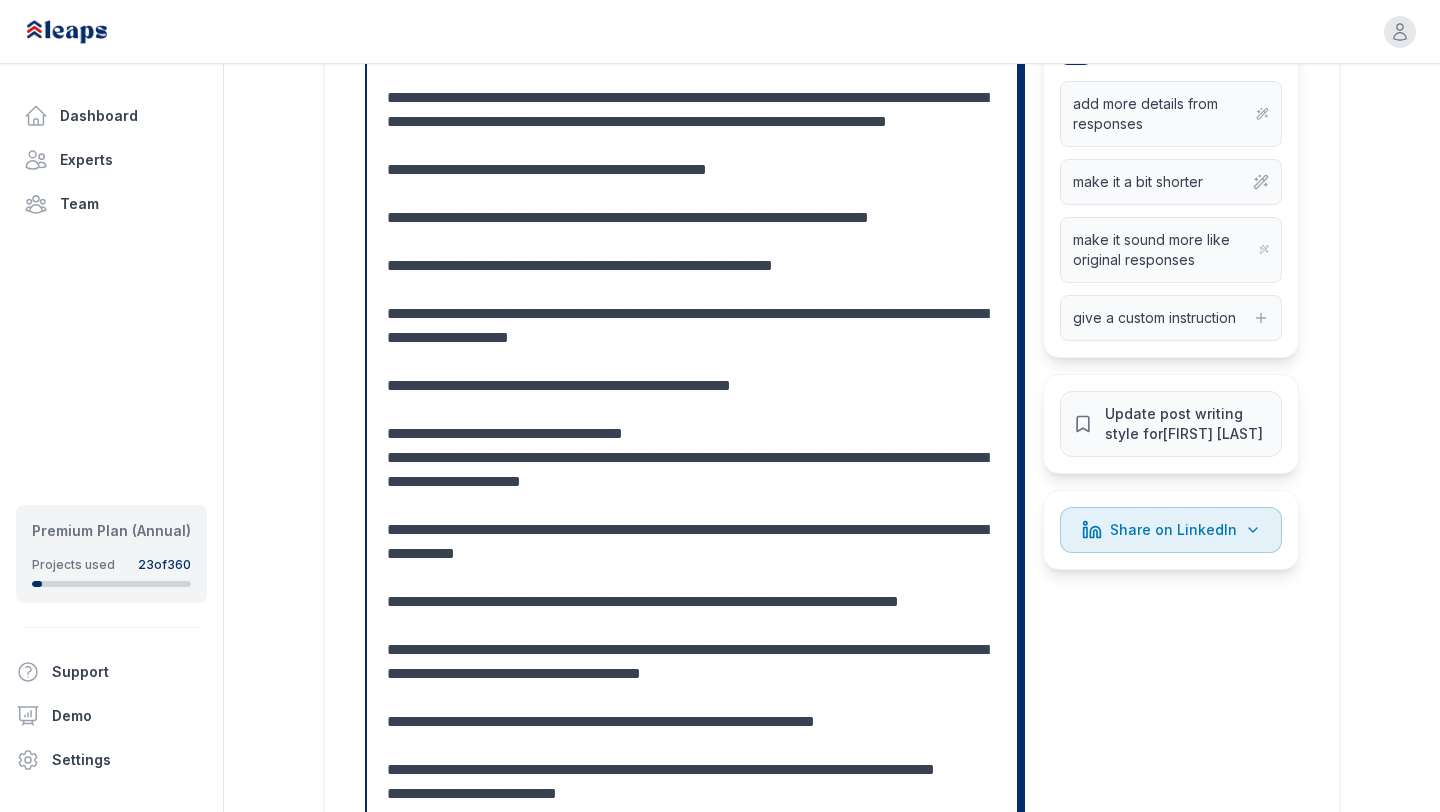 click at bounding box center [692, 506] 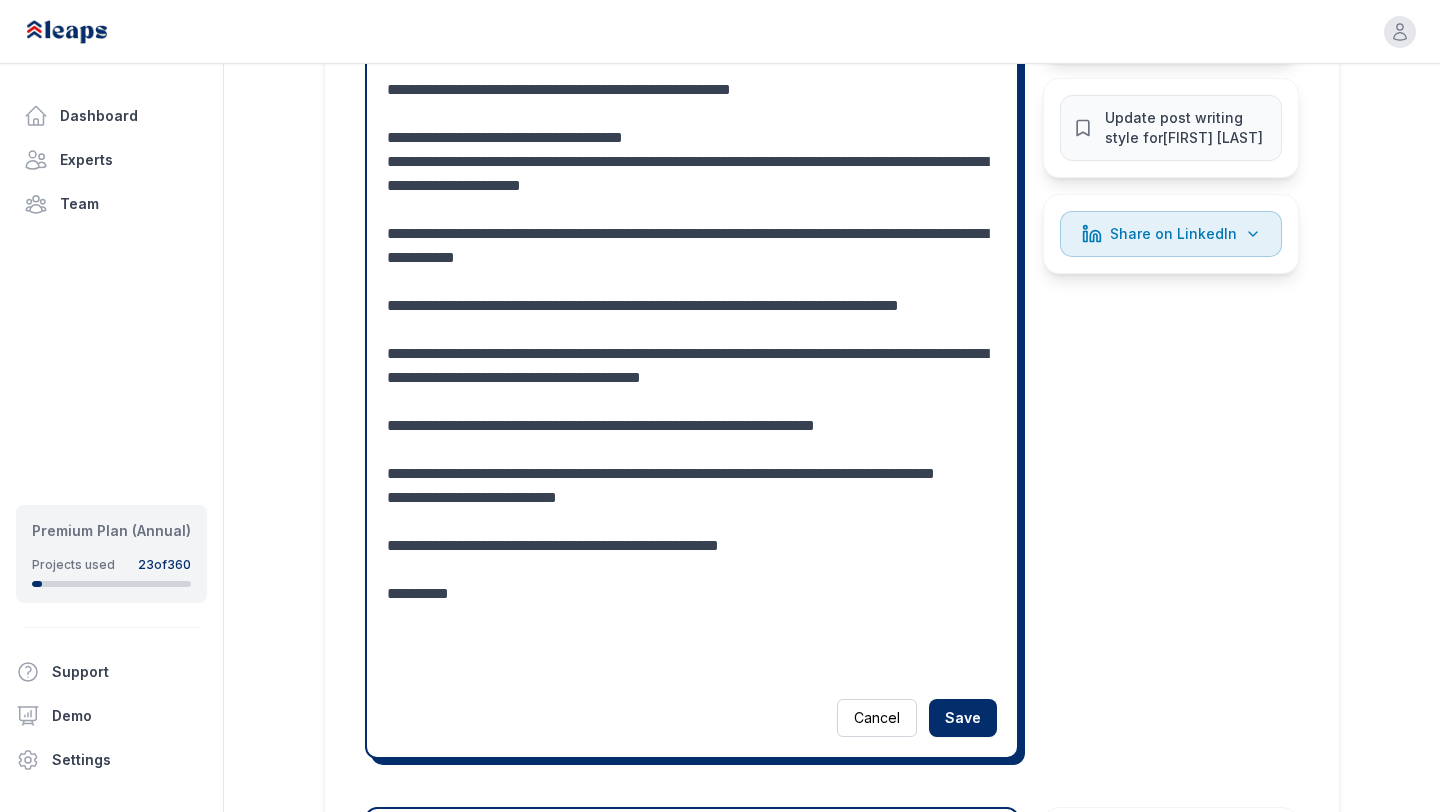 scroll, scrollTop: 1147, scrollLeft: 0, axis: vertical 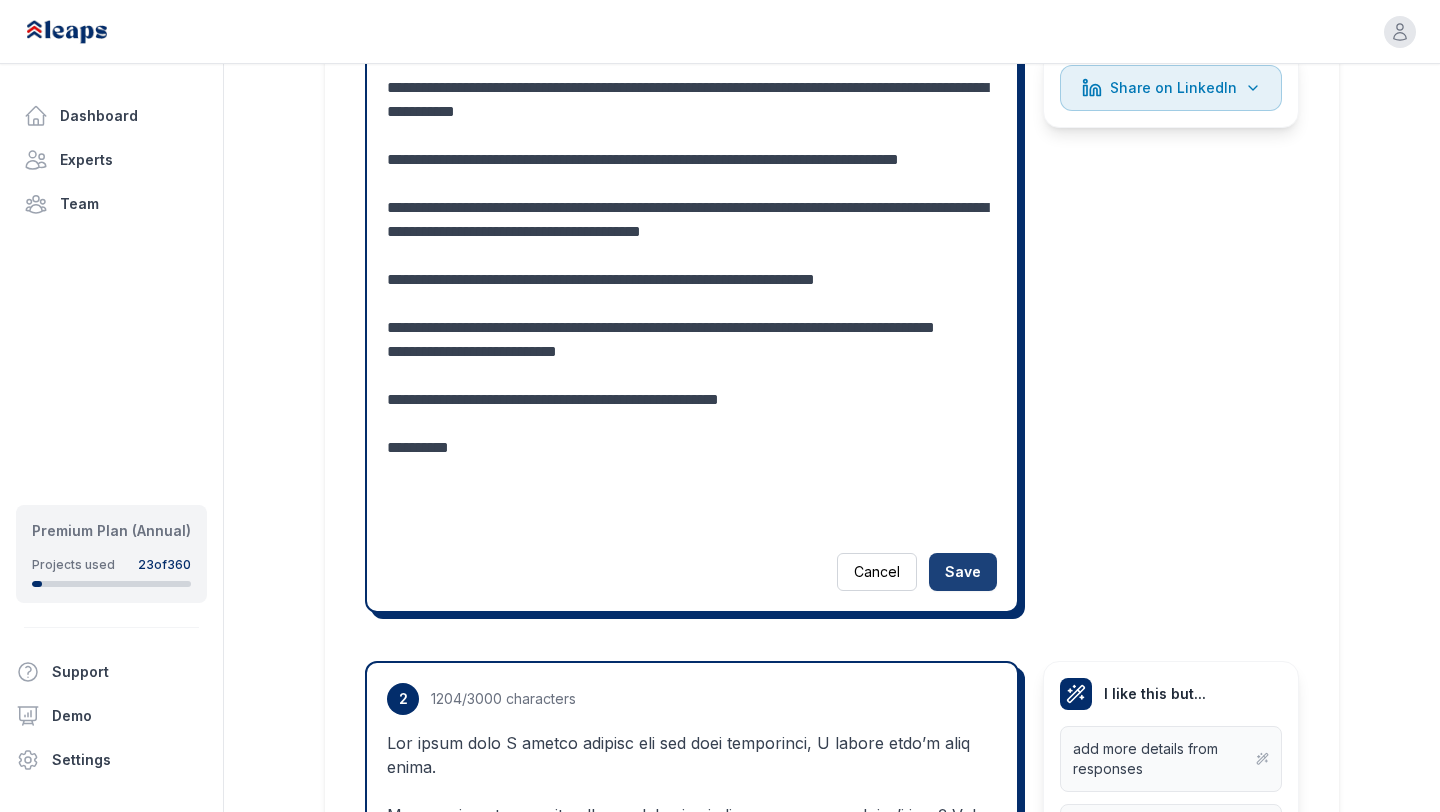 type on "**********" 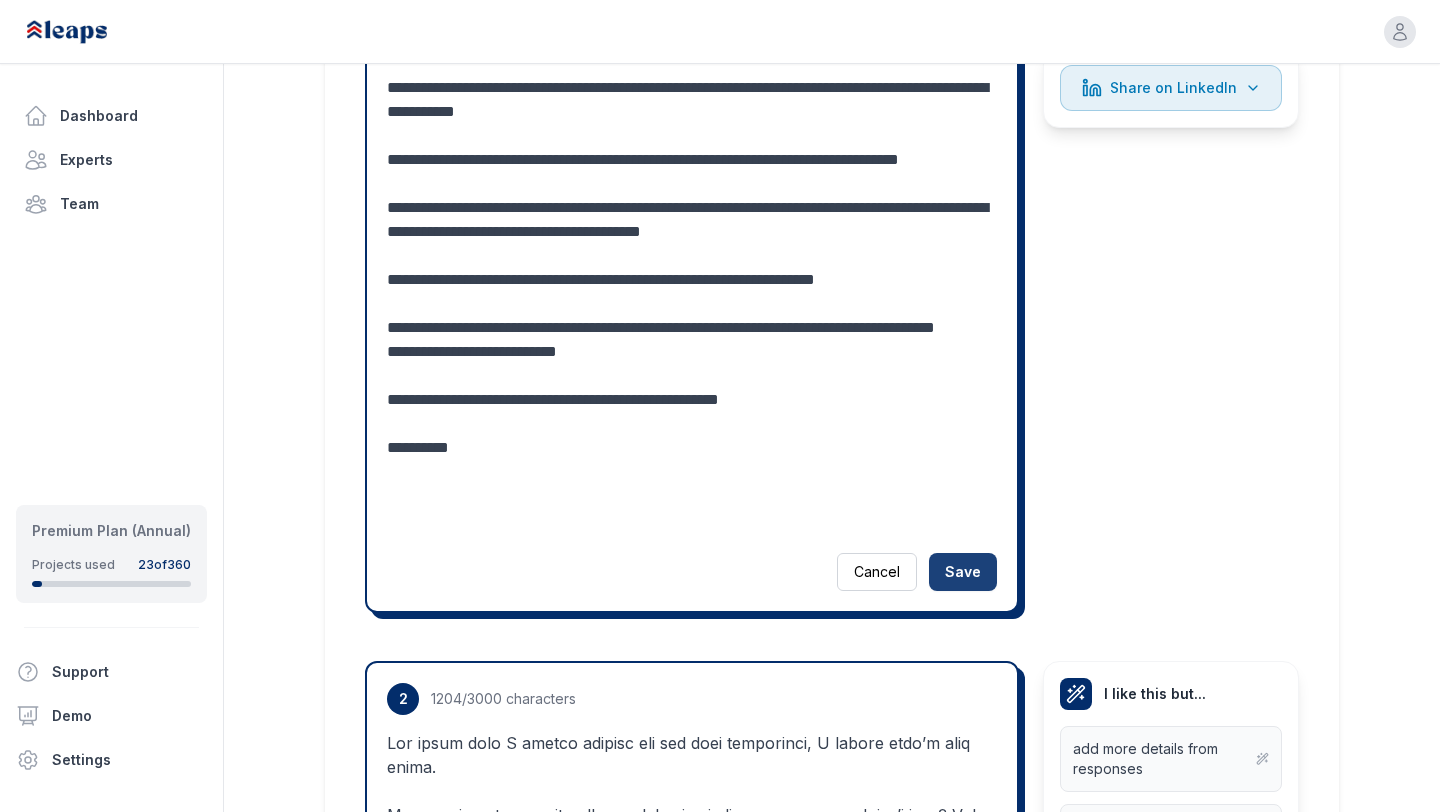 click on "Save" at bounding box center [963, 572] 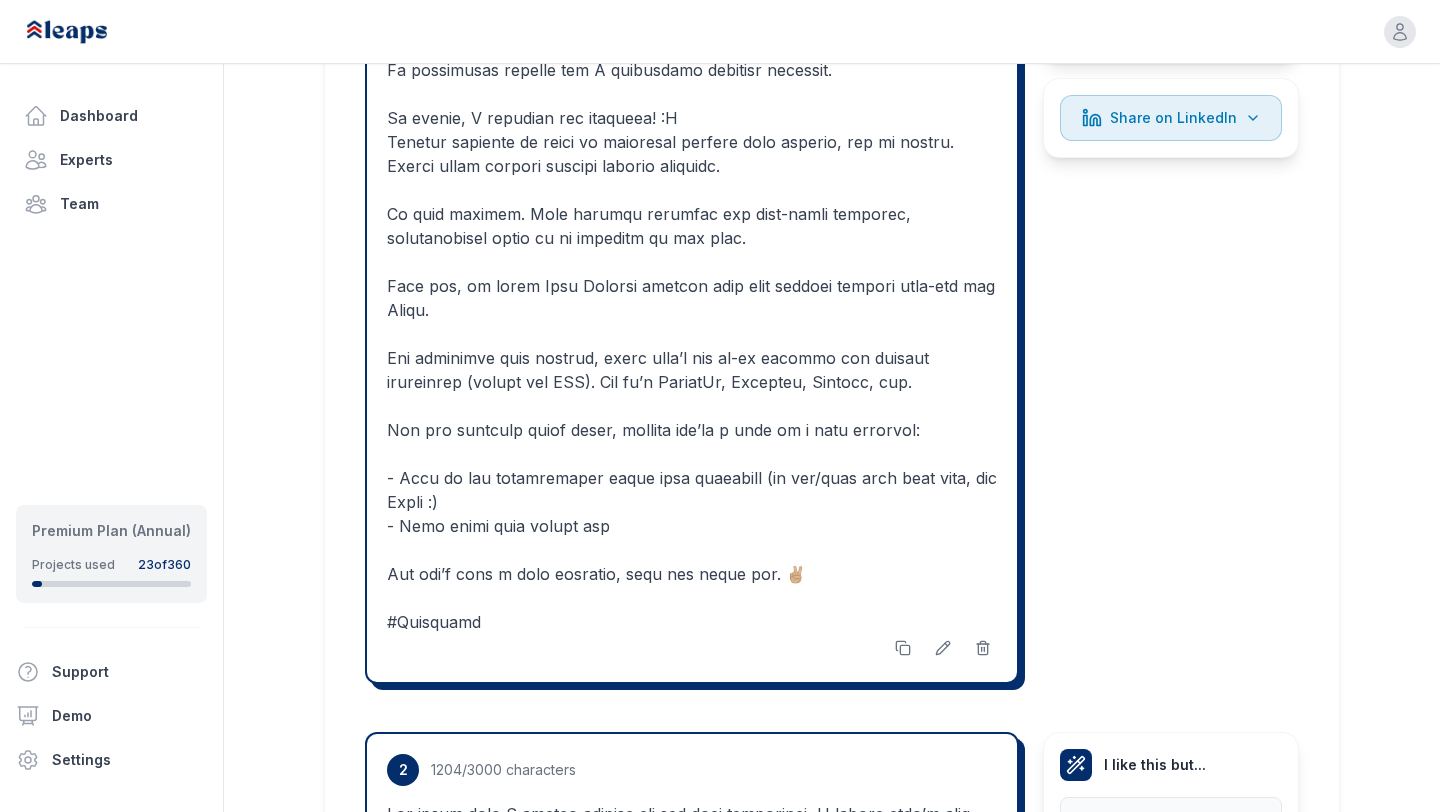 scroll, scrollTop: 1203, scrollLeft: 0, axis: vertical 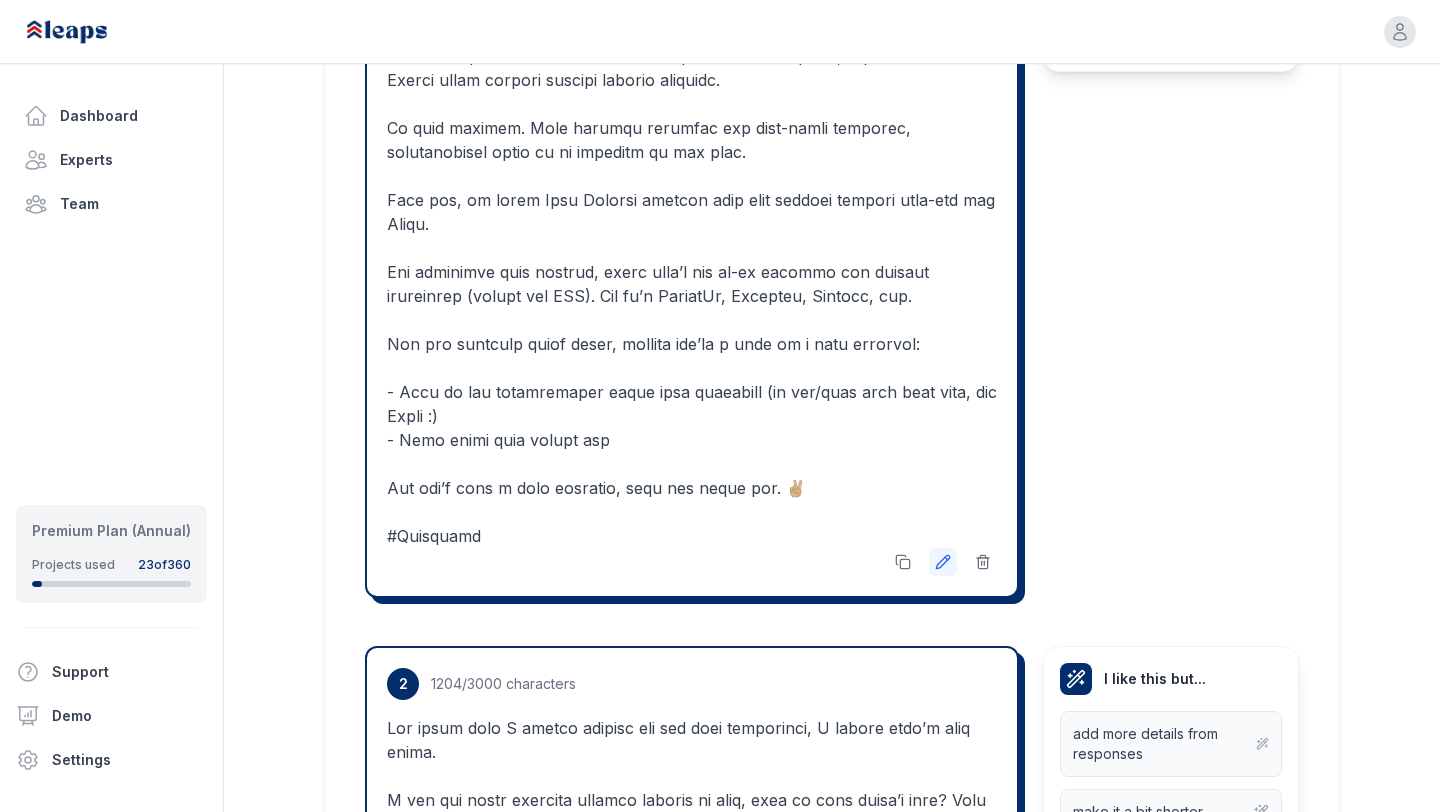 click 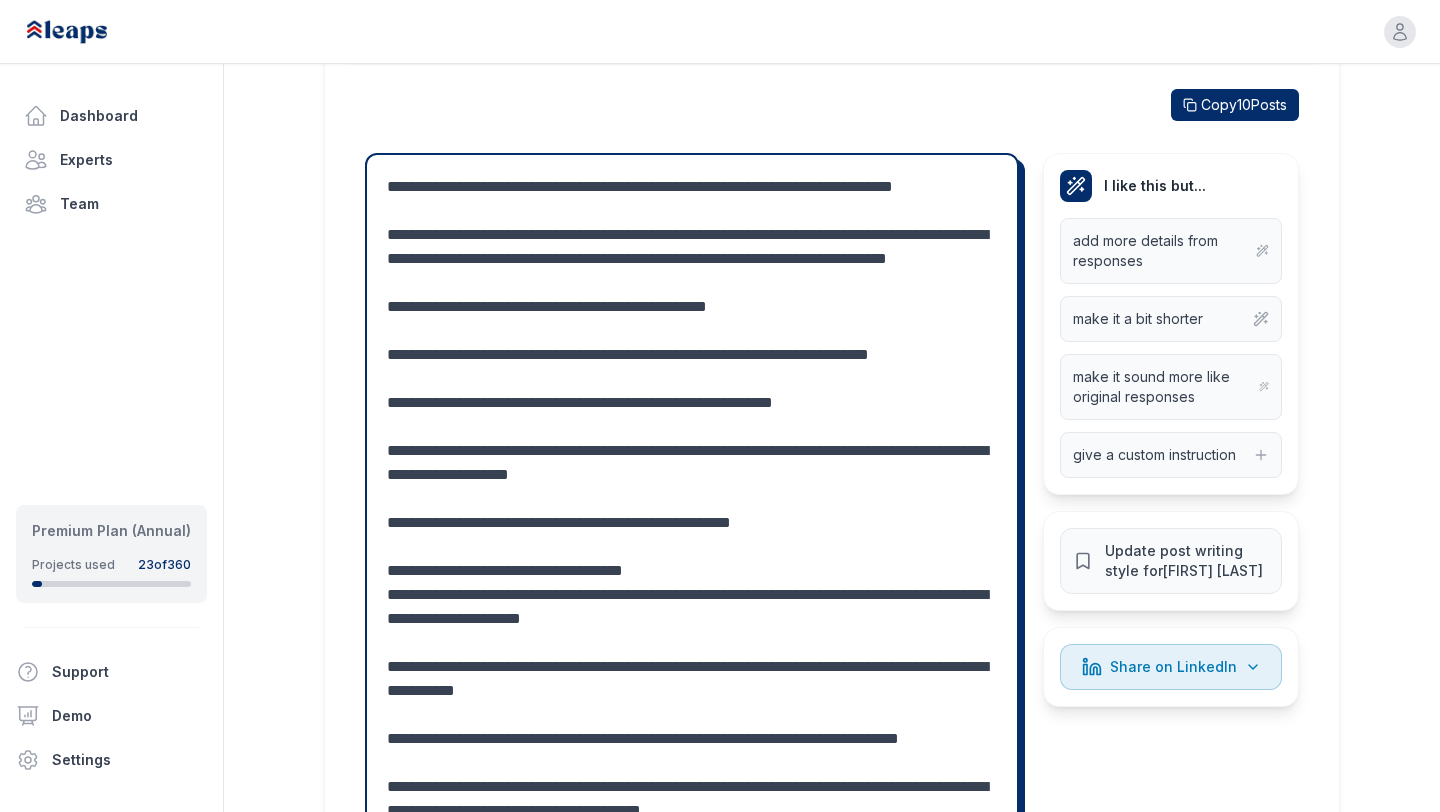 scroll, scrollTop: 557, scrollLeft: 0, axis: vertical 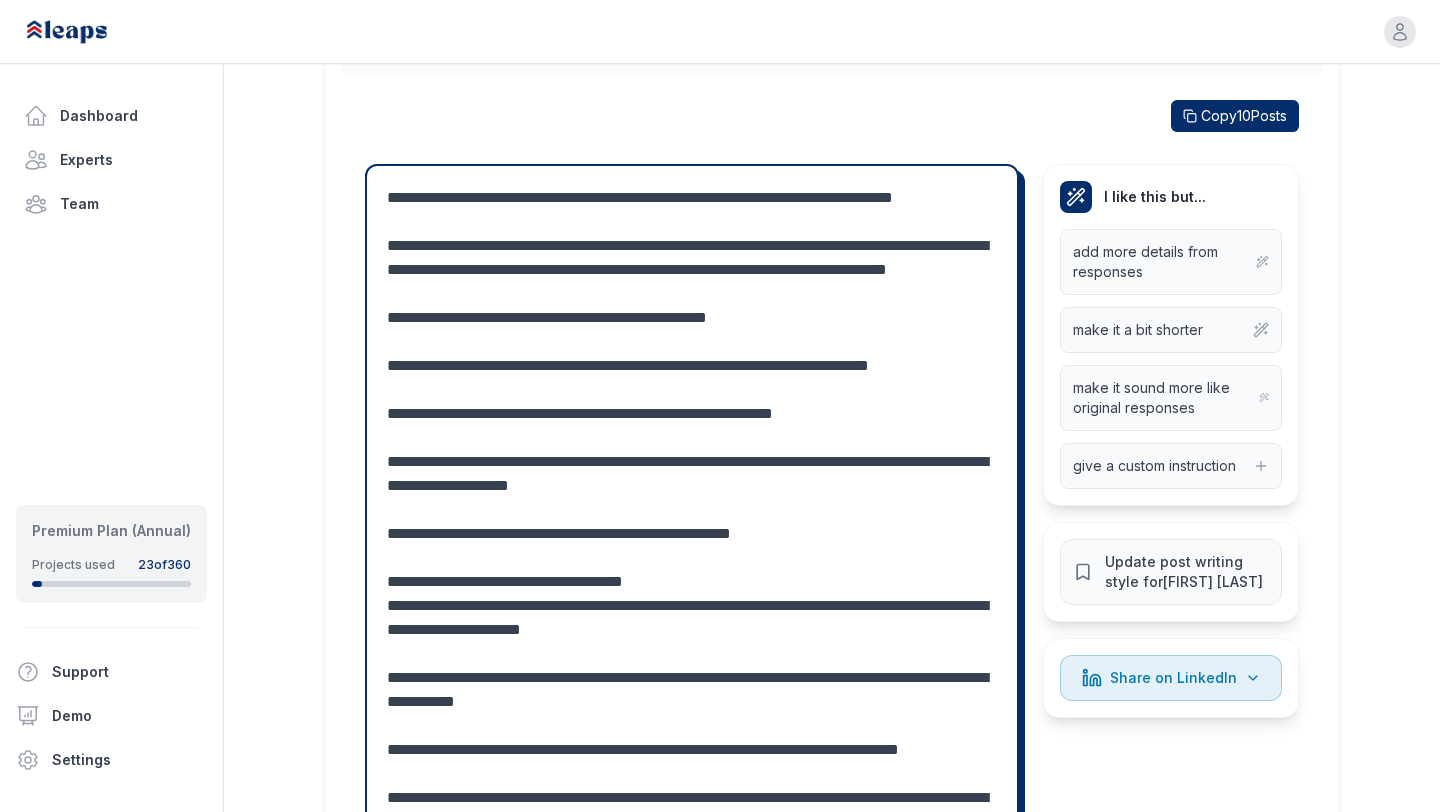 click at bounding box center [692, 654] 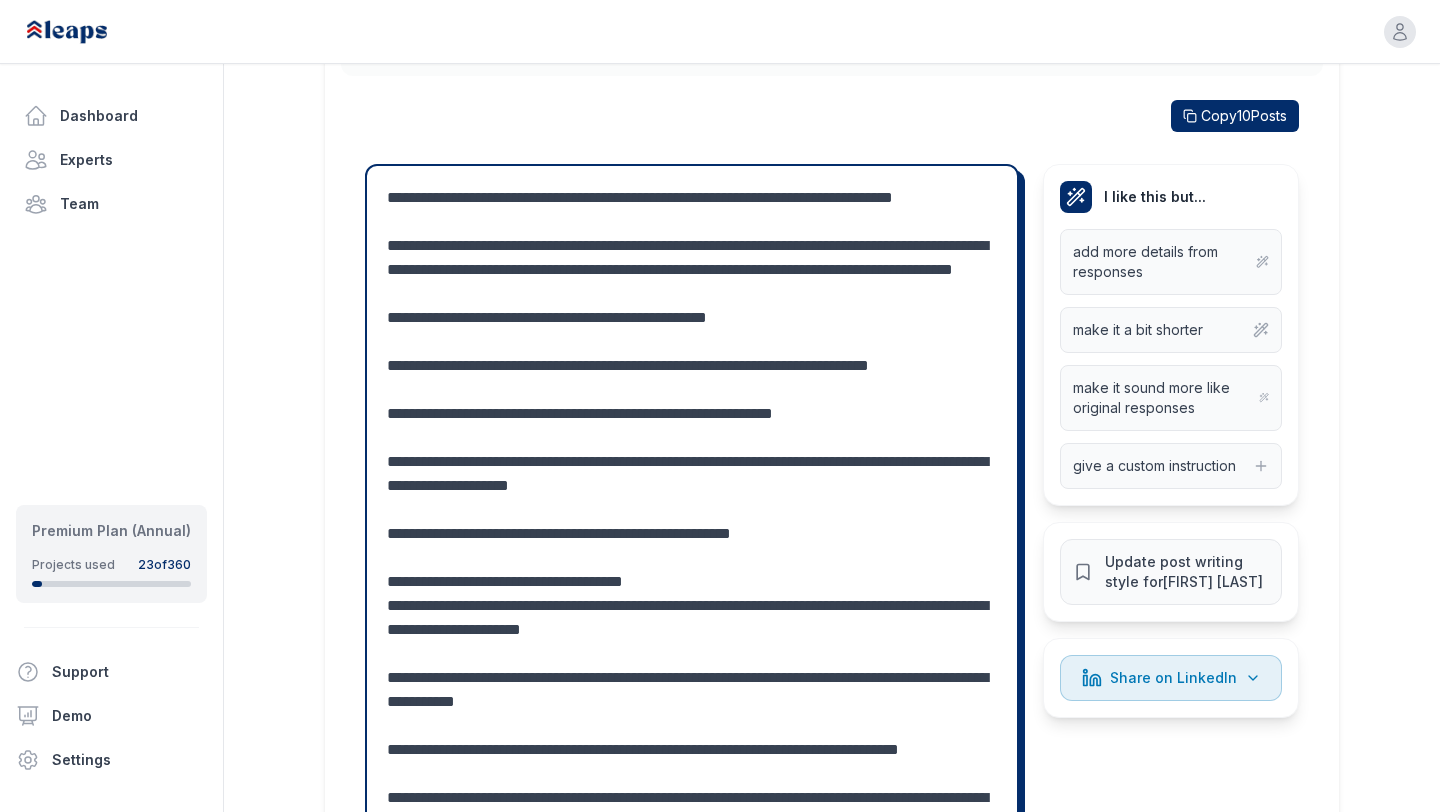 click at bounding box center (692, 654) 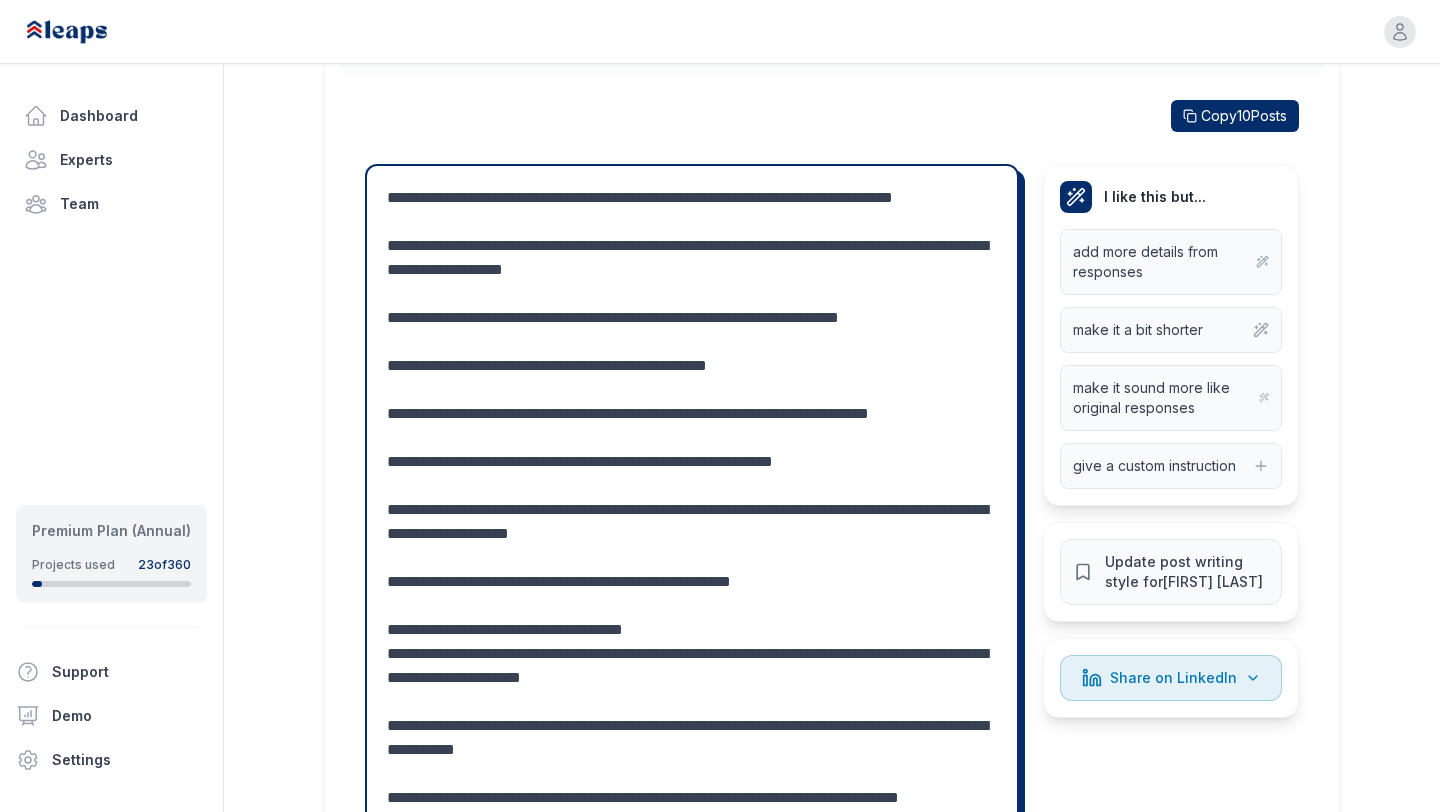 click at bounding box center [692, 666] 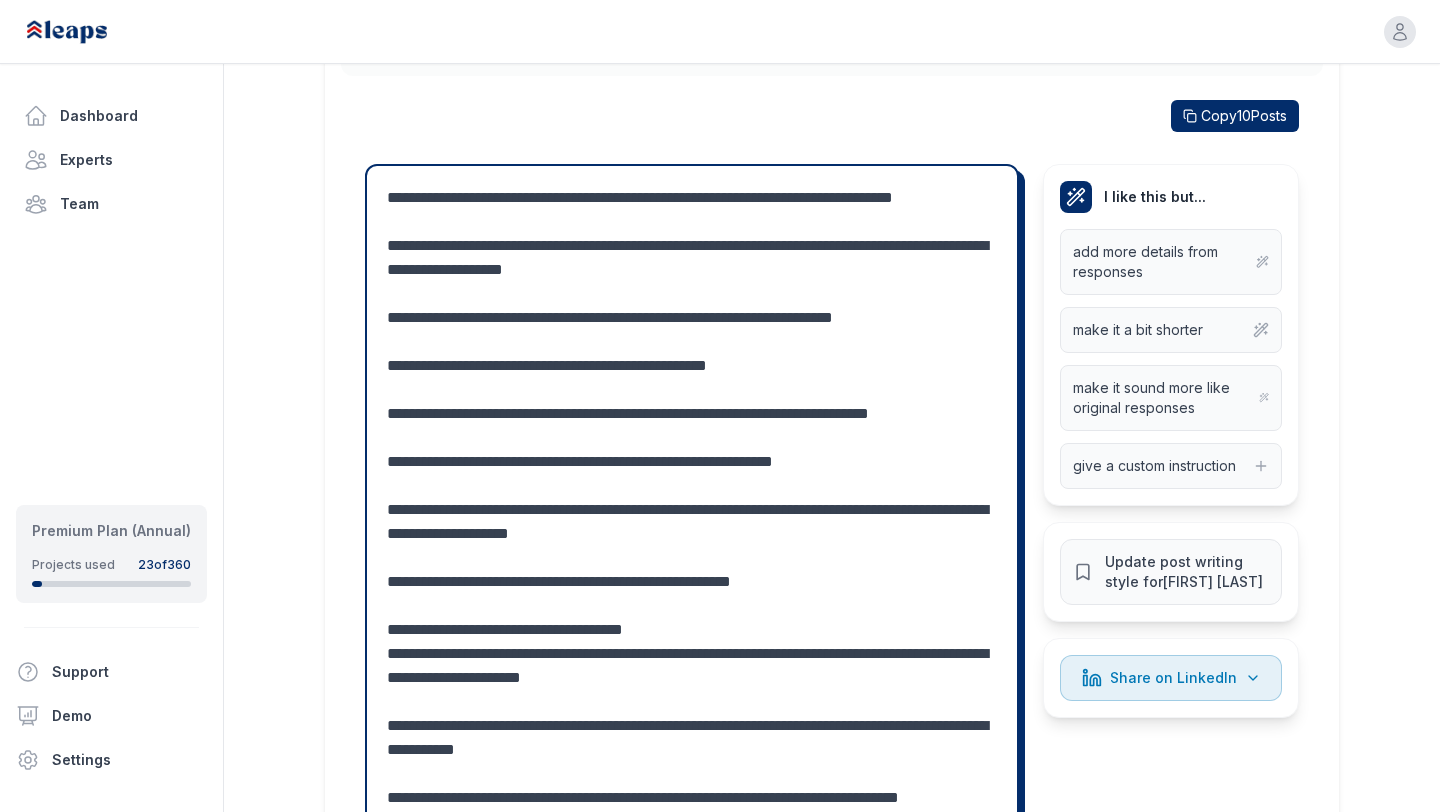 click at bounding box center [692, 666] 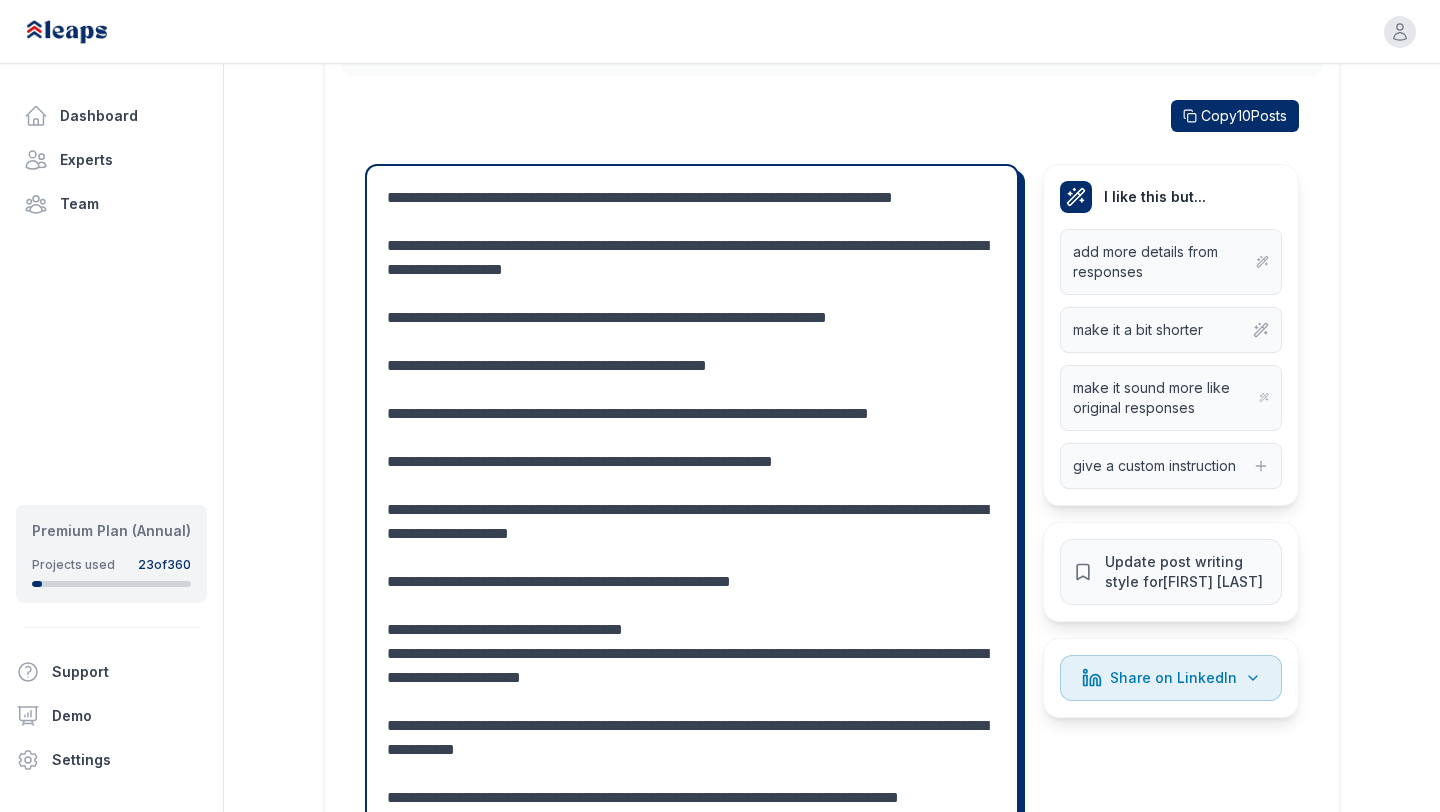 click at bounding box center [692, 666] 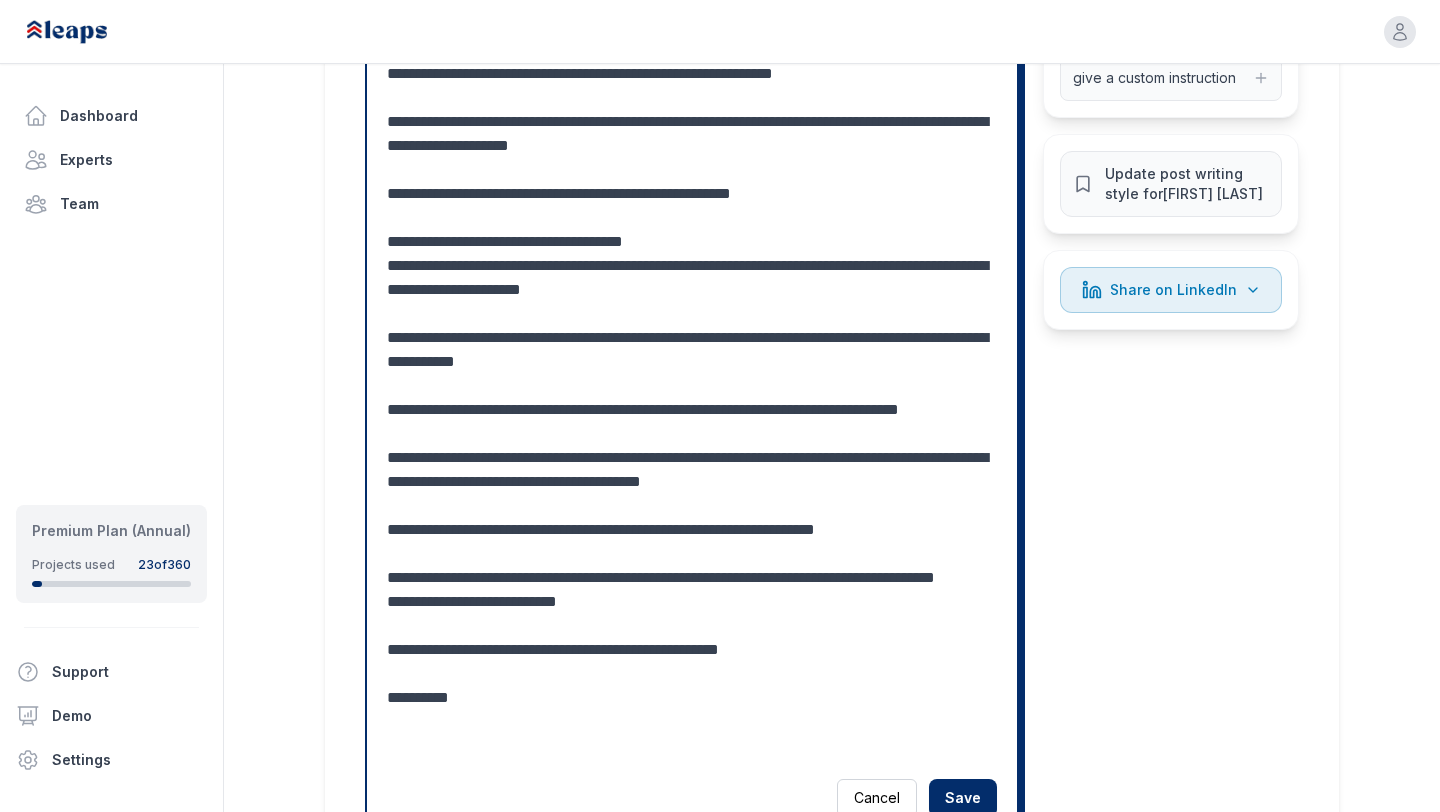 scroll, scrollTop: 950, scrollLeft: 0, axis: vertical 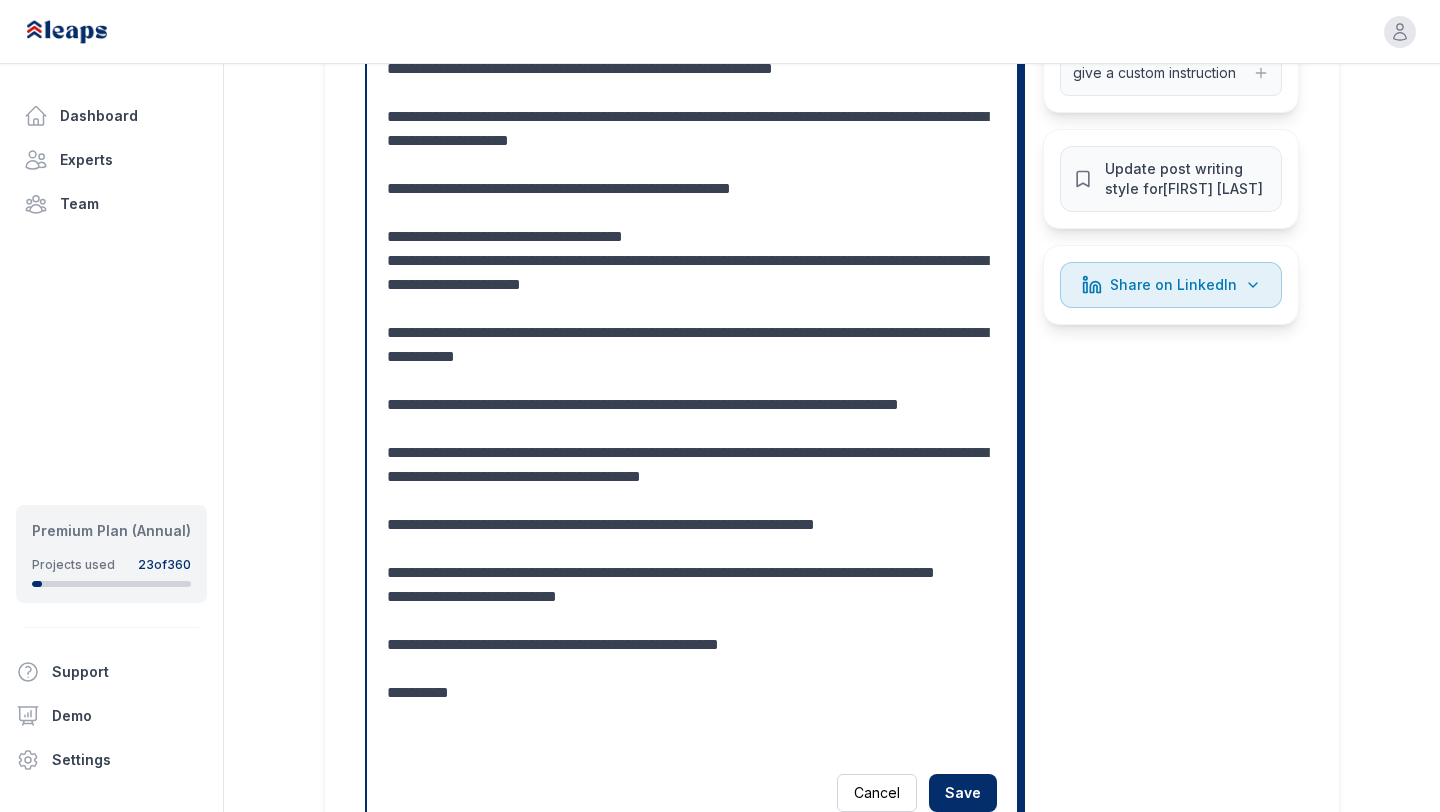 click at bounding box center (692, 273) 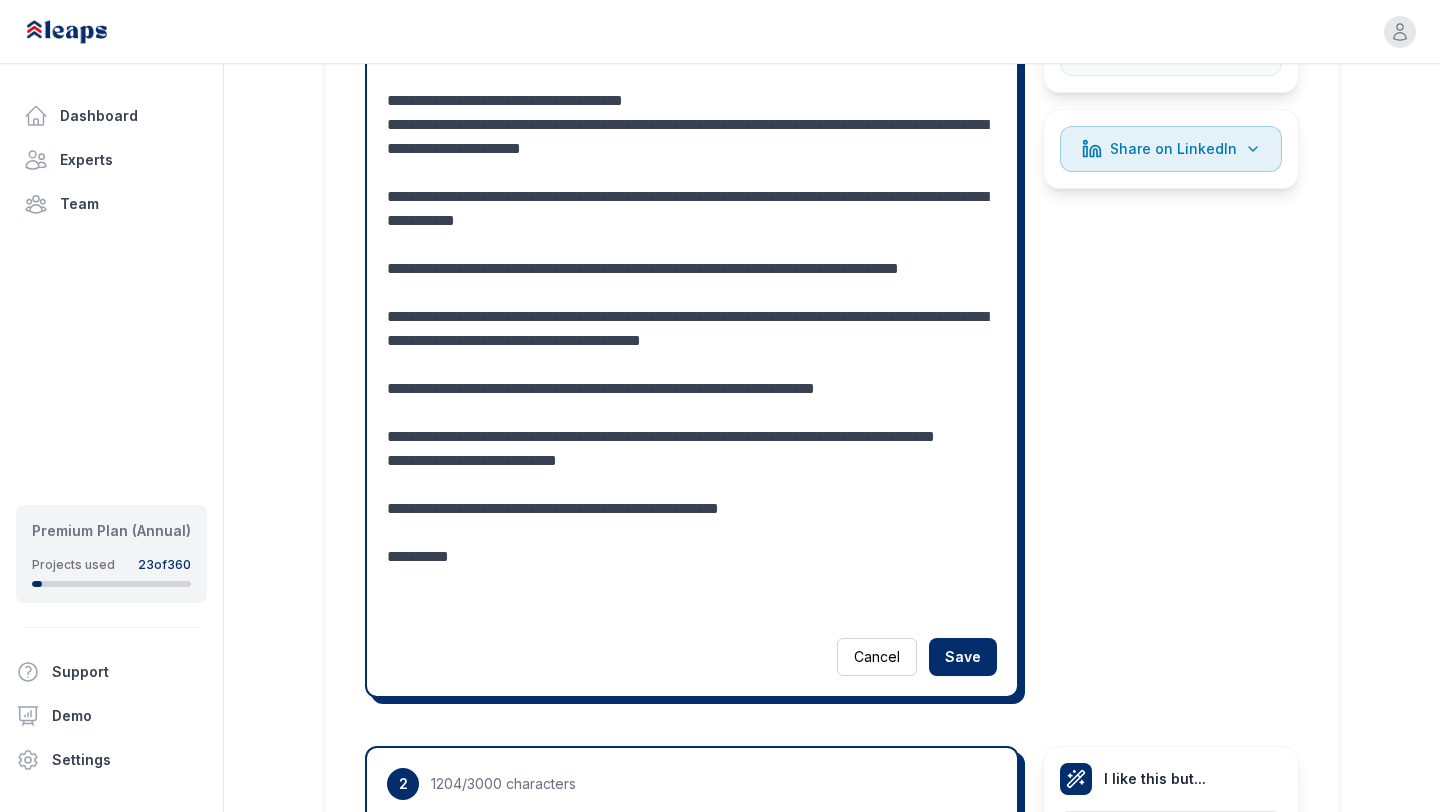 scroll, scrollTop: 1098, scrollLeft: 0, axis: vertical 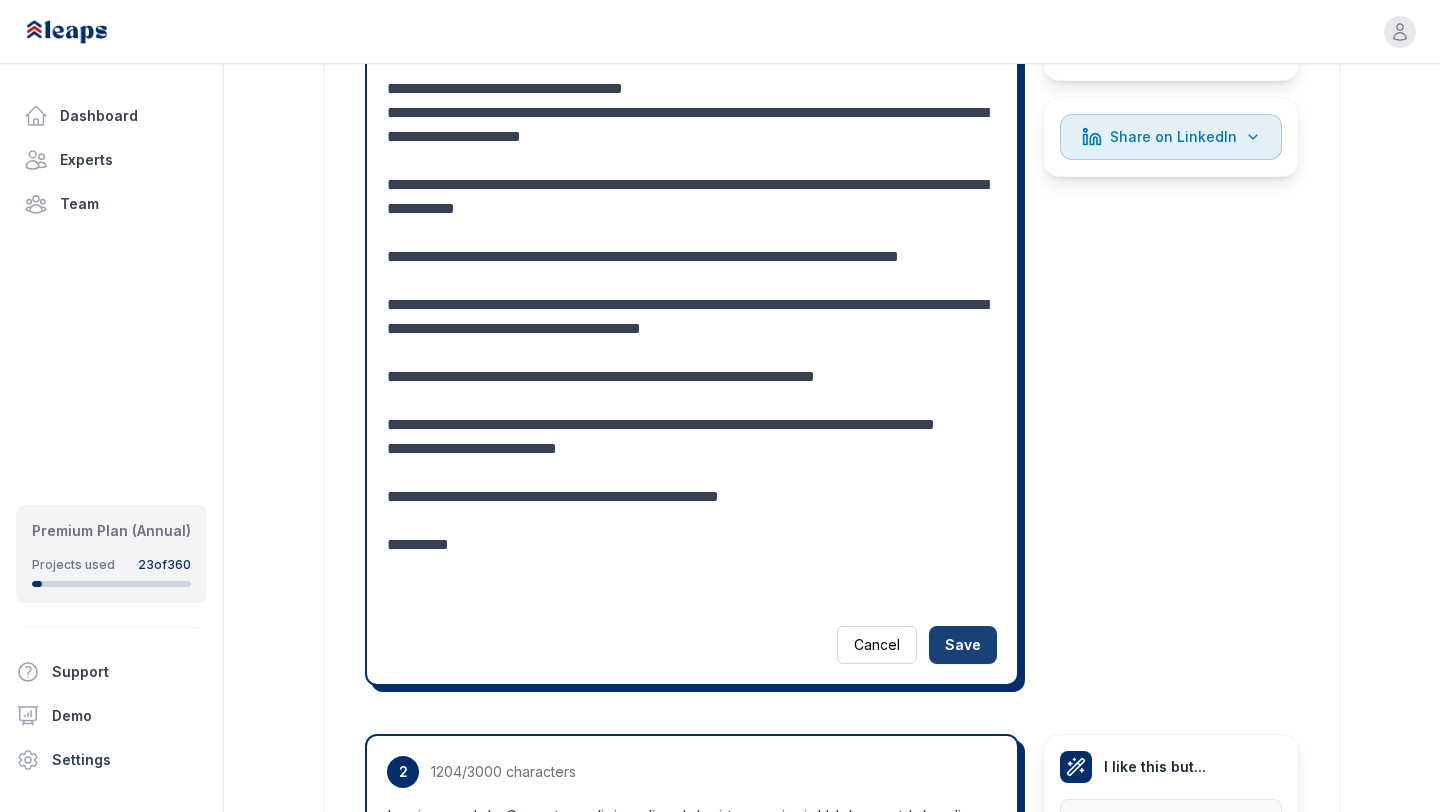 type on "**********" 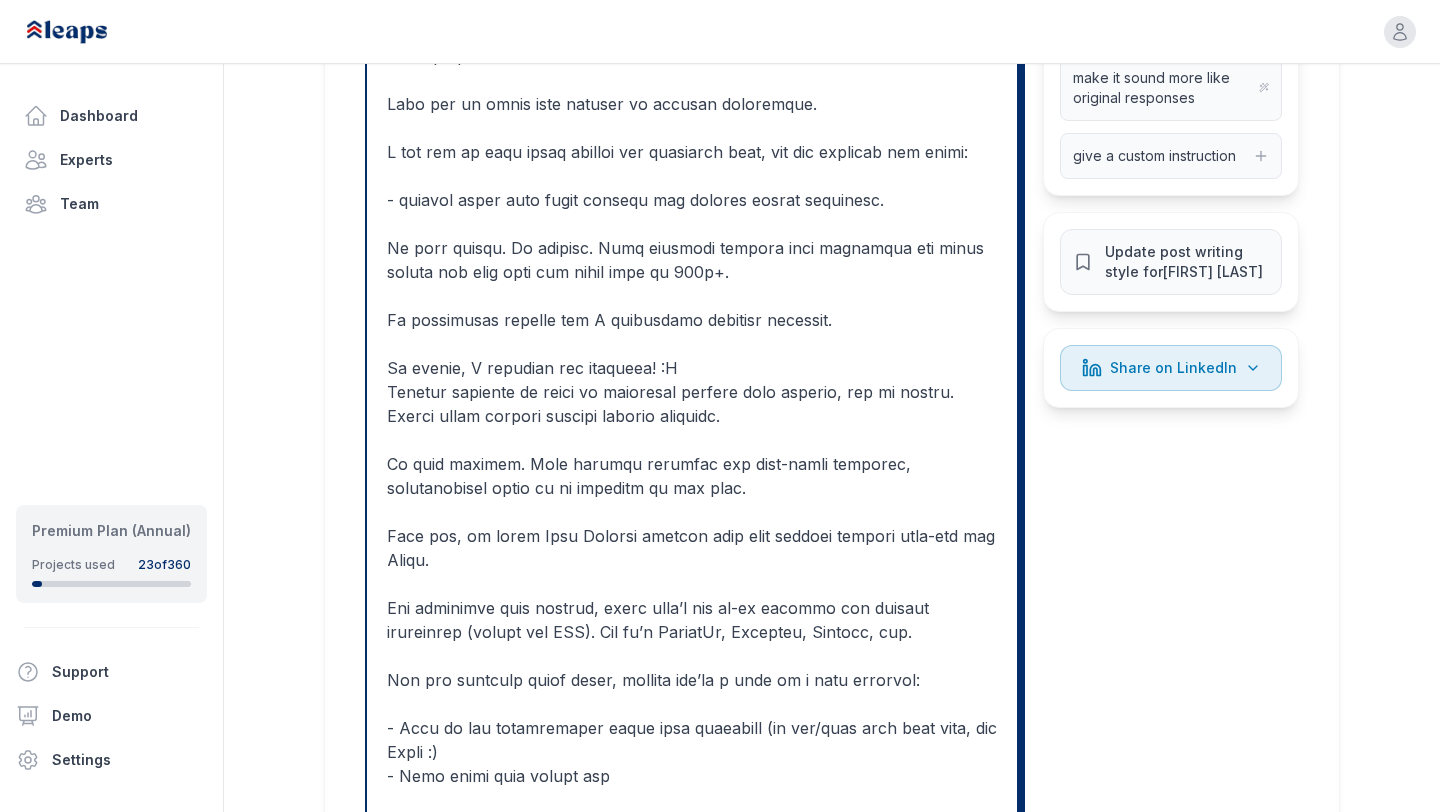 scroll, scrollTop: 1115, scrollLeft: 0, axis: vertical 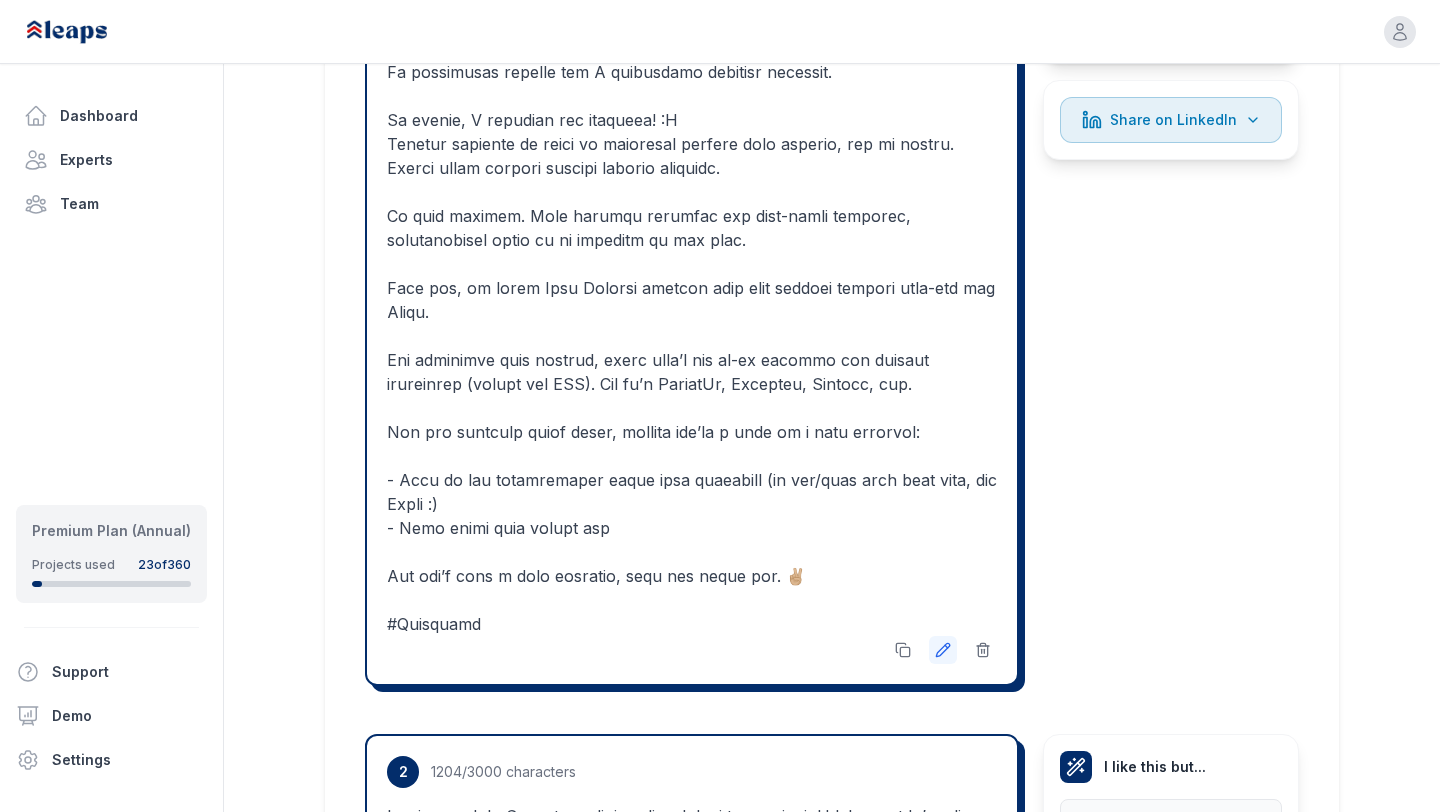 click 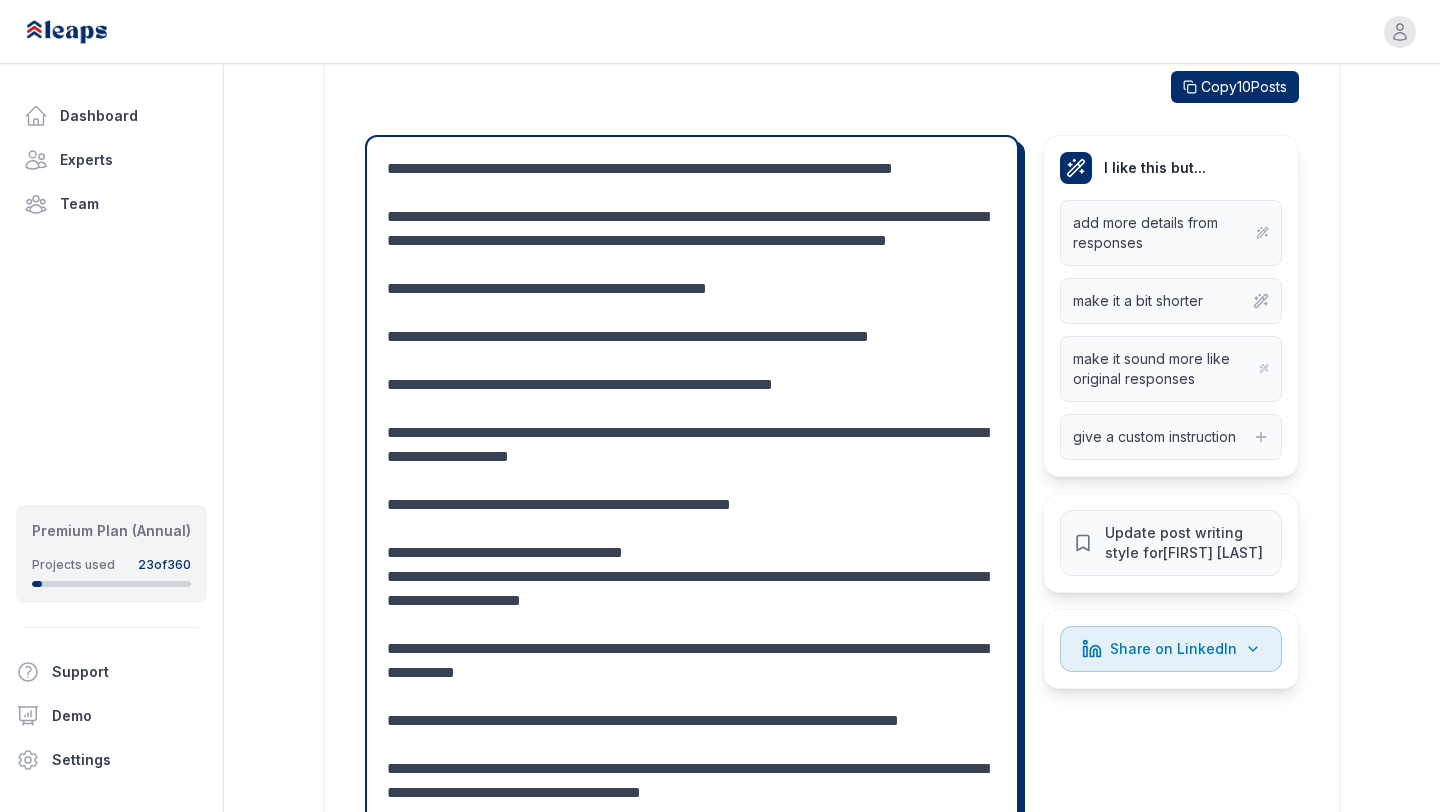 scroll, scrollTop: 560, scrollLeft: 0, axis: vertical 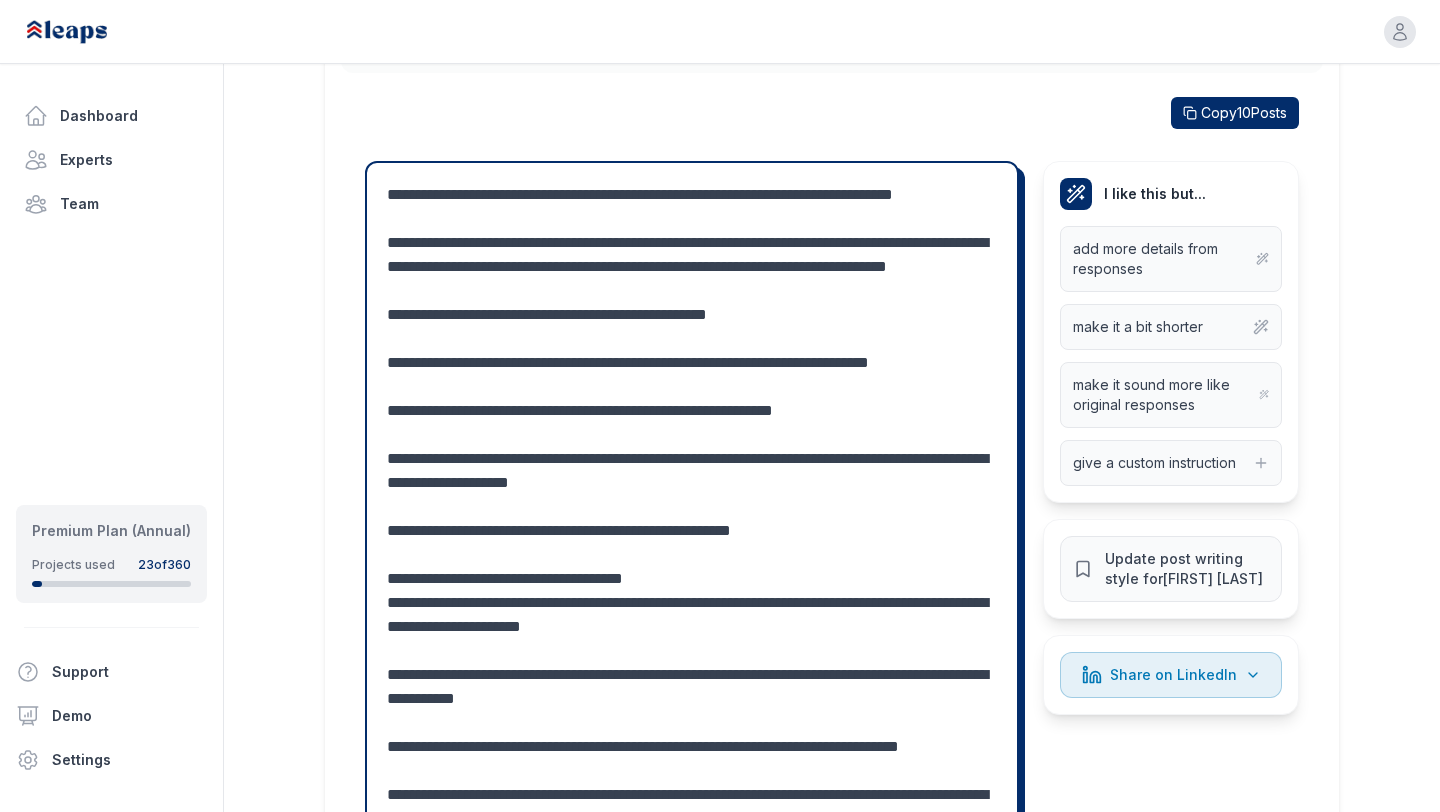click at bounding box center (692, 651) 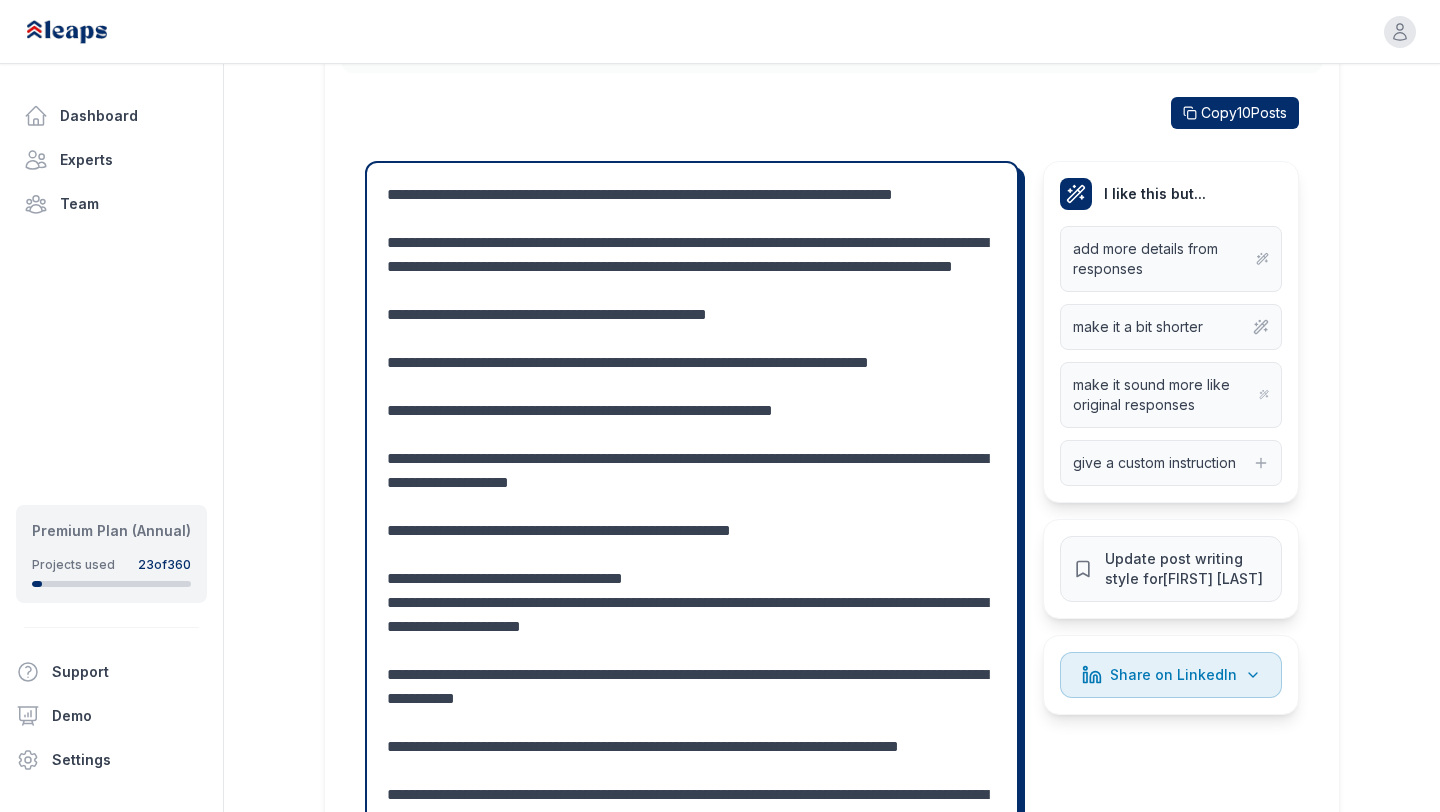 click at bounding box center [692, 651] 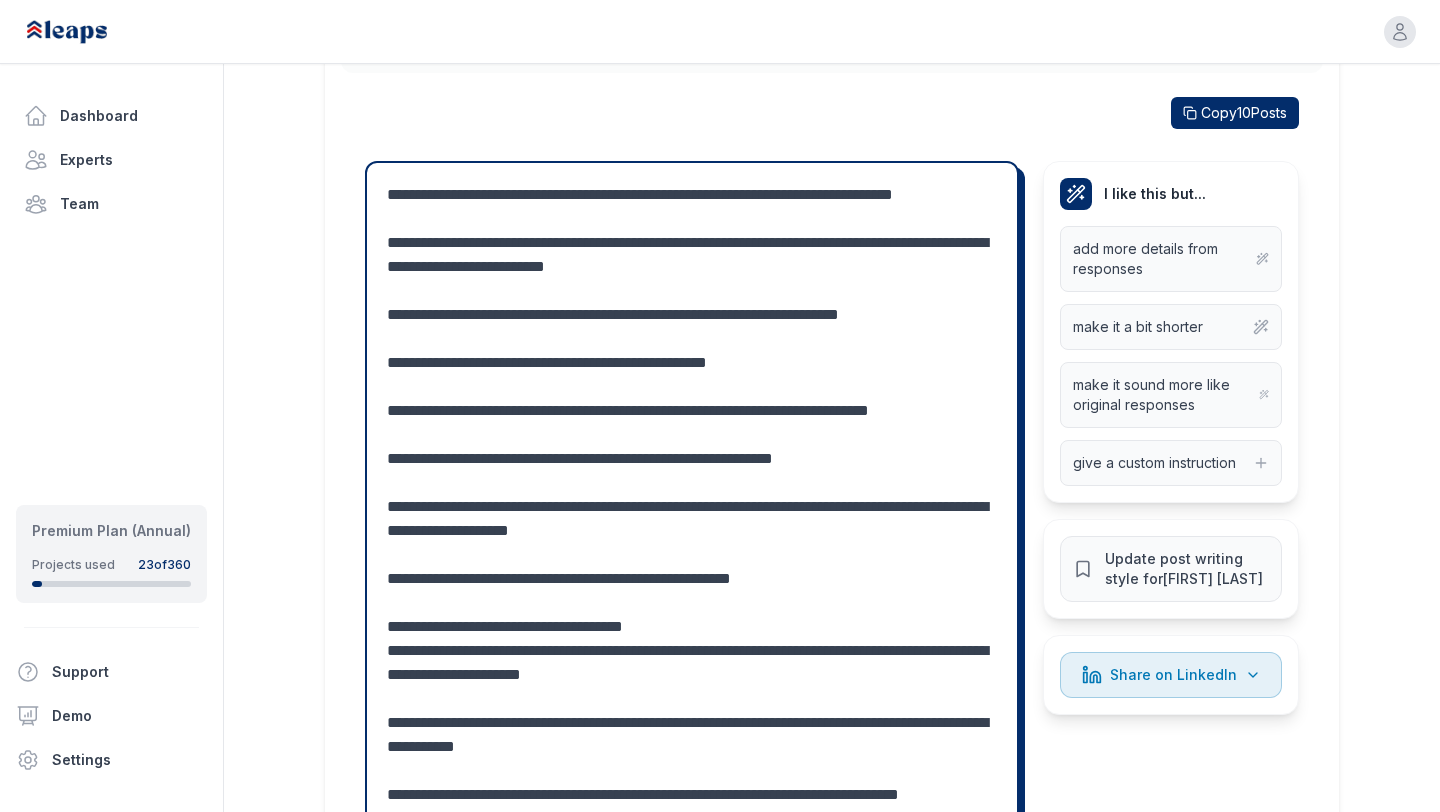 click at bounding box center (692, 663) 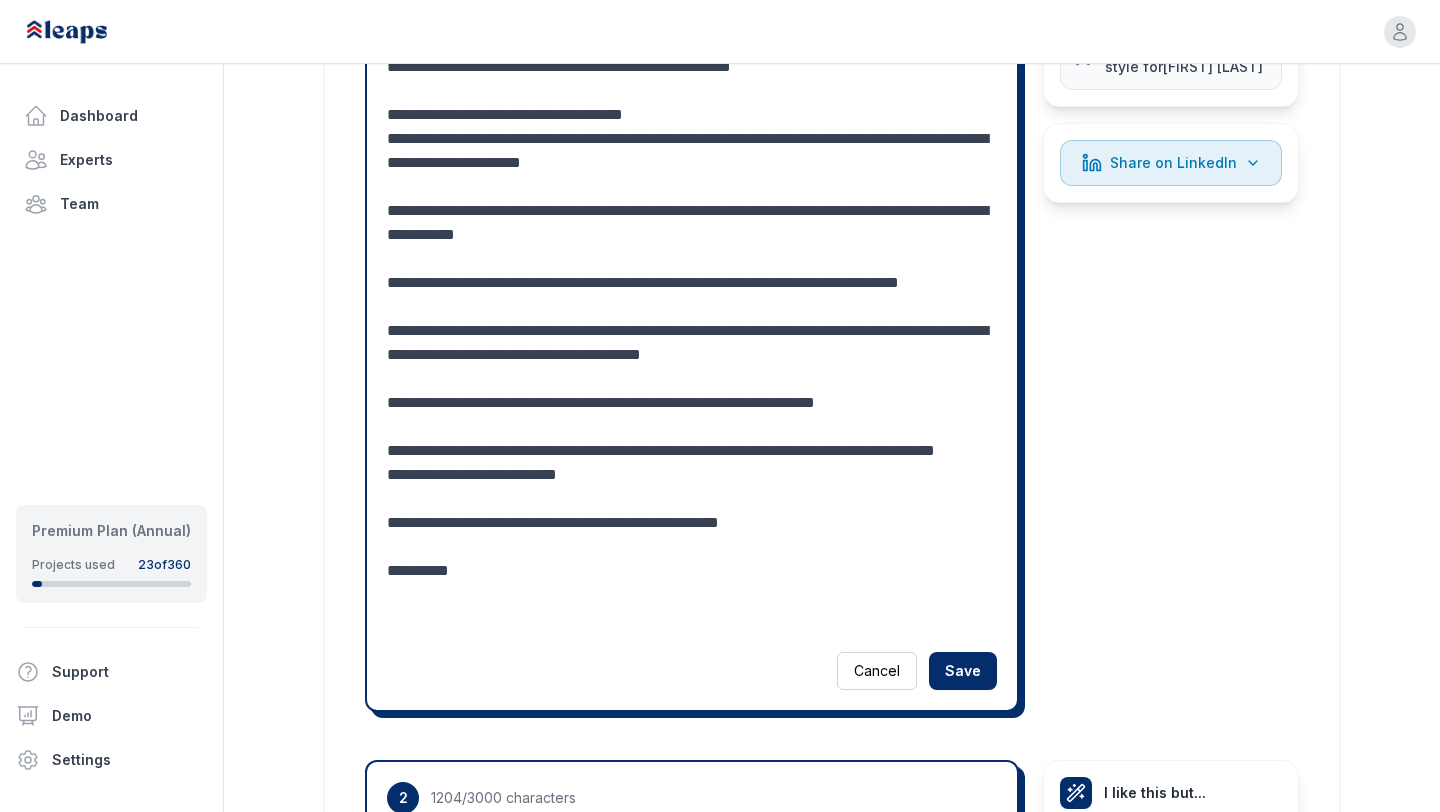 scroll, scrollTop: 1135, scrollLeft: 0, axis: vertical 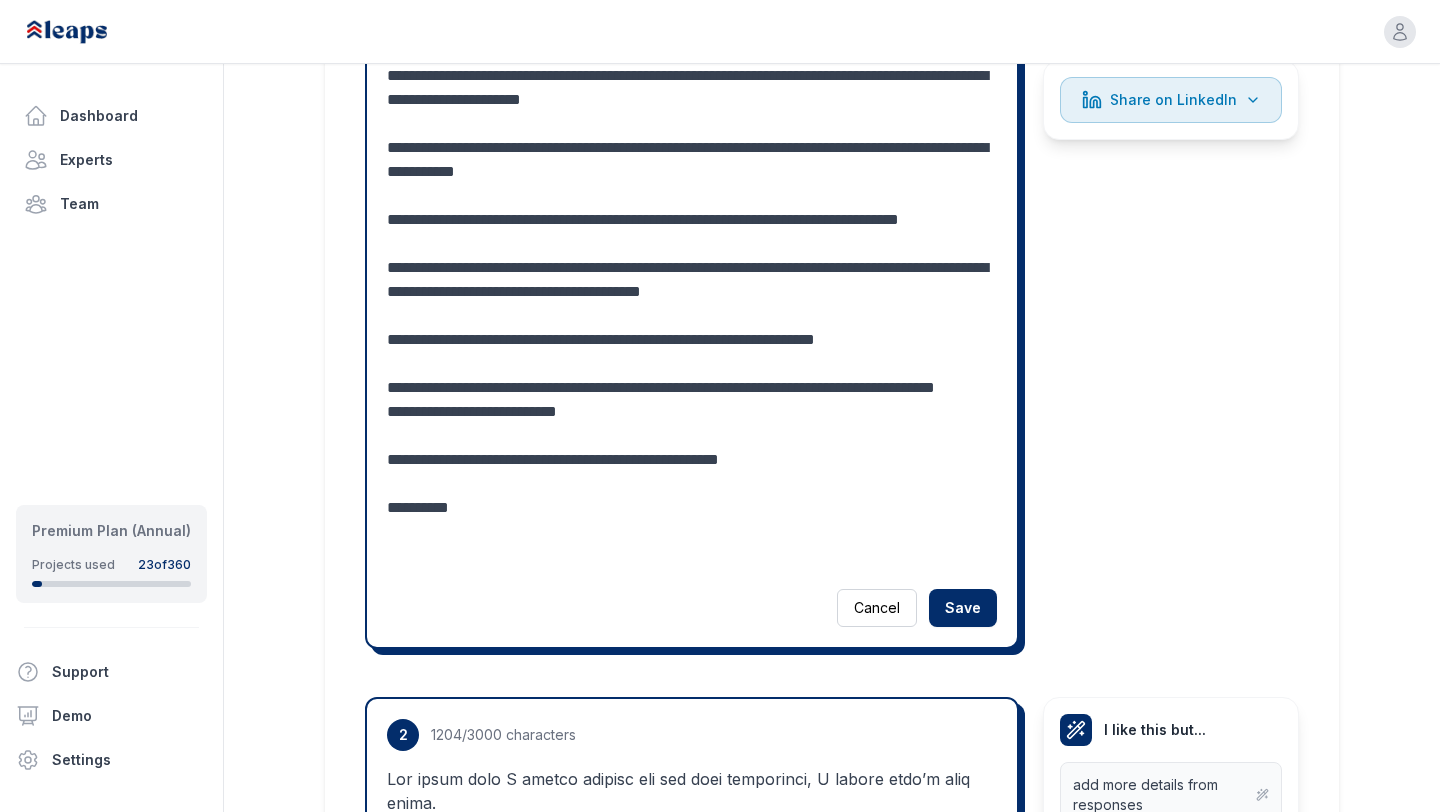 click at bounding box center [692, 88] 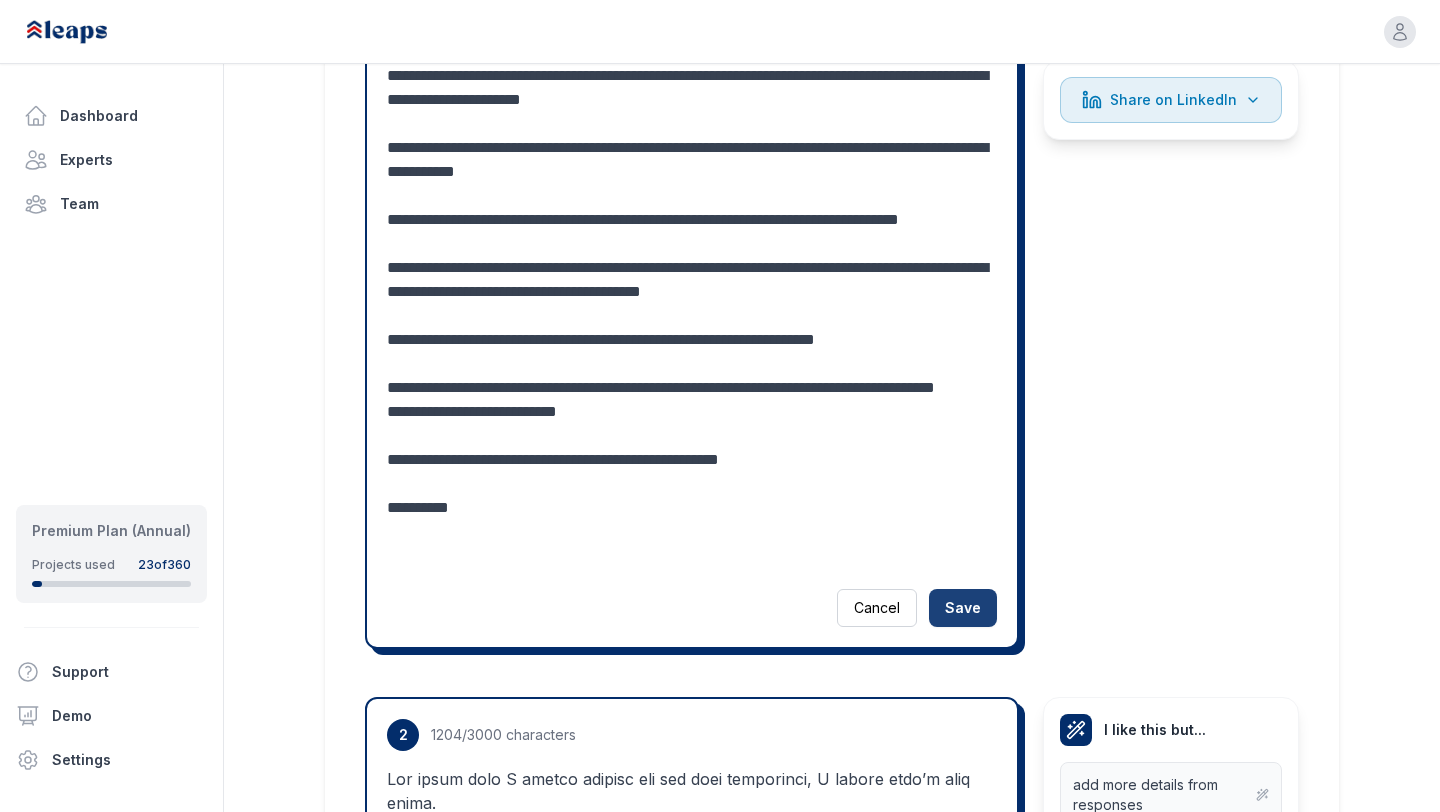type on "**********" 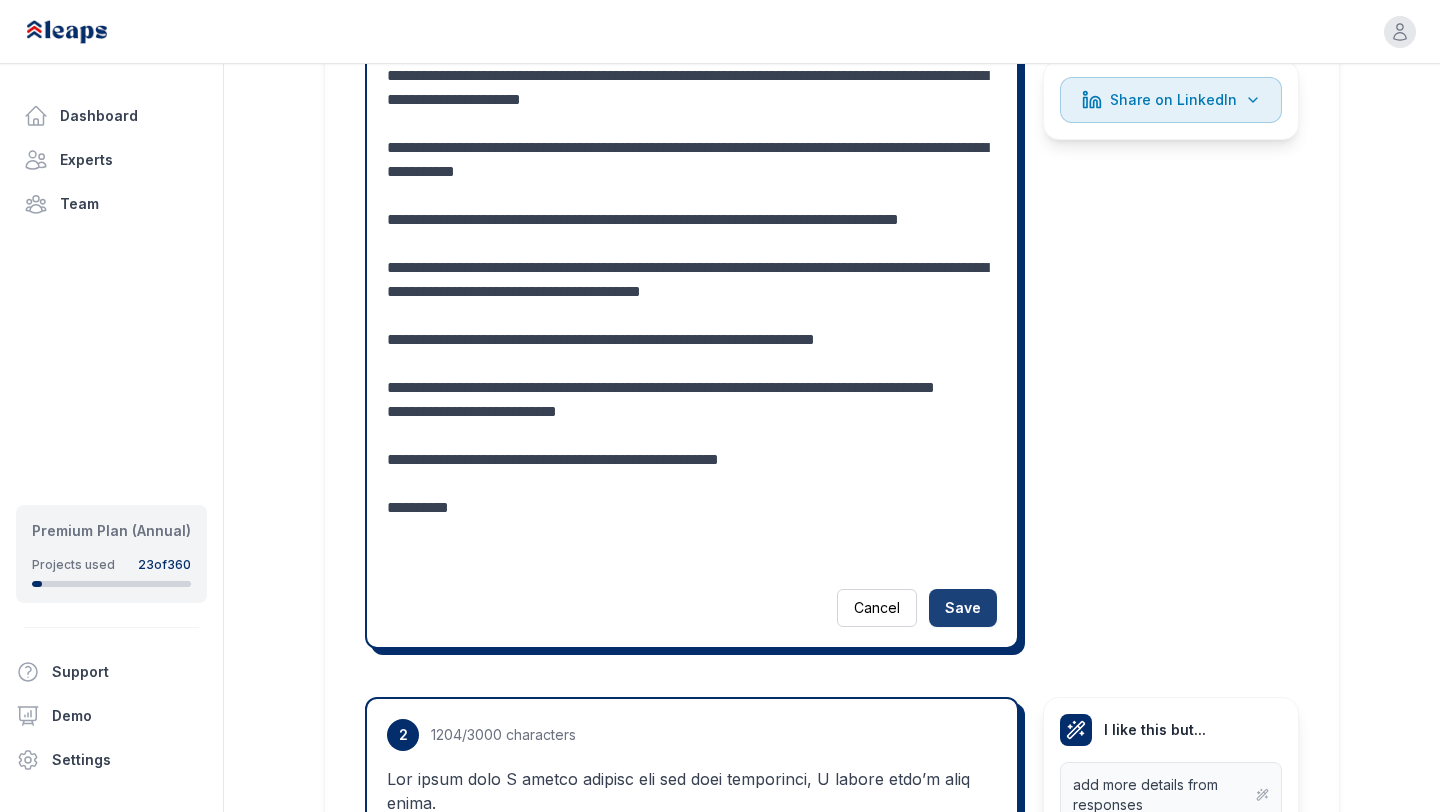click on "Save" at bounding box center [963, 608] 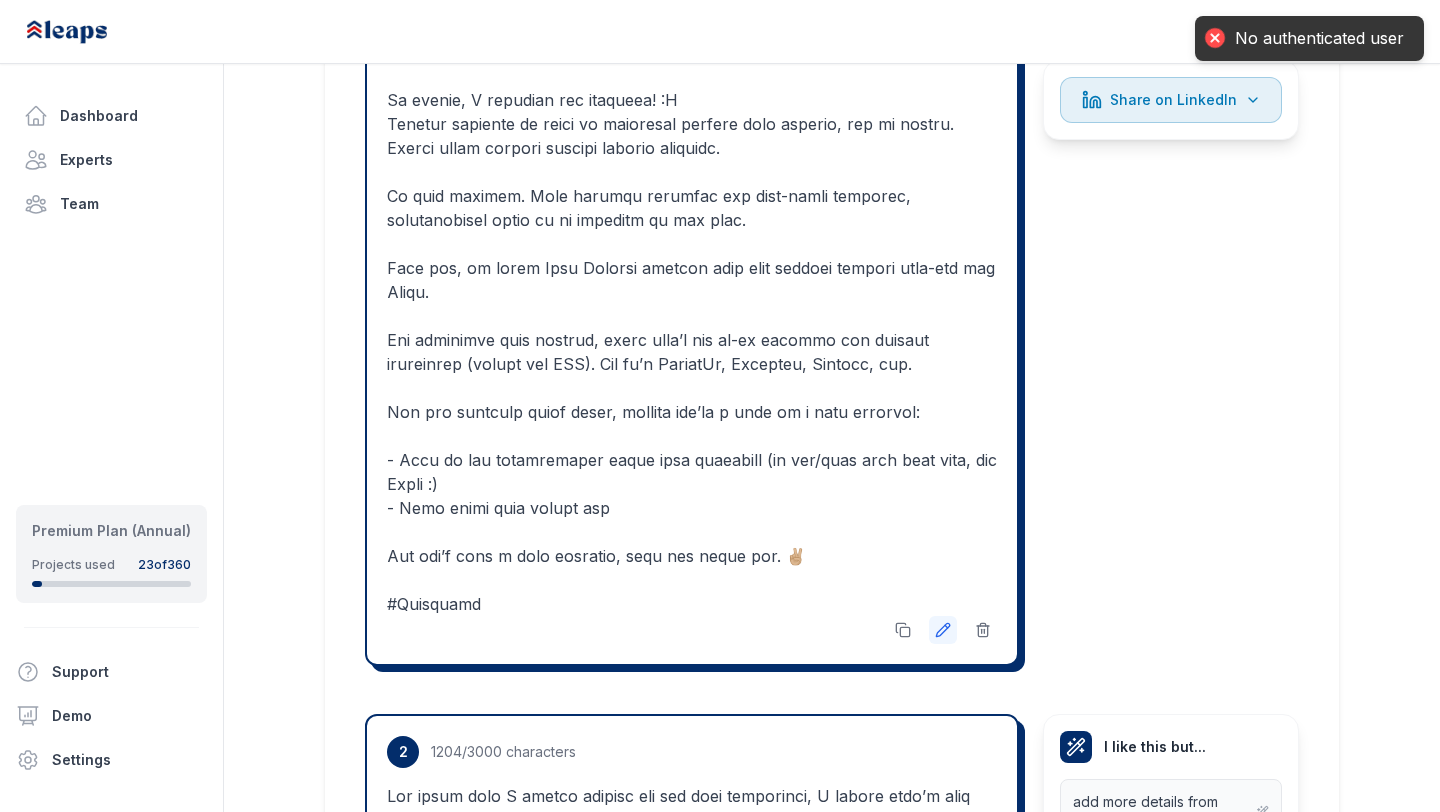 click at bounding box center (943, 630) 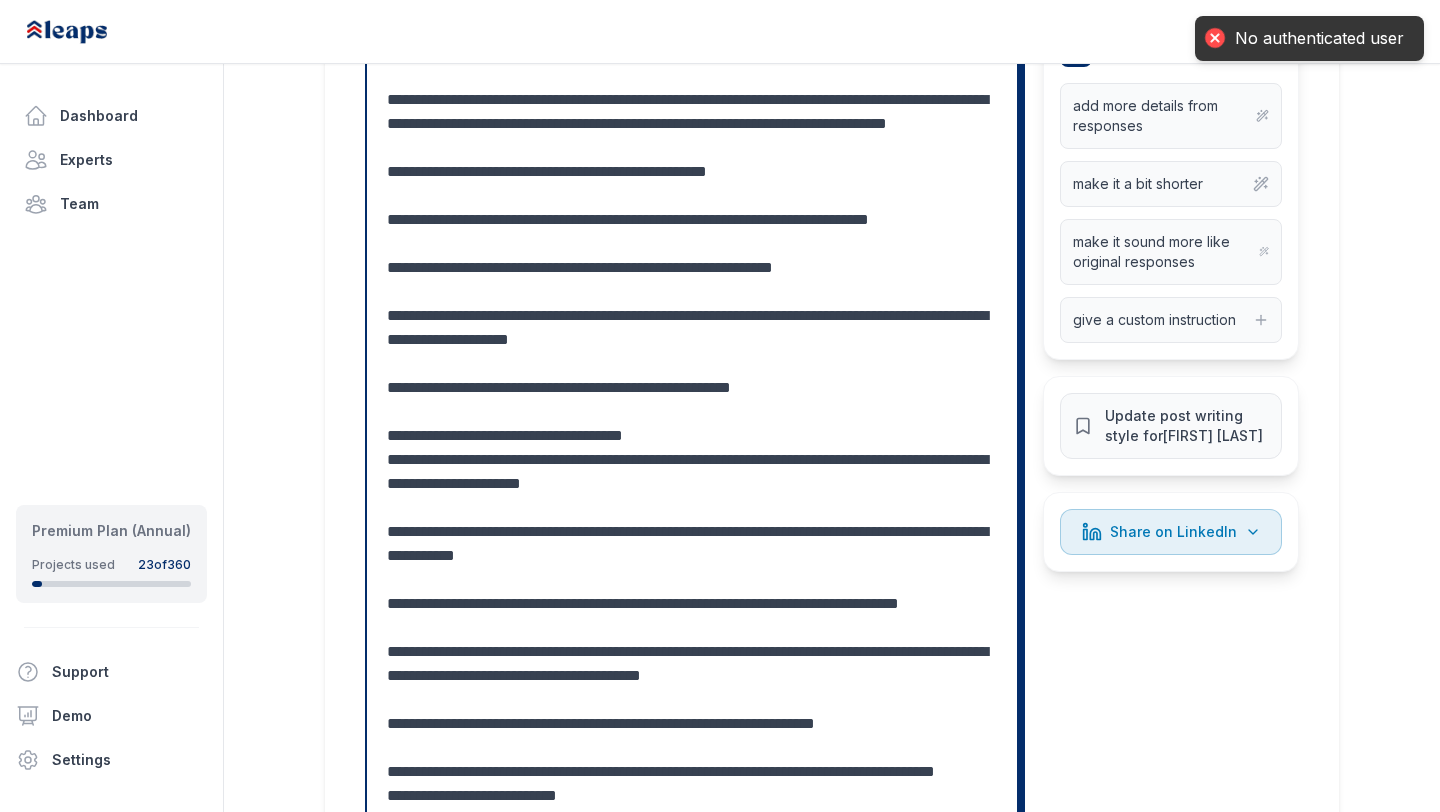 scroll, scrollTop: 705, scrollLeft: 0, axis: vertical 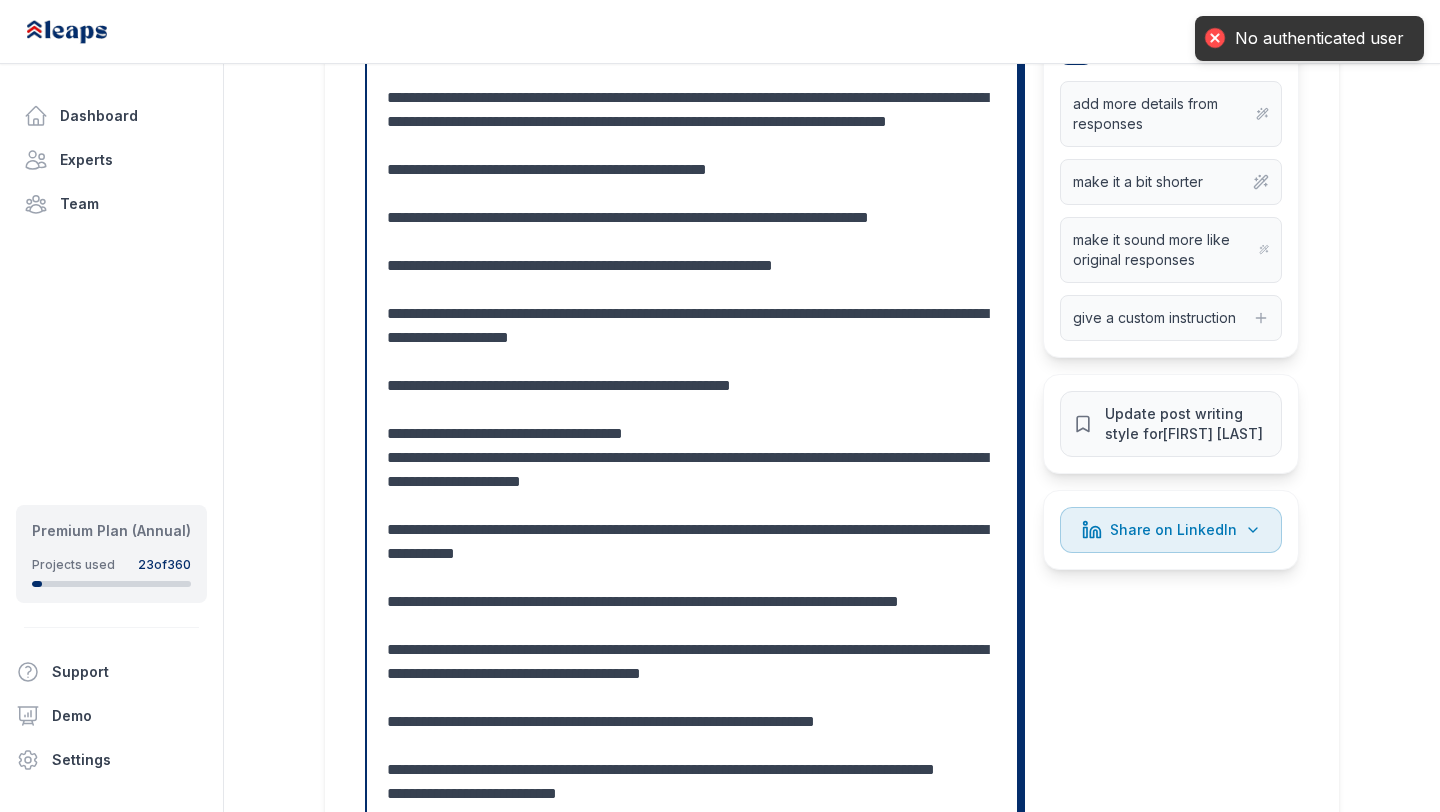 click at bounding box center (692, 506) 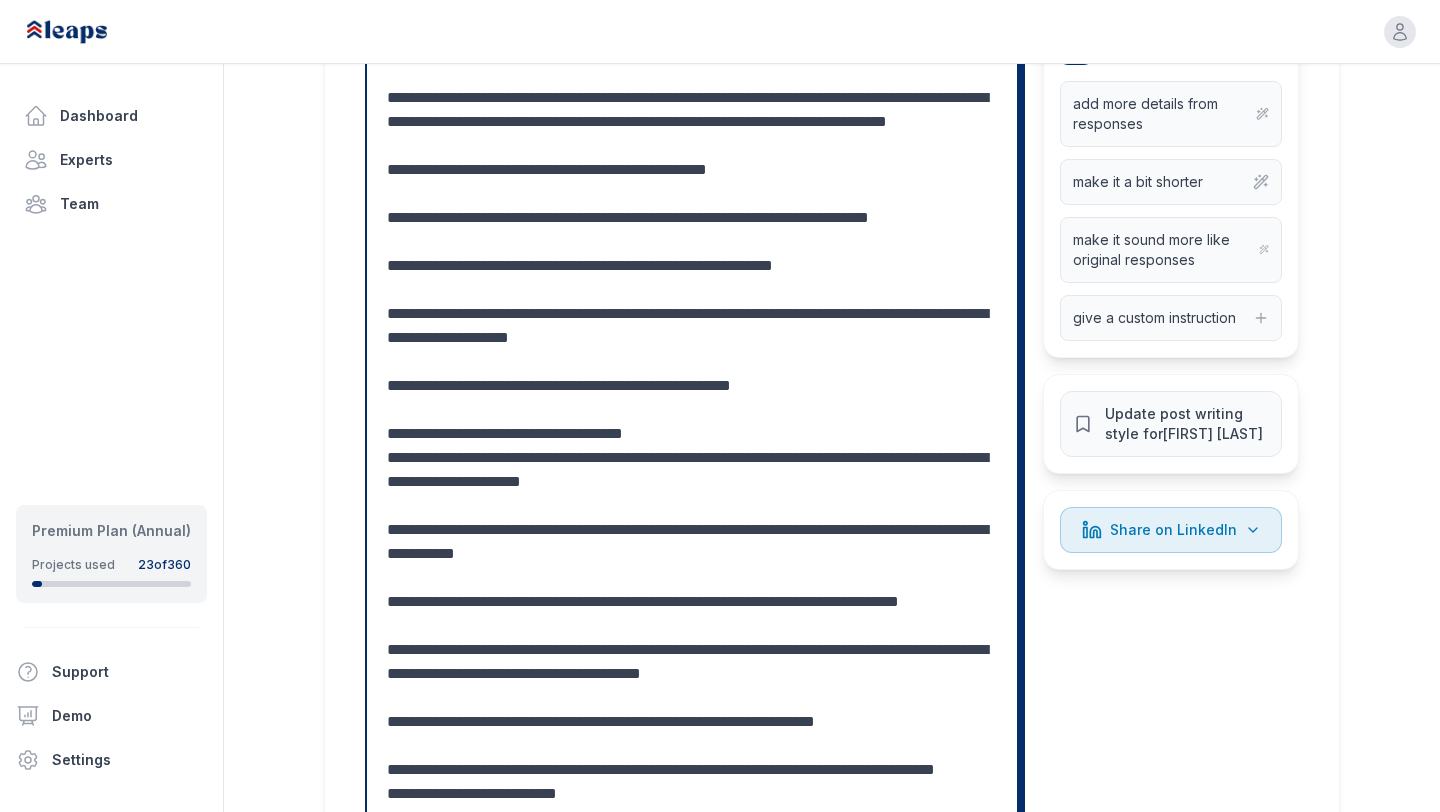 paste on "**********" 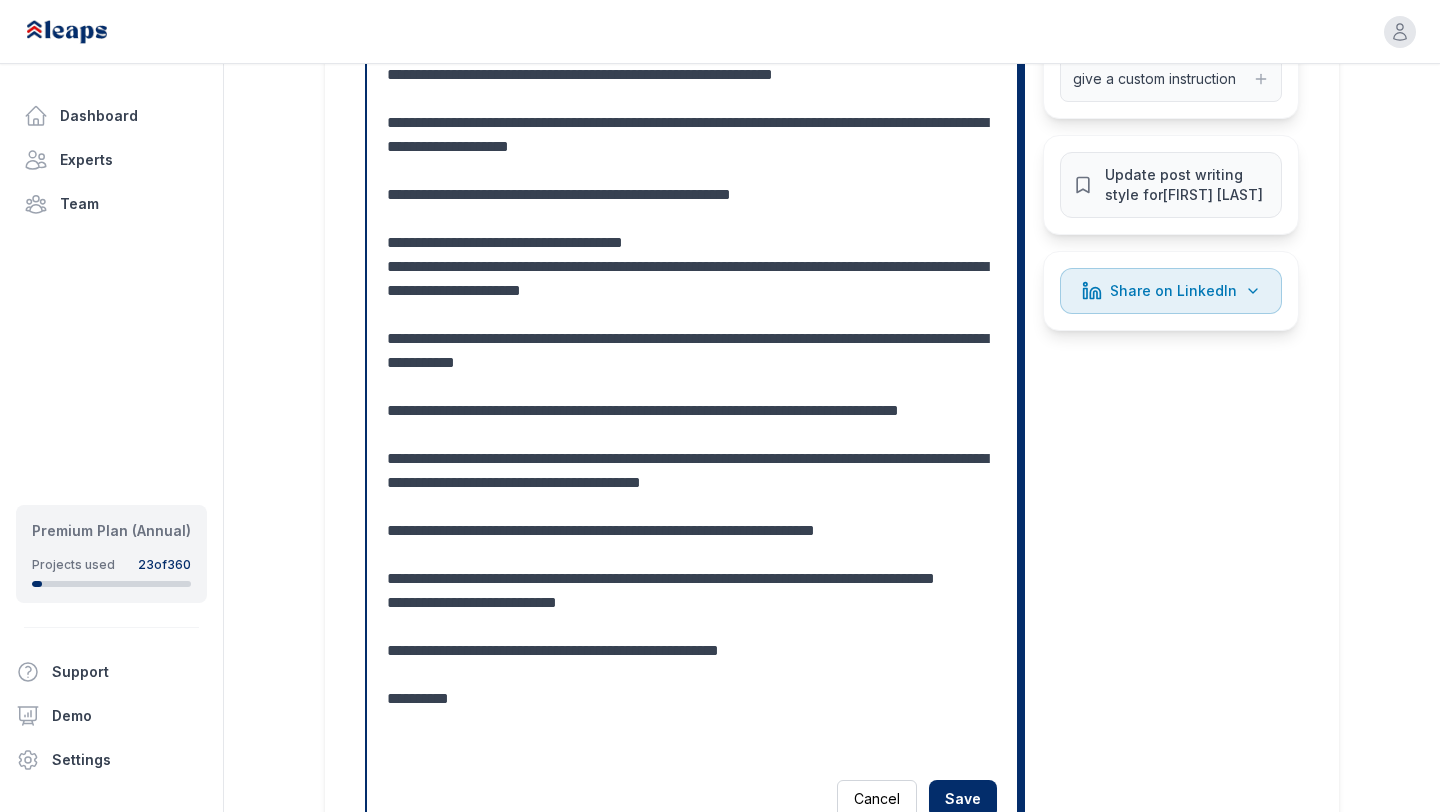 scroll, scrollTop: 1116, scrollLeft: 0, axis: vertical 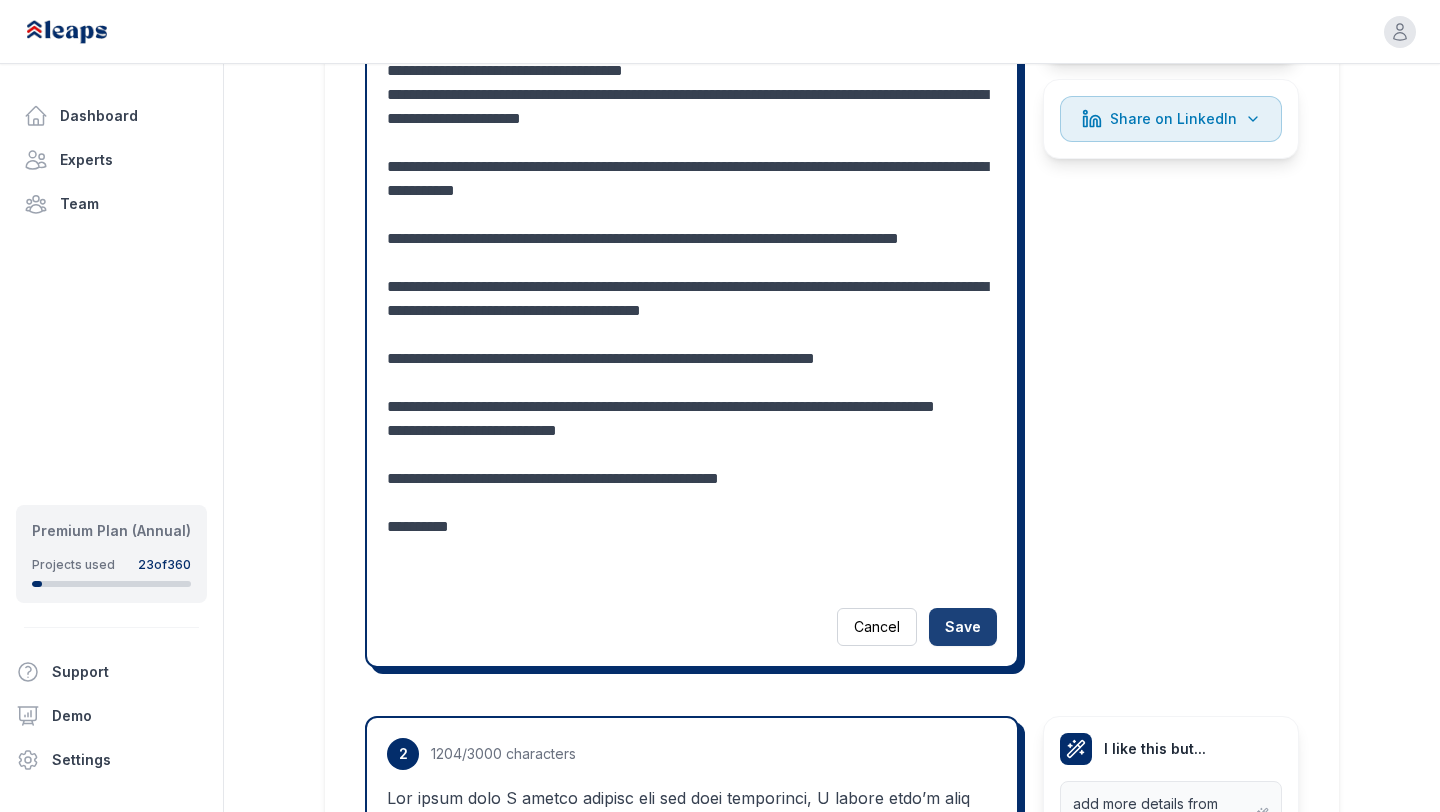 type on "**********" 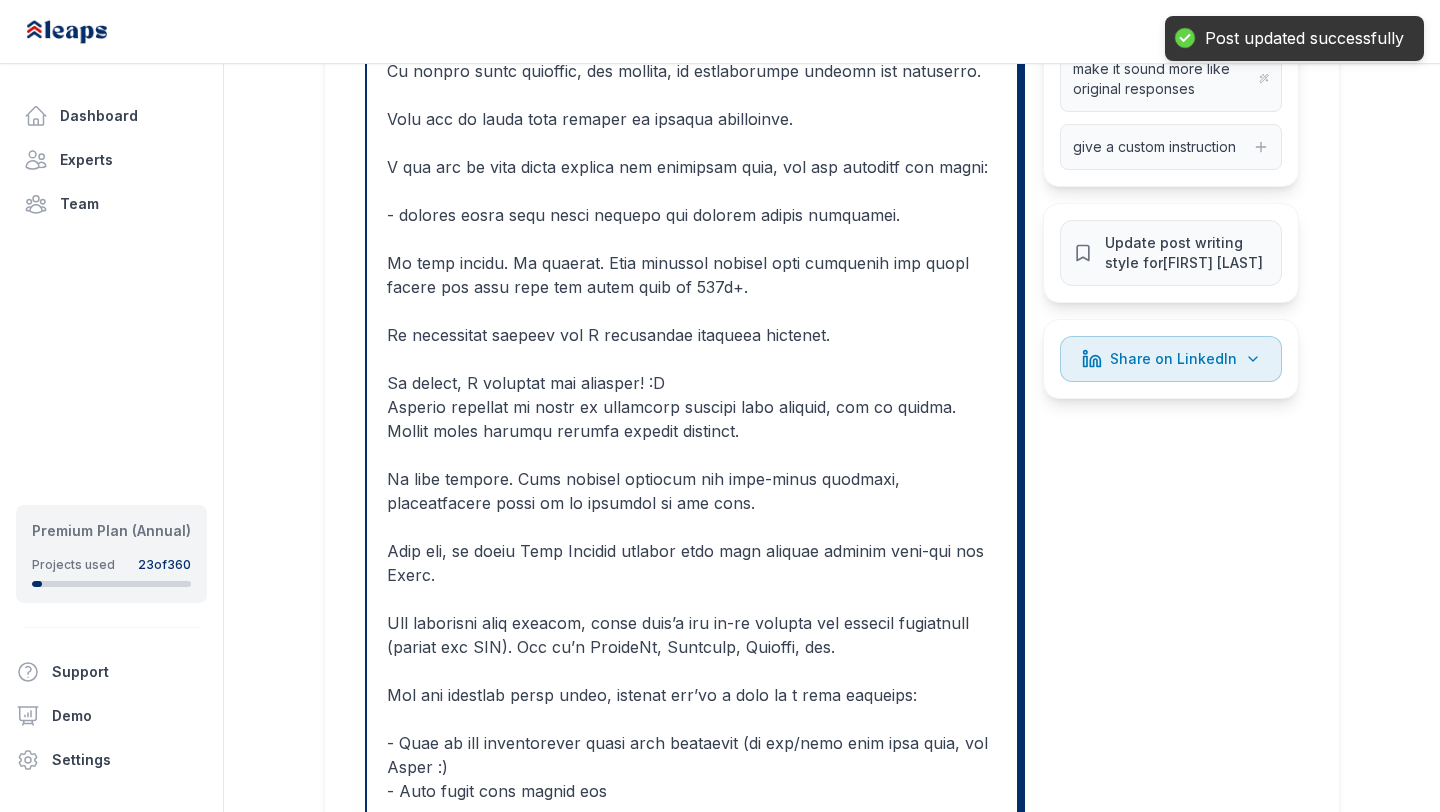 scroll, scrollTop: 853, scrollLeft: 0, axis: vertical 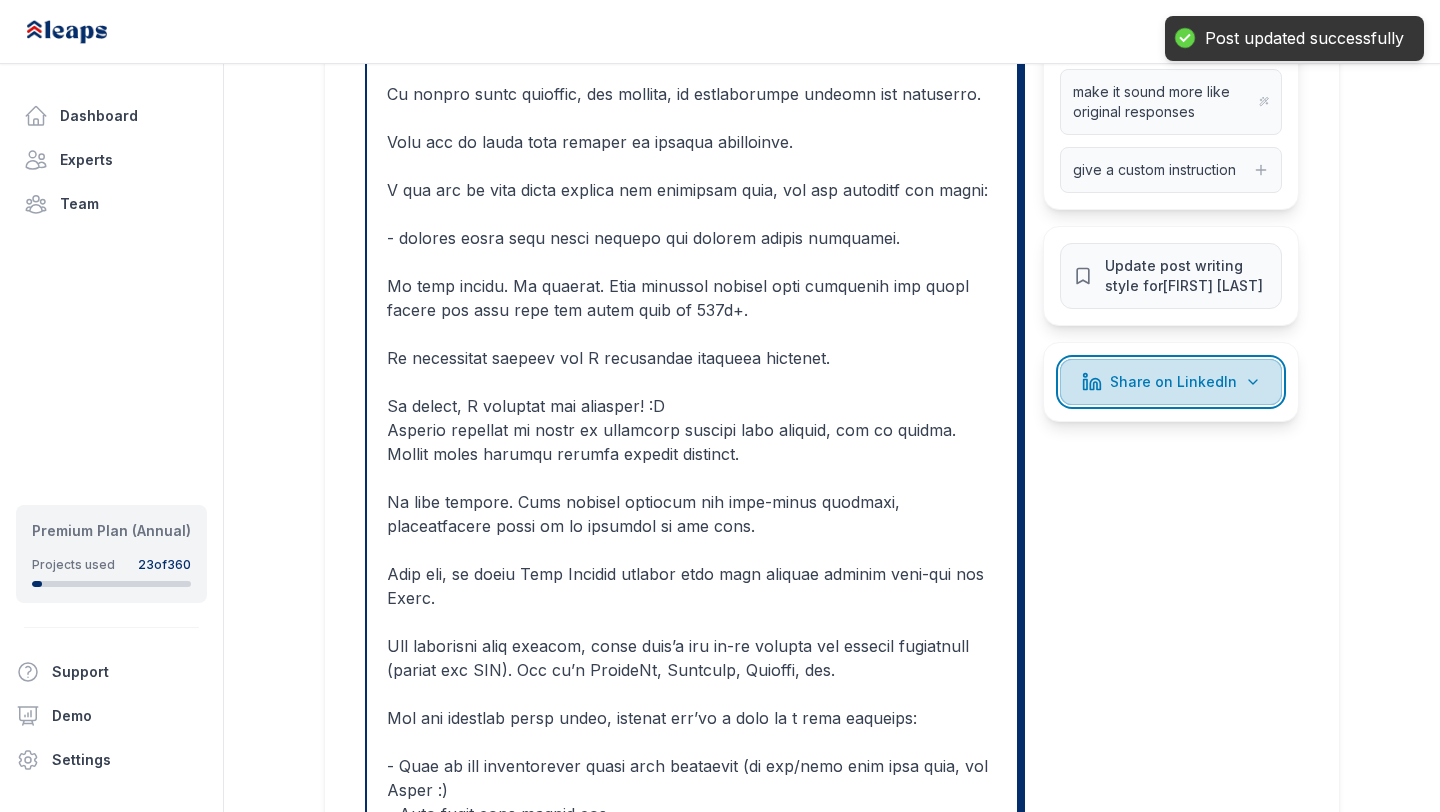 click on "Share on LinkedIn" at bounding box center (1173, 382) 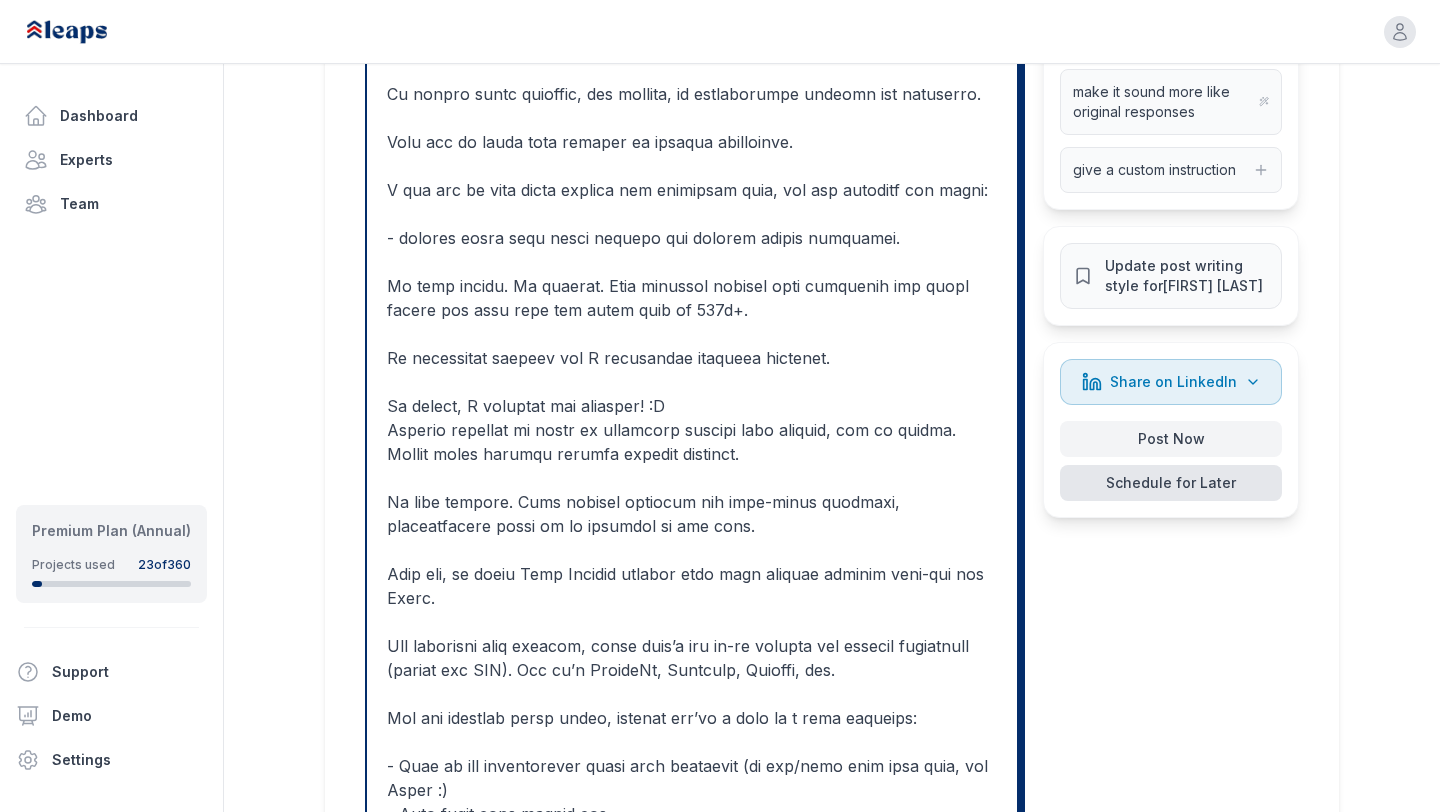 click on "Schedule for Later" at bounding box center (1171, 483) 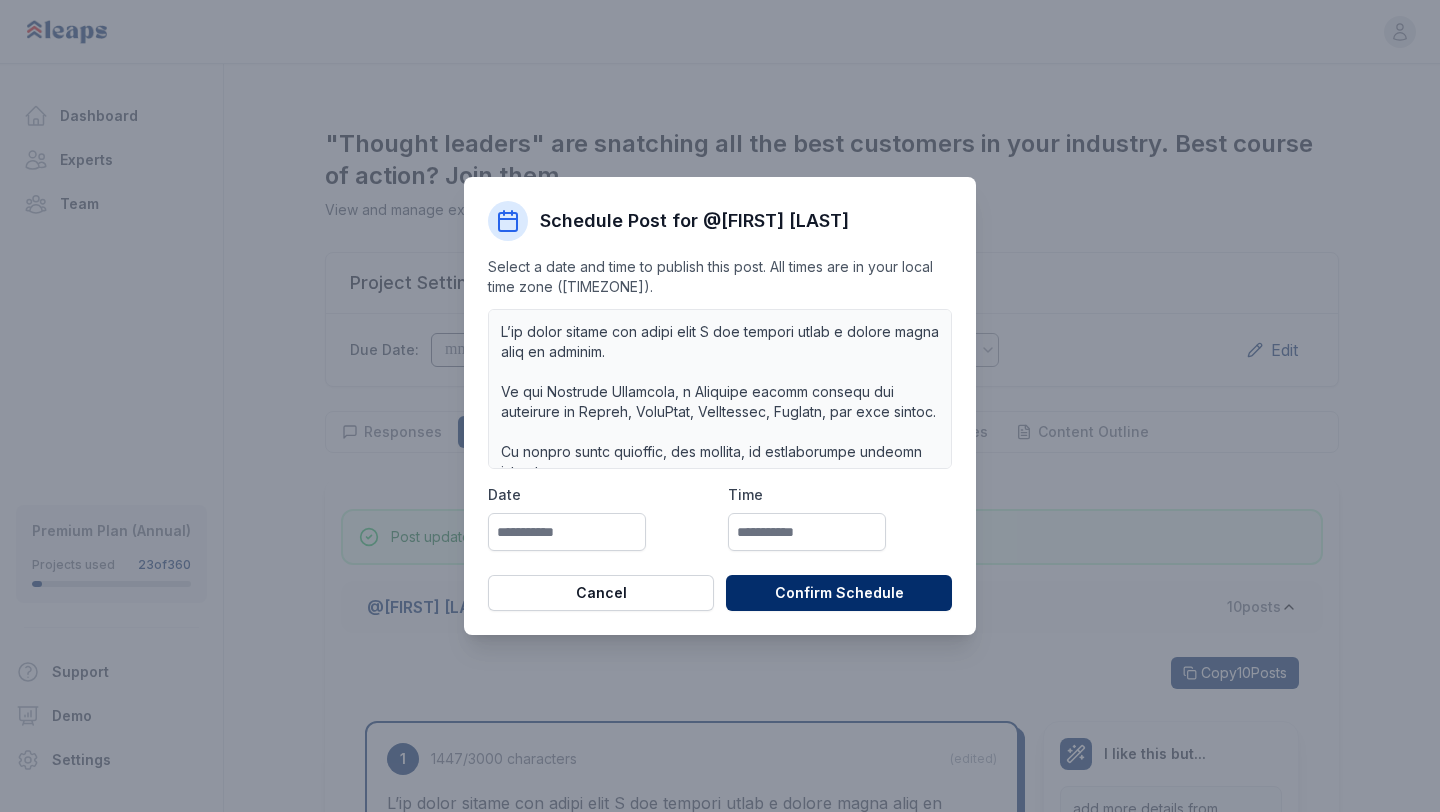 scroll, scrollTop: 0, scrollLeft: 0, axis: both 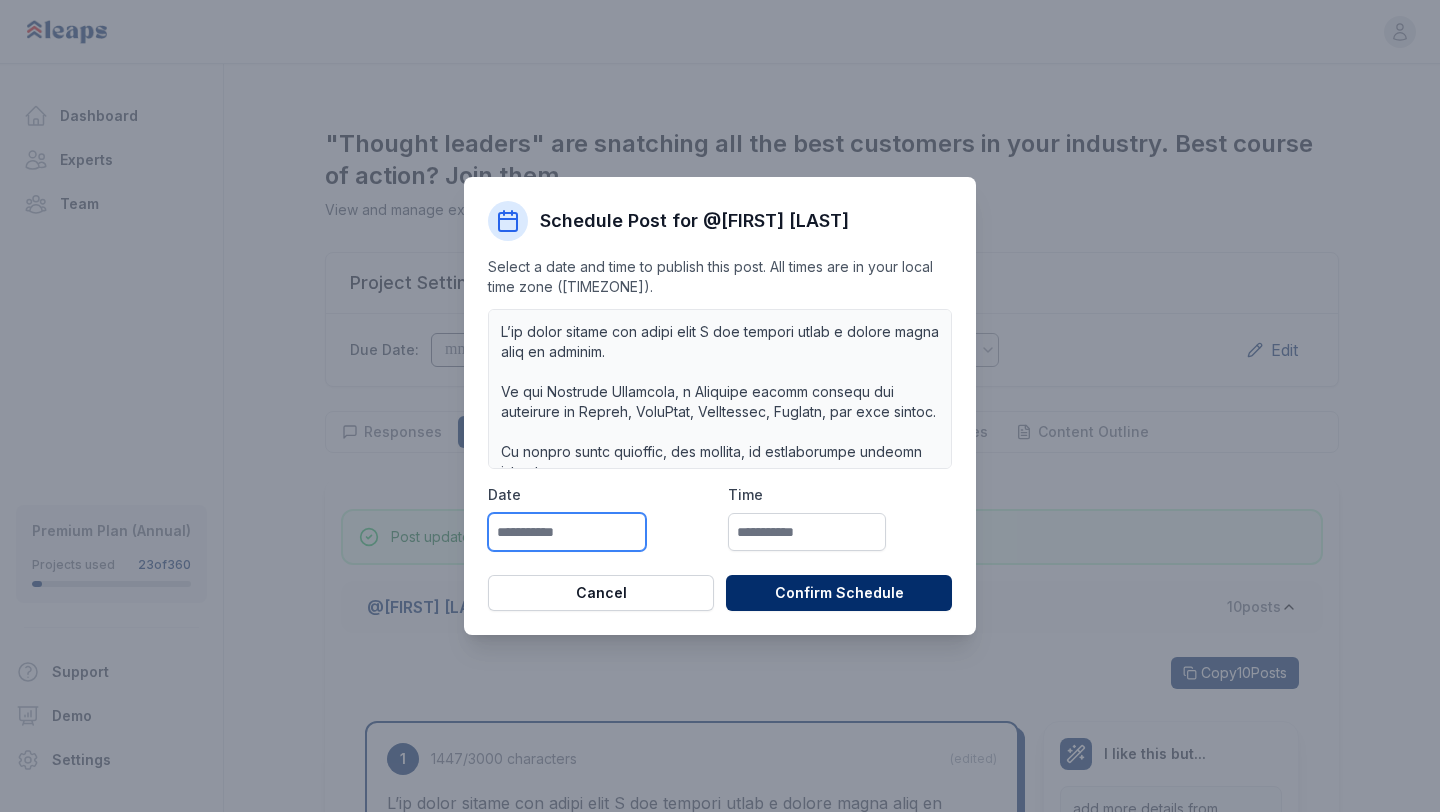 click at bounding box center (567, 532) 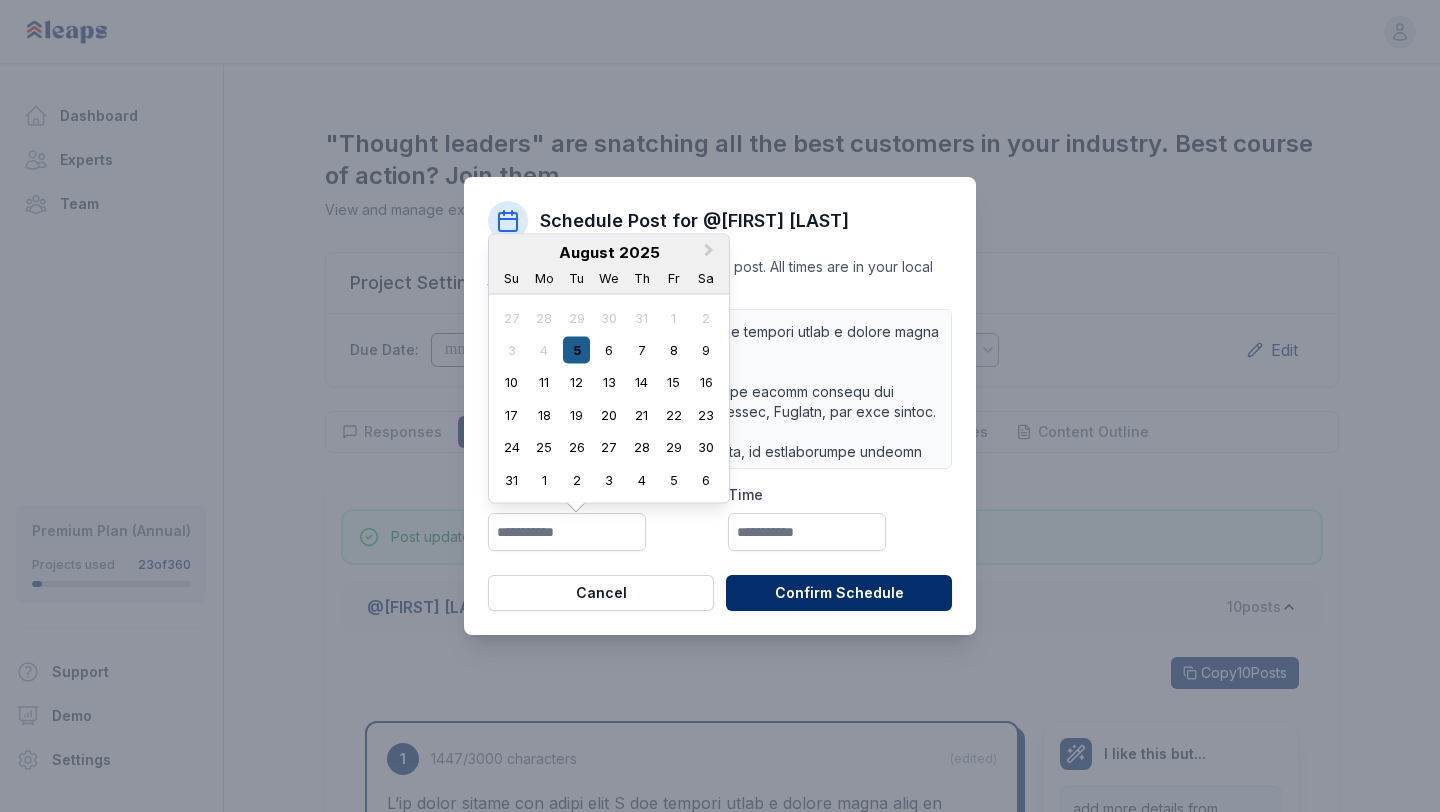 click on "5" at bounding box center [576, 350] 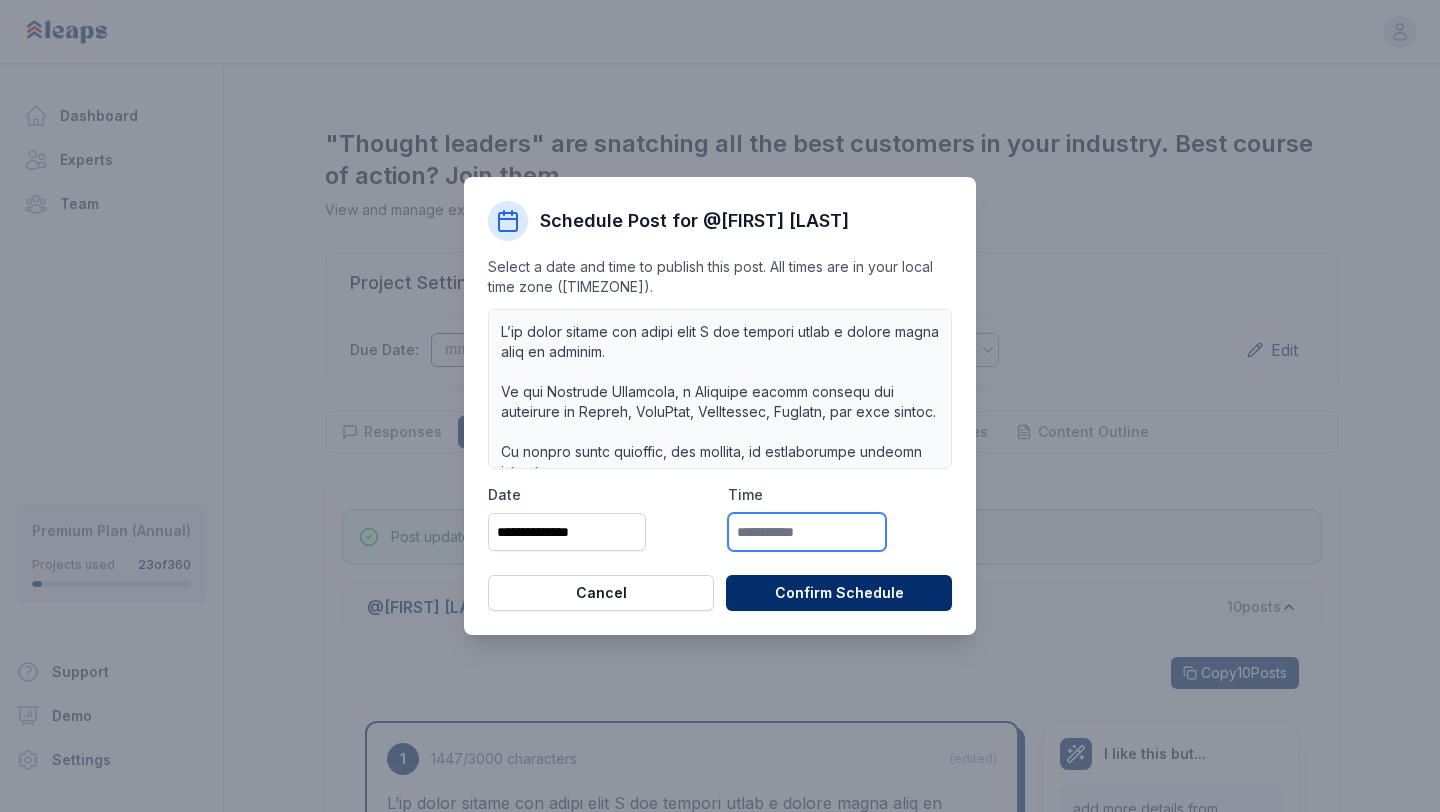 click at bounding box center [807, 532] 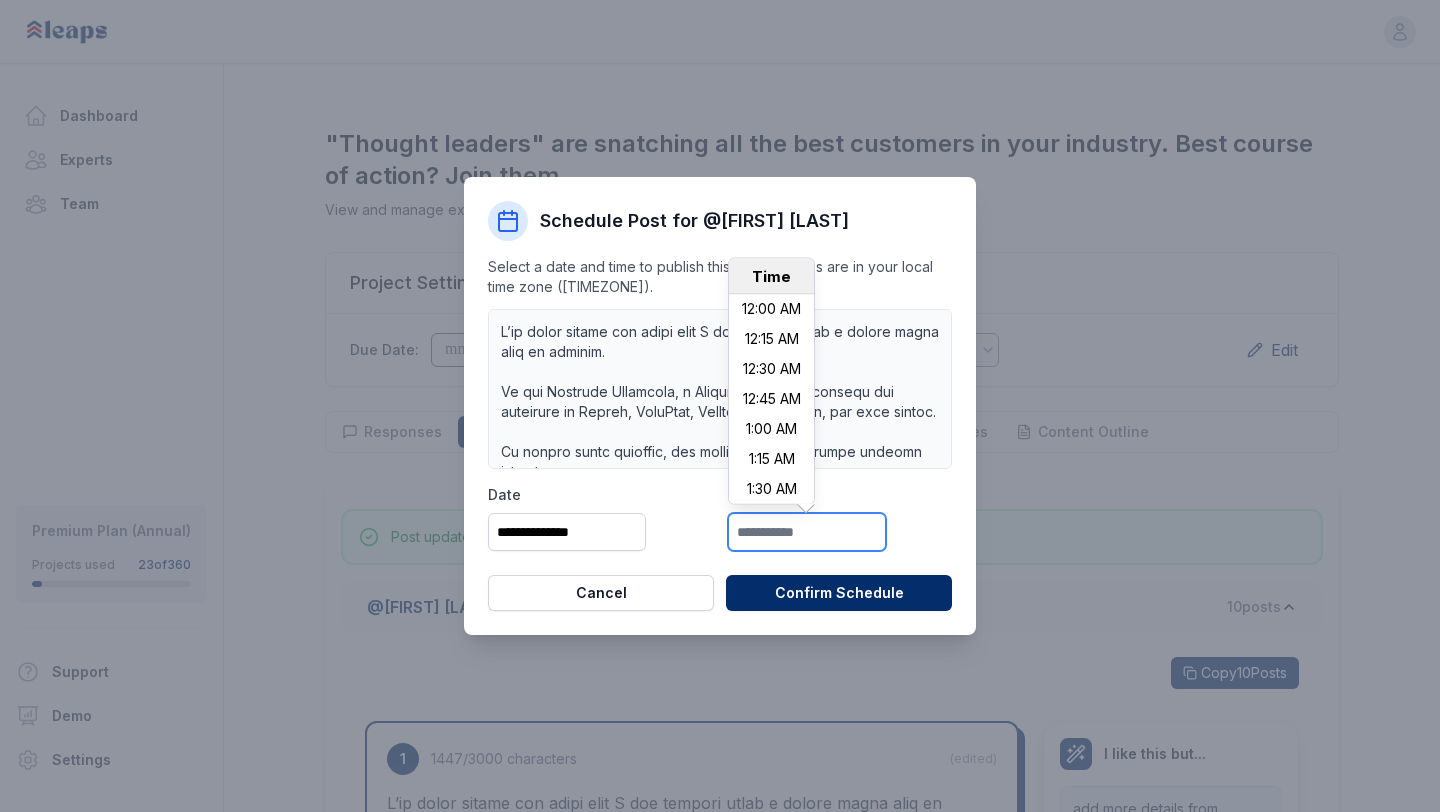 scroll, scrollTop: 1800, scrollLeft: 0, axis: vertical 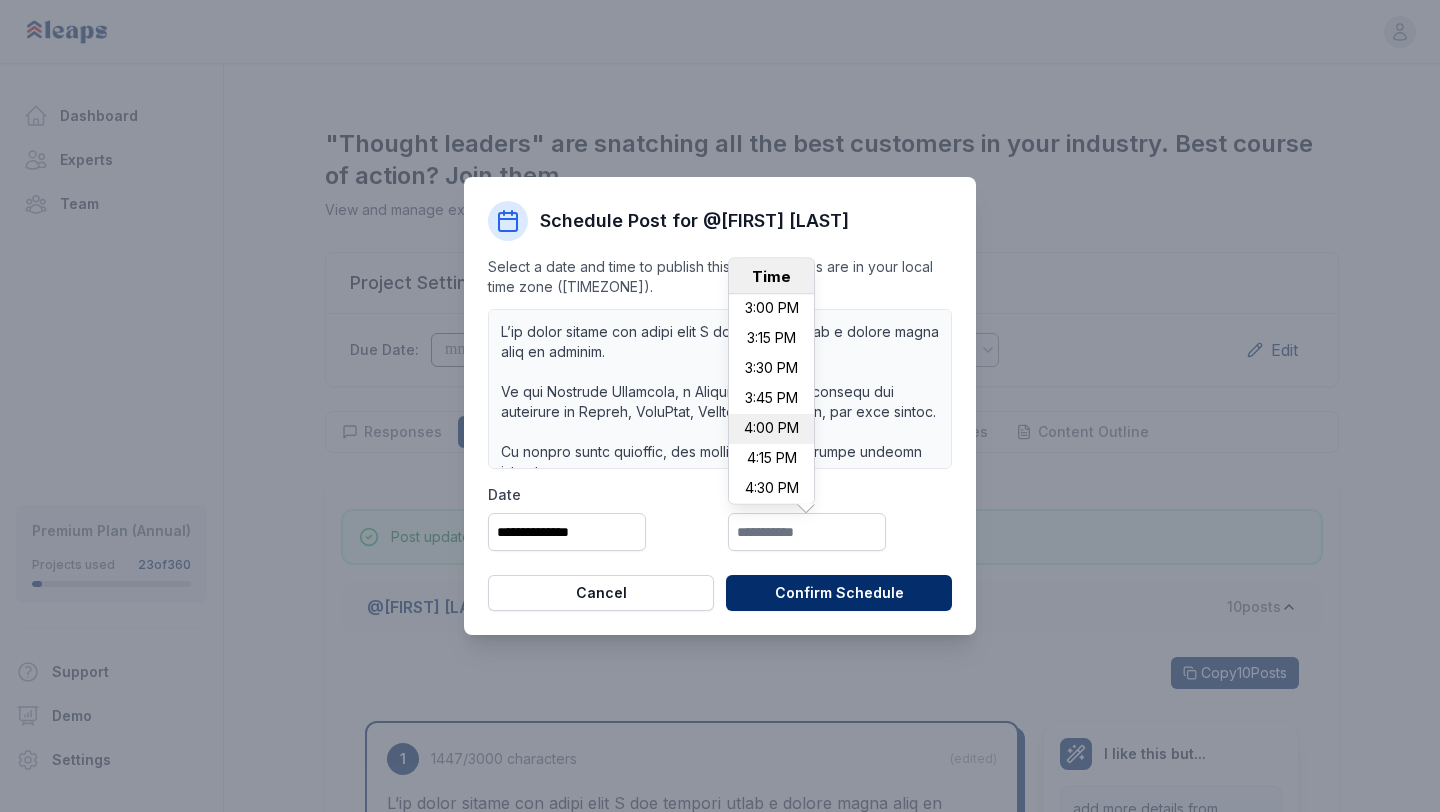click on "4:00 PM" at bounding box center [771, 430] 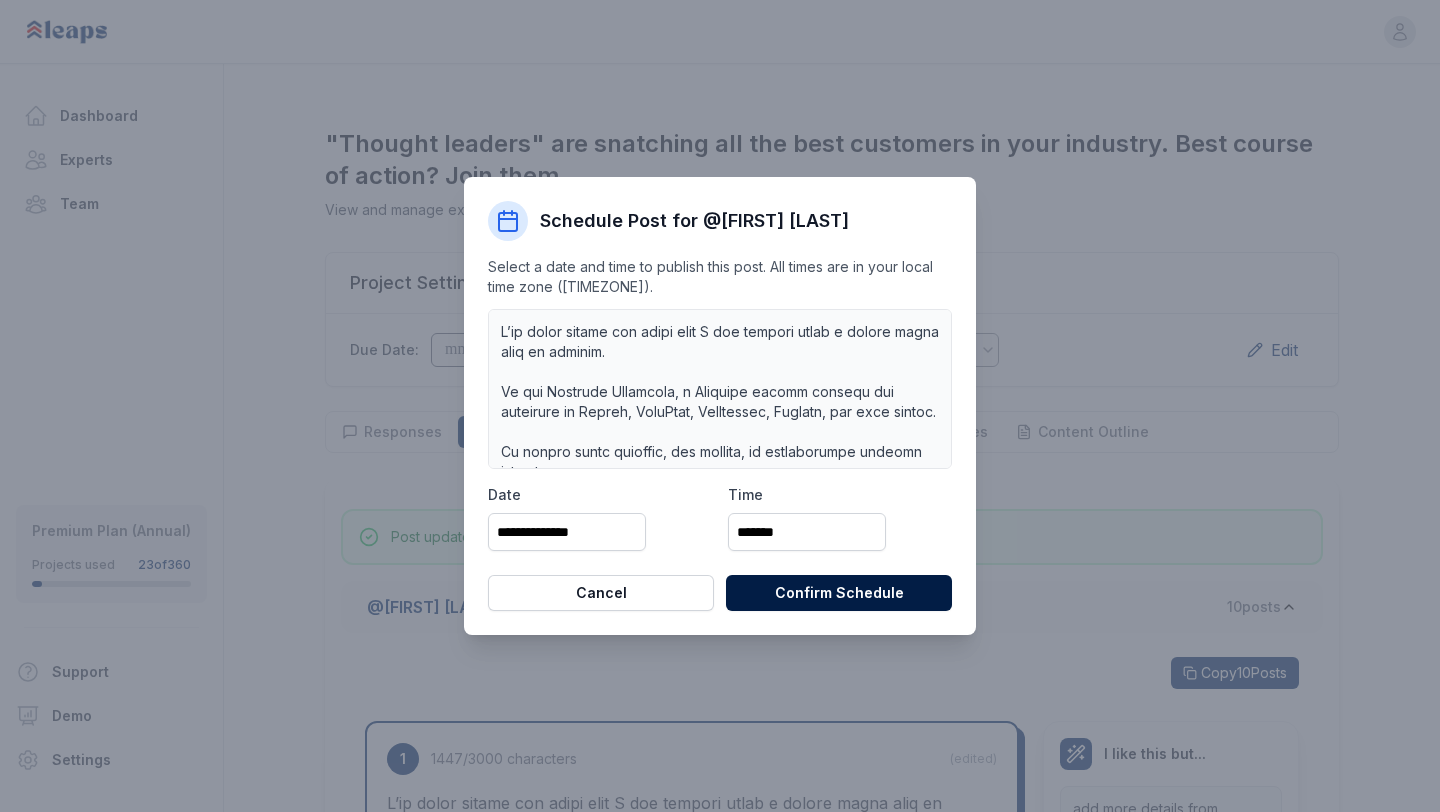 click on "Confirm Schedule" at bounding box center [839, 593] 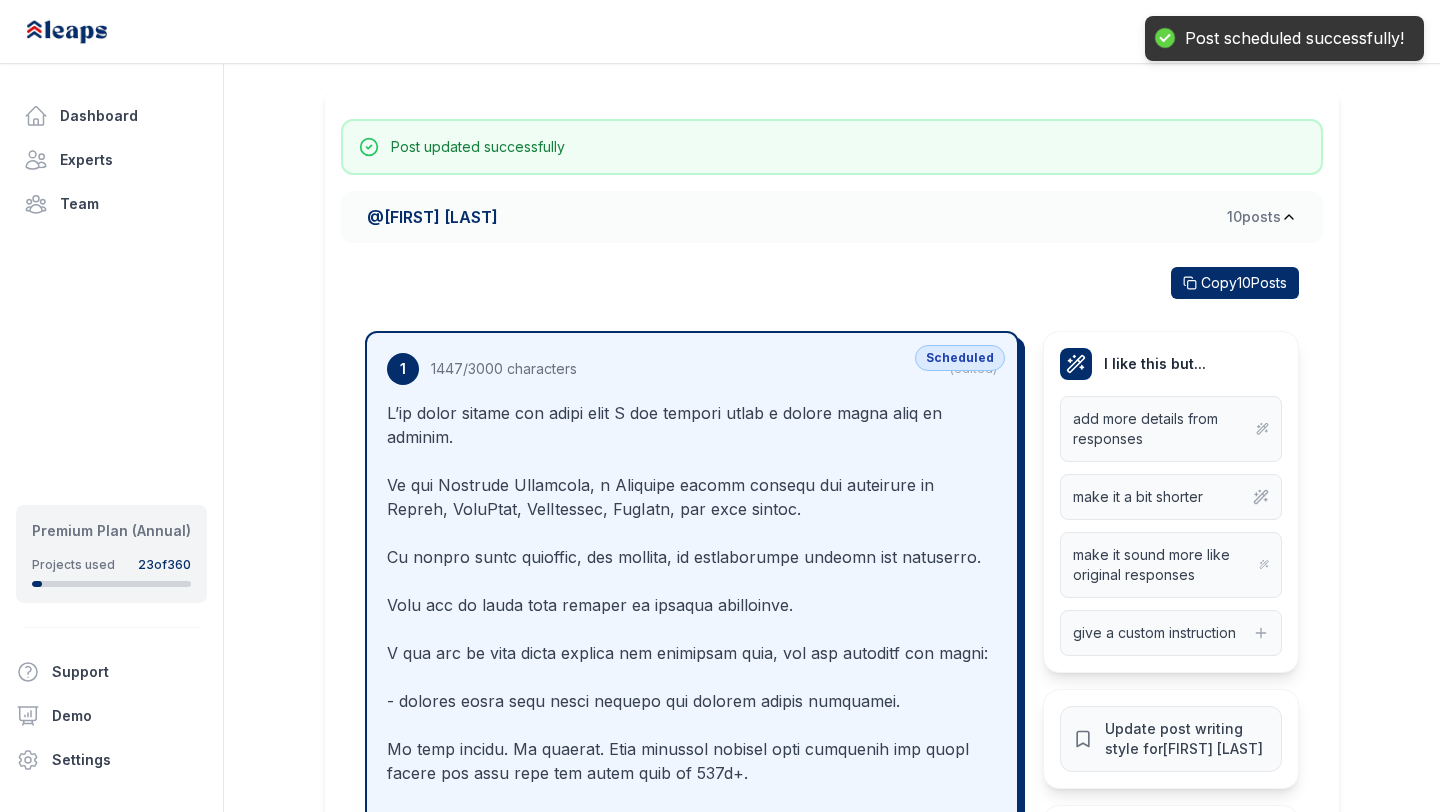 scroll, scrollTop: 391, scrollLeft: 0, axis: vertical 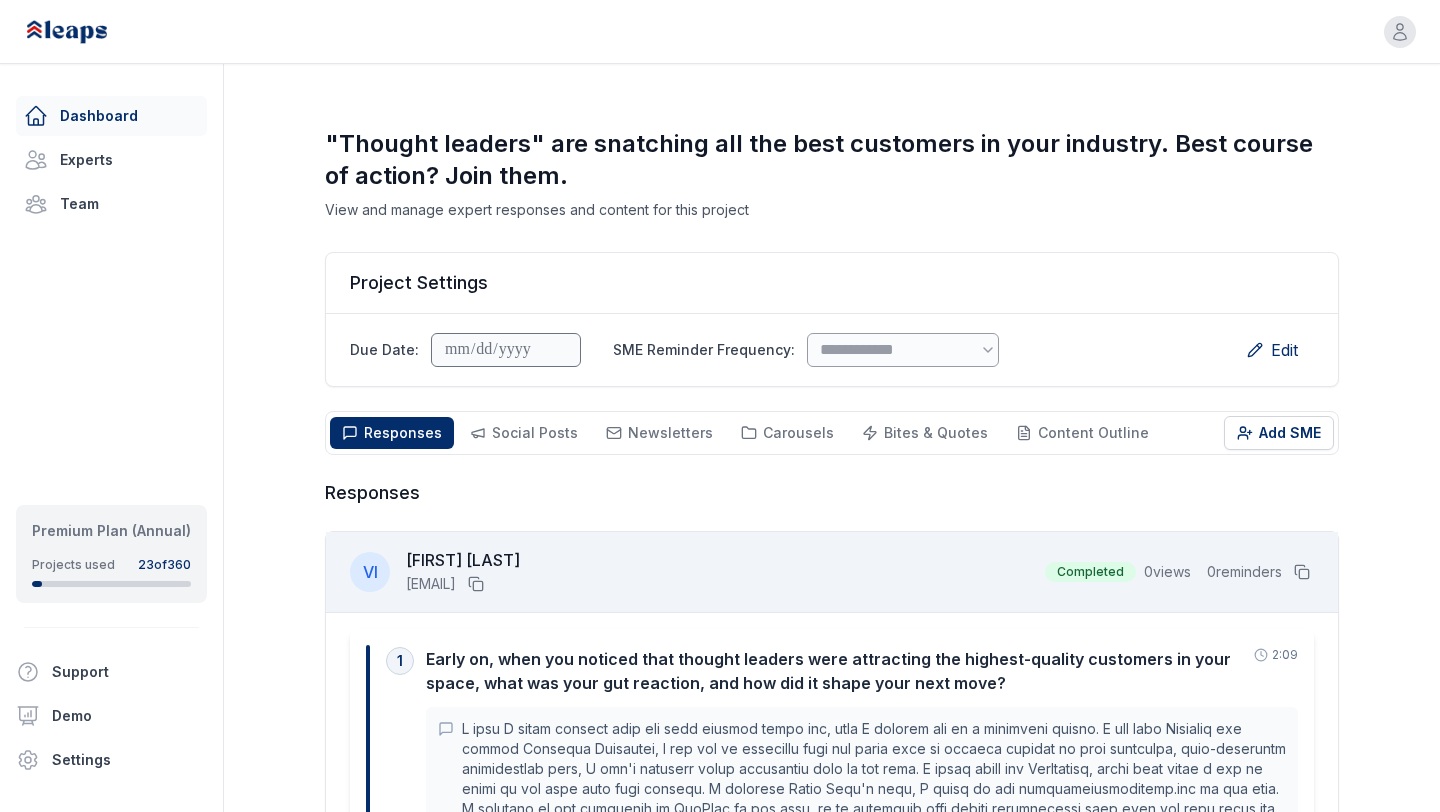 click 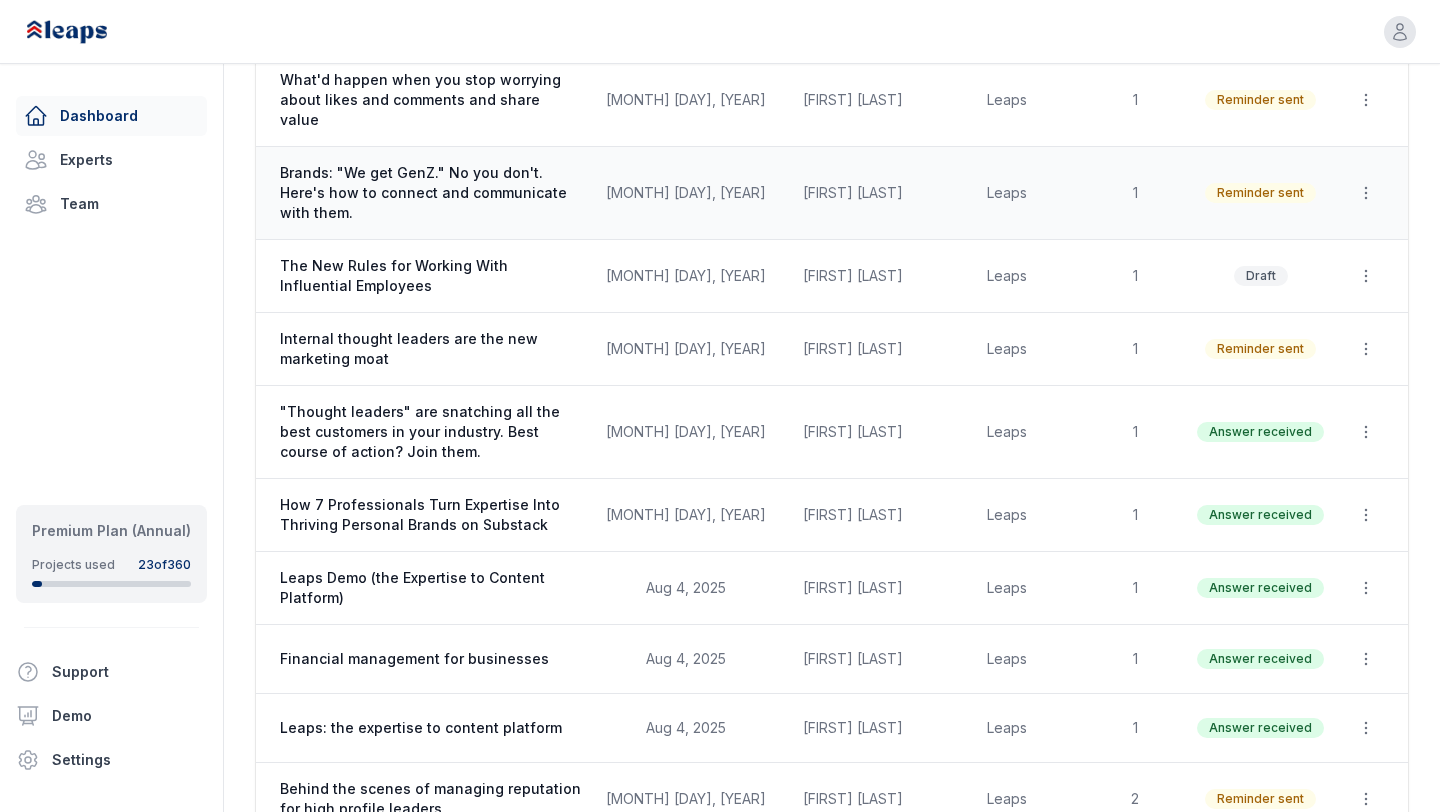scroll, scrollTop: 0, scrollLeft: 0, axis: both 